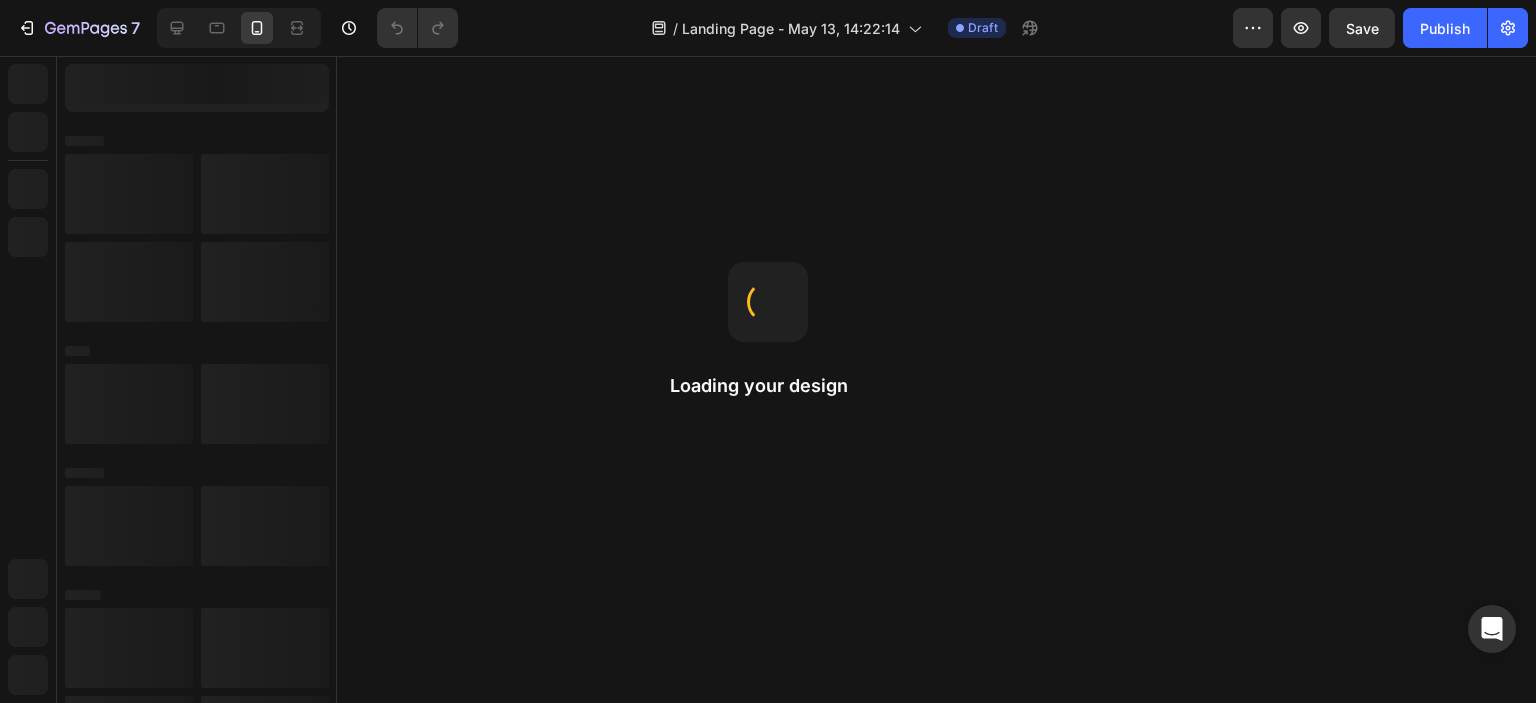 scroll, scrollTop: 0, scrollLeft: 0, axis: both 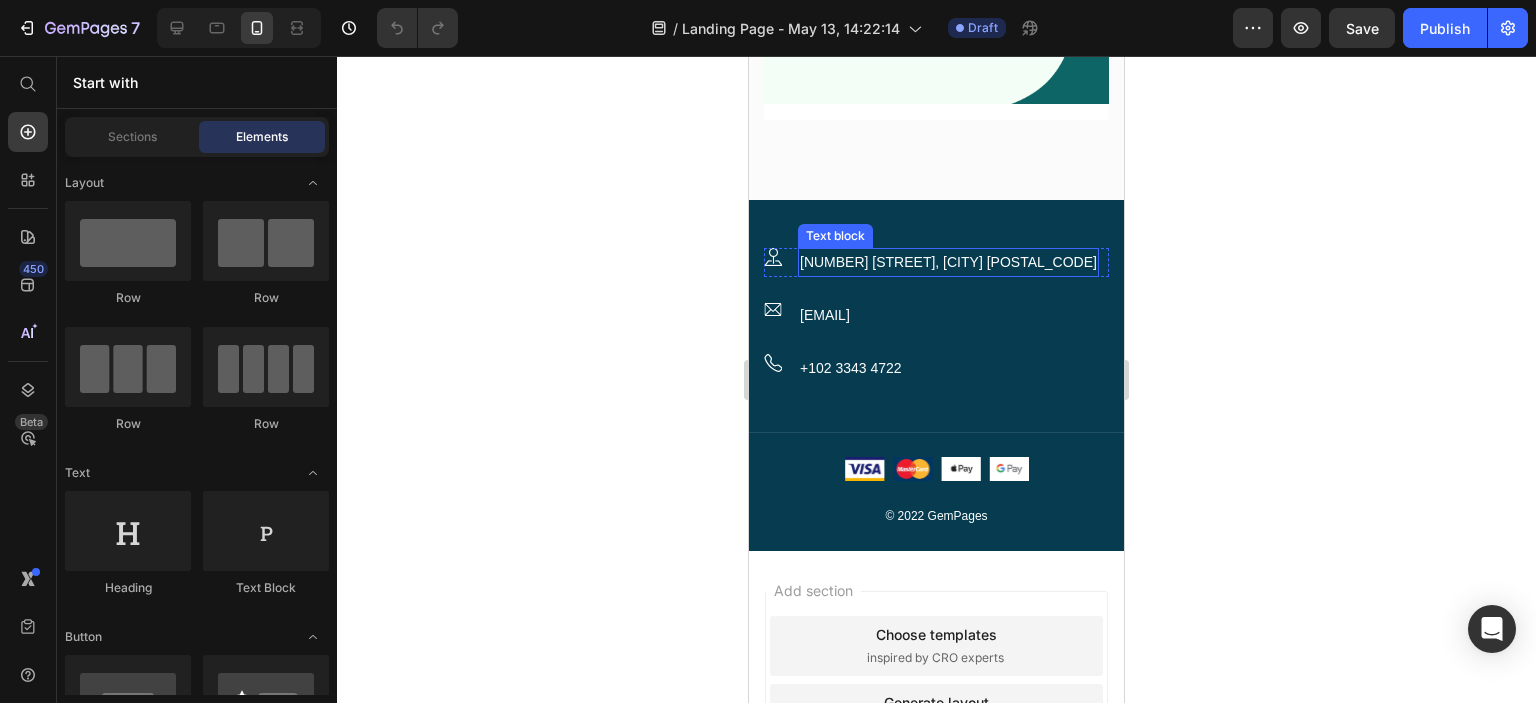 click on "[NUMBER] [STREET], [CITY] [POSTAL_CODE]" at bounding box center (948, 262) 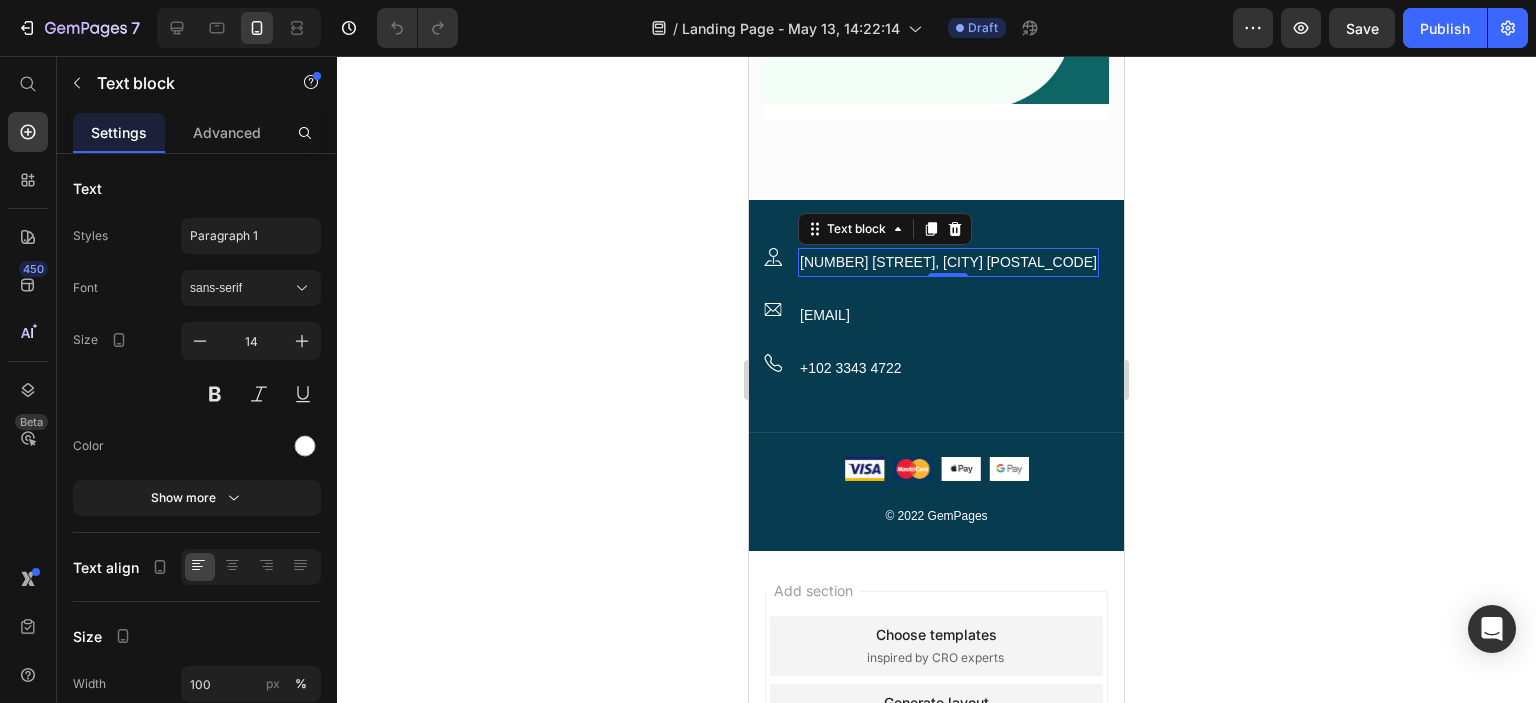 click on "[NUMBER] [STREET], [CITY] [POSTAL_CODE]" at bounding box center [948, 262] 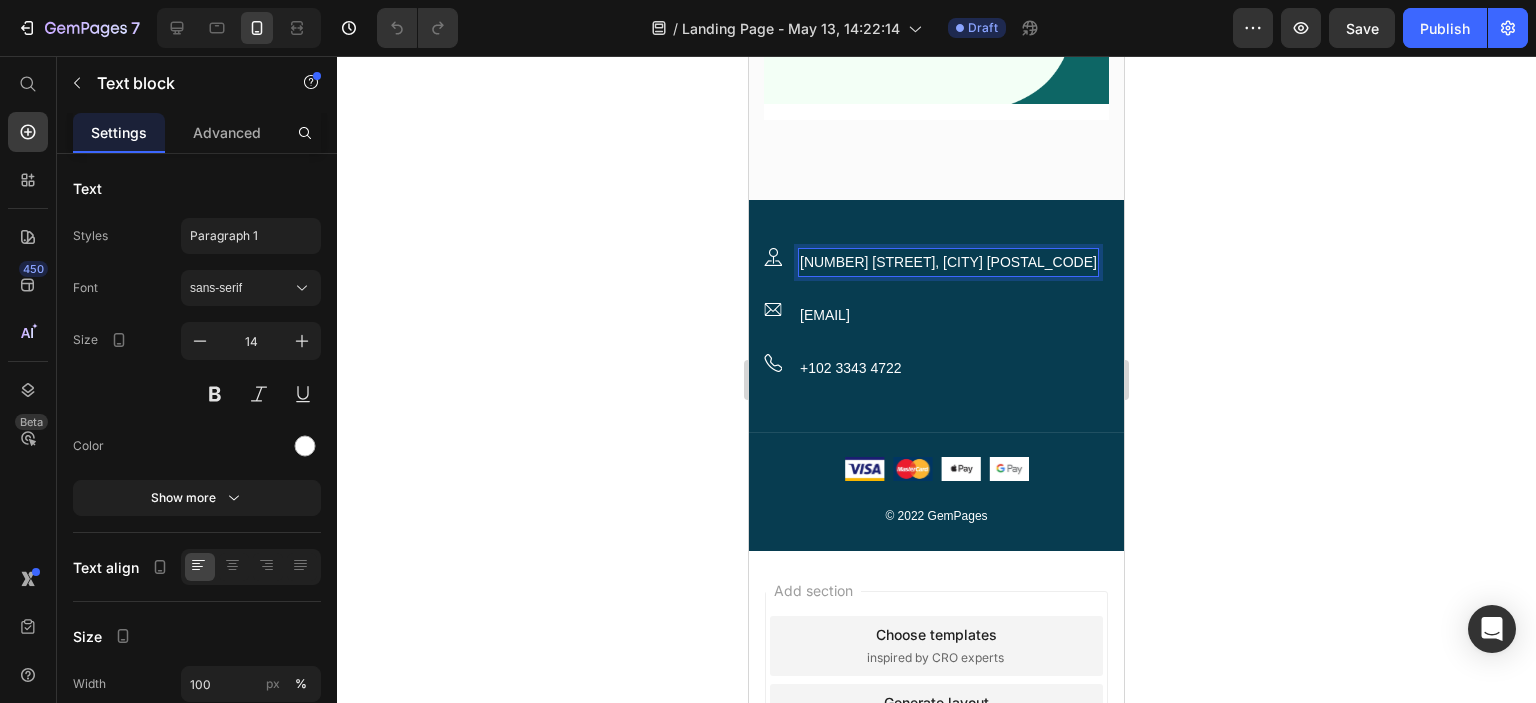 click on "[NUMBER] [STREET], [CITY] [POSTAL_CODE]" at bounding box center (948, 262) 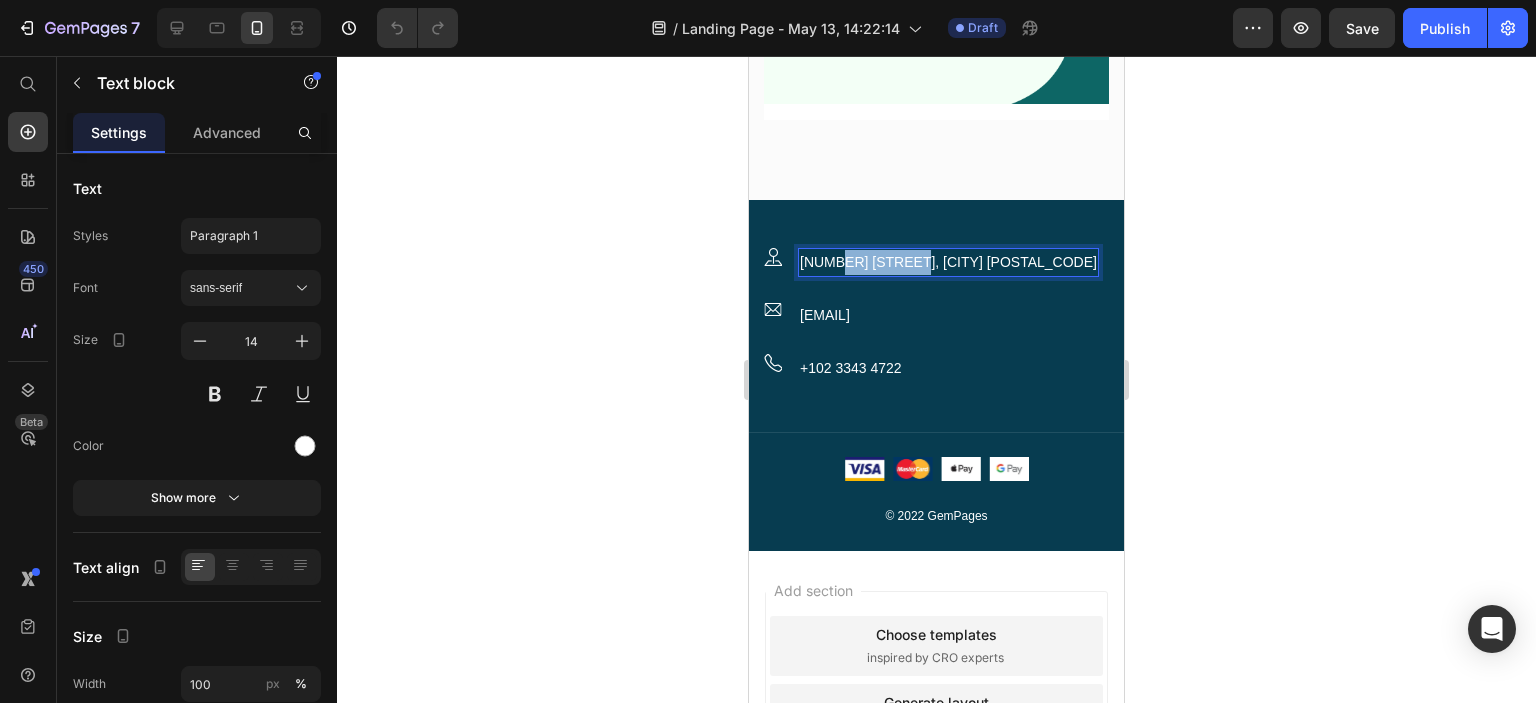 click on "[NUMBER] [STREET], [CITY] [POSTAL_CODE]" at bounding box center (948, 262) 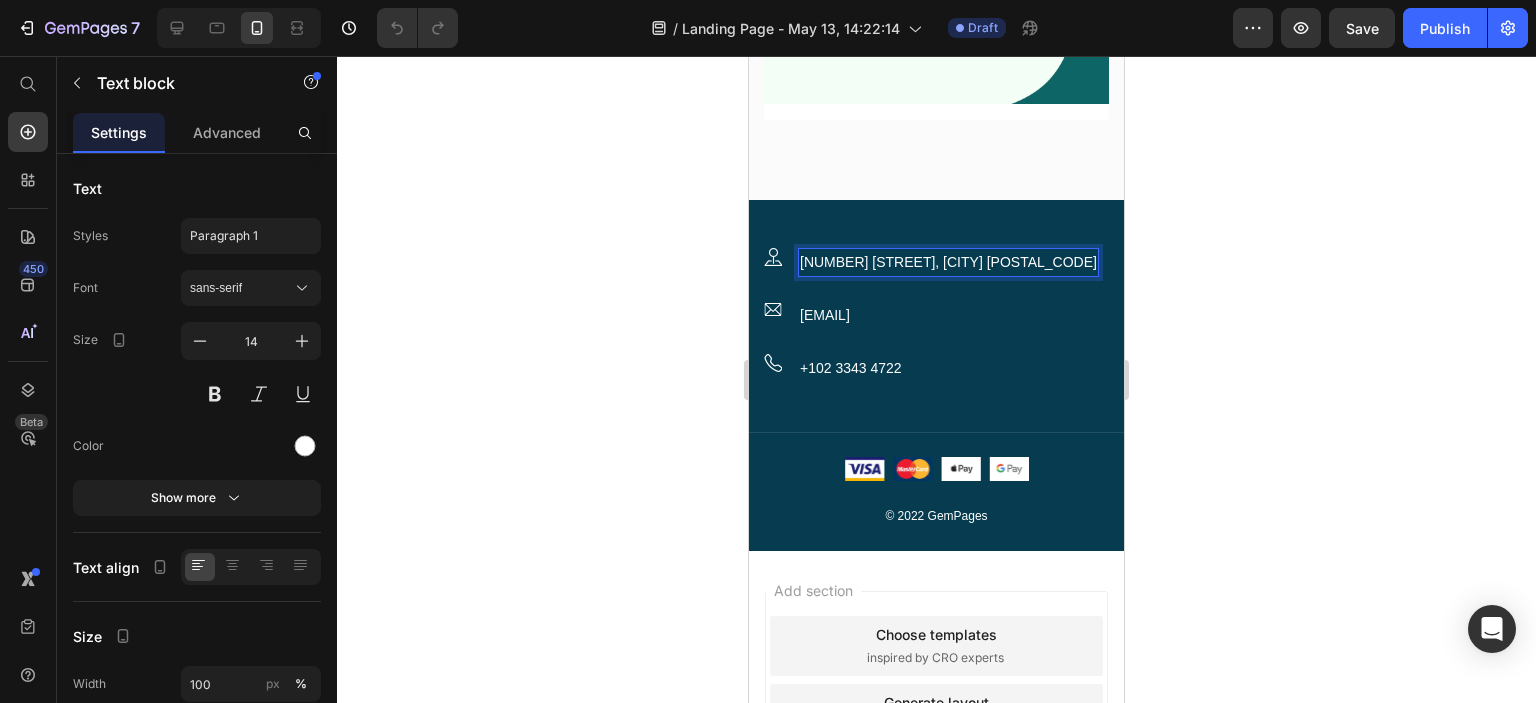 click on "[NUMBER] [STREET], [CITY] [POSTAL_CODE]" at bounding box center (948, 262) 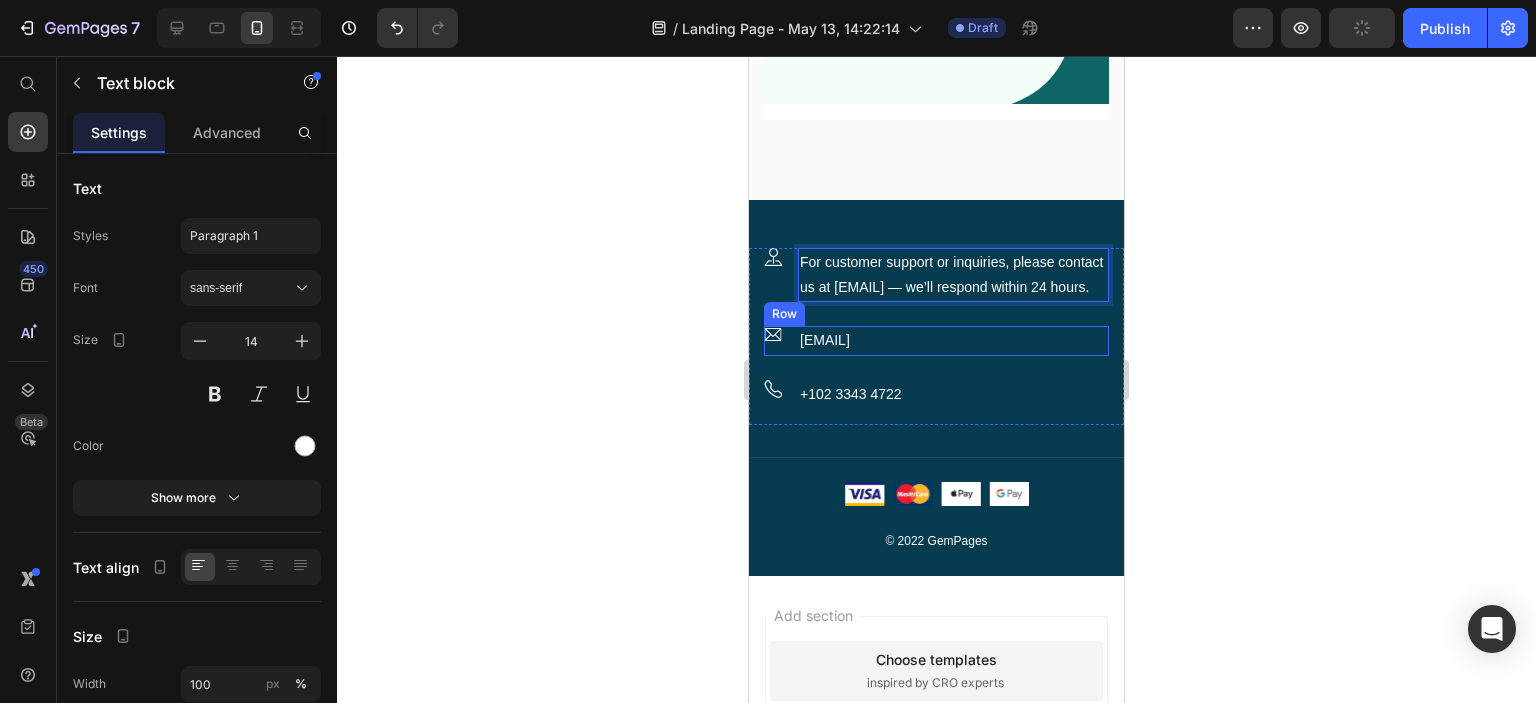 click on "[EMAIL]" at bounding box center [825, 340] 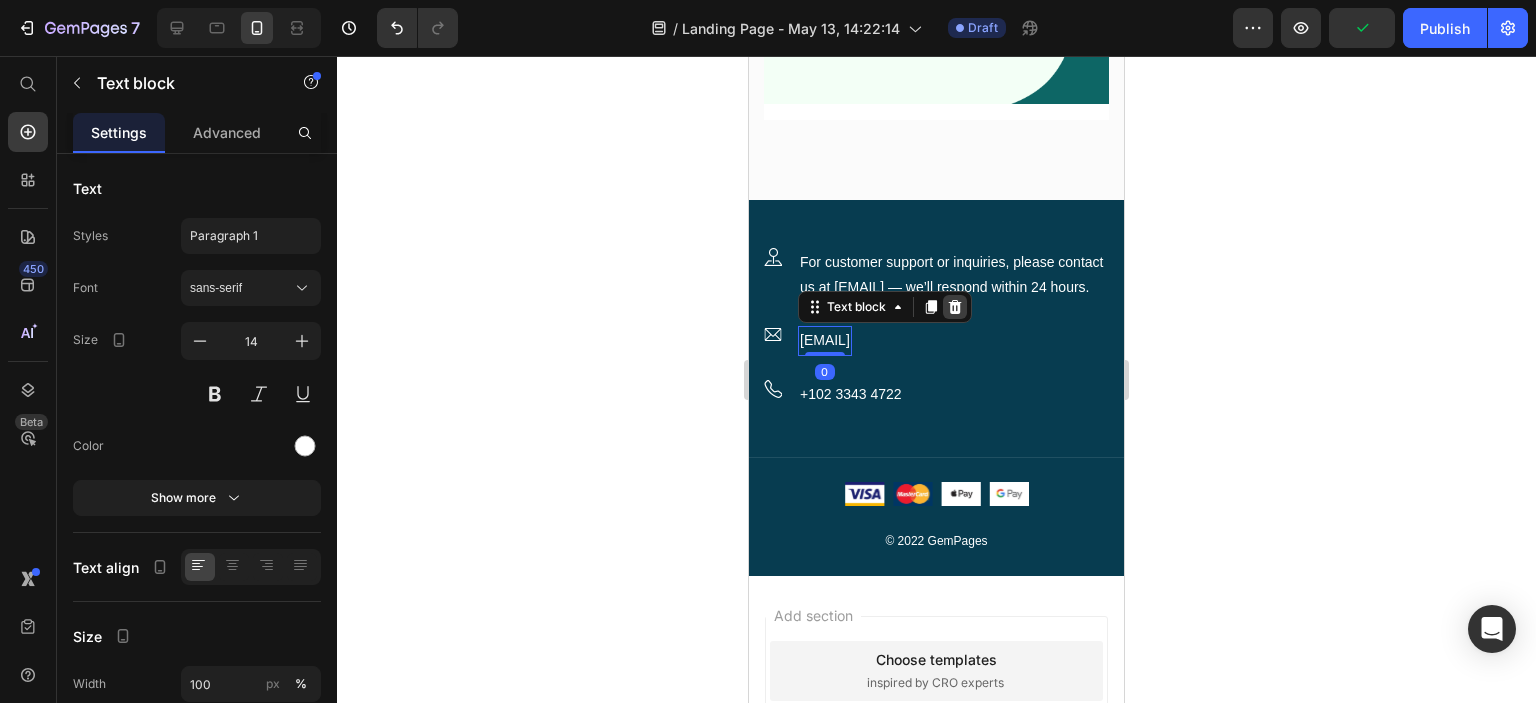 click 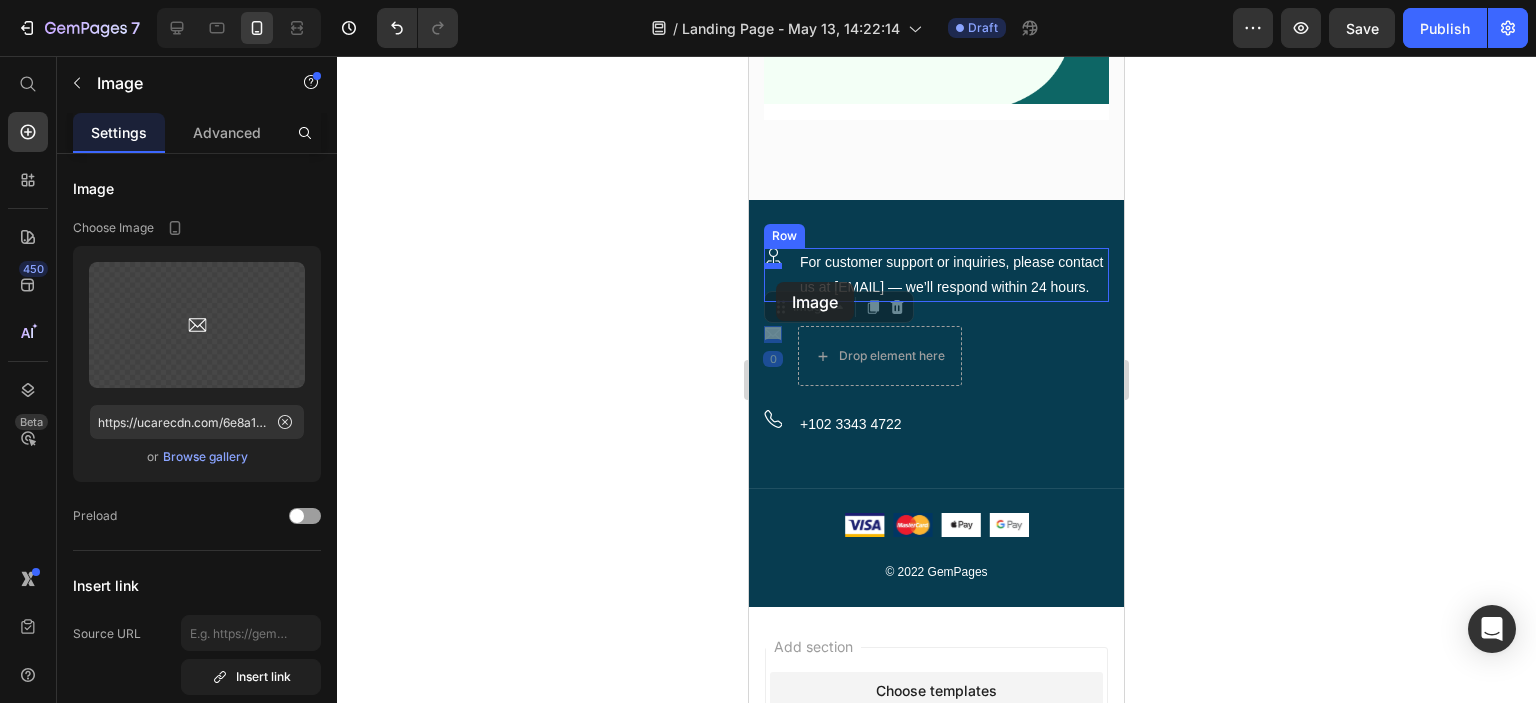 drag, startPoint x: 773, startPoint y: 359, endPoint x: 776, endPoint y: 282, distance: 77.05842 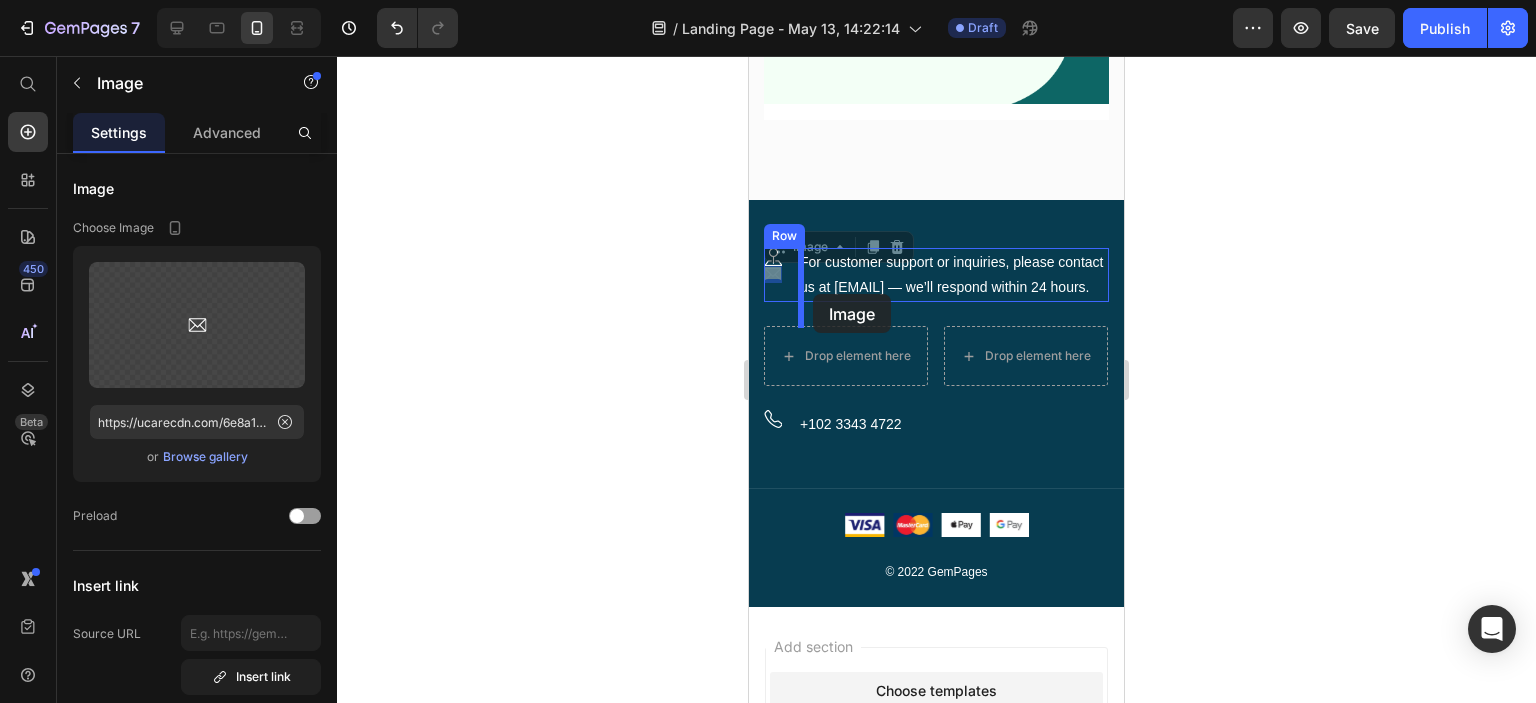 drag, startPoint x: 774, startPoint y: 272, endPoint x: 810, endPoint y: 296, distance: 43.266617 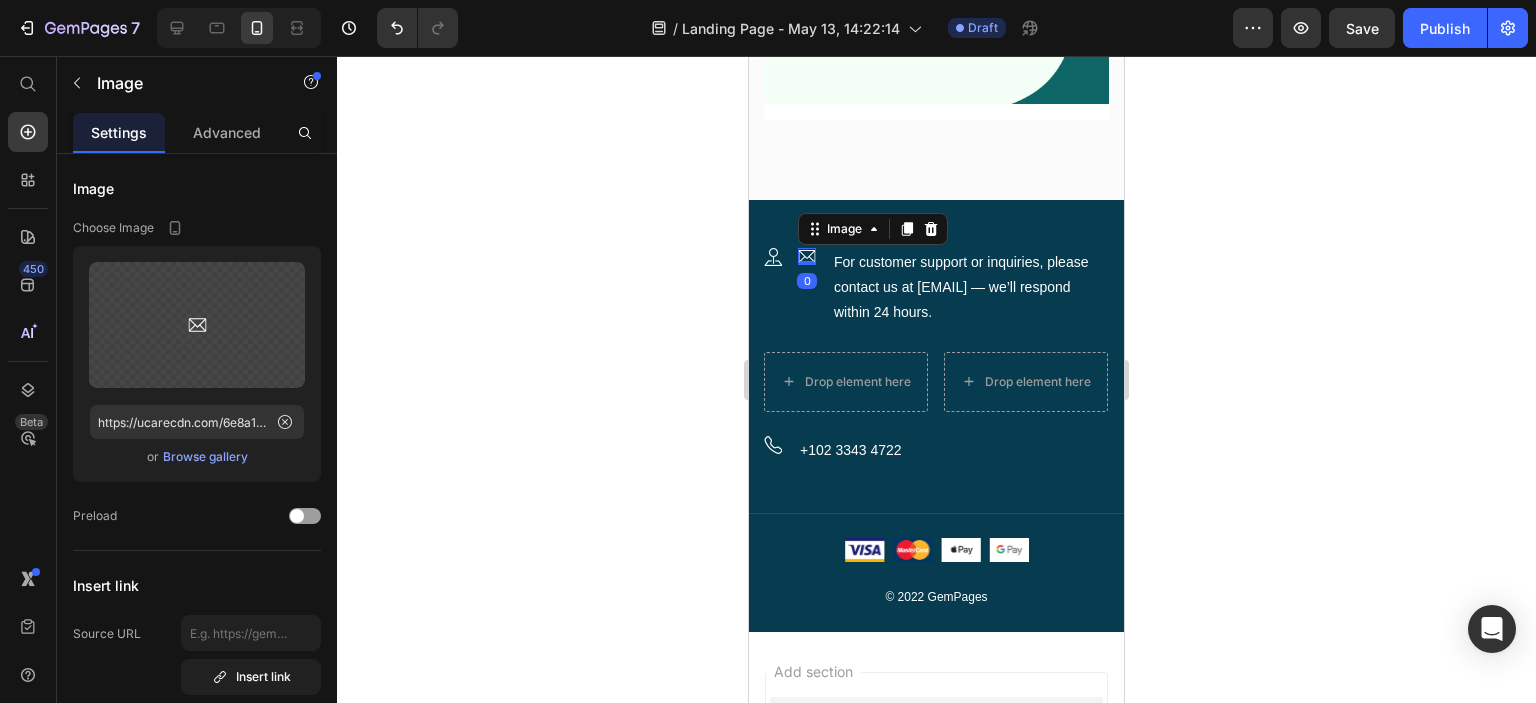 click 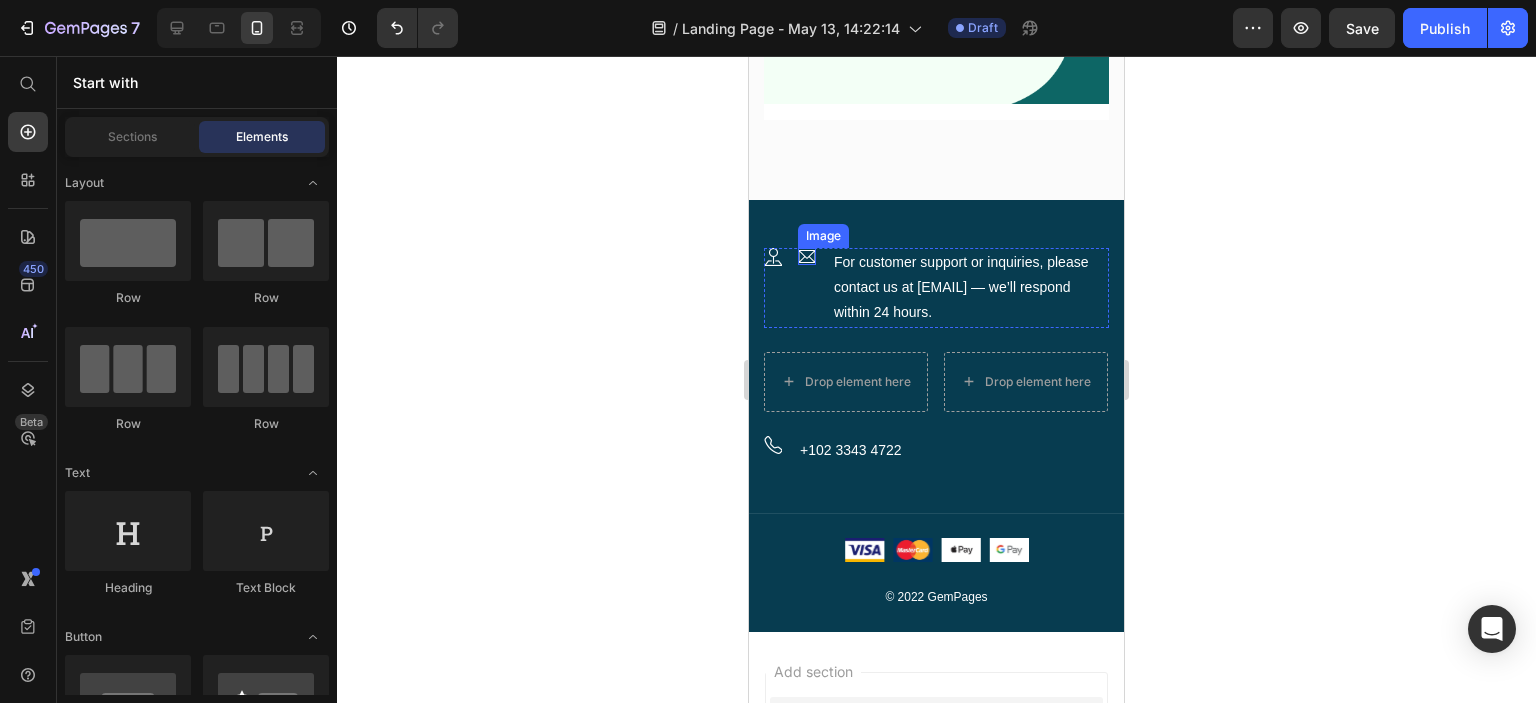 click at bounding box center (807, 256) 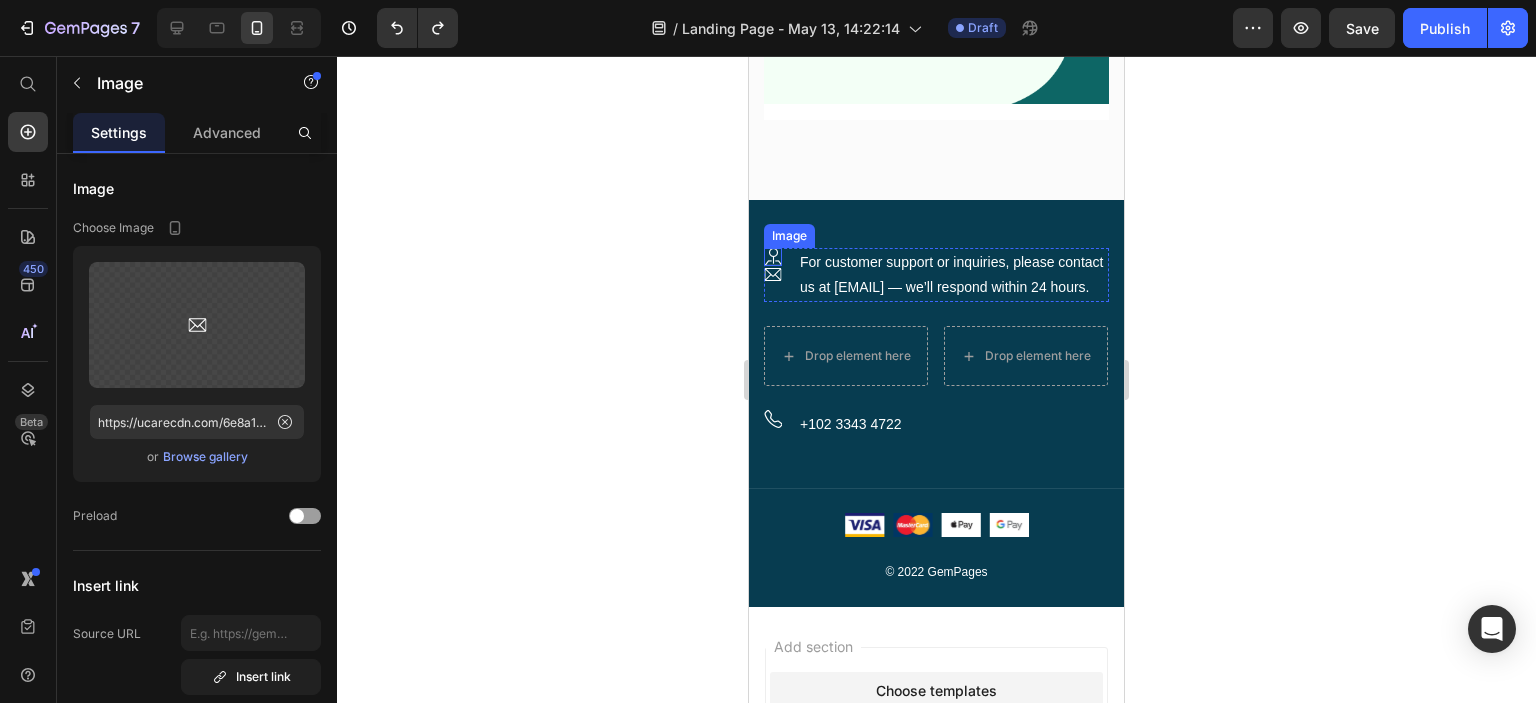 click at bounding box center (773, 257) 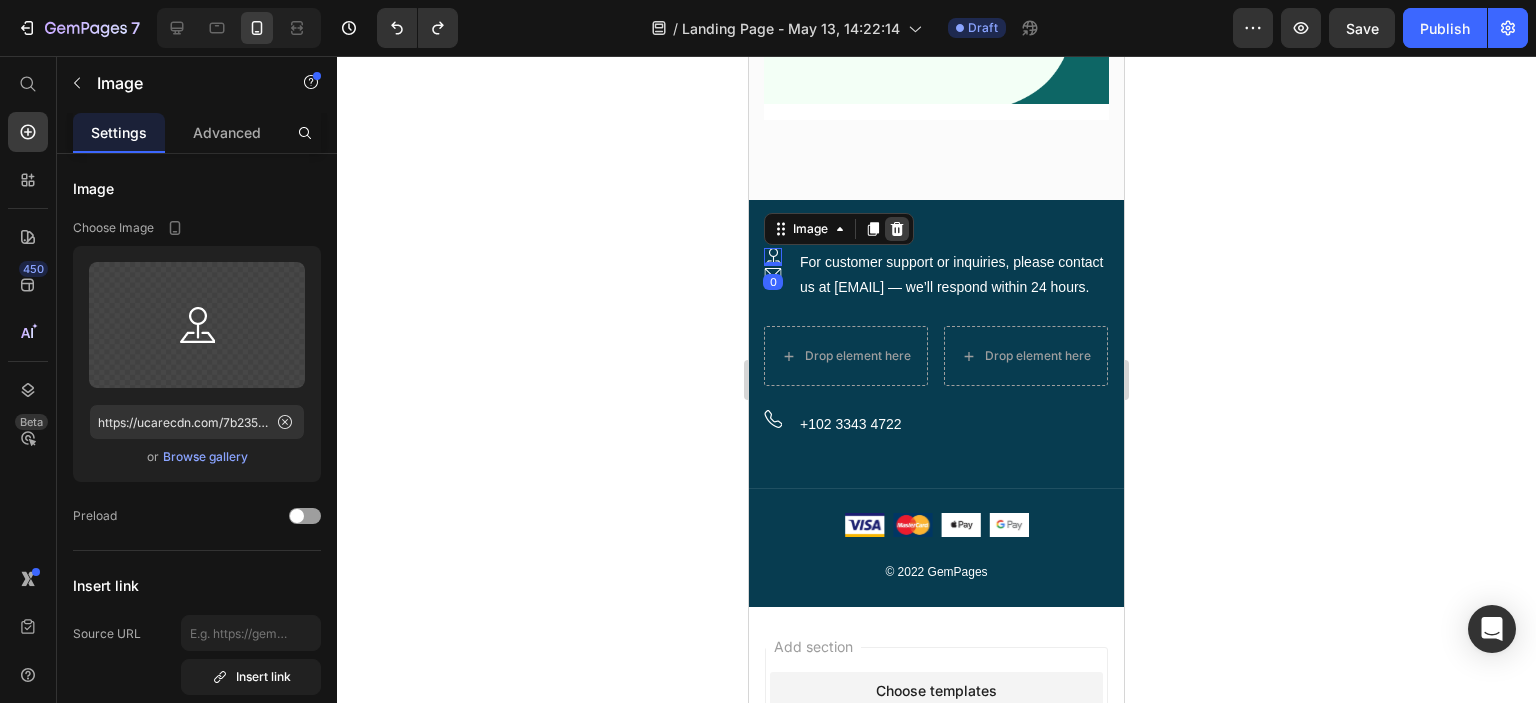 click 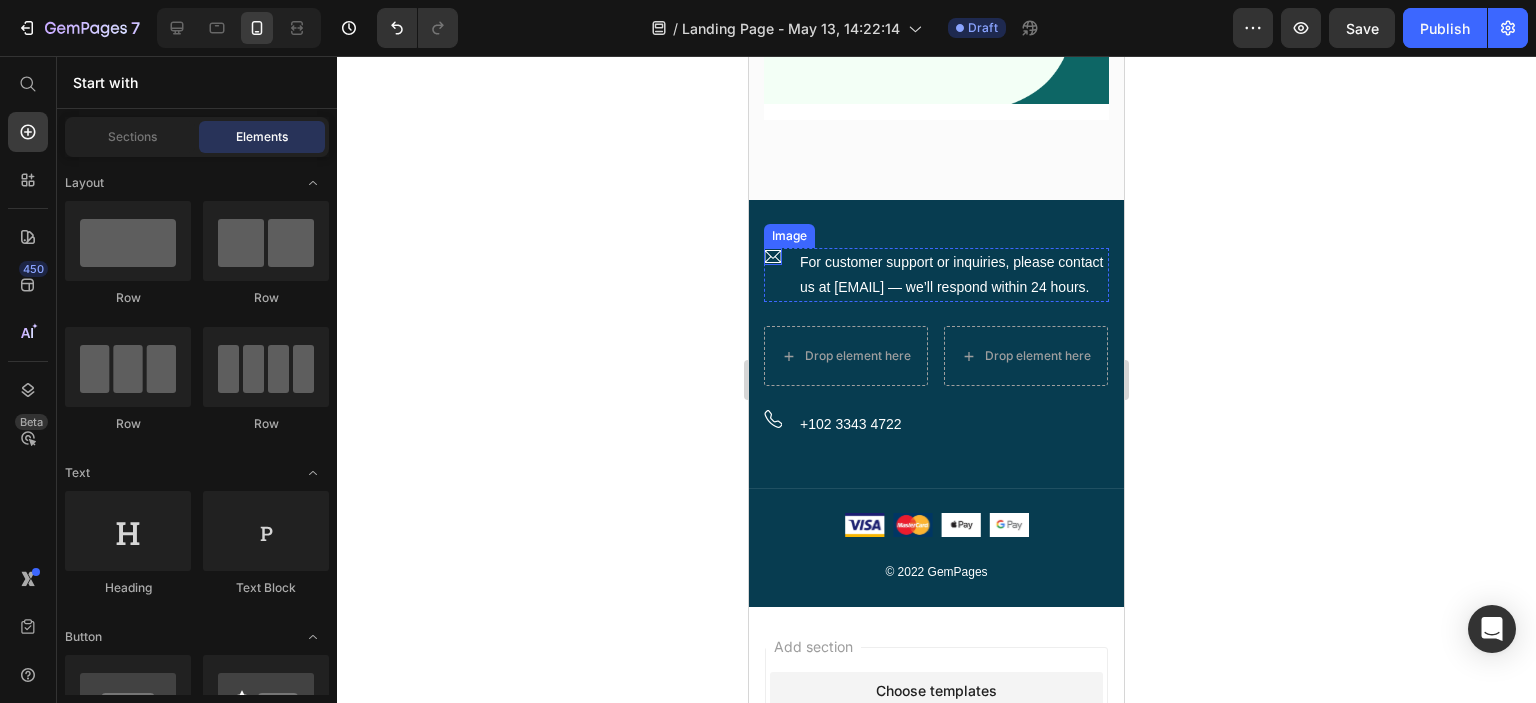 click at bounding box center (773, 256) 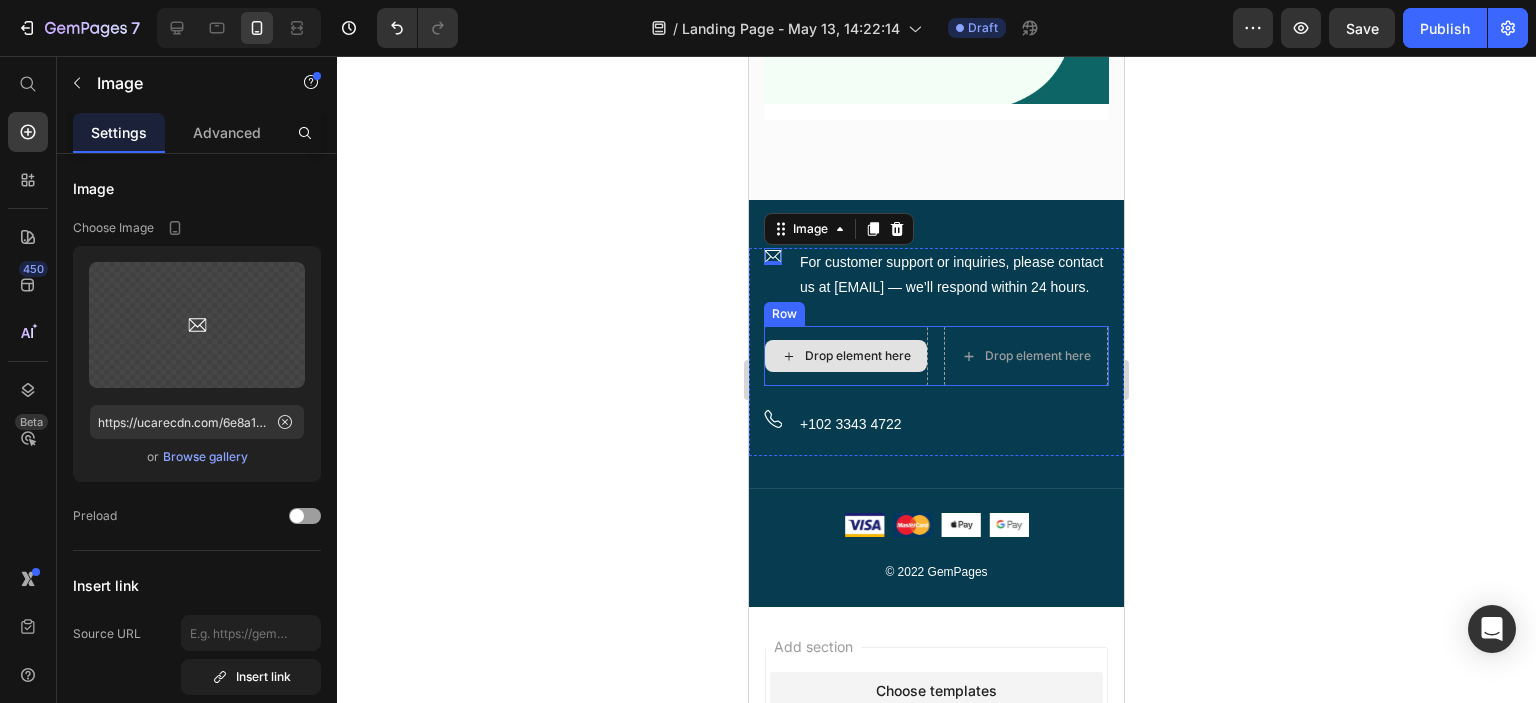 click on "Drop element here" at bounding box center [846, 356] 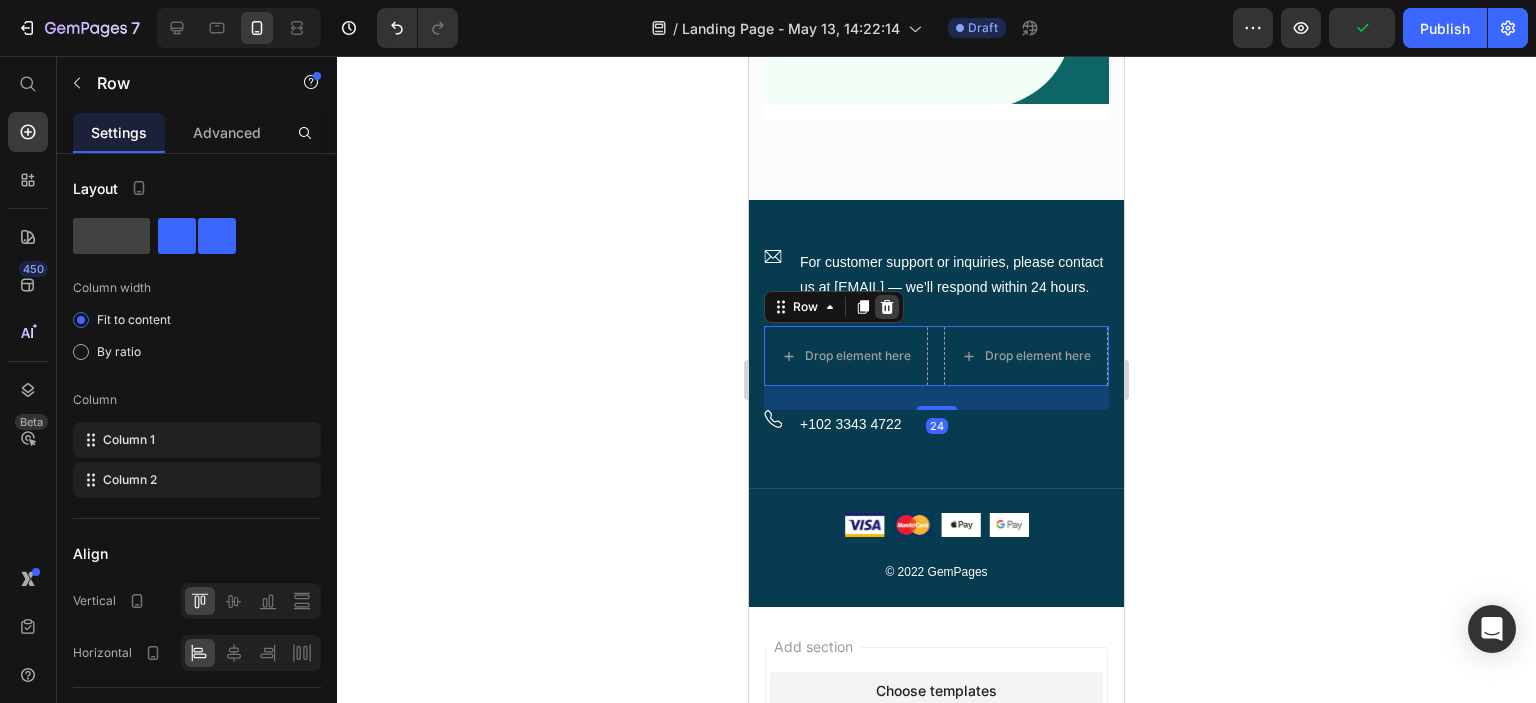 click 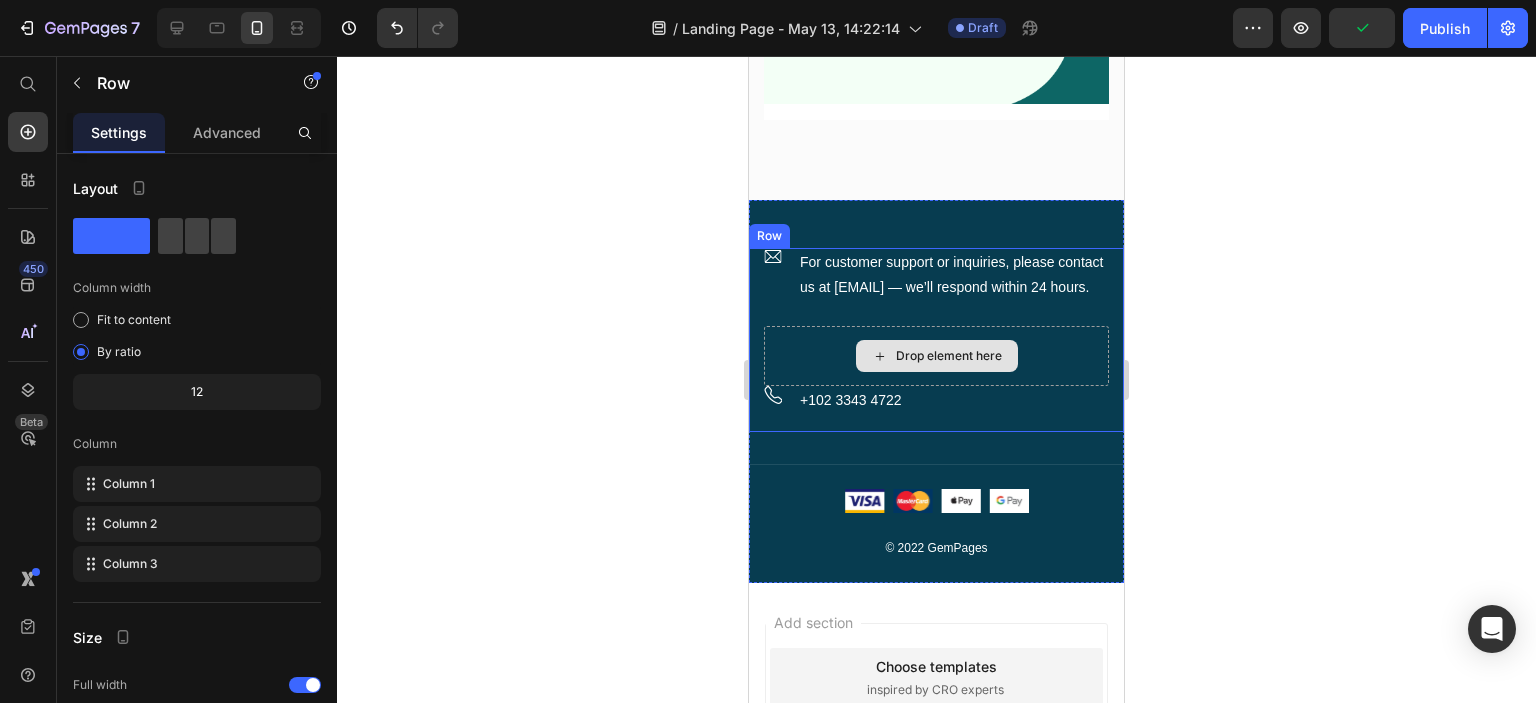 click on "Drop element here" at bounding box center (936, 356) 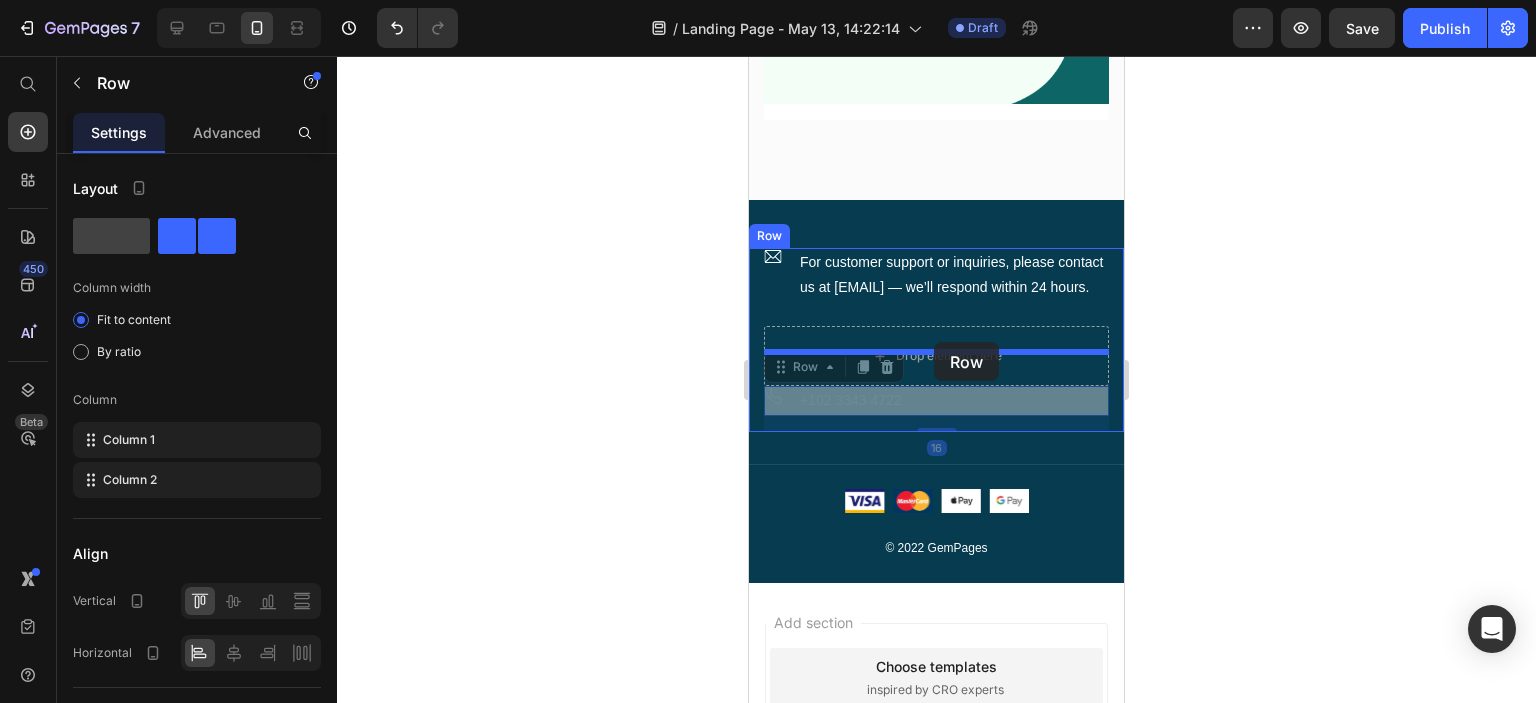 drag, startPoint x: 939, startPoint y: 427, endPoint x: 934, endPoint y: 342, distance: 85.146935 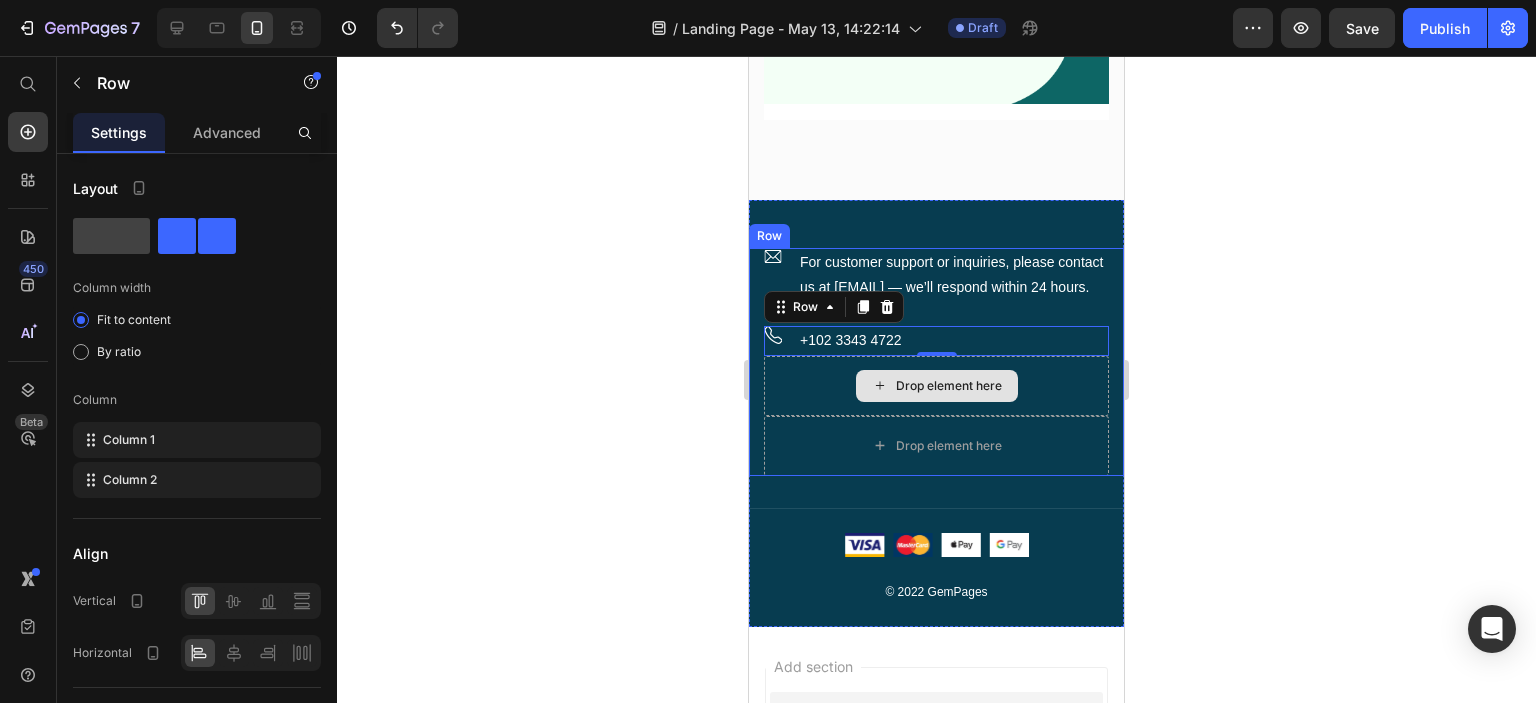 click on "Drop element here" at bounding box center [936, 386] 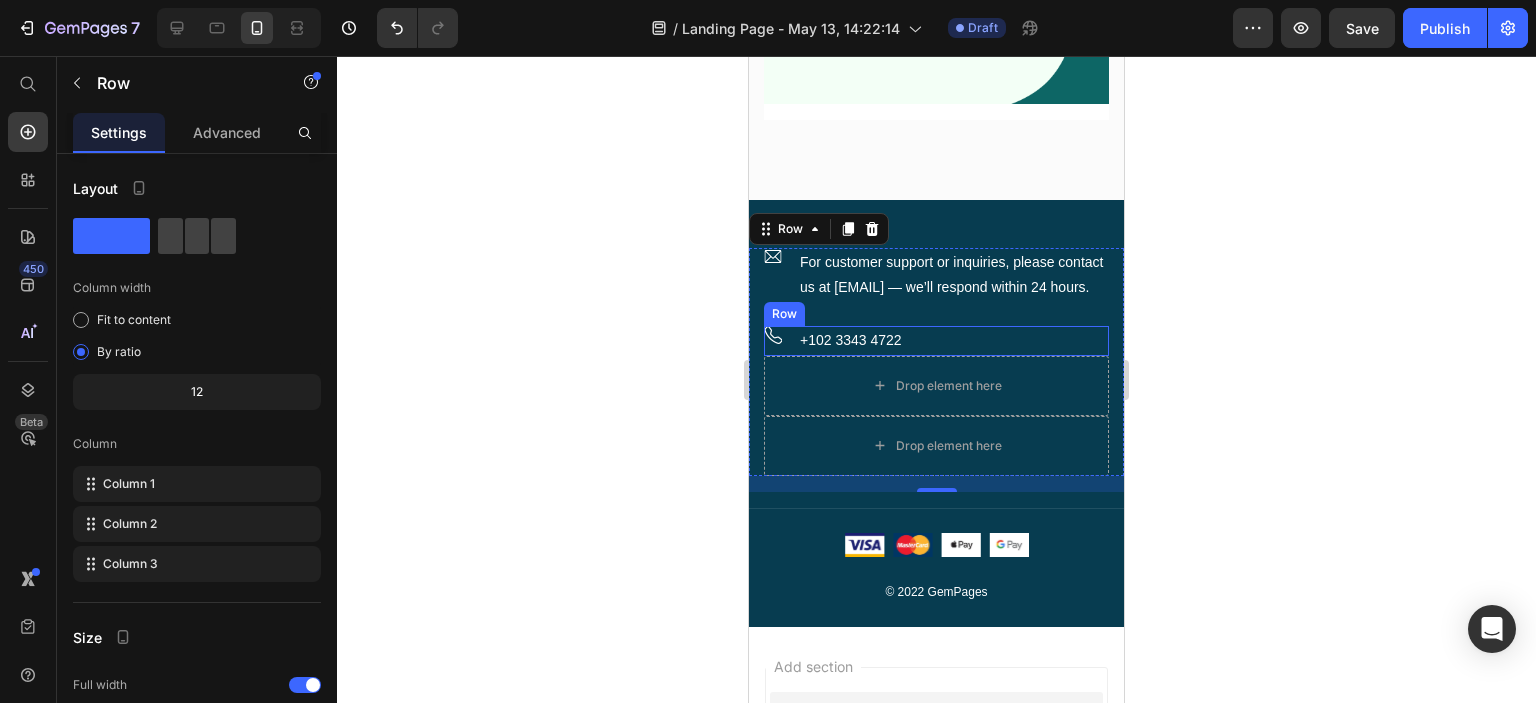 click on "Image +102 3343 4722 Text block Row" at bounding box center (936, 340) 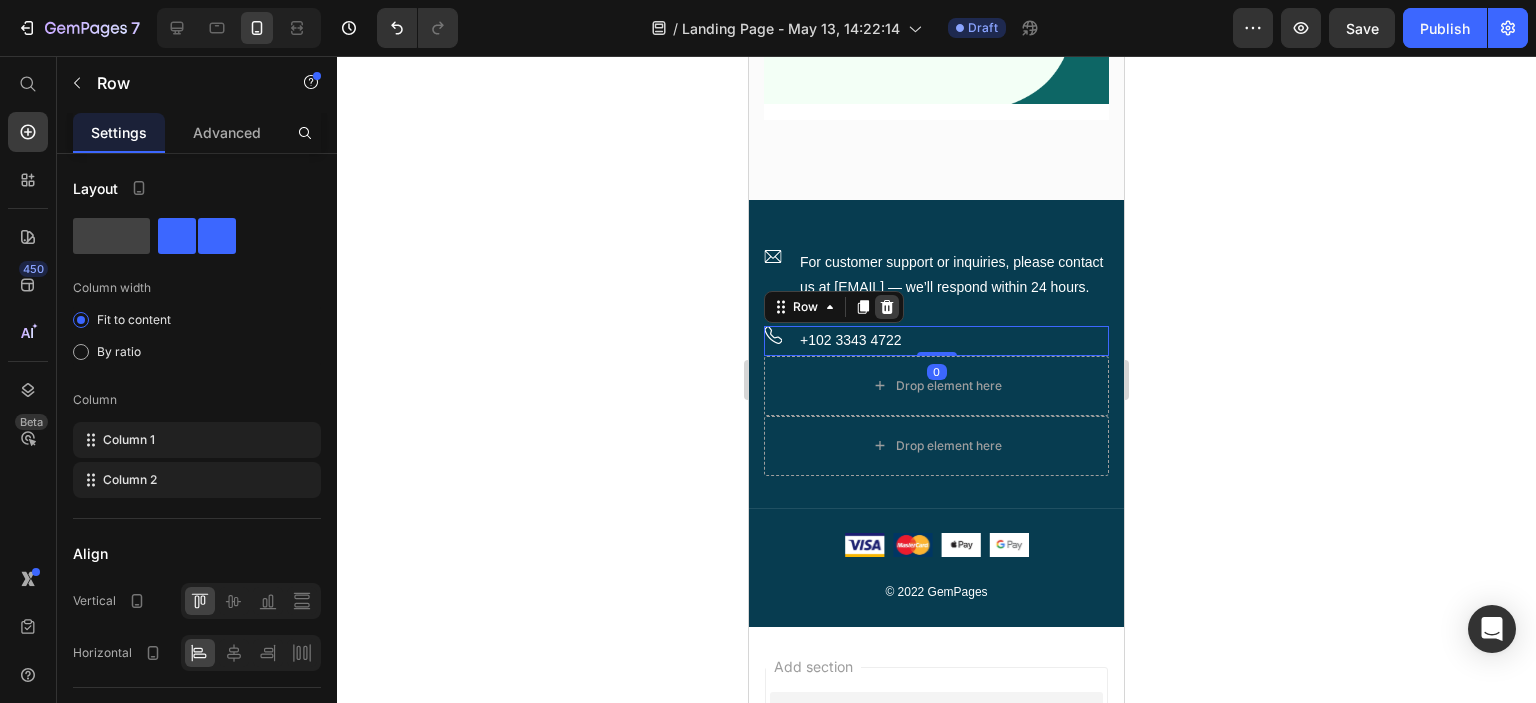 click 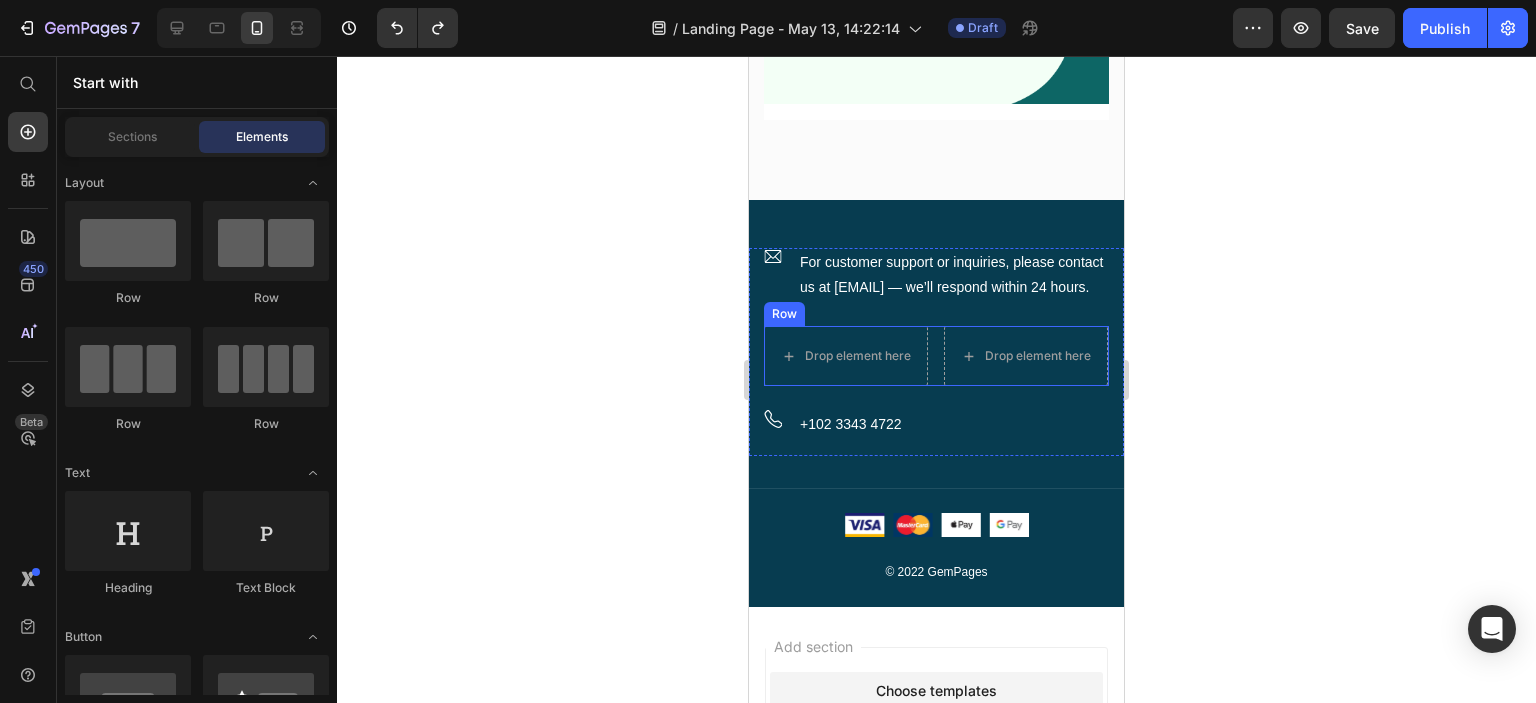 click on "Drop element here
Drop element here Row" at bounding box center [936, 356] 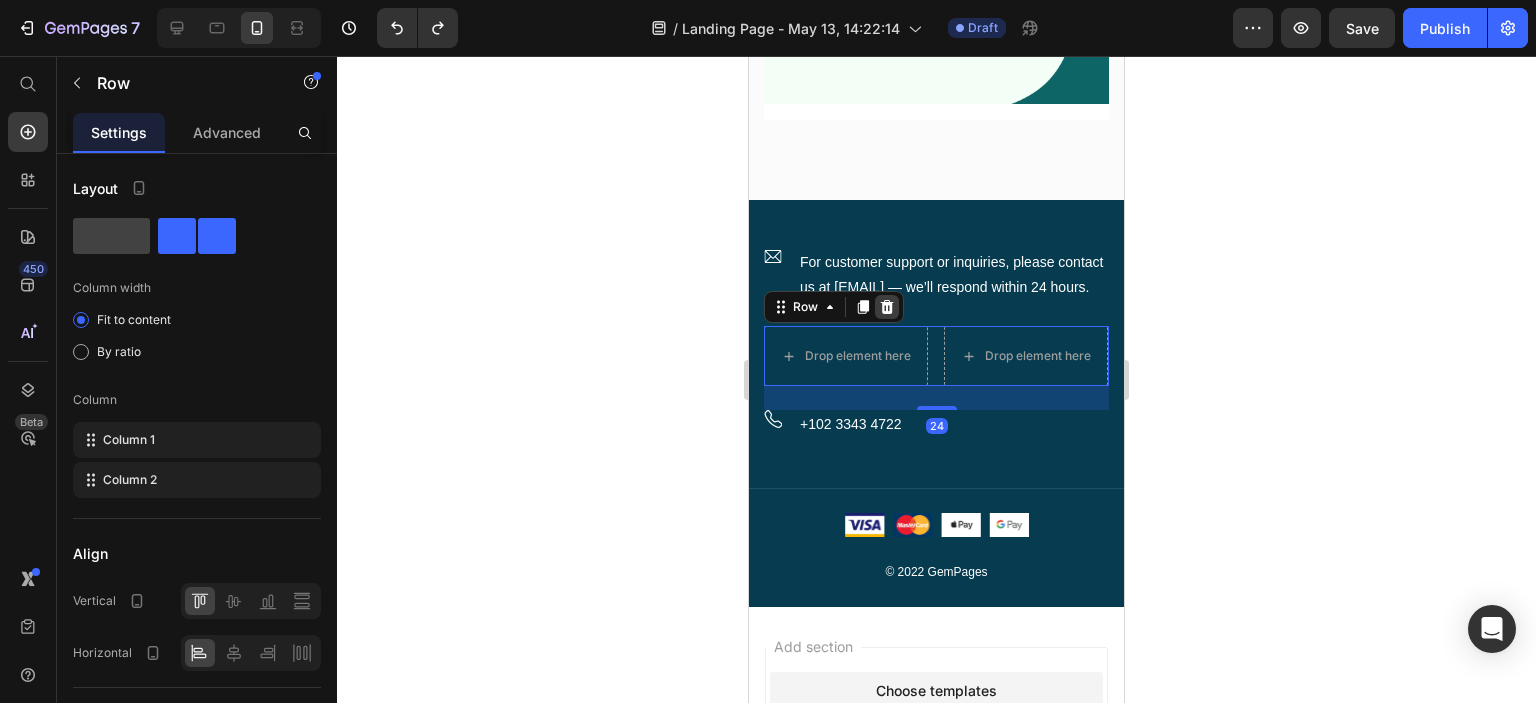 click 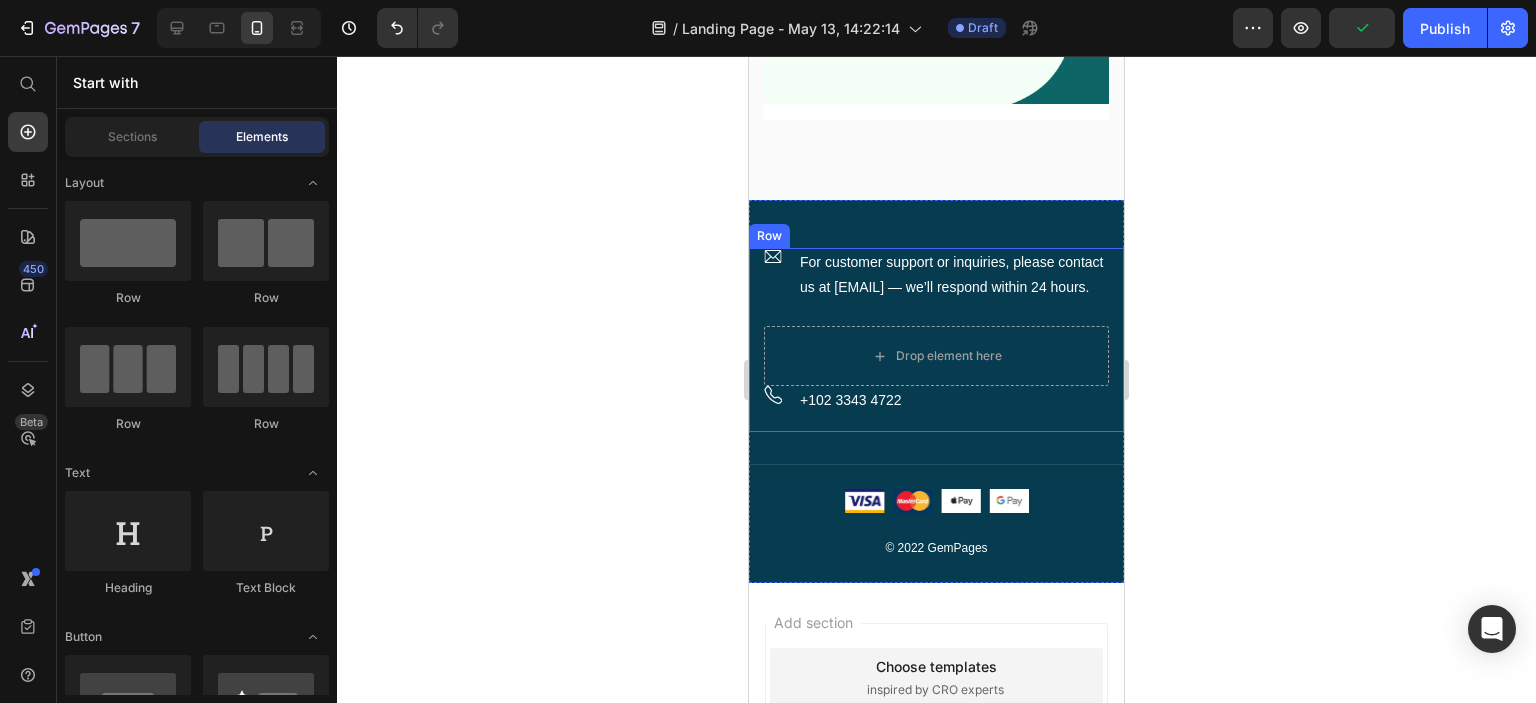 click on "Row" at bounding box center [769, 236] 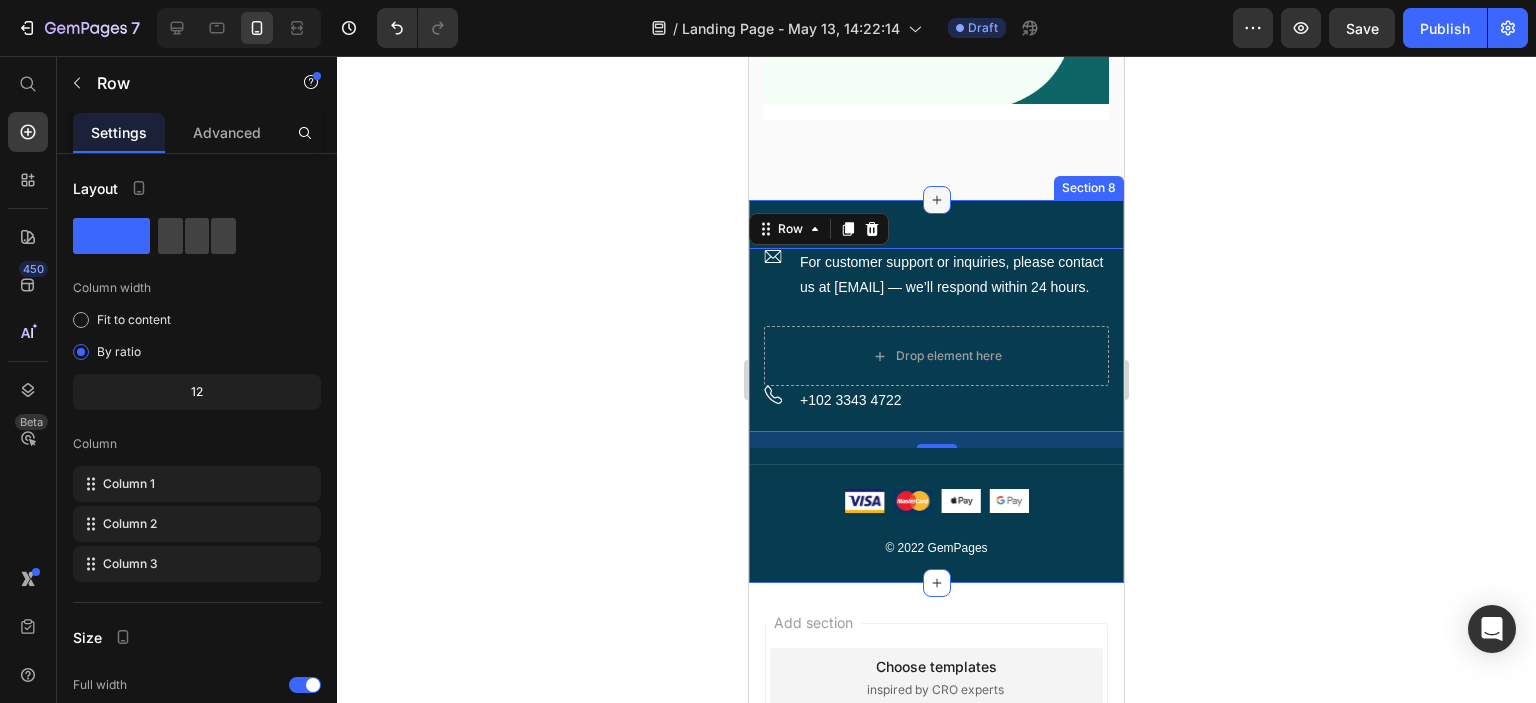 click at bounding box center (937, 200) 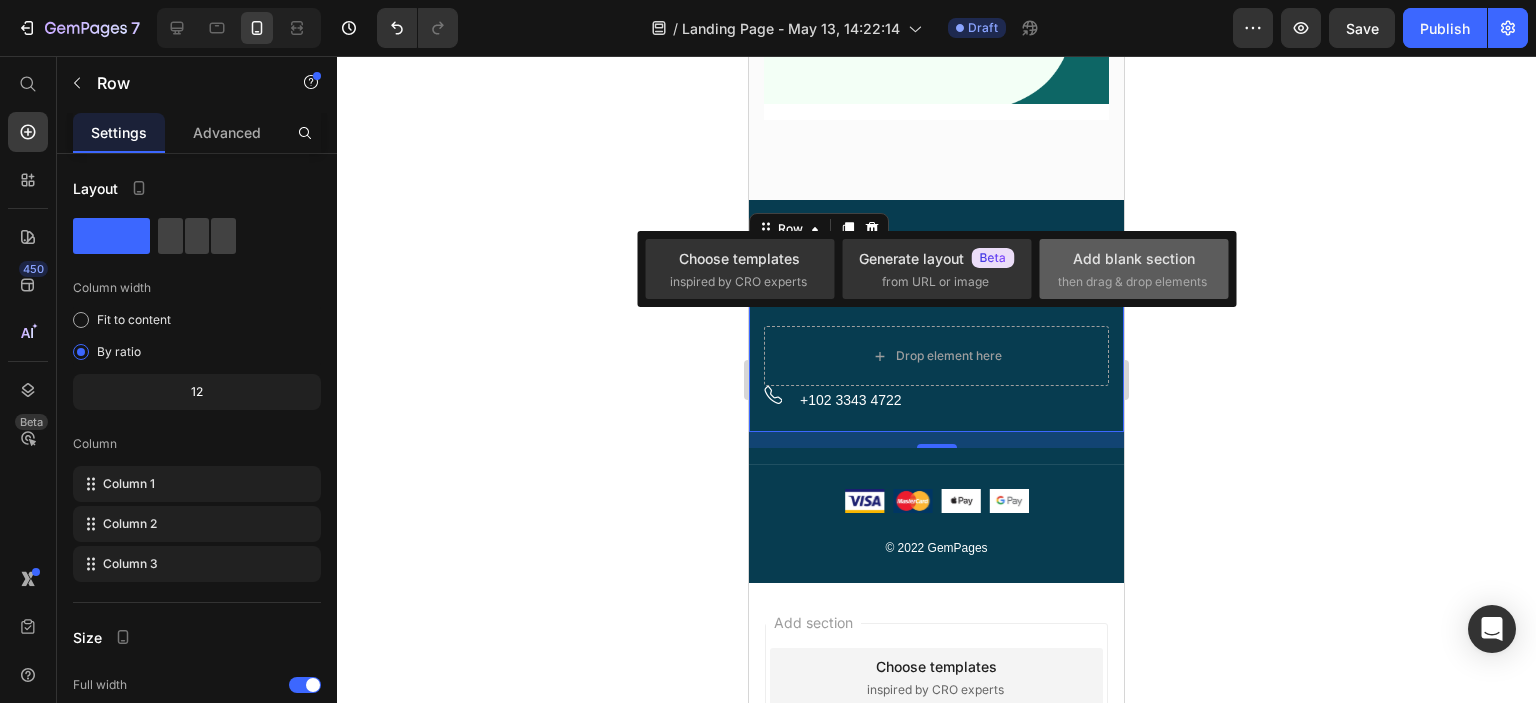 click on "Add blank section" at bounding box center (1134, 258) 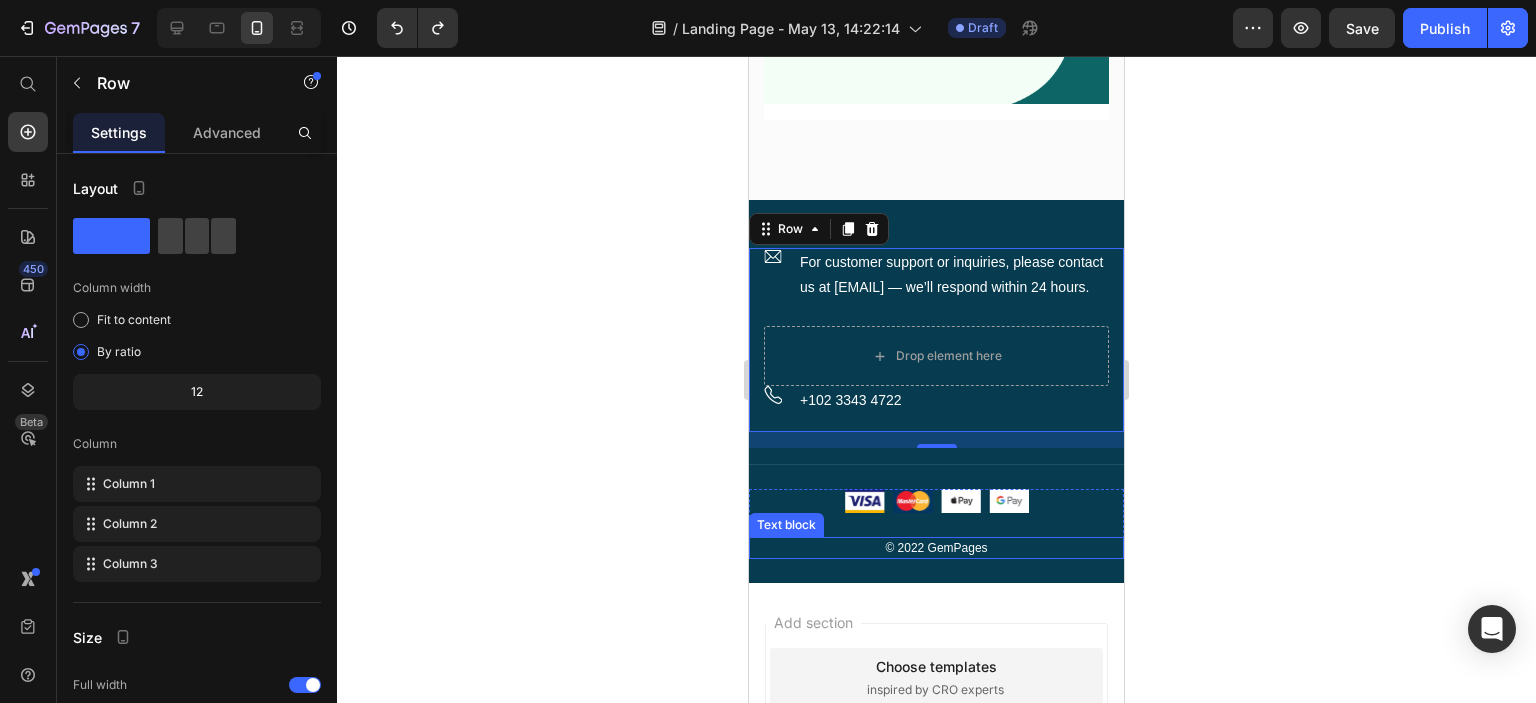click on "© 2022 GemPages" at bounding box center [936, 548] 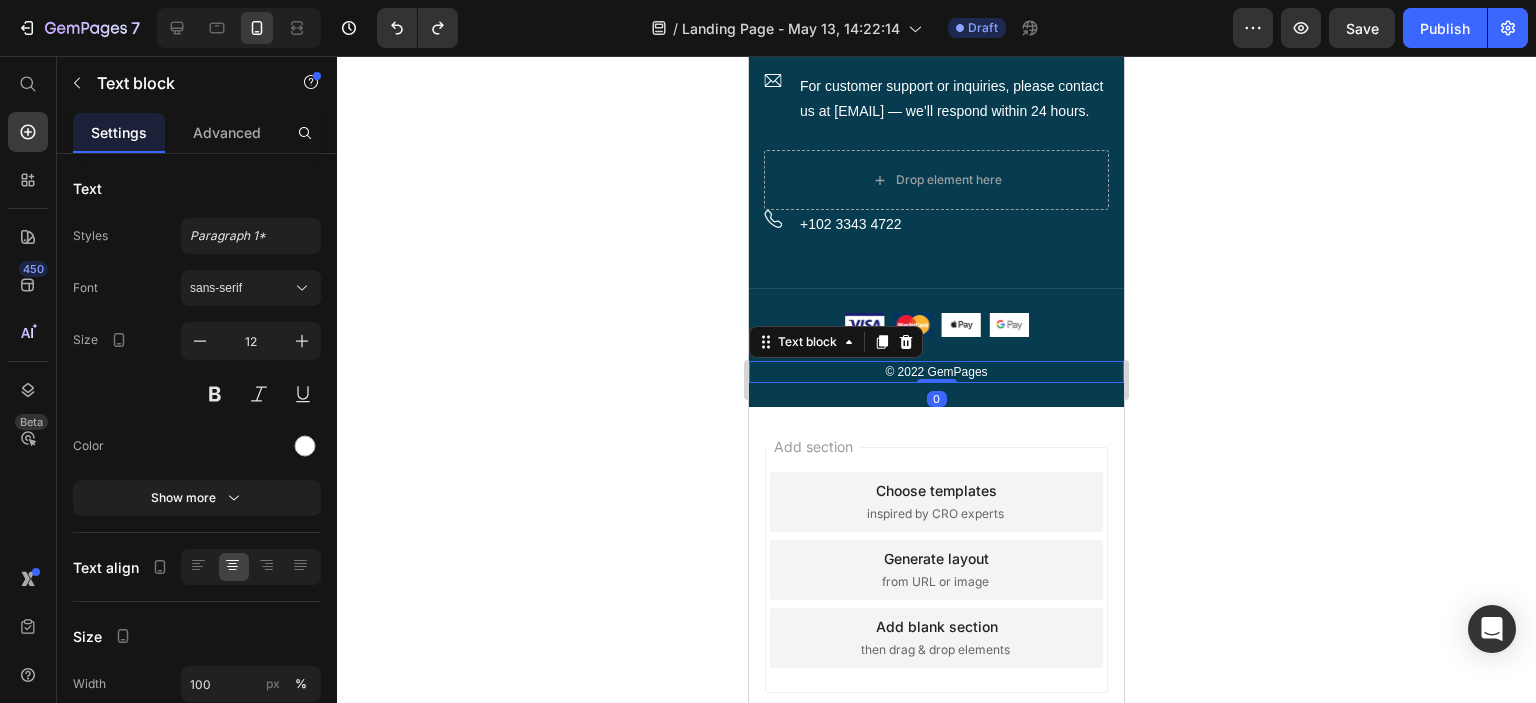scroll, scrollTop: 8216, scrollLeft: 0, axis: vertical 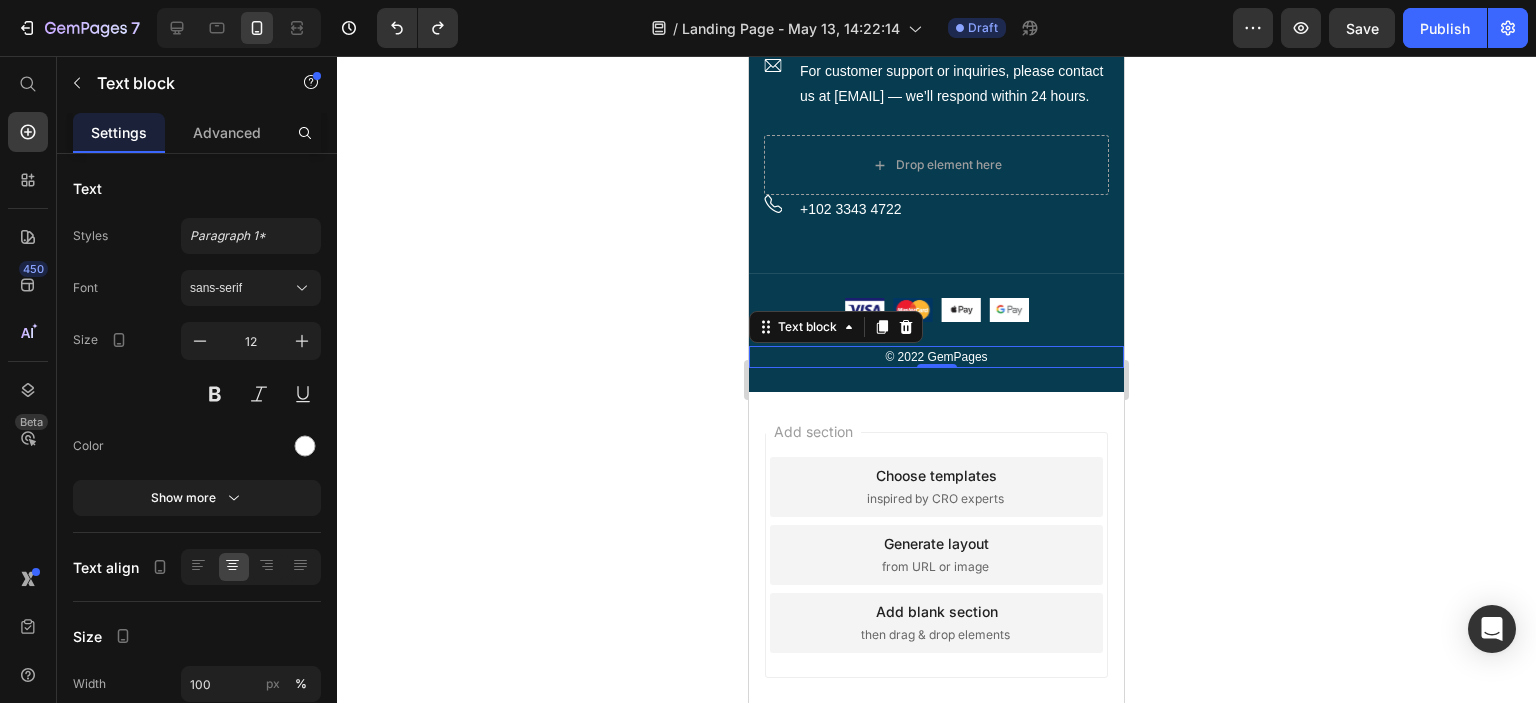 click on "© 2022 GemPages" at bounding box center [936, 357] 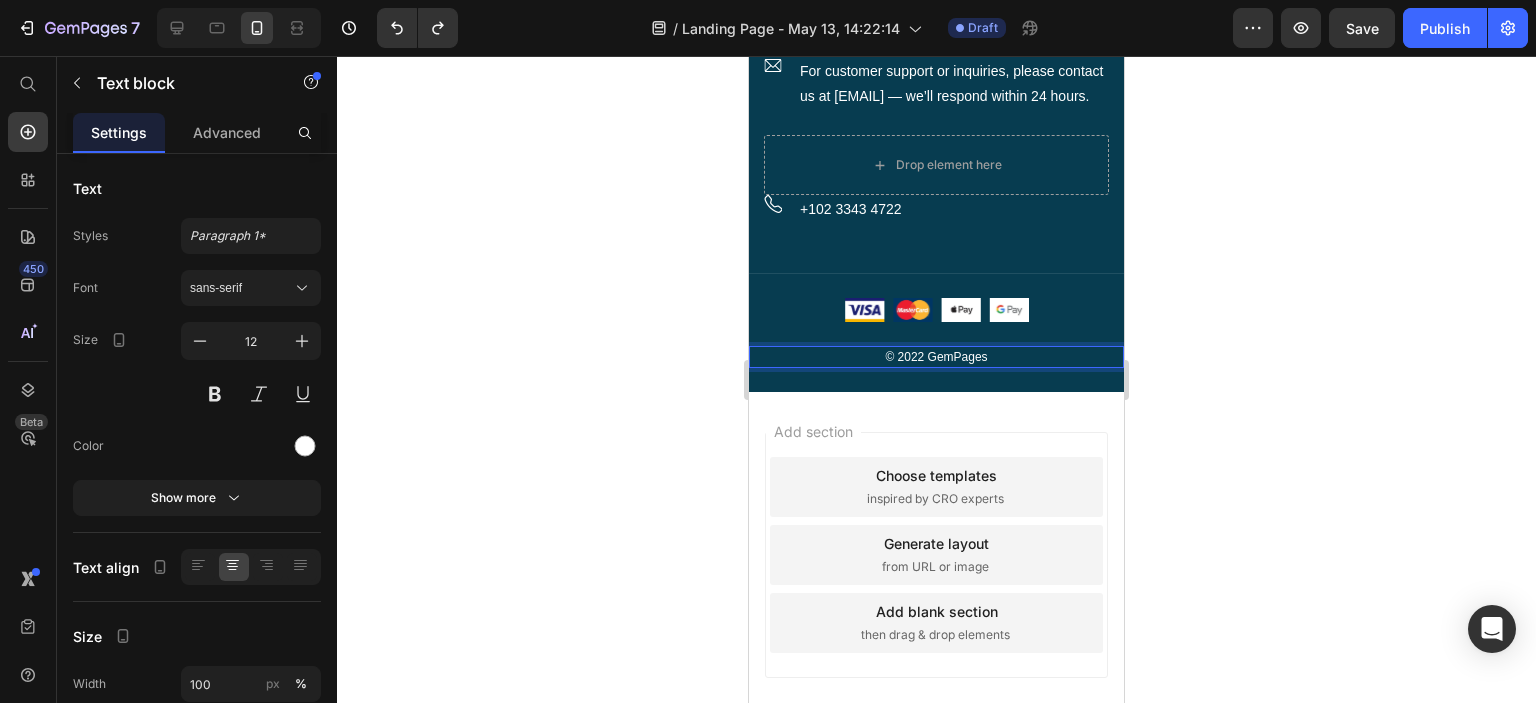 click on "© 2022 GemPages" at bounding box center (936, 357) 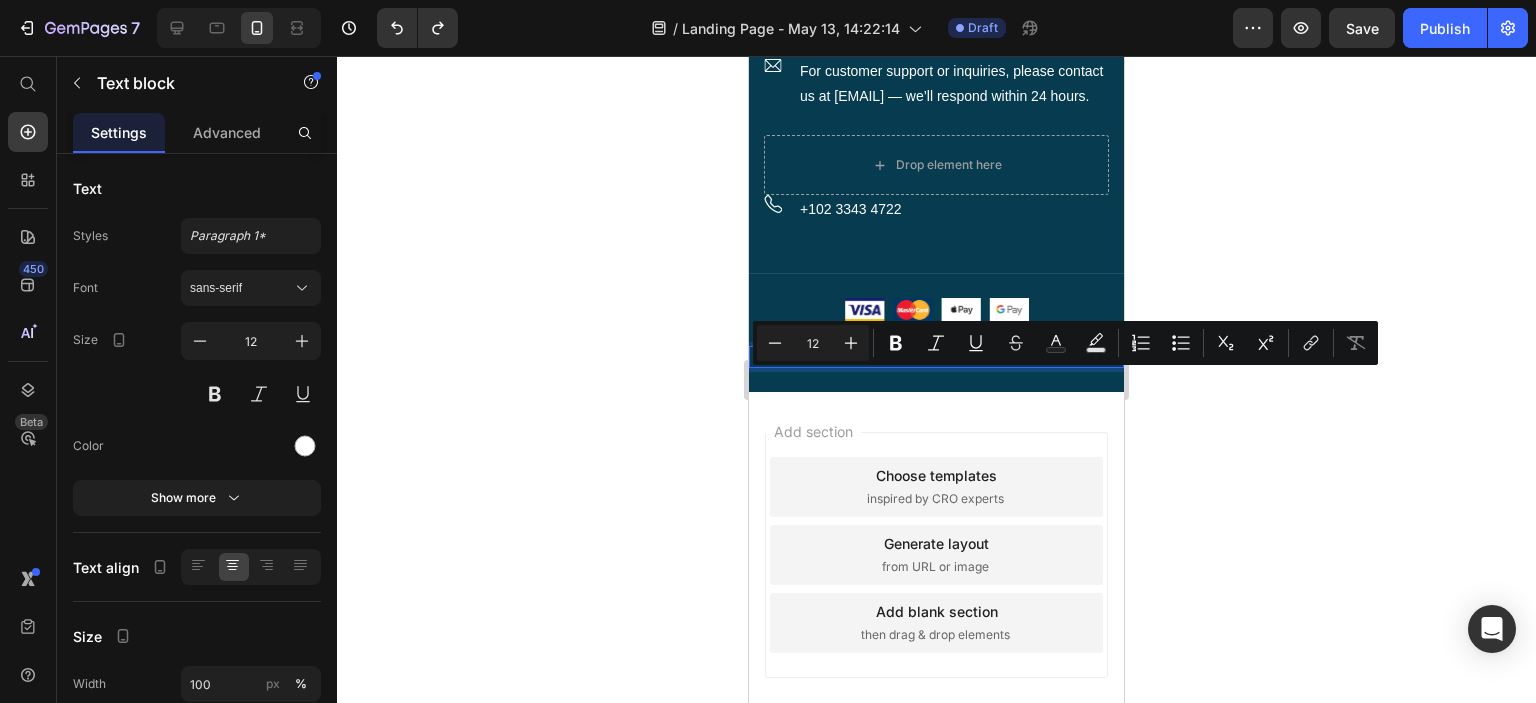 click on "© 2022 GemPages" at bounding box center [936, 357] 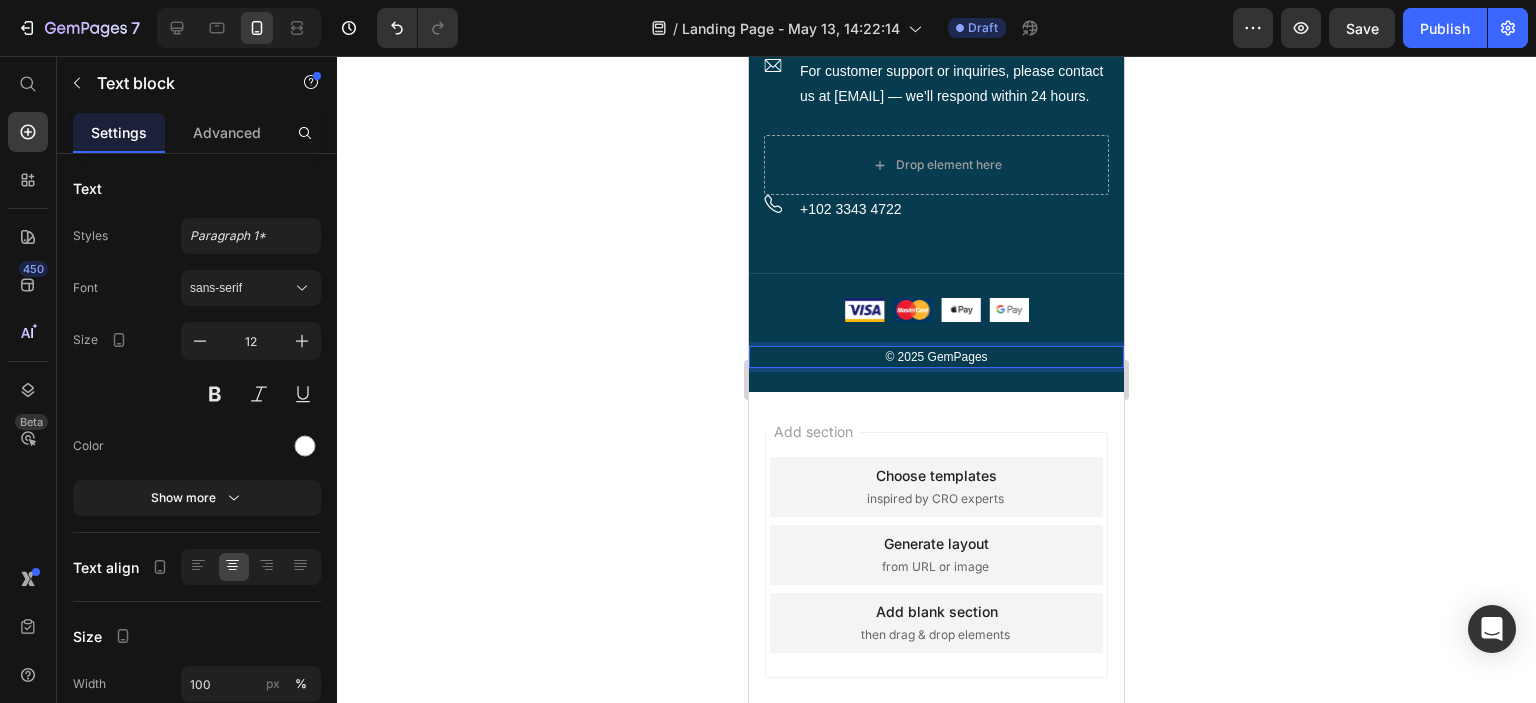 click on "© 2025 GemPages" at bounding box center [936, 357] 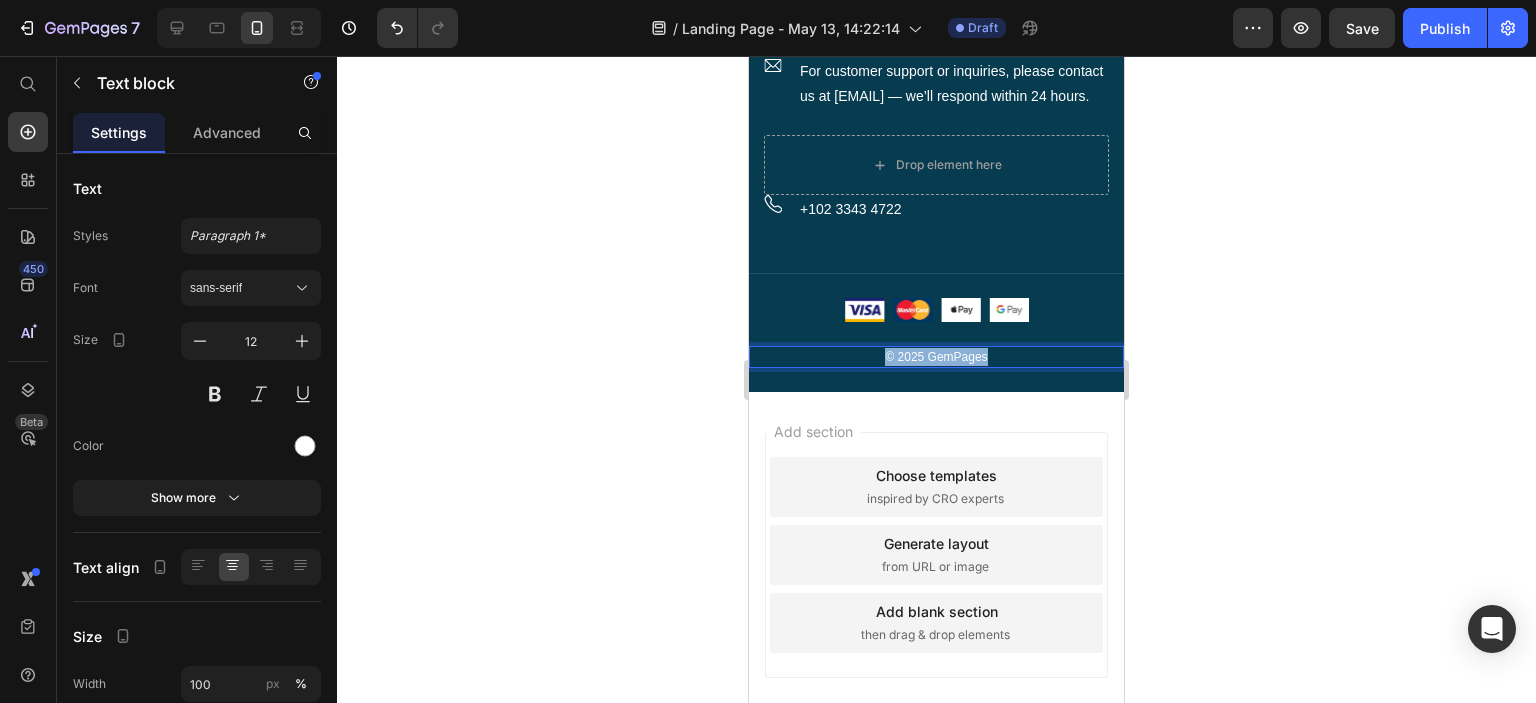 click on "© 2025 GemPages" at bounding box center [936, 357] 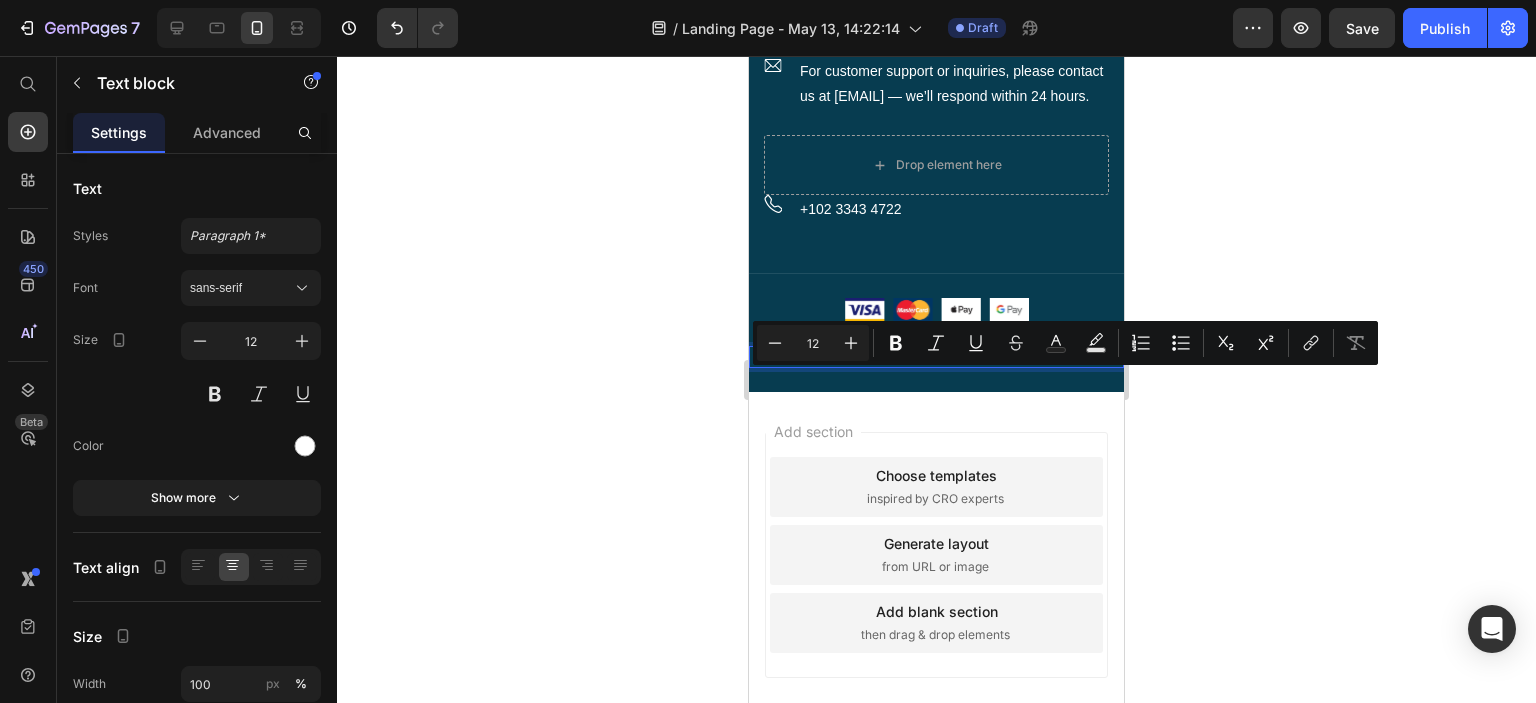 click on "© 2025 GemPages" at bounding box center [936, 357] 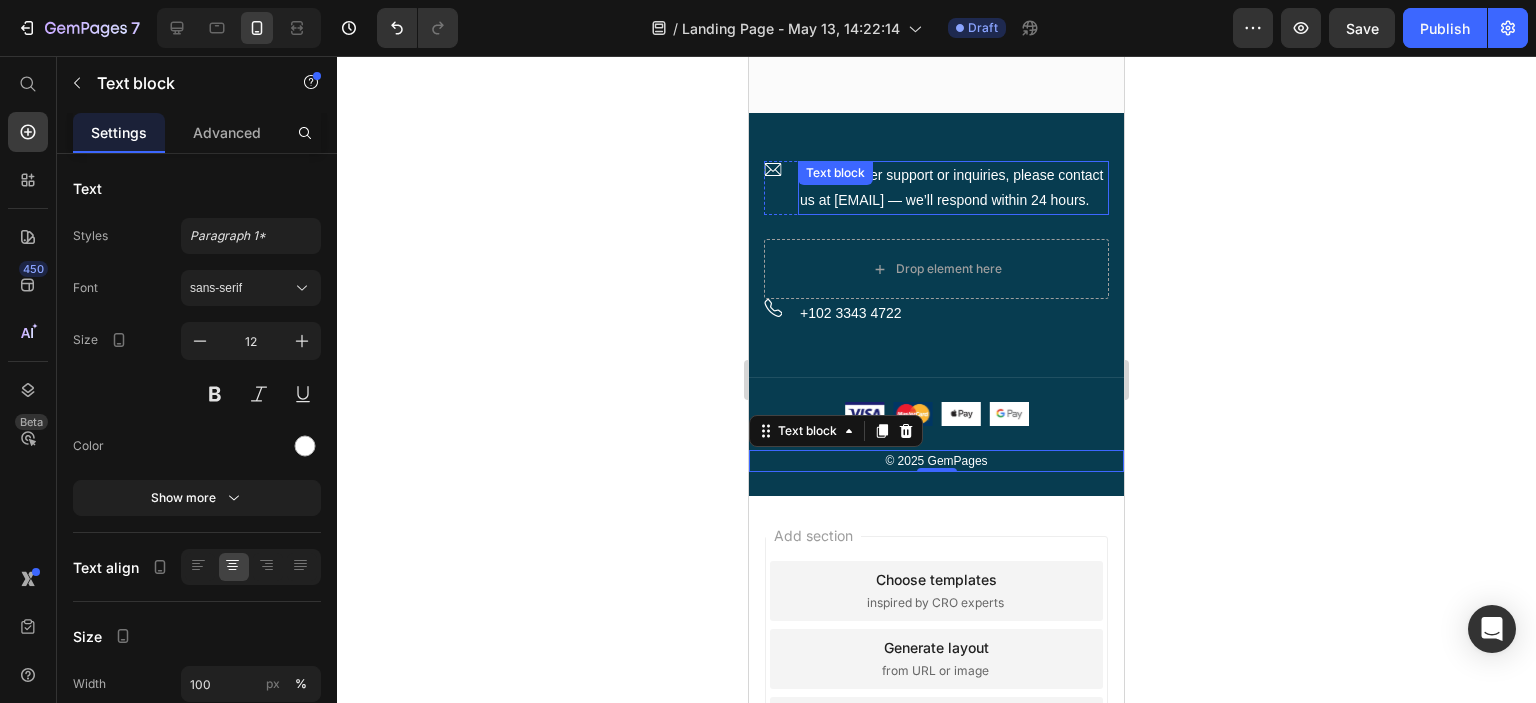 scroll, scrollTop: 8111, scrollLeft: 0, axis: vertical 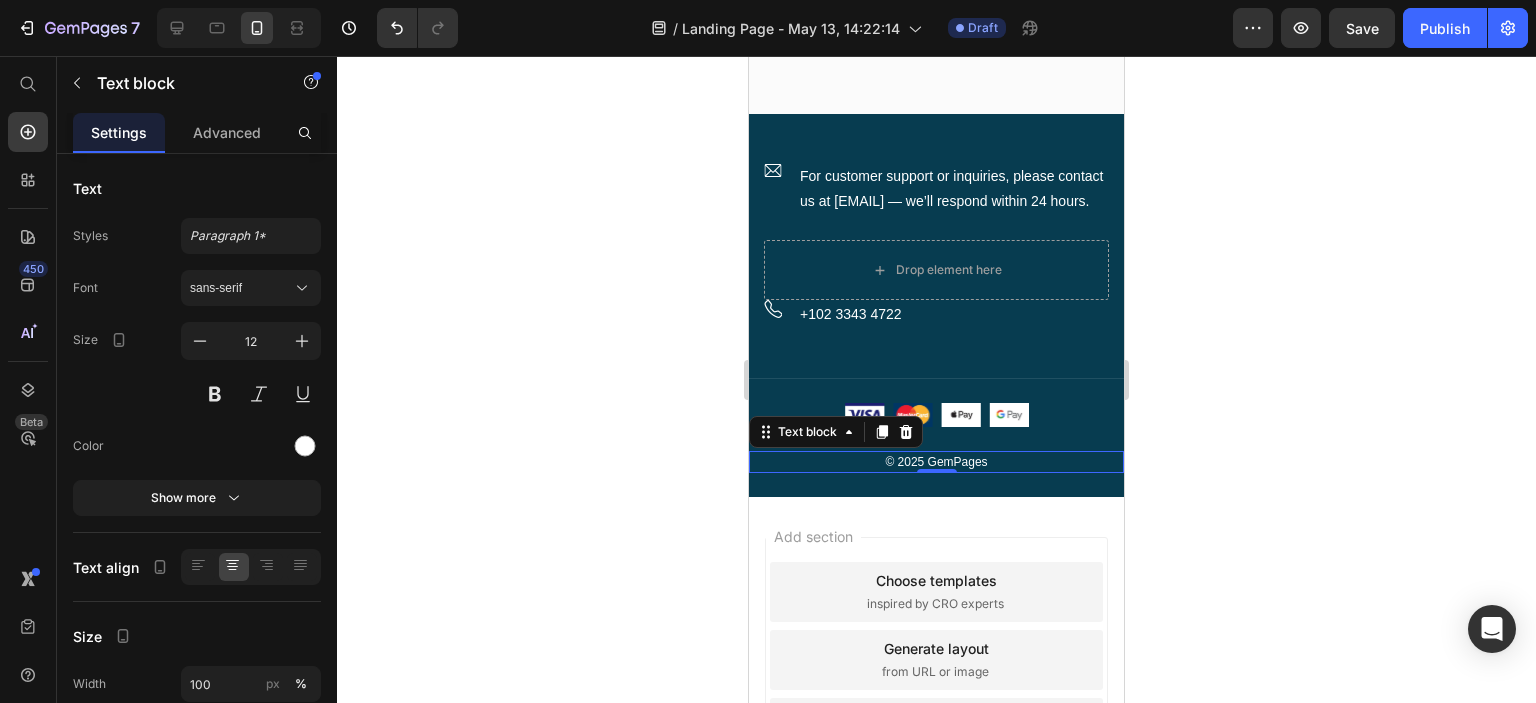 click on "© 2025 GemPages" at bounding box center (936, 462) 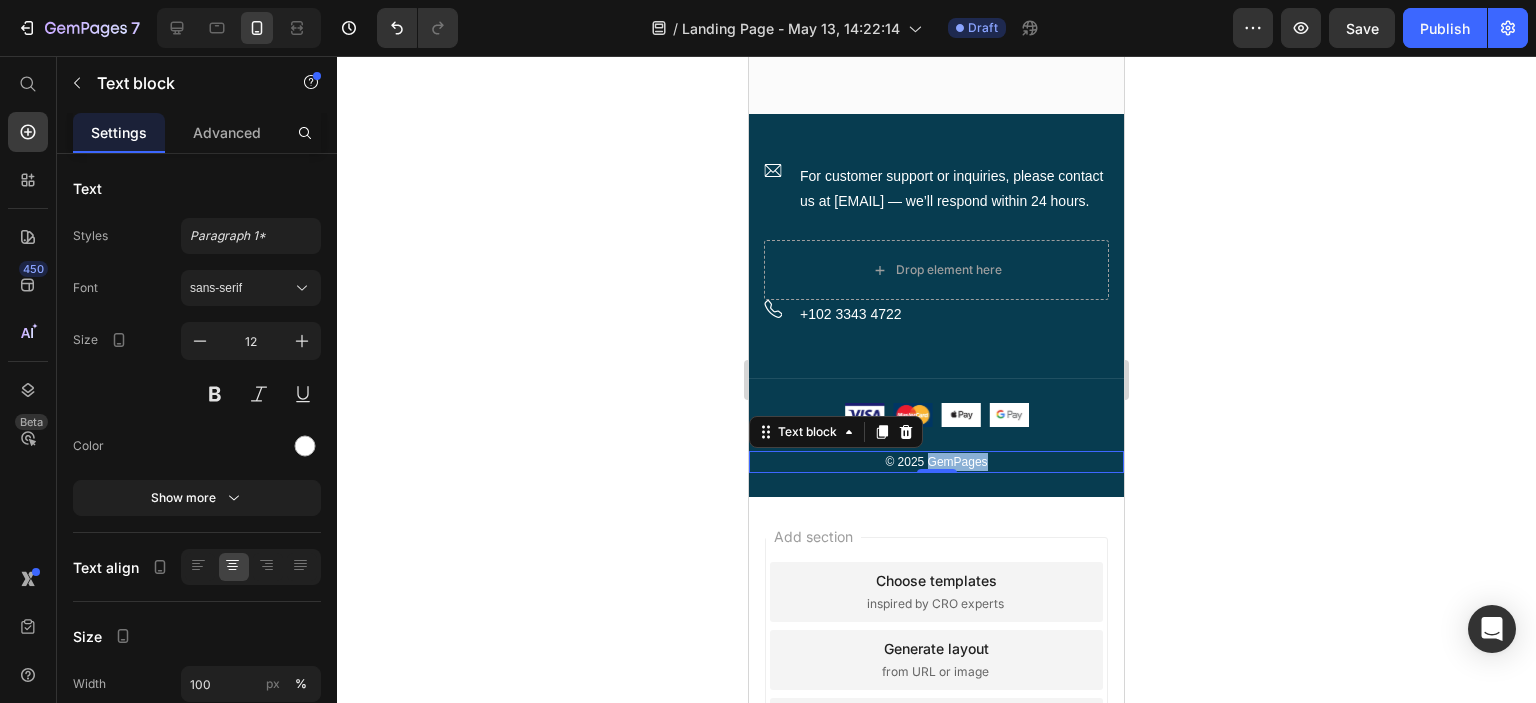 click on "© 2025 GemPages" at bounding box center (936, 462) 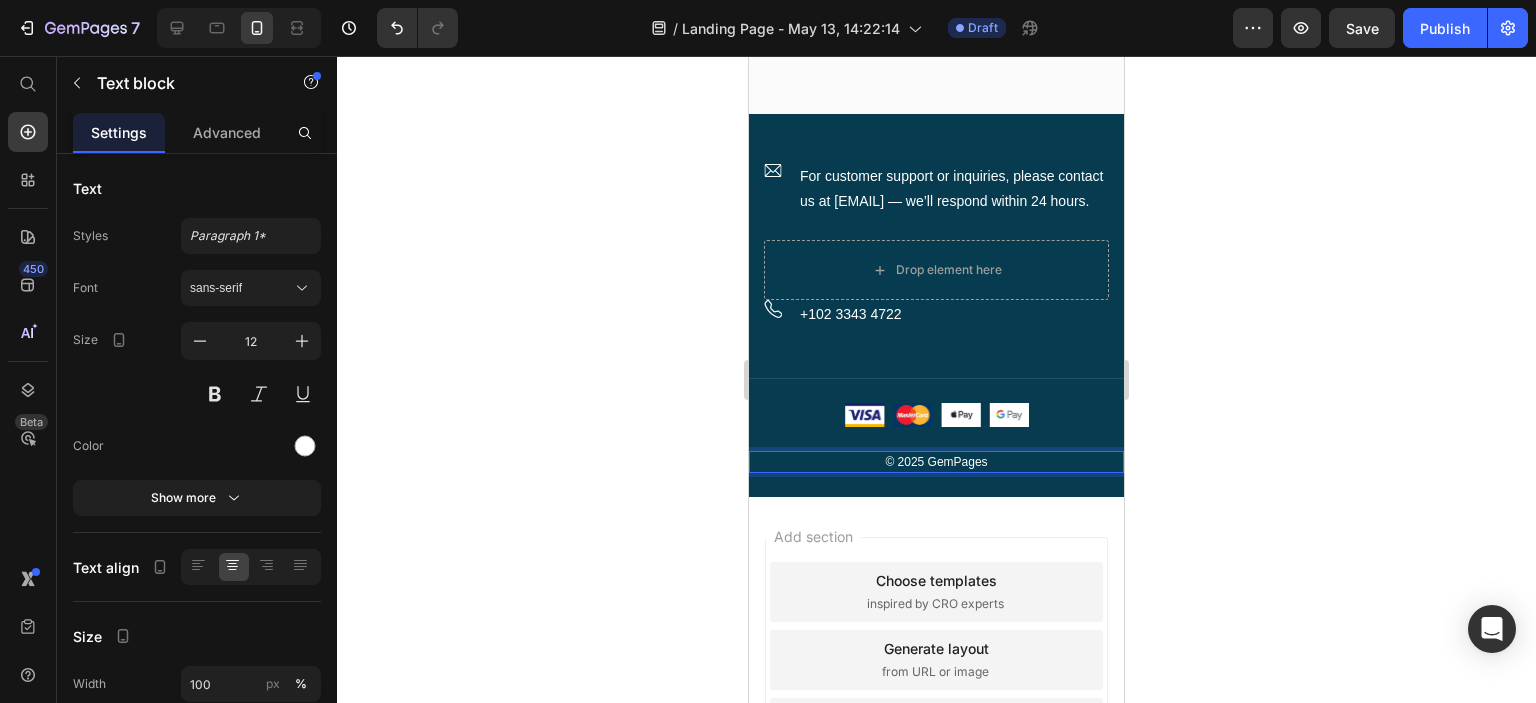 click on "© 2025 GemPages" at bounding box center [936, 462] 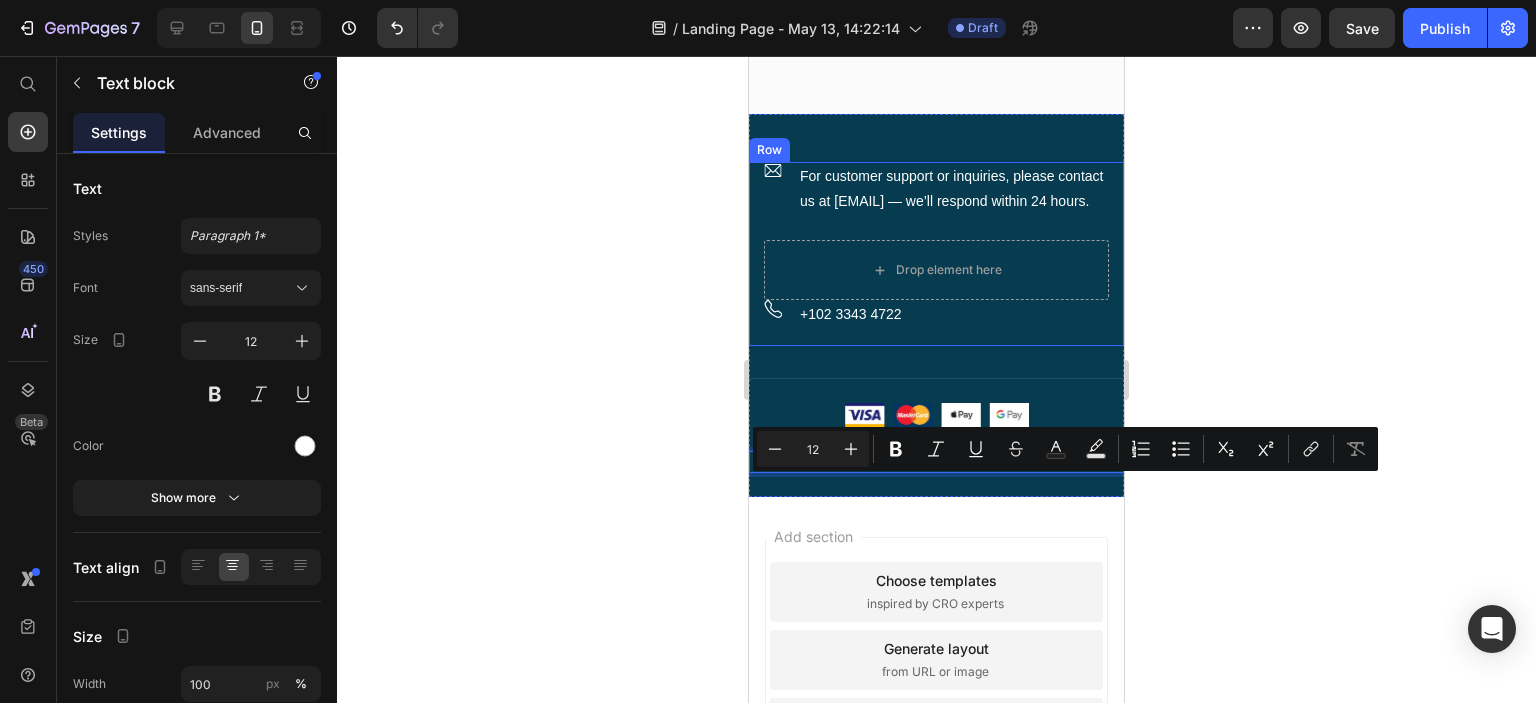 click on "Image For customer support or inquiries, please contact us at [EMAIL] — we’ll respond within 24 hours. Text block Row" at bounding box center [936, 201] 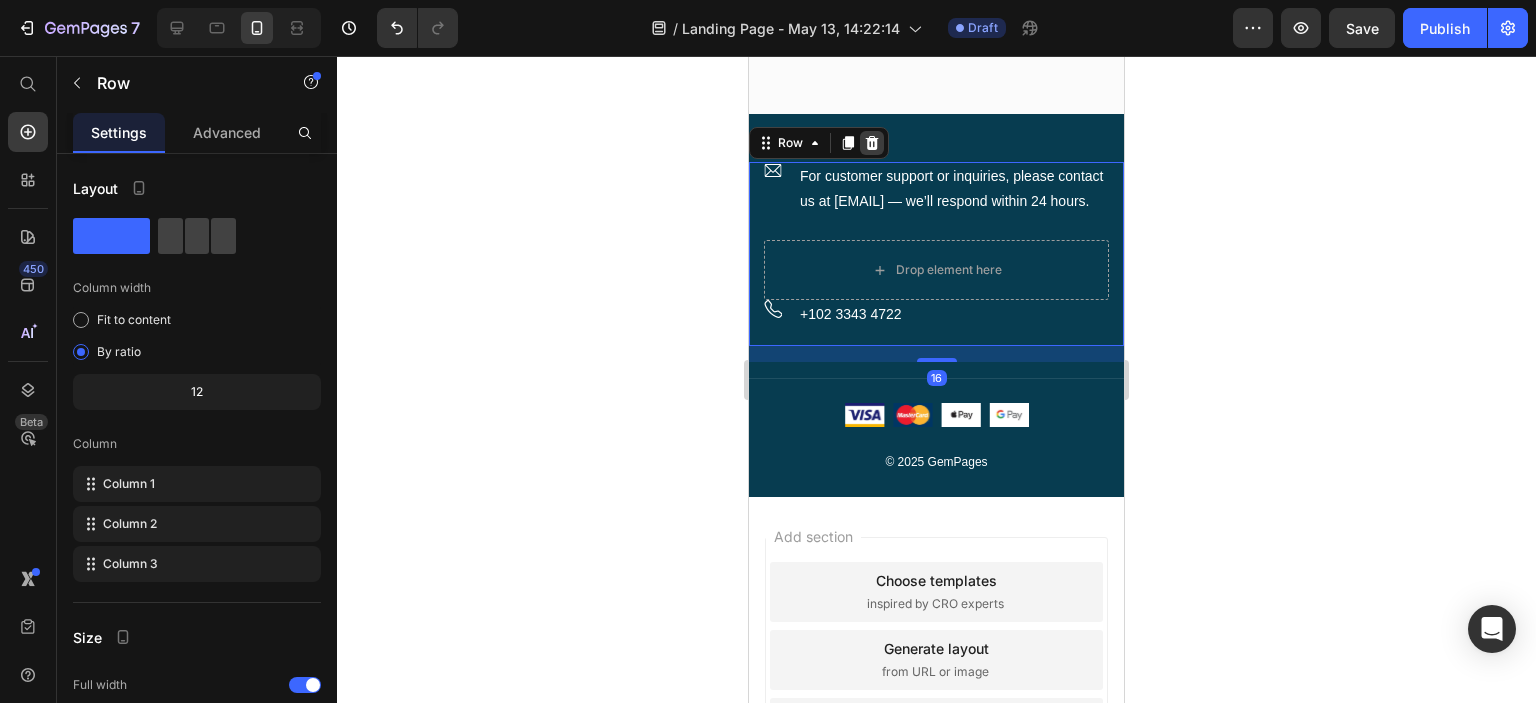 click 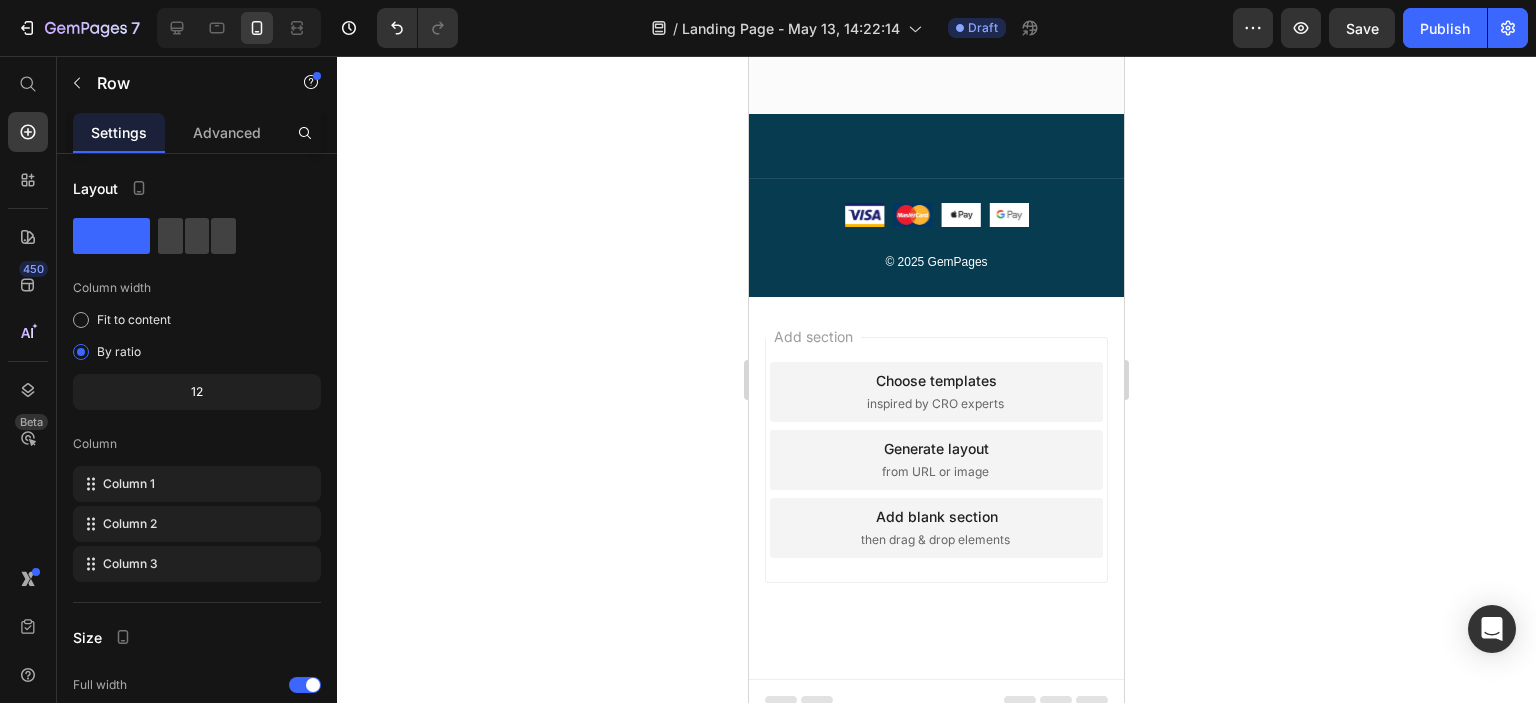 scroll, scrollTop: 7992, scrollLeft: 0, axis: vertical 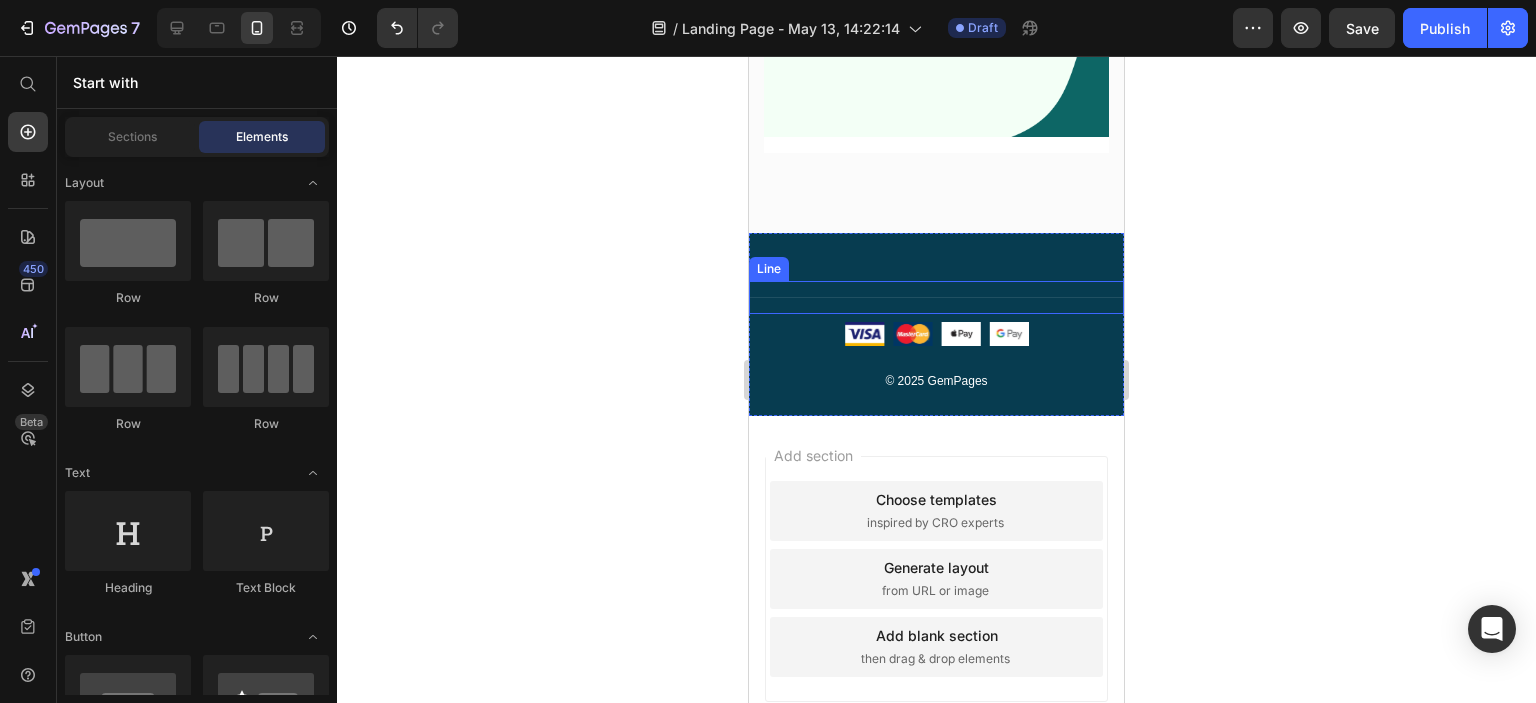 click on "Title Line" at bounding box center (936, 297) 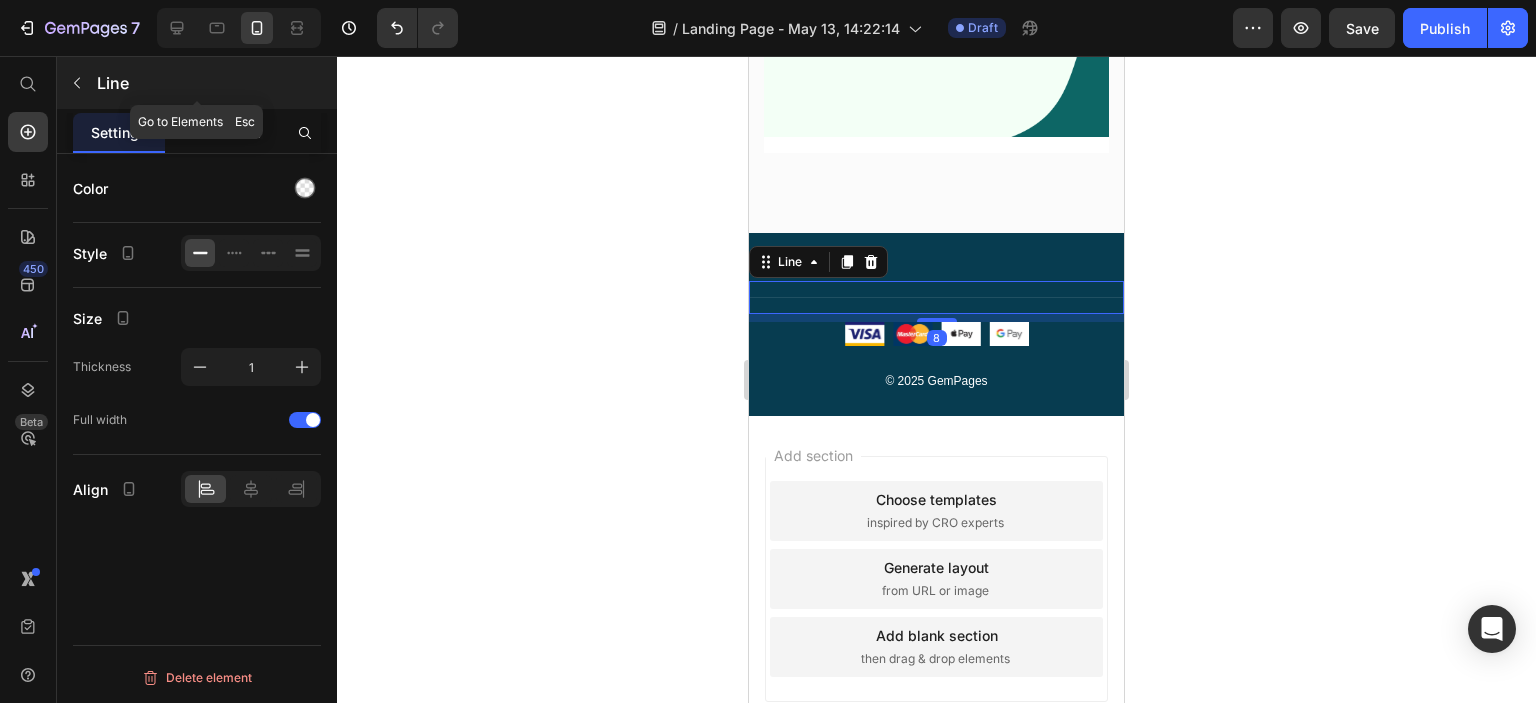 click at bounding box center [77, 83] 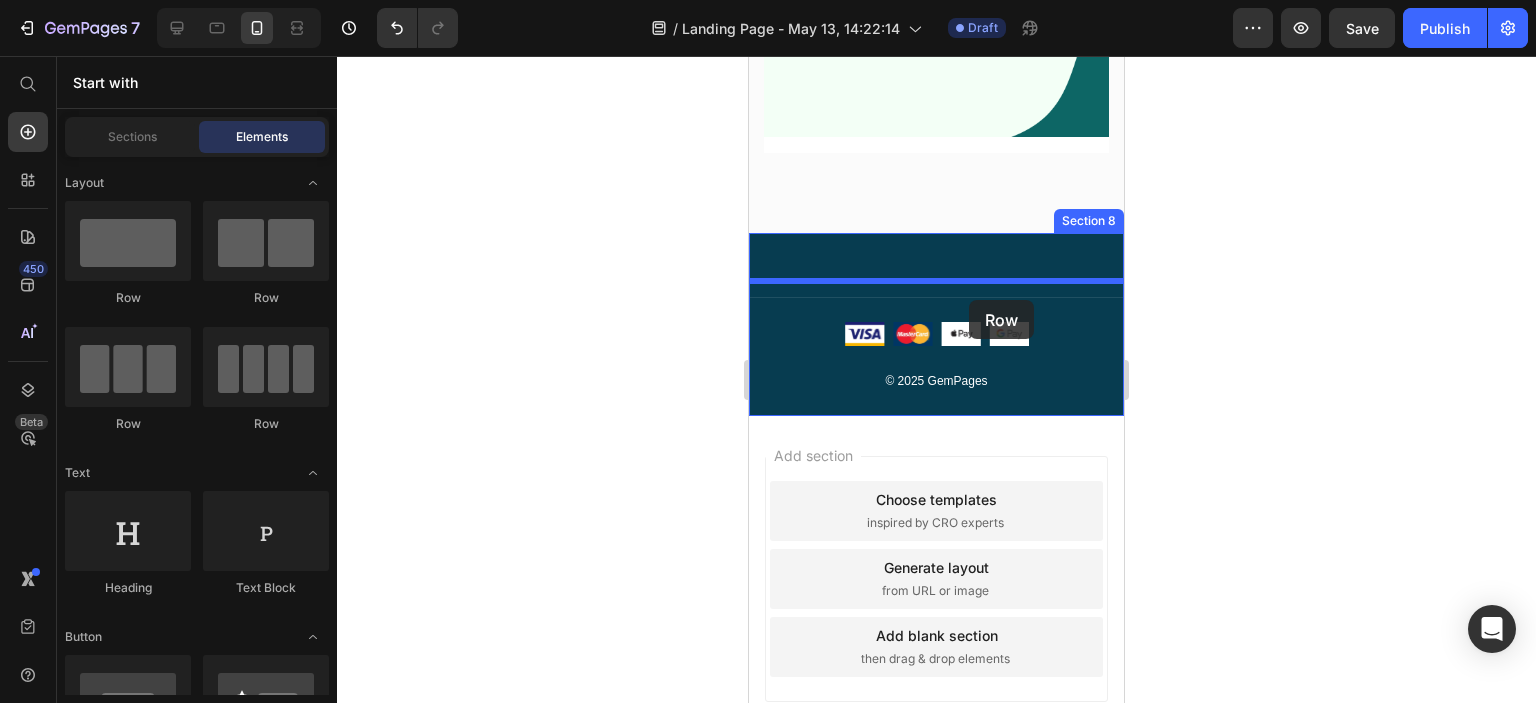 drag, startPoint x: 862, startPoint y: 290, endPoint x: 969, endPoint y: 300, distance: 107.46627 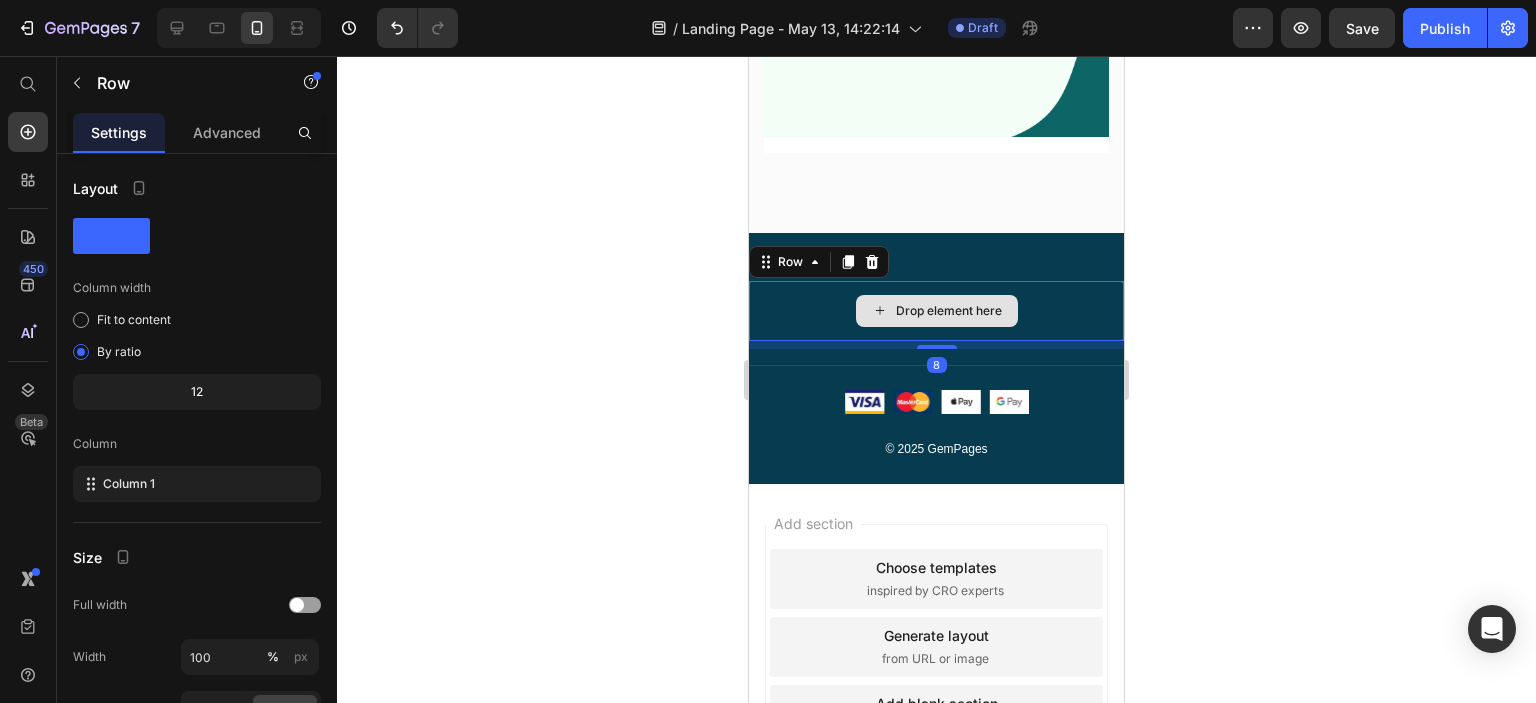 click on "Drop element here" at bounding box center [949, 311] 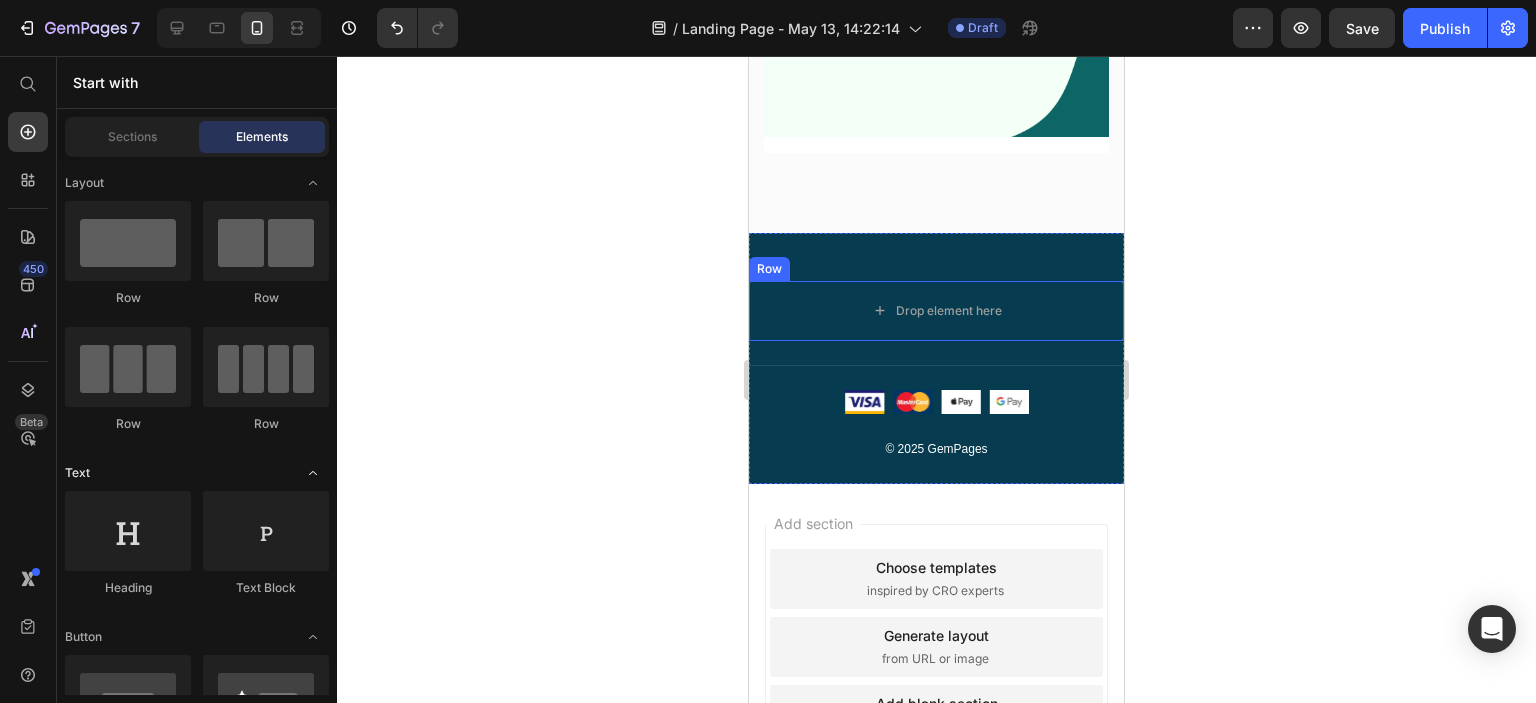 scroll, scrollTop: 108, scrollLeft: 0, axis: vertical 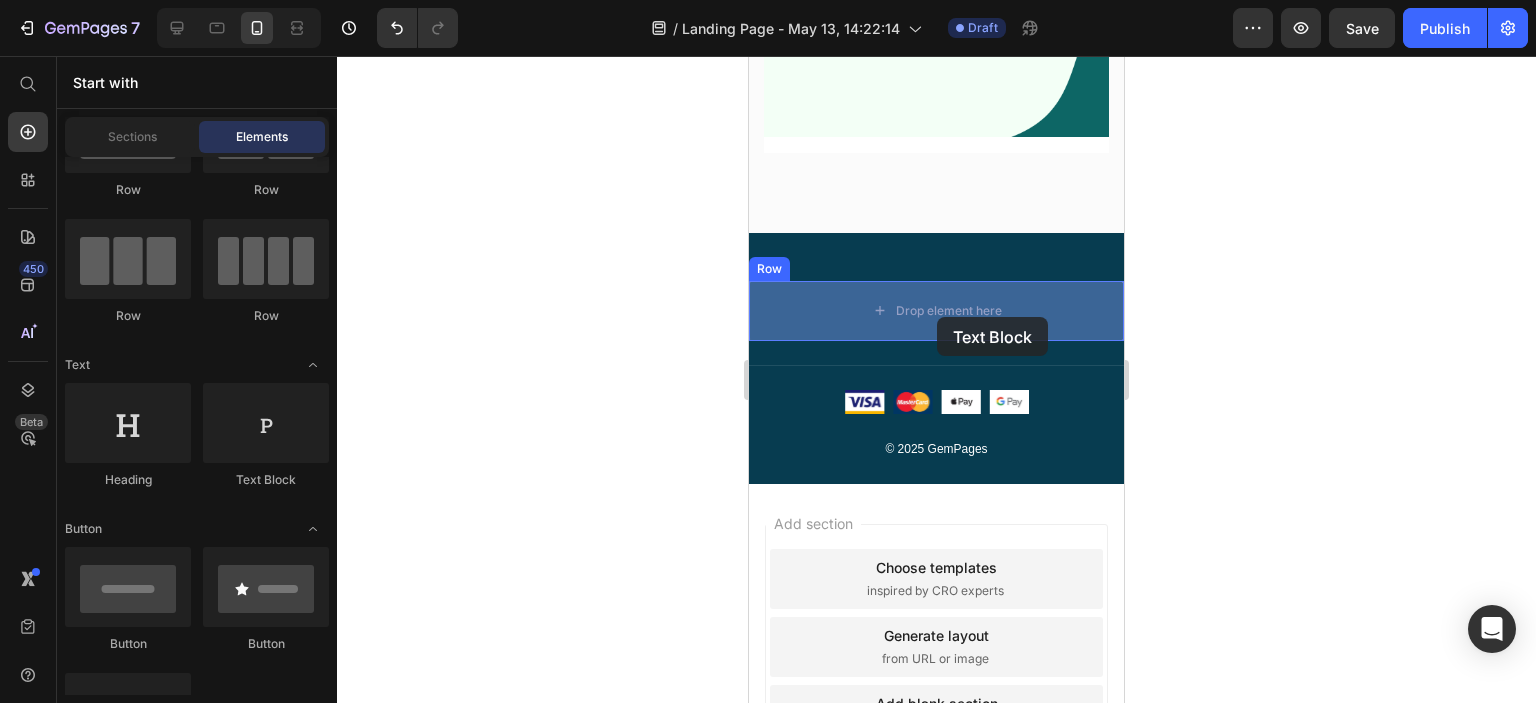 drag, startPoint x: 999, startPoint y: 494, endPoint x: 937, endPoint y: 317, distance: 187.54466 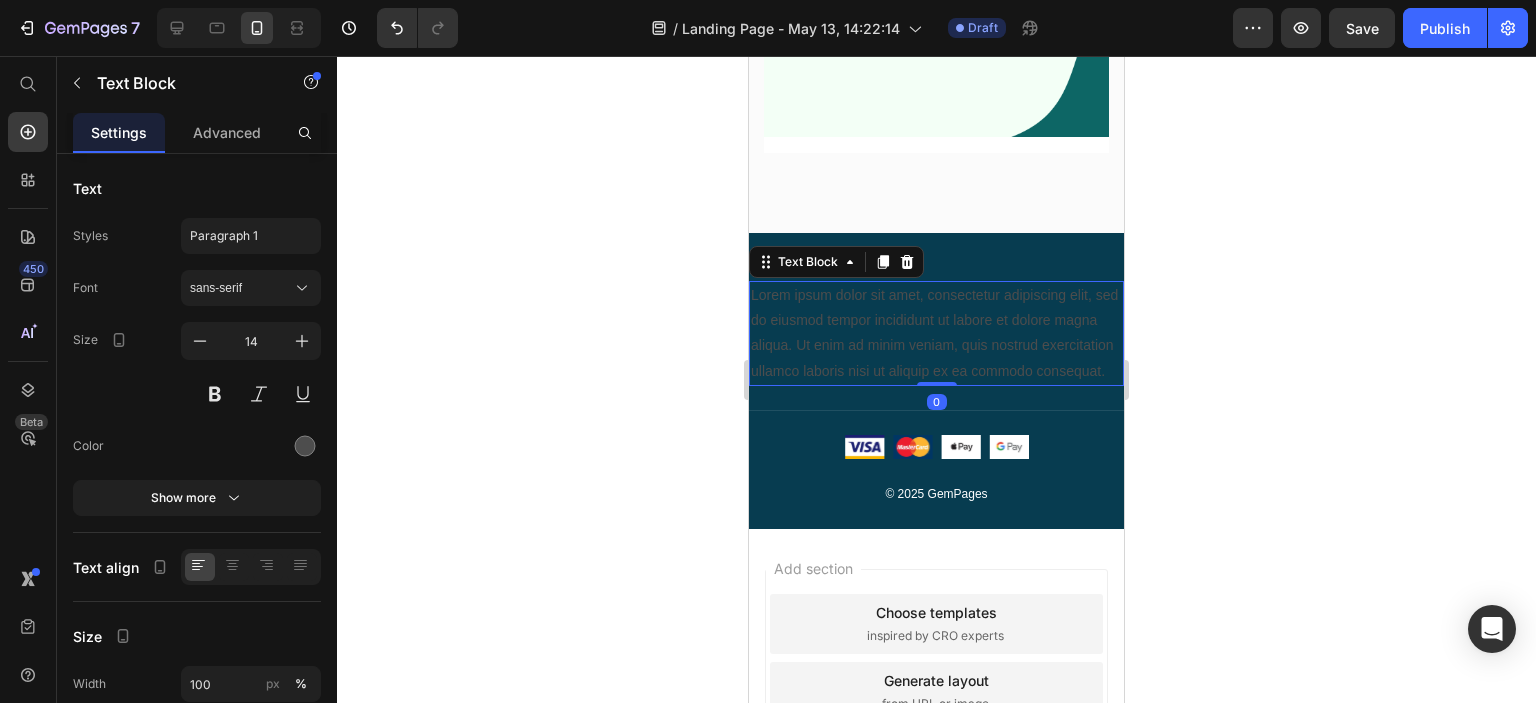 click on "Lorem ipsum dolor sit amet, consectetur adipiscing elit, sed do eiusmod tempor incididunt ut labore et dolore magna aliqua. Ut enim ad minim veniam, quis nostrud exercitation ullamco laboris nisi ut aliquip ex ea commodo consequat." at bounding box center (936, 333) 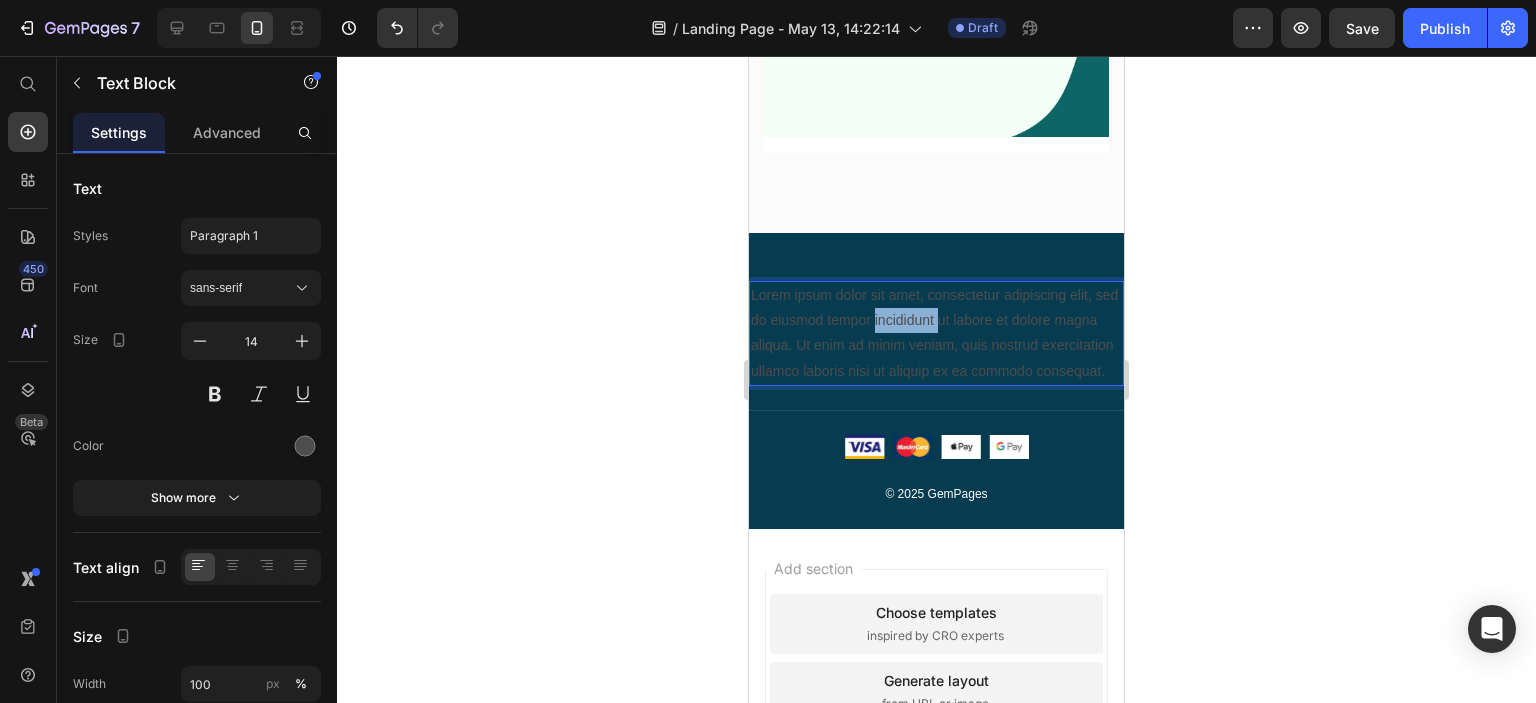click on "Lorem ipsum dolor sit amet, consectetur adipiscing elit, sed do eiusmod tempor incididunt ut labore et dolore magna aliqua. Ut enim ad minim veniam, quis nostrud exercitation ullamco laboris nisi ut aliquip ex ea commodo consequat." at bounding box center (936, 333) 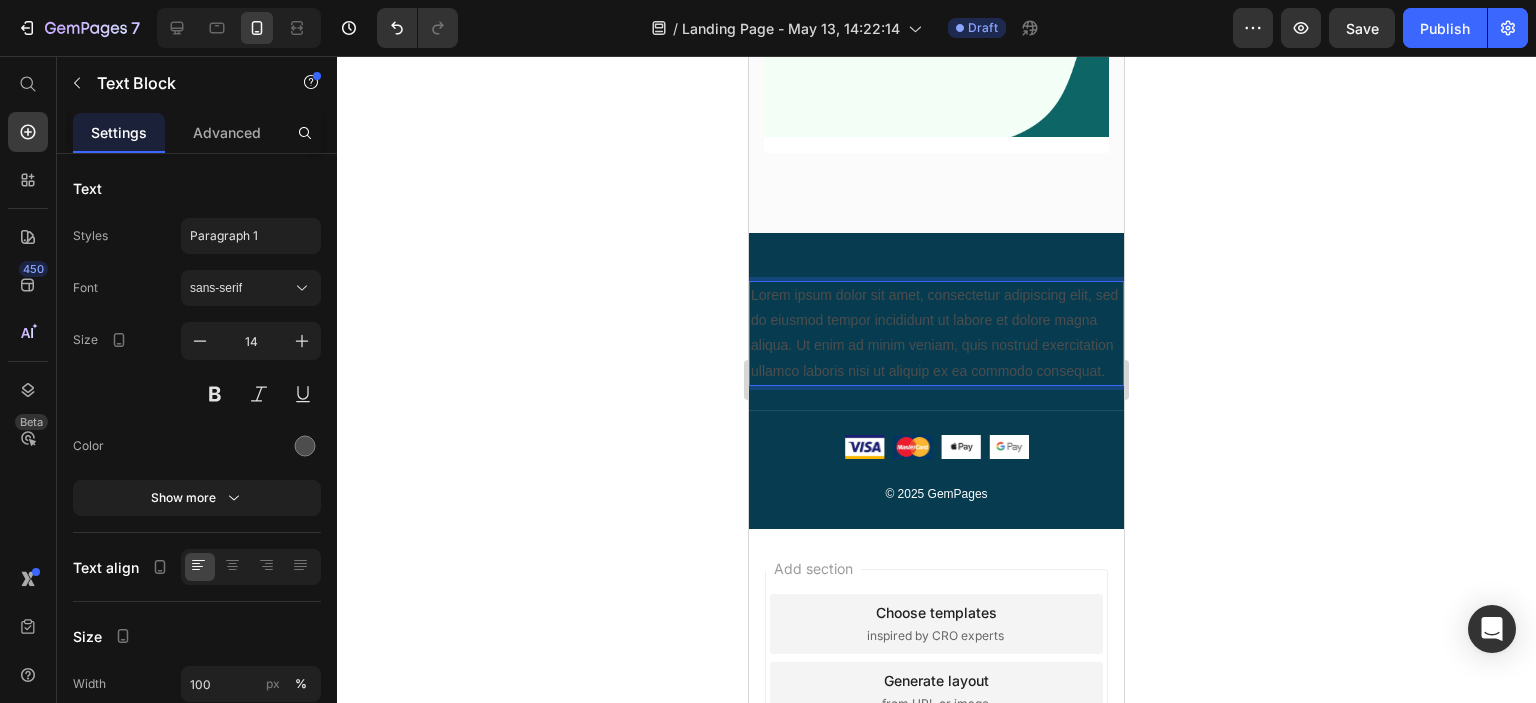 click on "Lorem ipsum dolor sit amet, consectetur adipiscing elit, sed do eiusmod tempor incididunt ut labore et dolore magna aliqua. Ut enim ad minim veniam, quis nostrud exercitation ullamco laboris nisi ut aliquip ex ea commodo consequat." at bounding box center (936, 333) 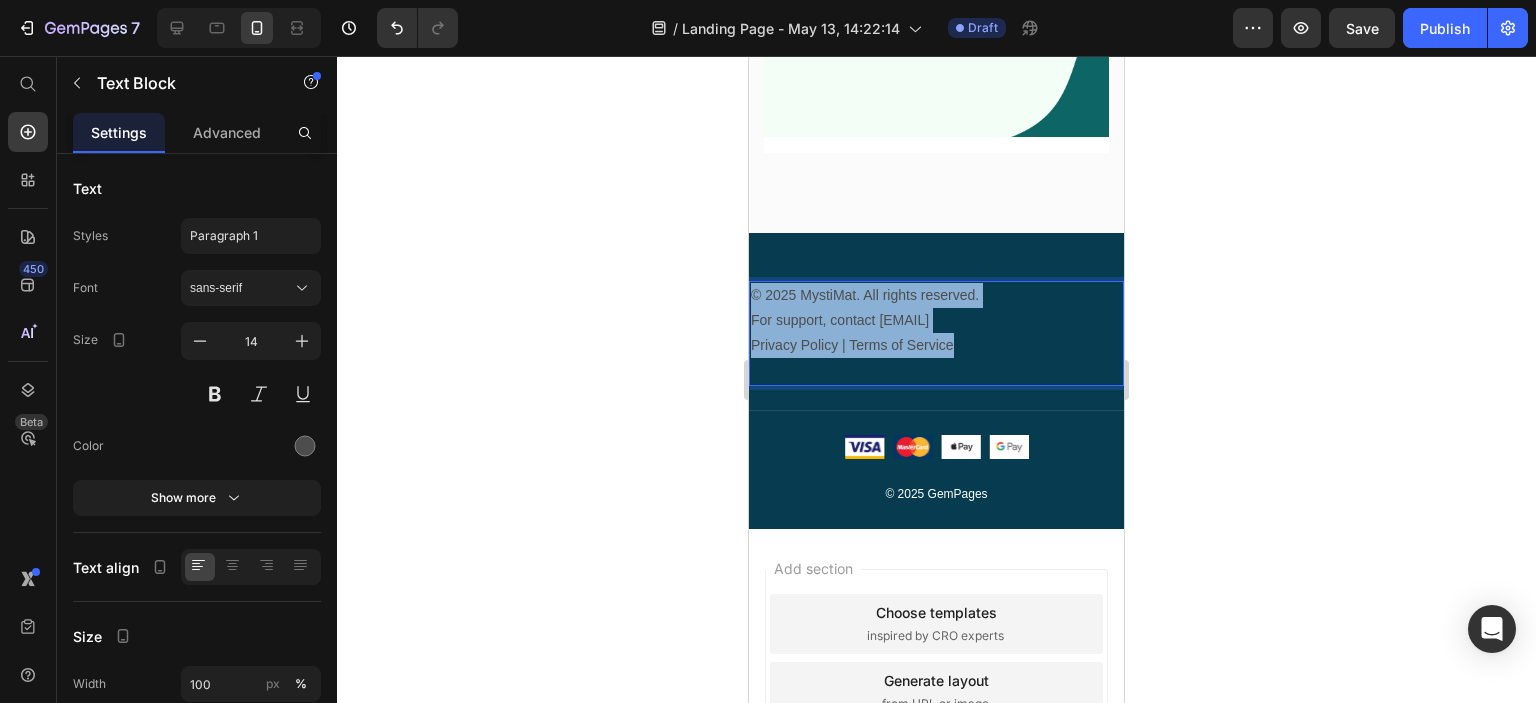 drag, startPoint x: 987, startPoint y: 351, endPoint x: 721, endPoint y: 293, distance: 272.24988 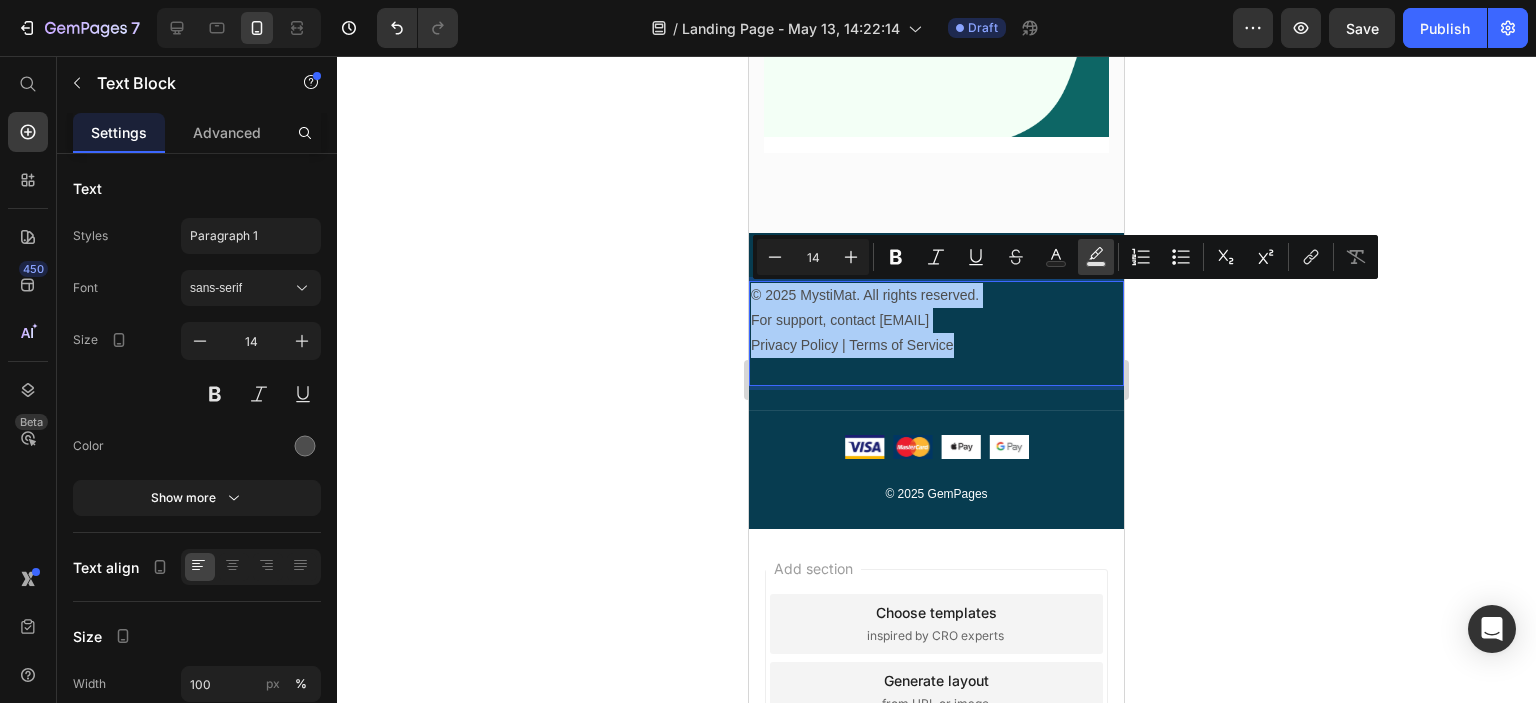 click 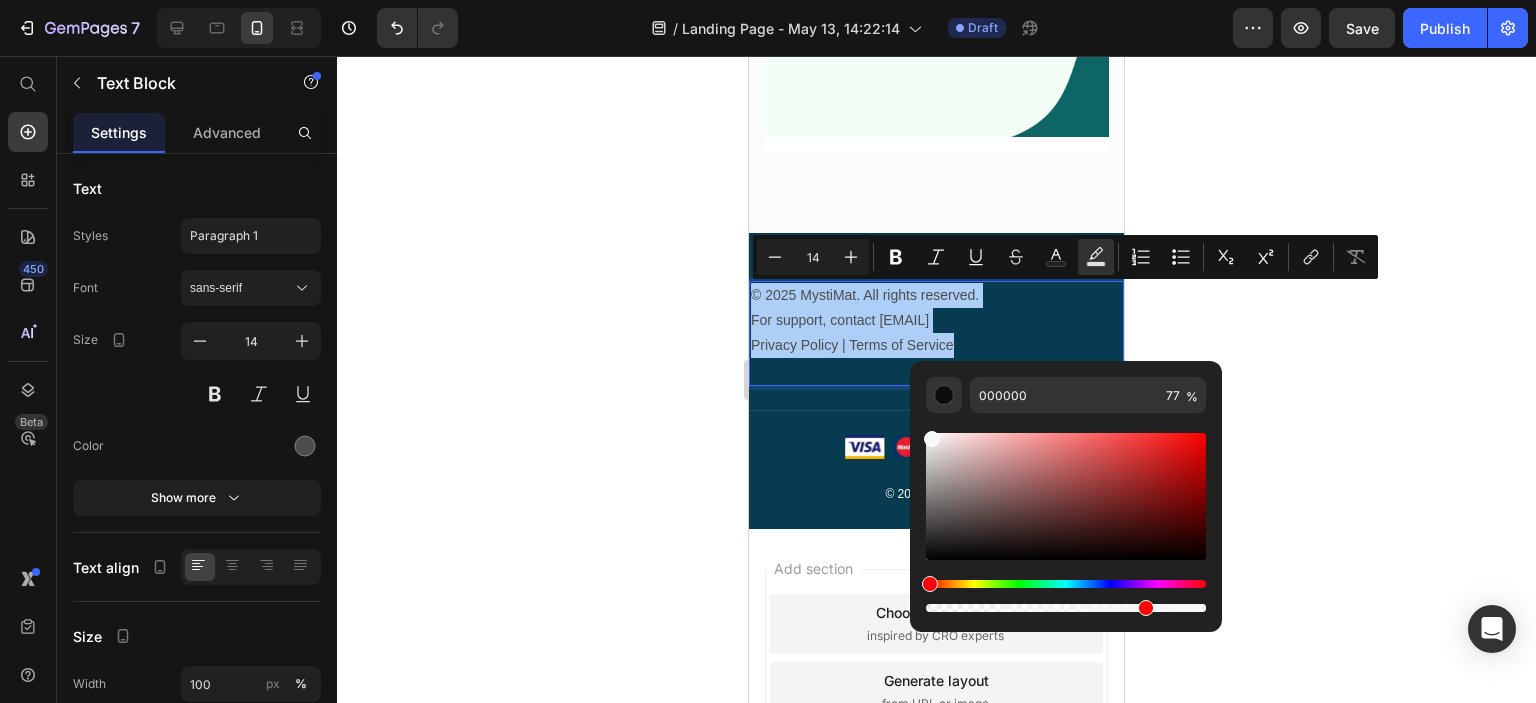 drag, startPoint x: 971, startPoint y: 488, endPoint x: 929, endPoint y: 435, distance: 67.62396 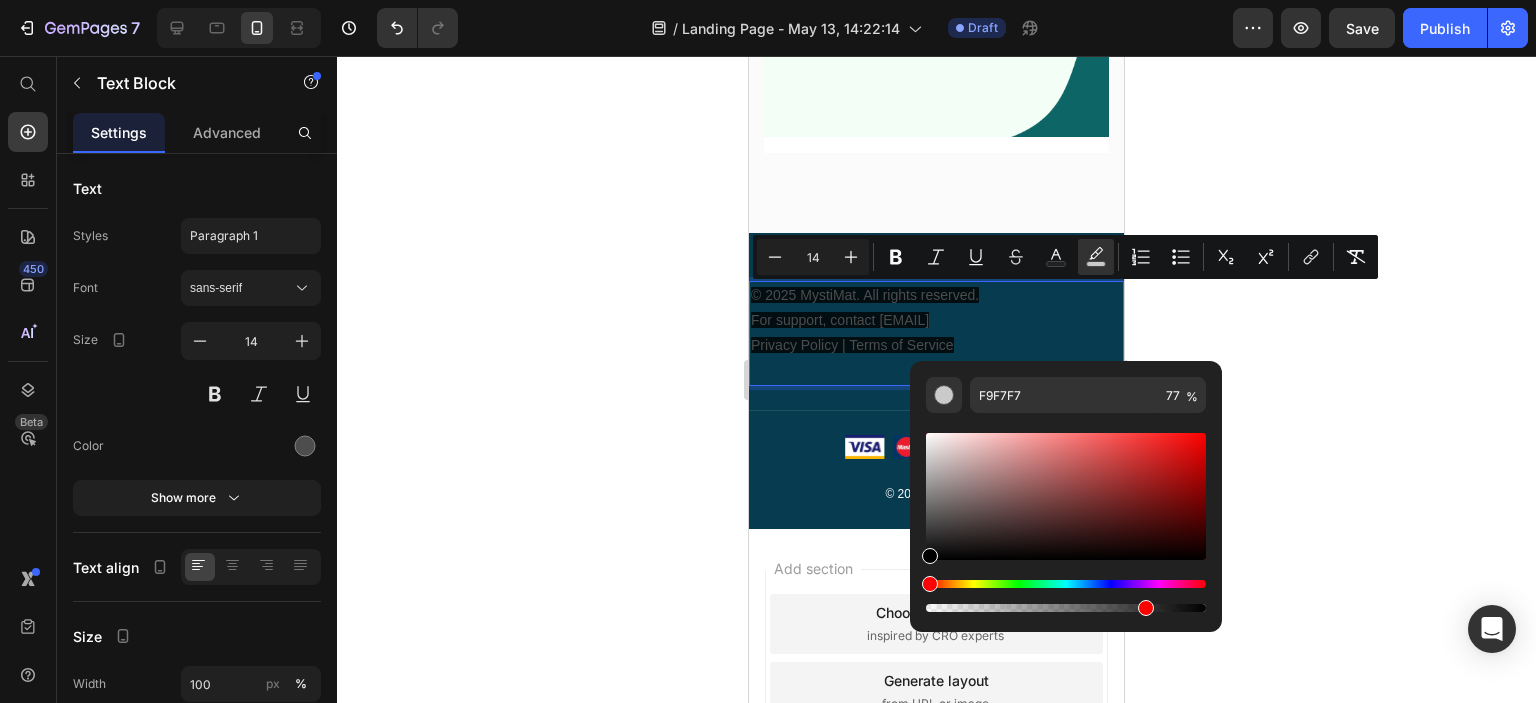 type on "000000" 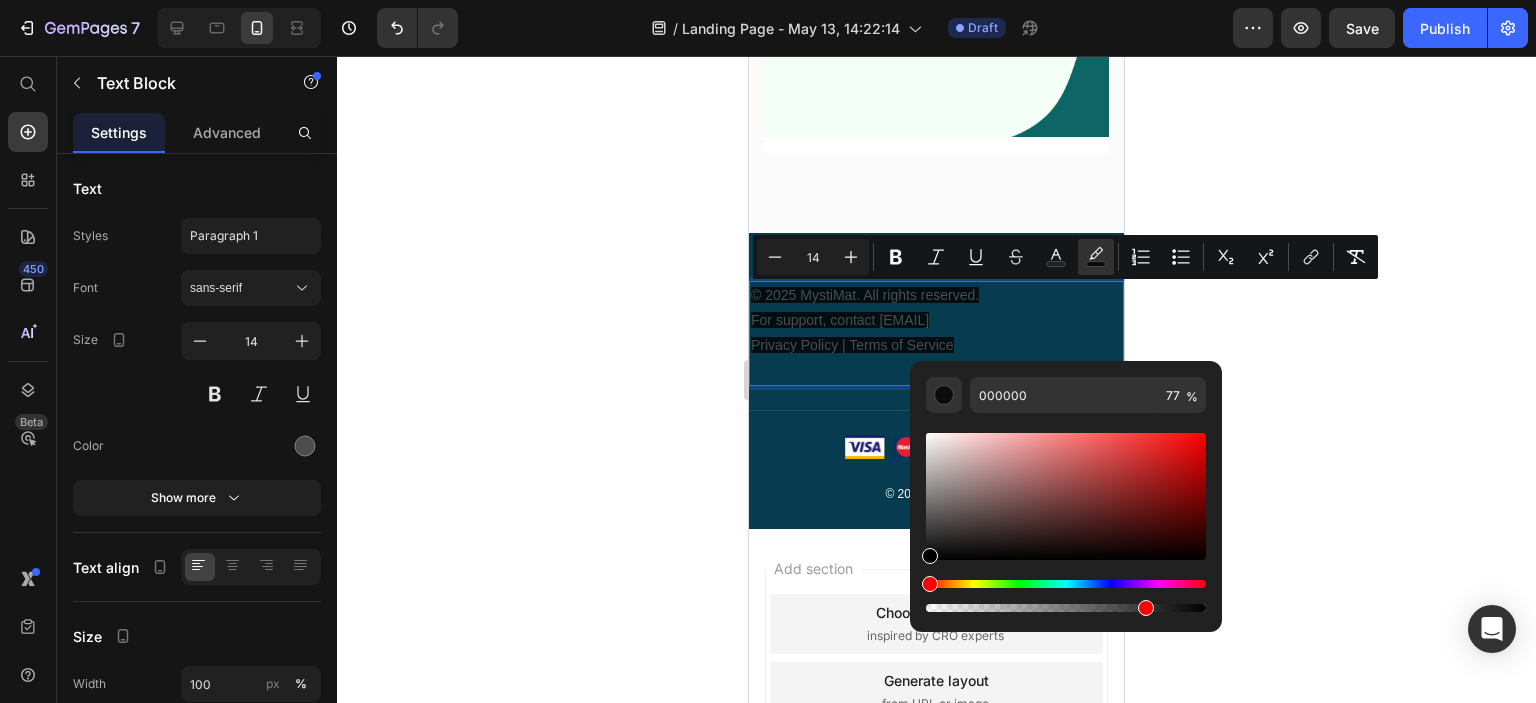 drag, startPoint x: 1699, startPoint y: 606, endPoint x: 906, endPoint y: 579, distance: 793.45953 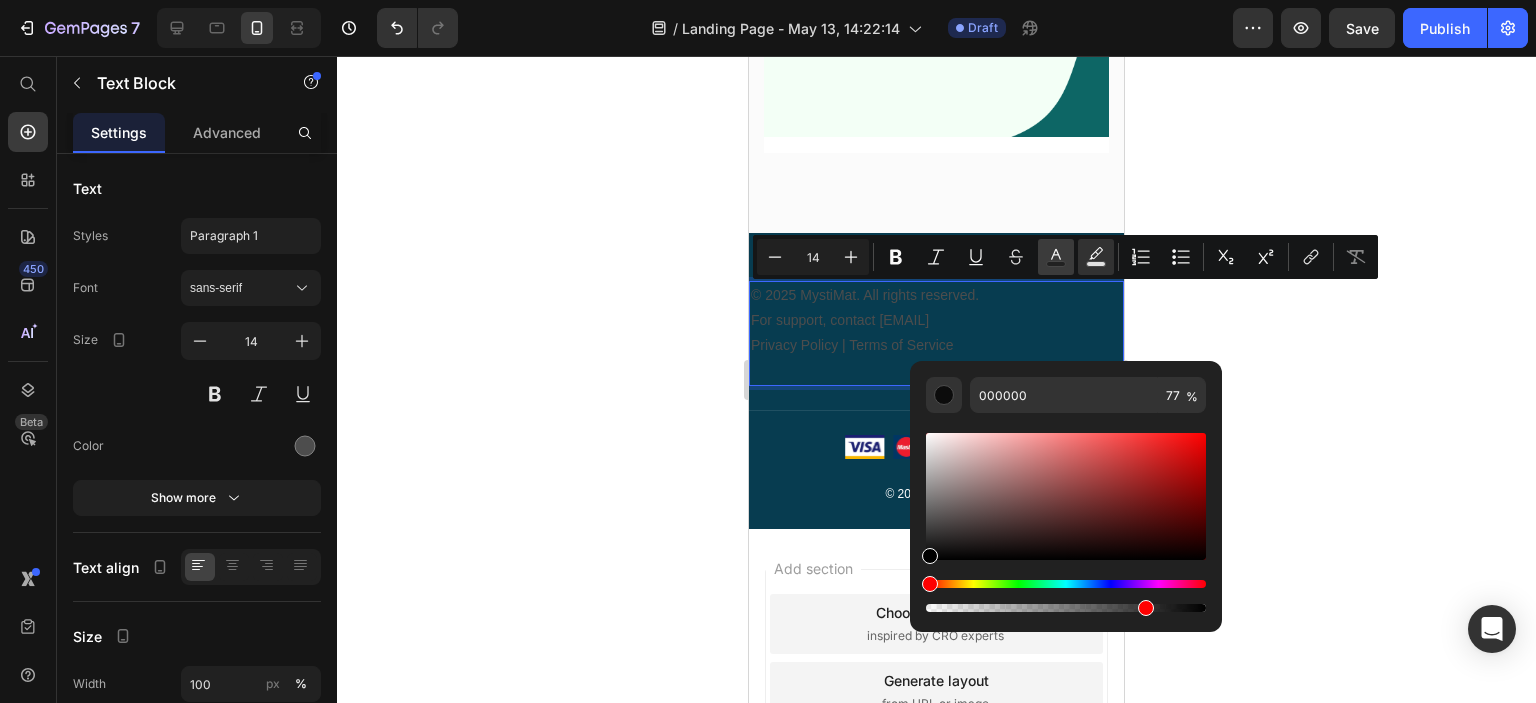 click on "Text Color" at bounding box center [1056, 257] 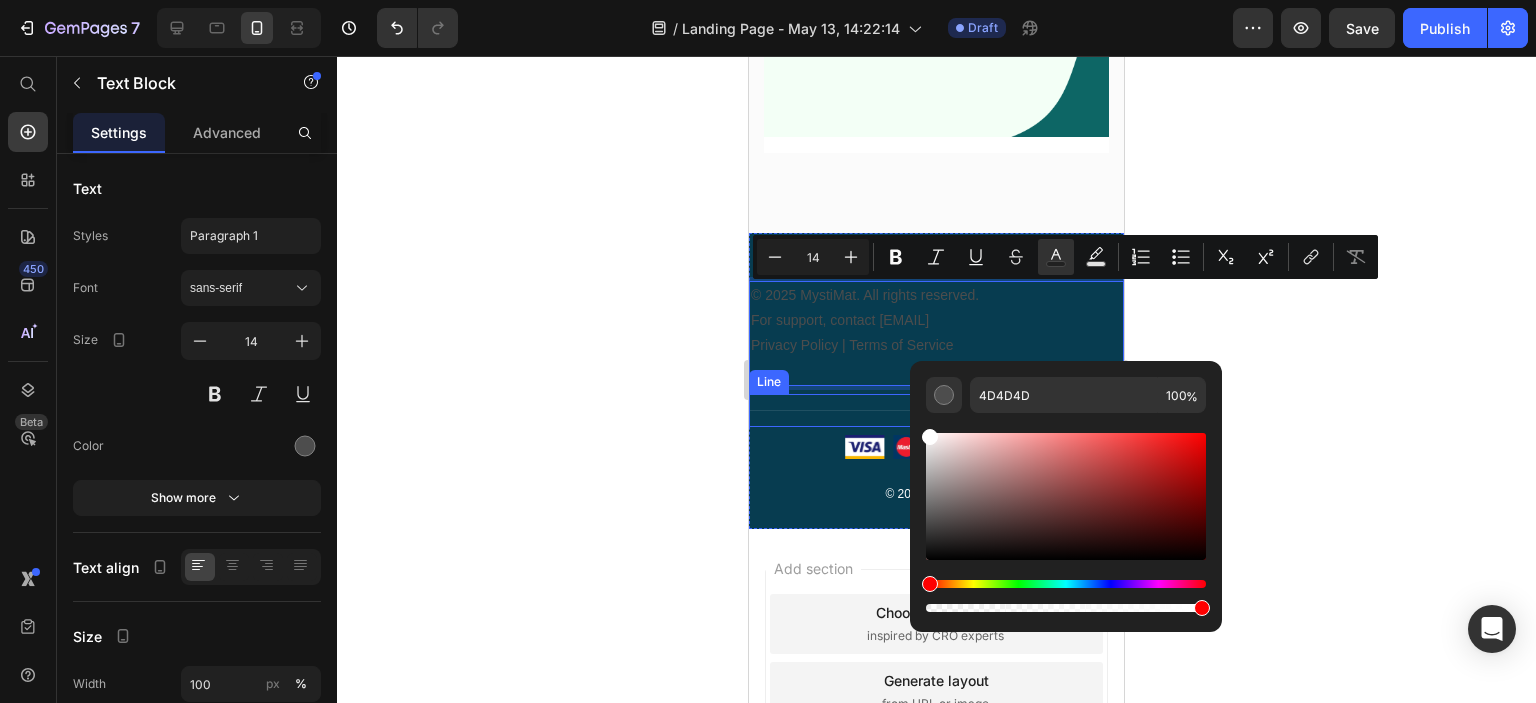 drag, startPoint x: 1694, startPoint y: 592, endPoint x: 902, endPoint y: 405, distance: 813.777 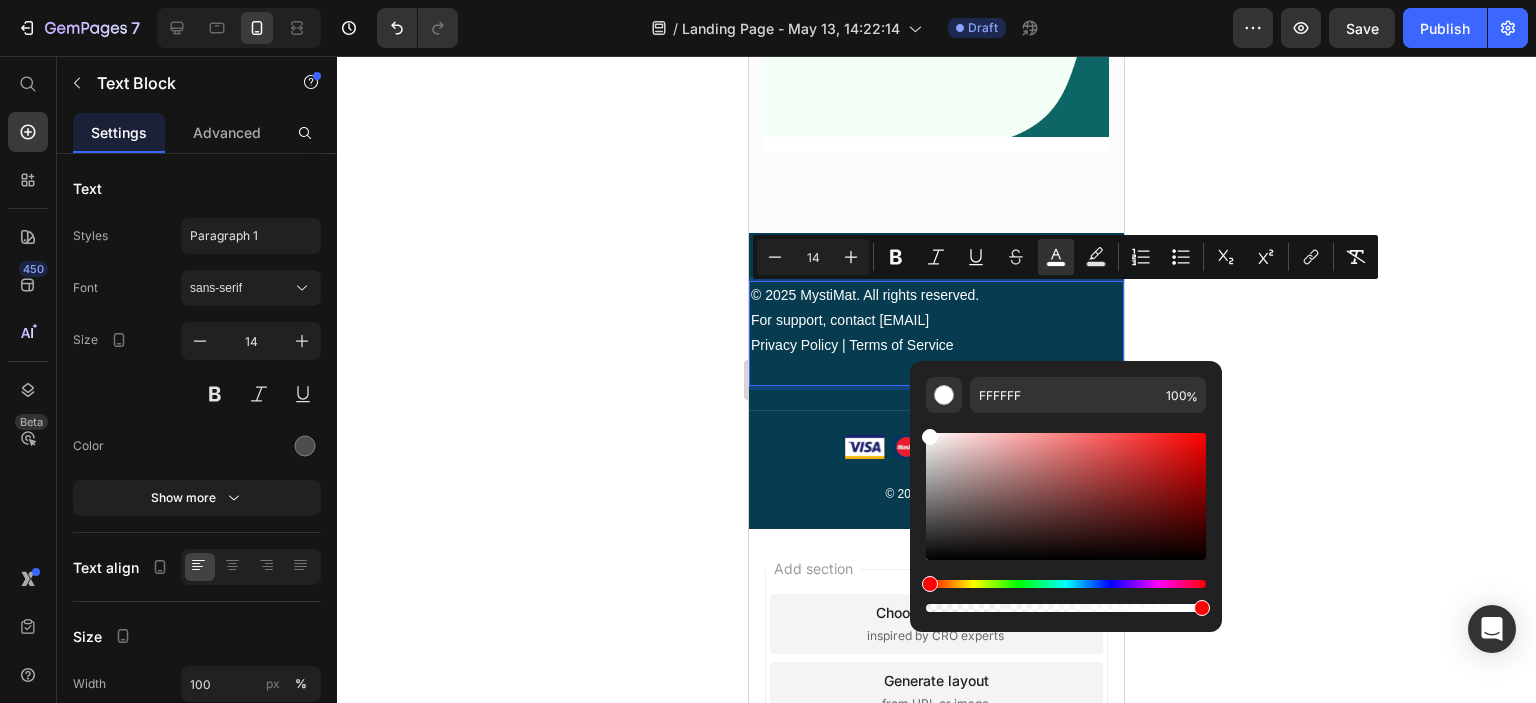 click on "© 2025 MystiMat. All rights reserved.   For support, contact [EMAIL]   Privacy Policy | Terms of Service" at bounding box center (936, 333) 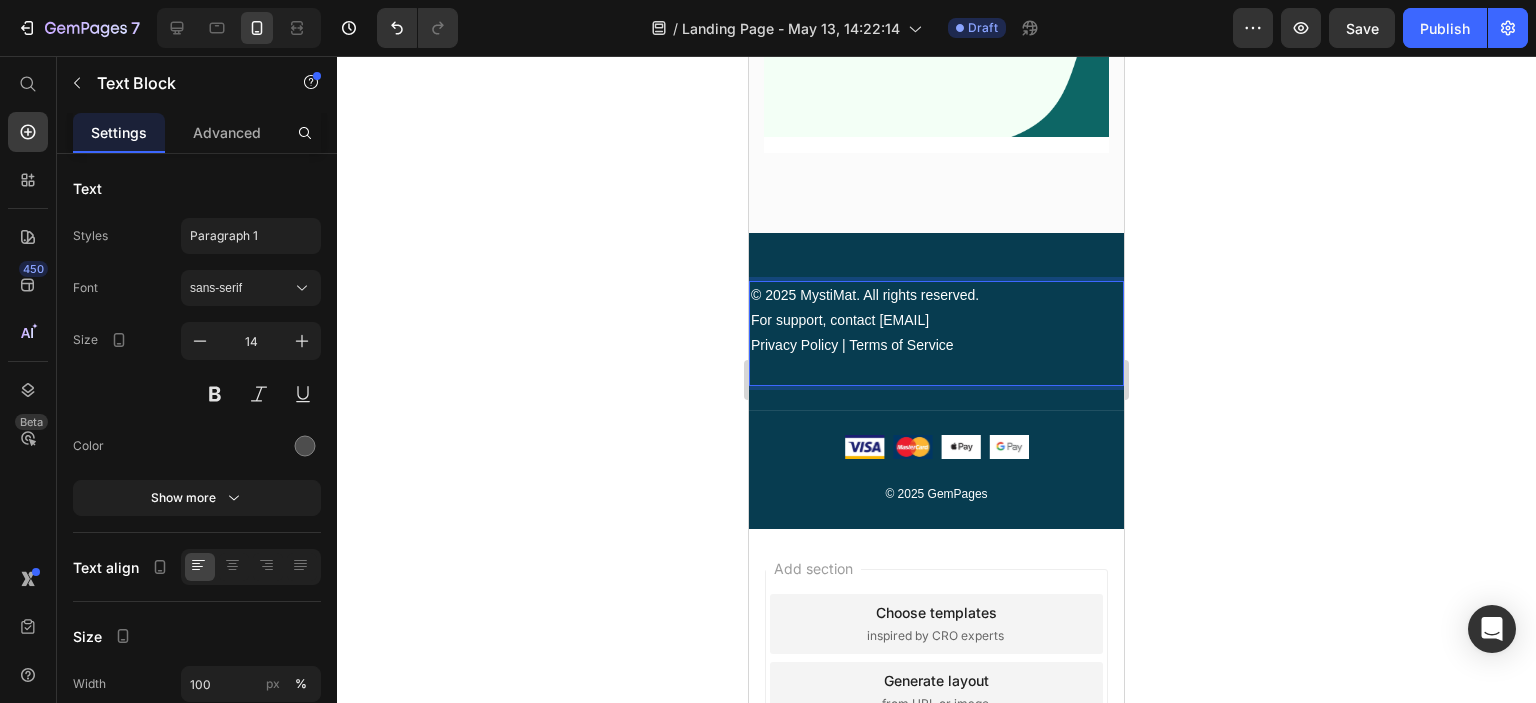 click on "© 2025 MystiMat. All rights reserved.   For support, contact [EMAIL]   Privacy Policy | Terms of Service" at bounding box center (936, 333) 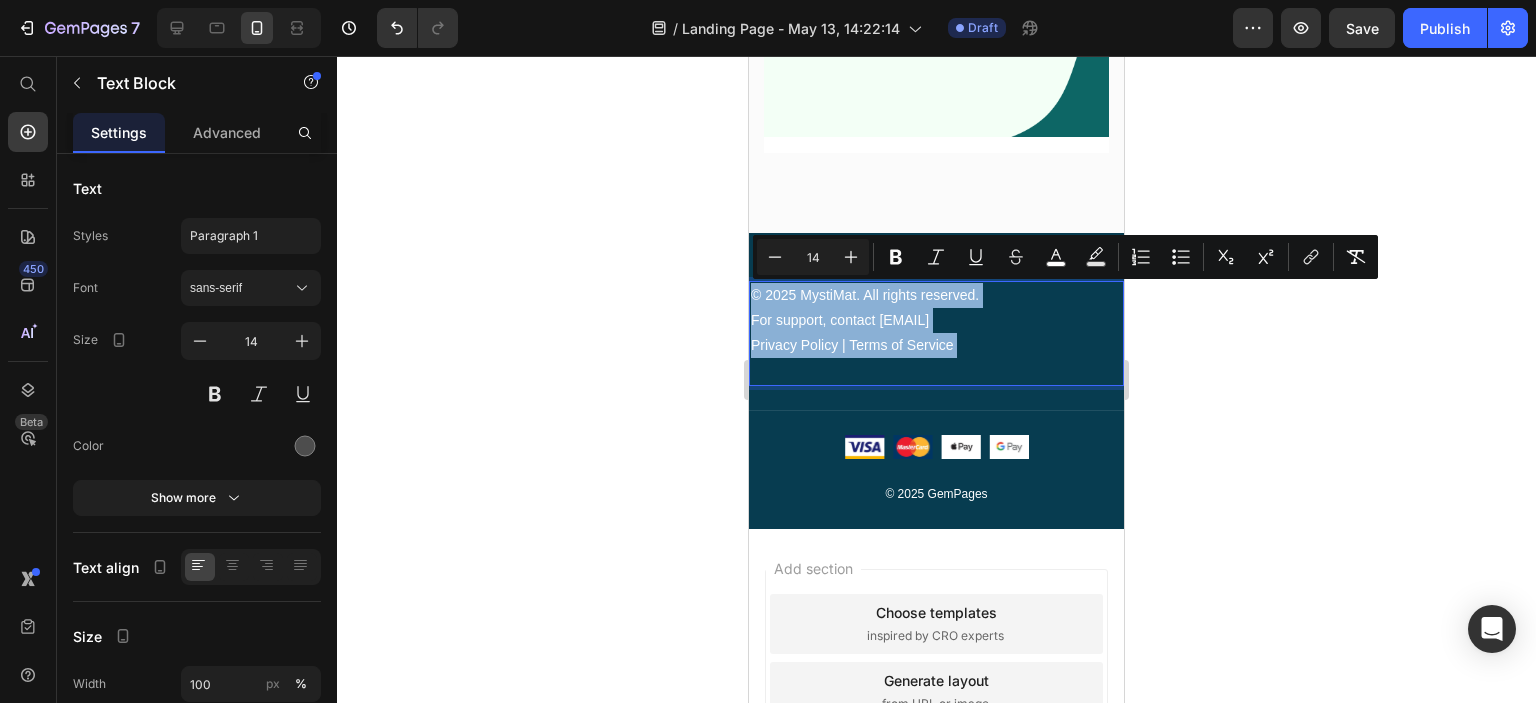 drag, startPoint x: 963, startPoint y: 342, endPoint x: 892, endPoint y: 318, distance: 74.94665 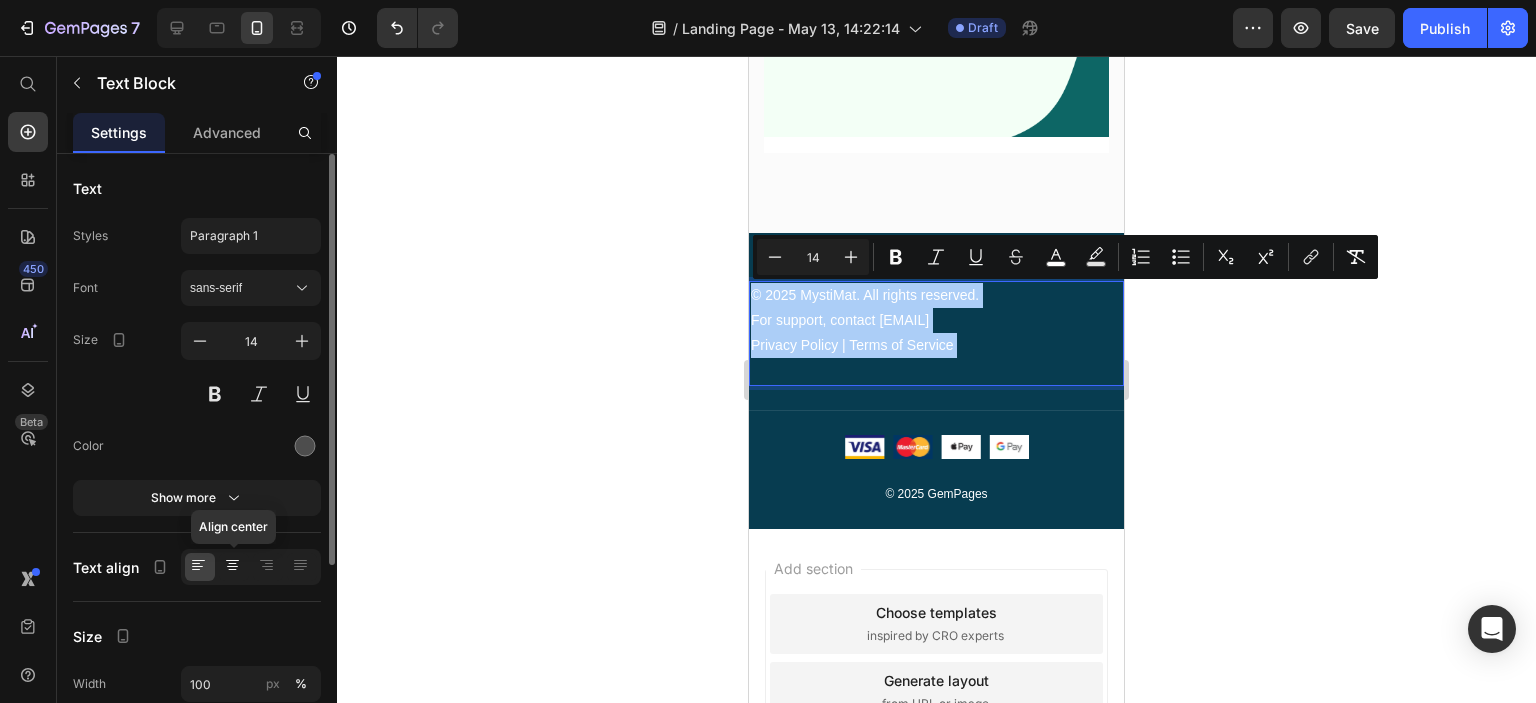 click 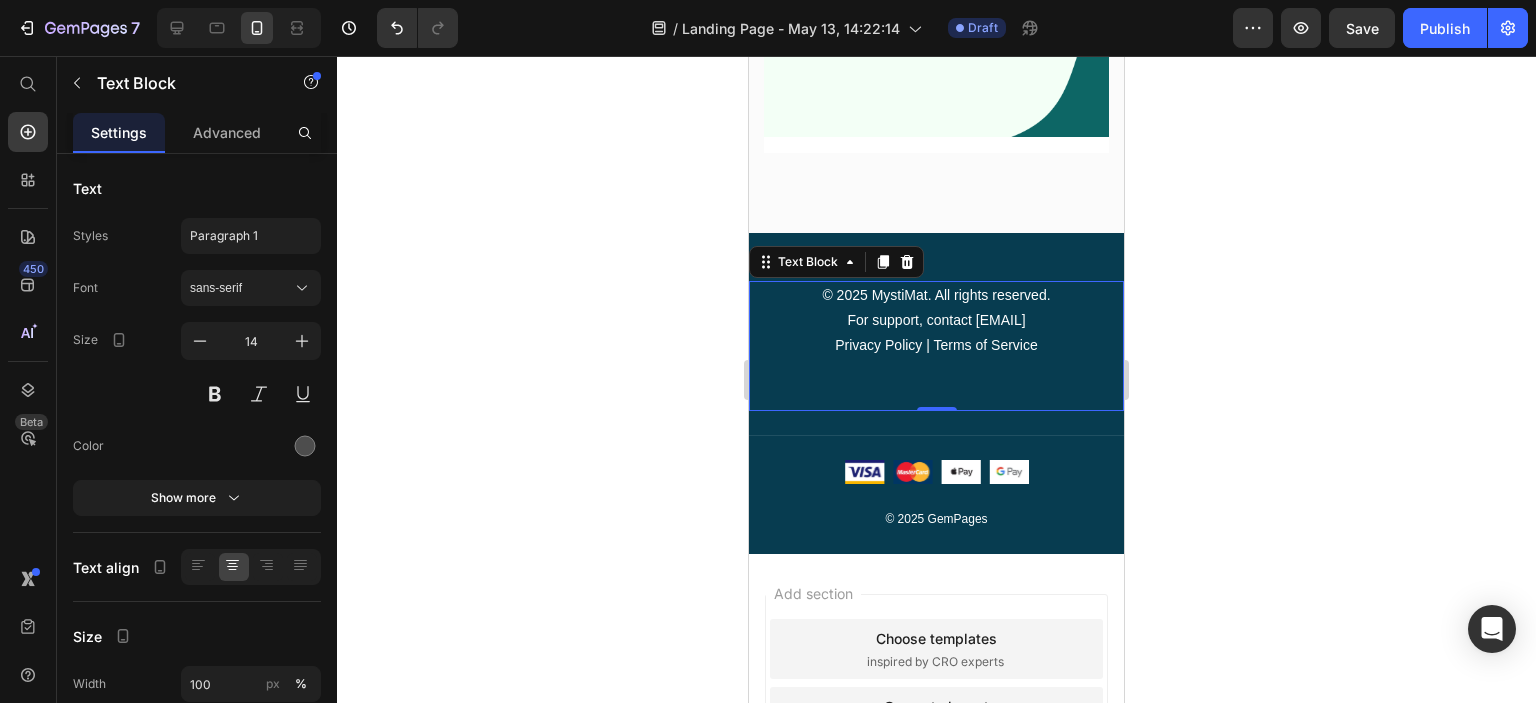 click 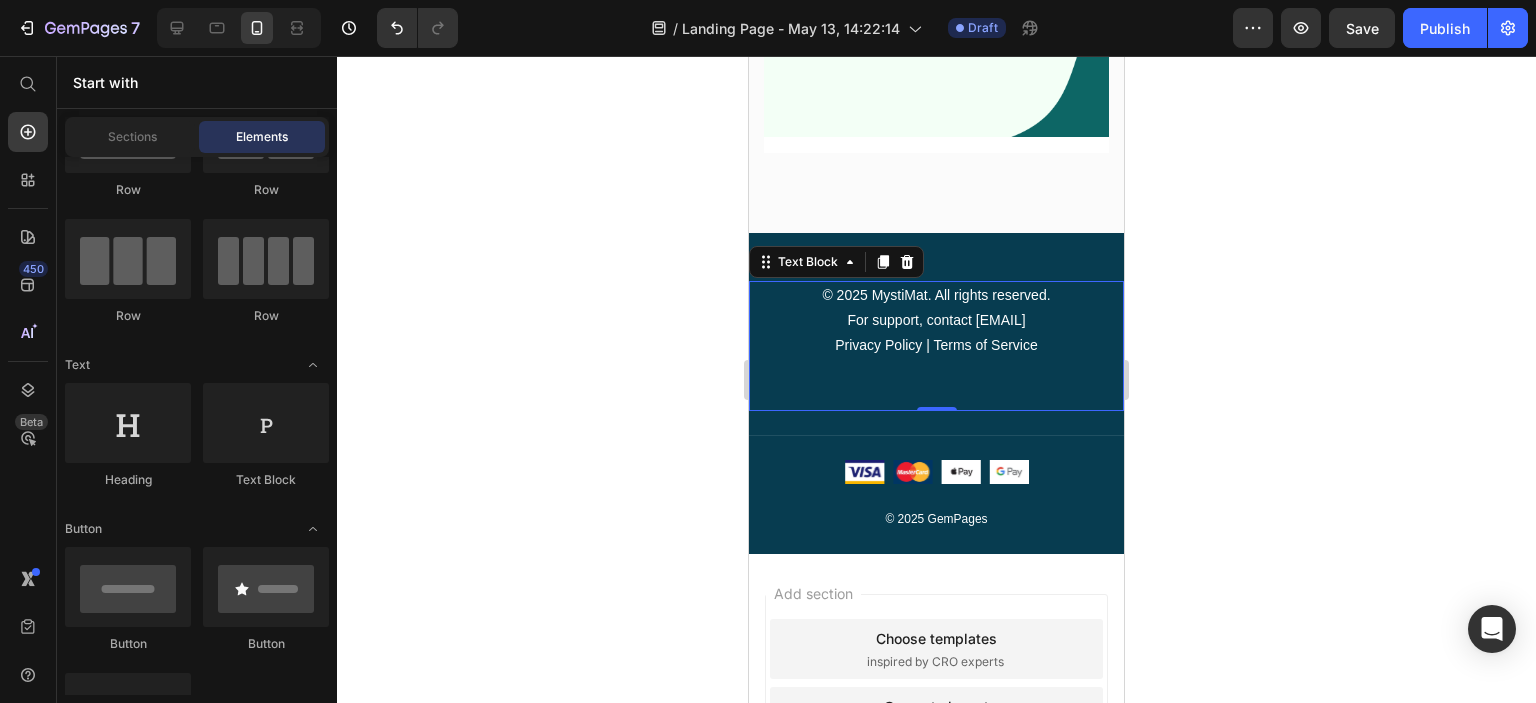 scroll, scrollTop: 108, scrollLeft: 0, axis: vertical 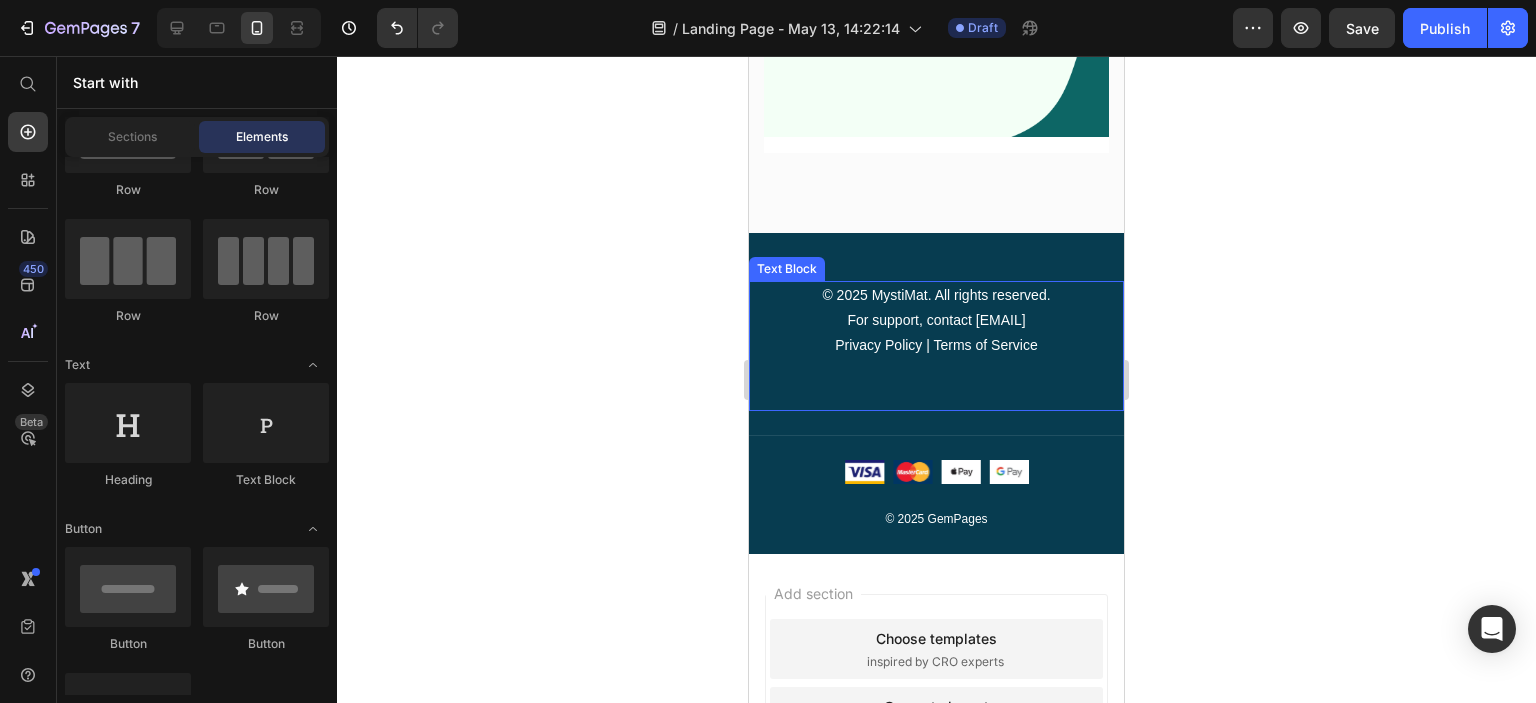 click on "Privacy Policy | Terms of Service" at bounding box center (936, 345) 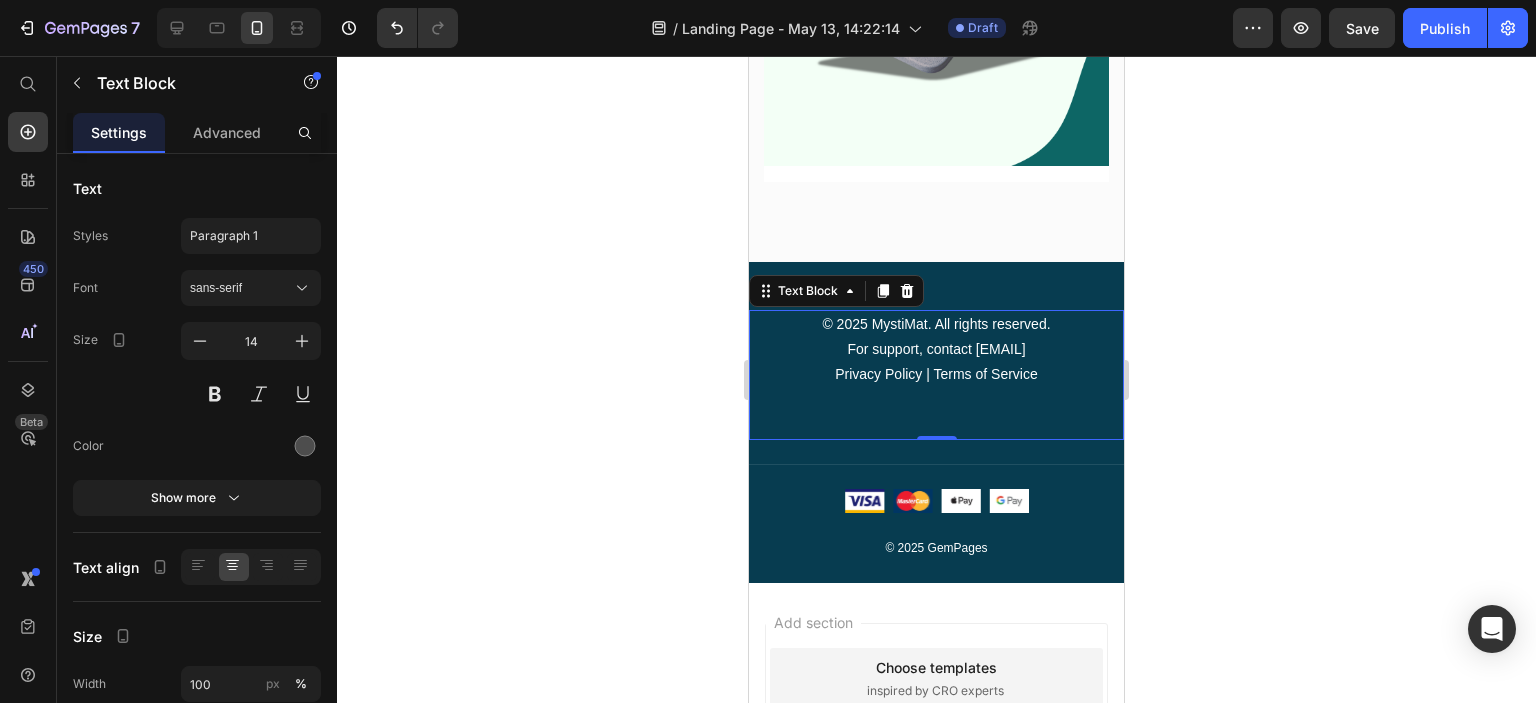 scroll, scrollTop: 8024, scrollLeft: 0, axis: vertical 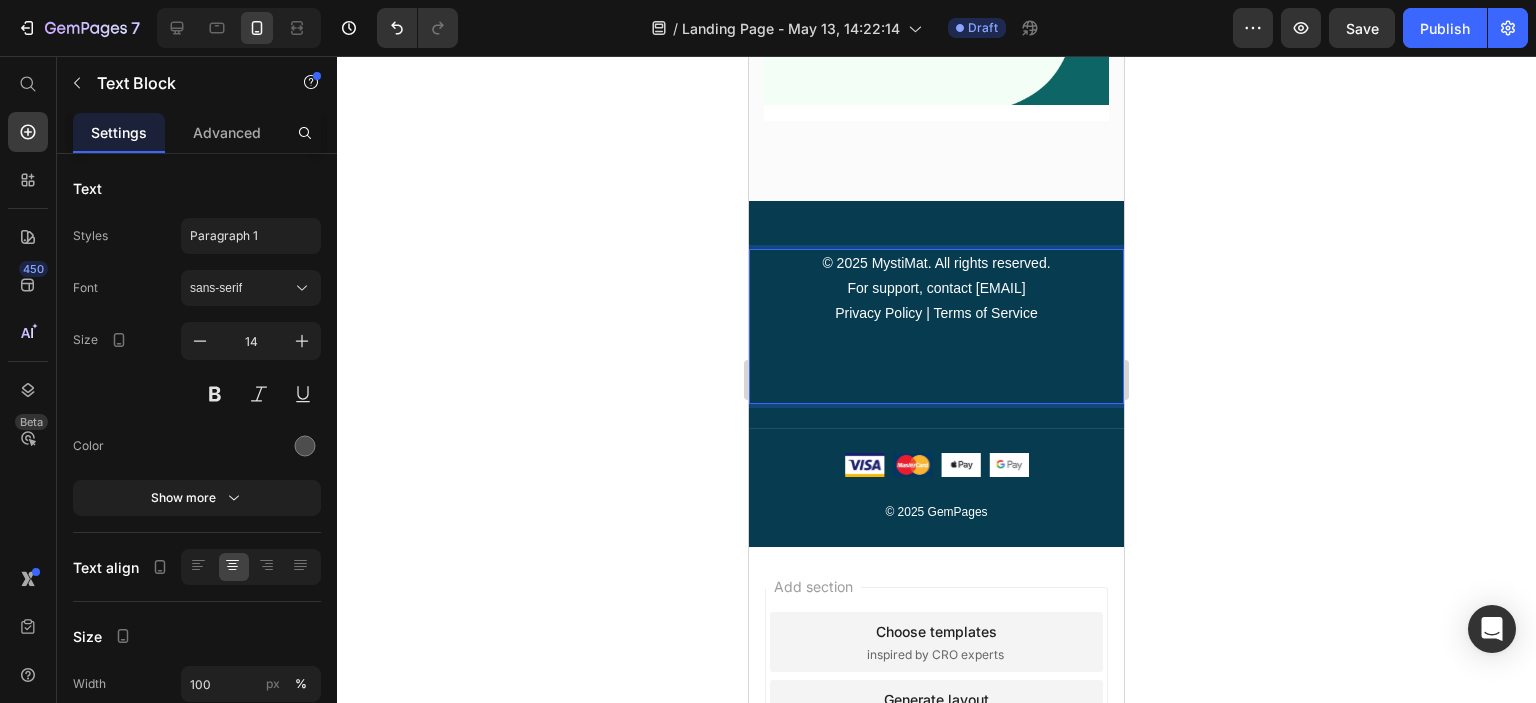 click on "For support, contact [EMAIL]" at bounding box center (936, 288) 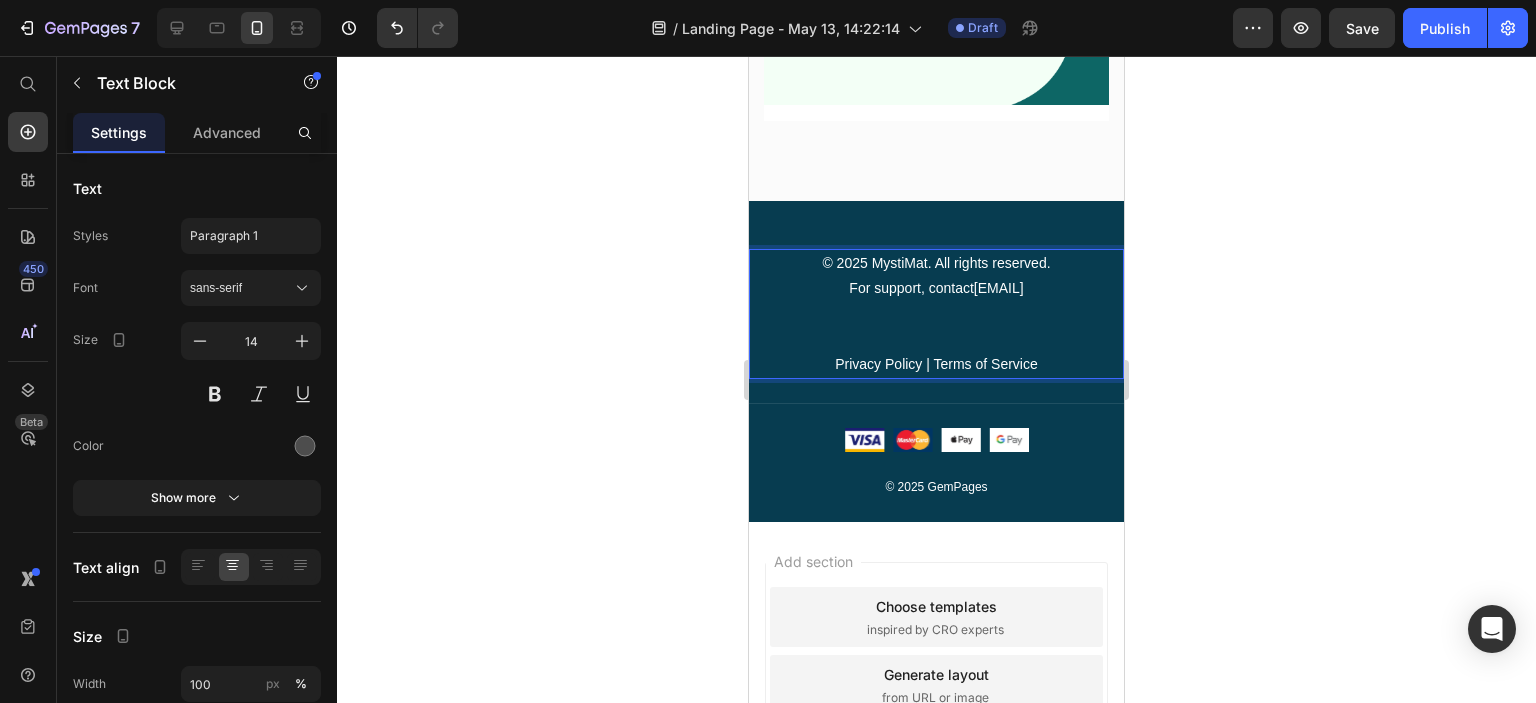 click at bounding box center (936, 313) 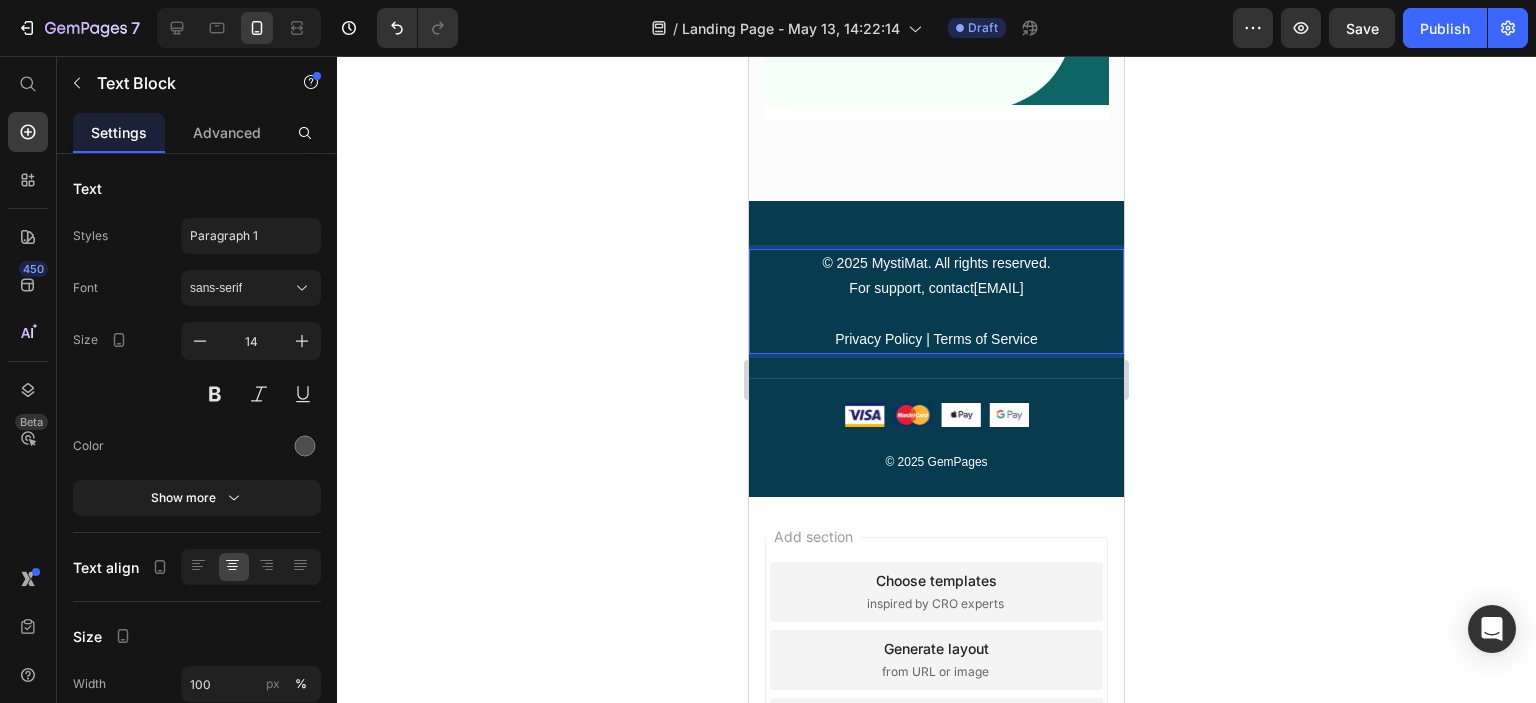 click 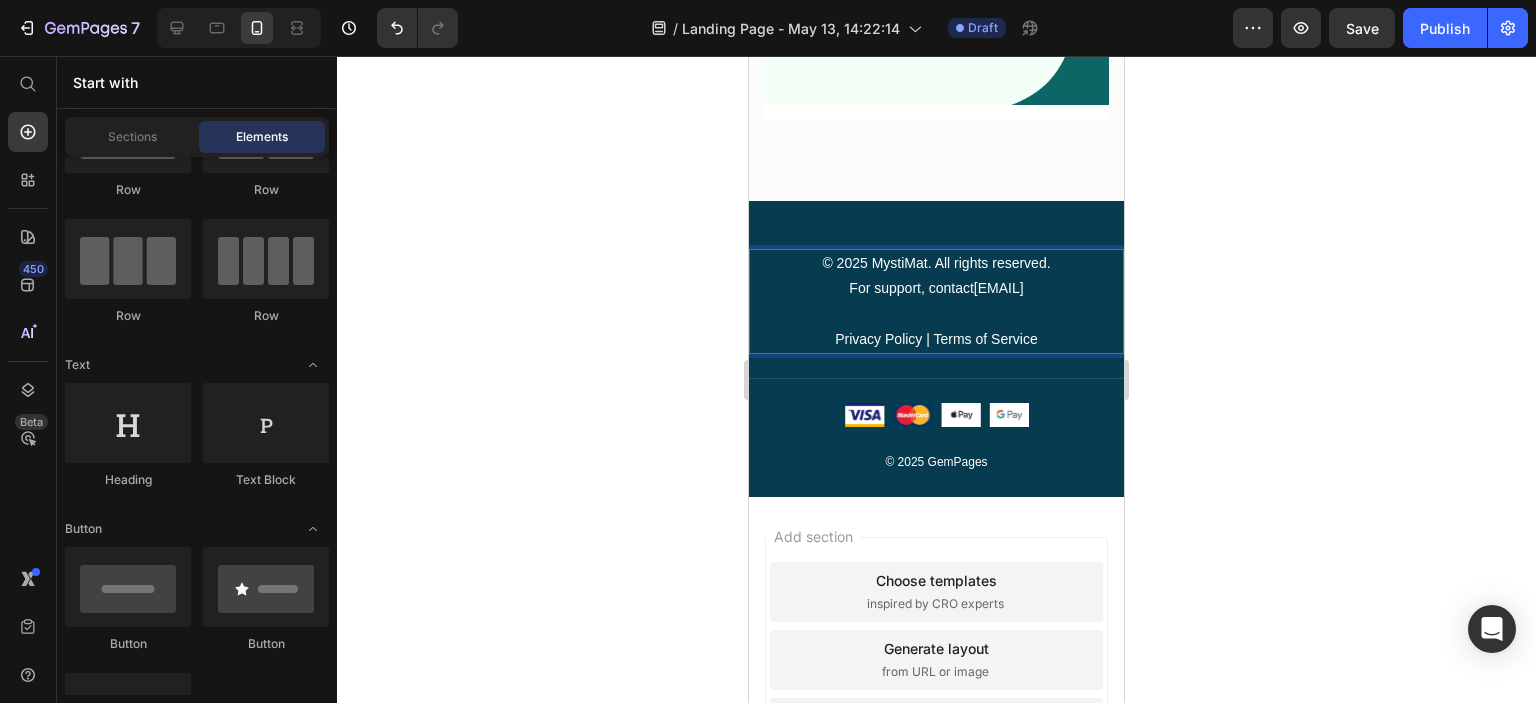 scroll, scrollTop: 108, scrollLeft: 0, axis: vertical 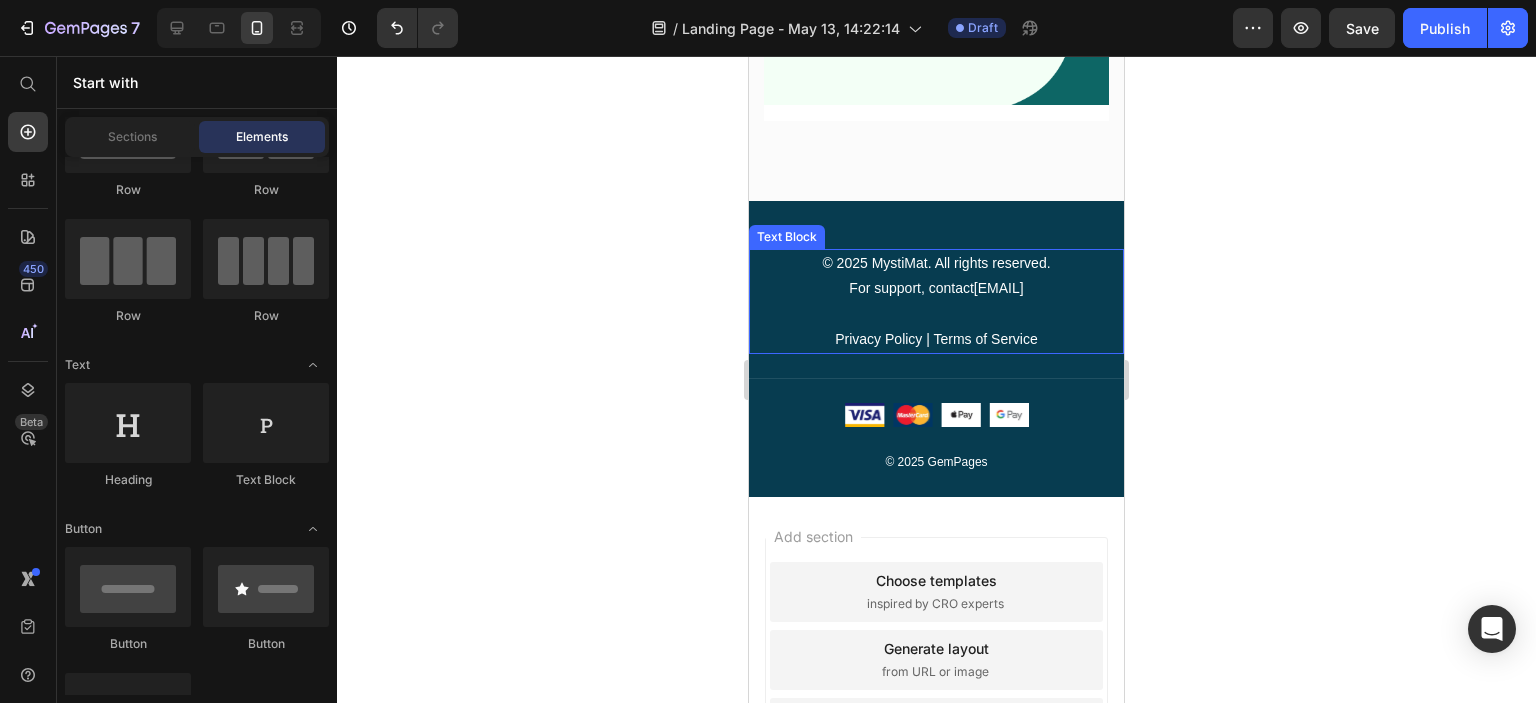 click on "[EMAIL]" at bounding box center [999, 288] 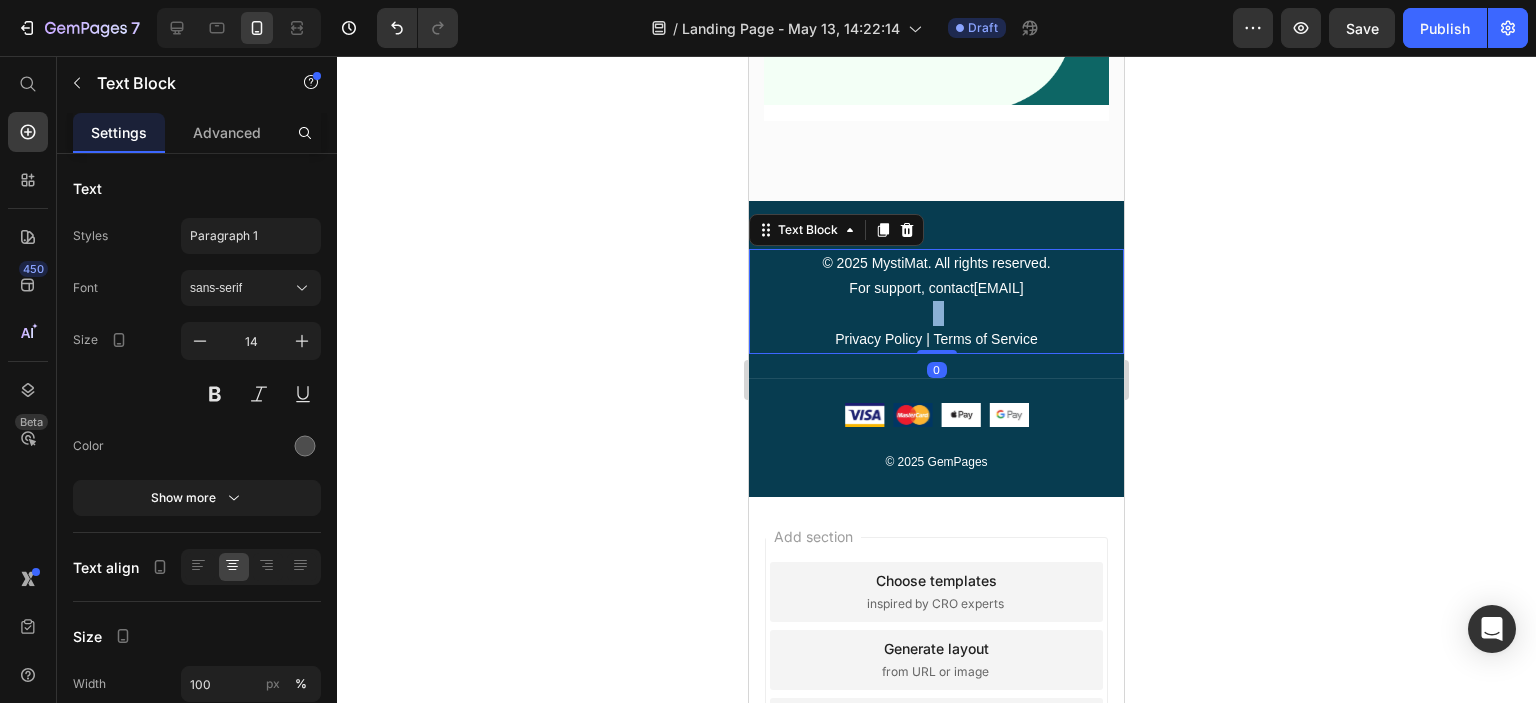 click on "Privacy Policy | Terms of Service" at bounding box center [936, 326] 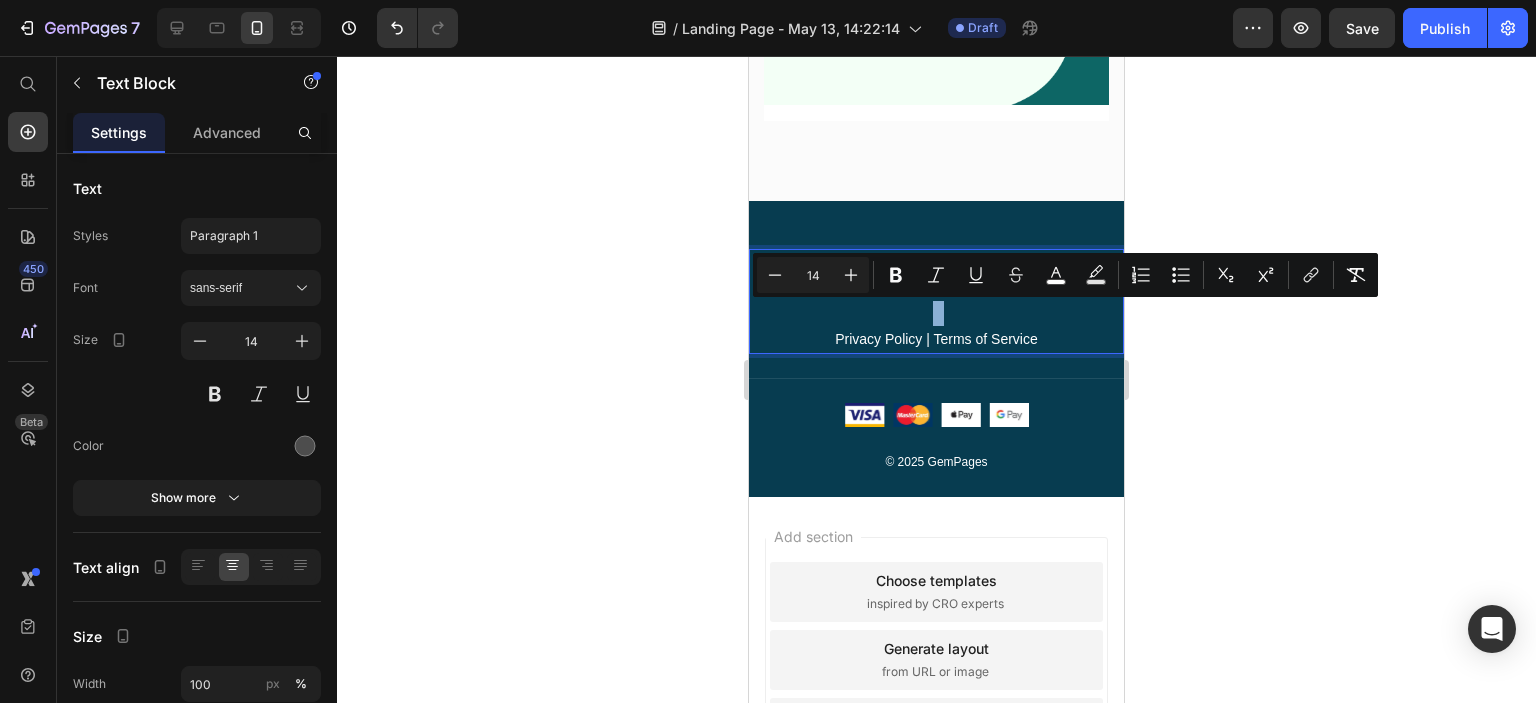 click on "Privacy Policy | Terms of Service" at bounding box center [936, 326] 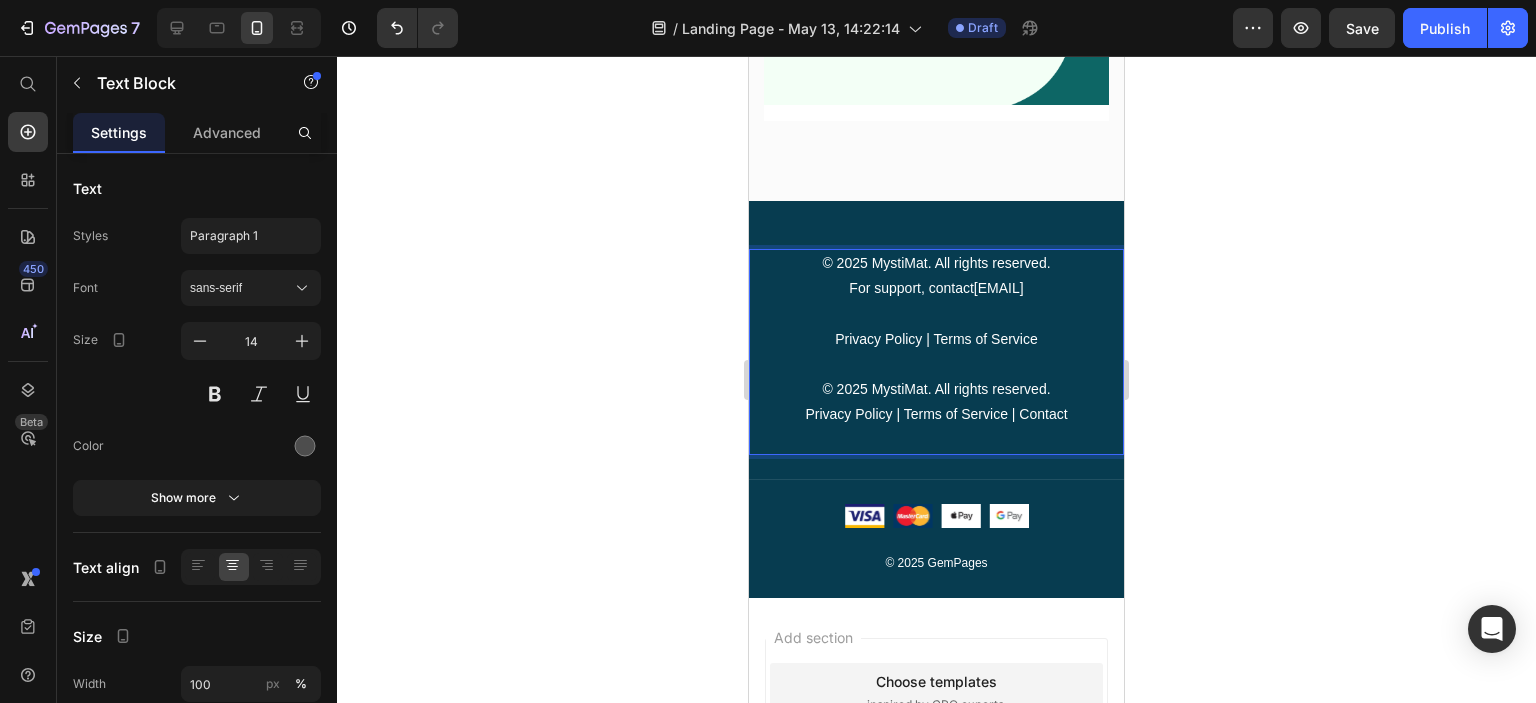 click 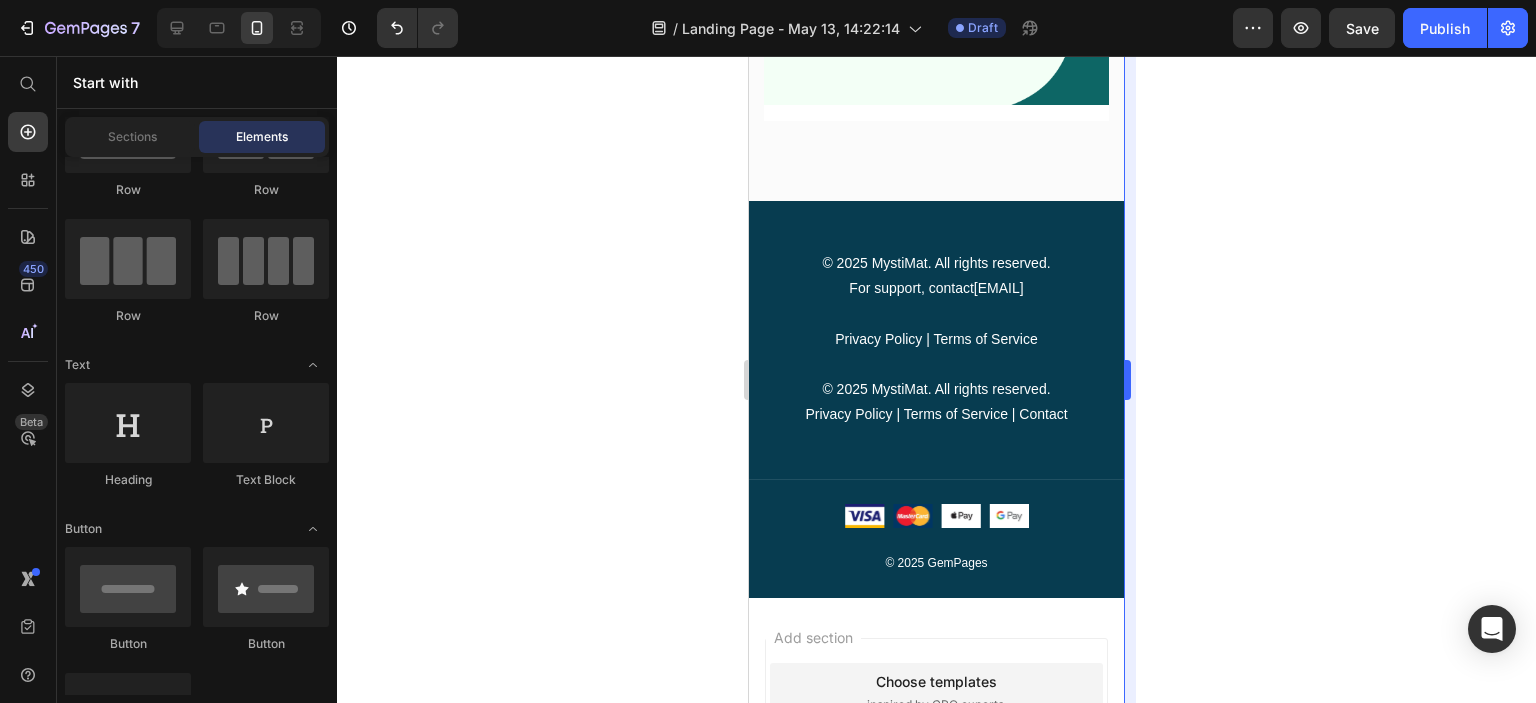 scroll, scrollTop: 108, scrollLeft: 0, axis: vertical 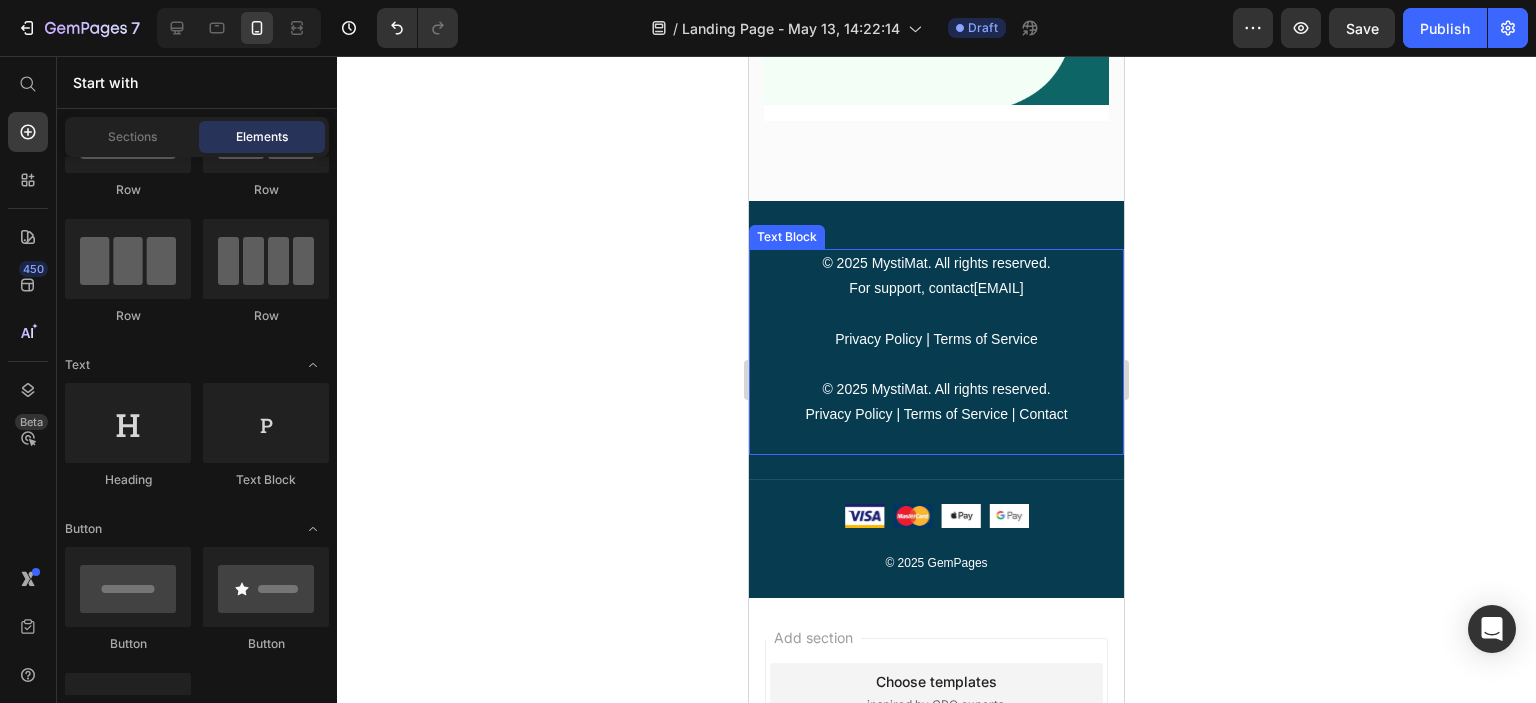 click on "For support, contact" at bounding box center (911, 288) 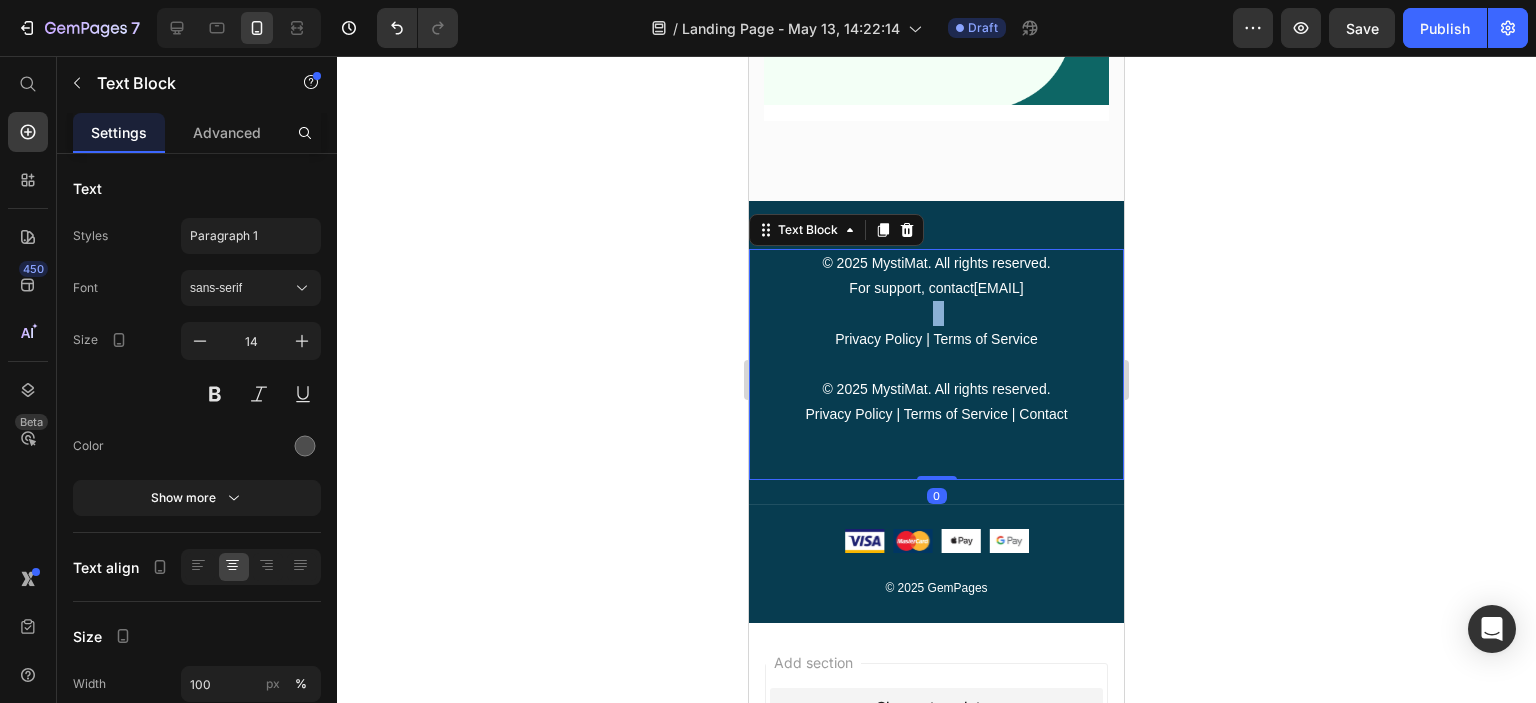 click on "Privacy Policy | Terms of Service" at bounding box center (936, 326) 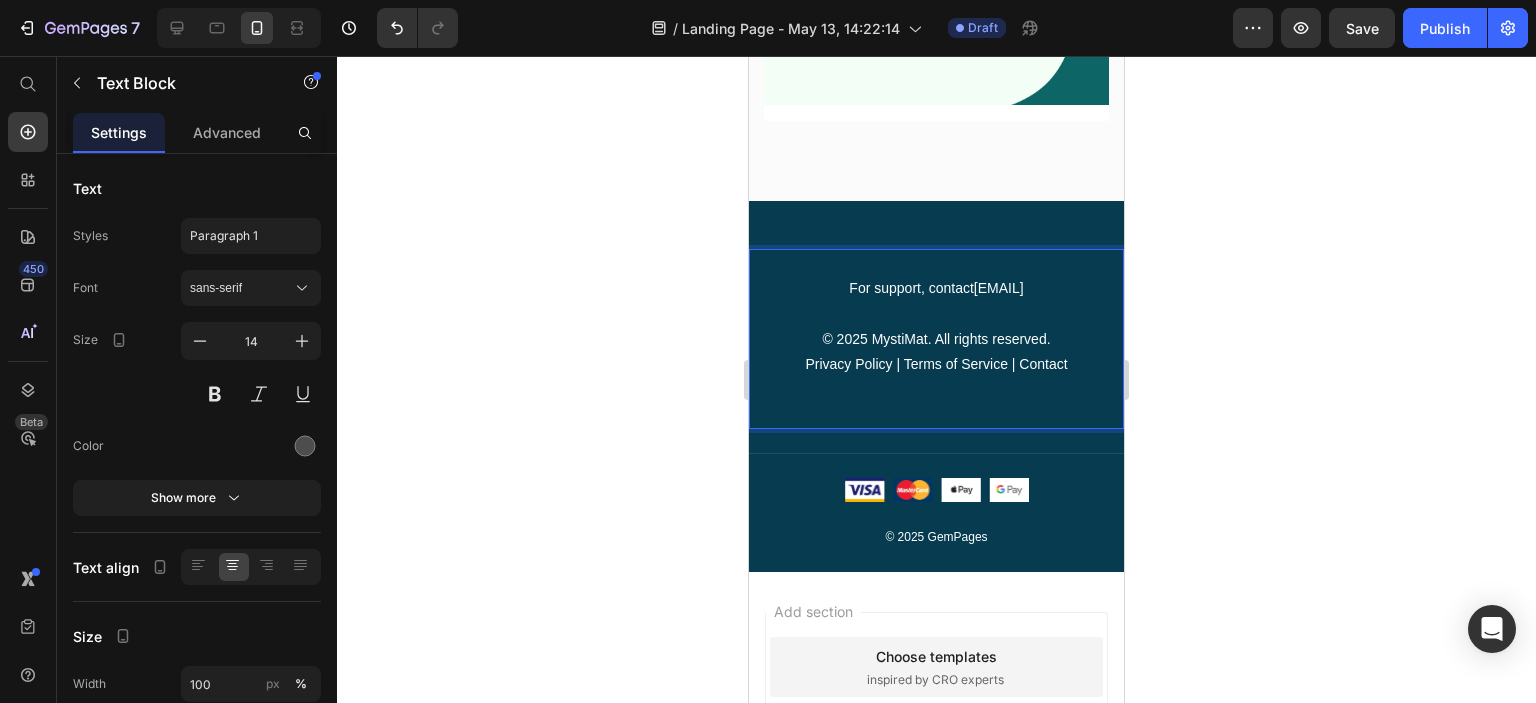 click 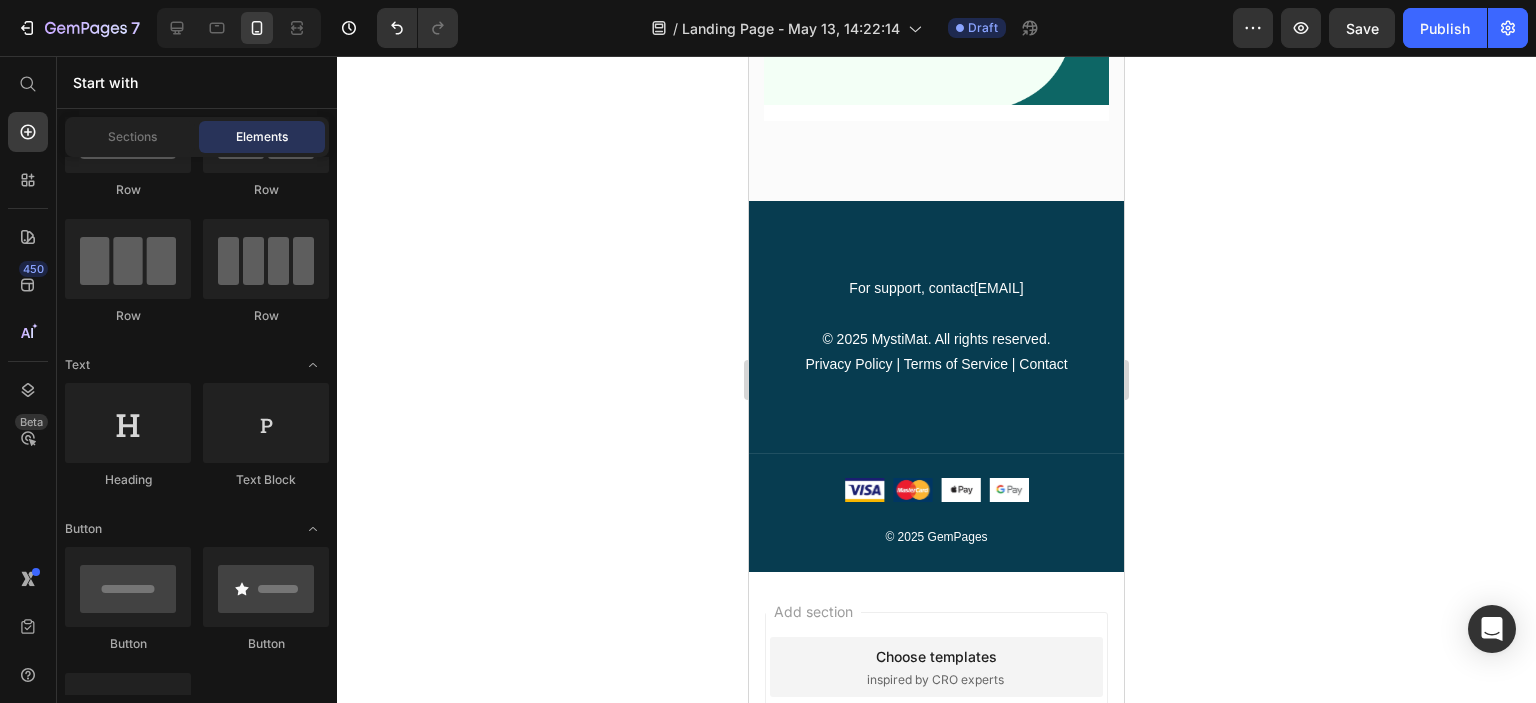 scroll, scrollTop: 108, scrollLeft: 0, axis: vertical 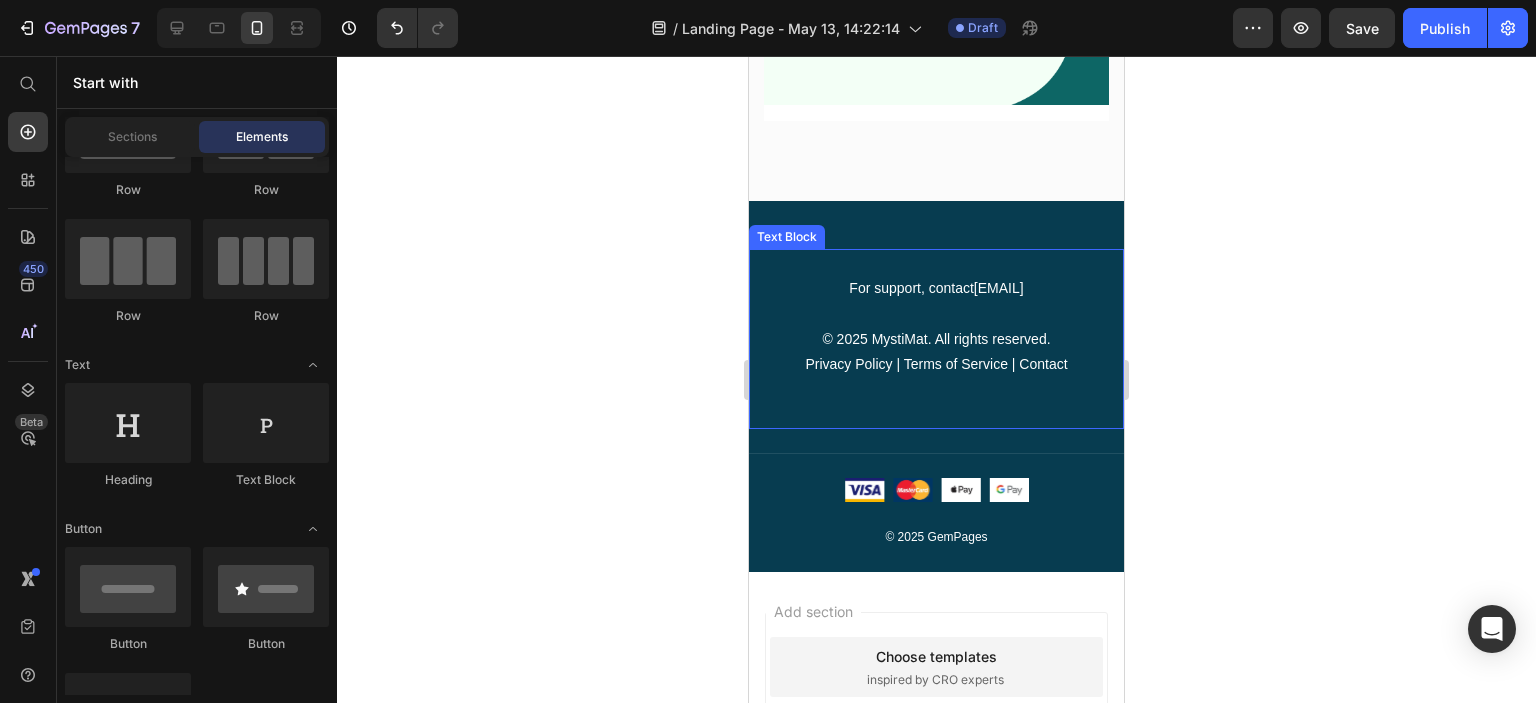 click on "[EMAIL]" at bounding box center [999, 288] 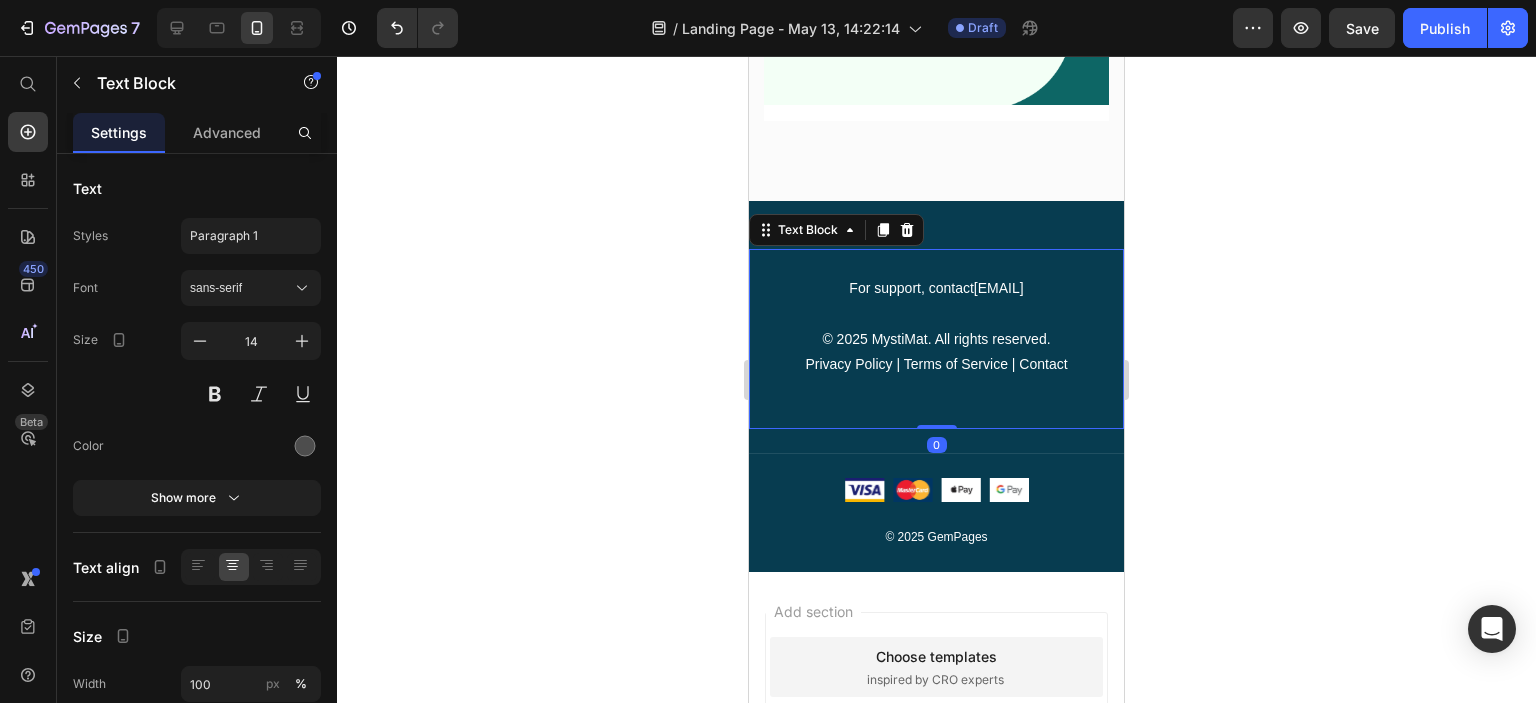 click 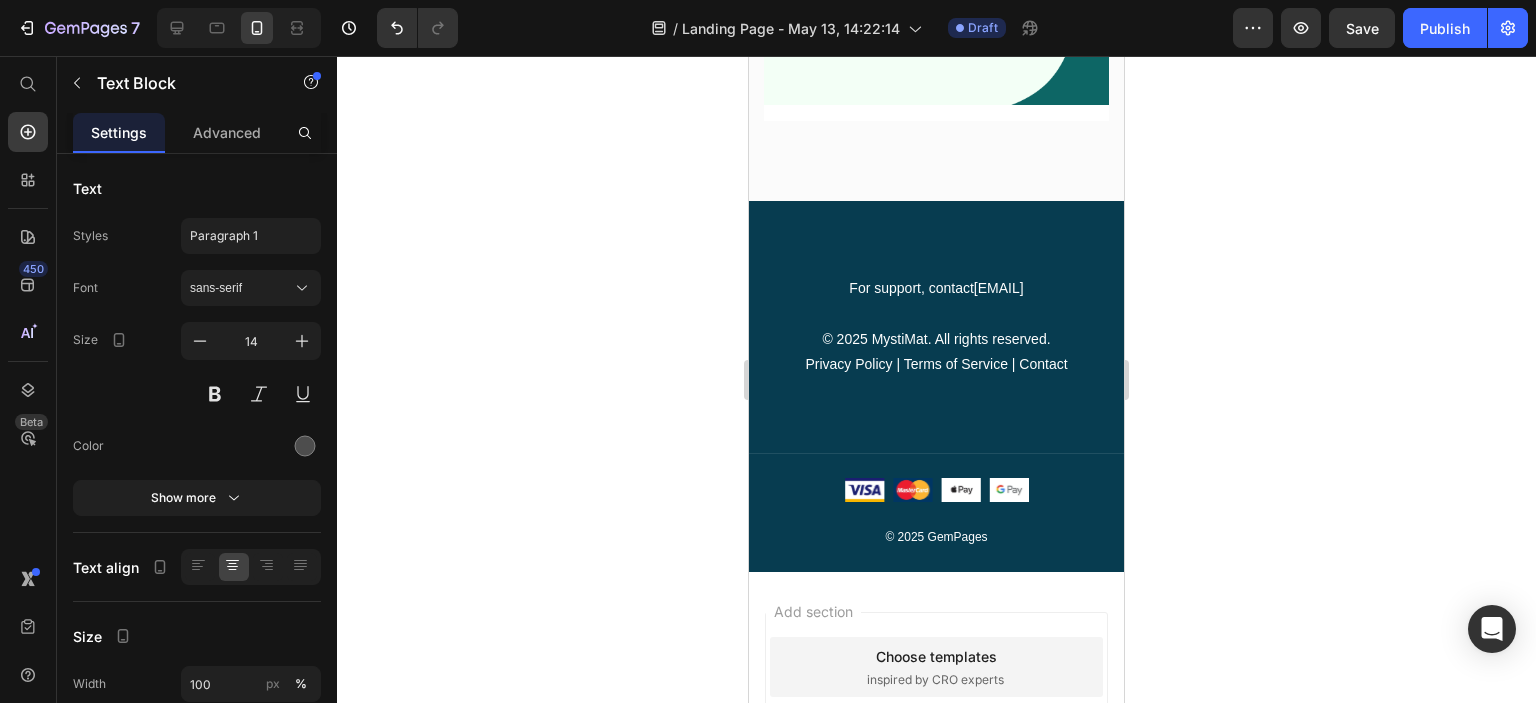 scroll, scrollTop: 108, scrollLeft: 0, axis: vertical 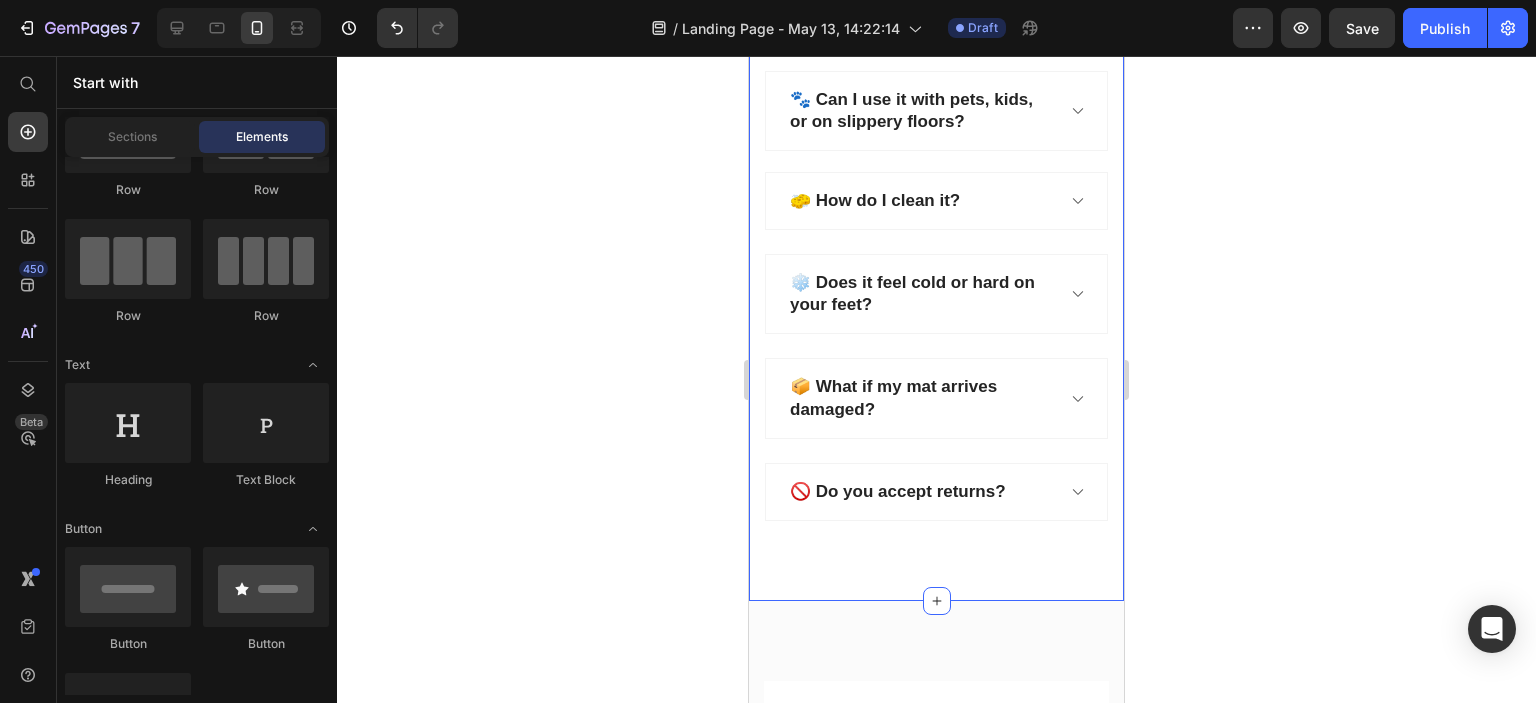 click on "❓  FAQs – Everything You Need to Know Heading Row
🪨 Is MystiMat really made of stone? Will it crack?
💨 How fast does it dry?
🐾 Can I use it with pets, kids, or on slippery floors?
🧽 How do I clean it? Accordion
❄️ Does it feel cold or hard on your feet?
📦 What if my mat arrives damaged?
🚫 Do you accept returns? Accordion Row" at bounding box center [936, 165] 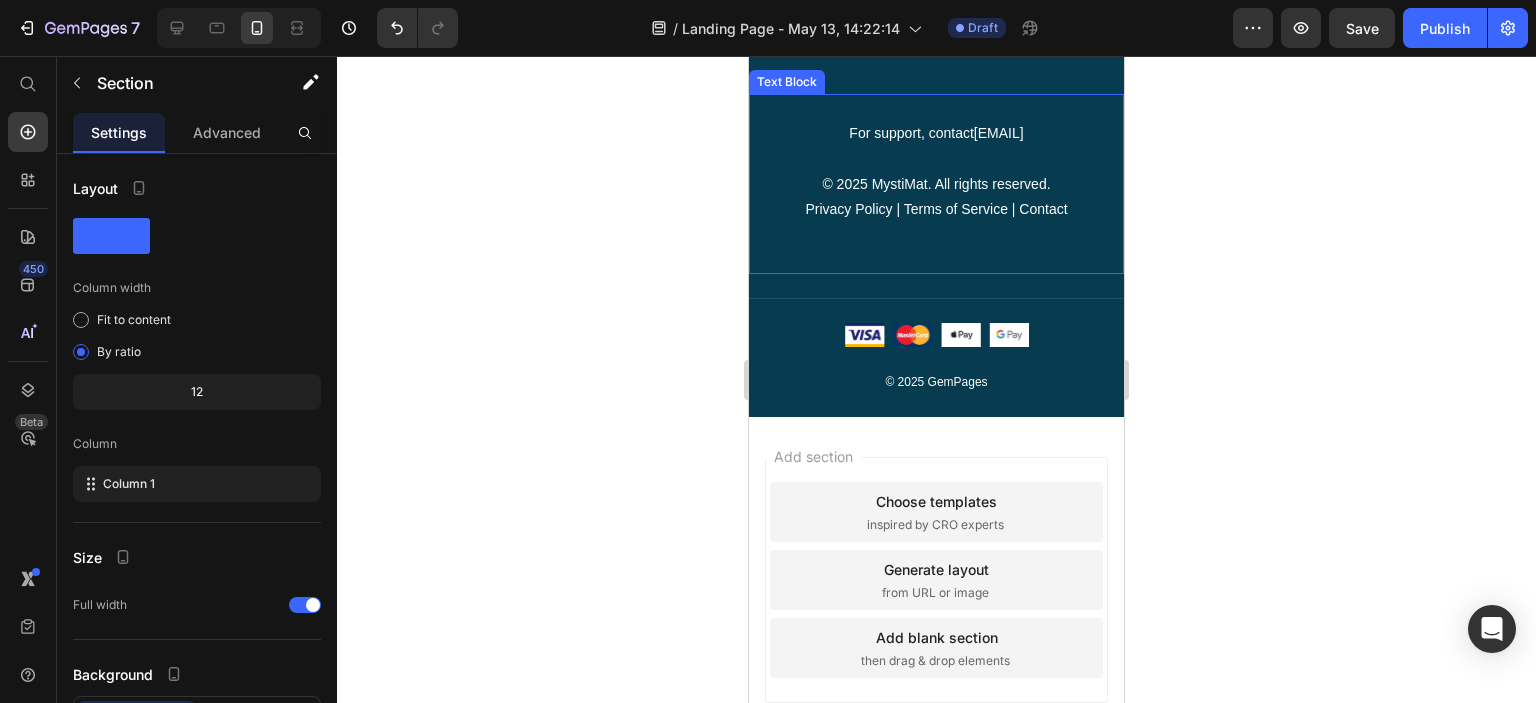 scroll, scrollTop: 8180, scrollLeft: 0, axis: vertical 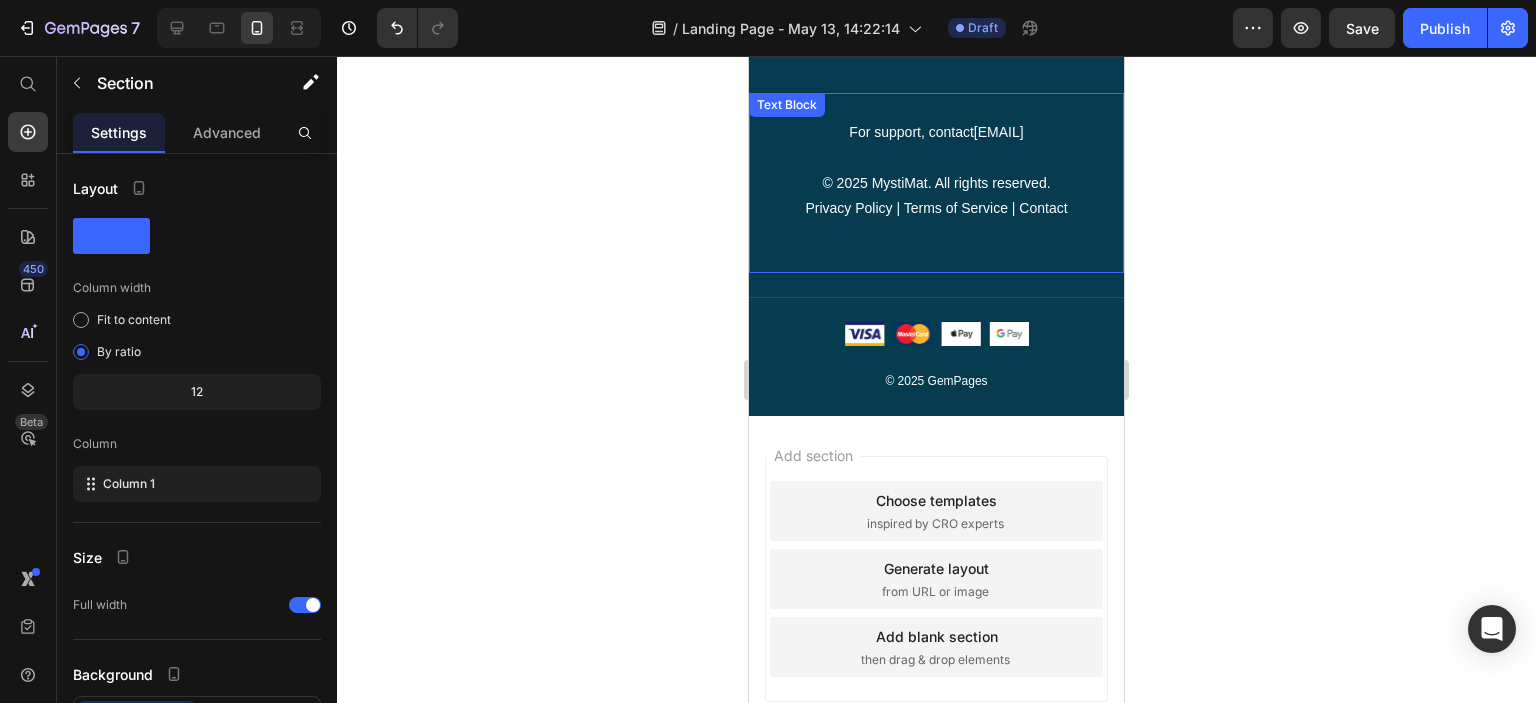 click on "© 2025 MystiMat. All rights reserved.   Privacy Policy | Terms of Service | Contact" at bounding box center (936, 221) 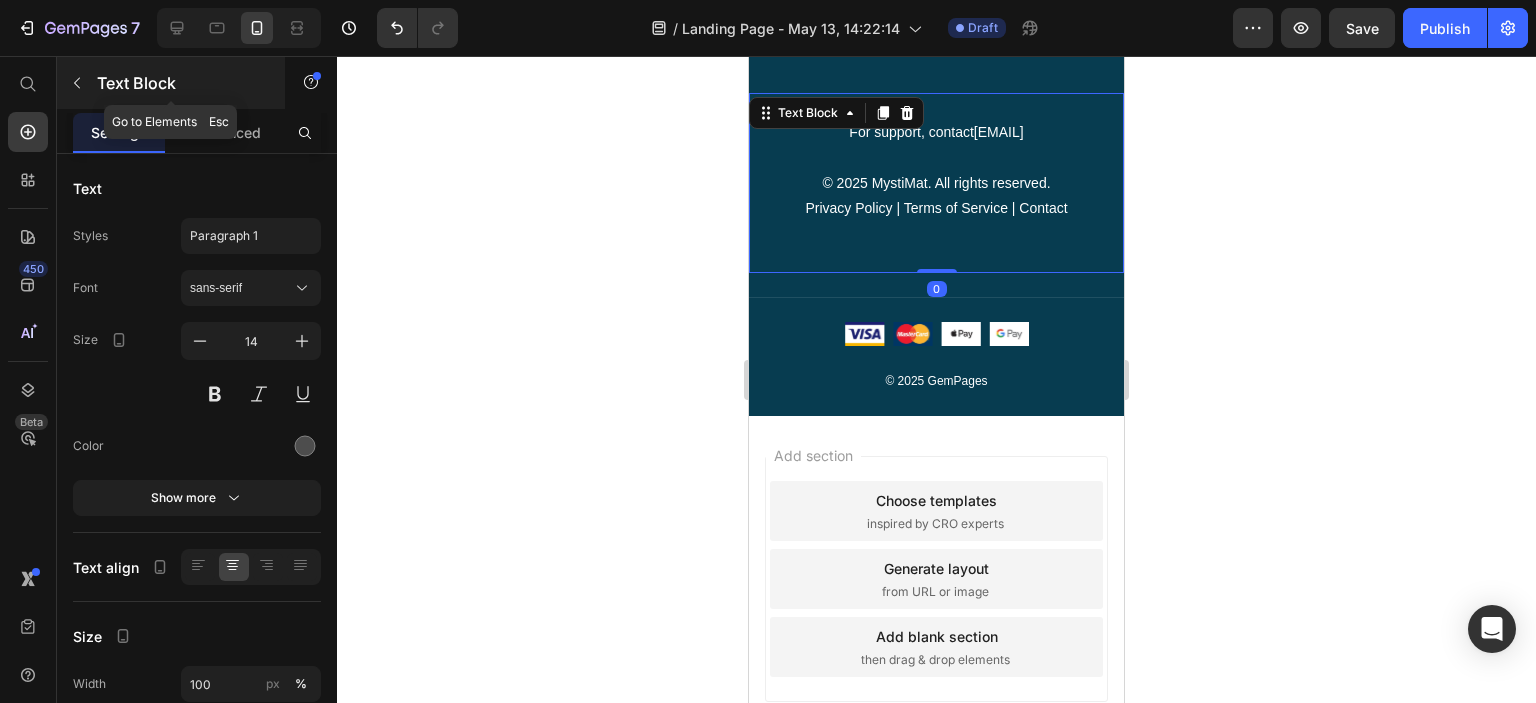 click at bounding box center [77, 83] 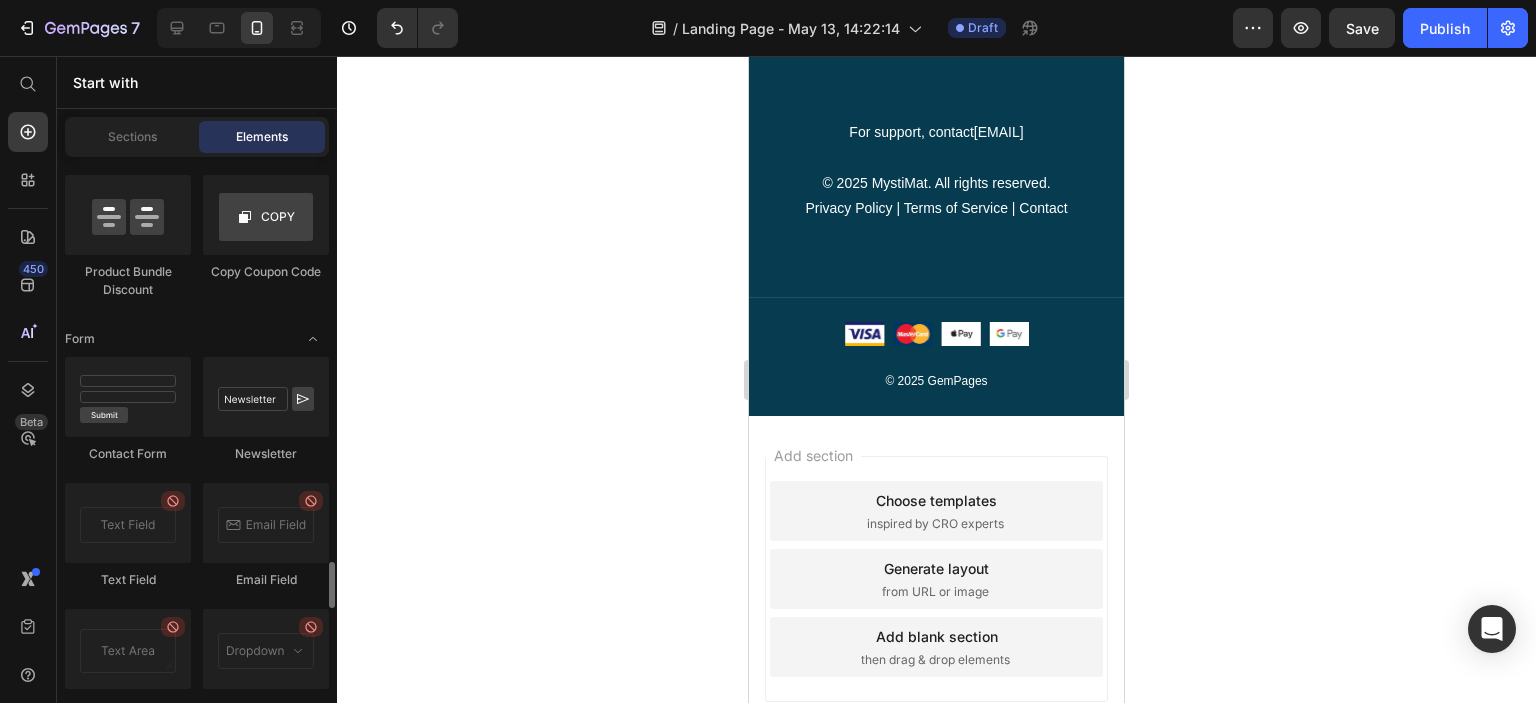 scroll, scrollTop: 4860, scrollLeft: 0, axis: vertical 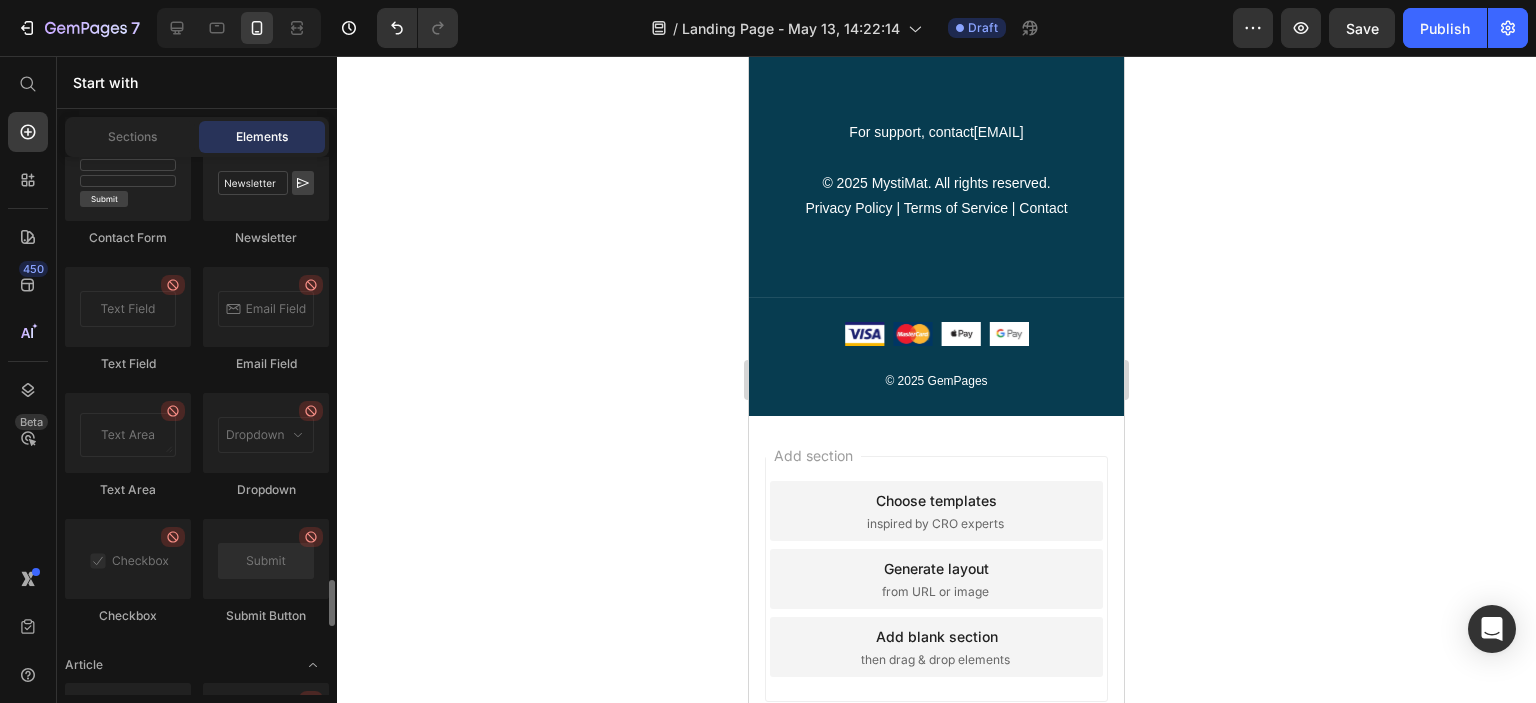 drag, startPoint x: 154, startPoint y: 340, endPoint x: 199, endPoint y: 331, distance: 45.891174 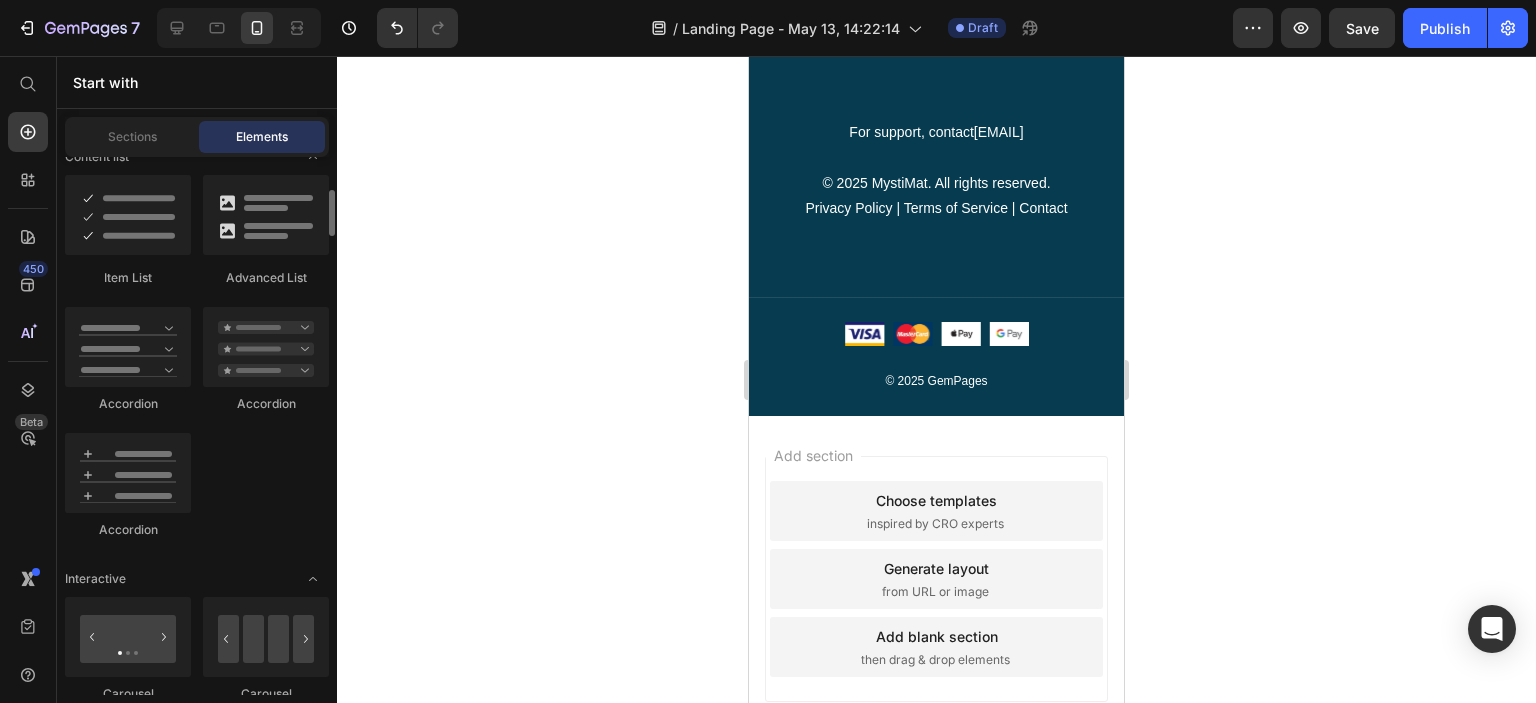 scroll, scrollTop: 1620, scrollLeft: 0, axis: vertical 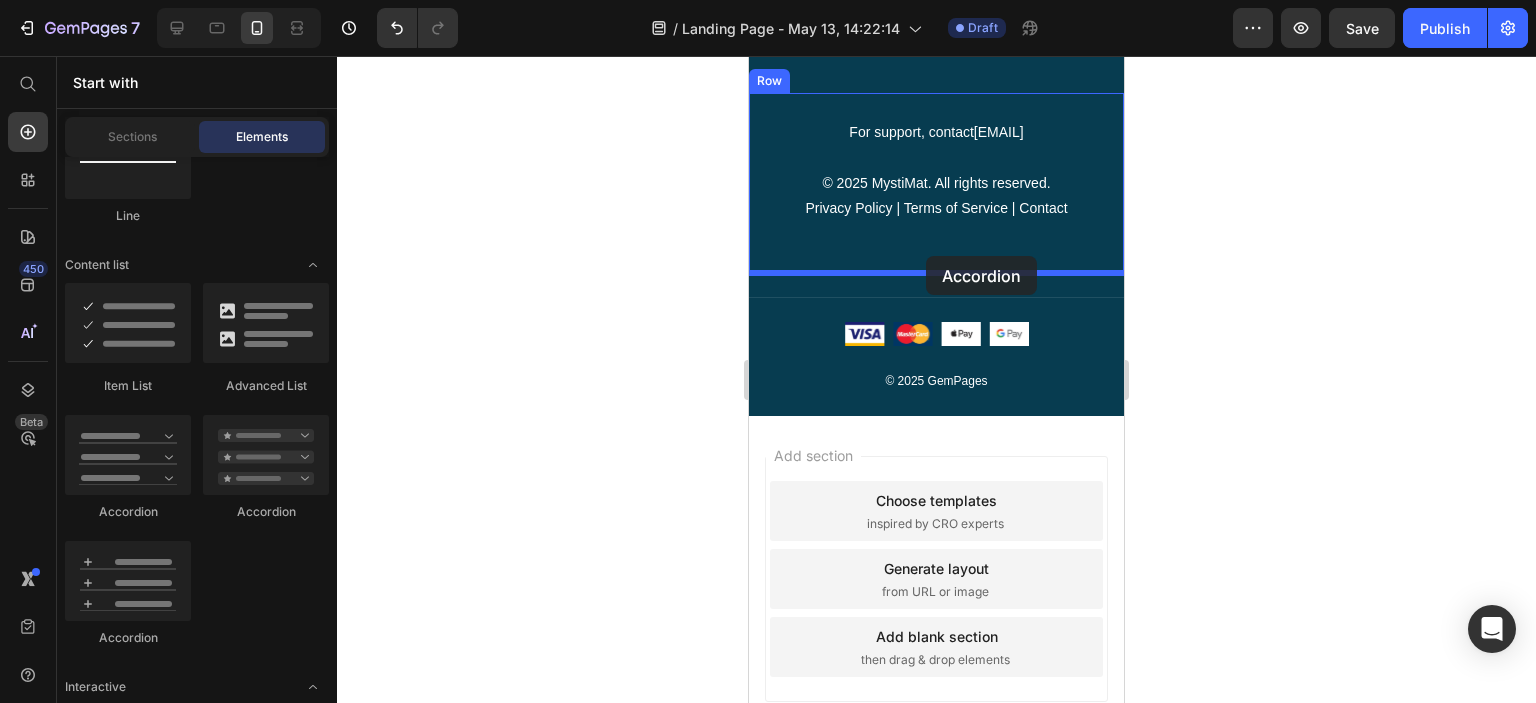 drag, startPoint x: 924, startPoint y: 510, endPoint x: 977, endPoint y: 262, distance: 253.60008 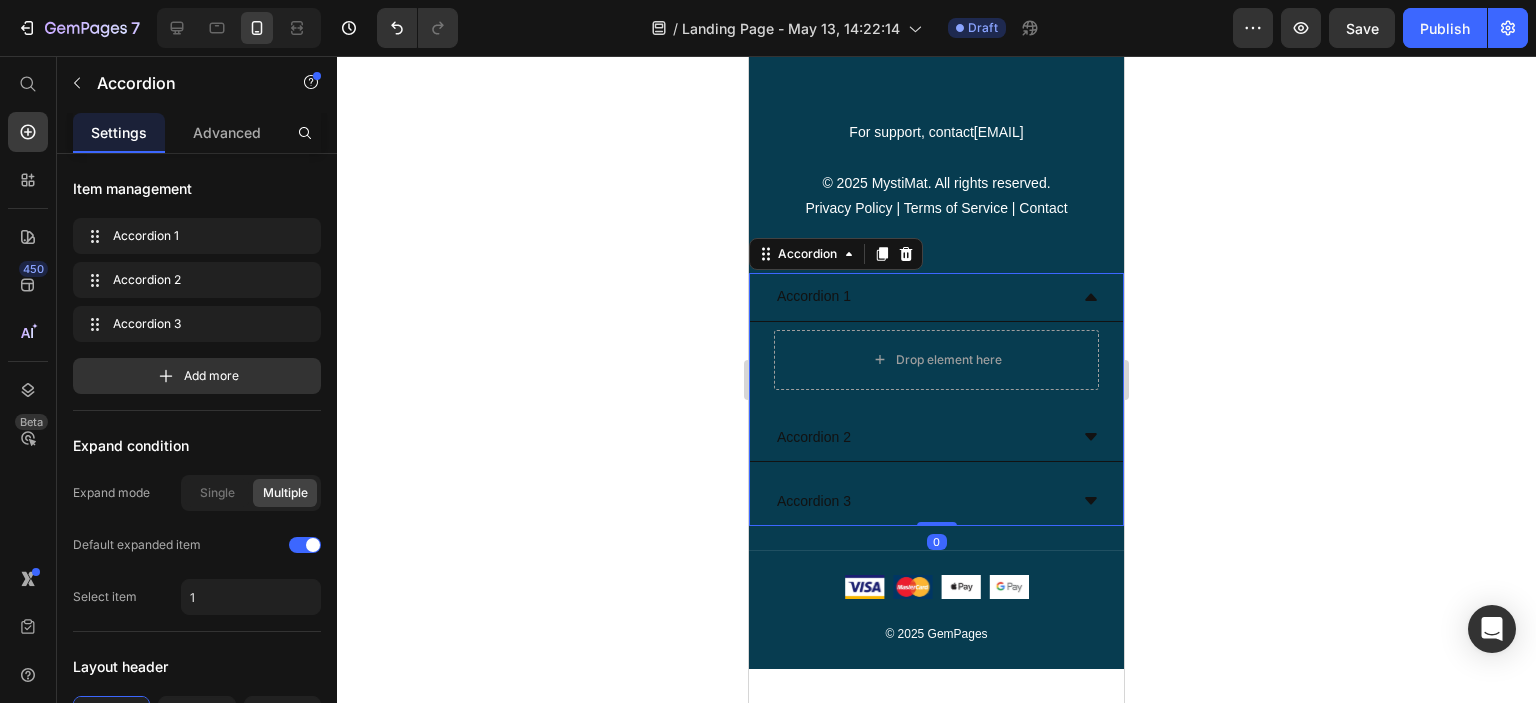 click on "Accordion 1" at bounding box center (920, 296) 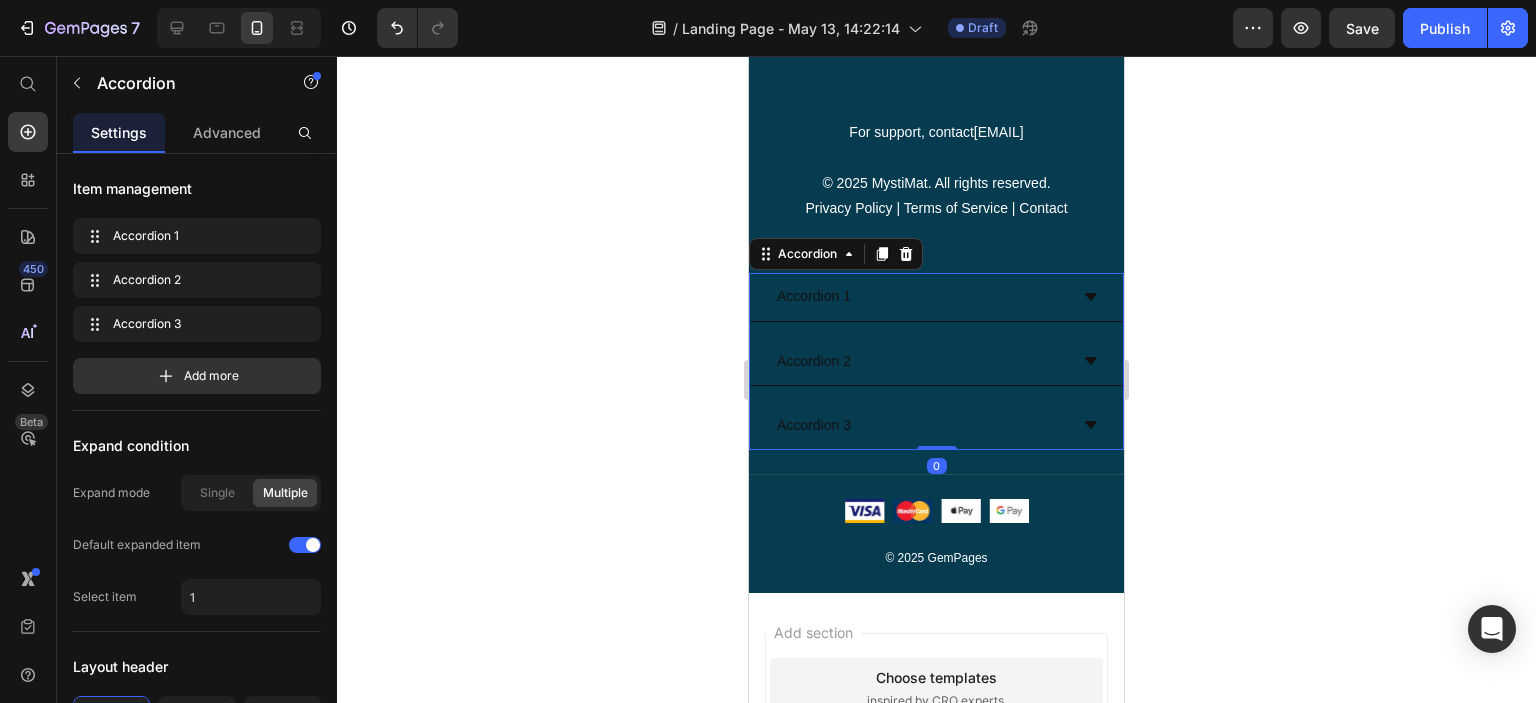 click on "Accordion 1" at bounding box center (920, 296) 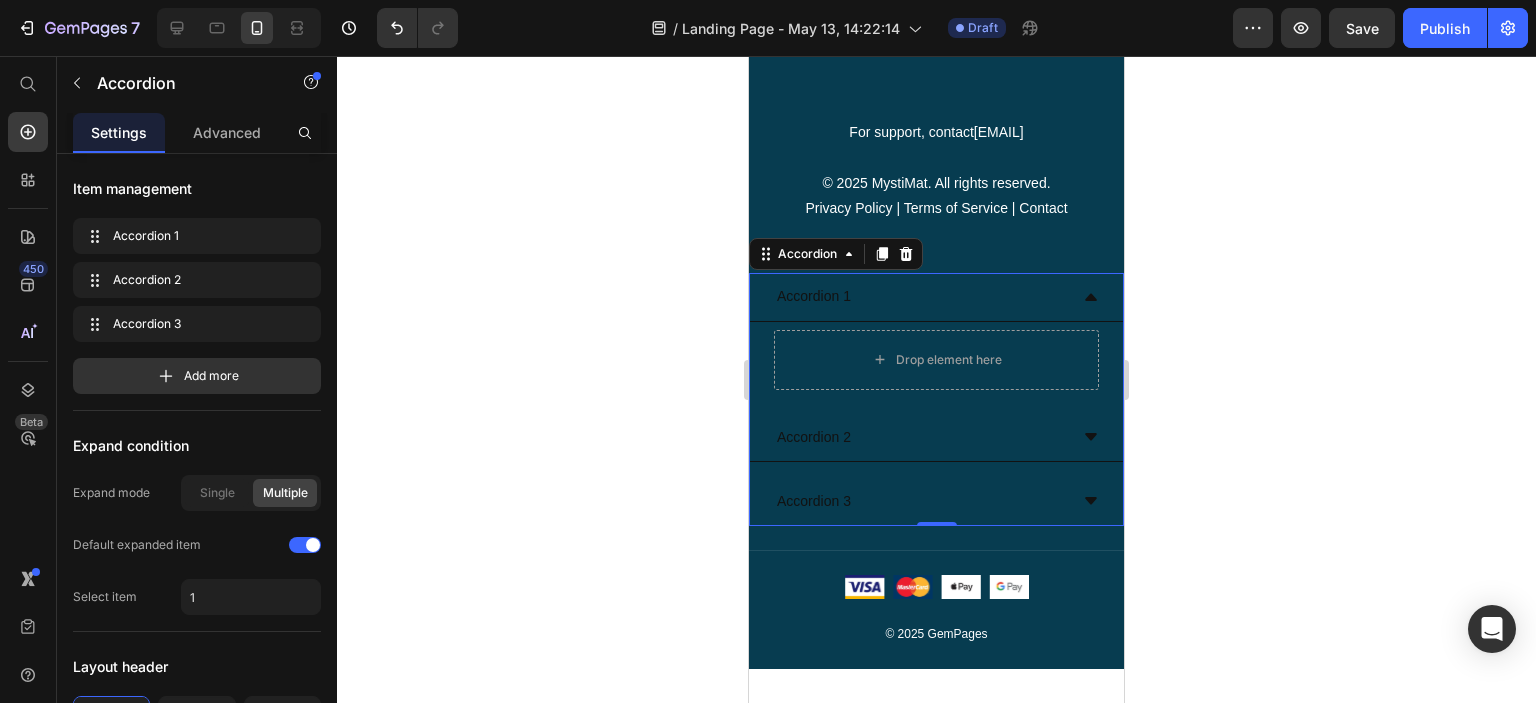 click on "Accordion 1" at bounding box center (920, 296) 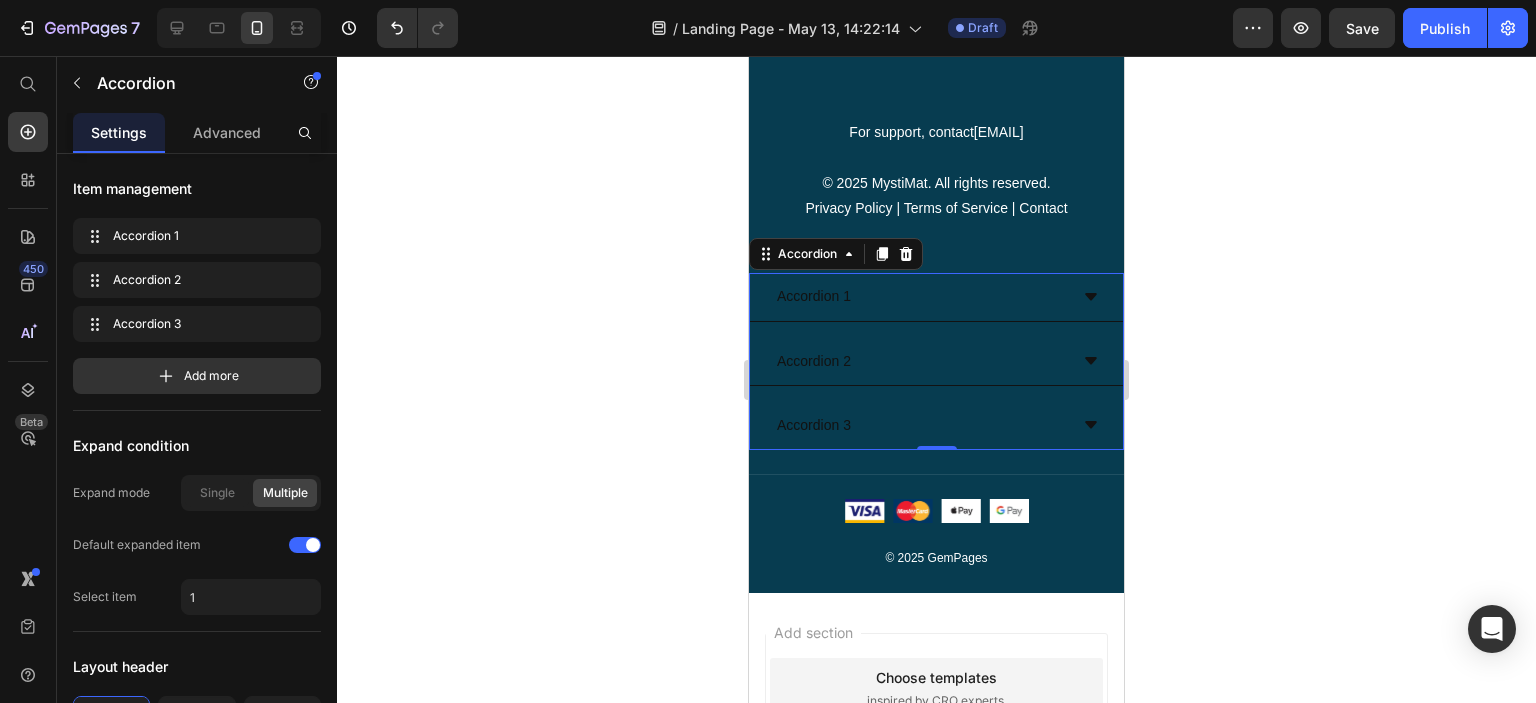 click on "Accordion 1" at bounding box center [814, 296] 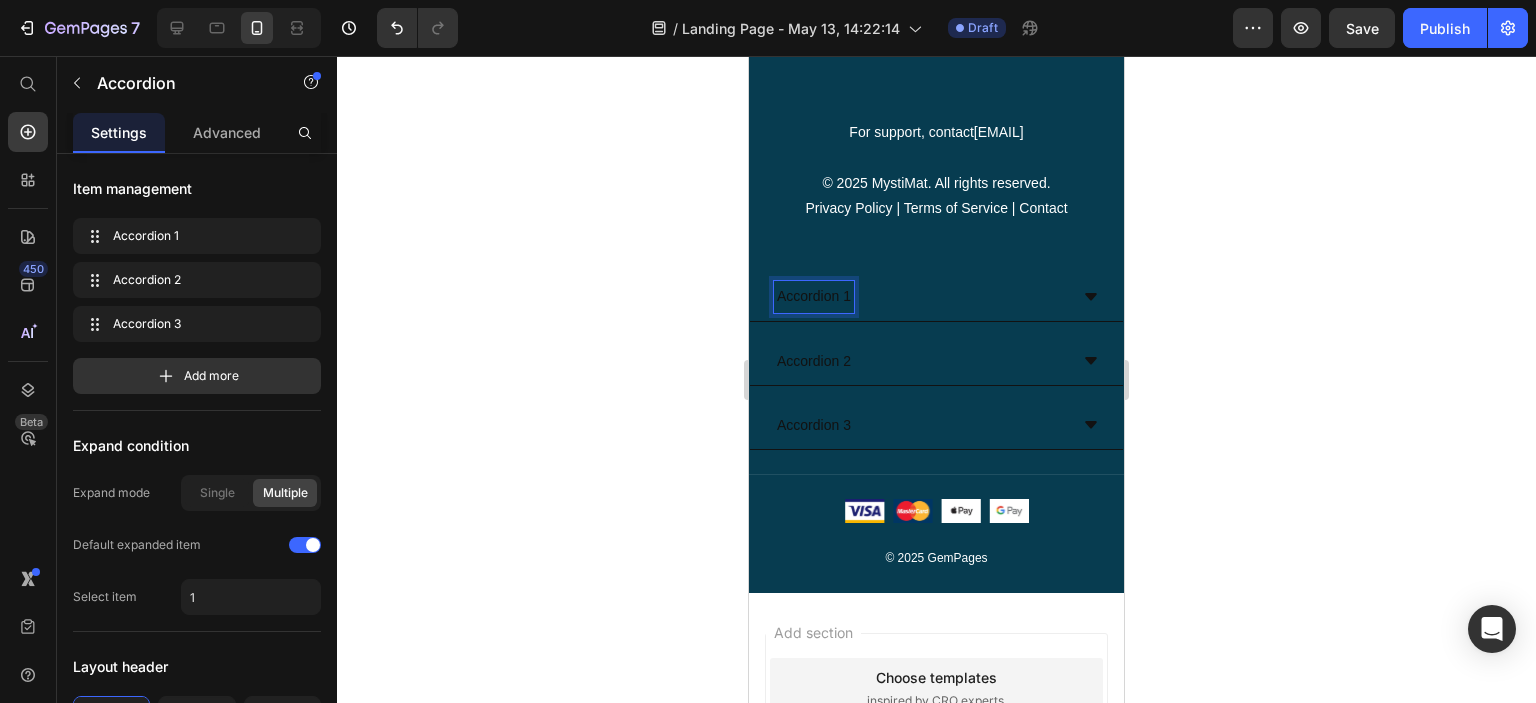 click on "Accordion 1" at bounding box center [920, 296] 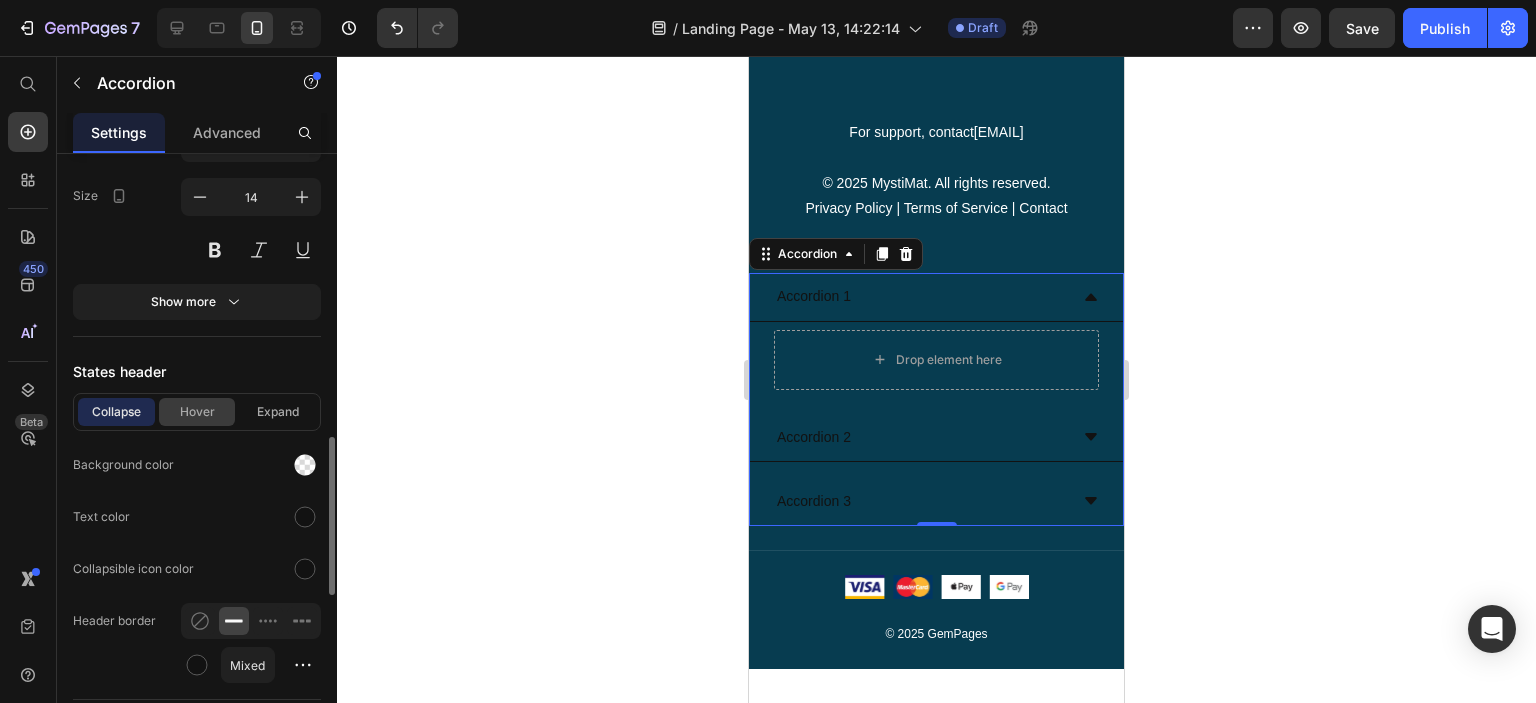 scroll, scrollTop: 1188, scrollLeft: 0, axis: vertical 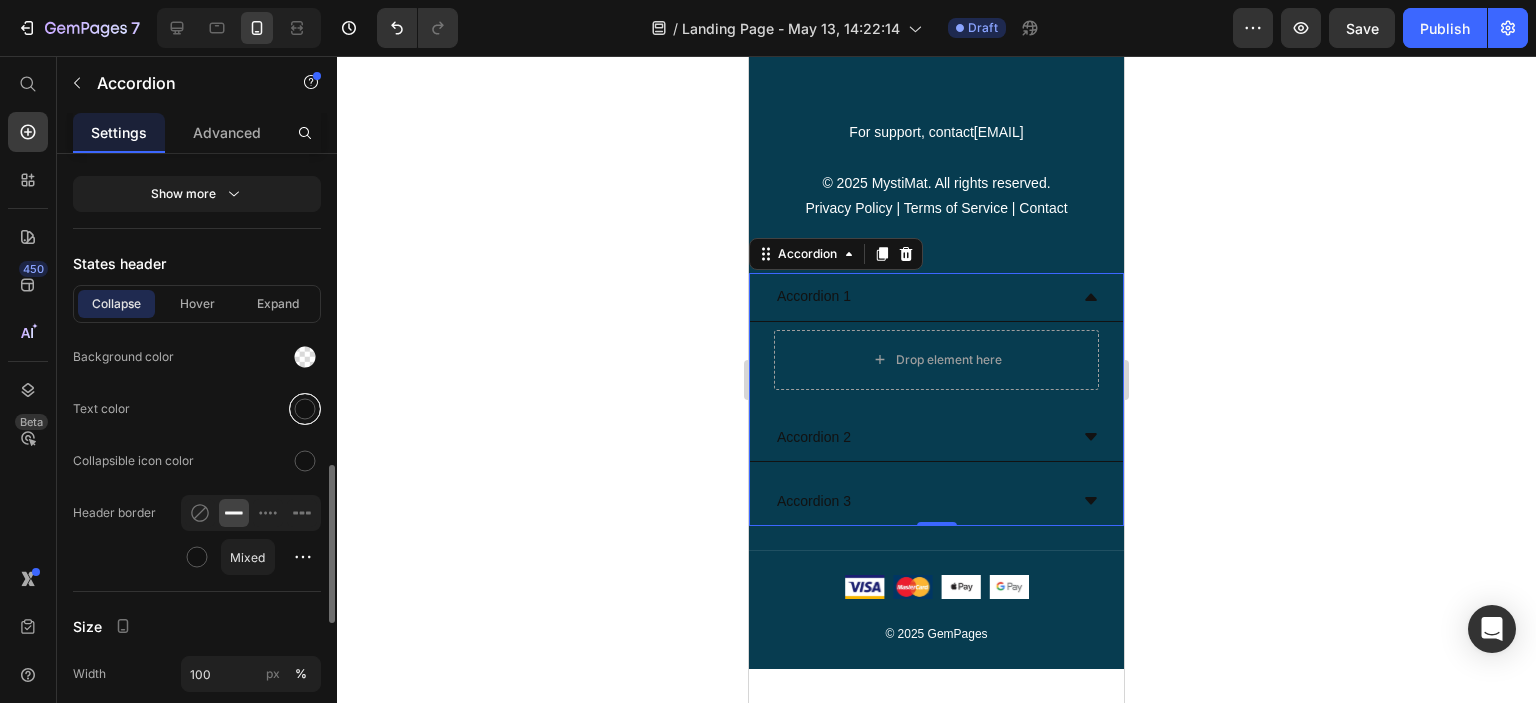 click at bounding box center [305, 409] 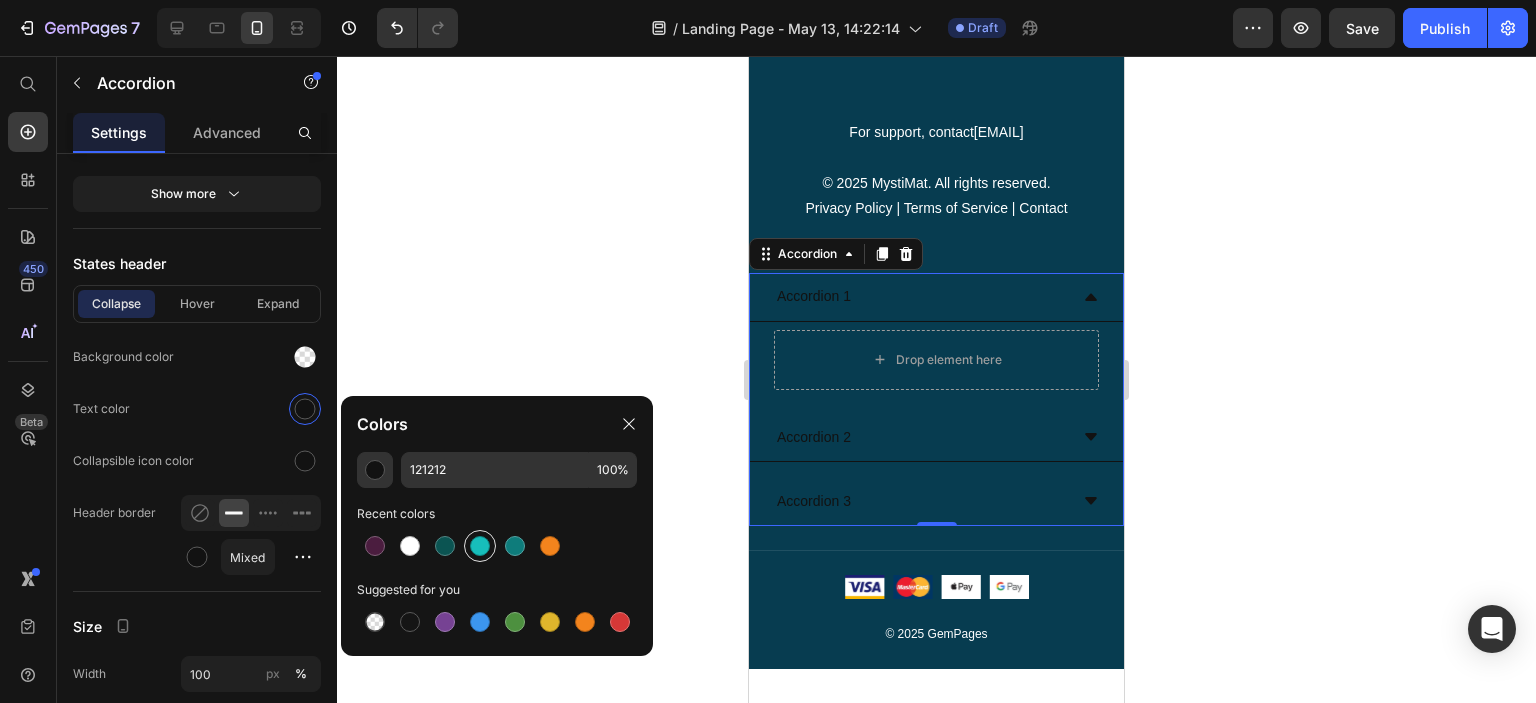 click at bounding box center [480, 546] 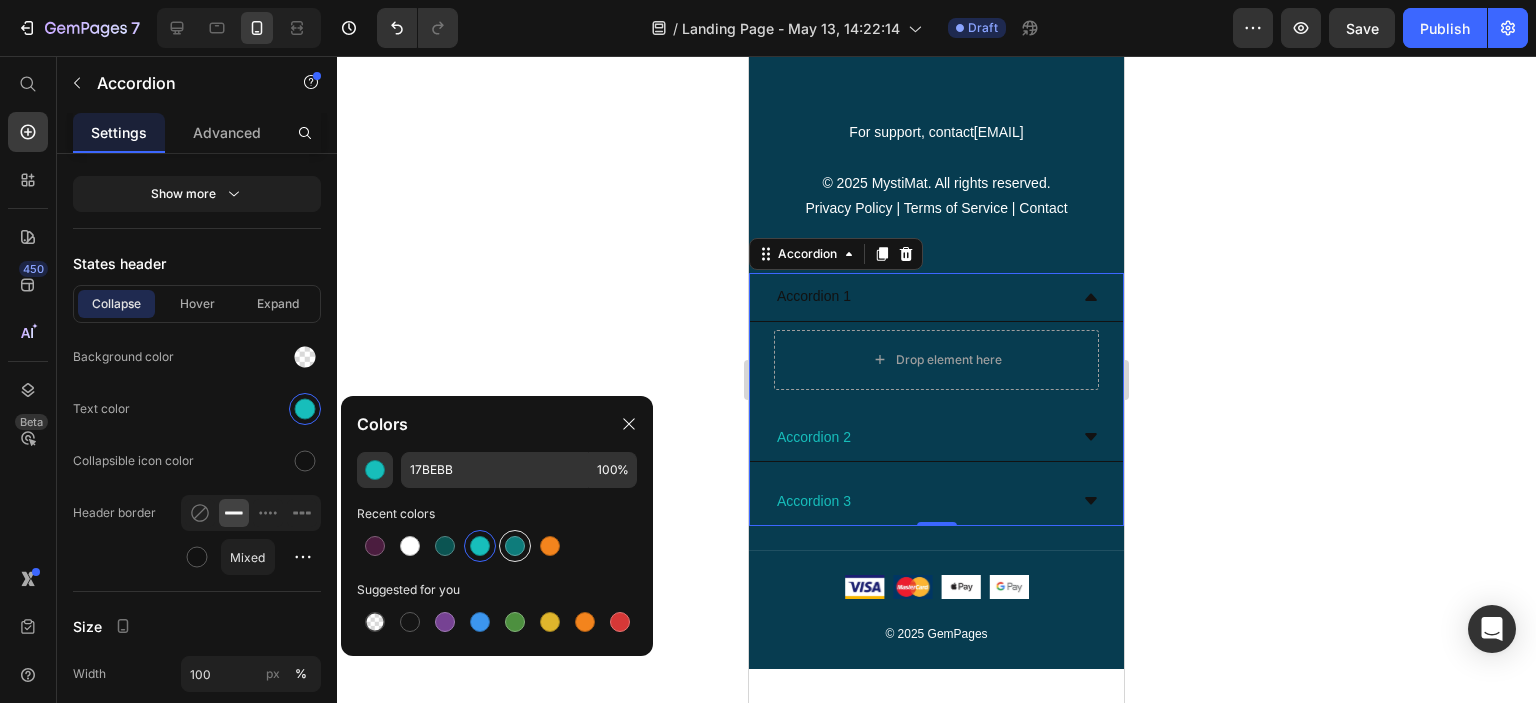 click at bounding box center [515, 546] 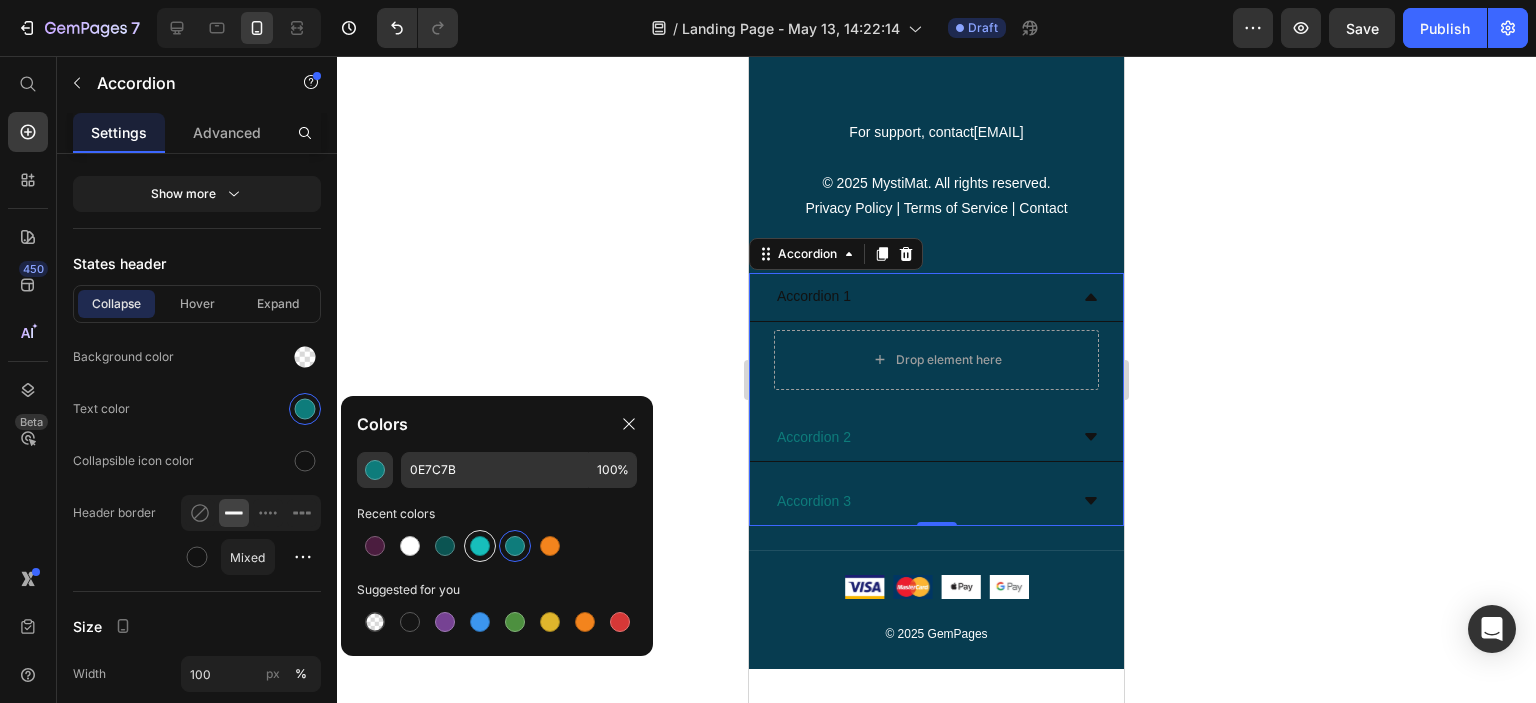click at bounding box center [480, 546] 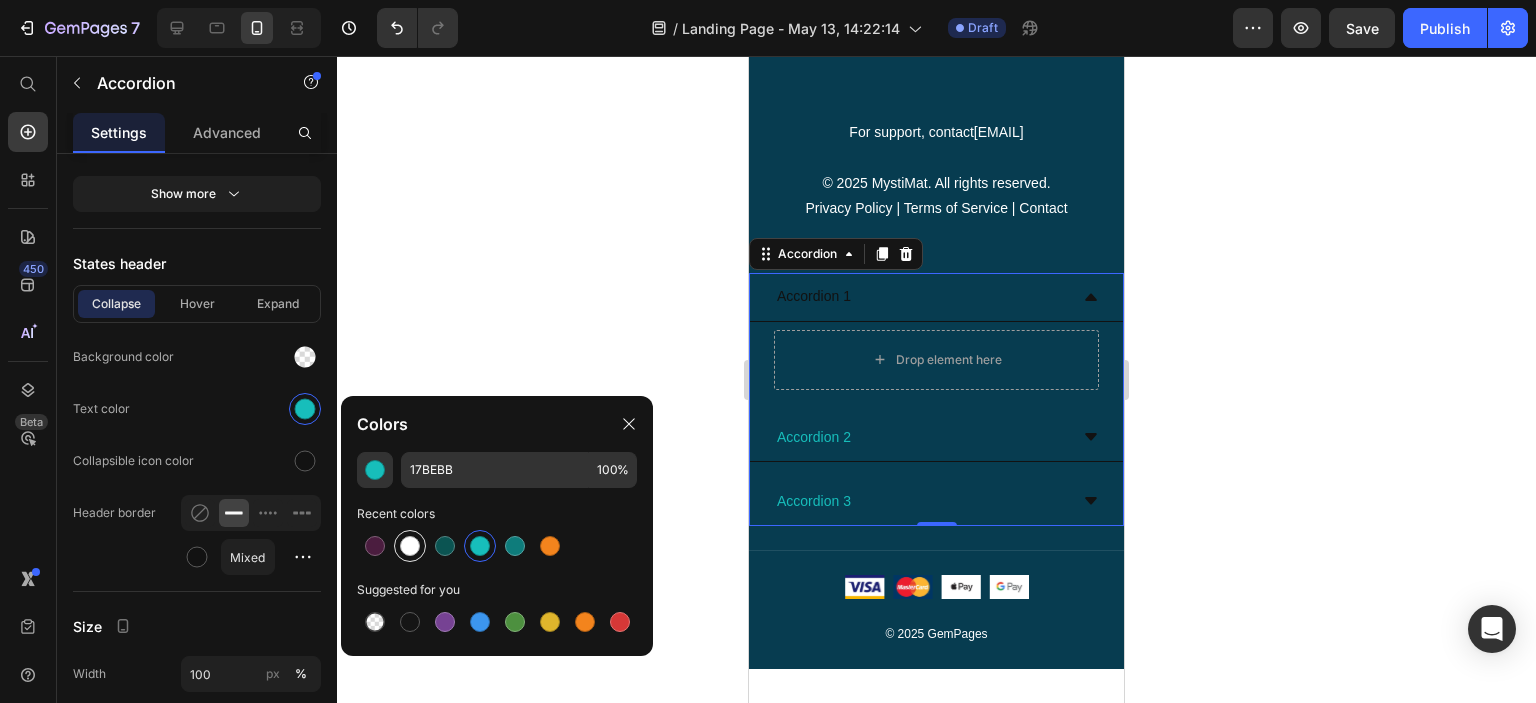click at bounding box center [410, 546] 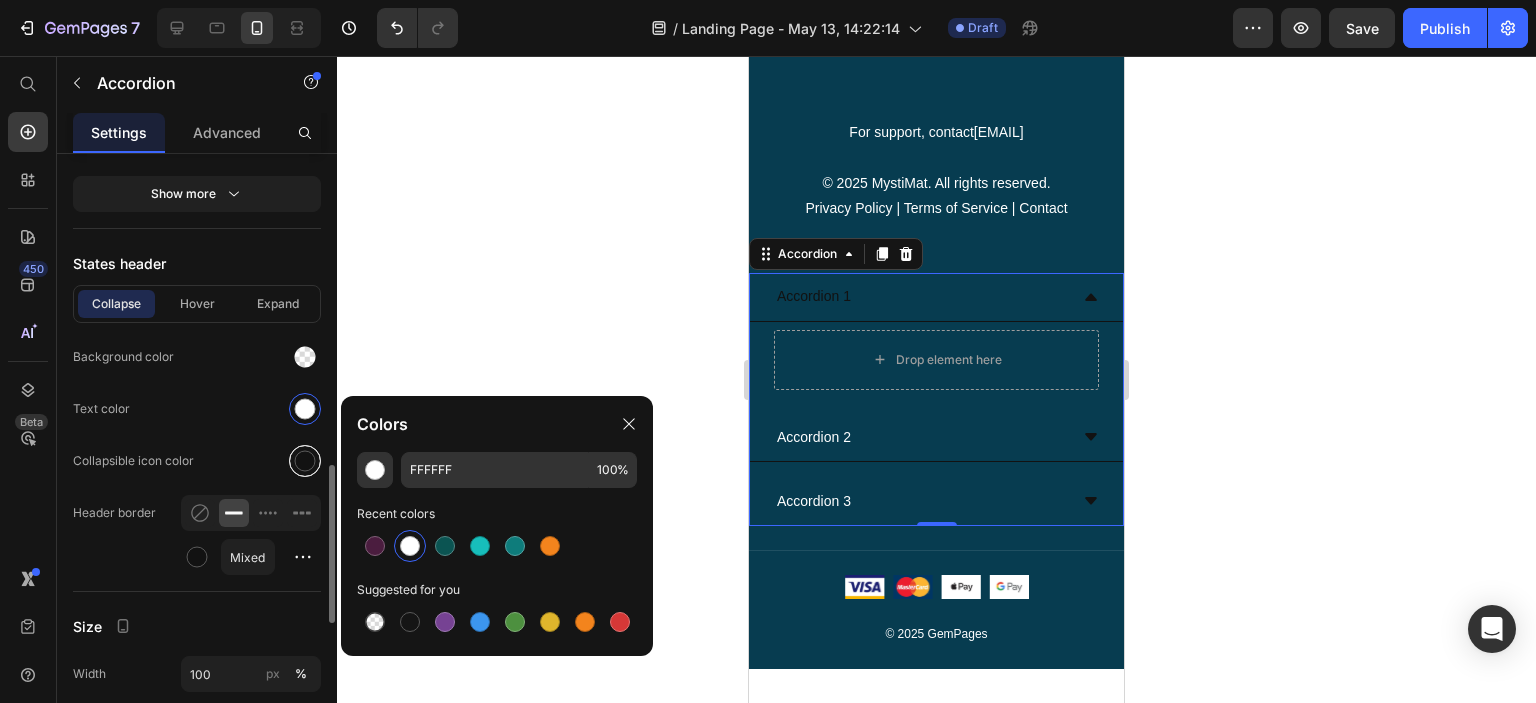 click at bounding box center (305, 461) 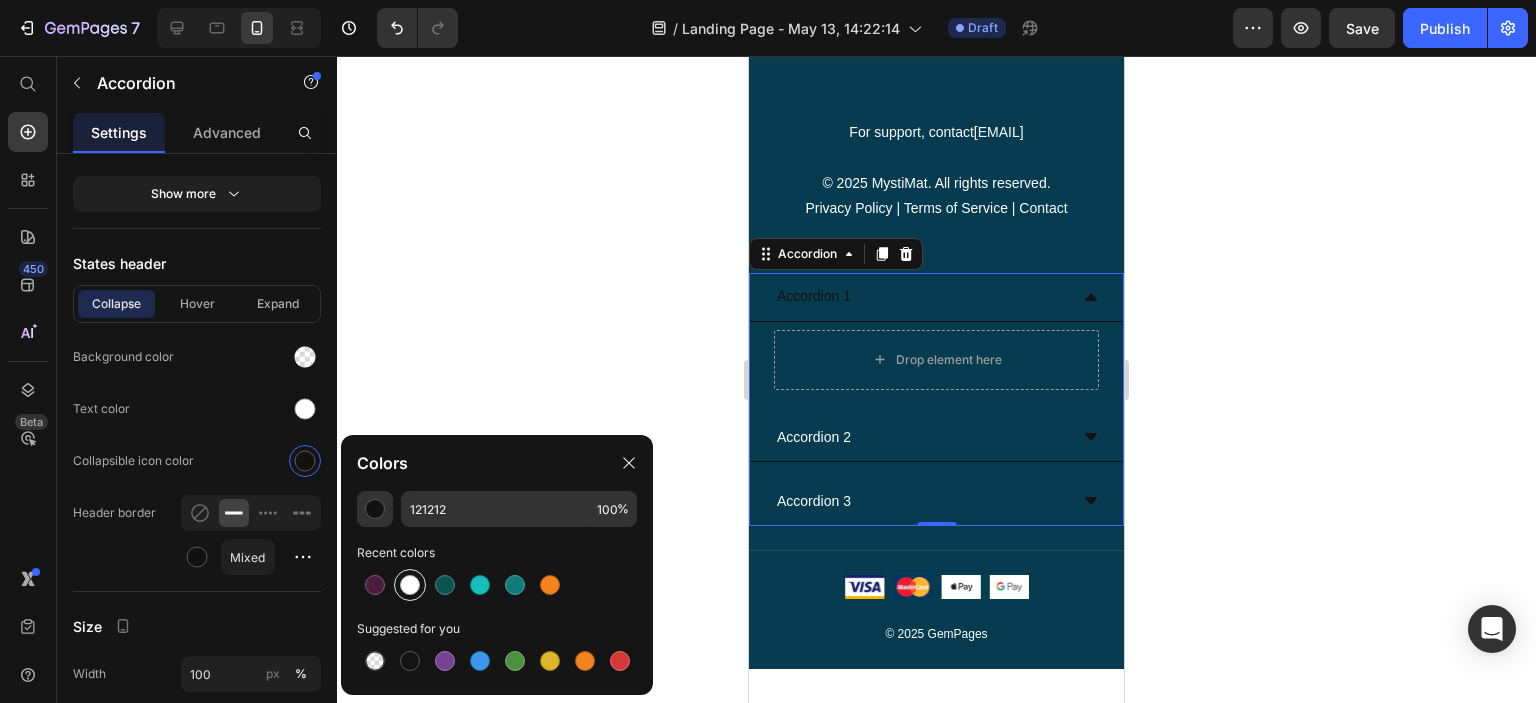 click at bounding box center (410, 585) 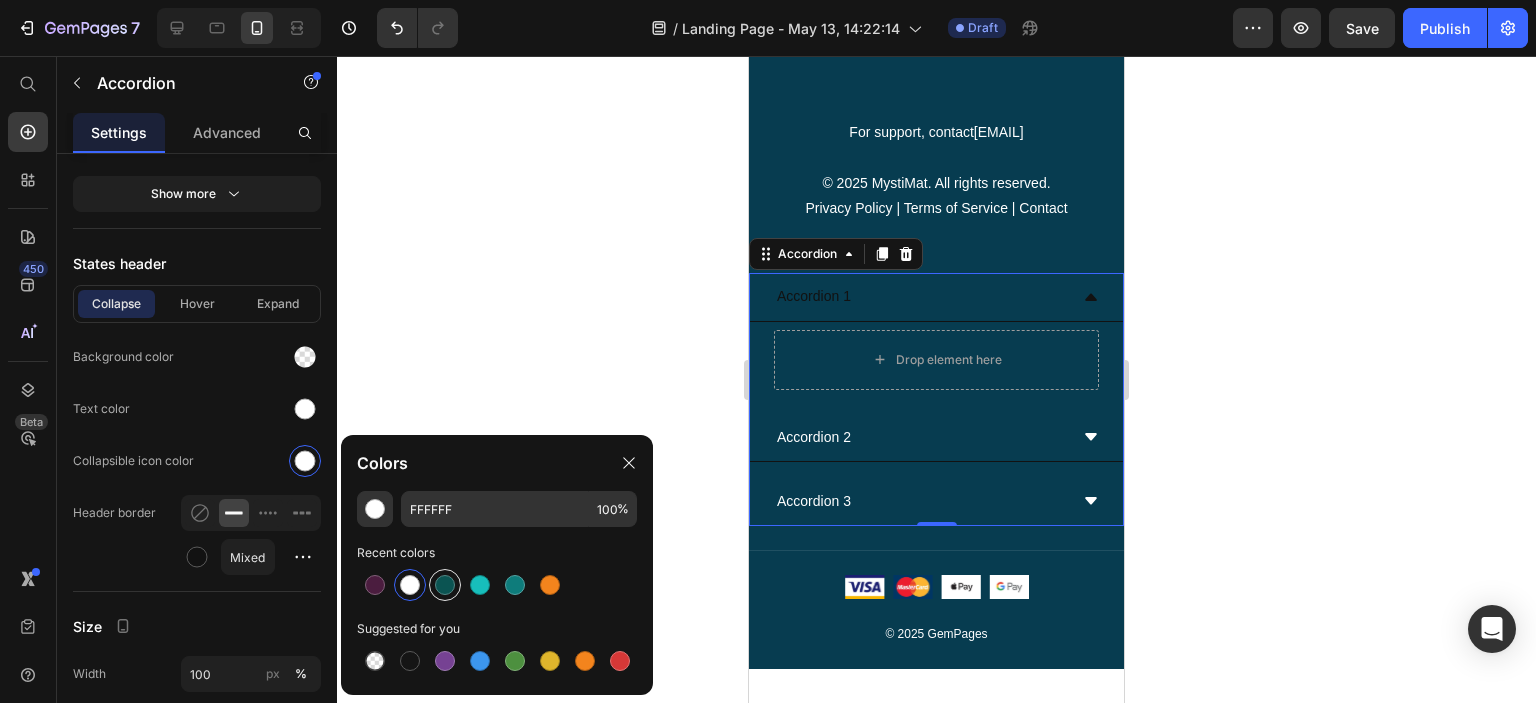 click at bounding box center (445, 585) 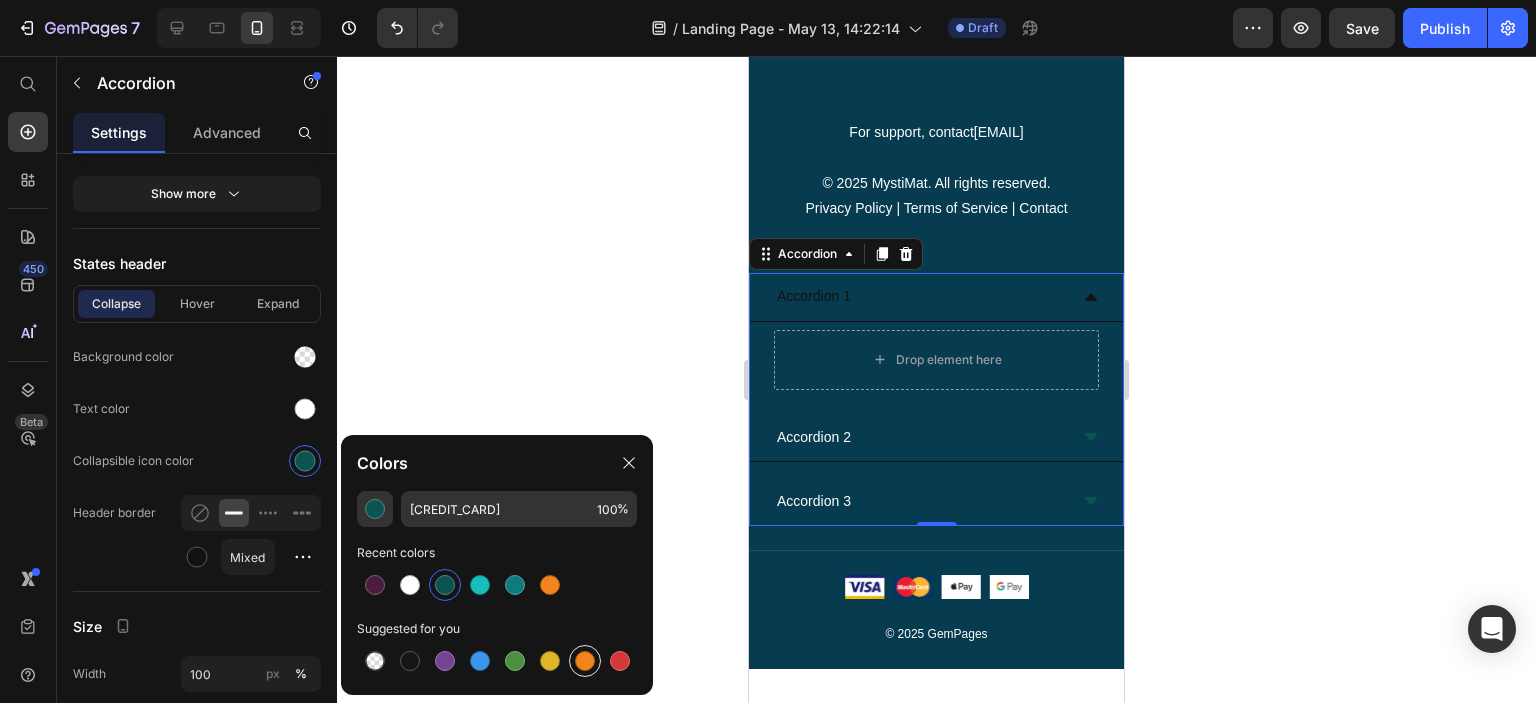 click at bounding box center [585, 661] 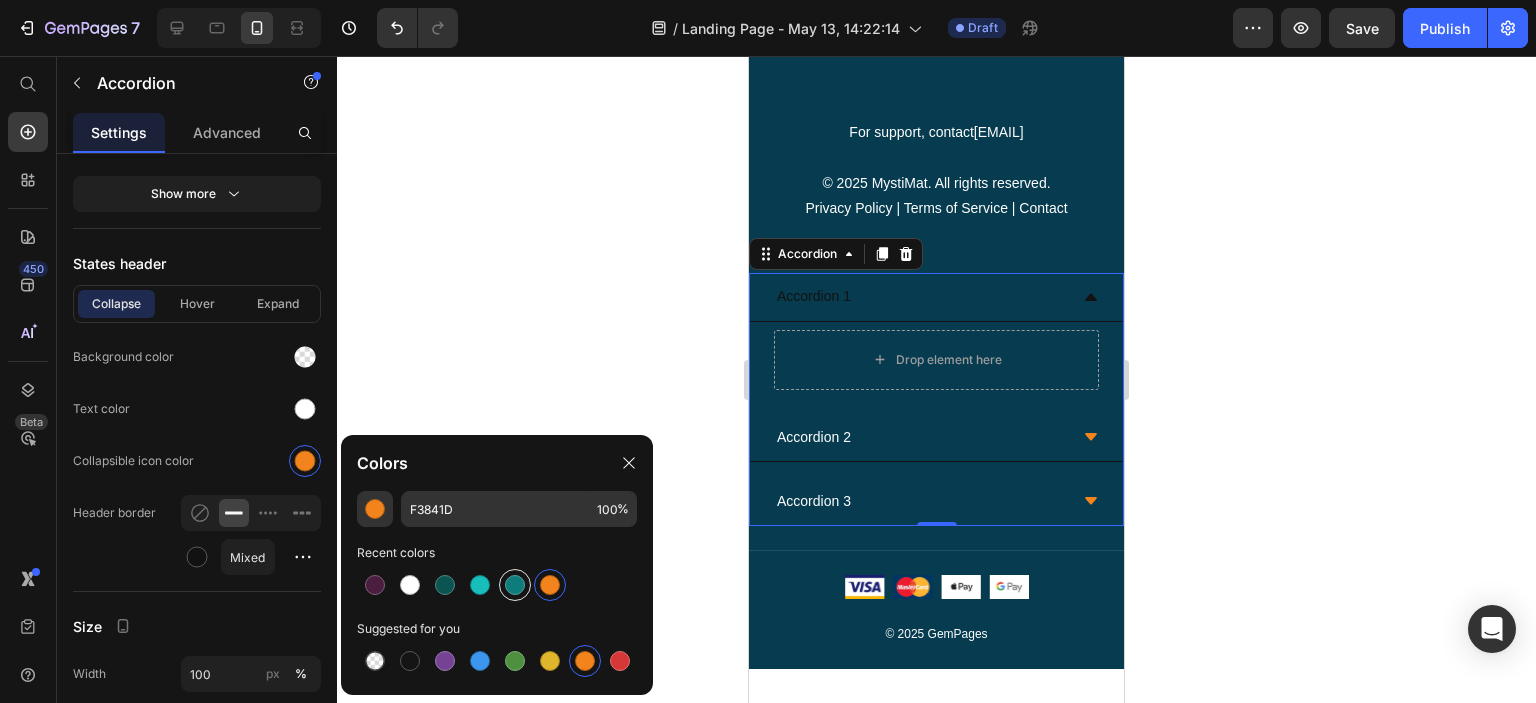 click at bounding box center (497, 585) 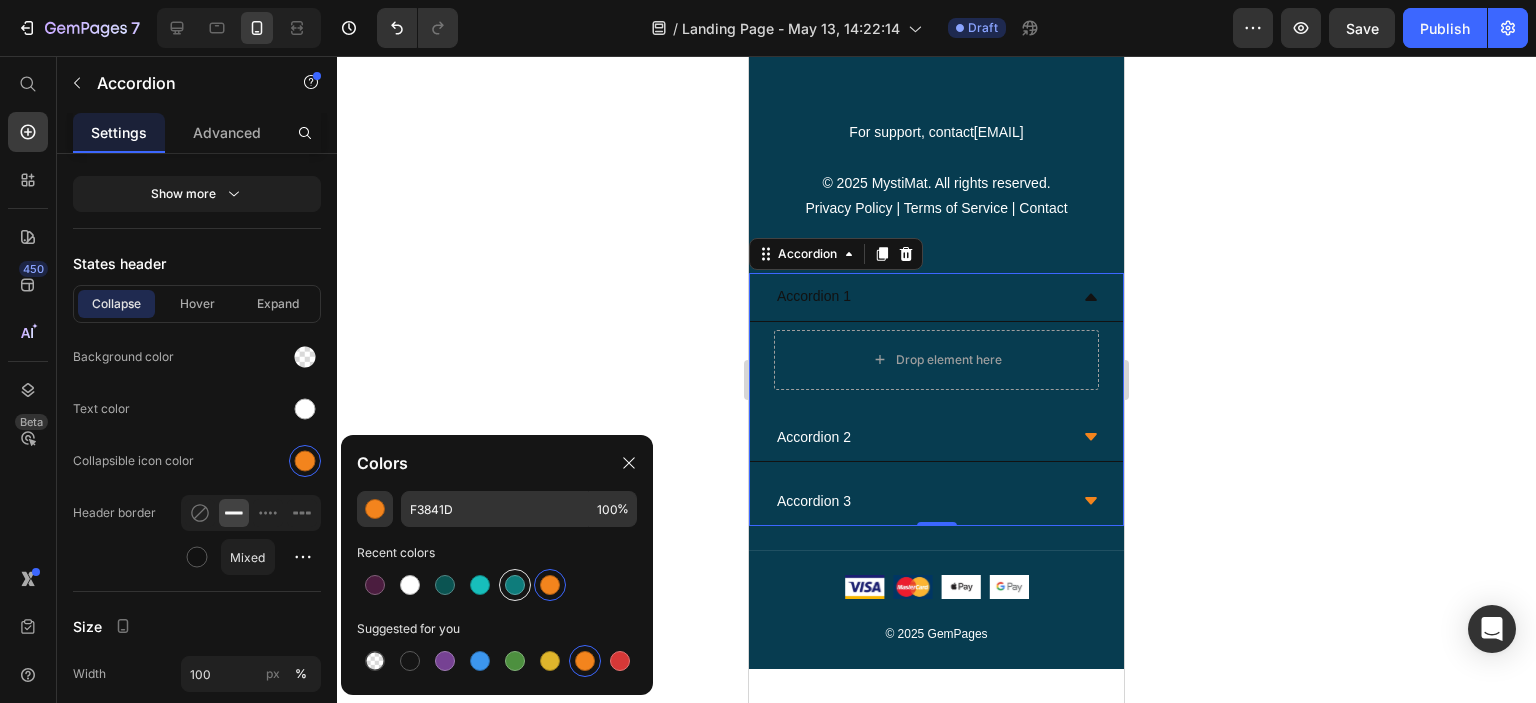 click at bounding box center [515, 585] 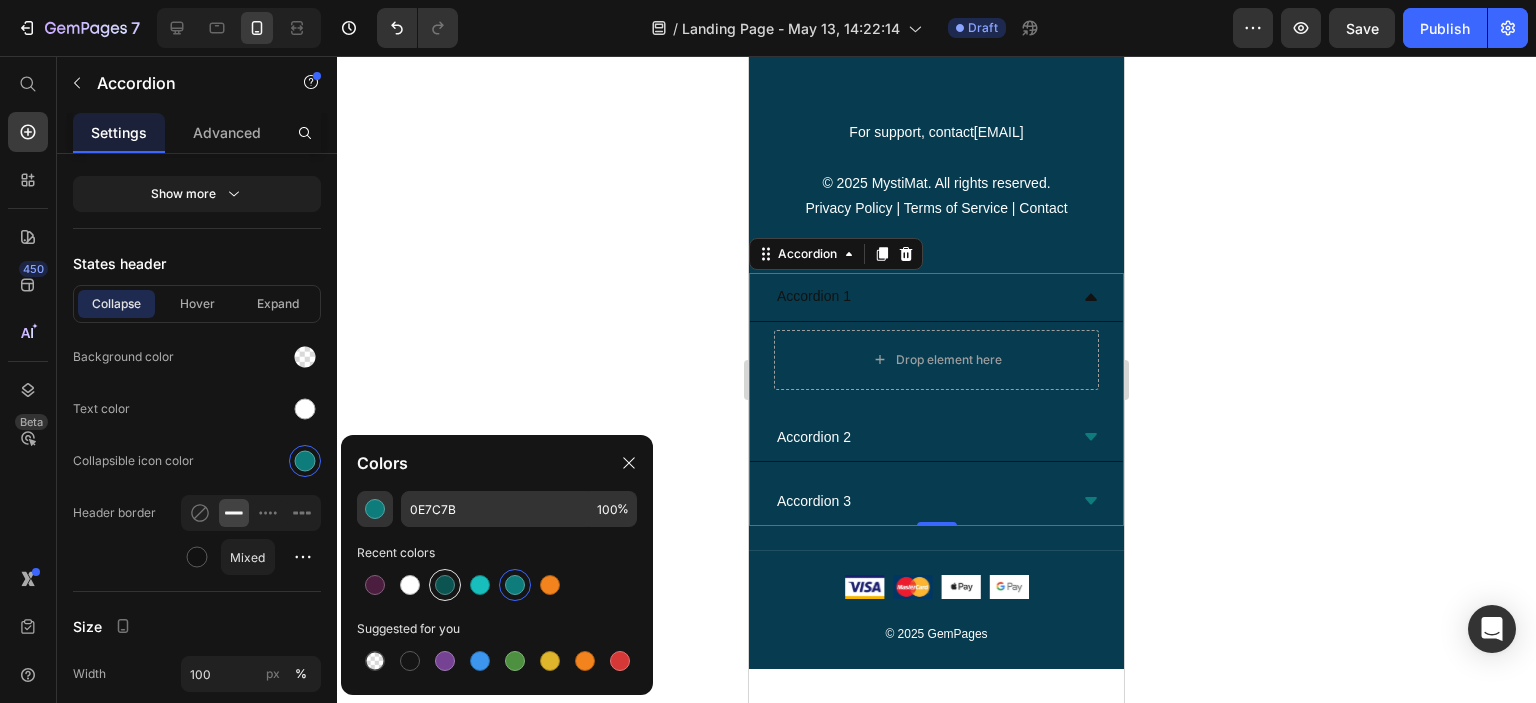 click at bounding box center (445, 585) 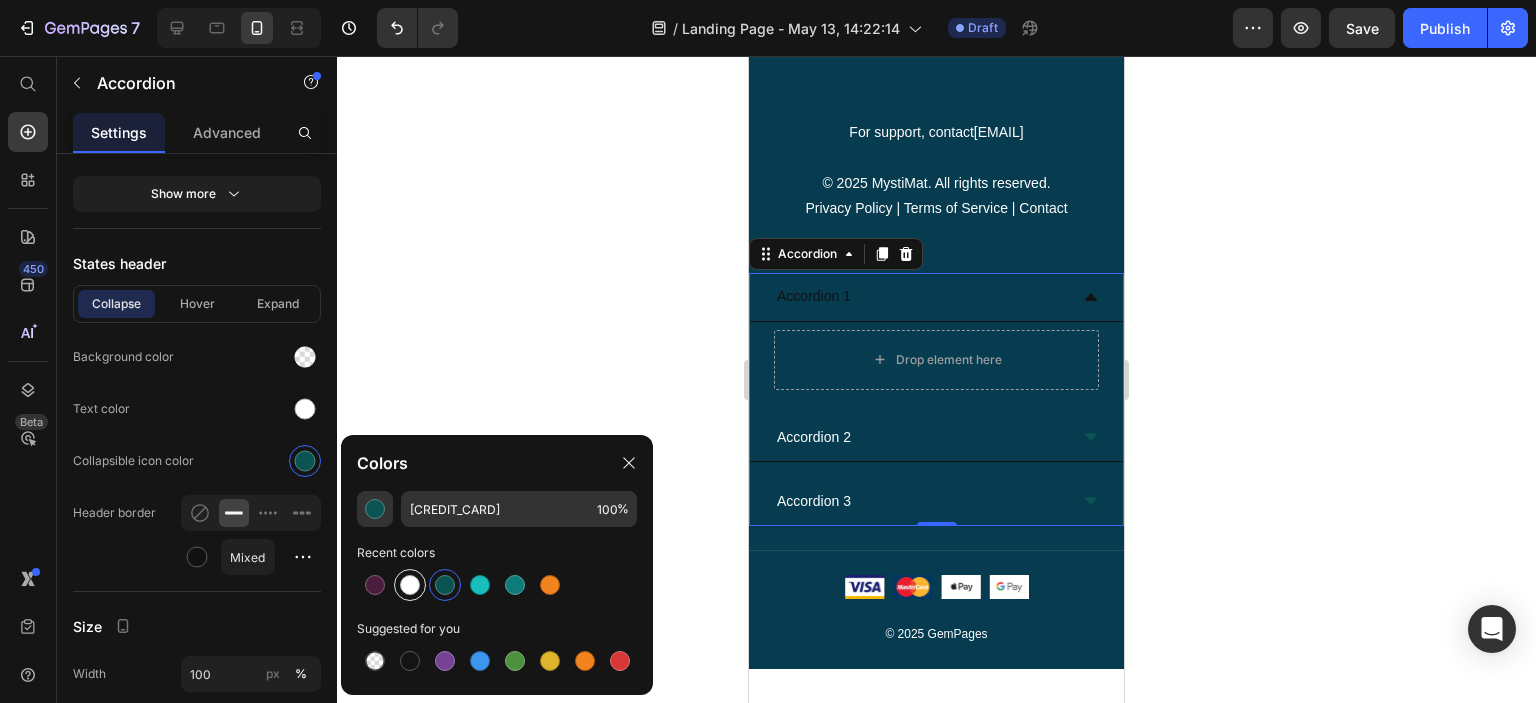 click at bounding box center (410, 585) 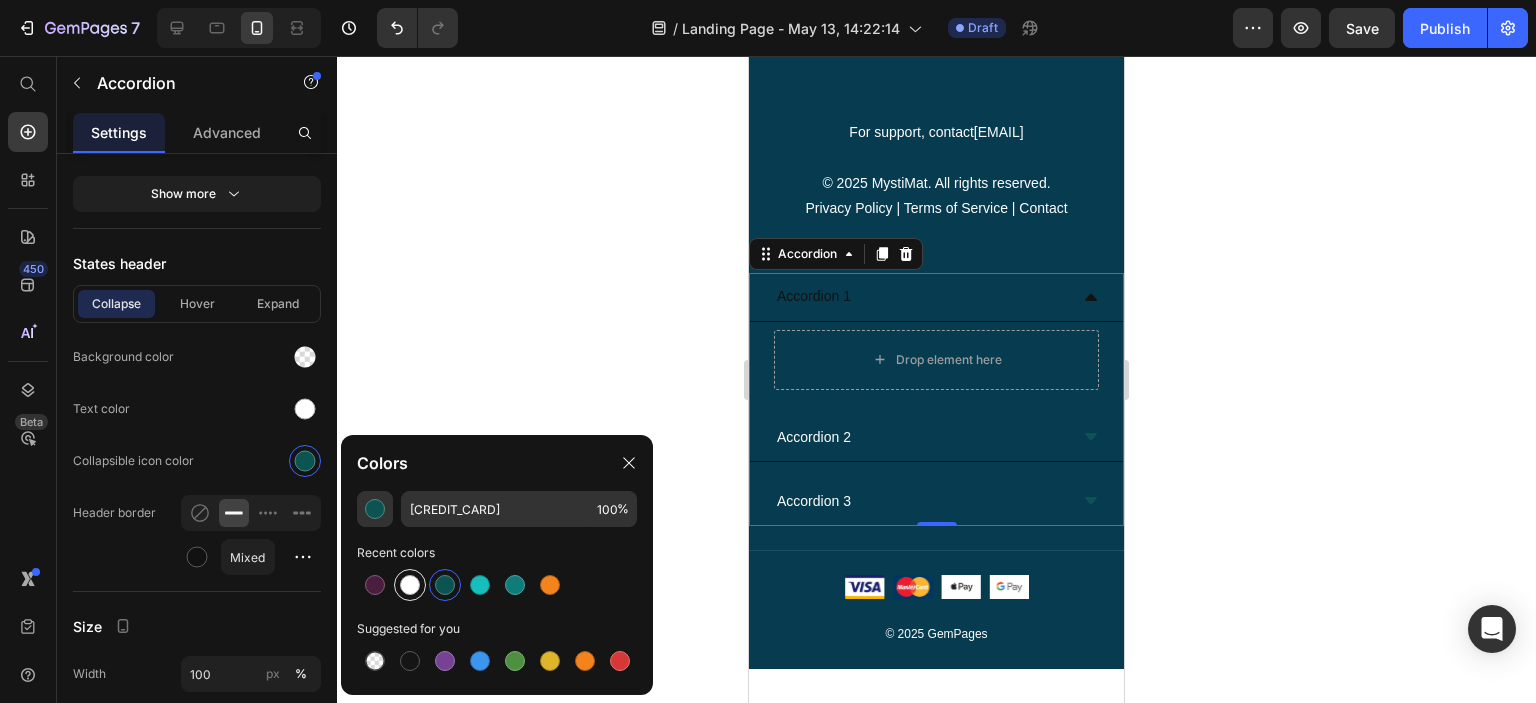 type on "FFFFFF" 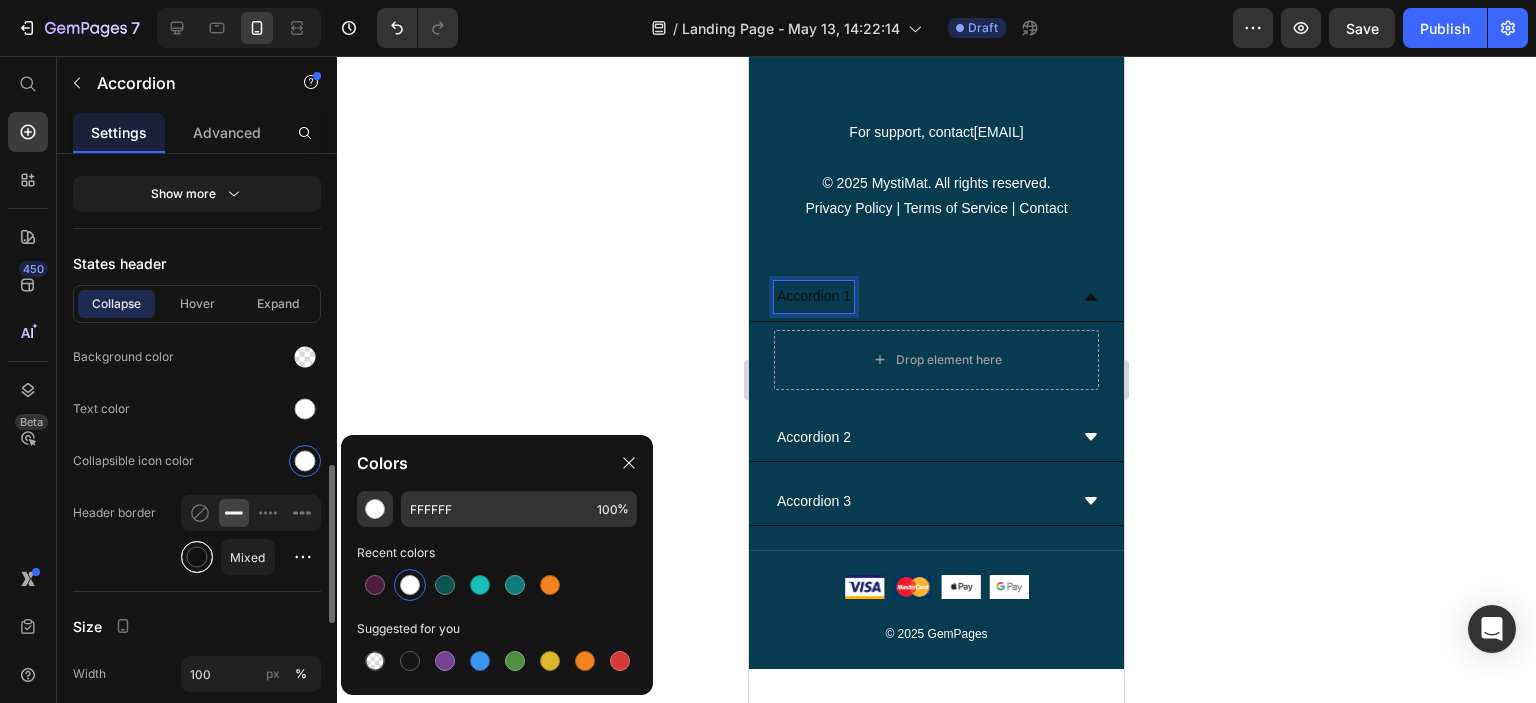 click at bounding box center [197, 557] 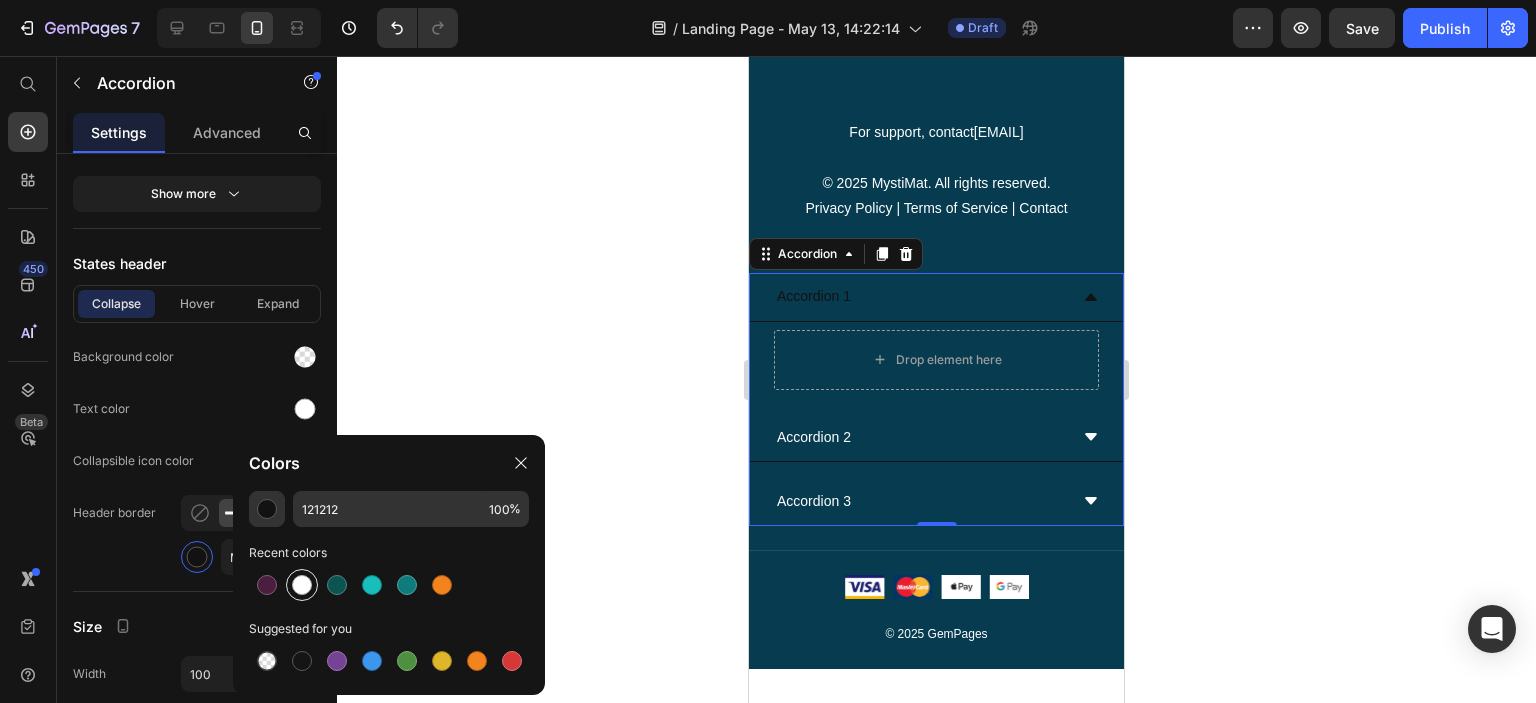click at bounding box center [302, 585] 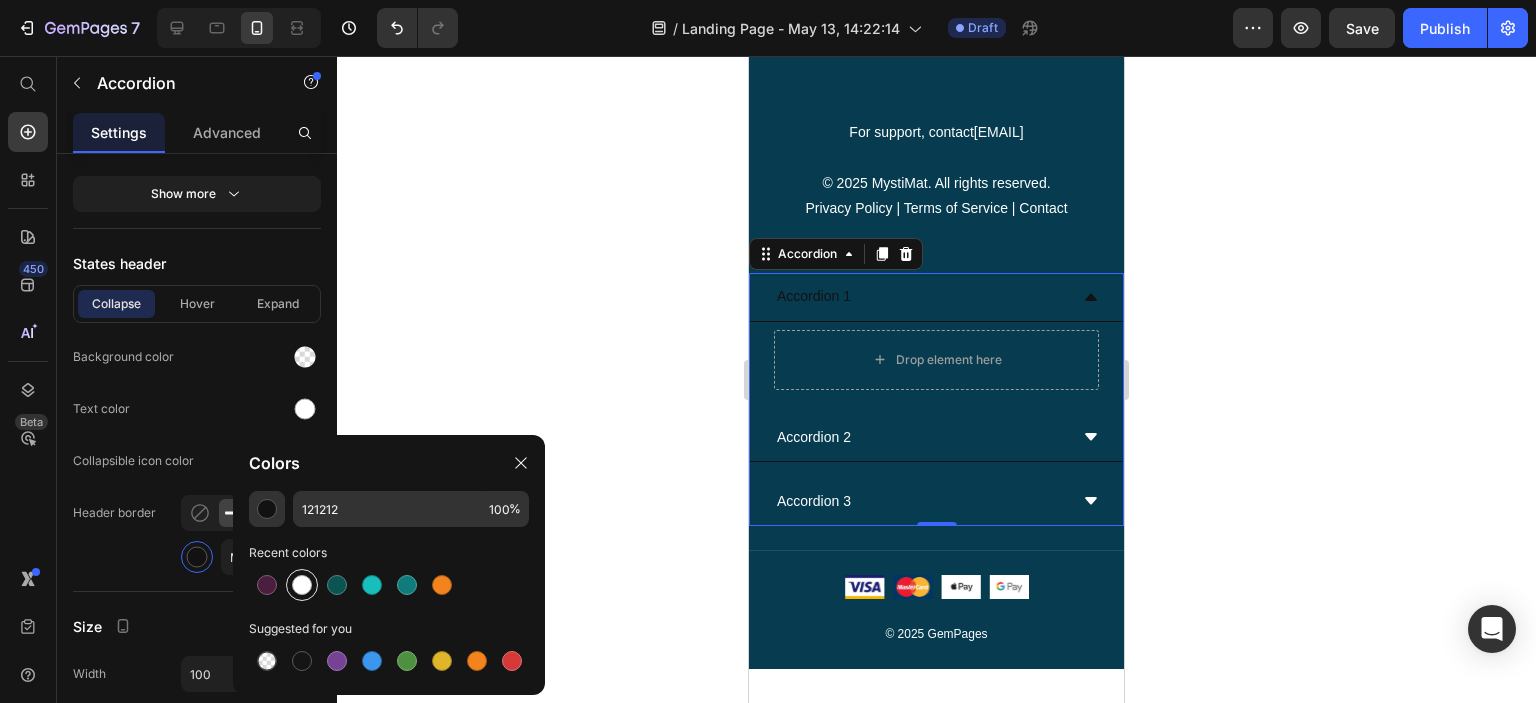 type on "FFFFFF" 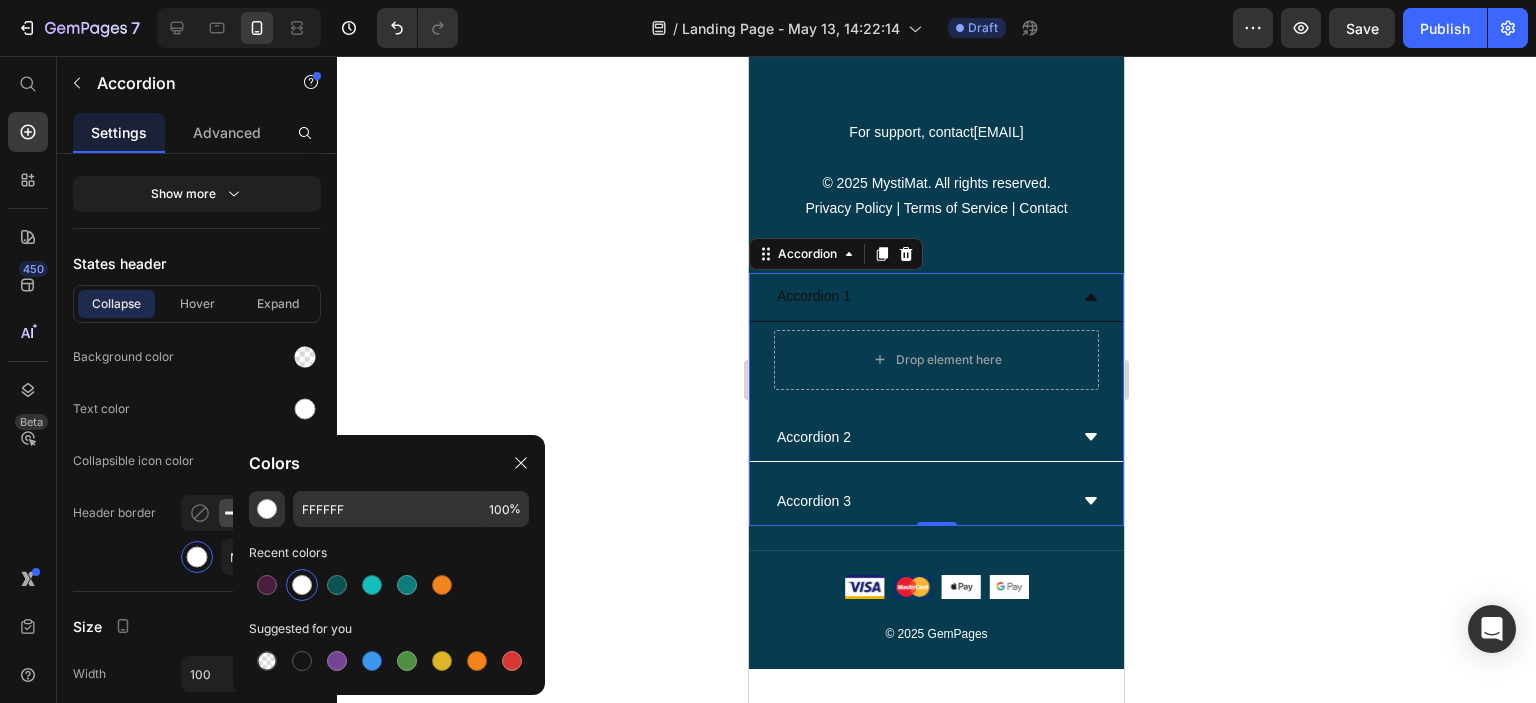 click 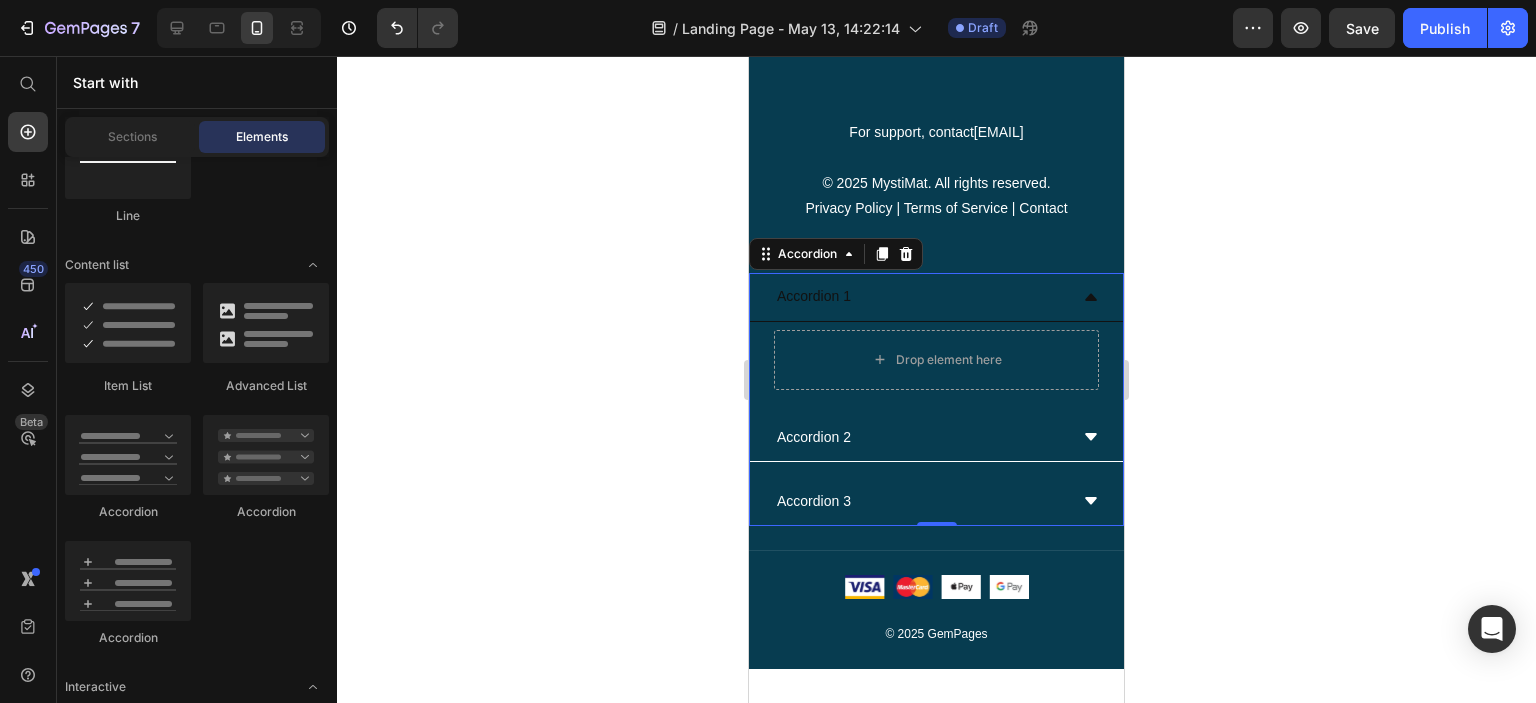 scroll, scrollTop: 1620, scrollLeft: 0, axis: vertical 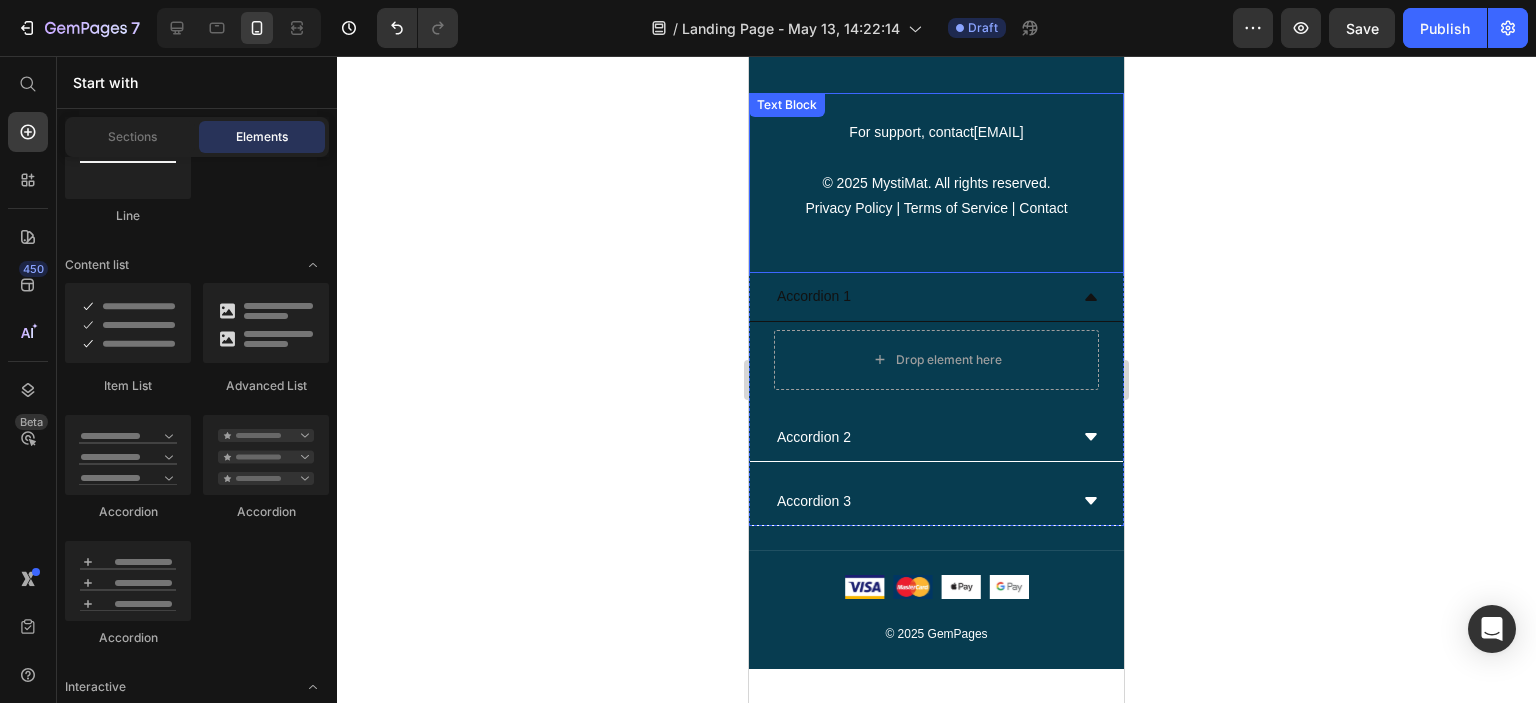 click 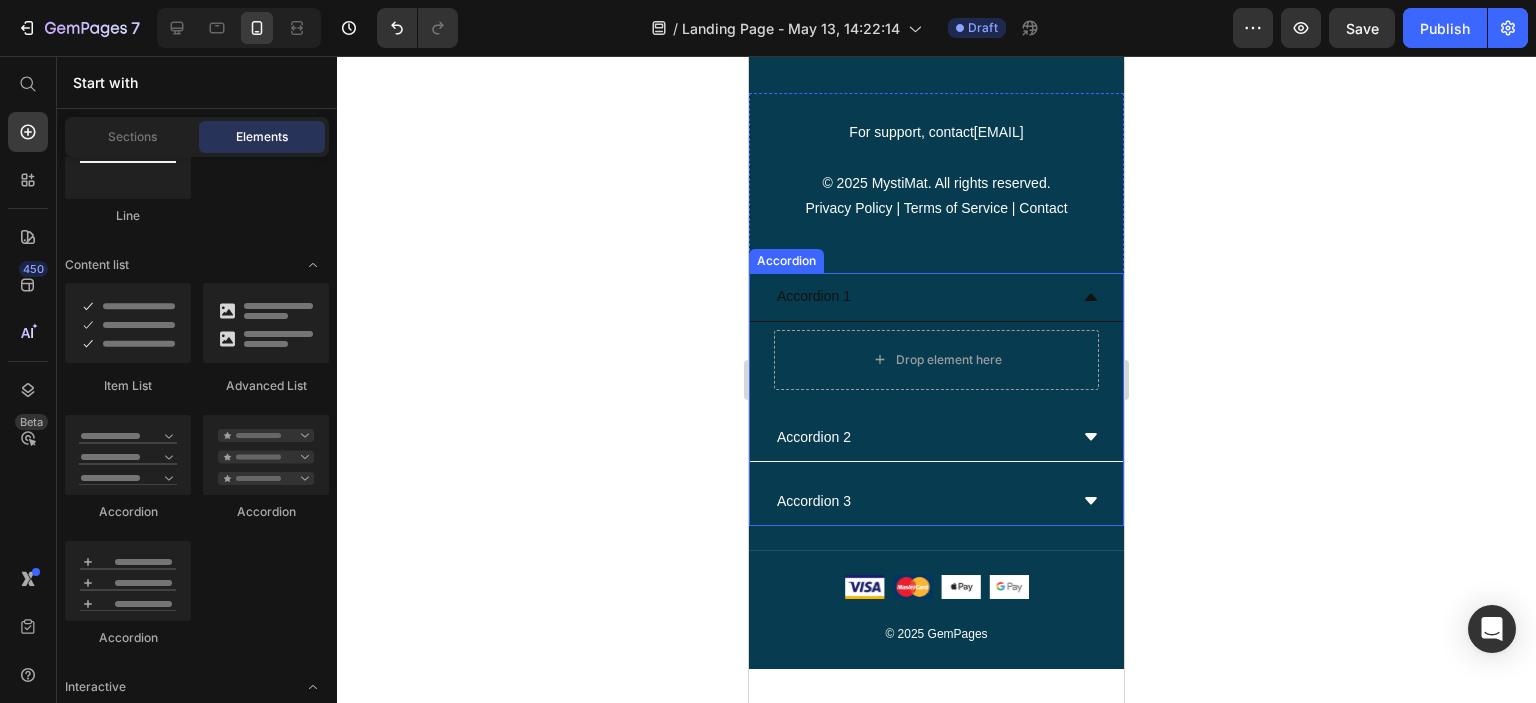 click on "Accordion 1" at bounding box center (920, 296) 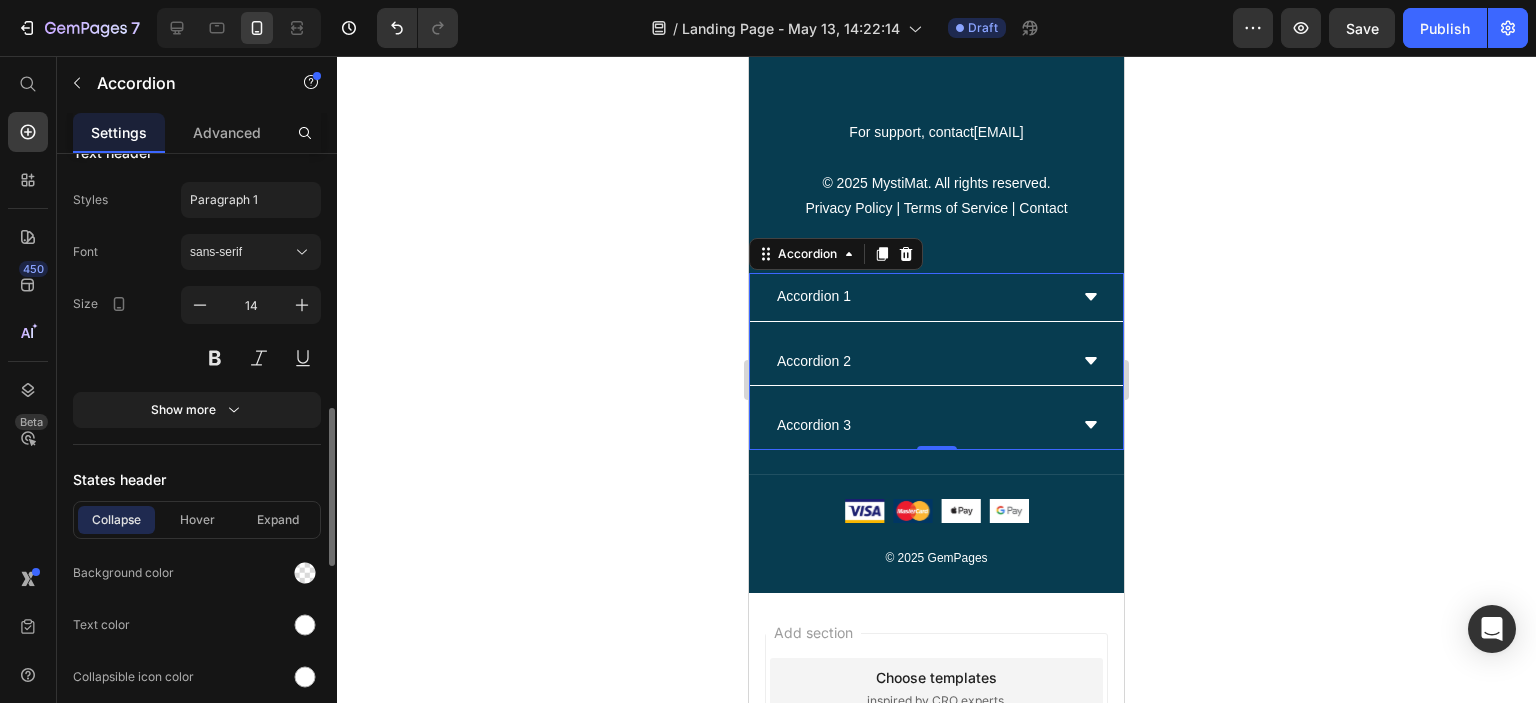 scroll, scrollTop: 1080, scrollLeft: 0, axis: vertical 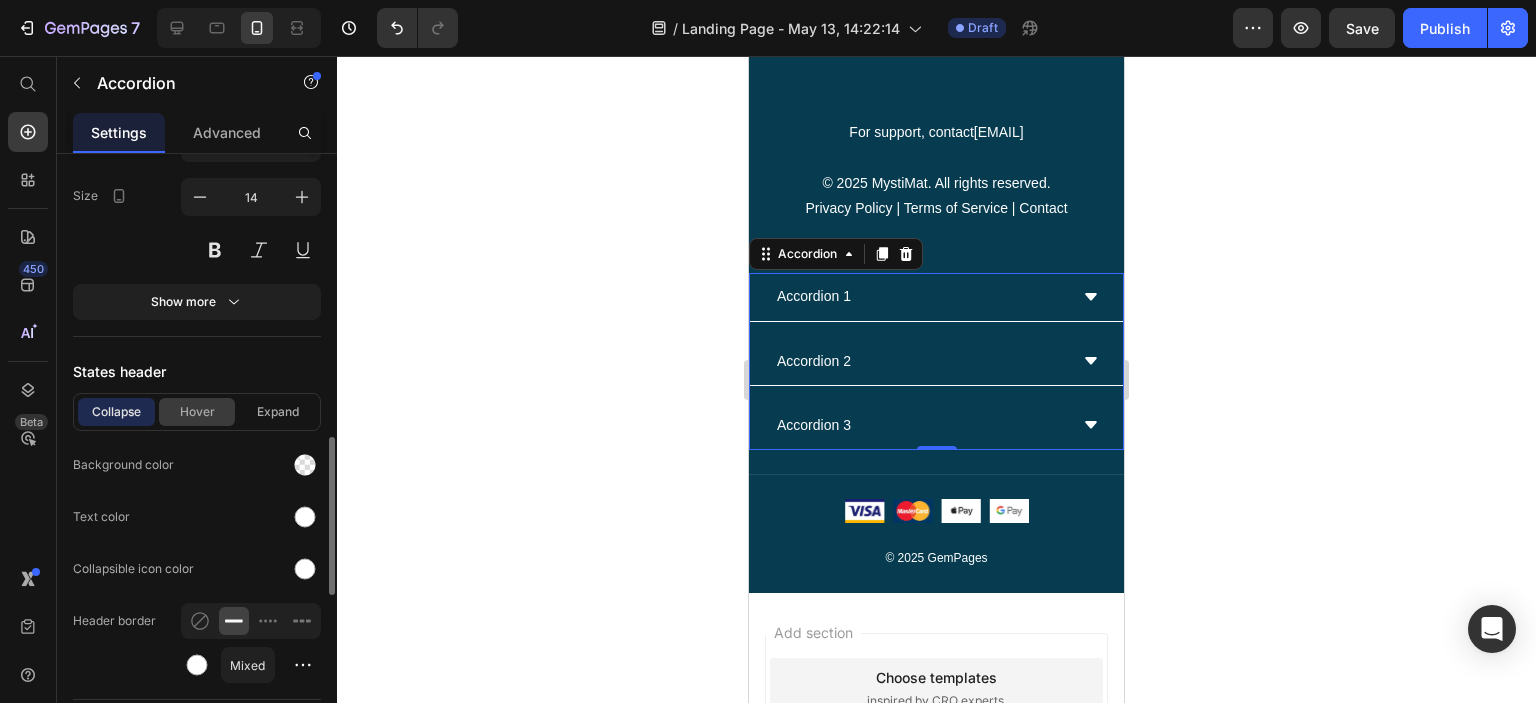 click on "Hover" at bounding box center (197, 412) 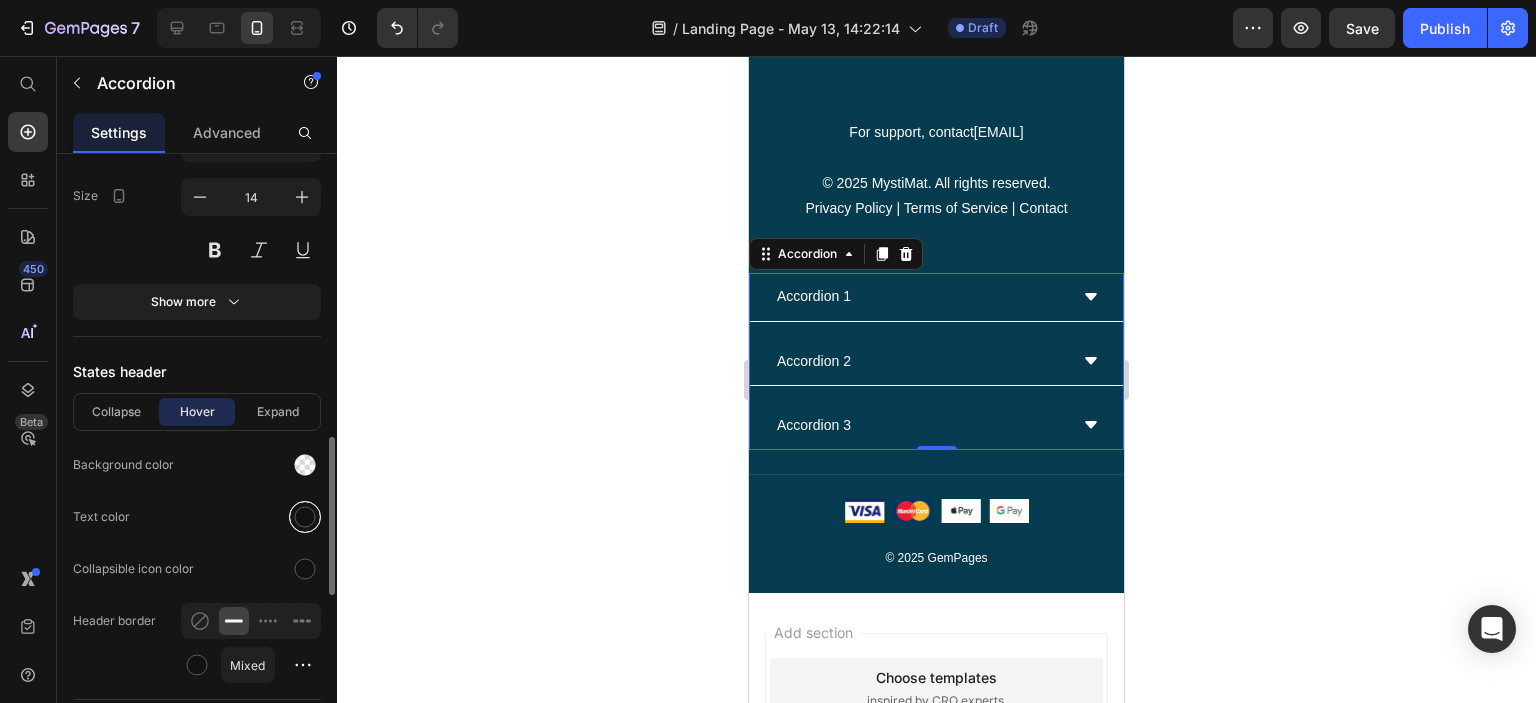 click at bounding box center [305, 517] 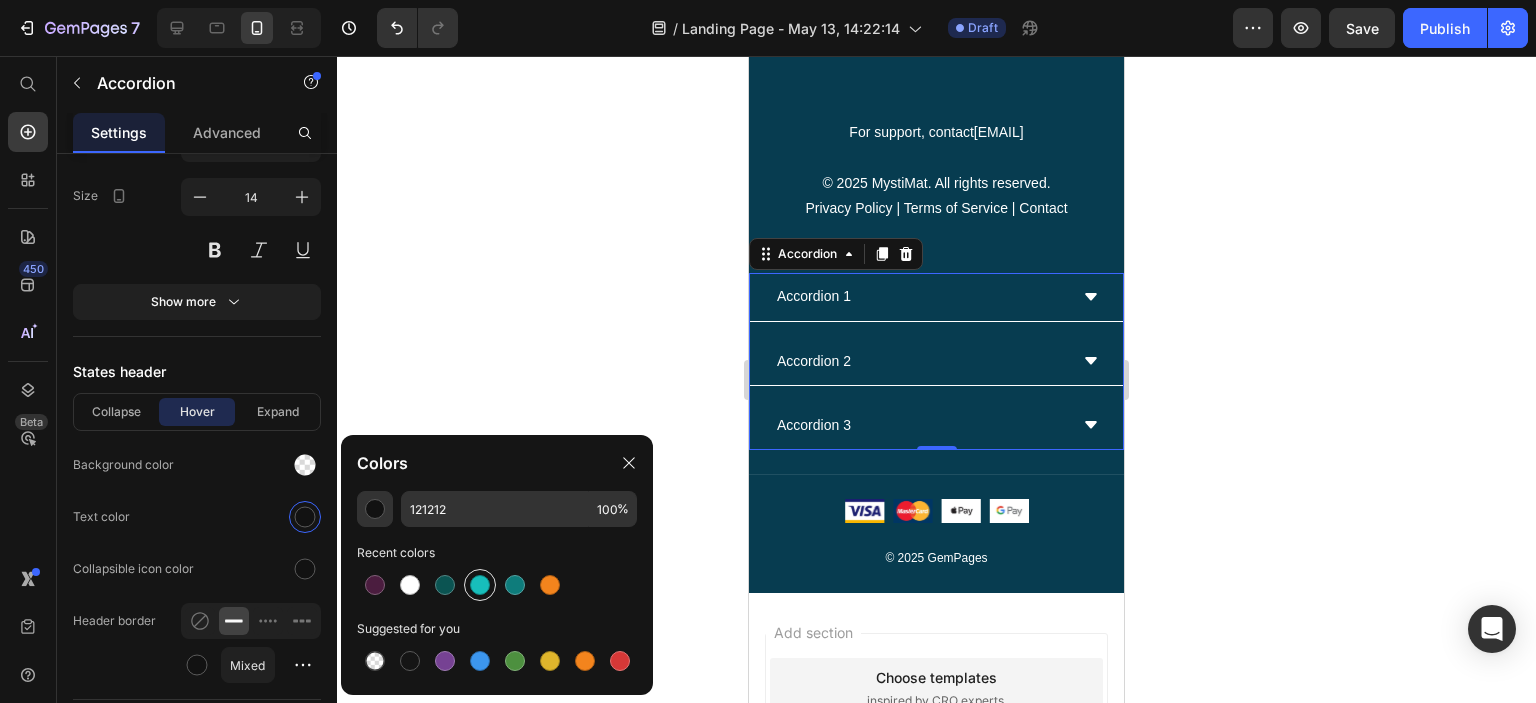 click at bounding box center (480, 585) 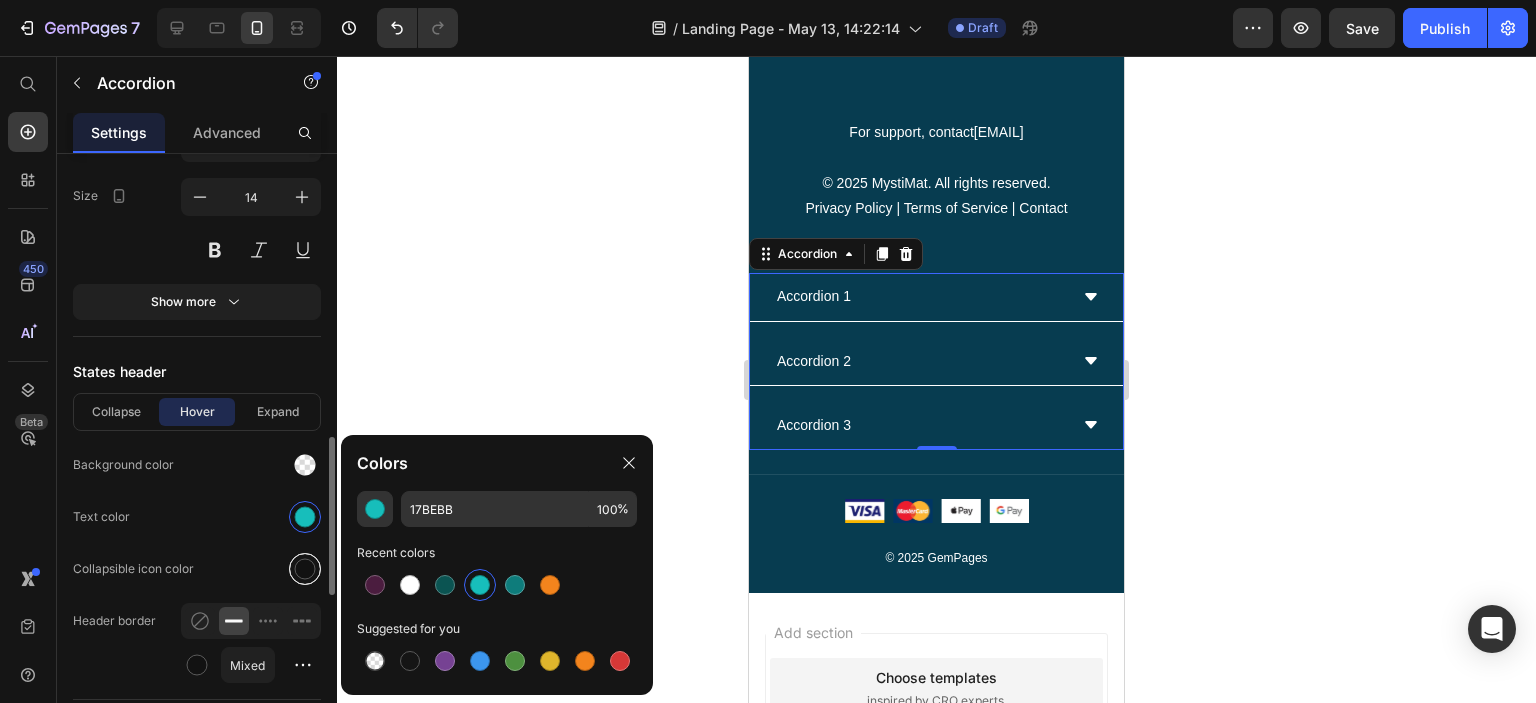 drag, startPoint x: 290, startPoint y: 563, endPoint x: 314, endPoint y: 567, distance: 24.33105 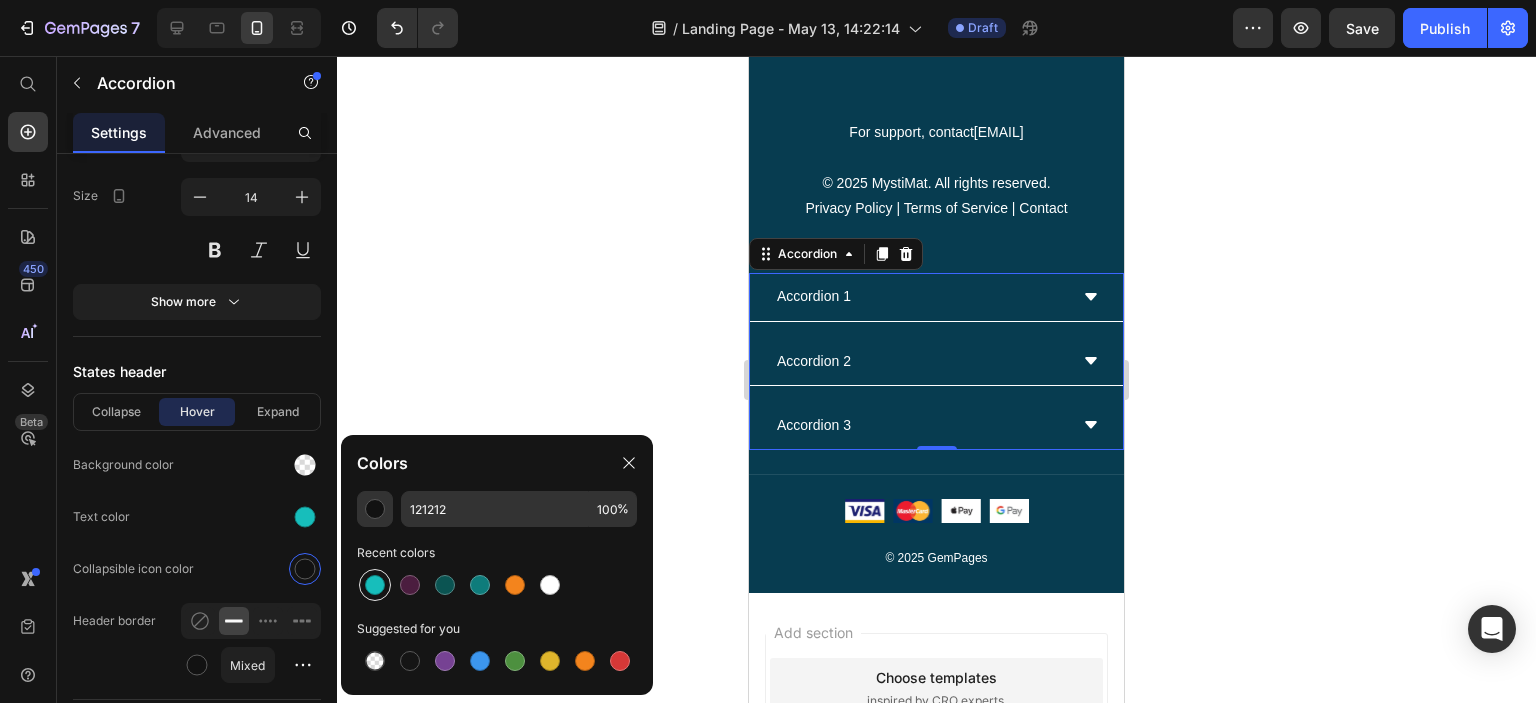 click at bounding box center (375, 585) 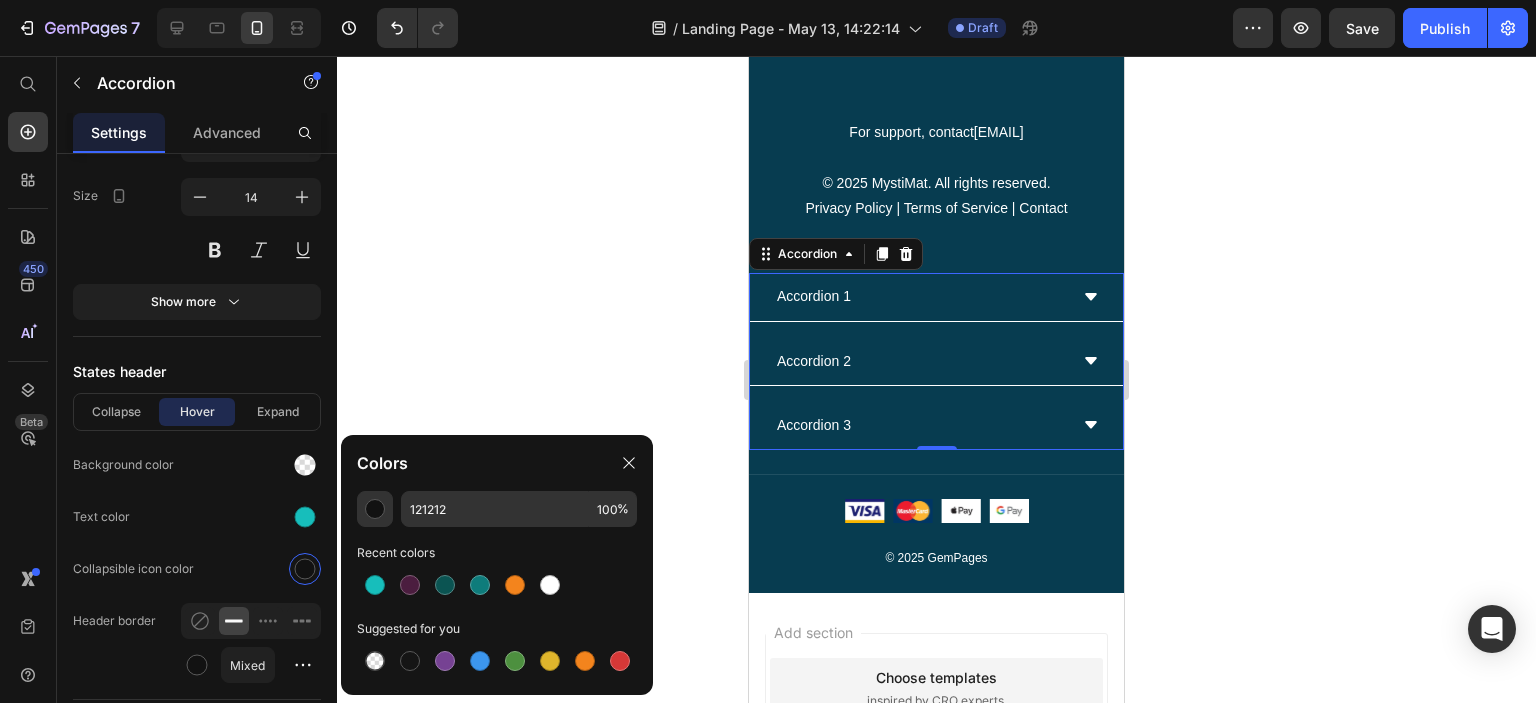 type on "17BEBB" 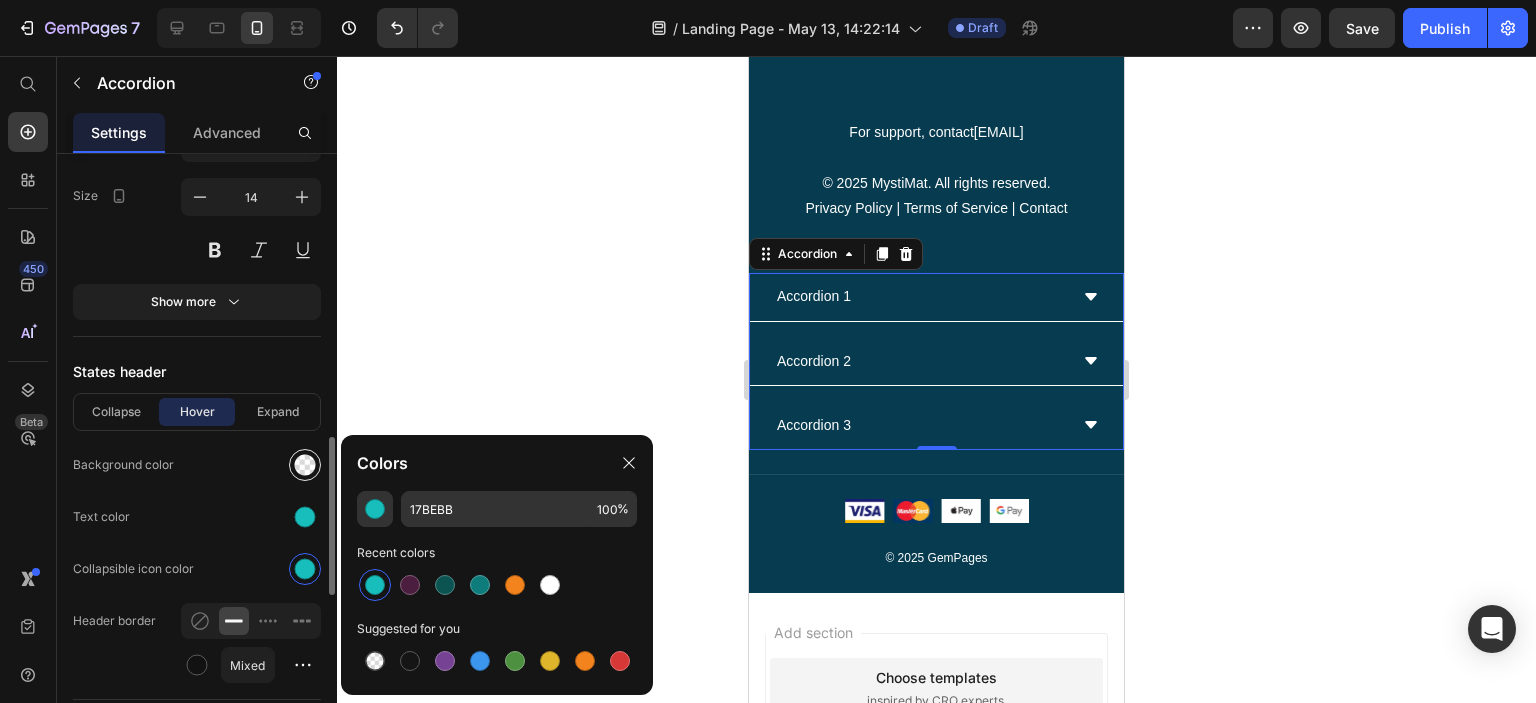 click at bounding box center (305, 465) 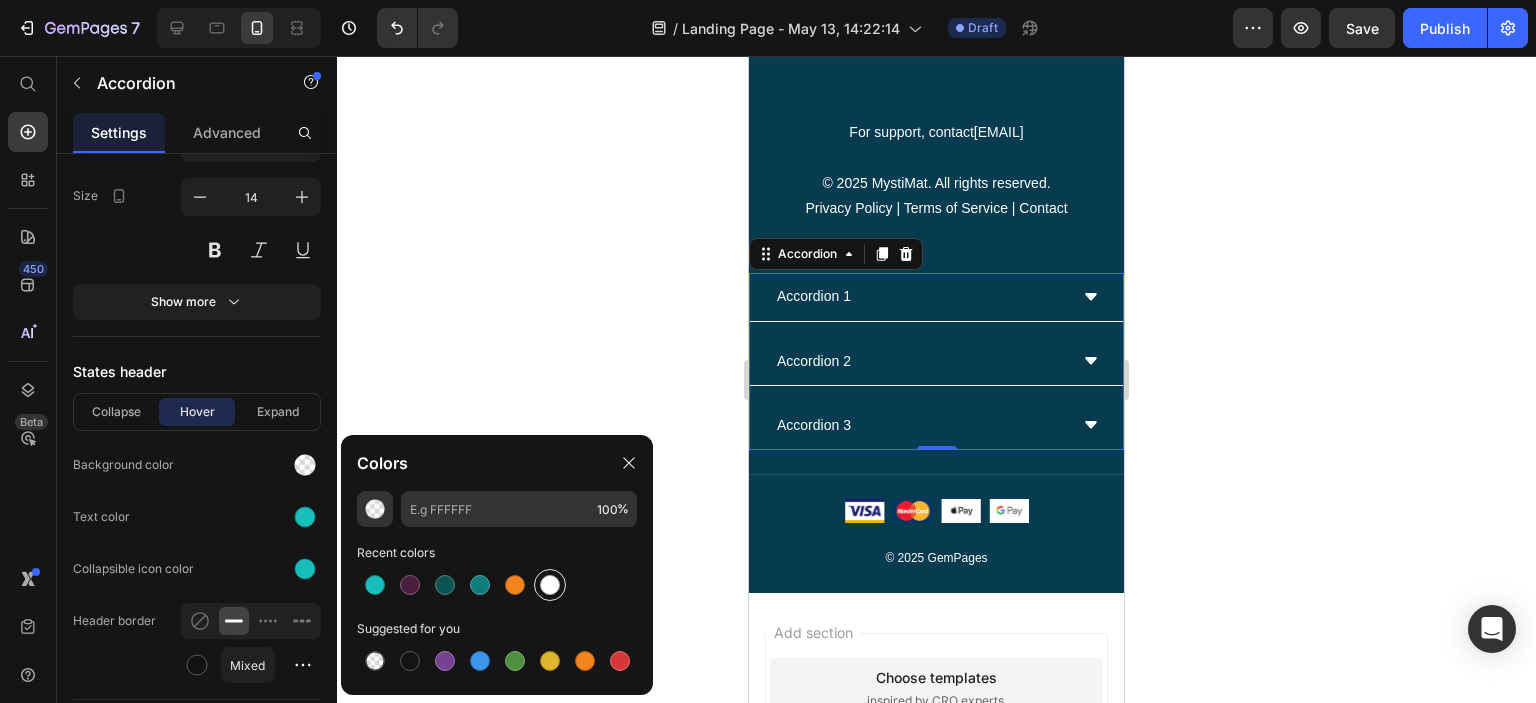 click at bounding box center [550, 585] 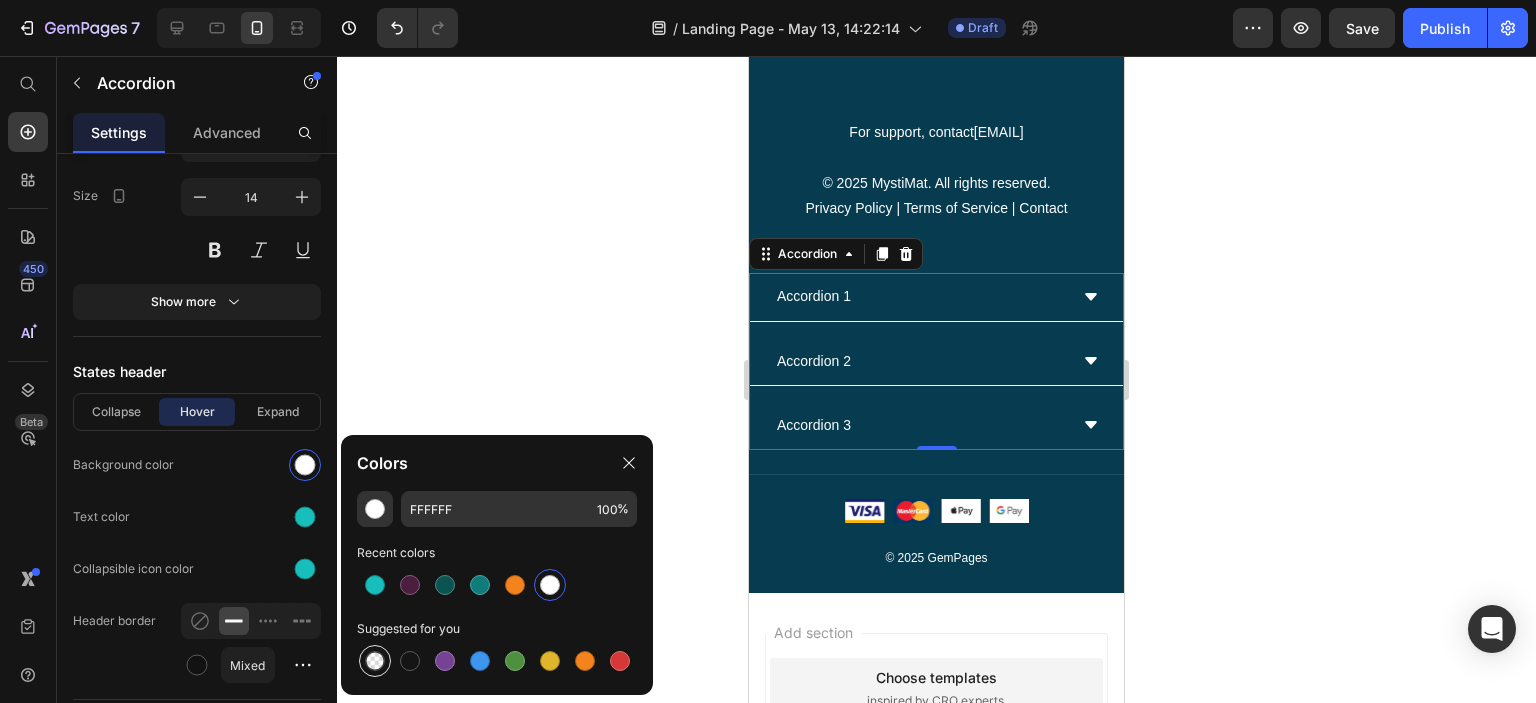 click at bounding box center (375, 661) 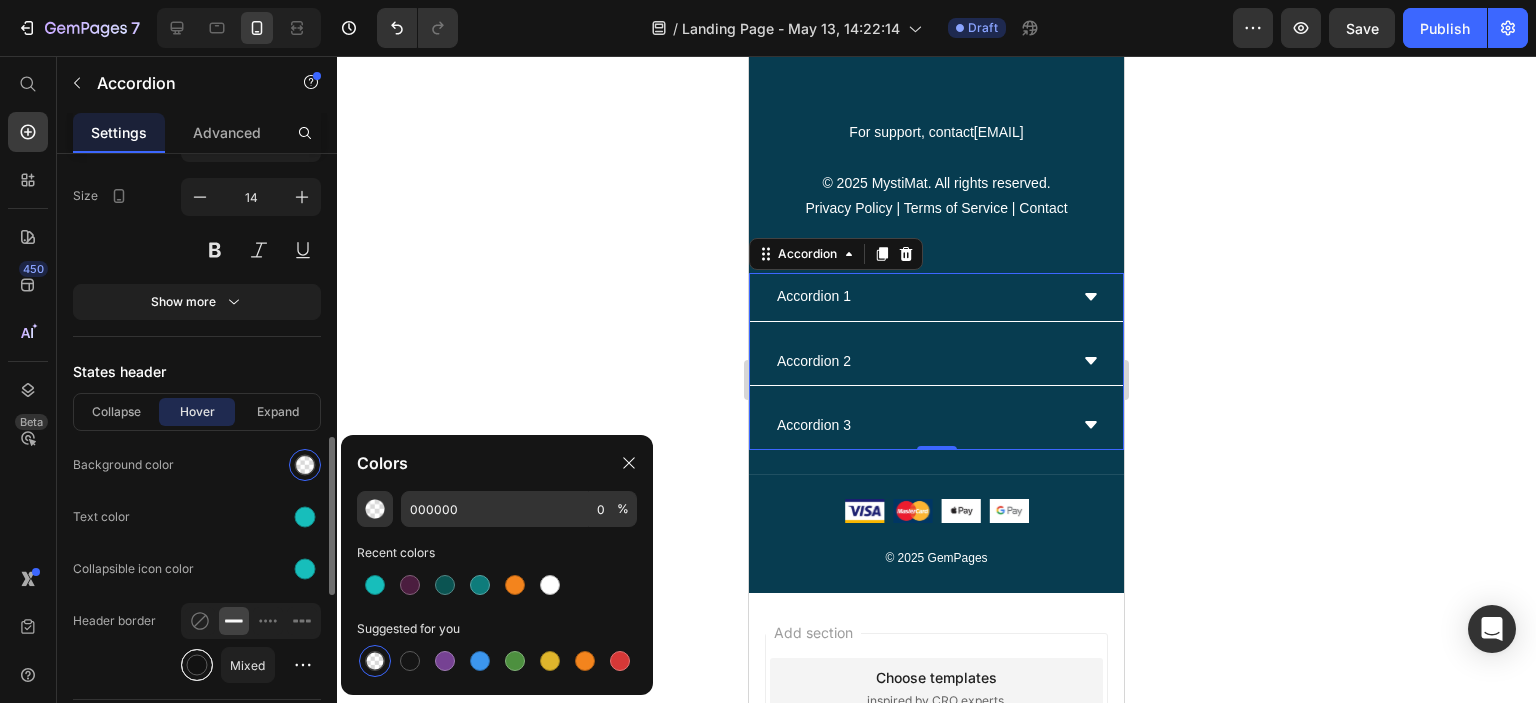 click at bounding box center [197, 665] 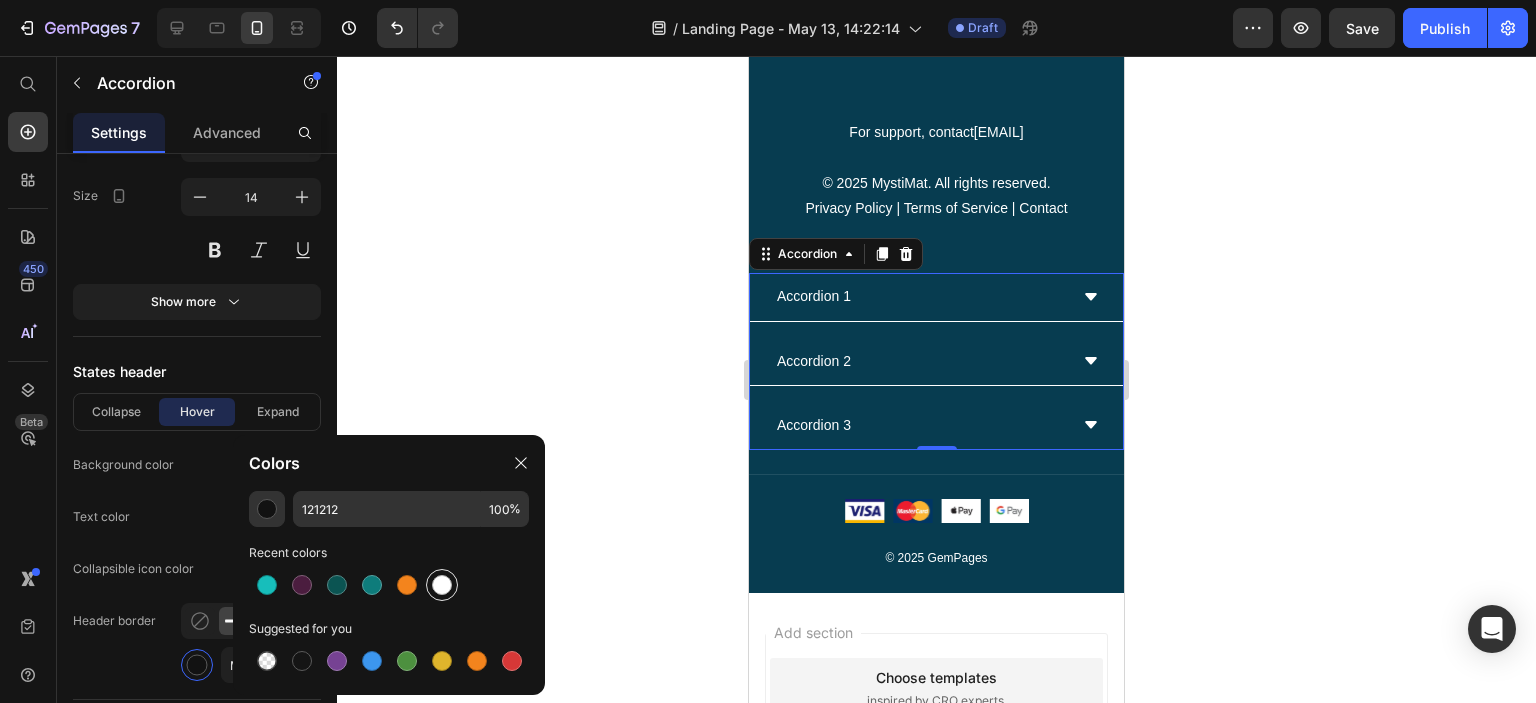 click at bounding box center (442, 585) 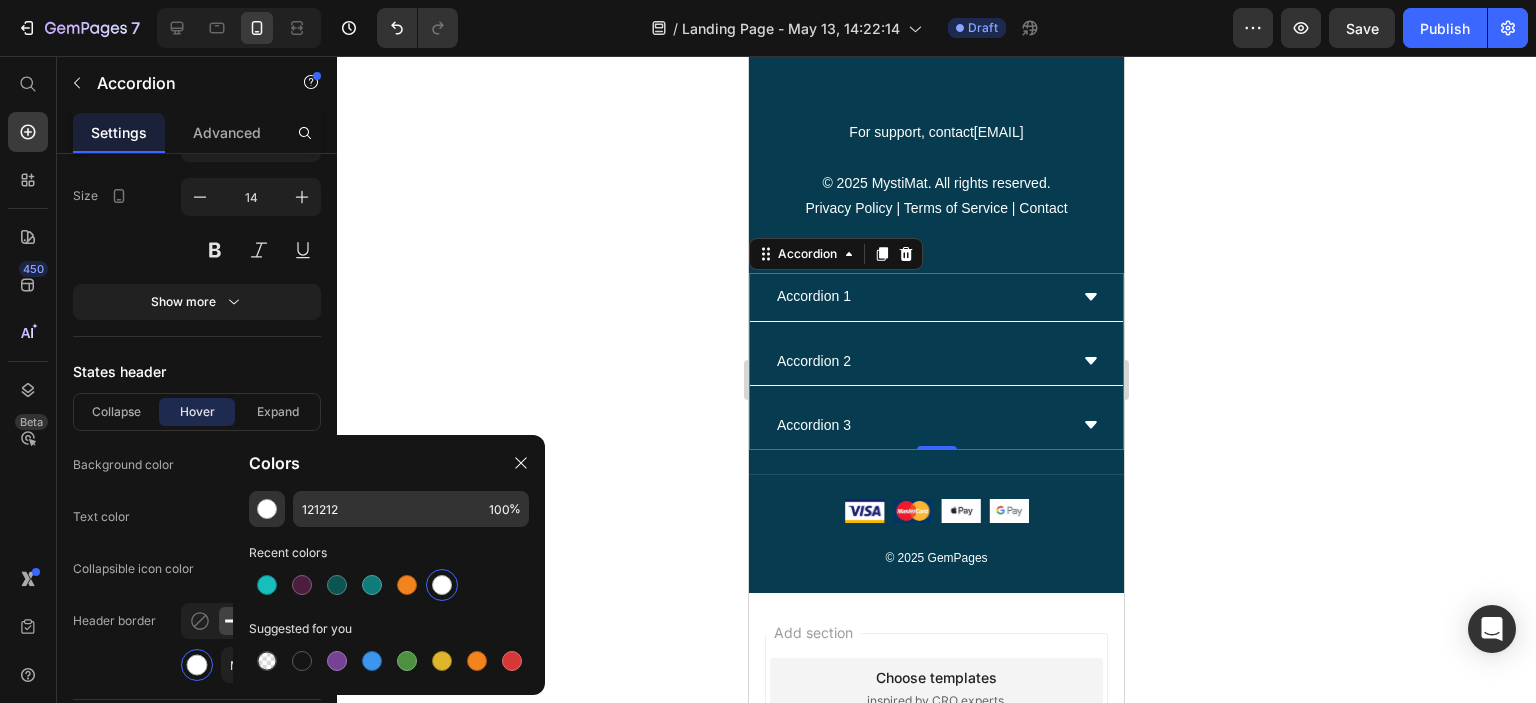 type on "FFFFFF" 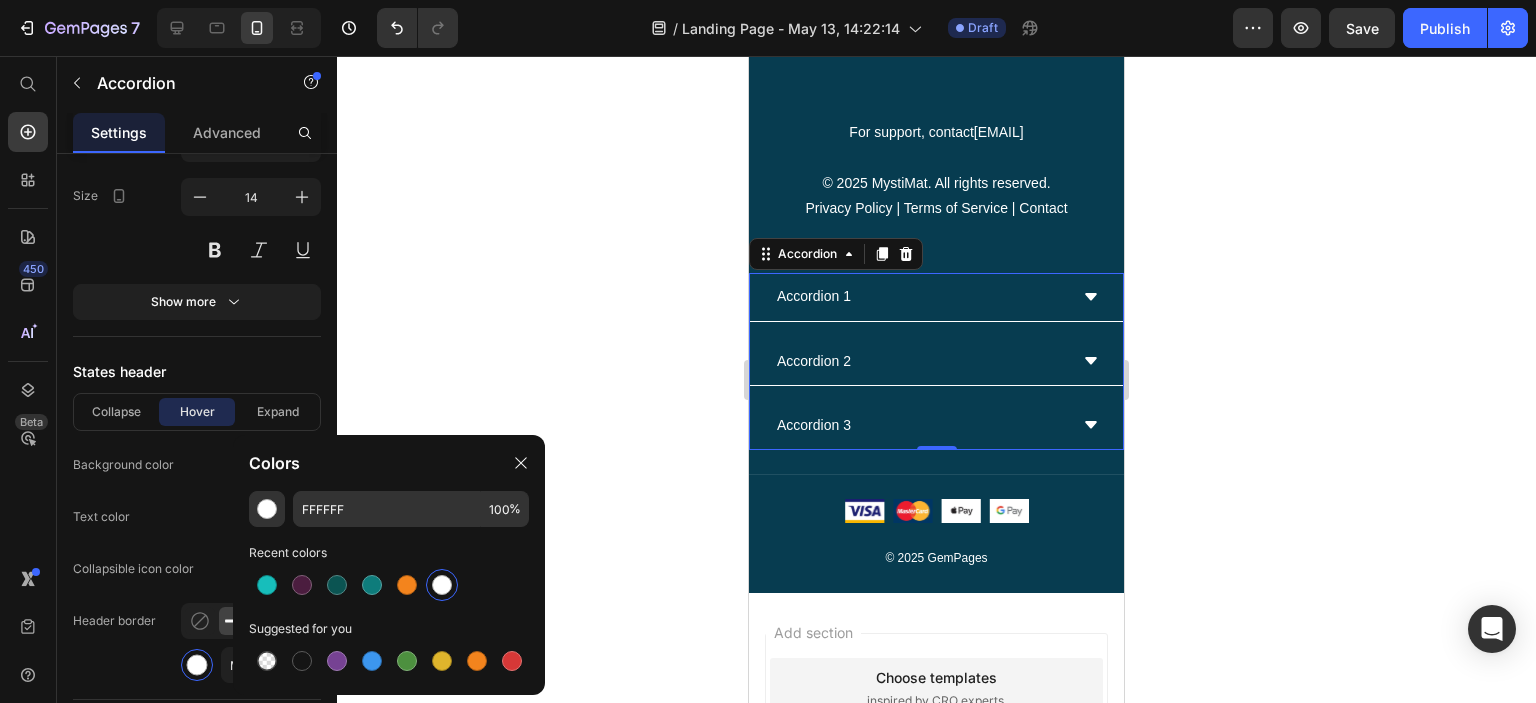 scroll, scrollTop: 1188, scrollLeft: 0, axis: vertical 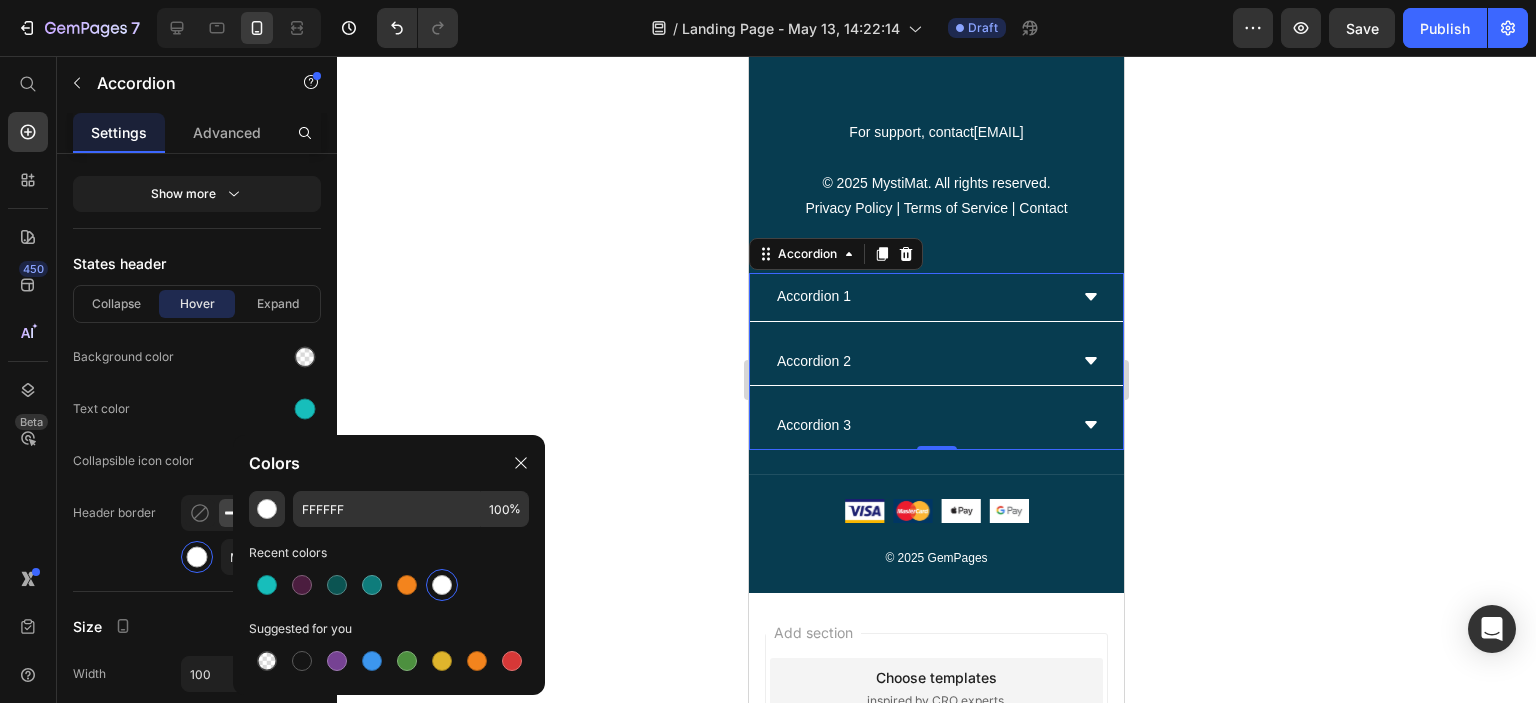 click on "Header border Mixed" 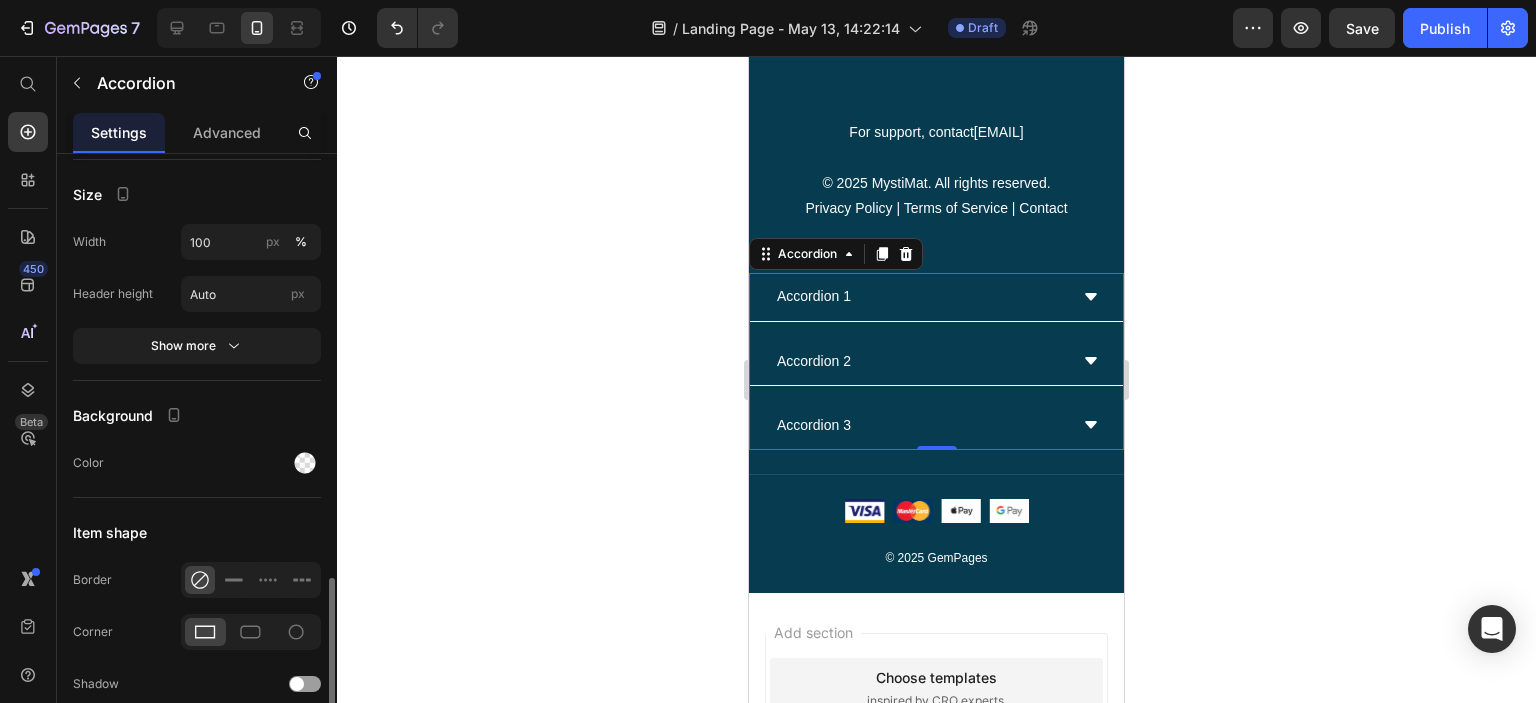 scroll, scrollTop: 1707, scrollLeft: 0, axis: vertical 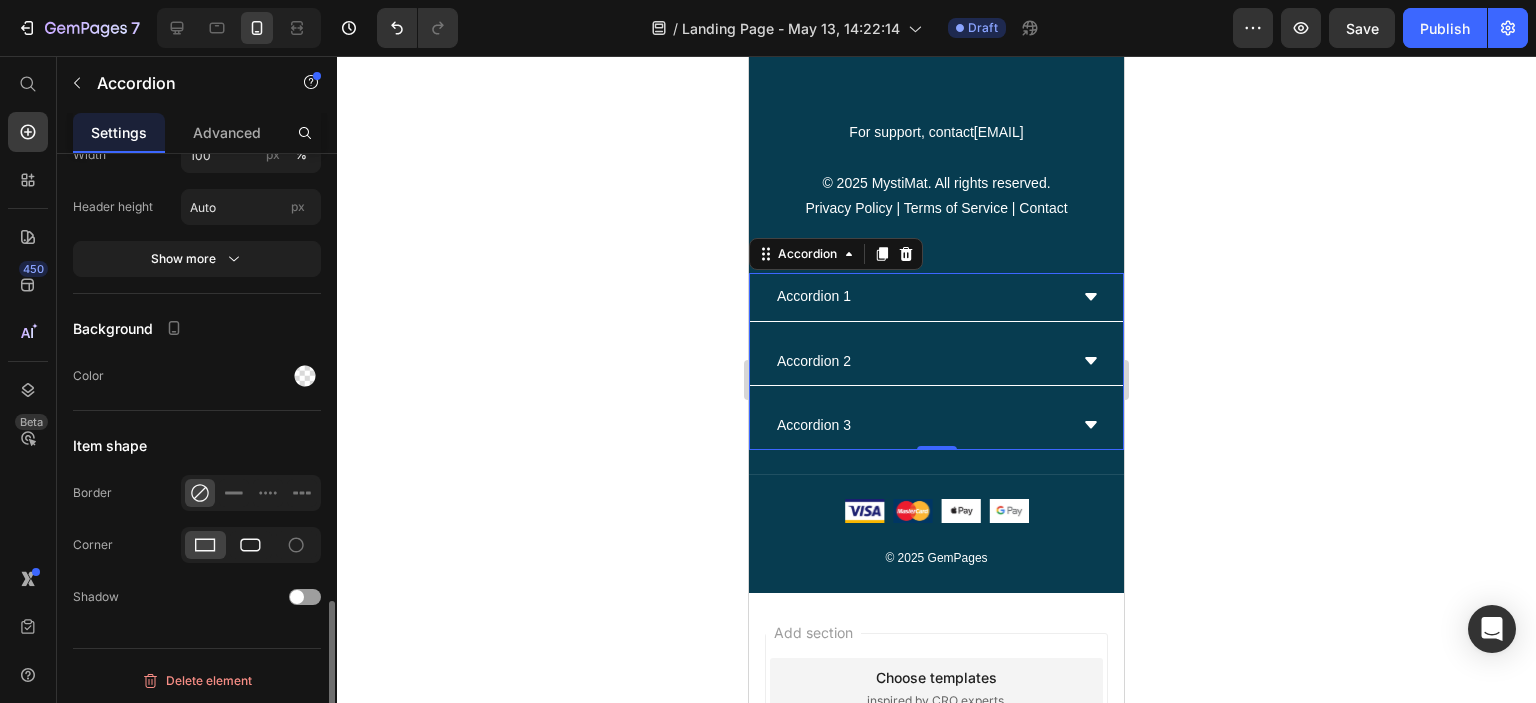 click 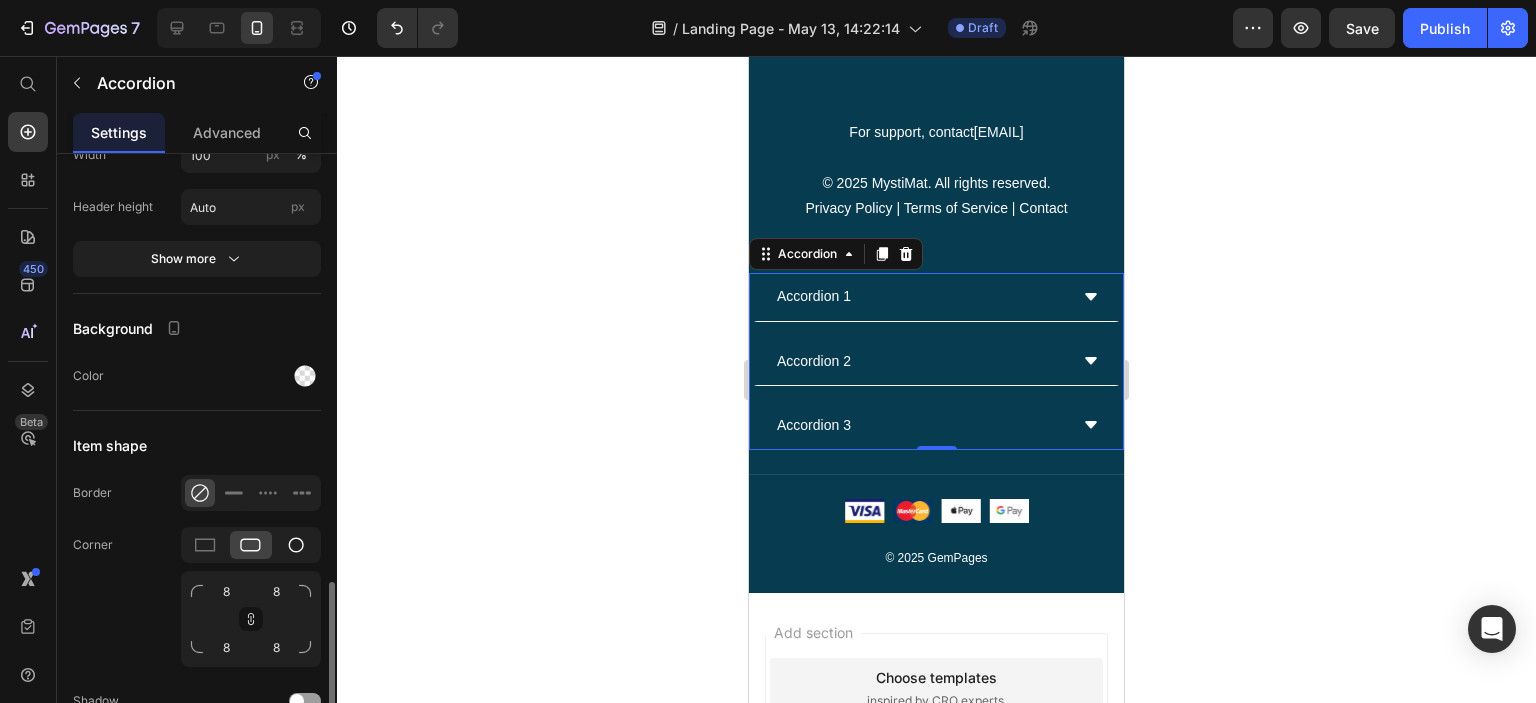 click 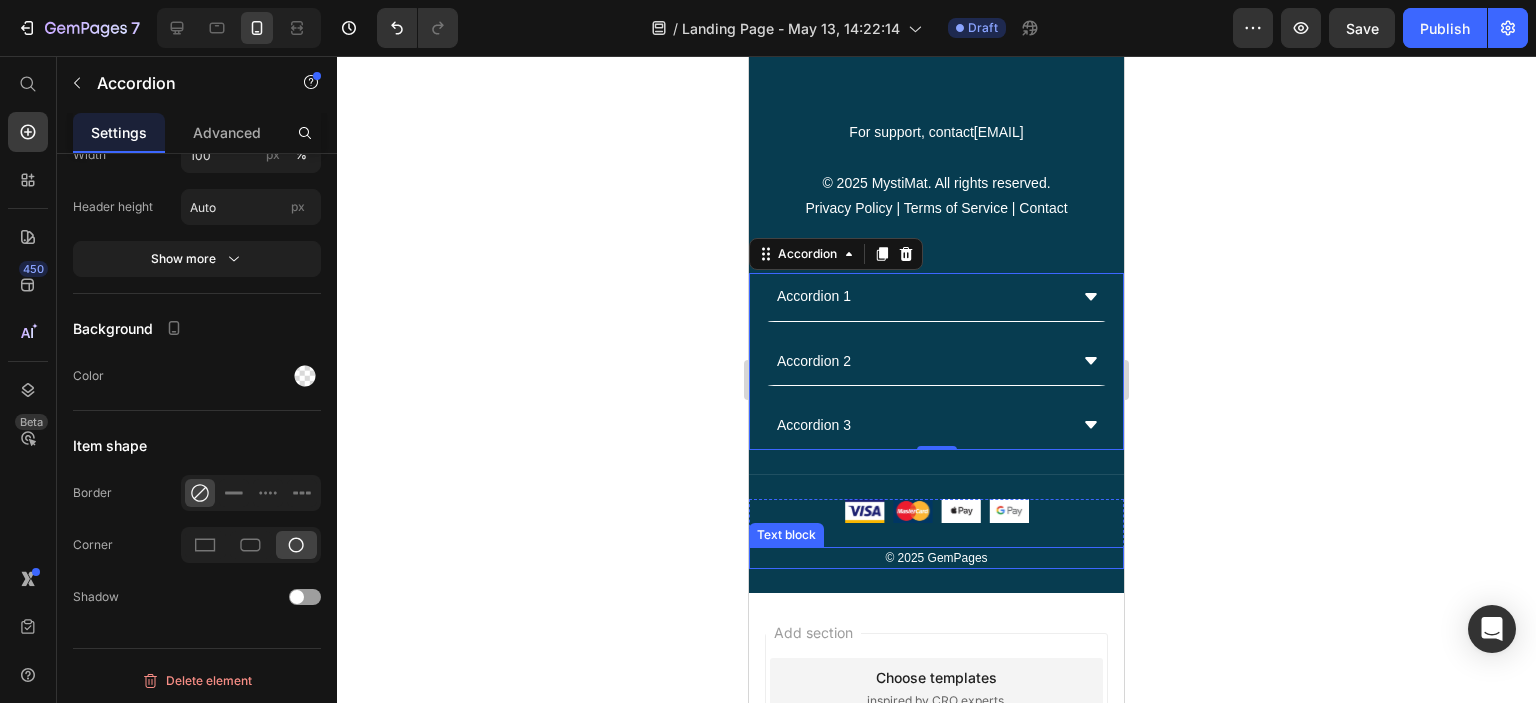 click on "© 2025 GemPages" at bounding box center [936, 558] 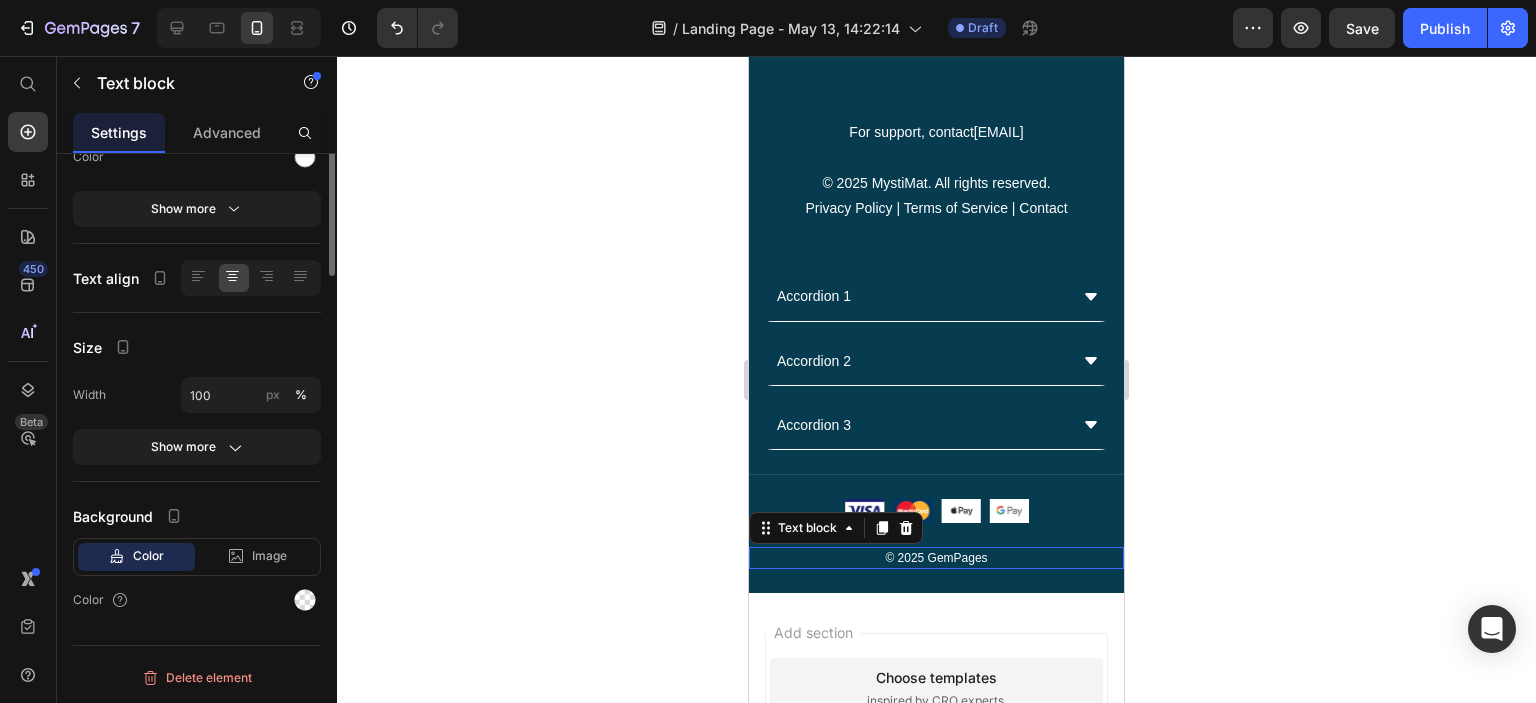 scroll, scrollTop: 0, scrollLeft: 0, axis: both 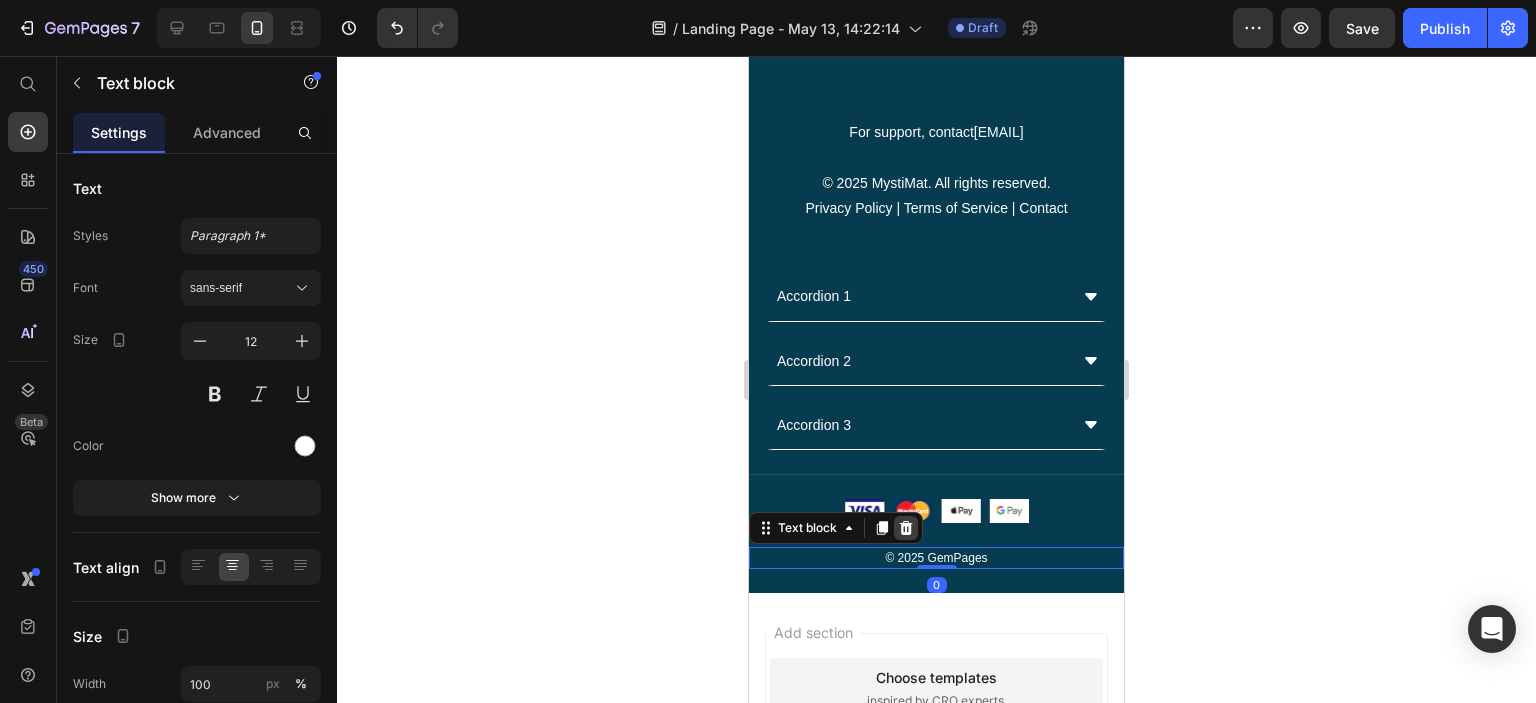 click 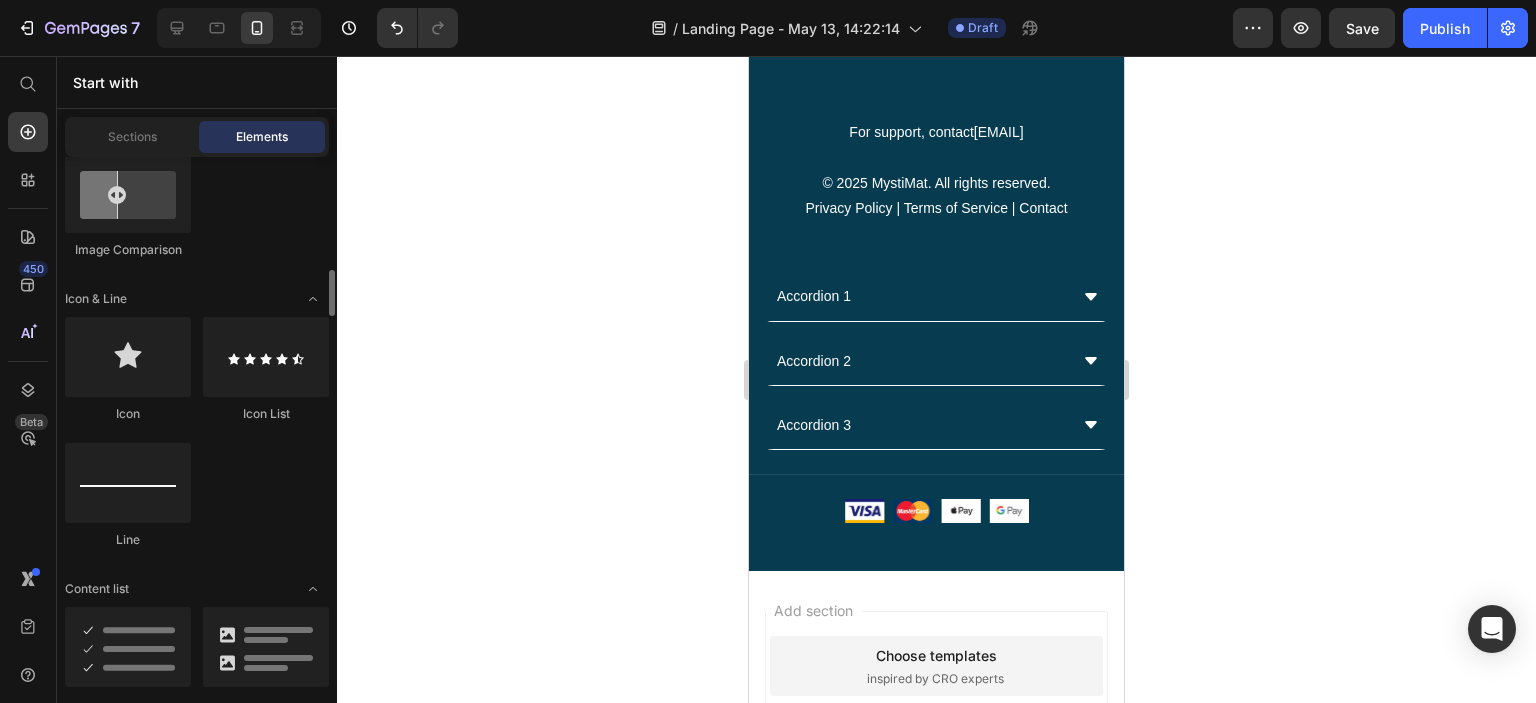 scroll, scrollTop: 1512, scrollLeft: 0, axis: vertical 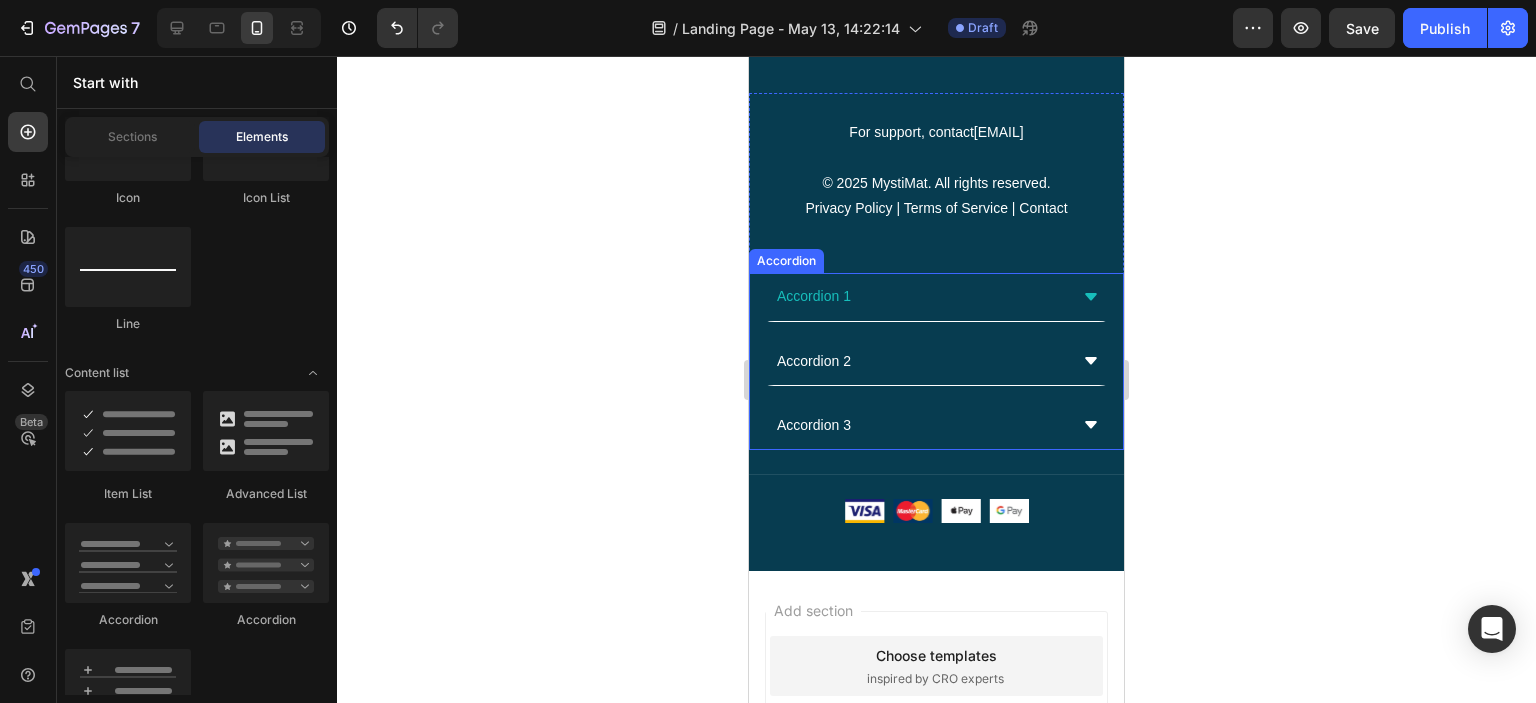 click on "Accordion 1" at bounding box center (920, 296) 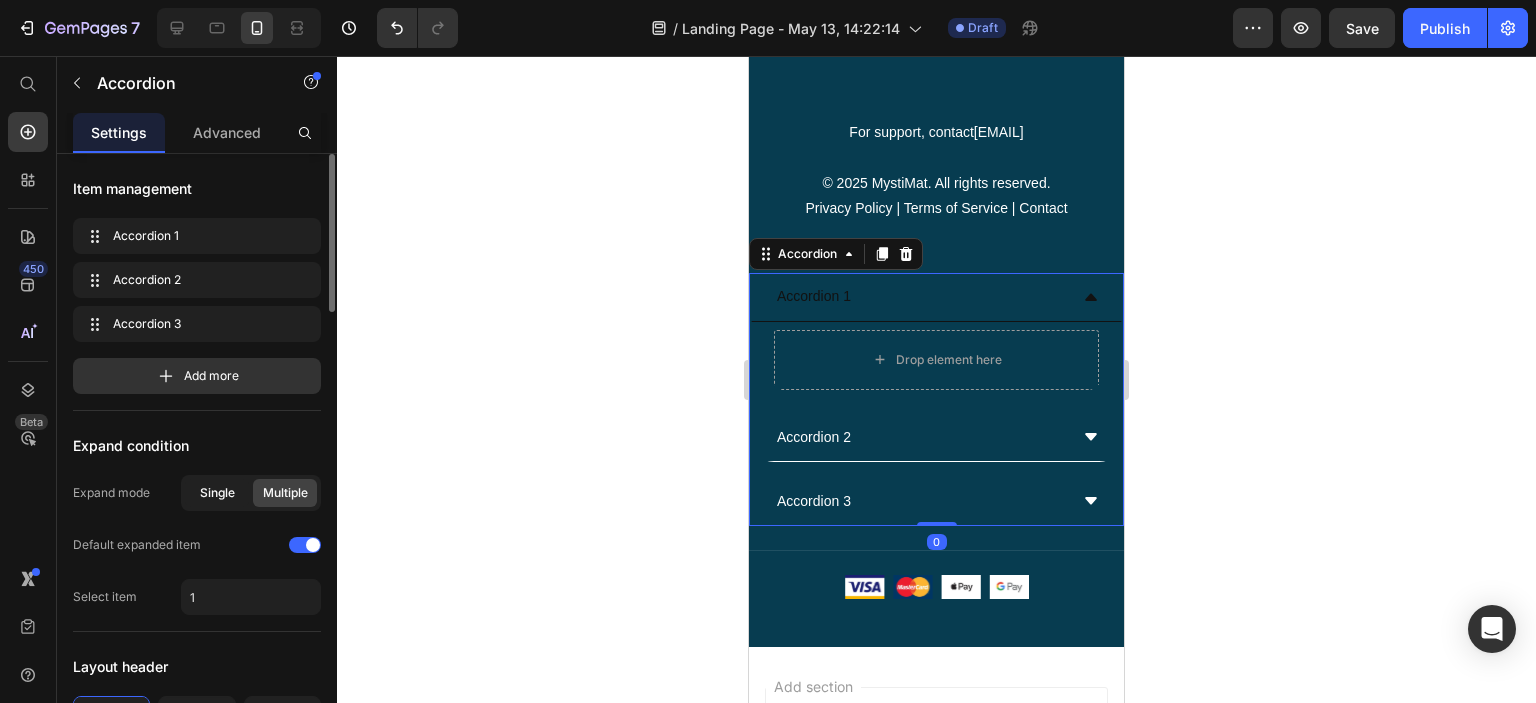 click on "Single" 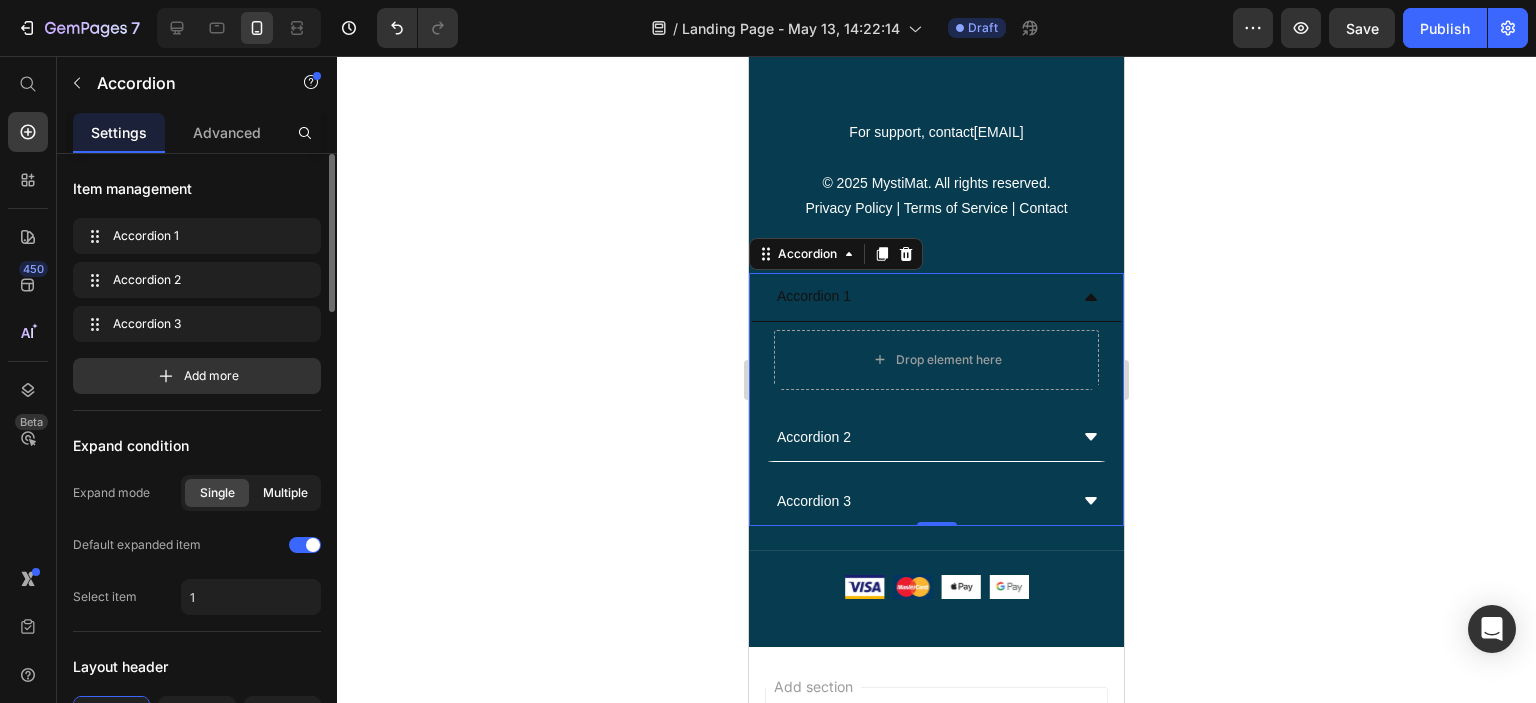 click on "Multiple" 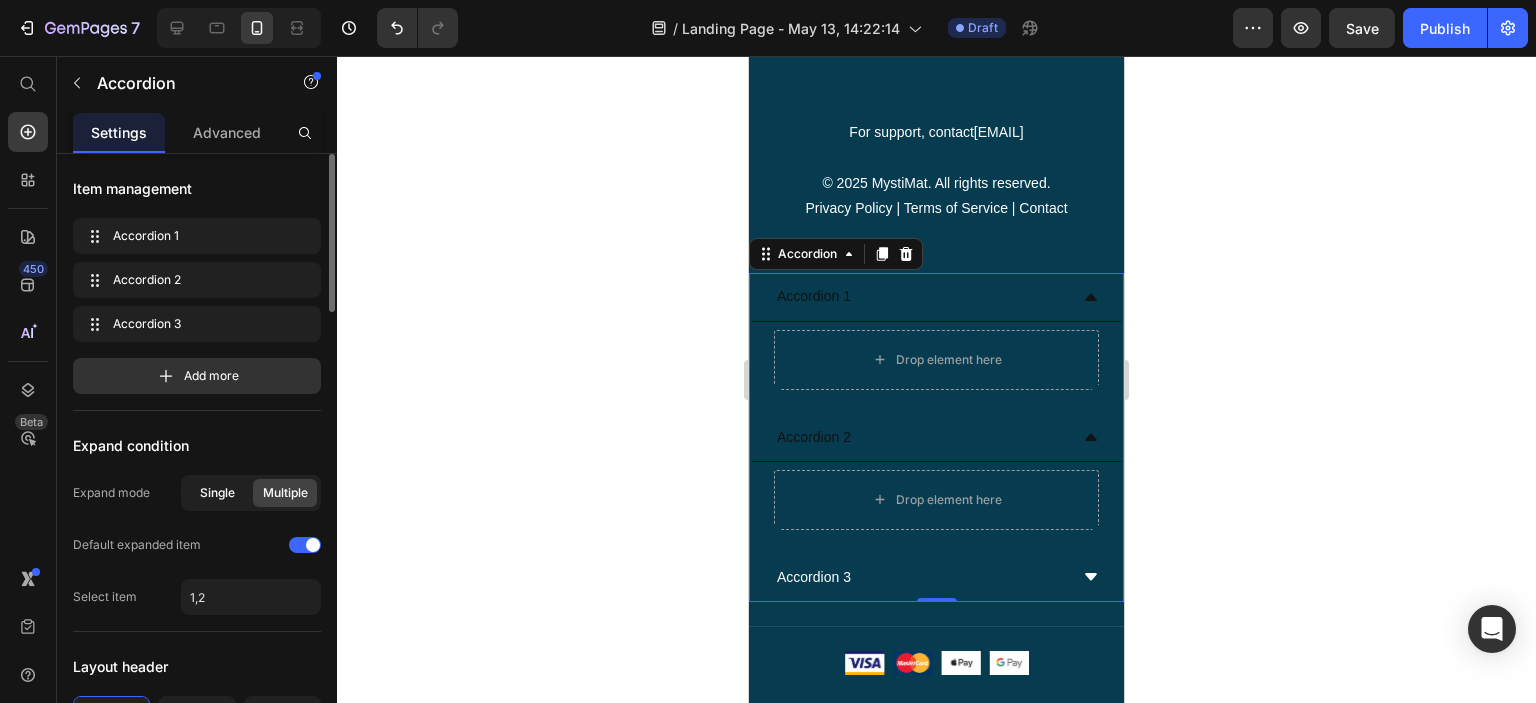 click on "Single" 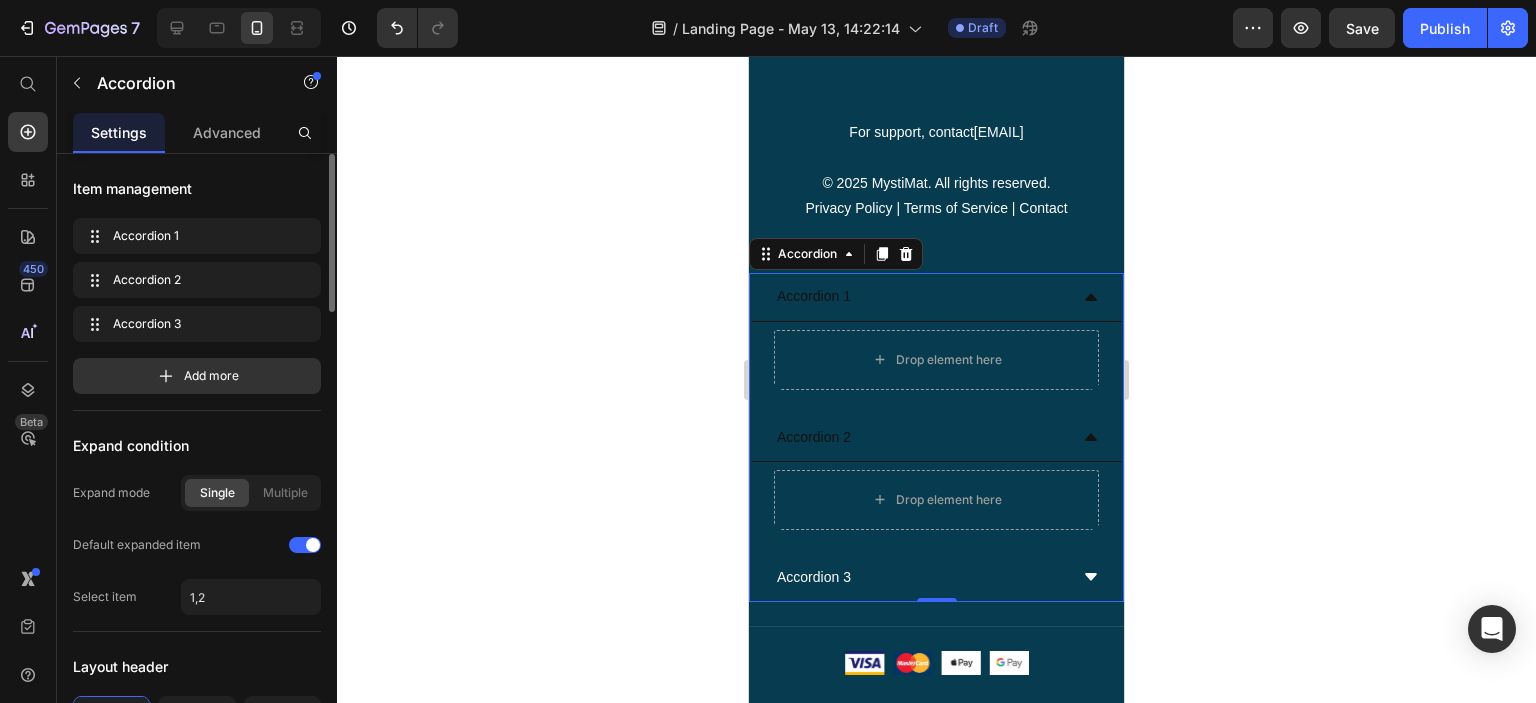 type on "1" 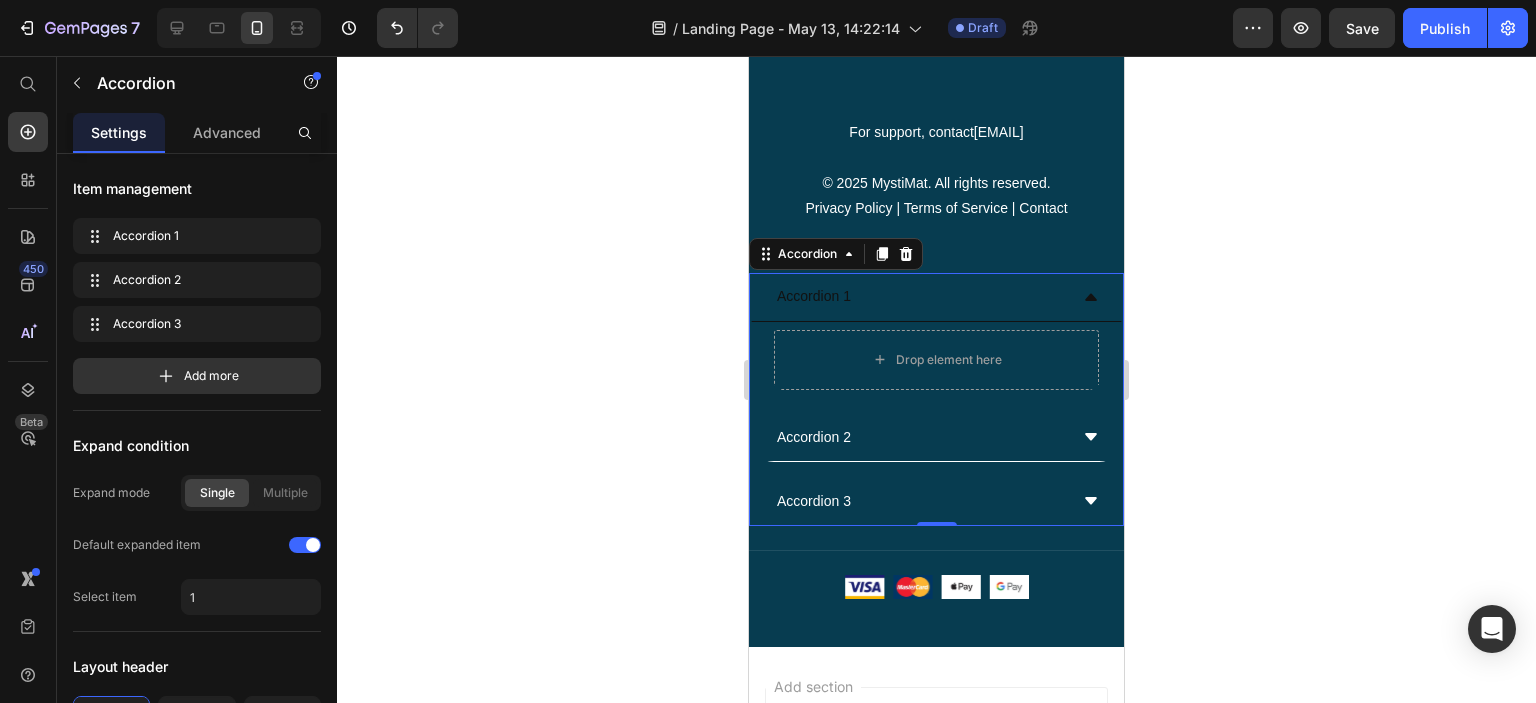 click on "Accordion 1" at bounding box center [920, 296] 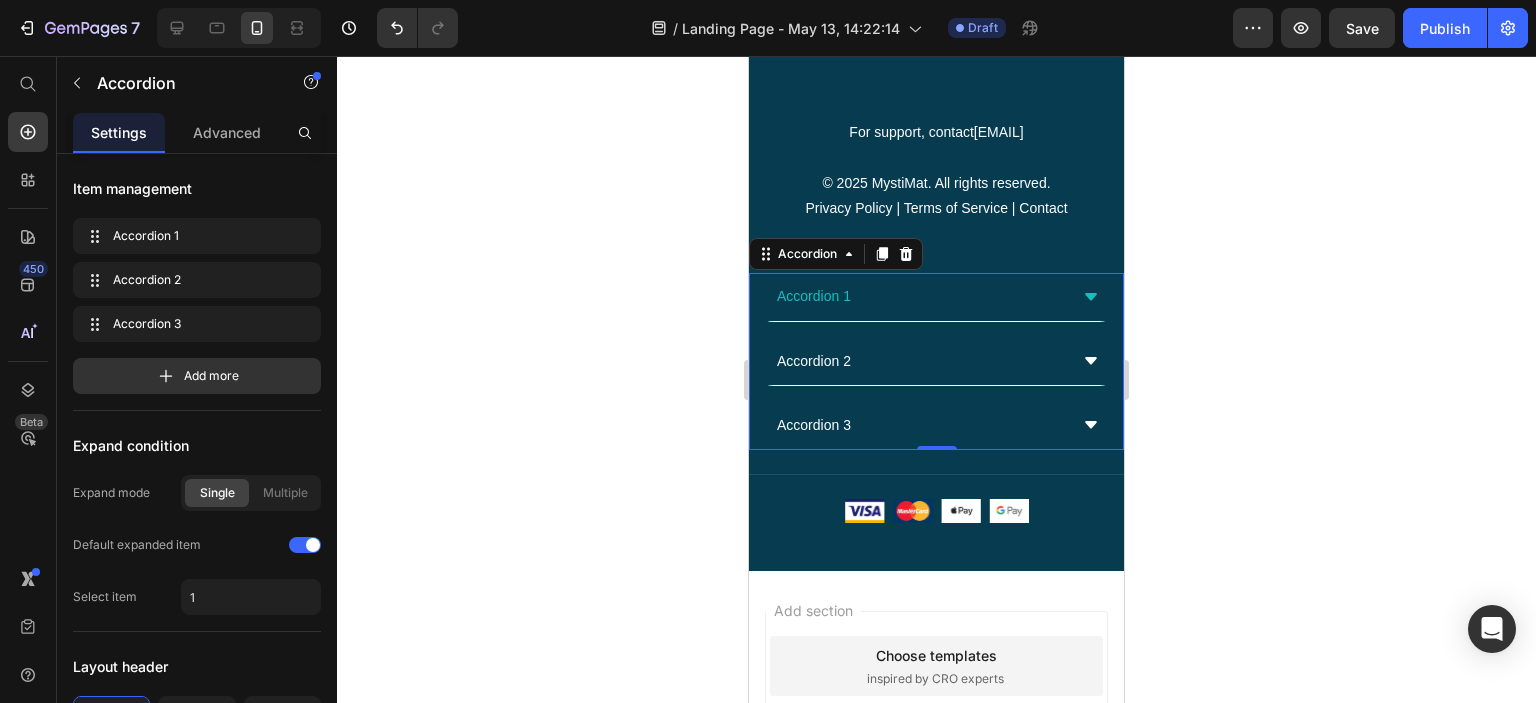 click on "Accordion 1" at bounding box center [920, 296] 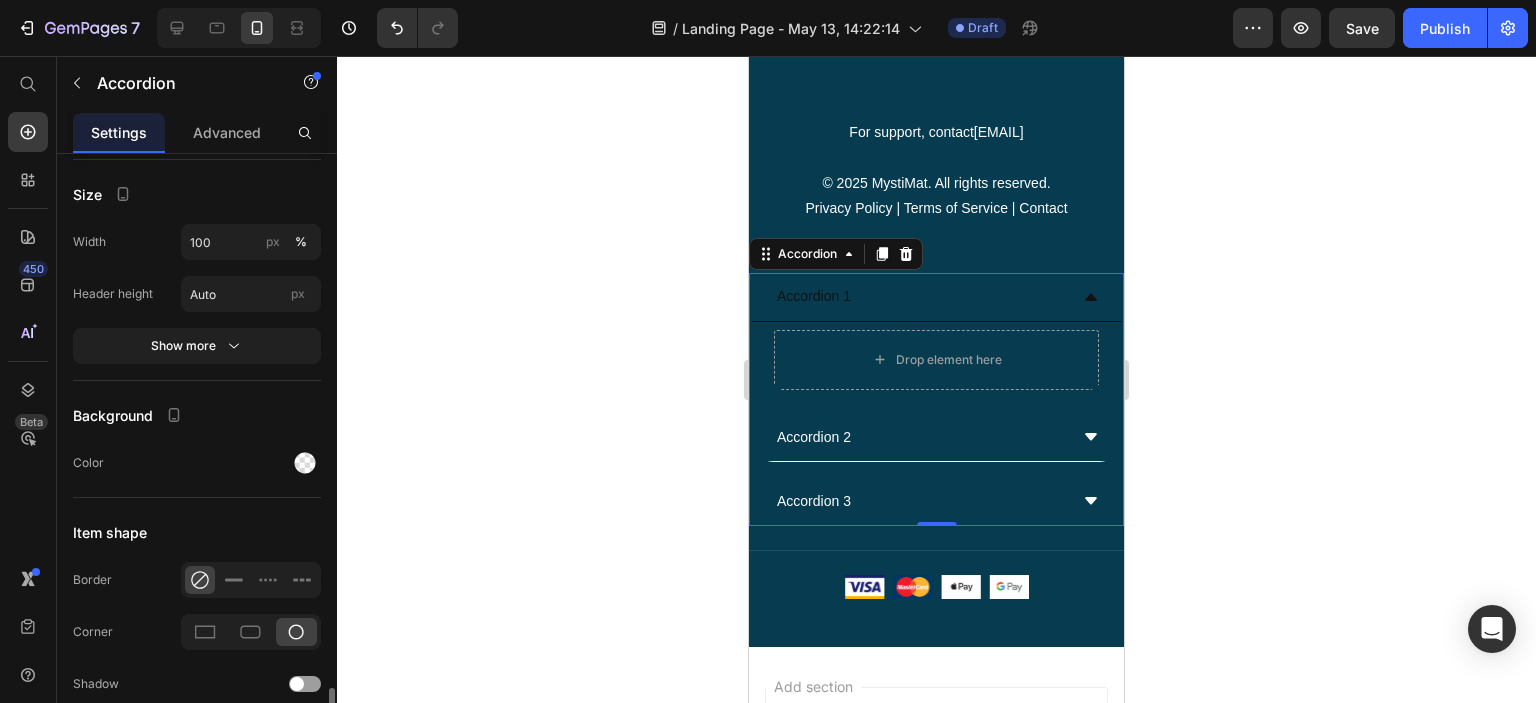 scroll, scrollTop: 1707, scrollLeft: 0, axis: vertical 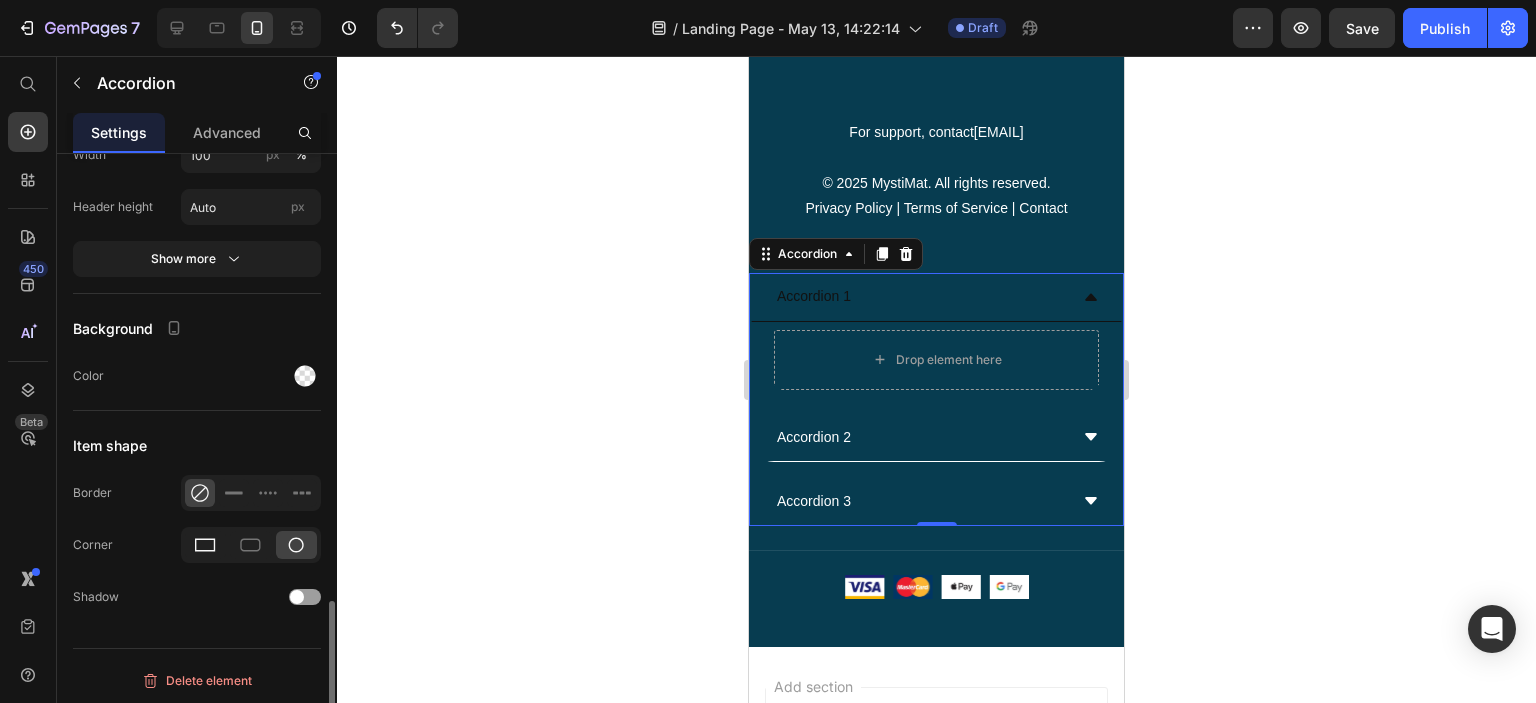 click 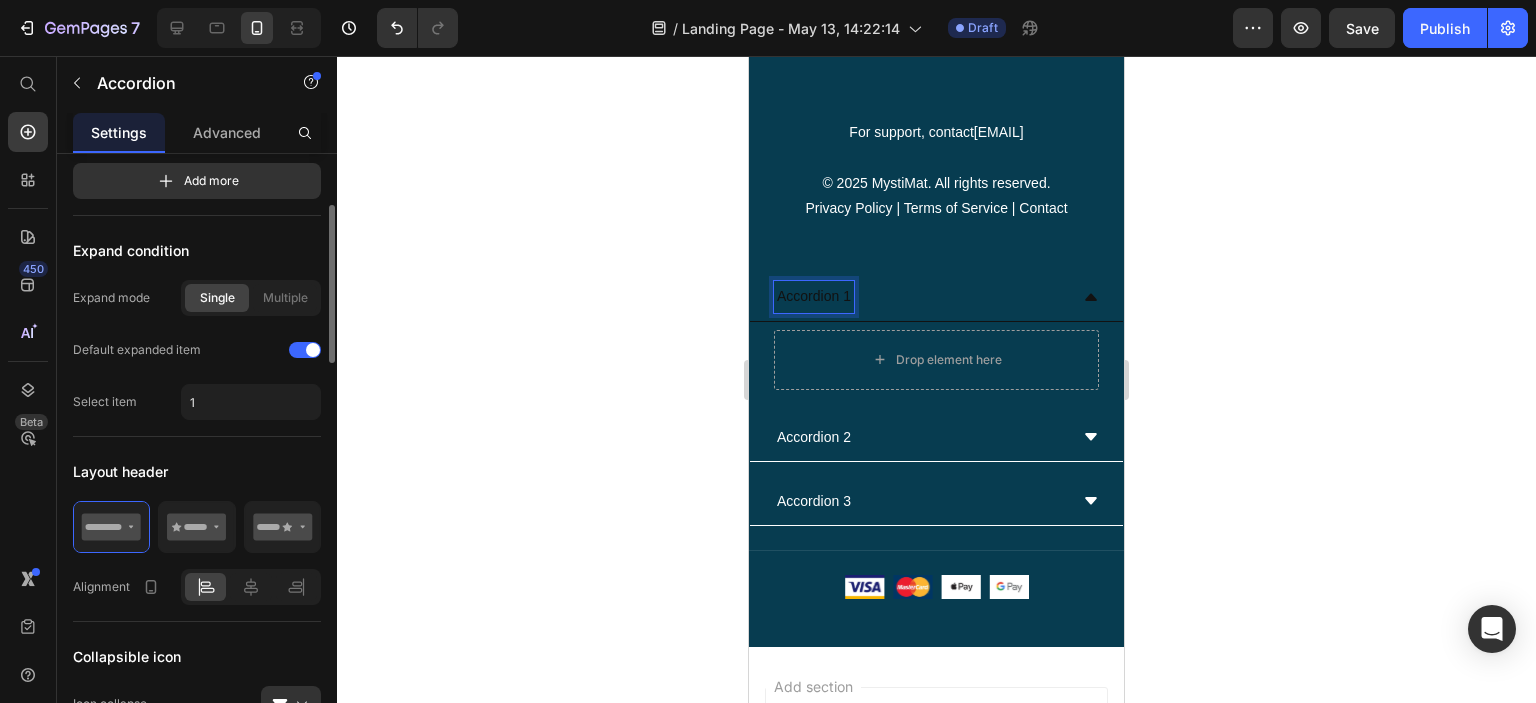 scroll, scrollTop: 0, scrollLeft: 0, axis: both 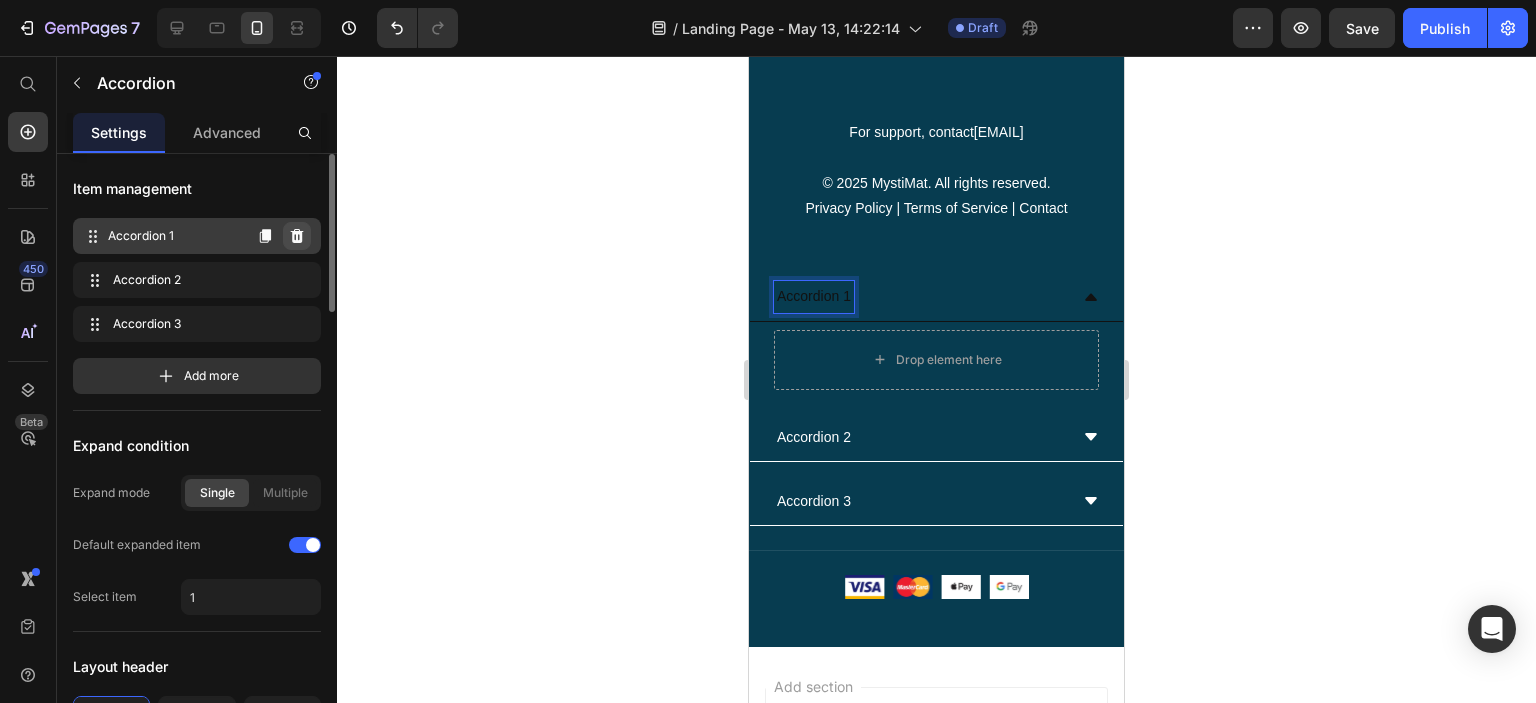 click 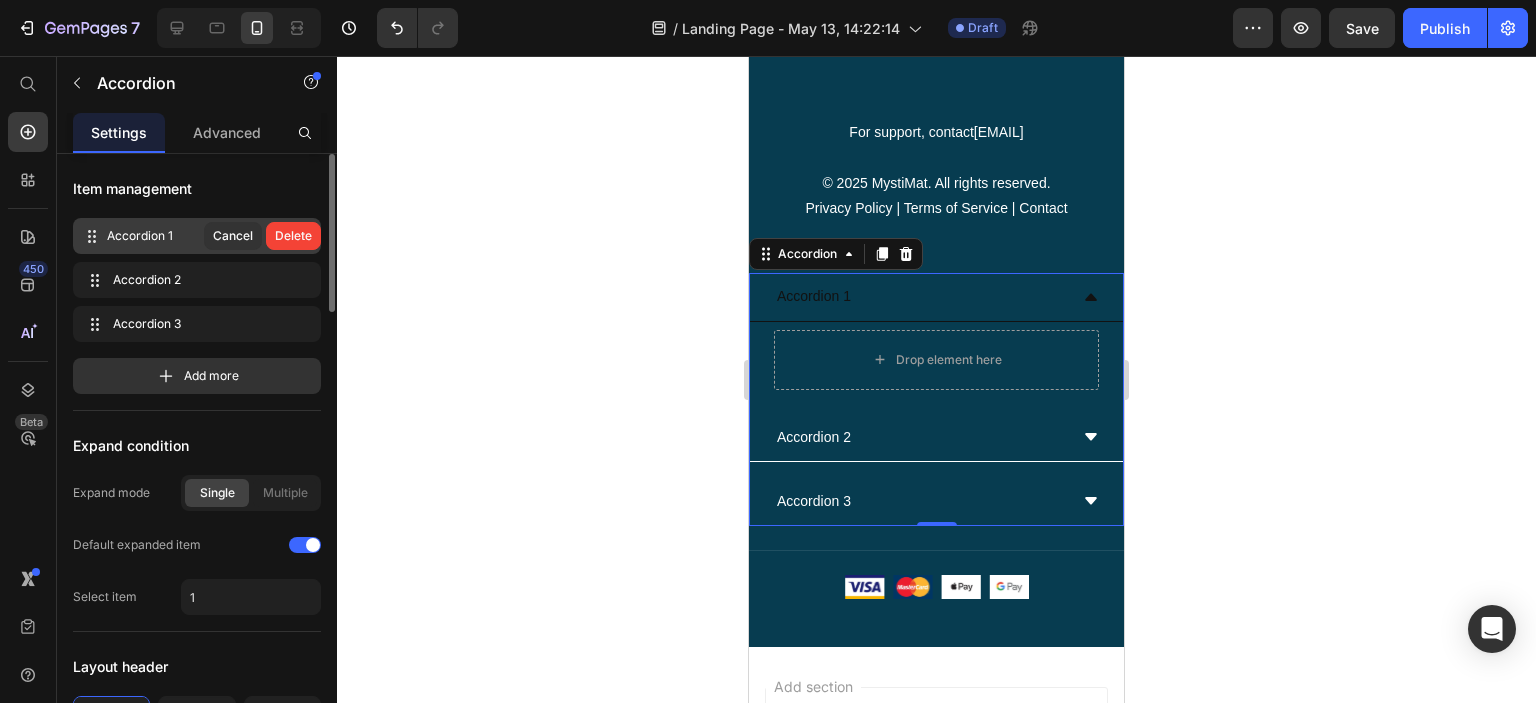 click on "Delete" at bounding box center (293, 236) 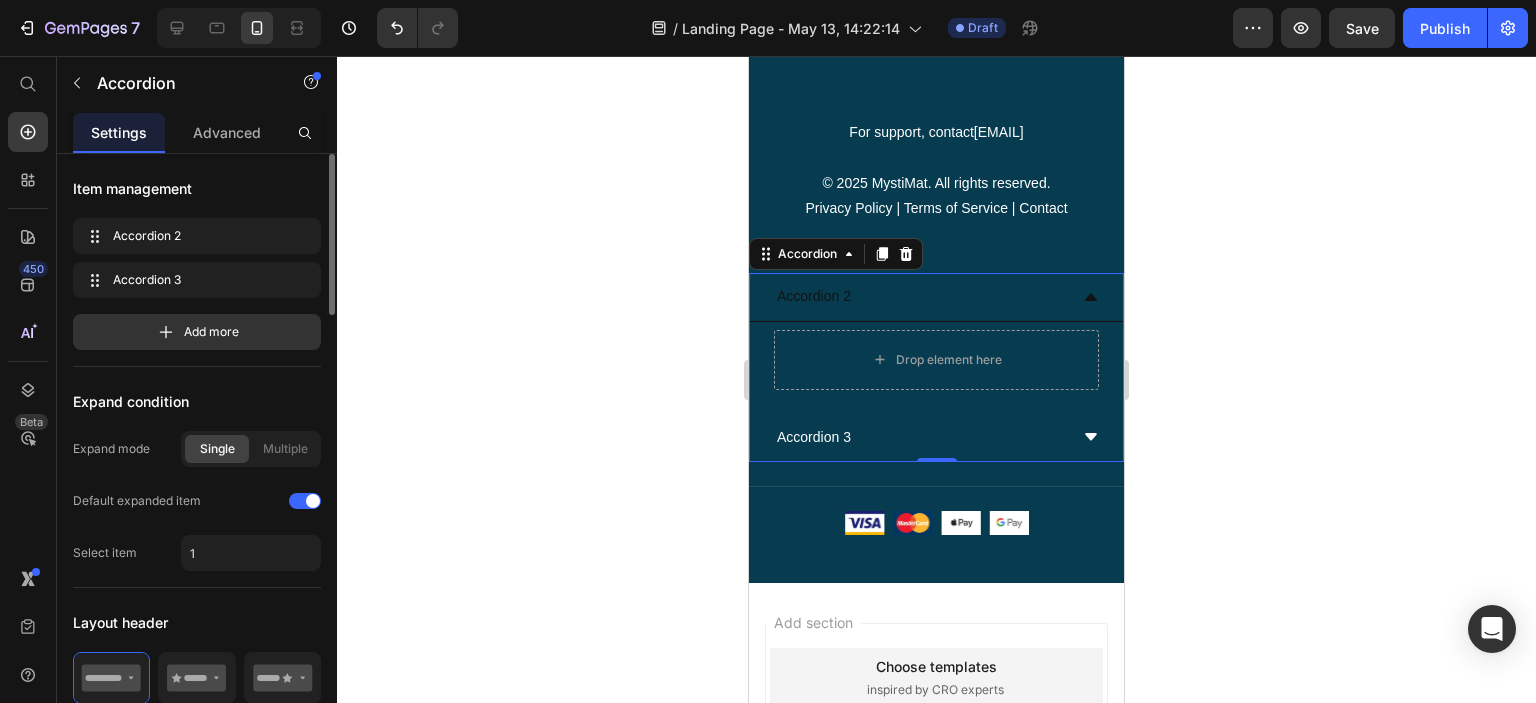 click on "Accordion 2" at bounding box center [920, 296] 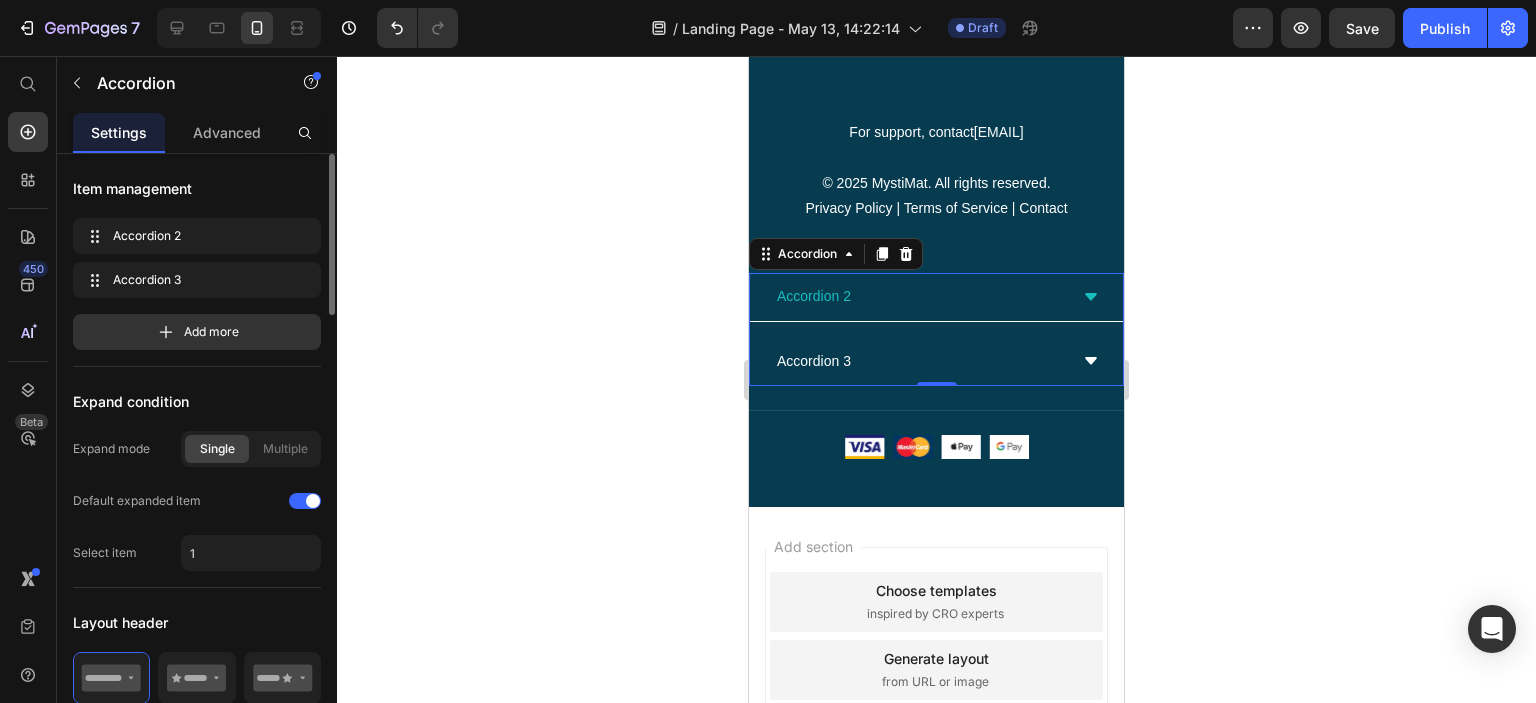 click on "Accordion 2" at bounding box center (920, 296) 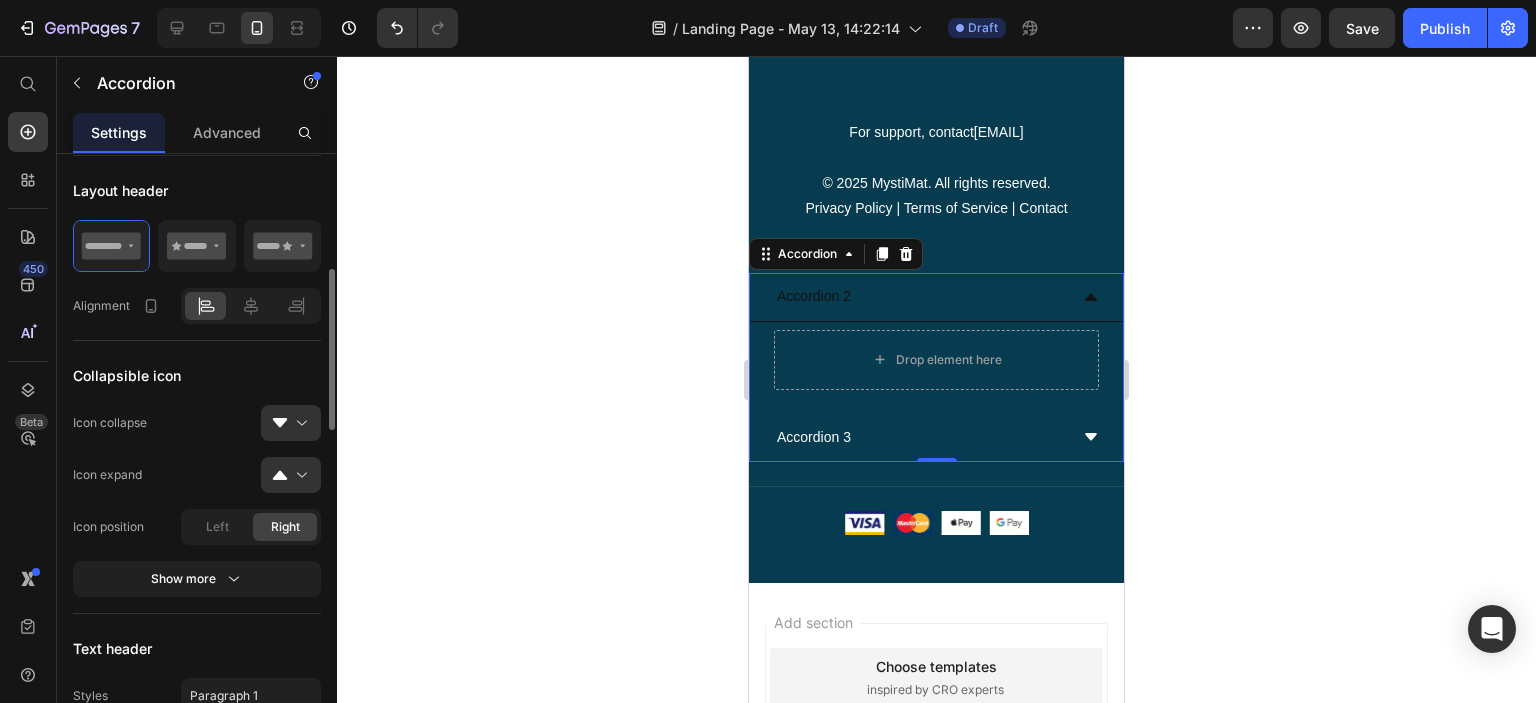 scroll, scrollTop: 324, scrollLeft: 0, axis: vertical 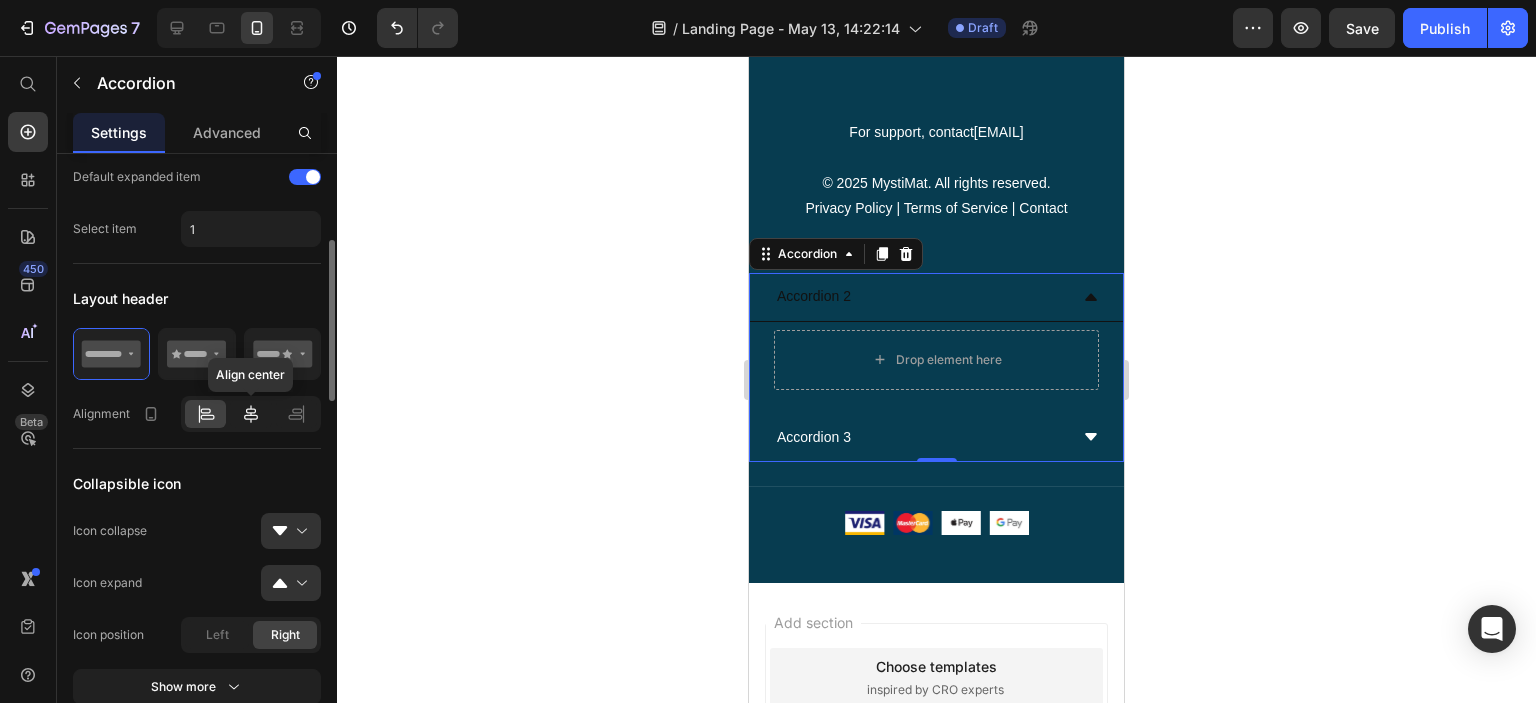 click 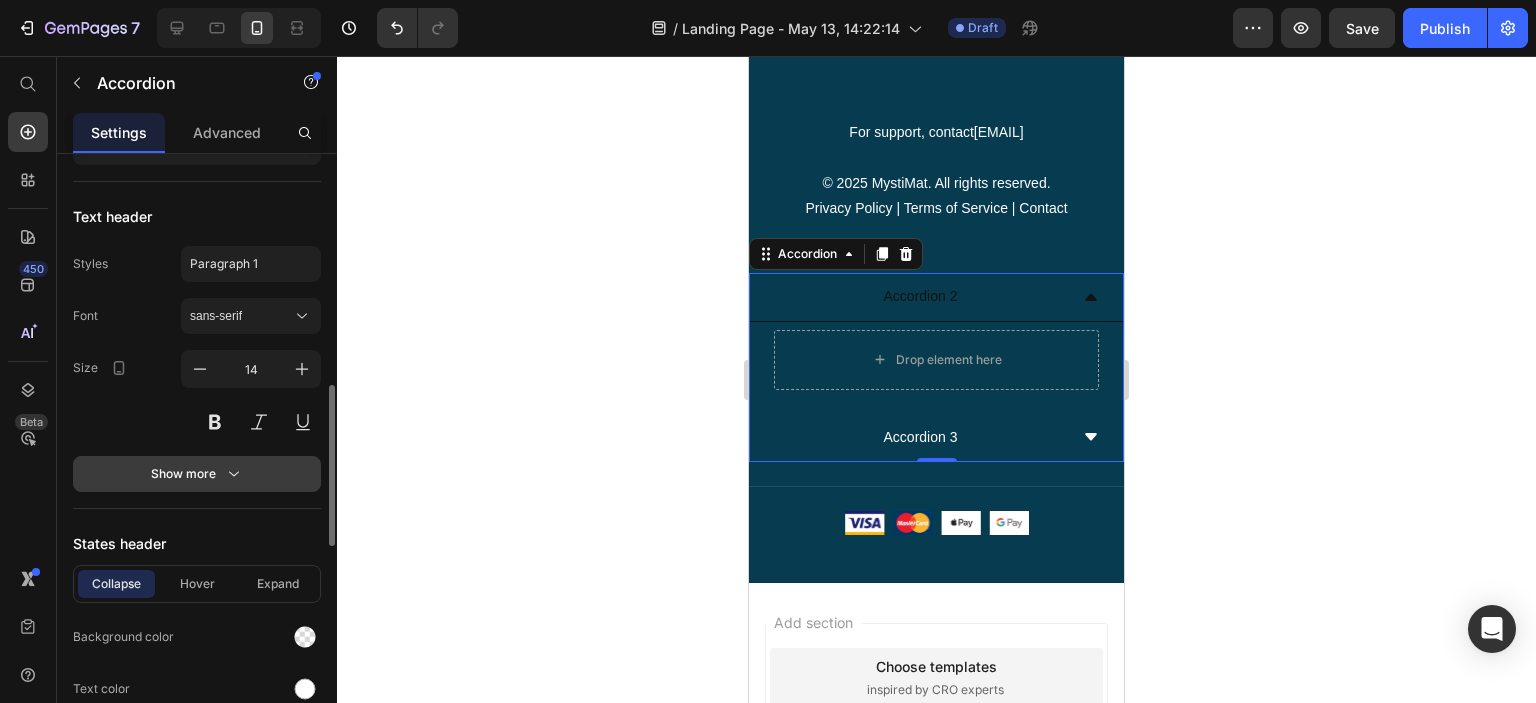 scroll, scrollTop: 1080, scrollLeft: 0, axis: vertical 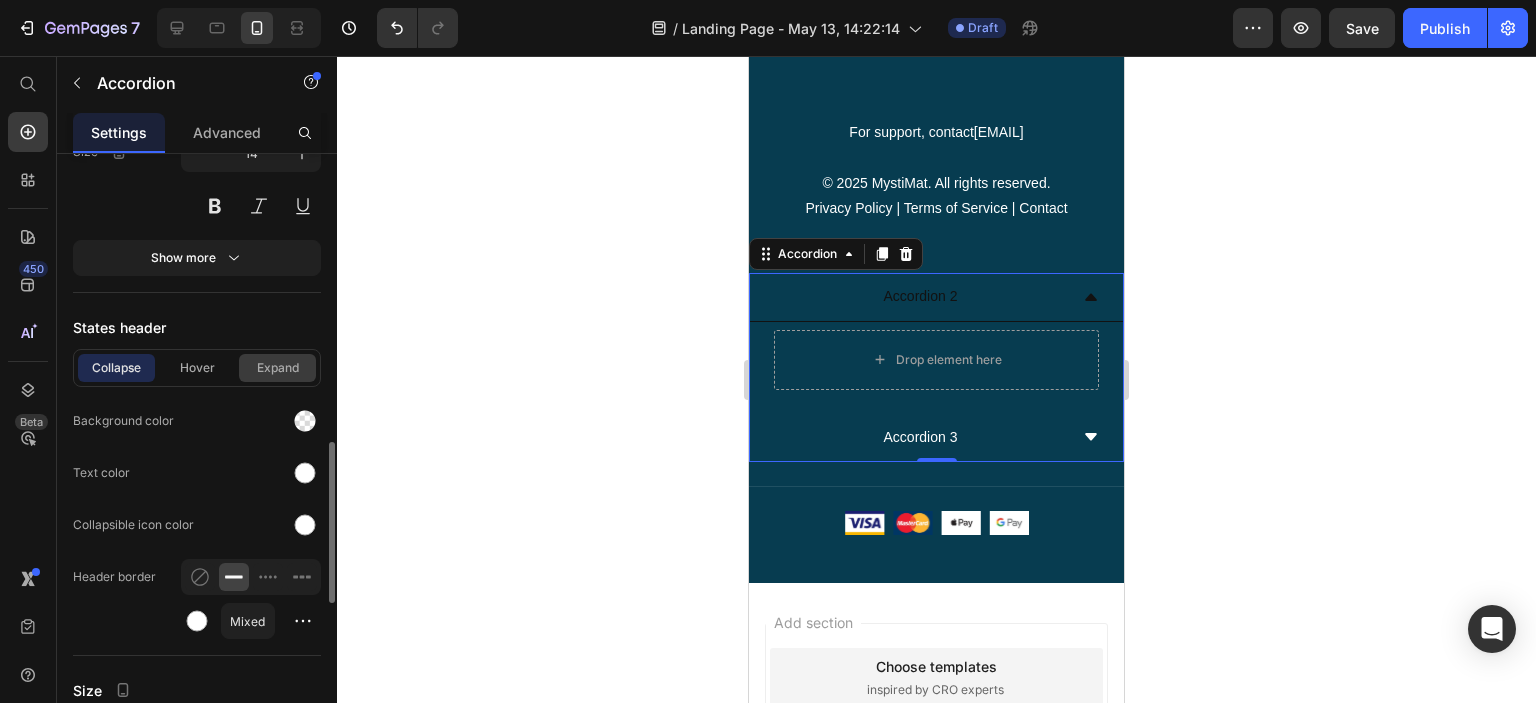 click on "Expand" at bounding box center (277, 368) 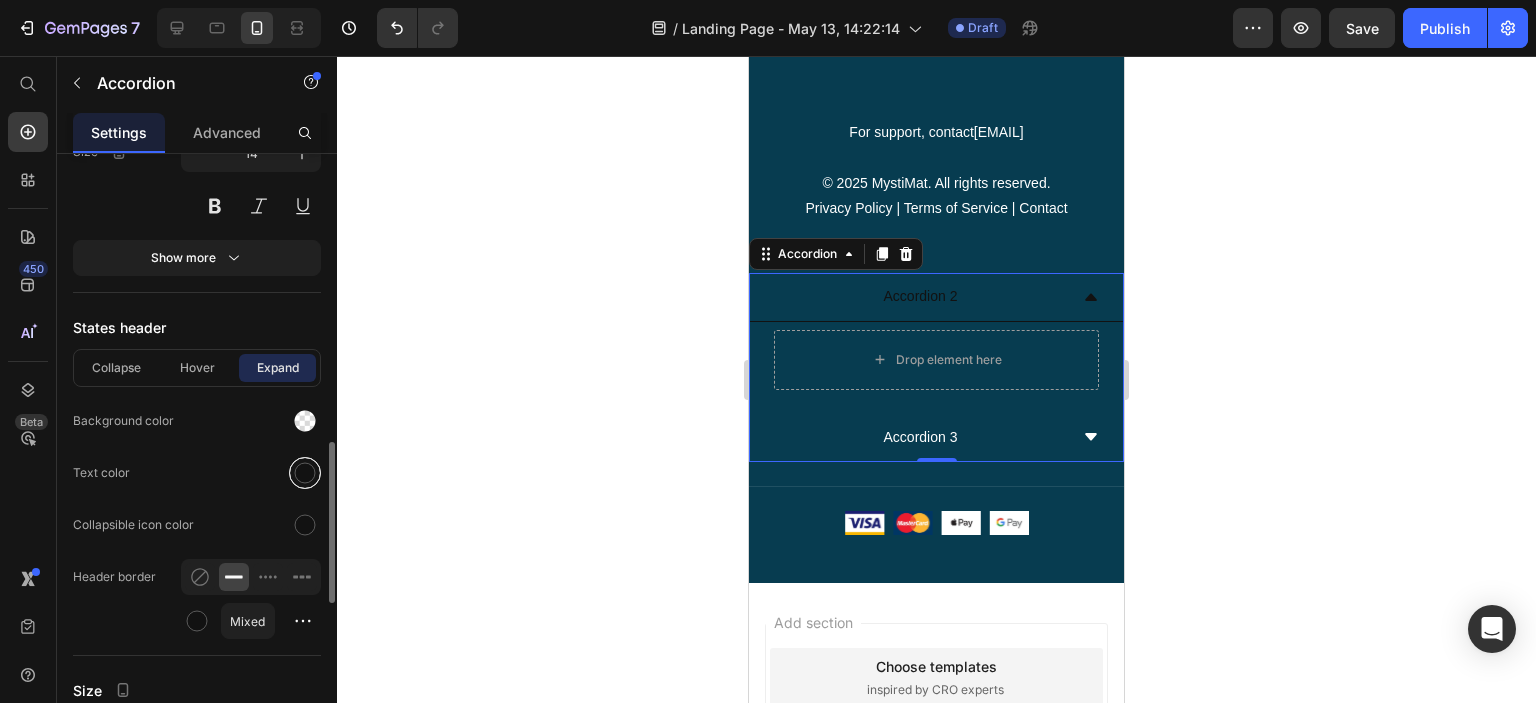 click at bounding box center (305, 473) 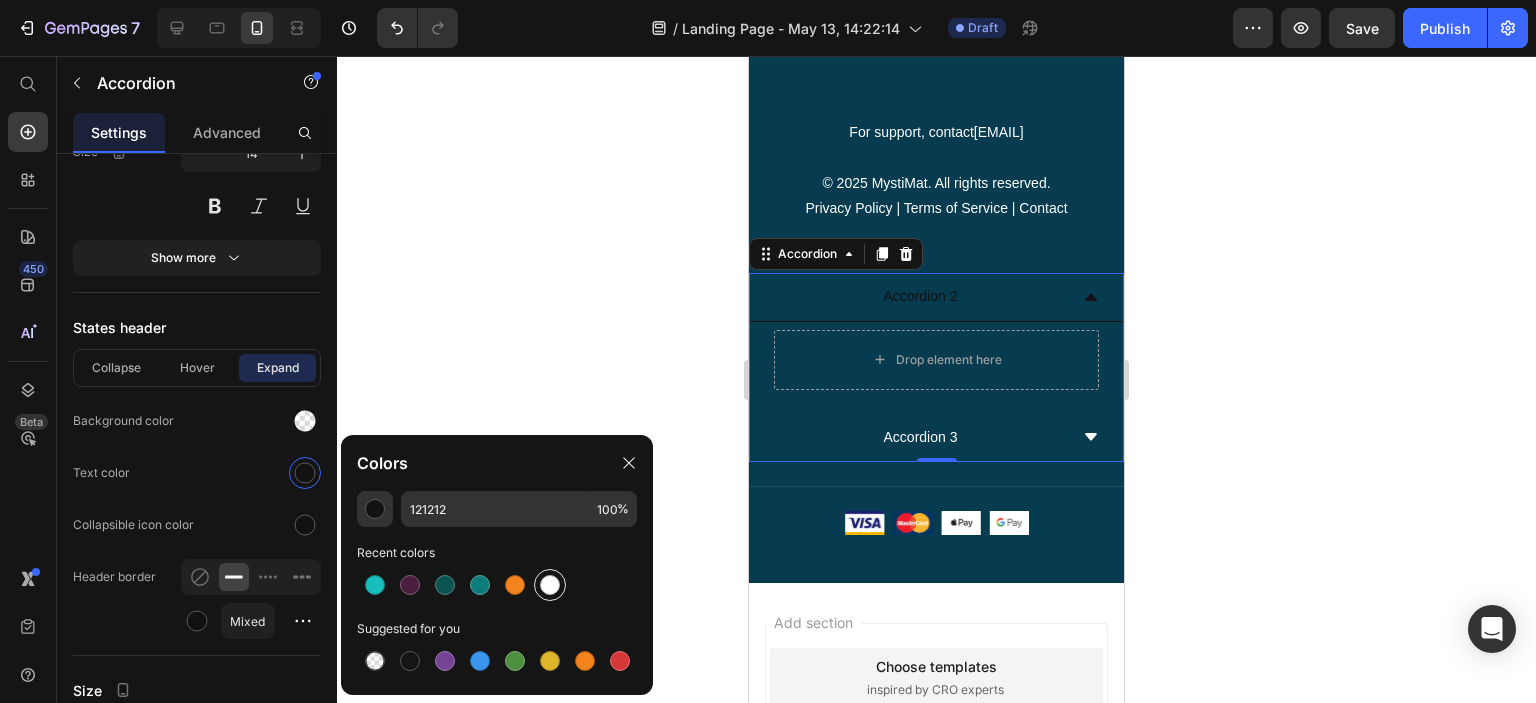 click at bounding box center (550, 585) 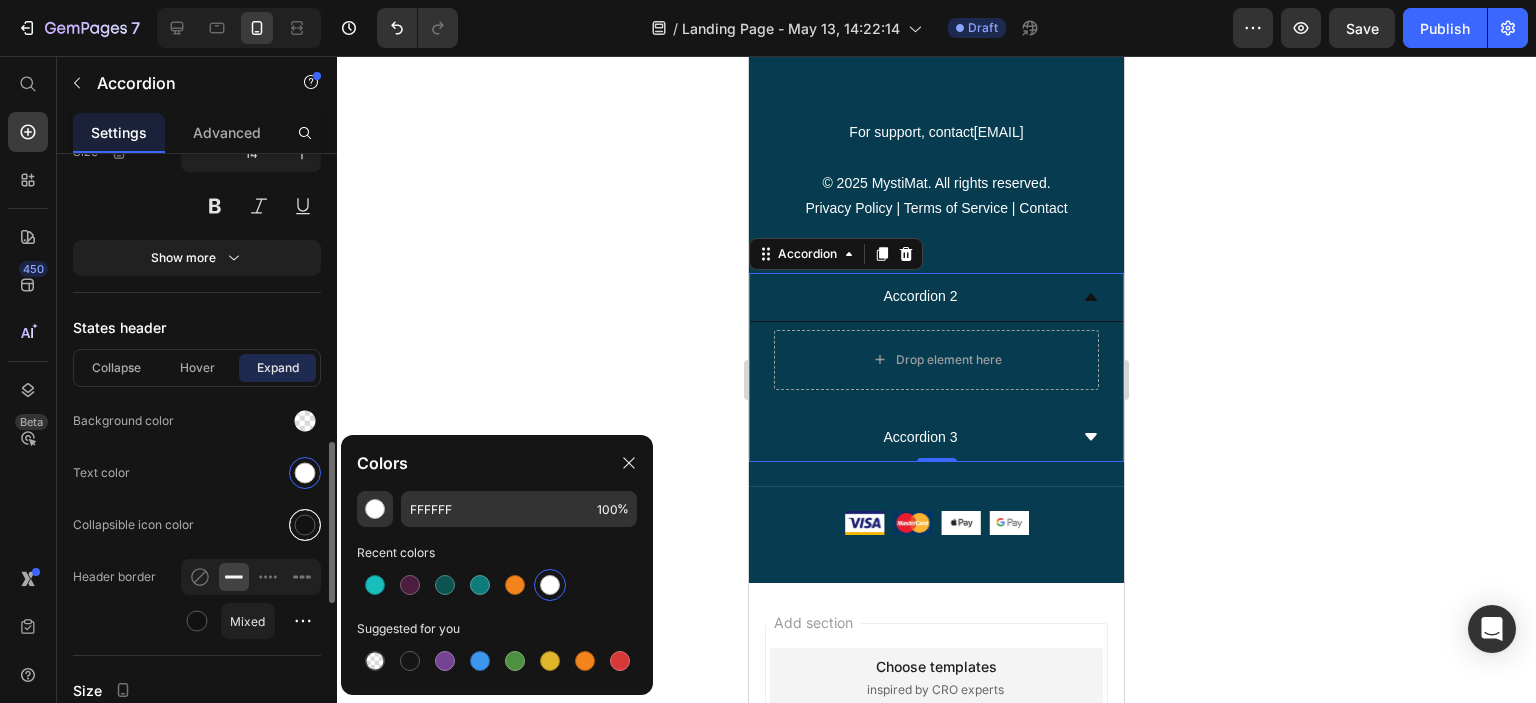 click at bounding box center (305, 525) 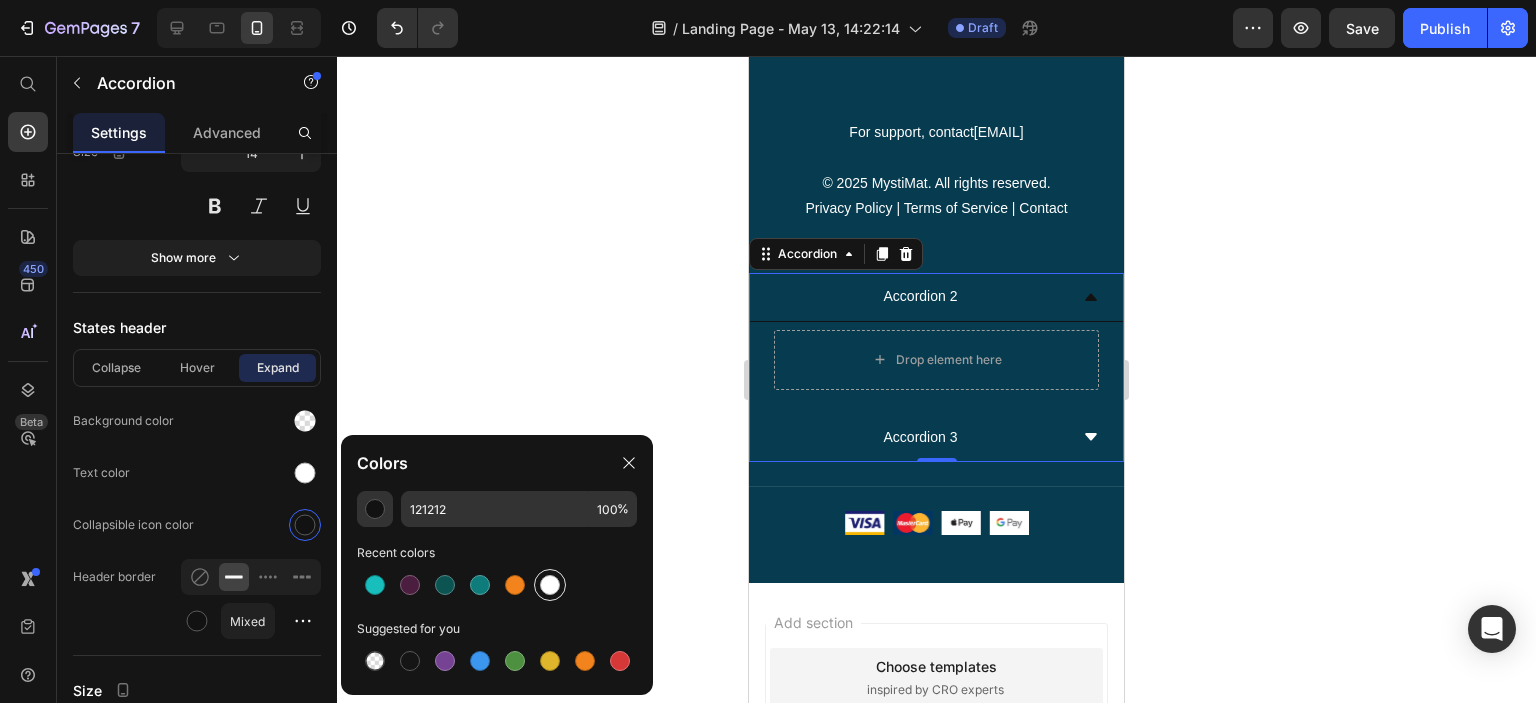 click at bounding box center [550, 585] 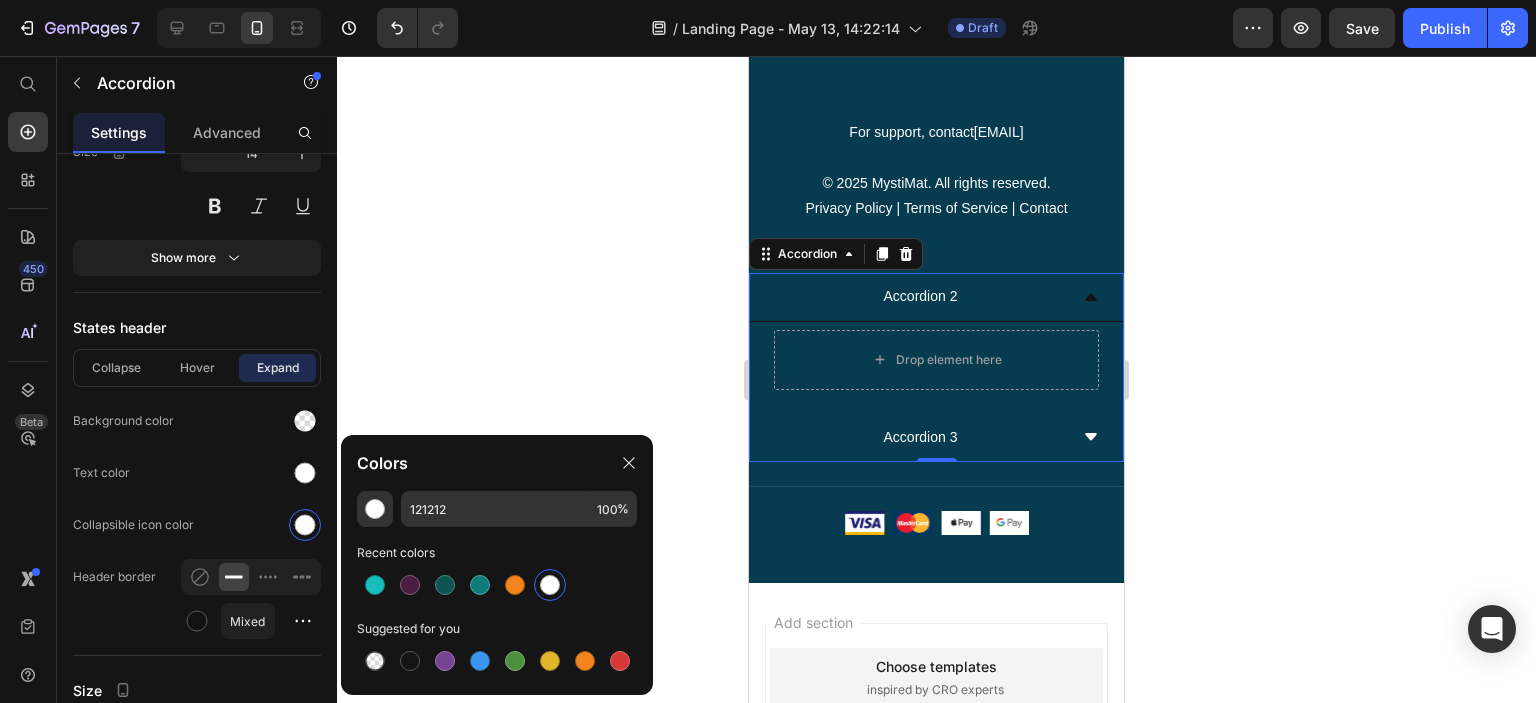 type on "FFFFFF" 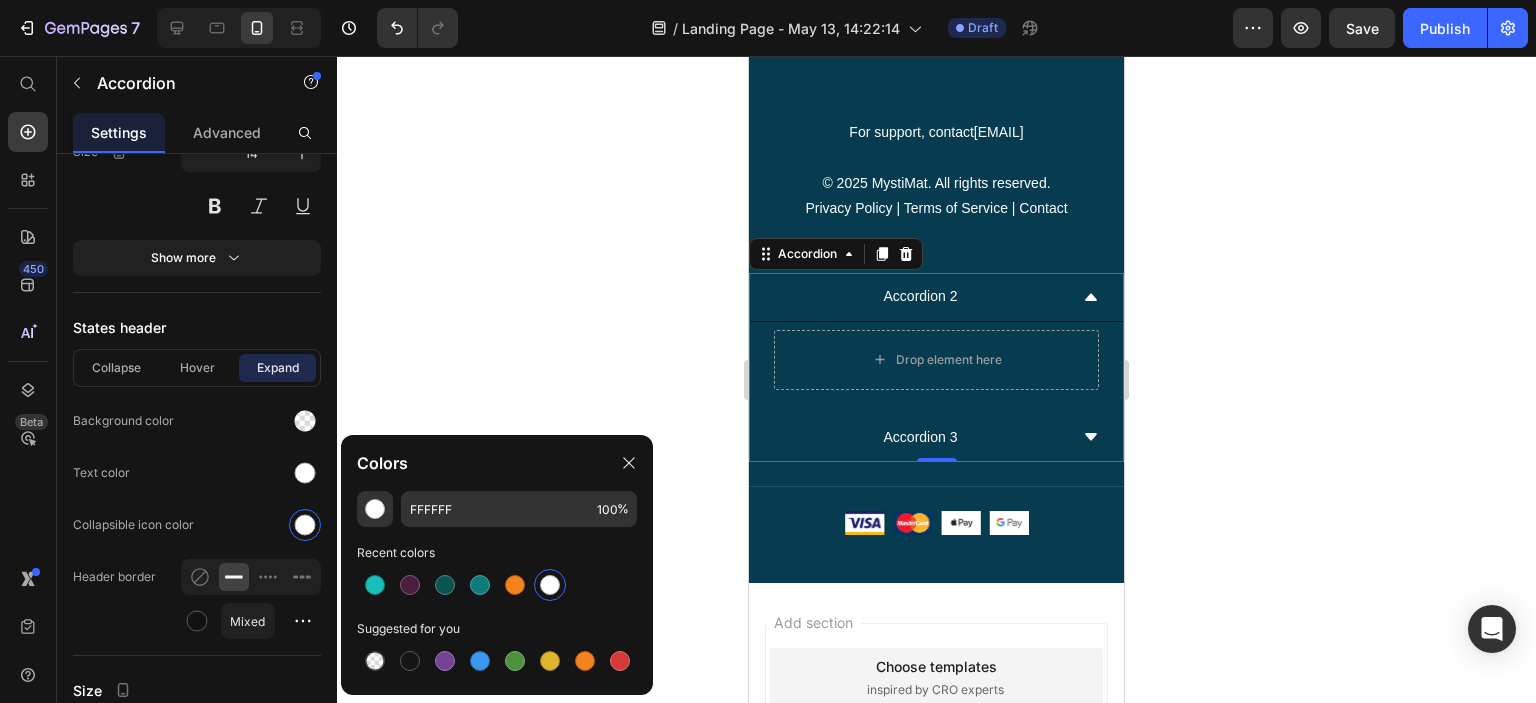 click on "Accordion 2" at bounding box center (920, 296) 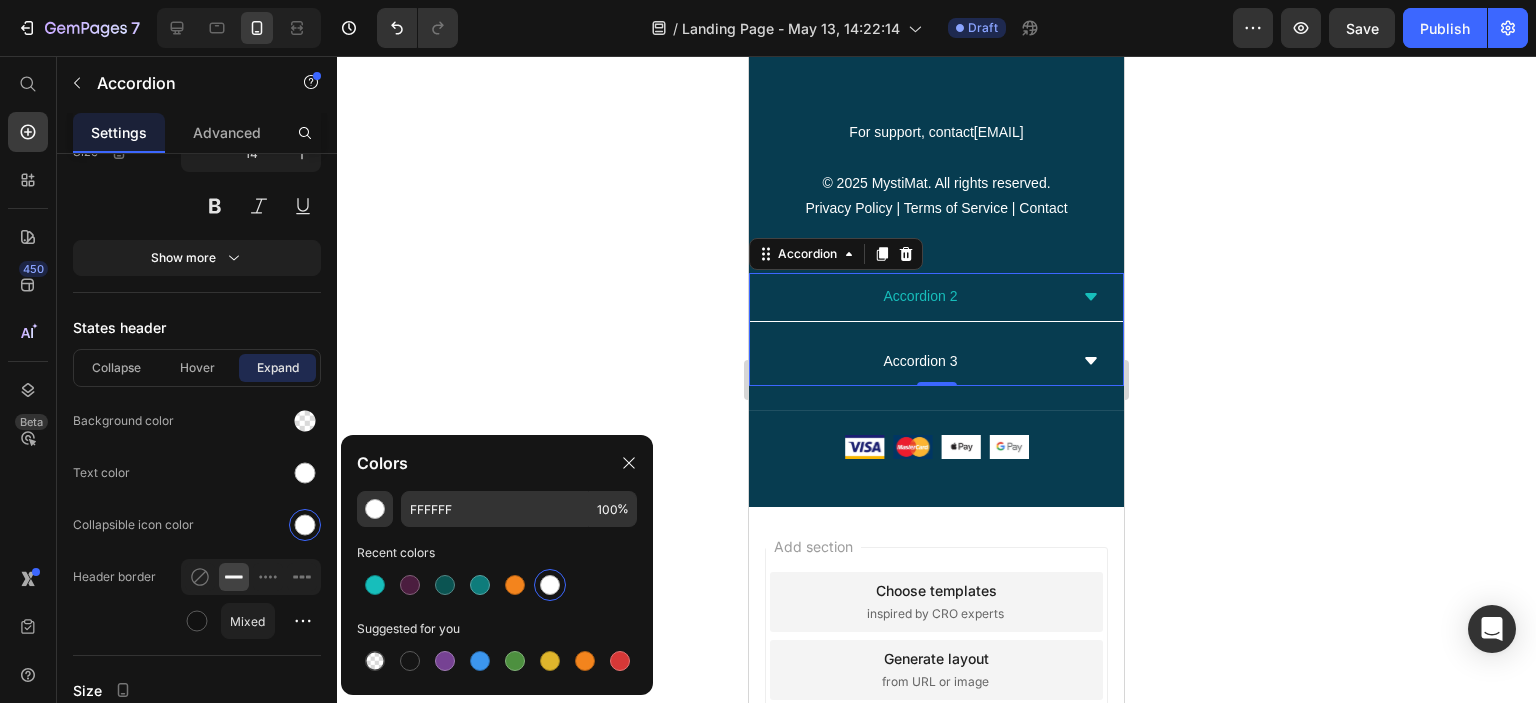click on "Accordion 2" at bounding box center [920, 296] 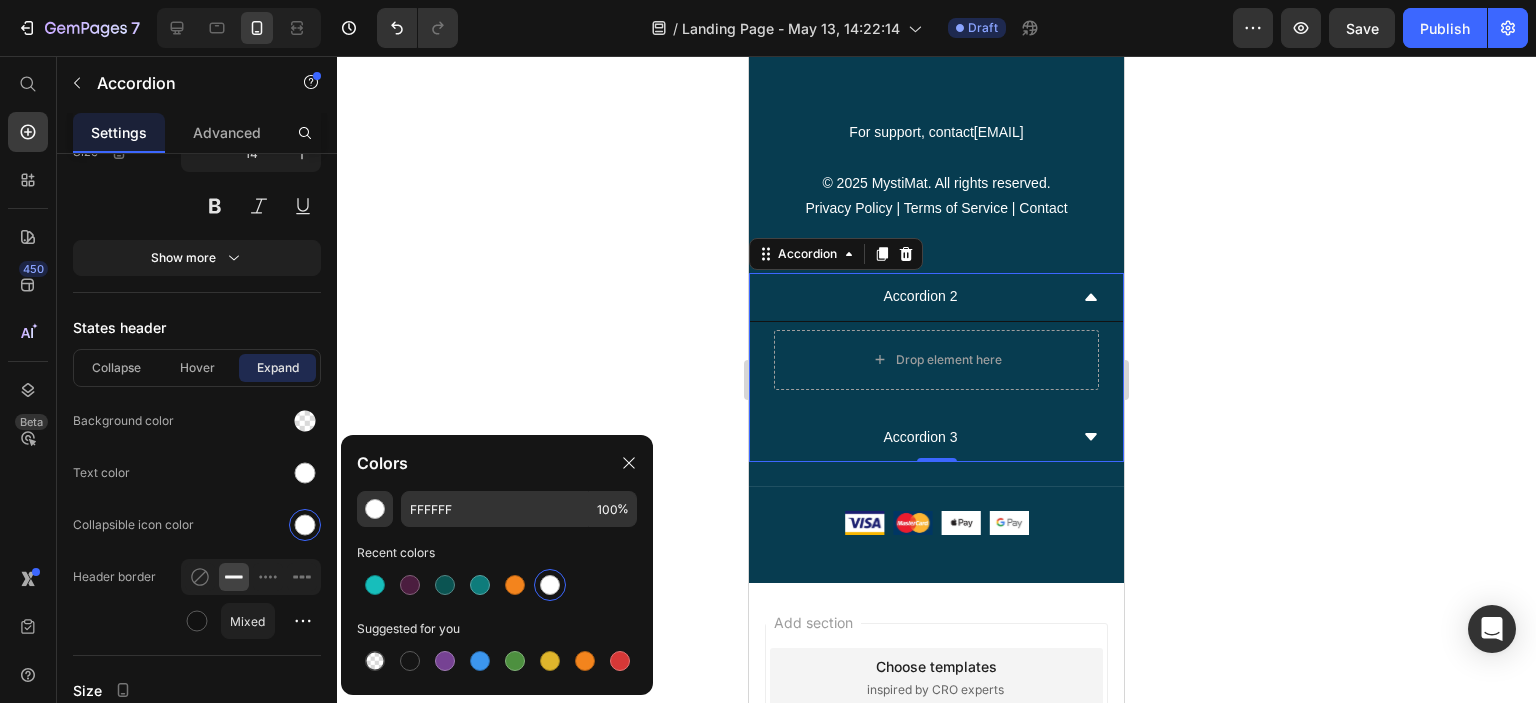 scroll, scrollTop: 1080, scrollLeft: 0, axis: vertical 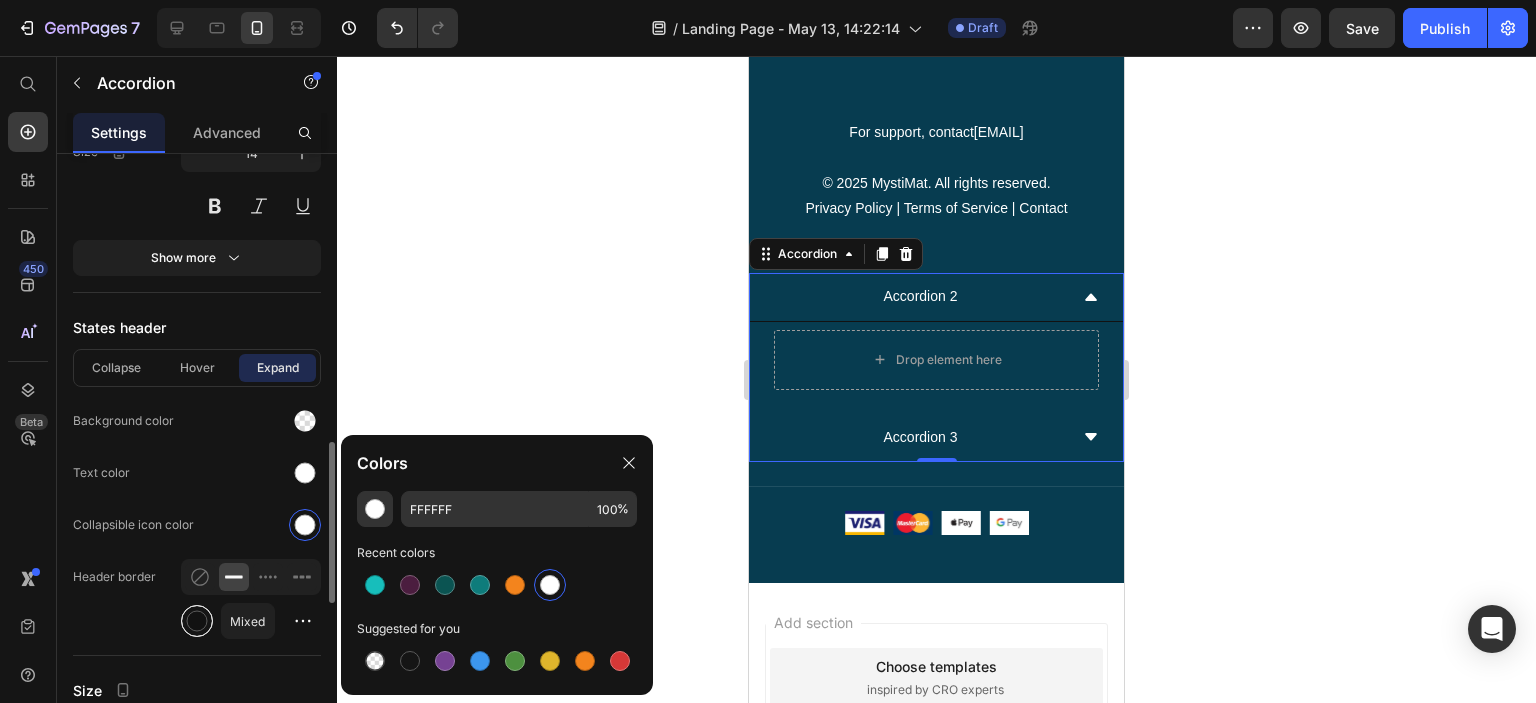 click at bounding box center [197, 621] 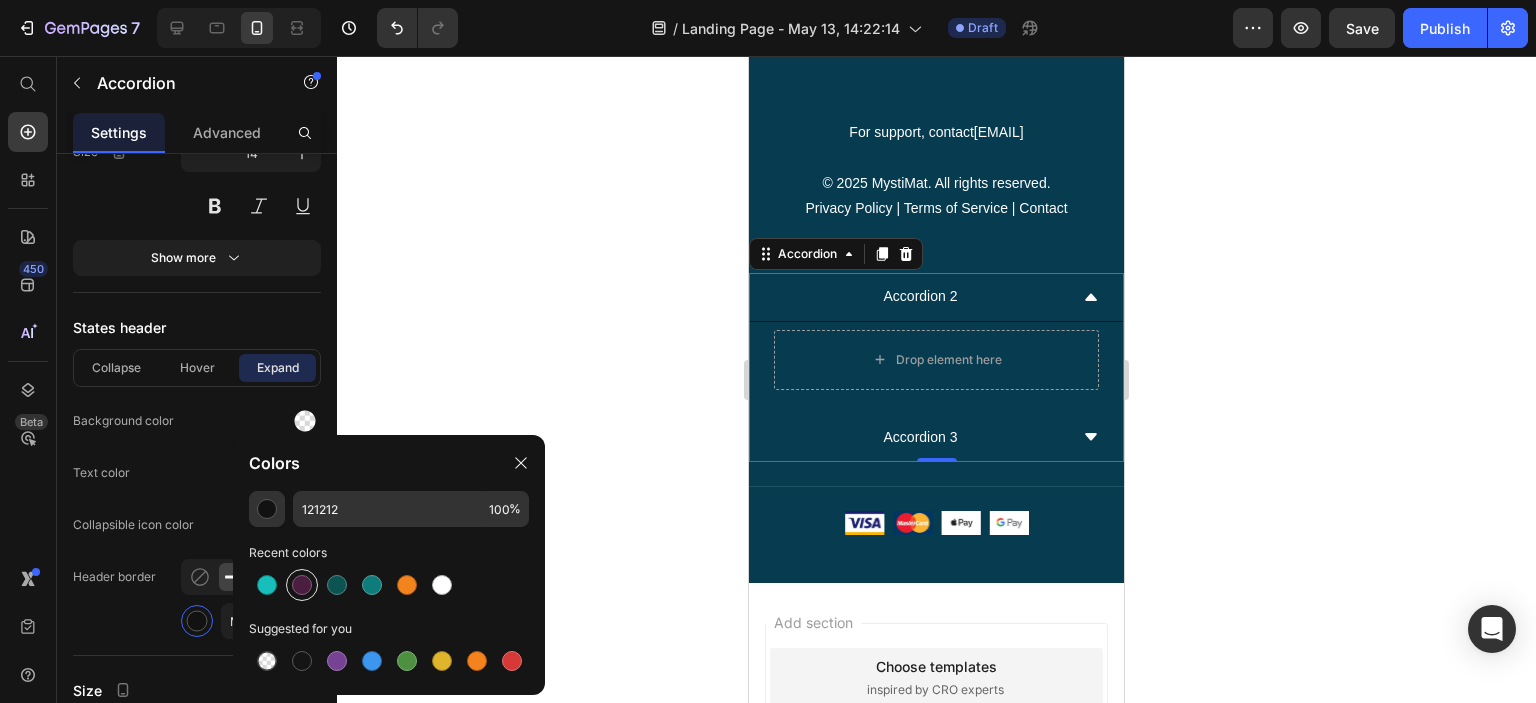 click at bounding box center (302, 585) 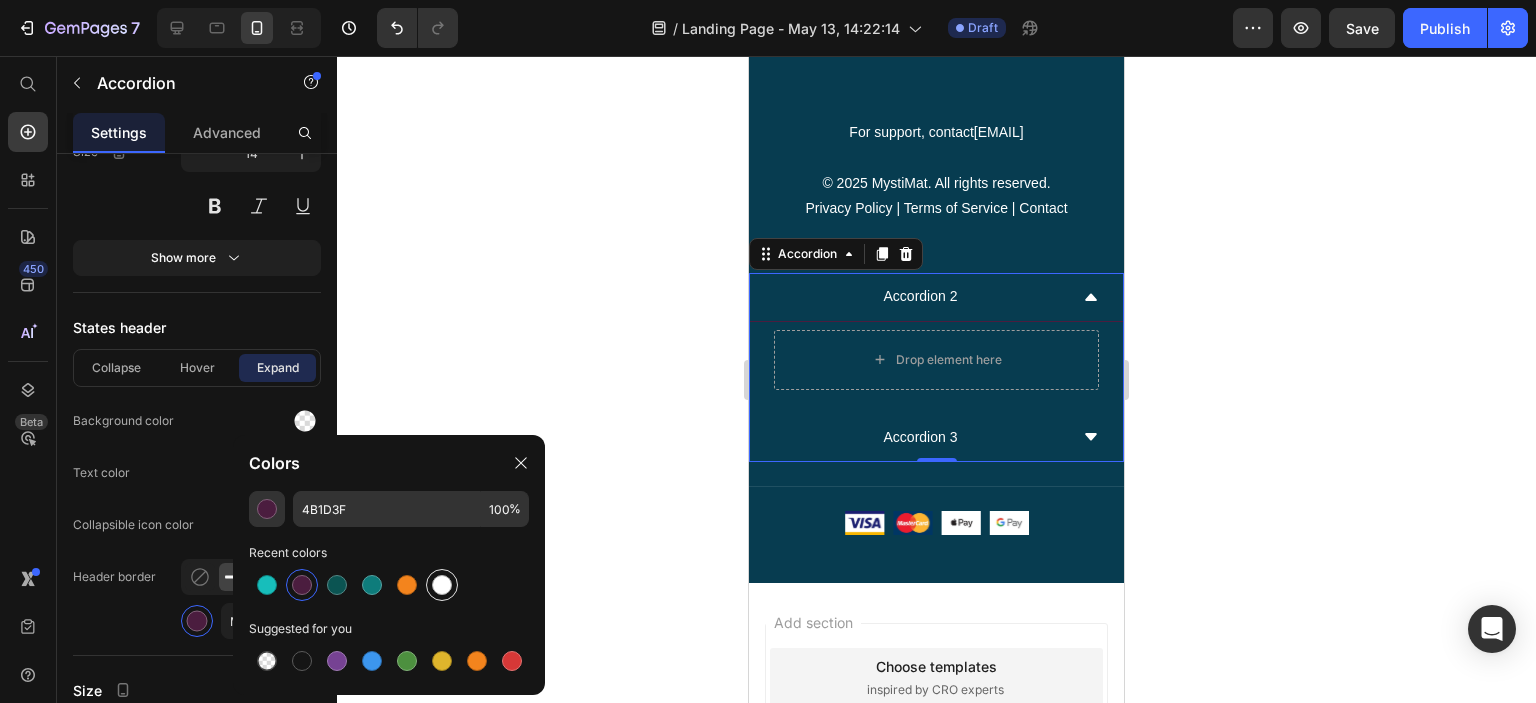 click at bounding box center (442, 585) 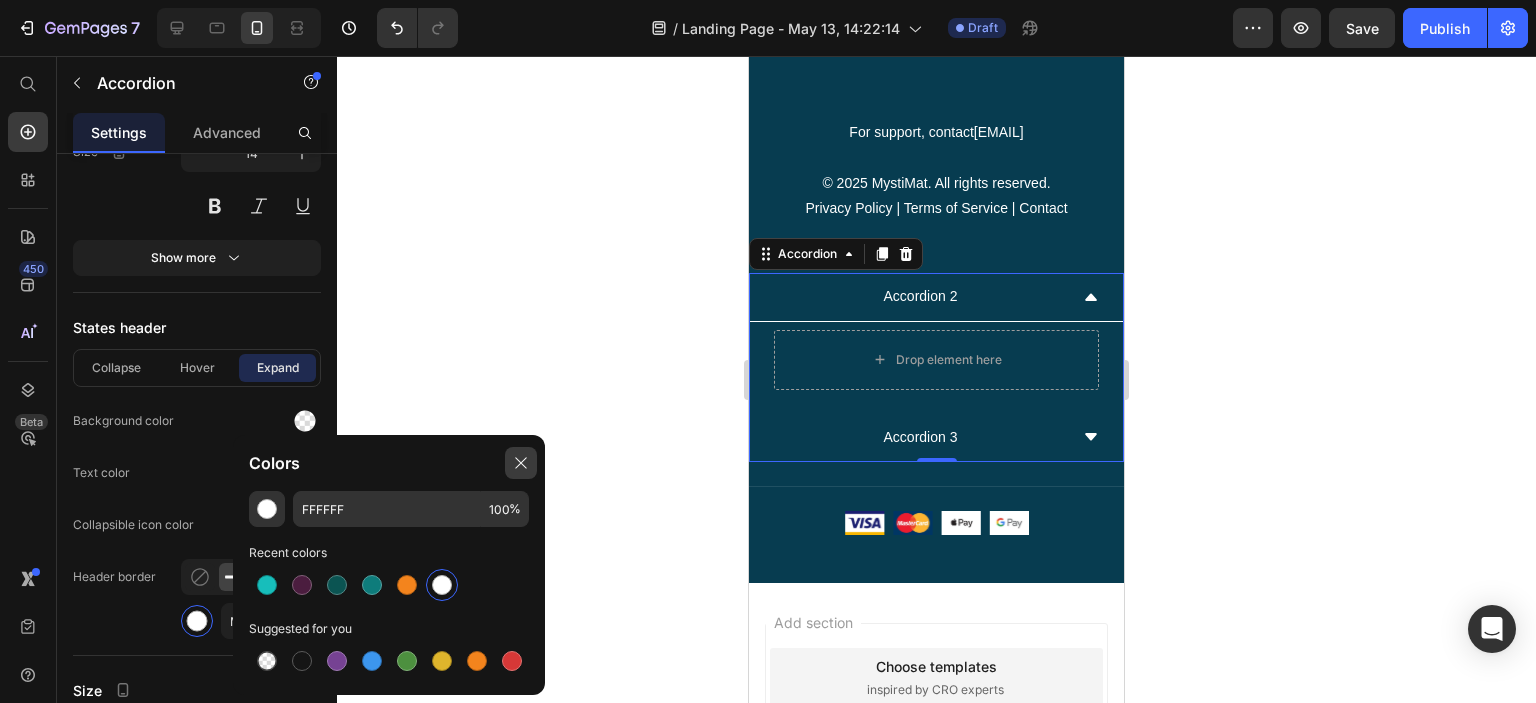 click at bounding box center [521, 463] 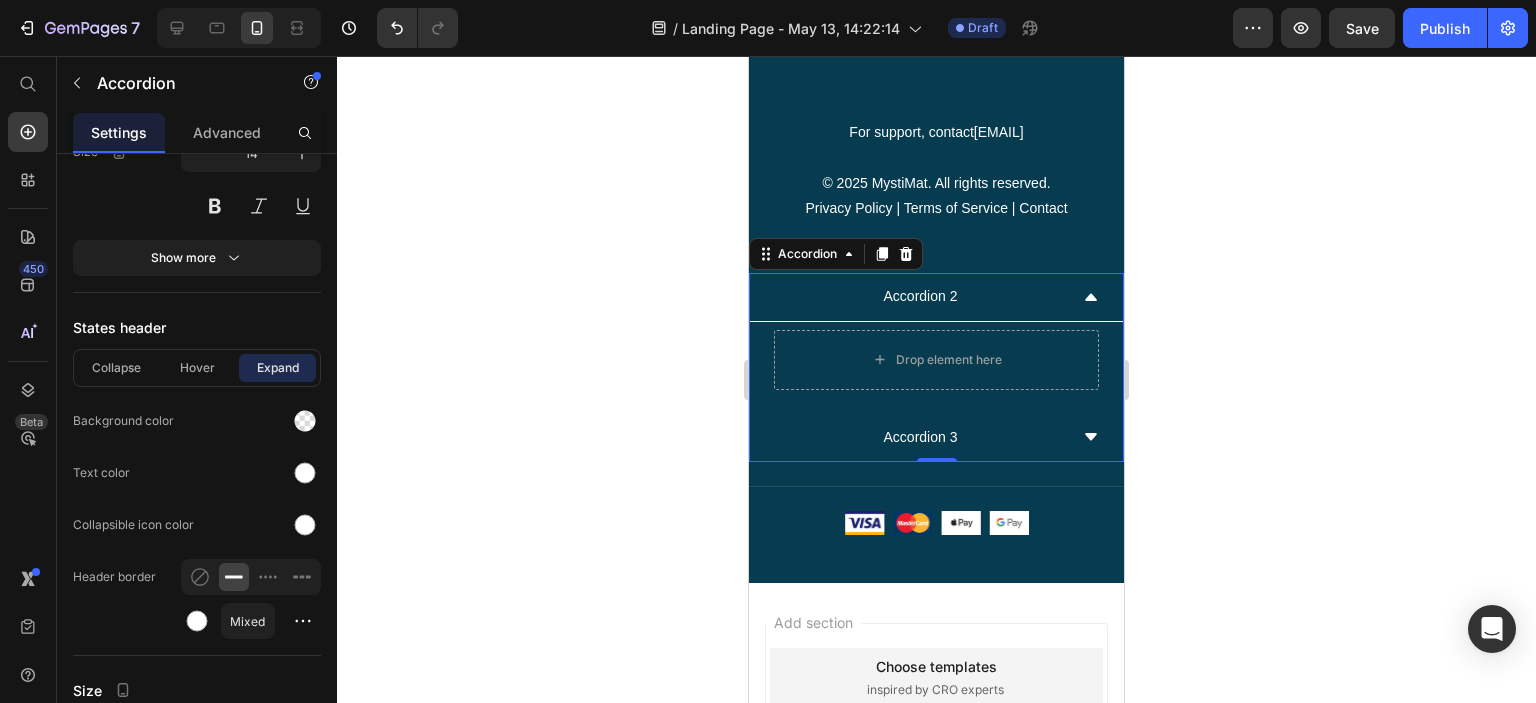 click on "Accordion 2" at bounding box center [920, 296] 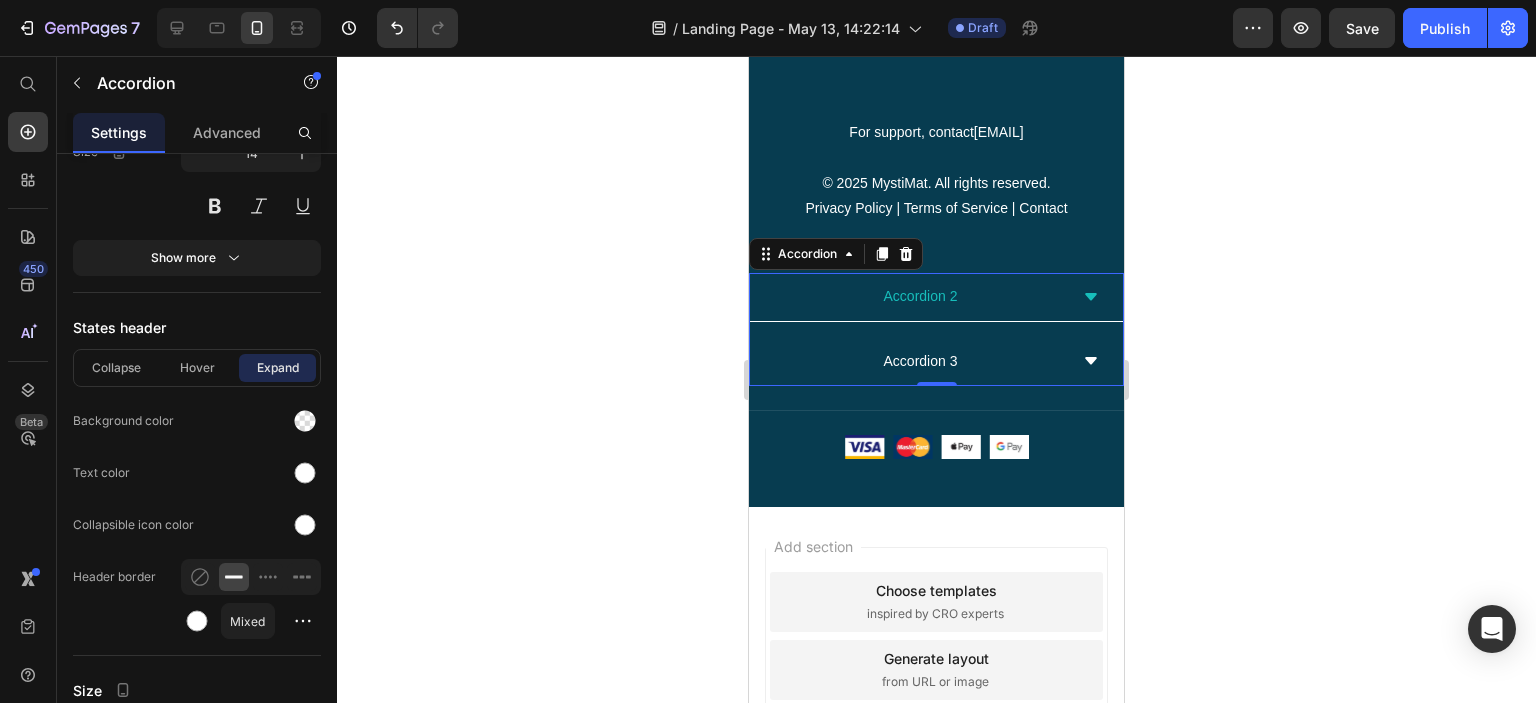 scroll, scrollTop: 1080, scrollLeft: 0, axis: vertical 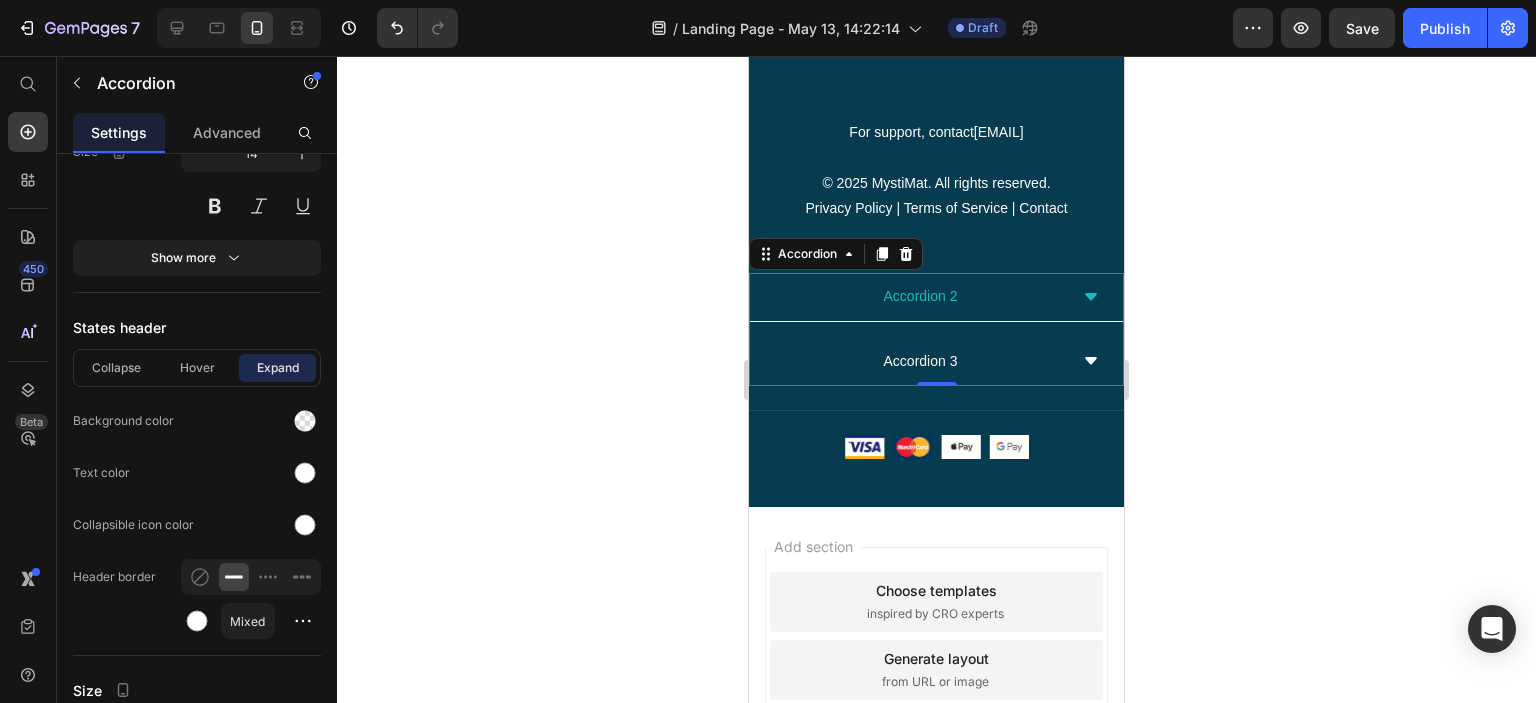click on "Accordion 2" at bounding box center [920, 296] 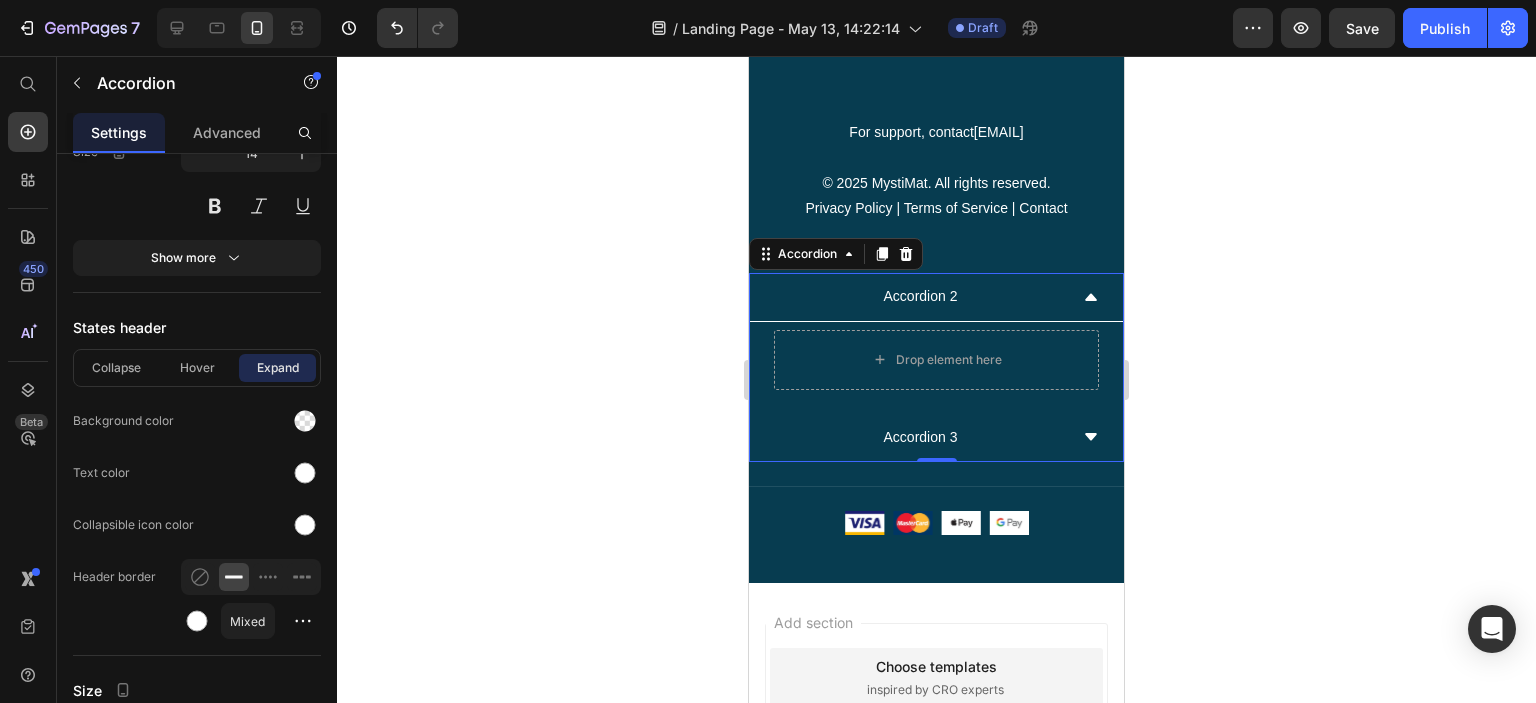 click on "Accordion 2" at bounding box center [920, 296] 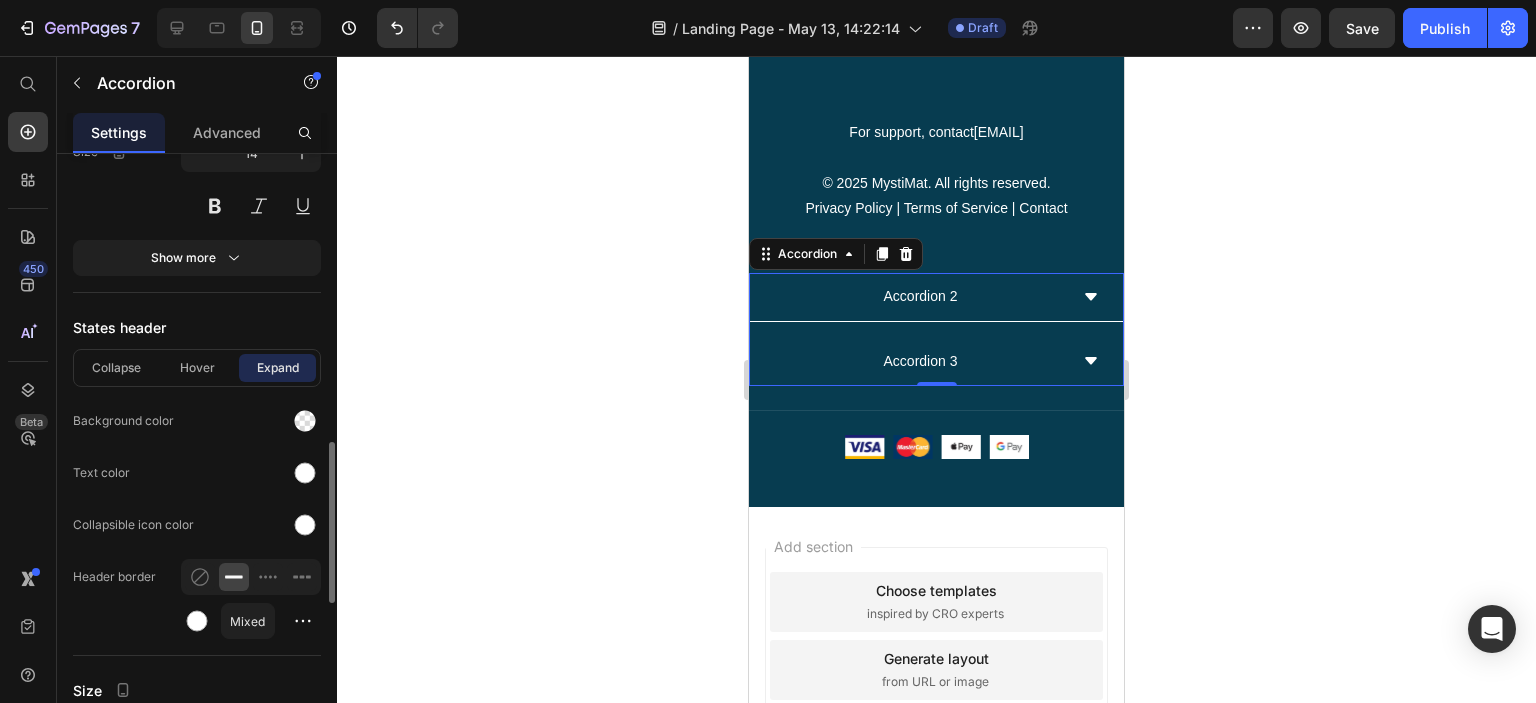 scroll, scrollTop: 1080, scrollLeft: 0, axis: vertical 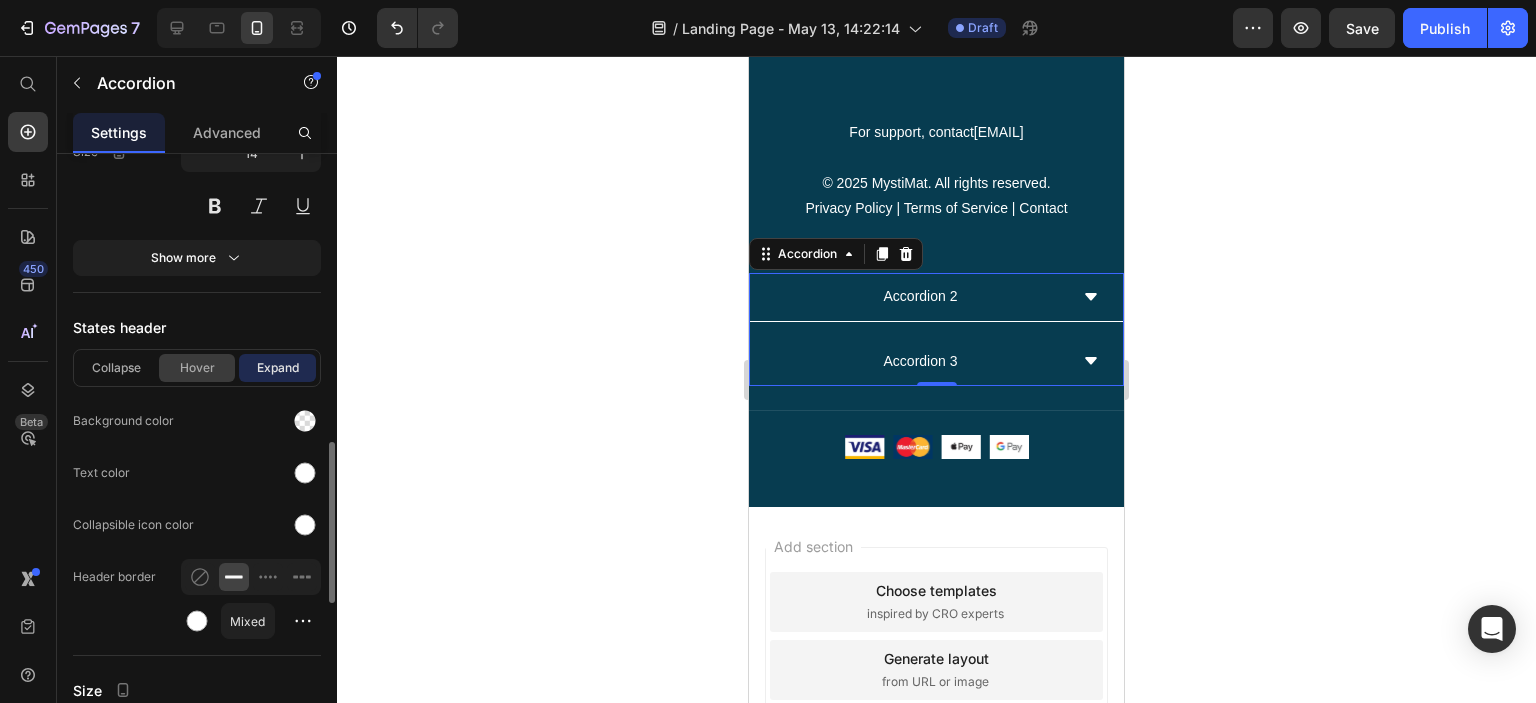 click on "Hover" at bounding box center [197, 368] 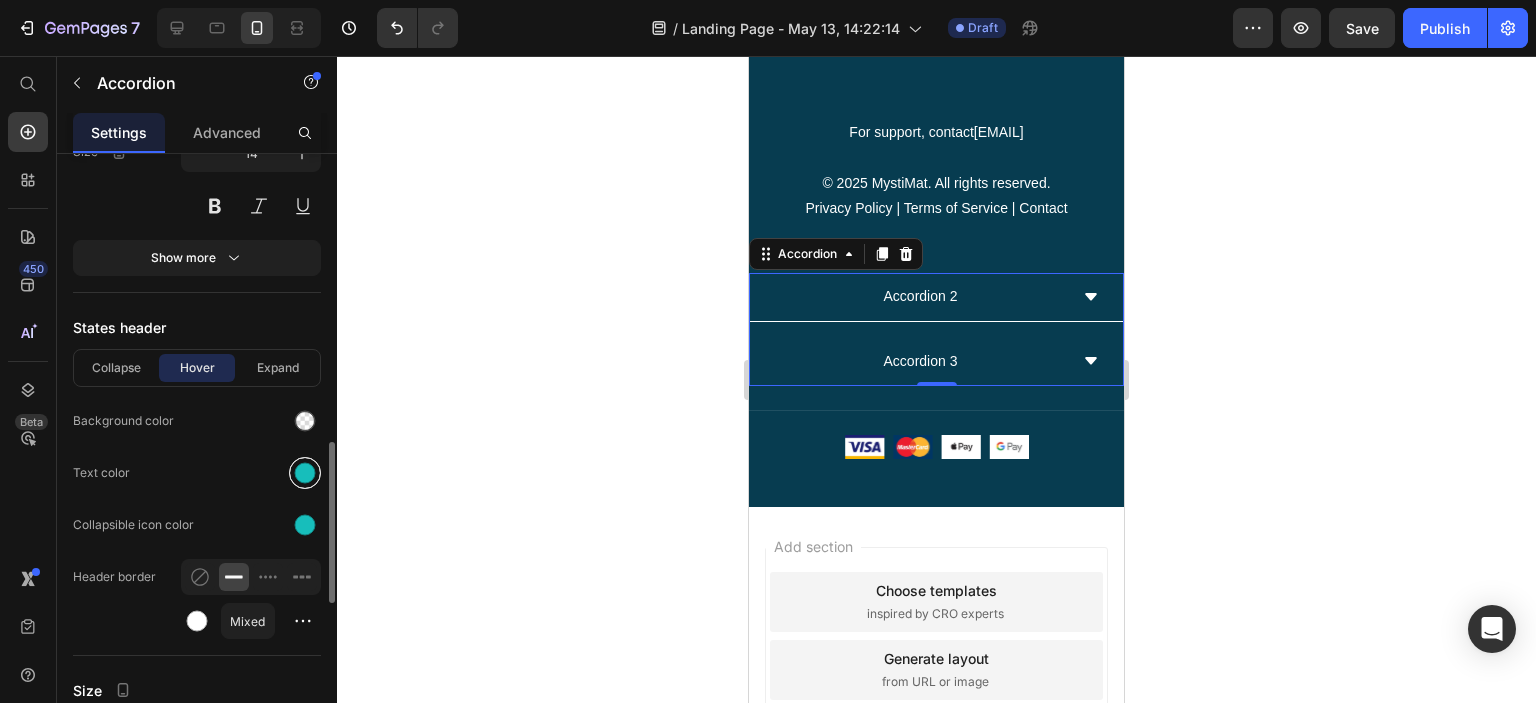 click at bounding box center (305, 473) 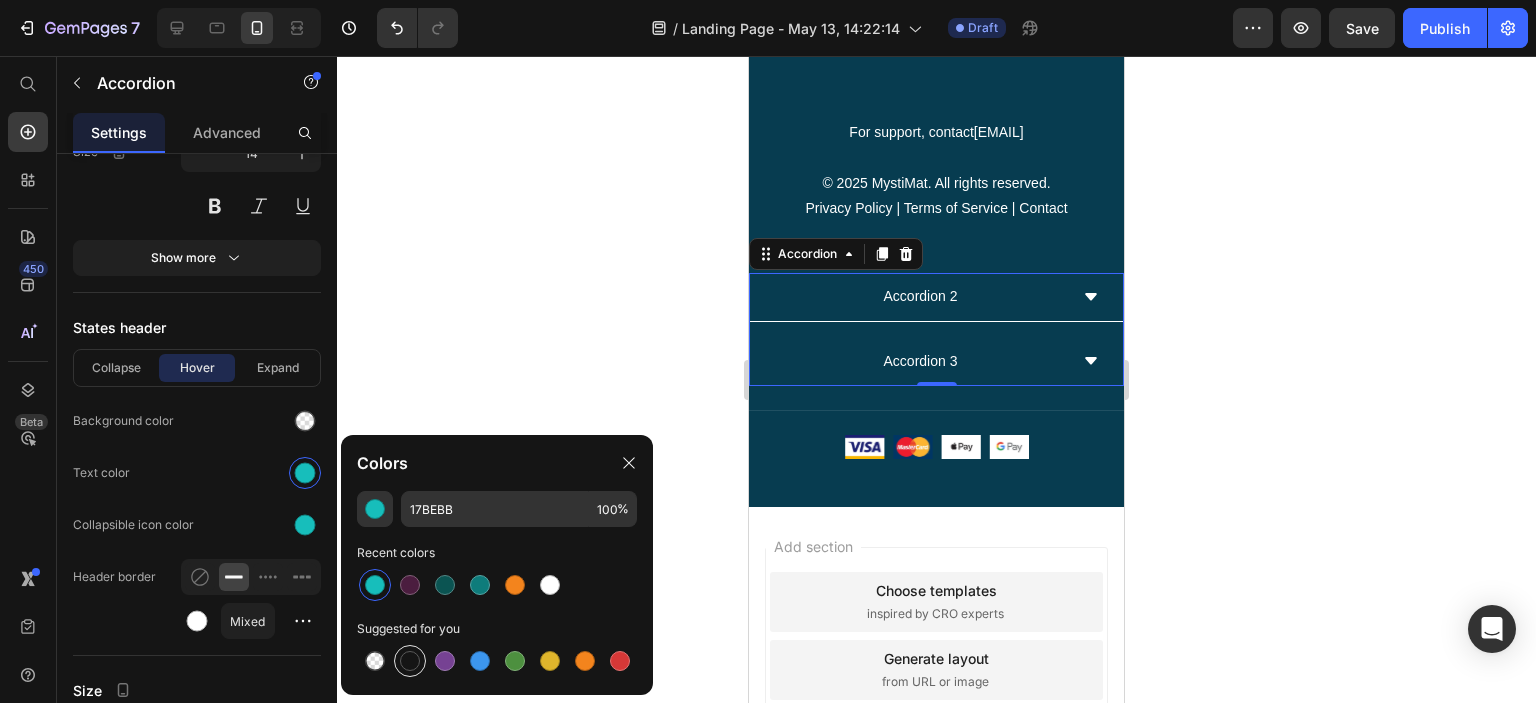 click at bounding box center [410, 661] 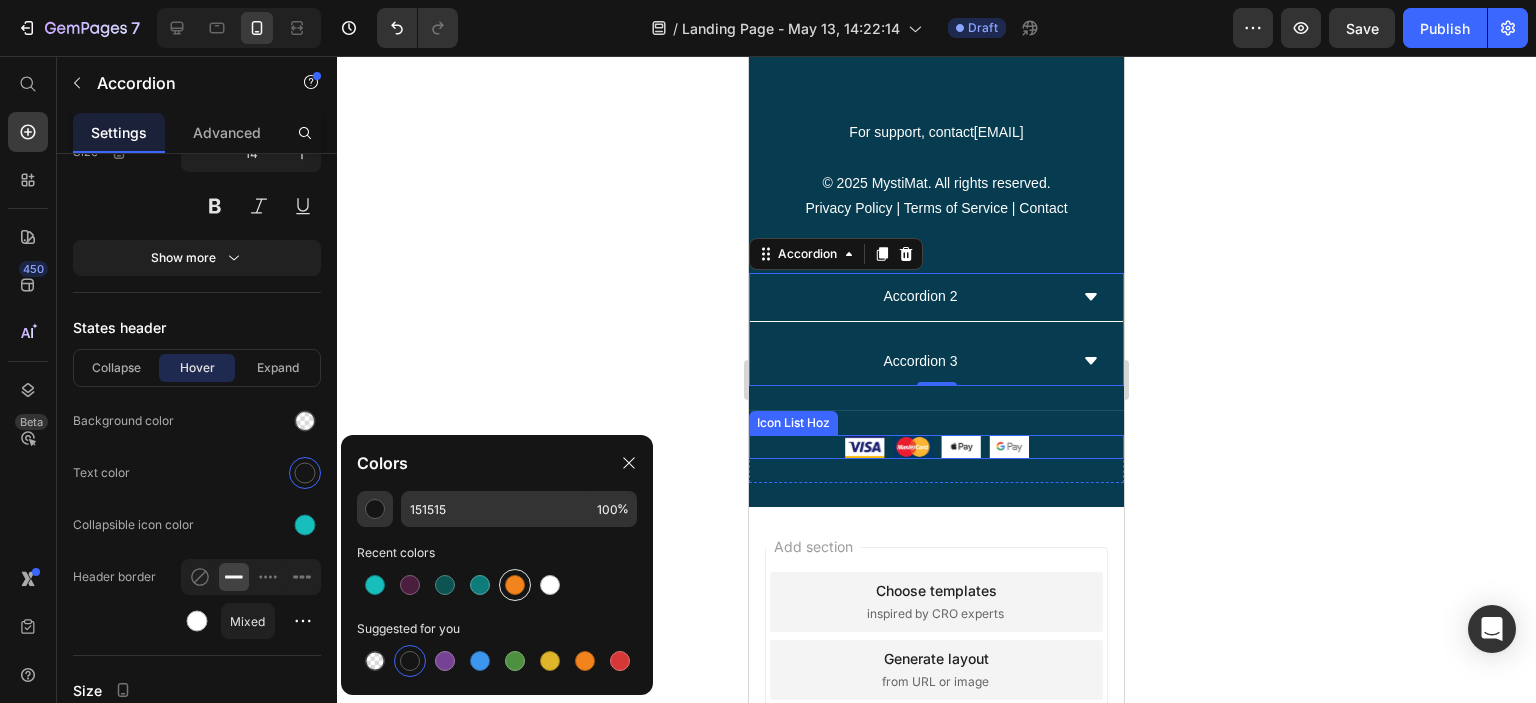 click at bounding box center (515, 585) 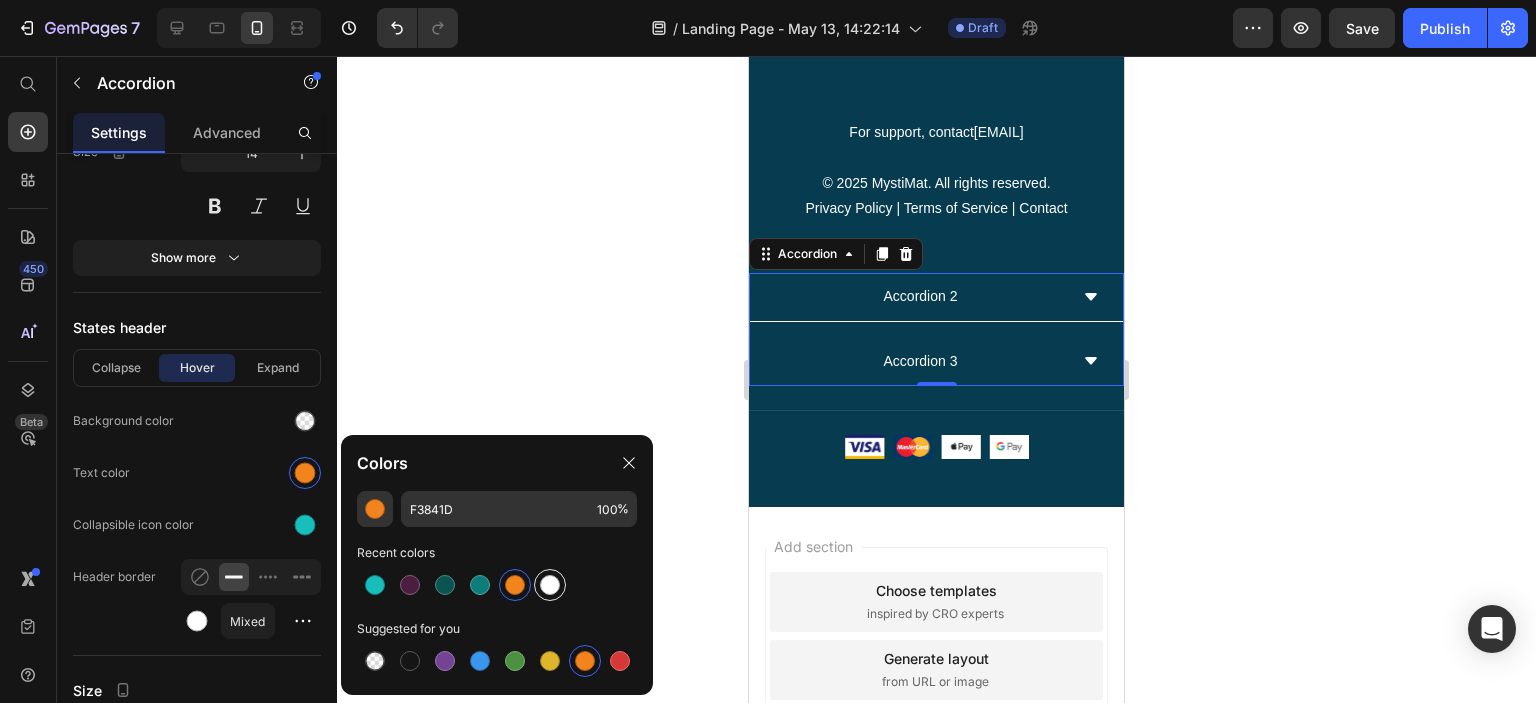click at bounding box center [550, 585] 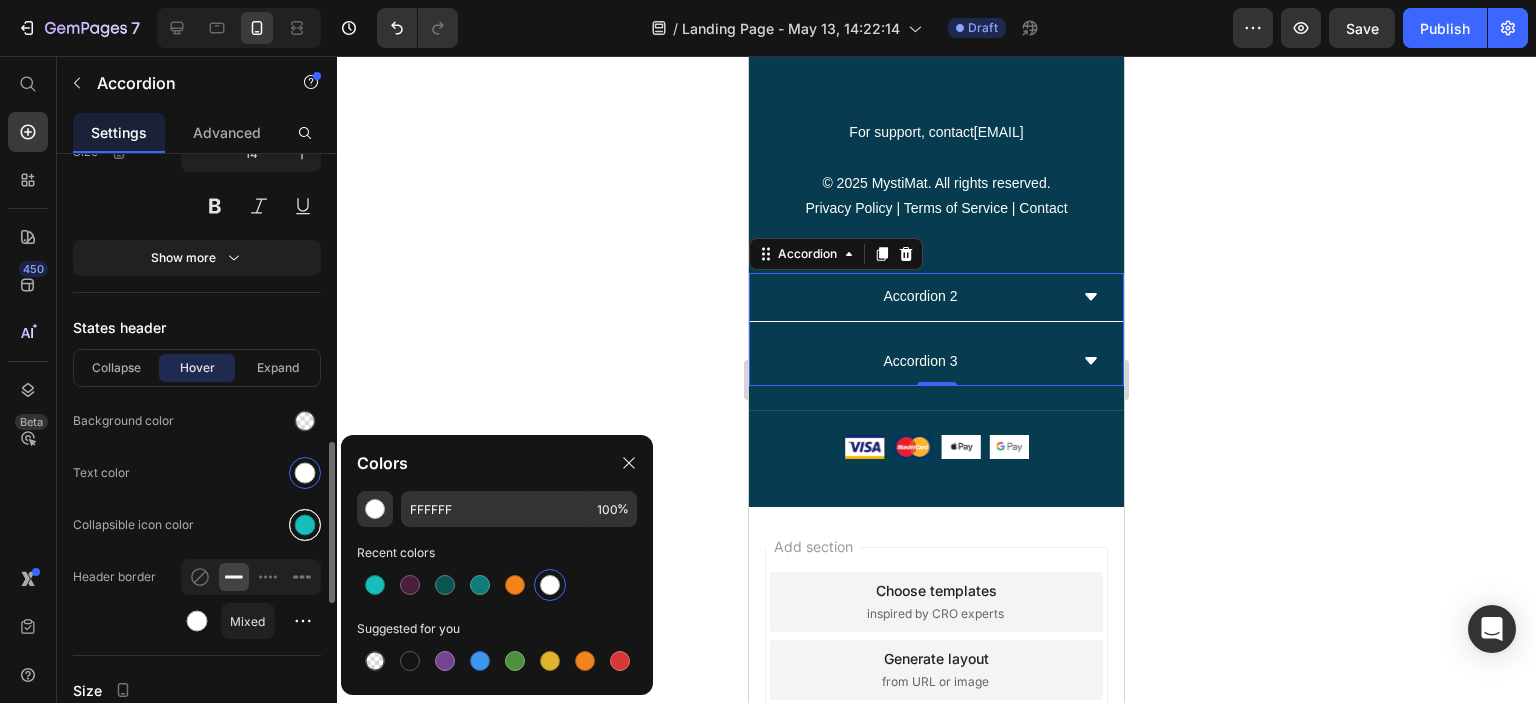 click at bounding box center [305, 525] 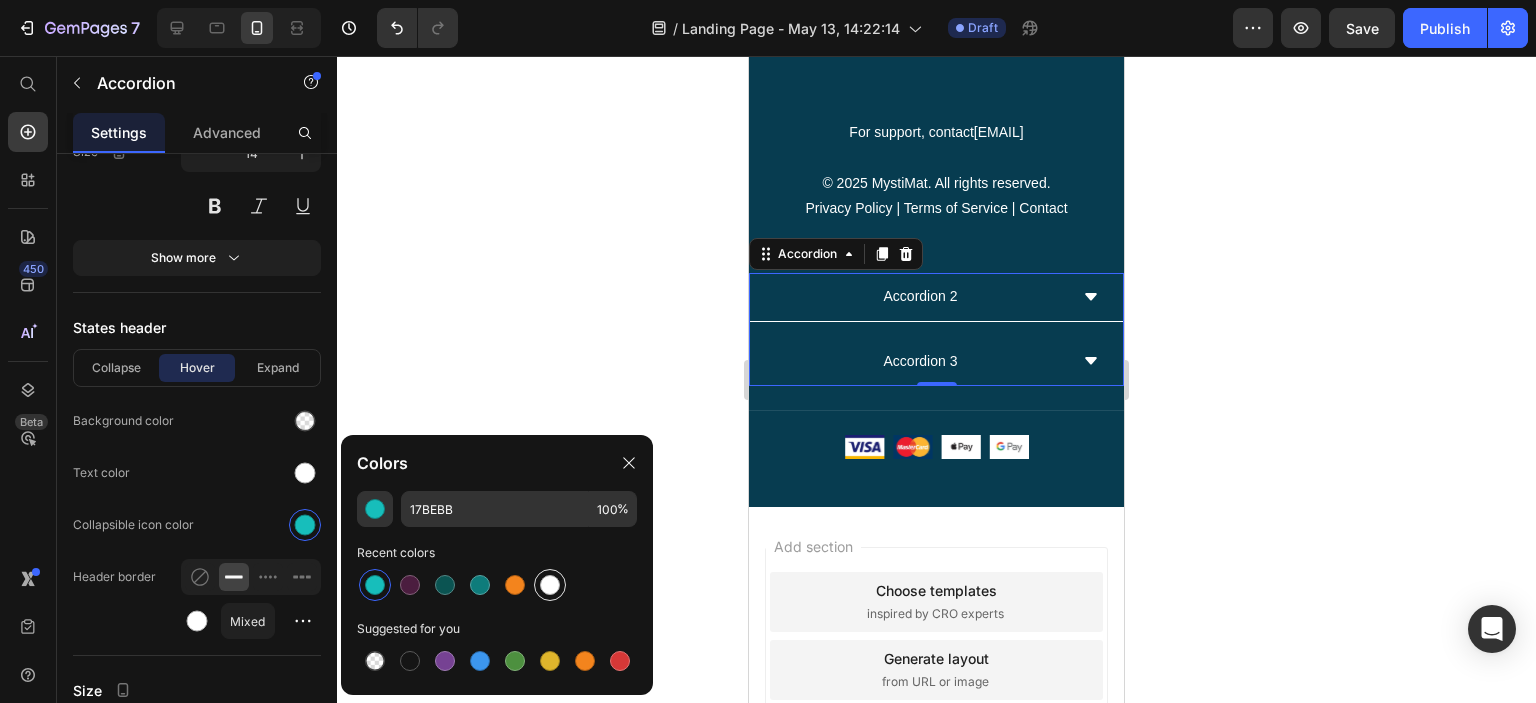 click at bounding box center (550, 585) 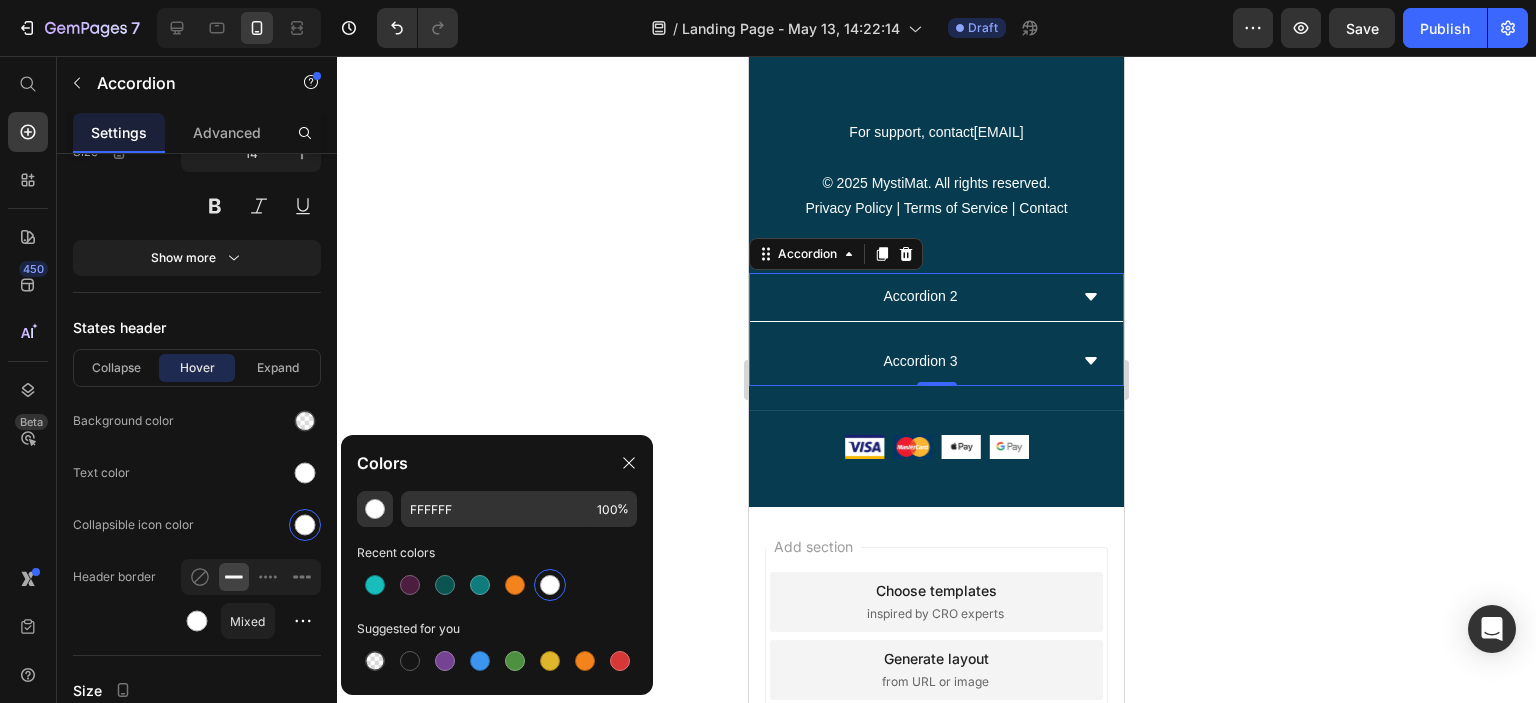 scroll, scrollTop: 1080, scrollLeft: 0, axis: vertical 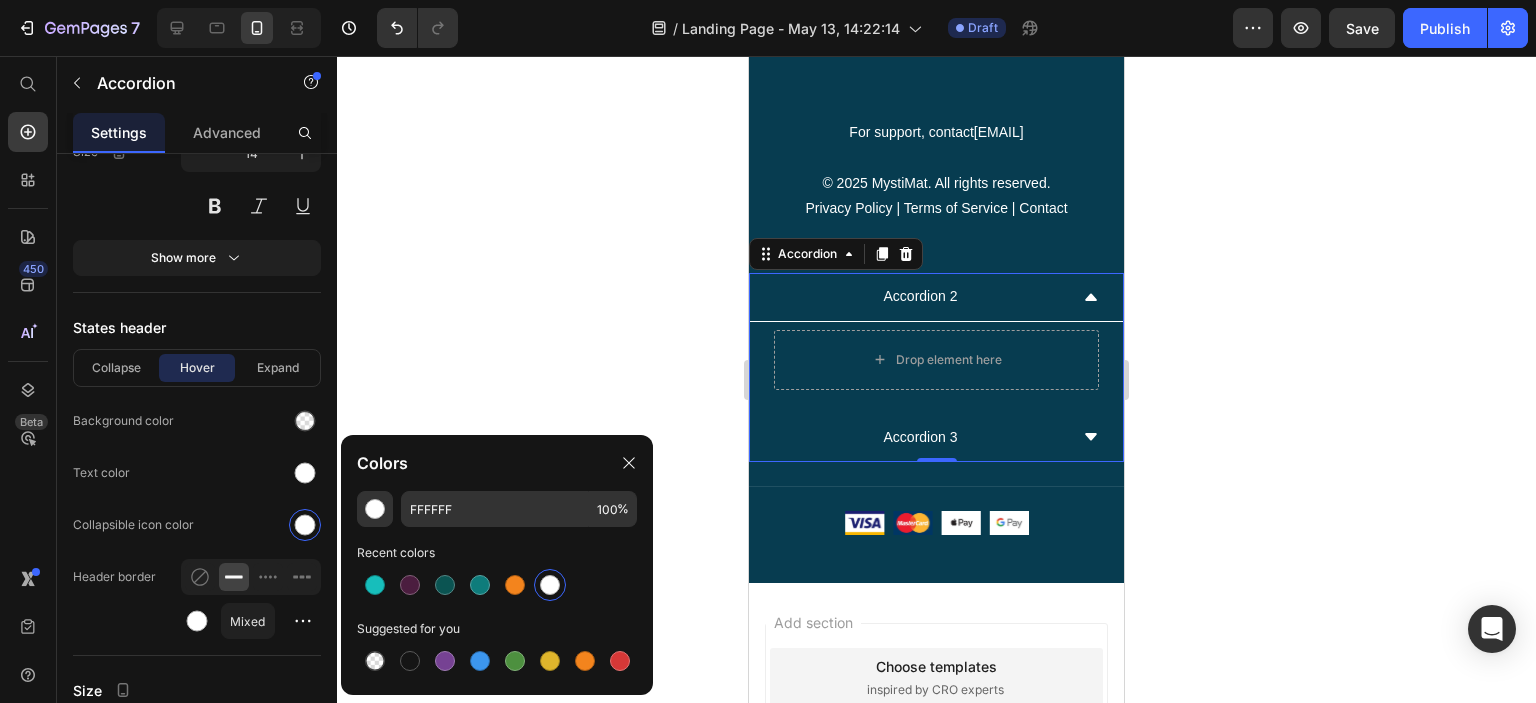 click on "Accordion 2" at bounding box center (920, 296) 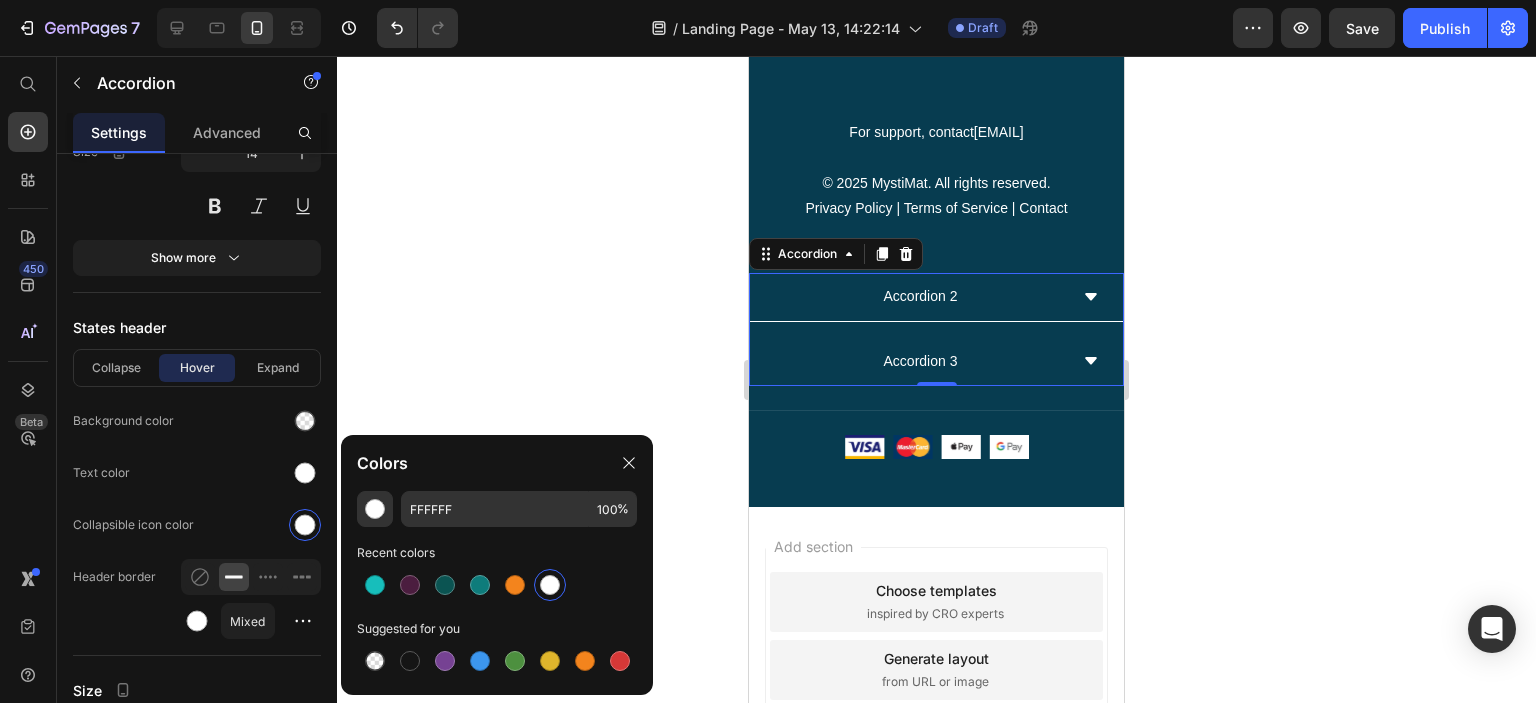 scroll, scrollTop: 1080, scrollLeft: 0, axis: vertical 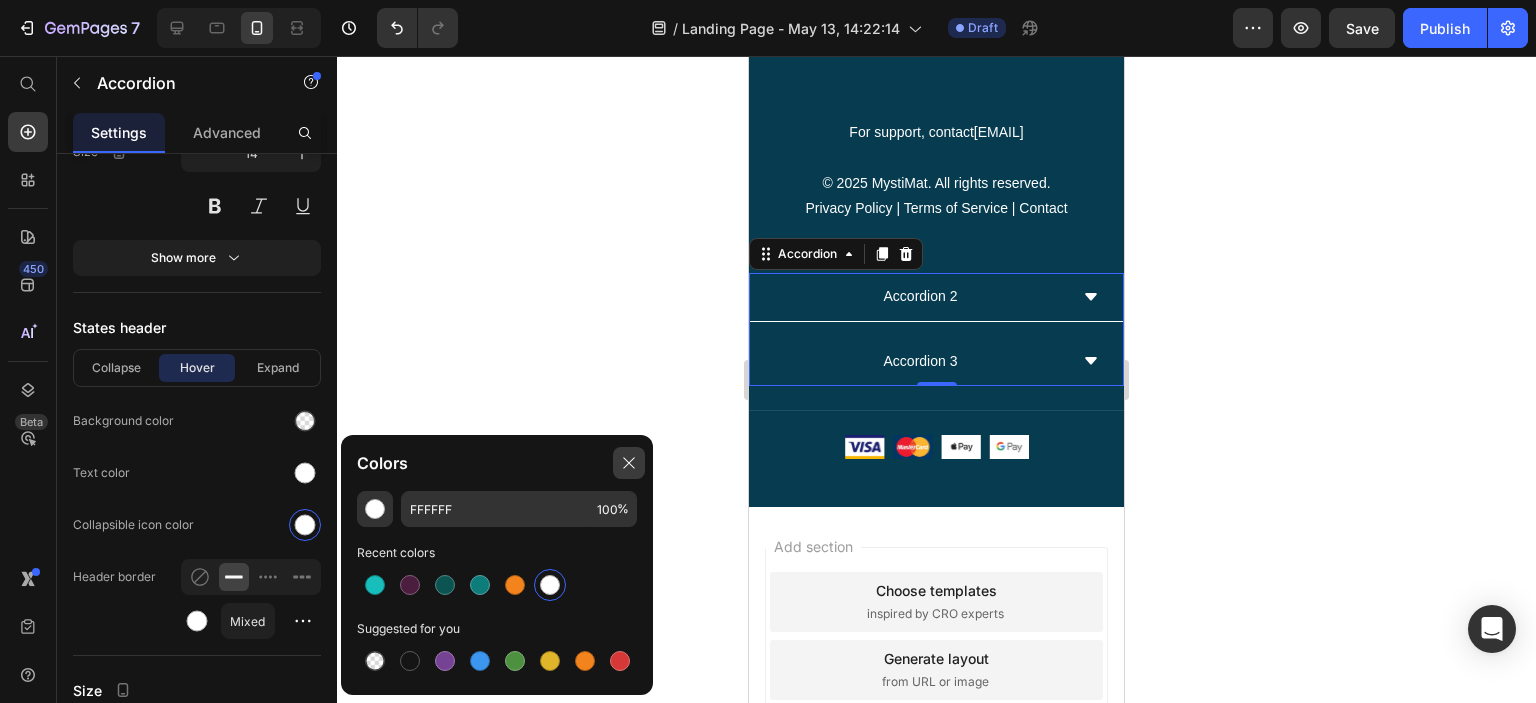 click at bounding box center [629, 463] 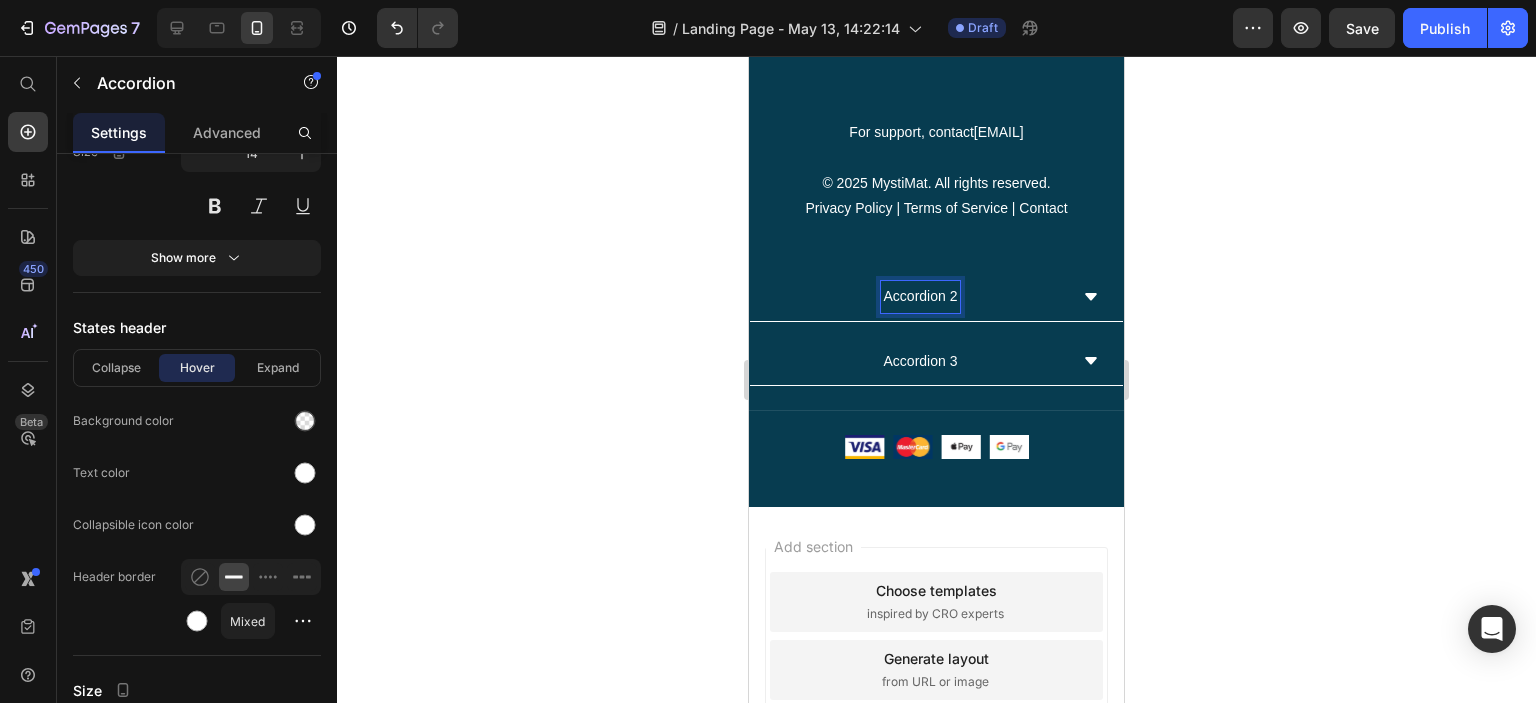 click on "Accordion 2" at bounding box center (921, 296) 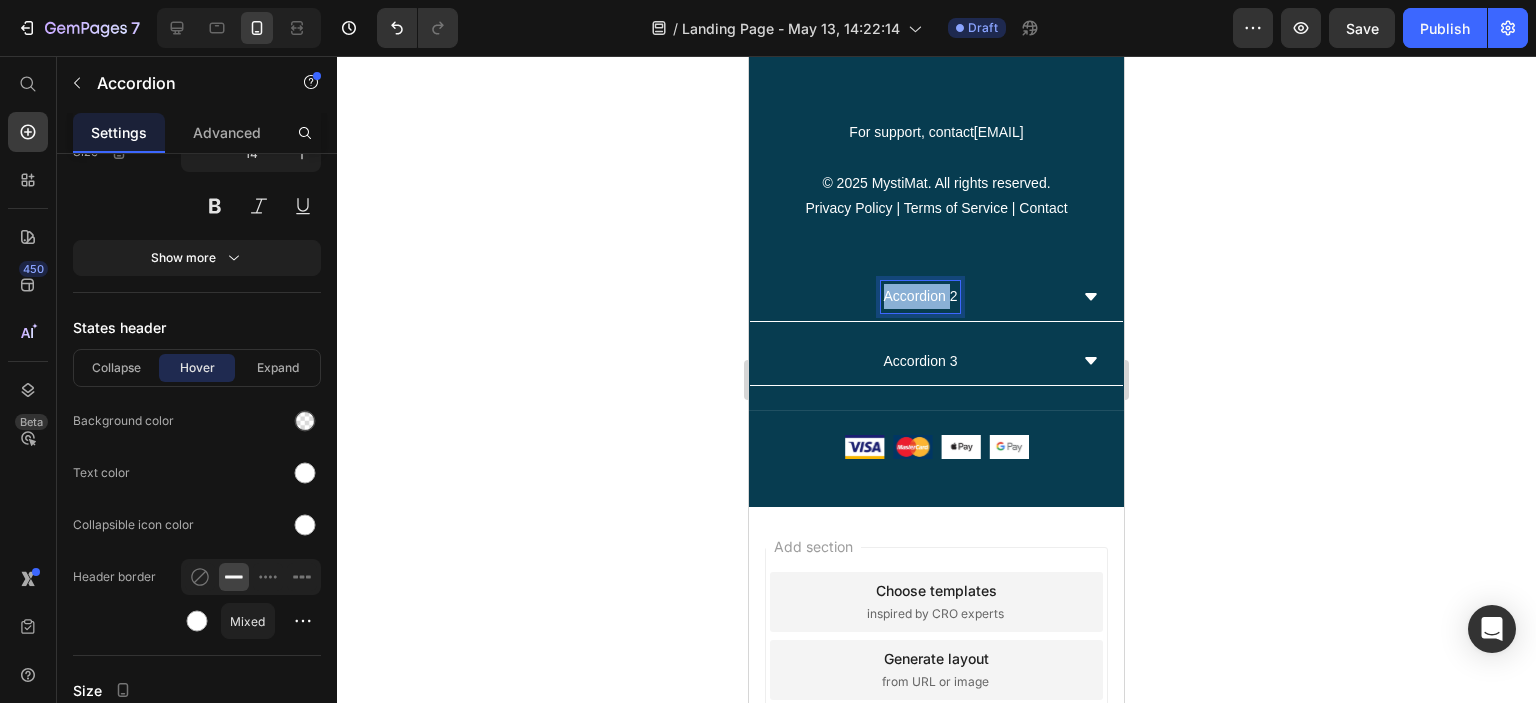 click on "Accordion 2" at bounding box center [921, 296] 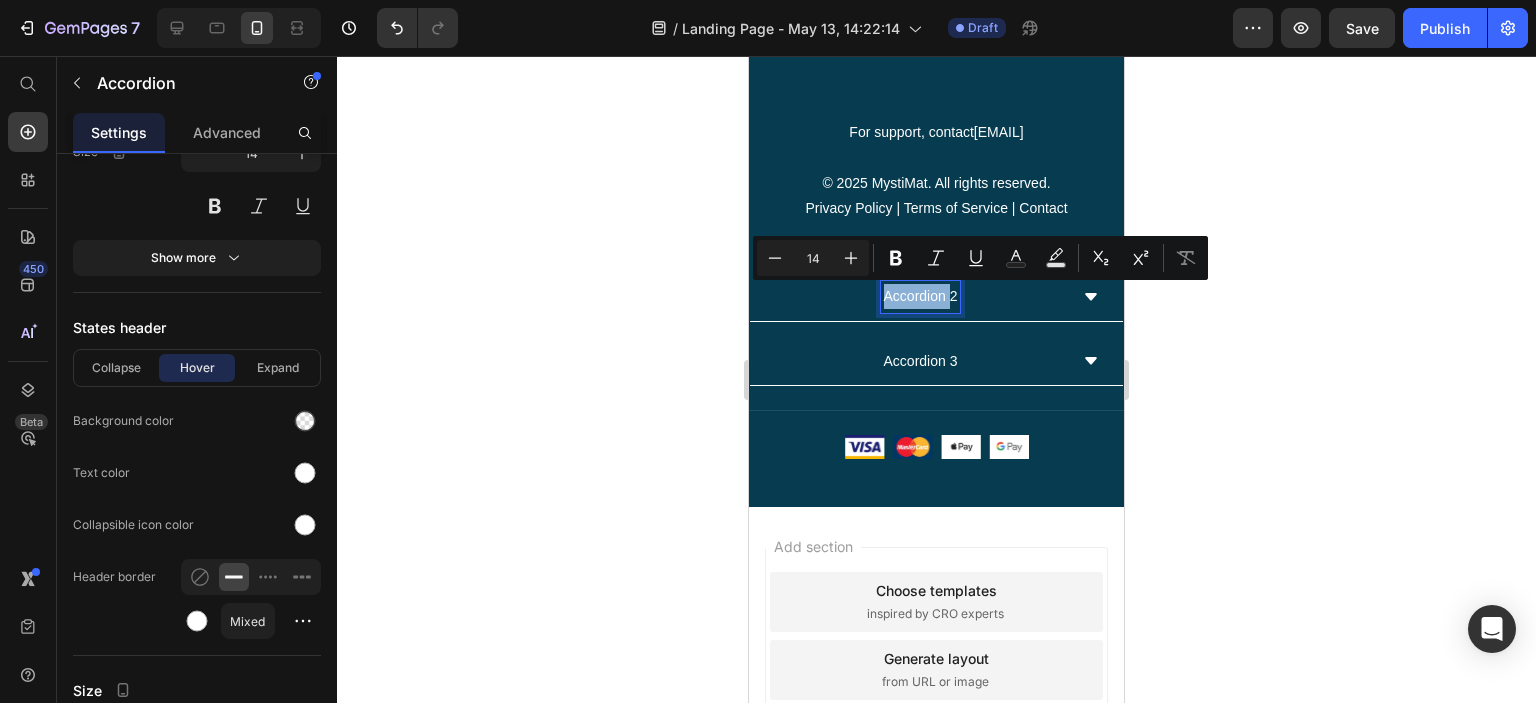 click on "Accordion 2" at bounding box center [921, 296] 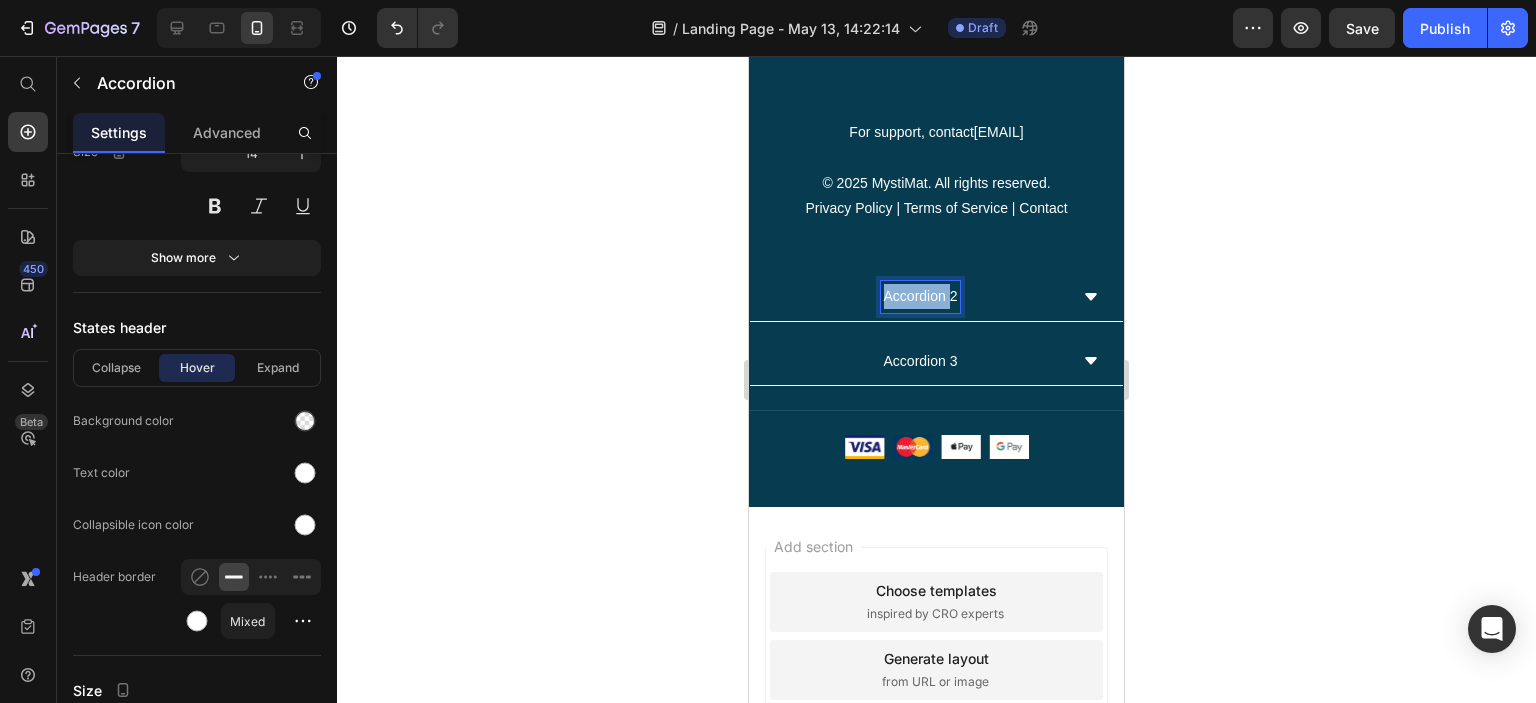 click on "Accordion 2" at bounding box center [921, 296] 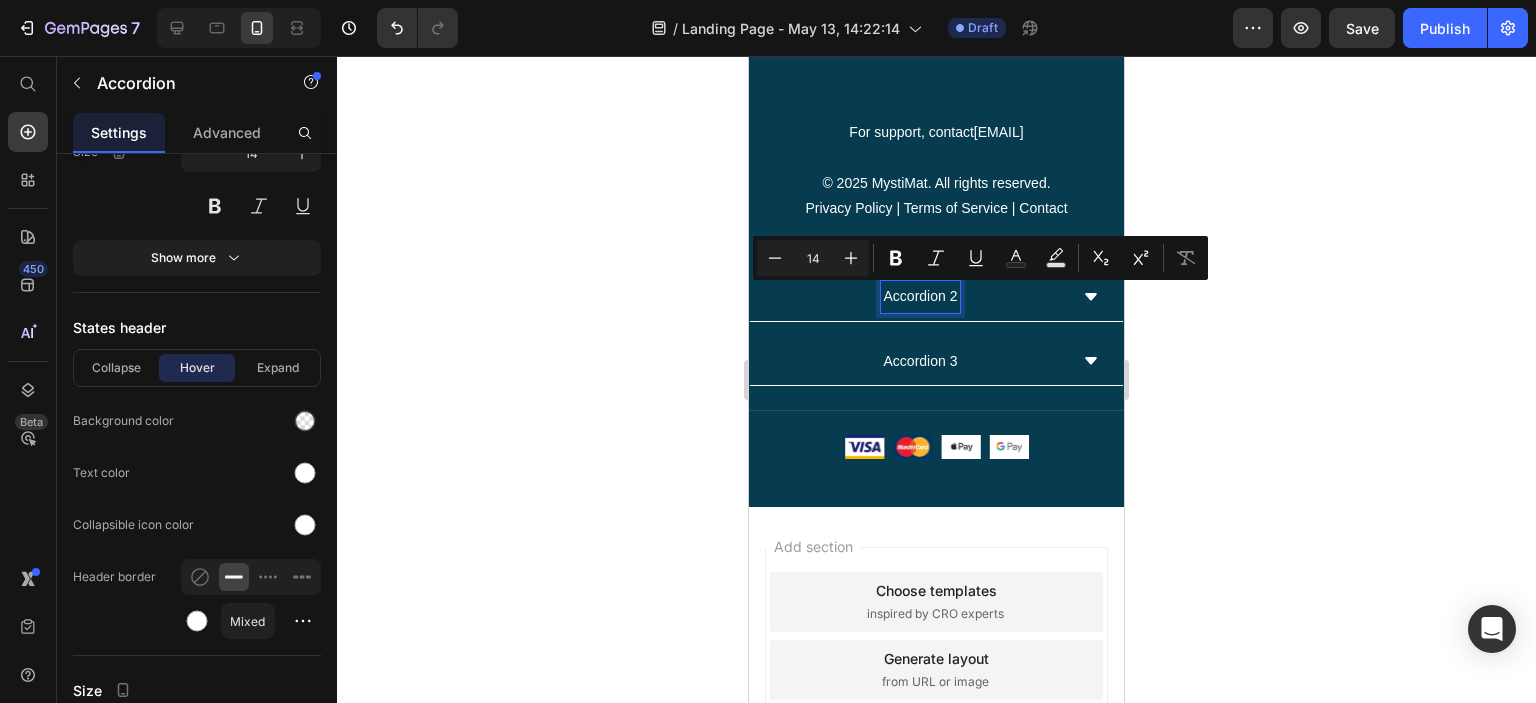 click on "Accordion 2" at bounding box center [921, 296] 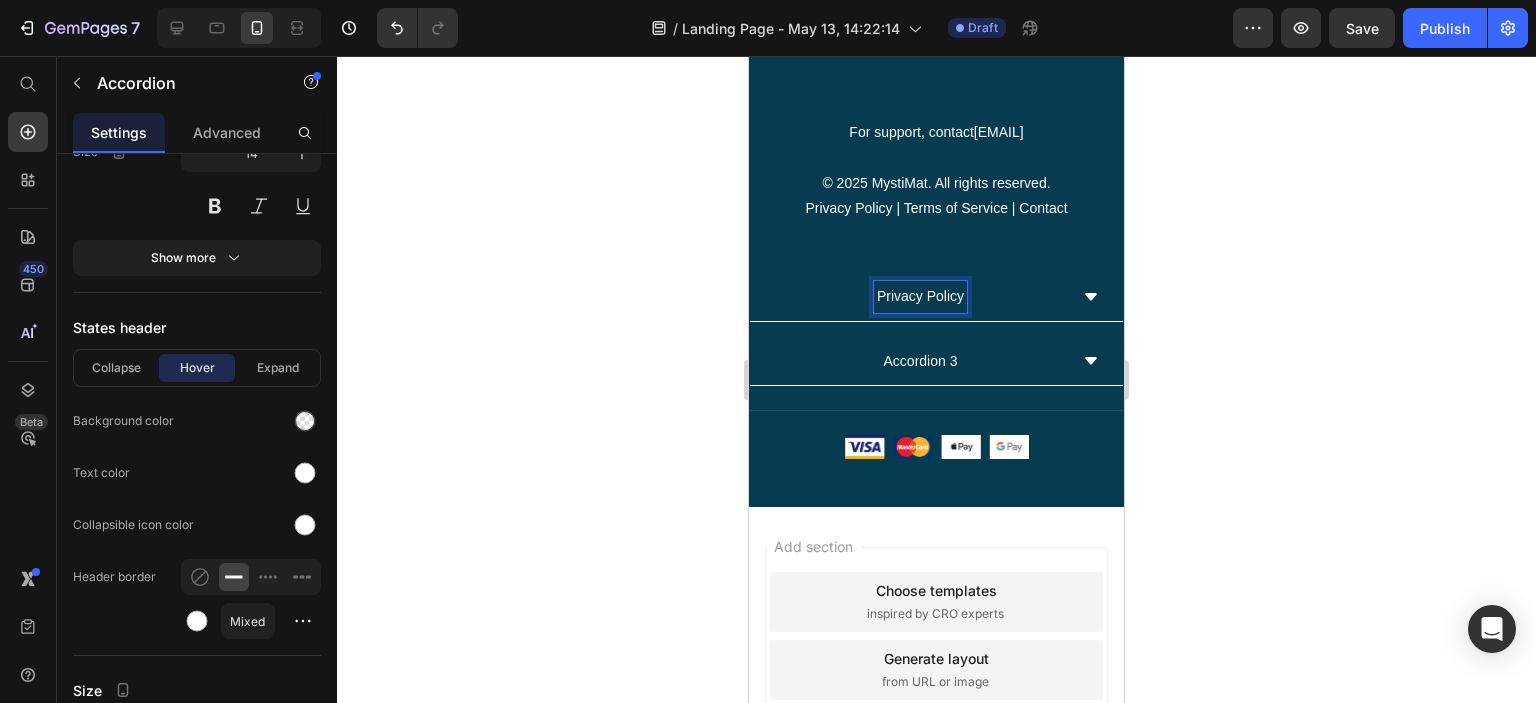 click on "Accordion 3" at bounding box center (921, 361) 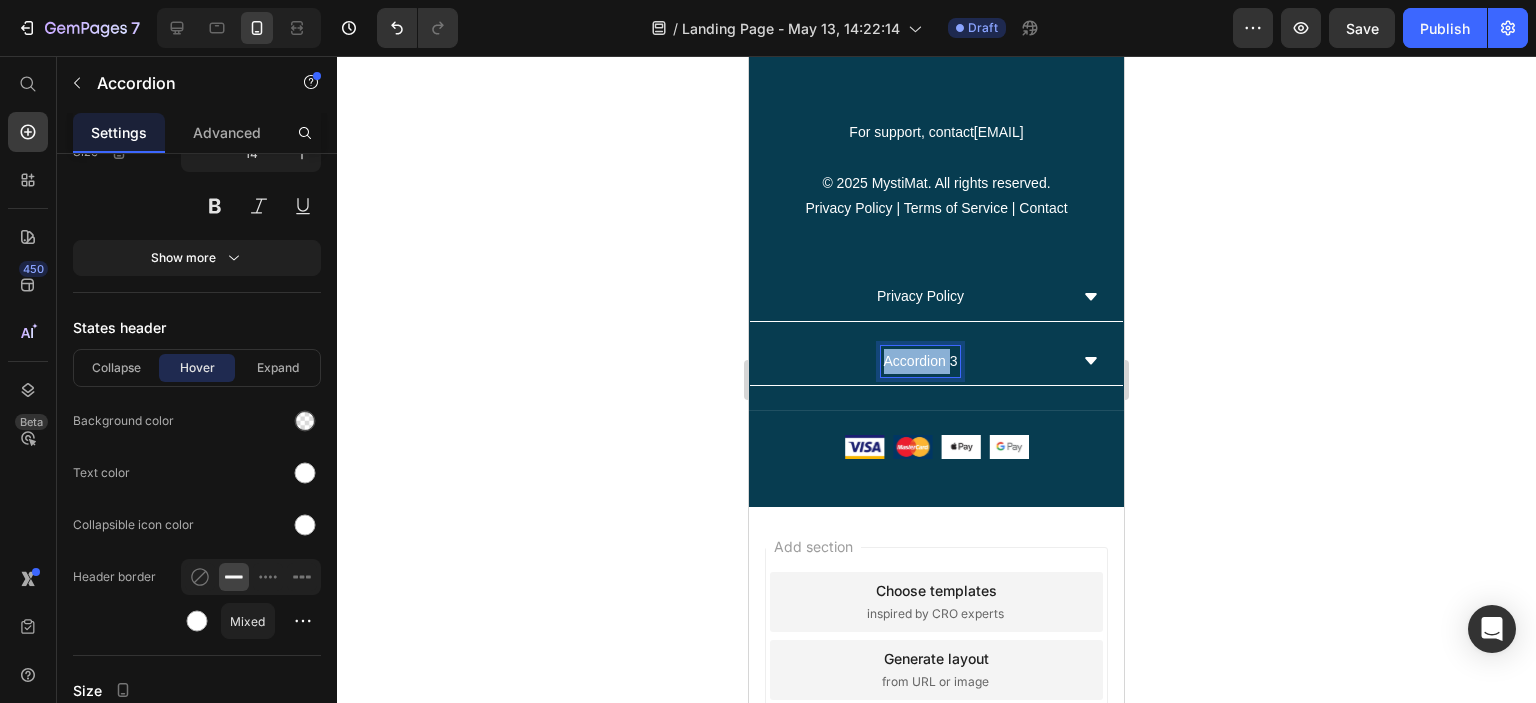 click on "Accordion 3" at bounding box center (921, 361) 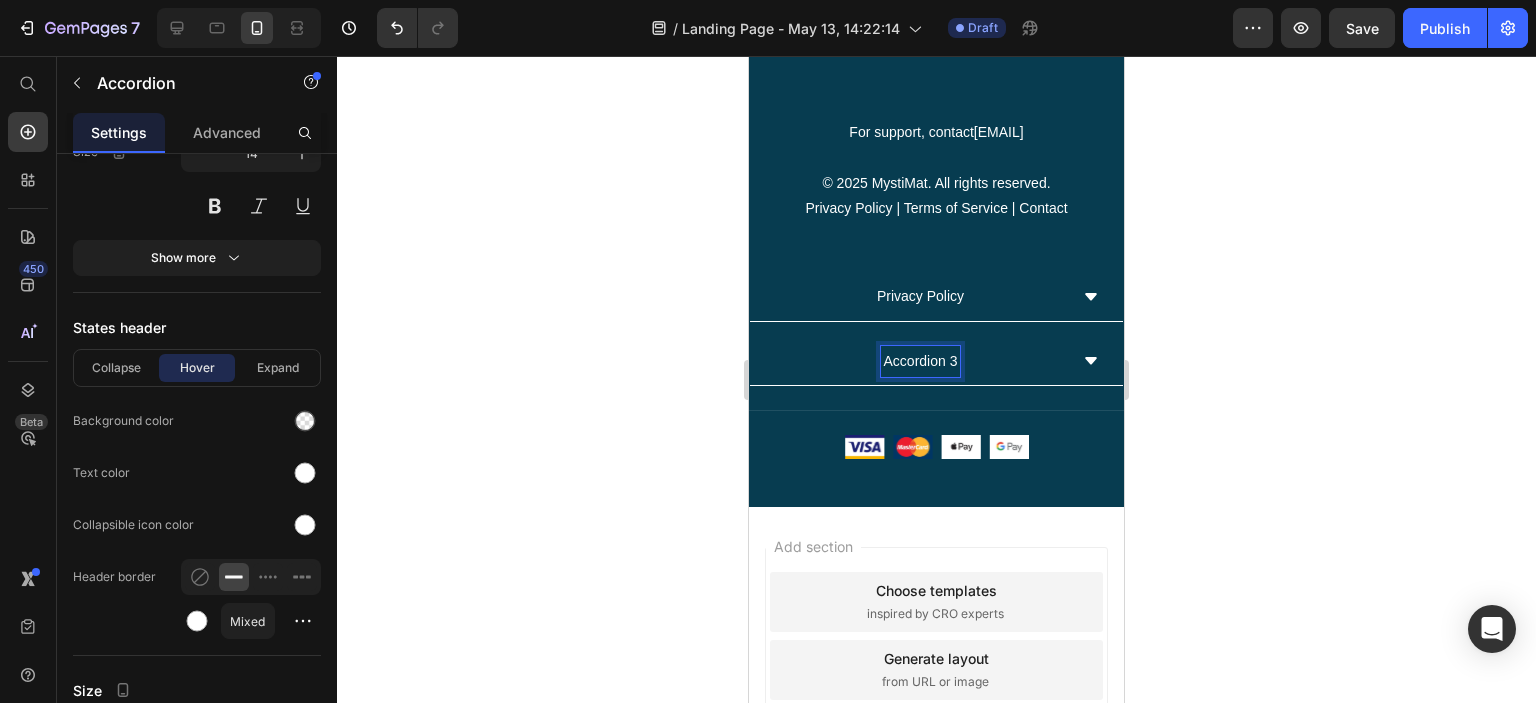 click on "Accordion 3" at bounding box center (921, 361) 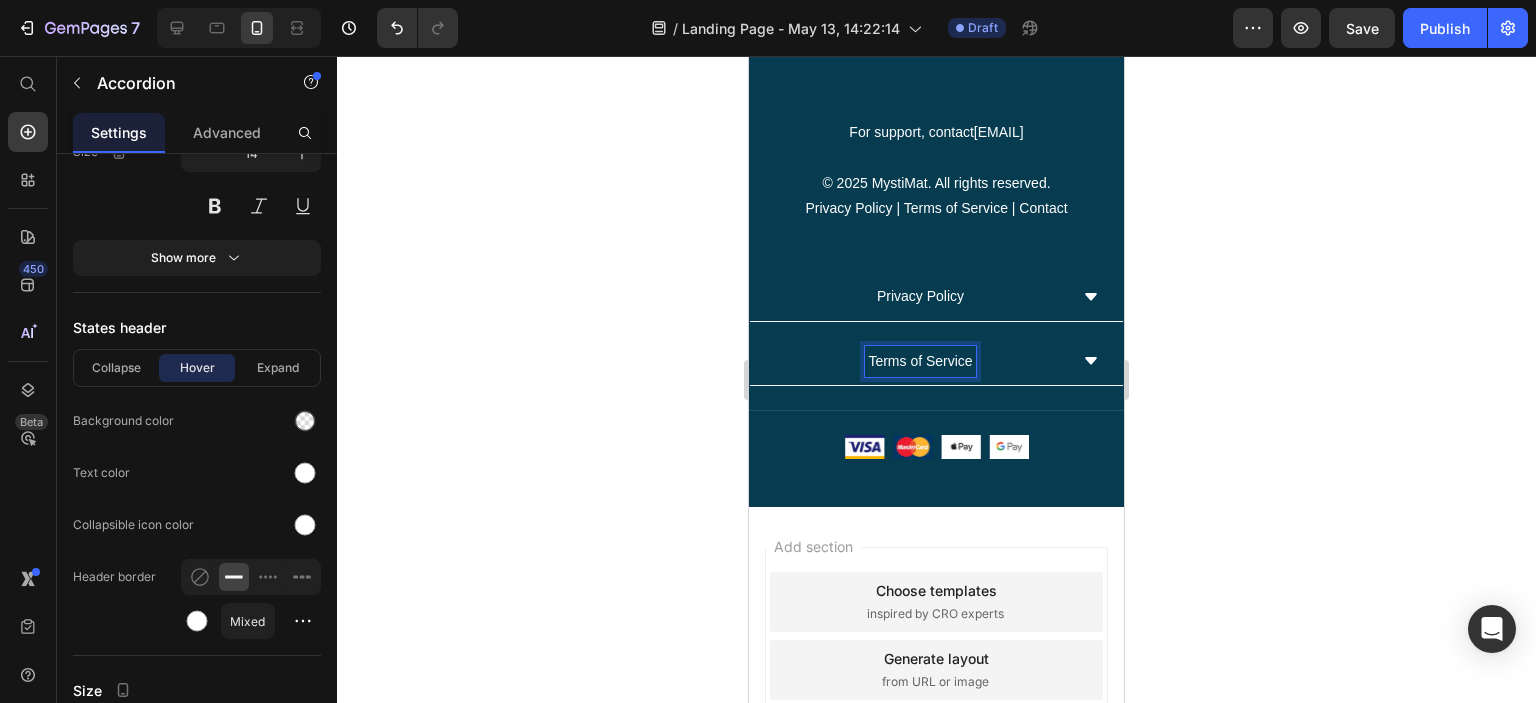 click 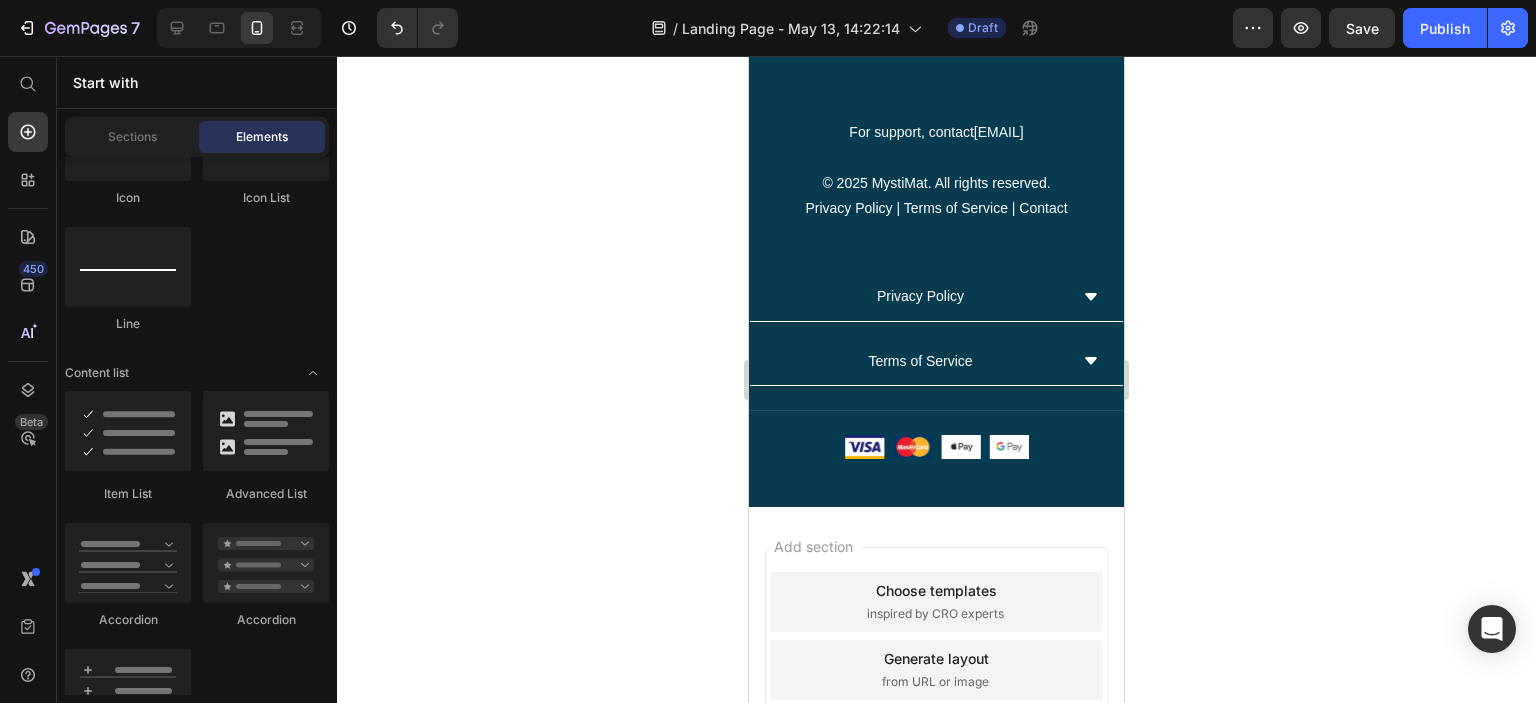 scroll, scrollTop: 1512, scrollLeft: 0, axis: vertical 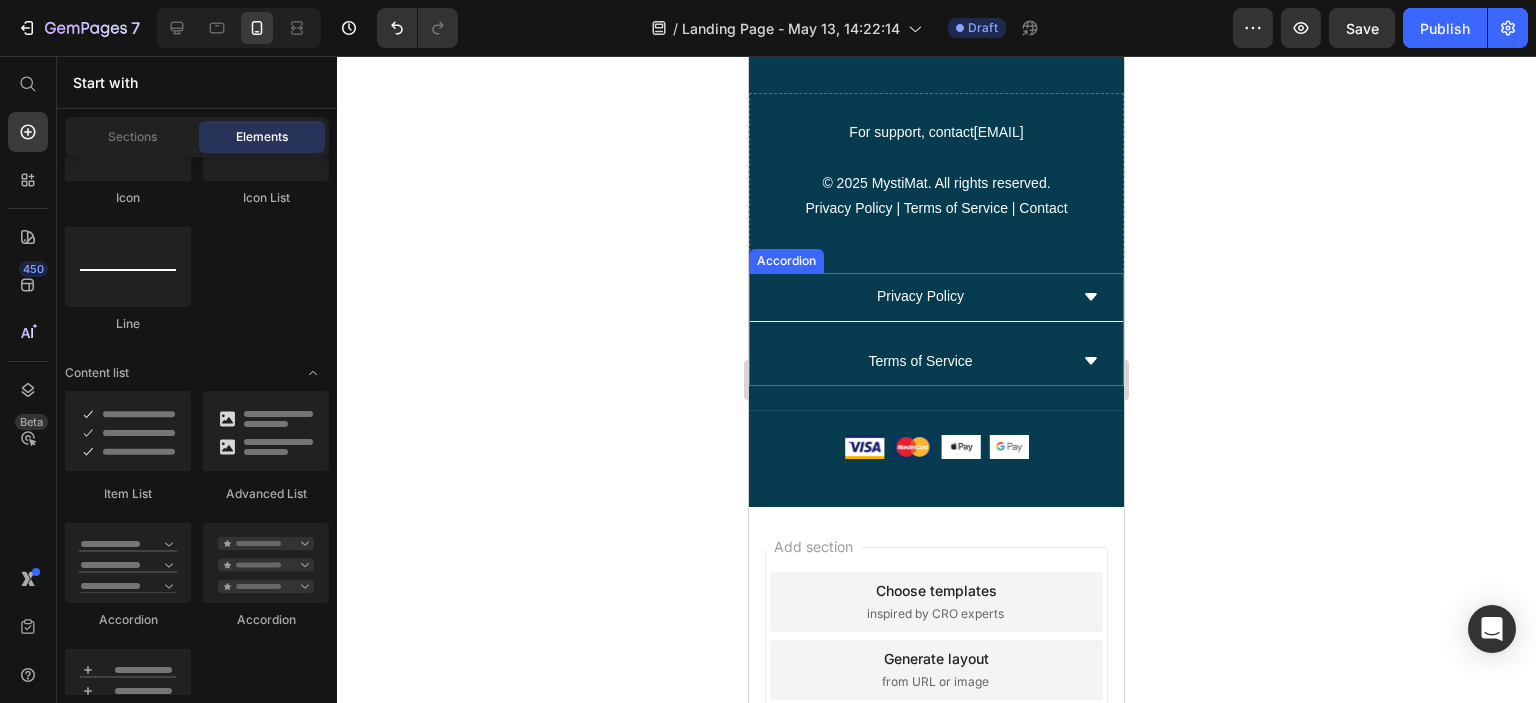 click on "Privacy Policy" at bounding box center [920, 296] 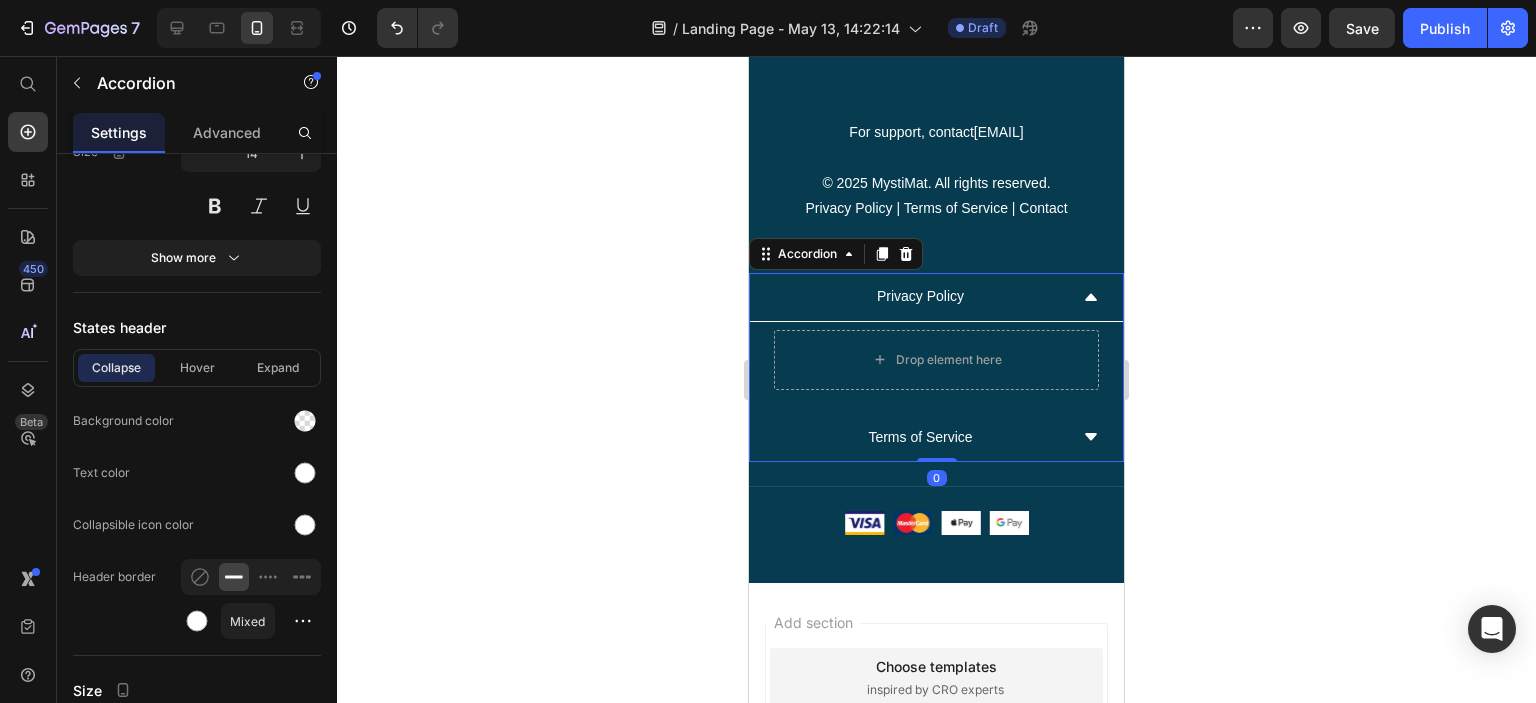 click on "Privacy Policy" at bounding box center [920, 296] 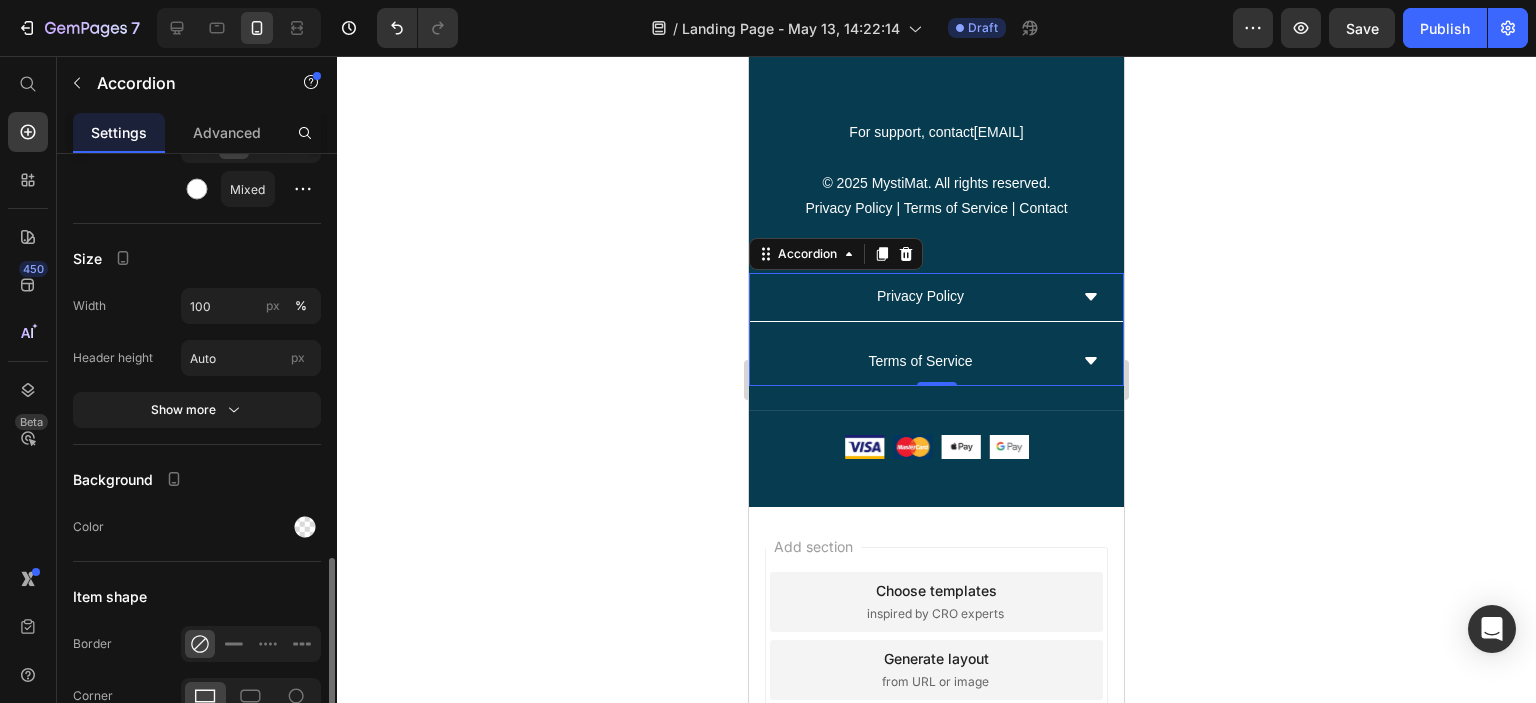 scroll, scrollTop: 1663, scrollLeft: 0, axis: vertical 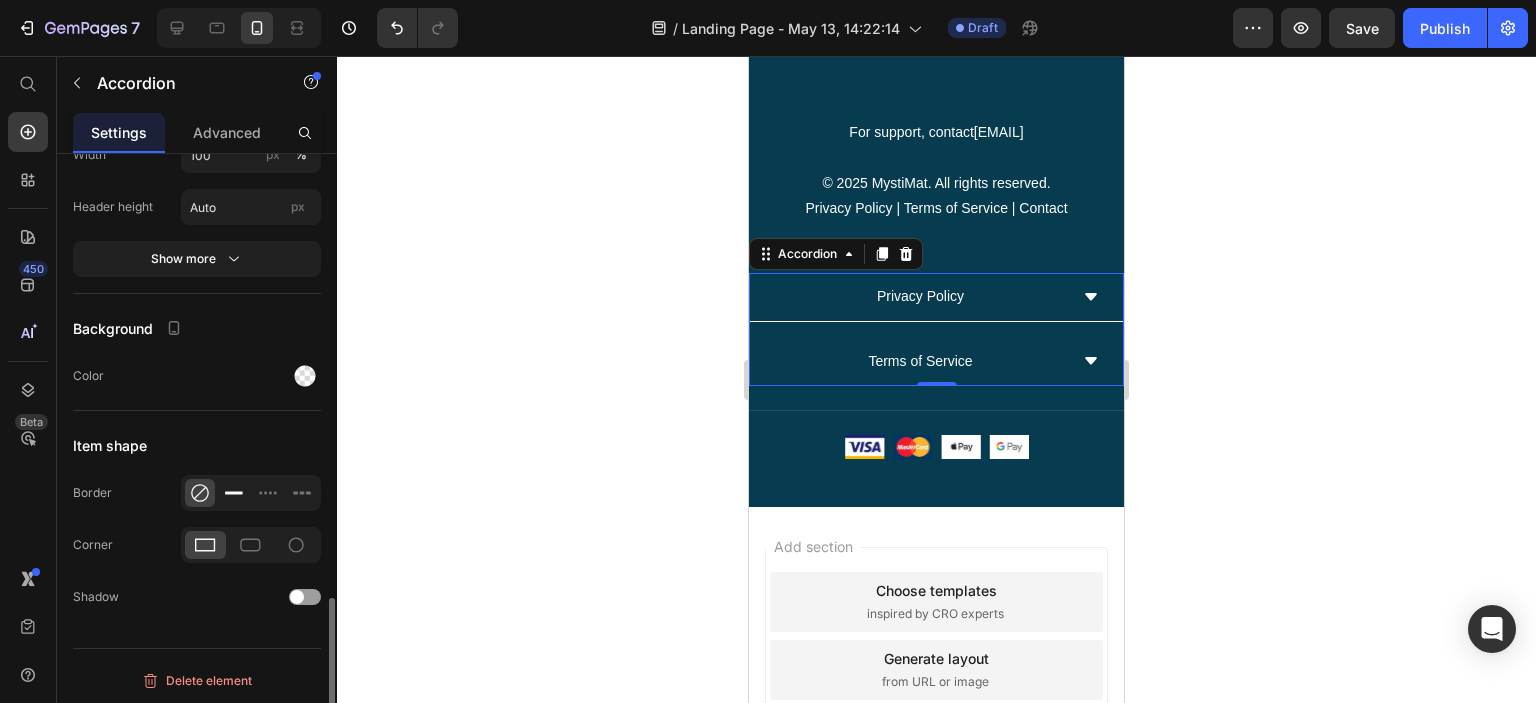 click 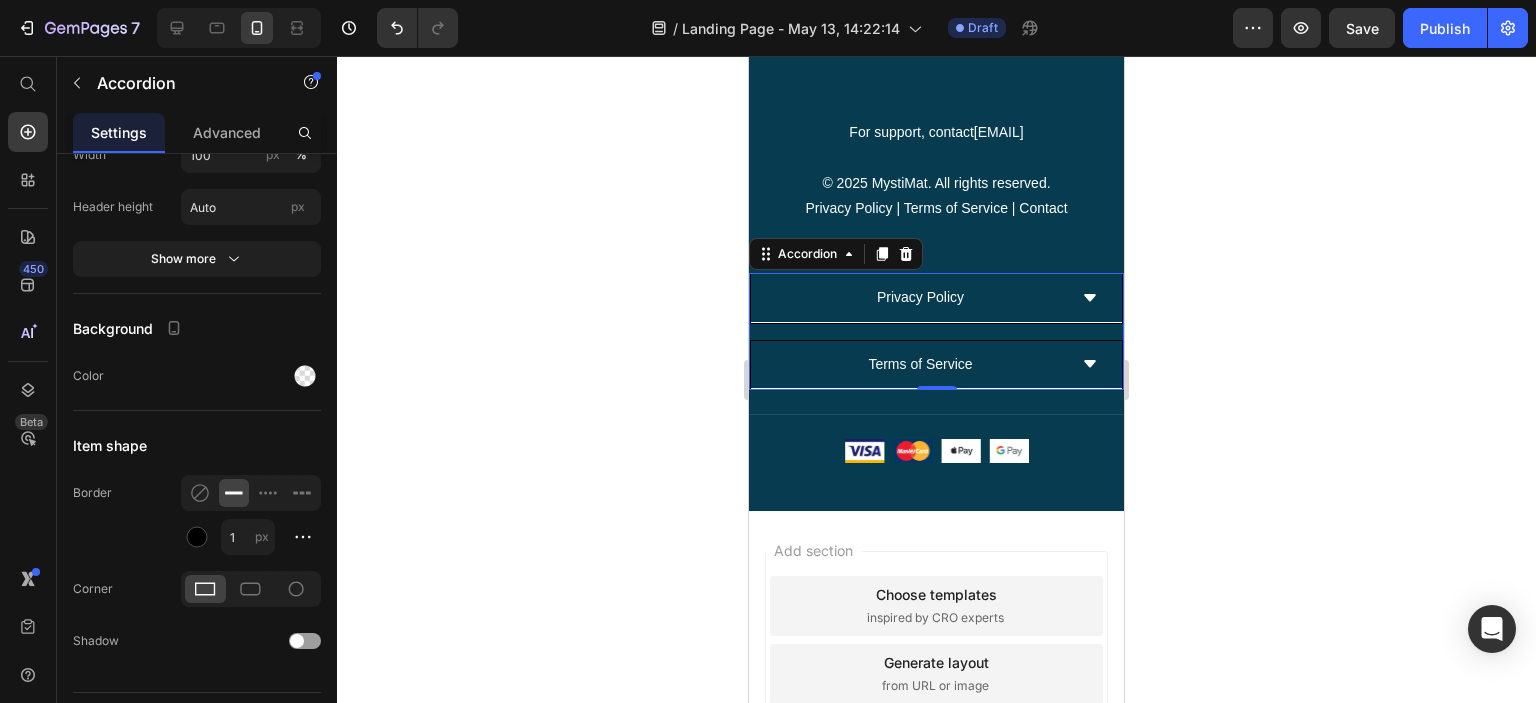 click 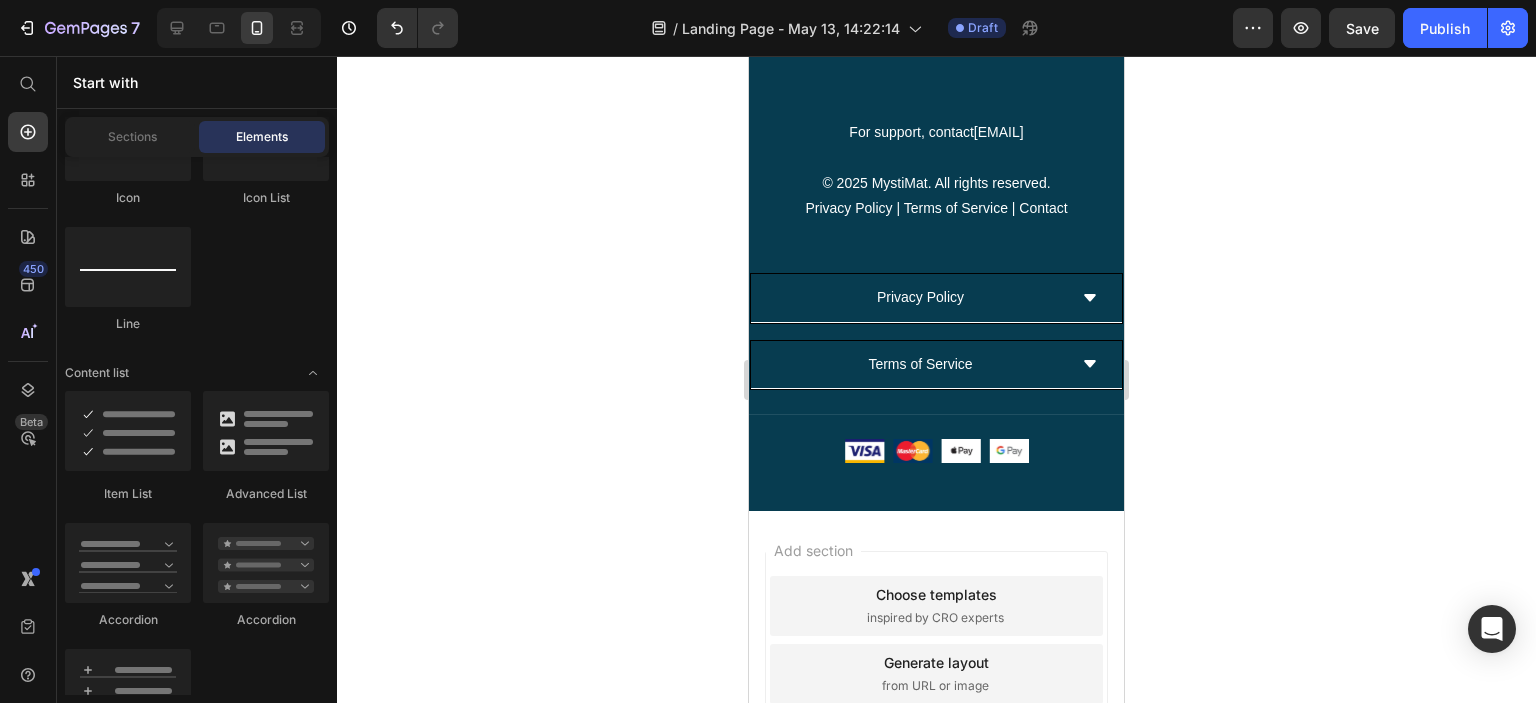 scroll, scrollTop: 1512, scrollLeft: 0, axis: vertical 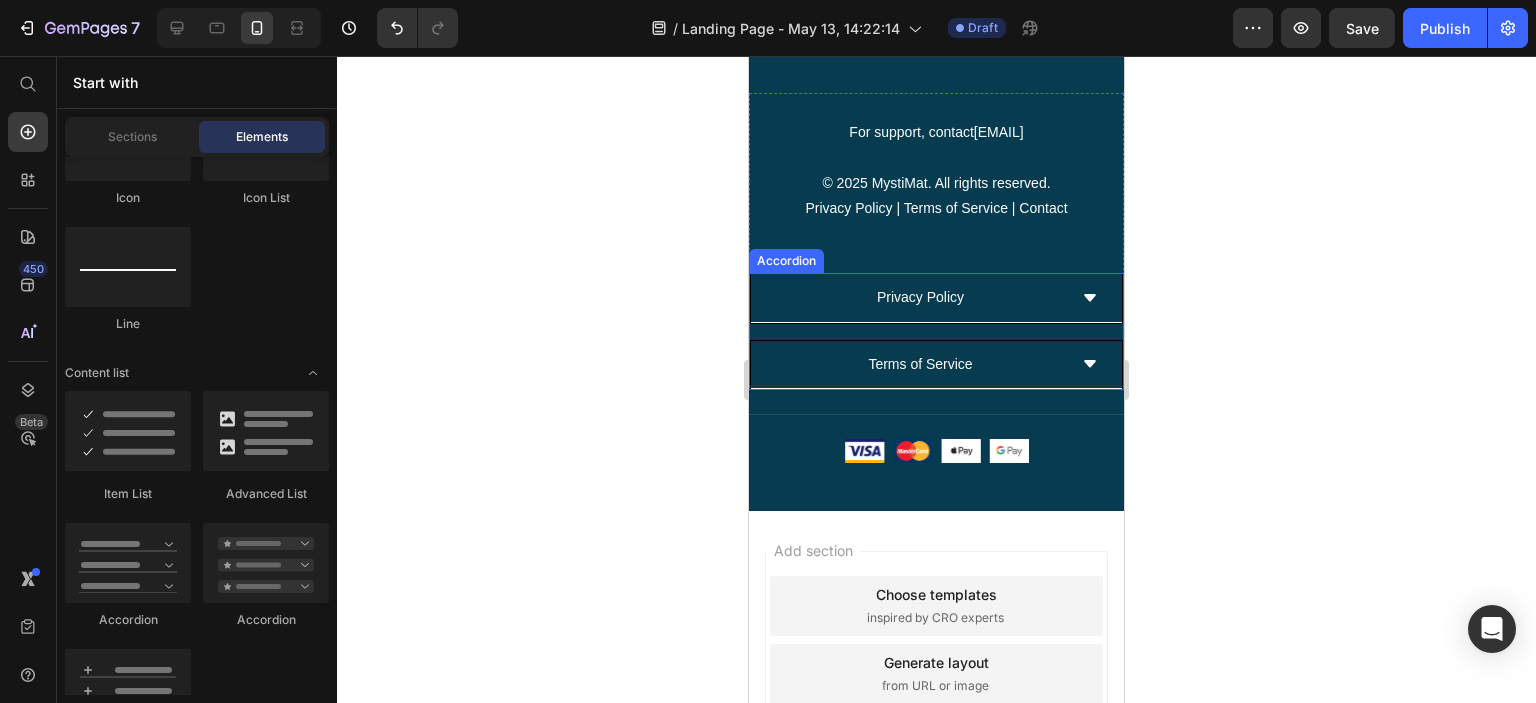 click on "Privacy Policy" at bounding box center (920, 297) 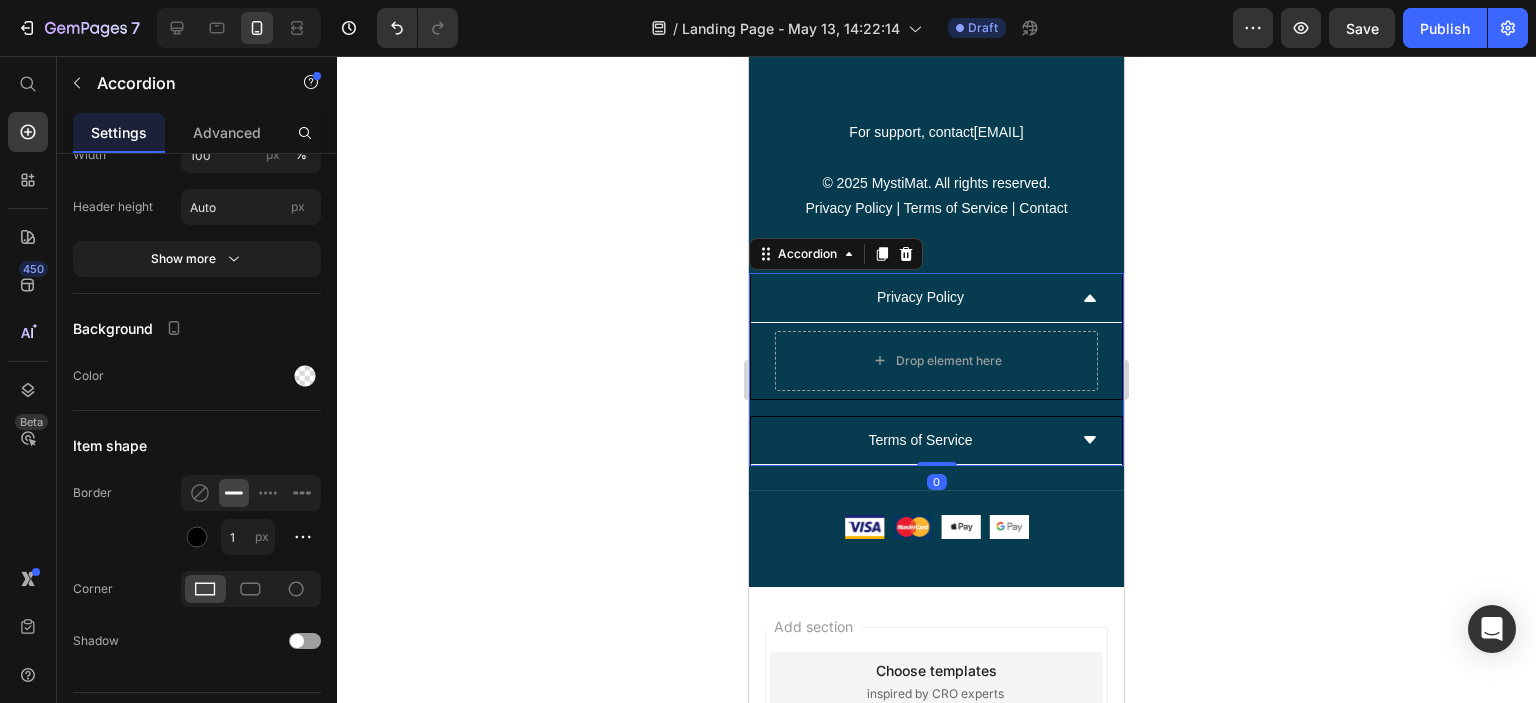 scroll, scrollTop: 1663, scrollLeft: 0, axis: vertical 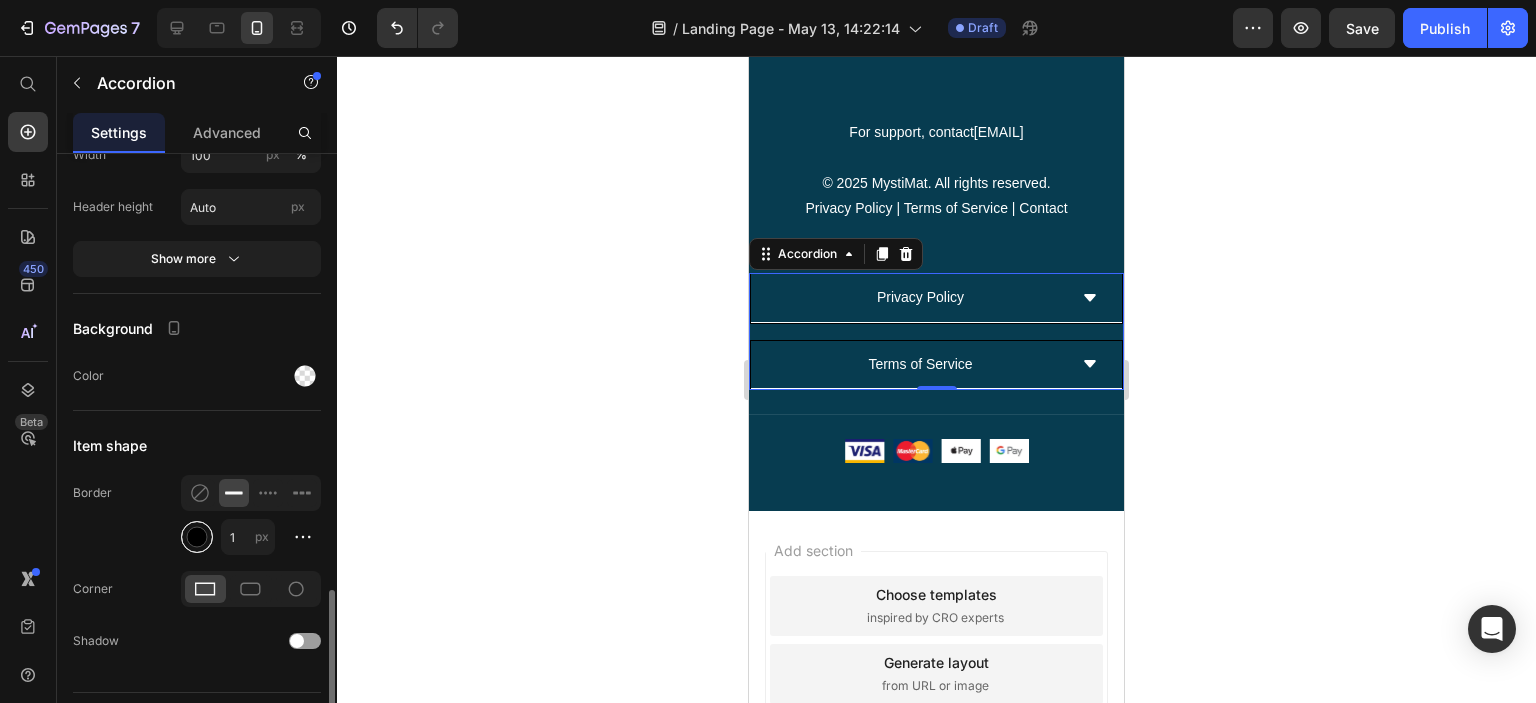 click at bounding box center [197, 537] 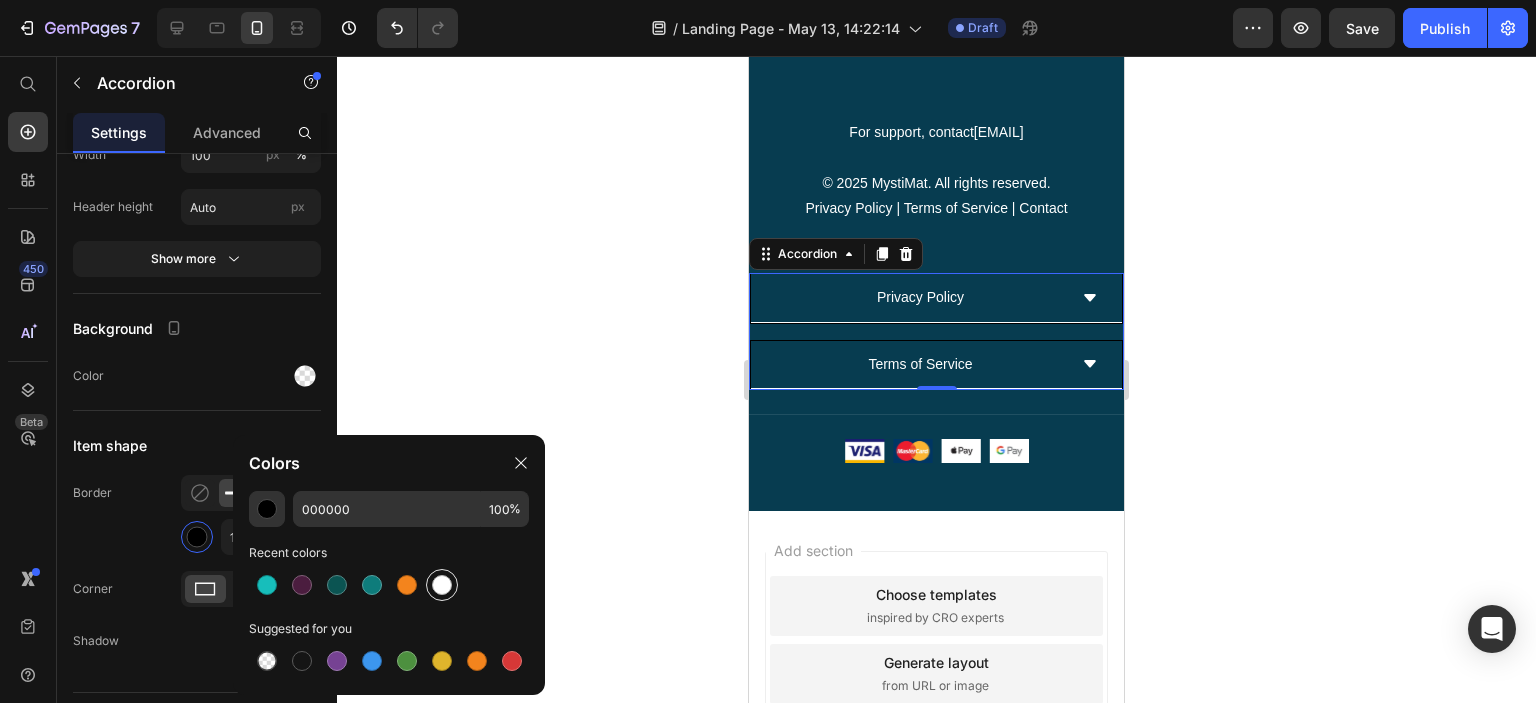 click at bounding box center (442, 585) 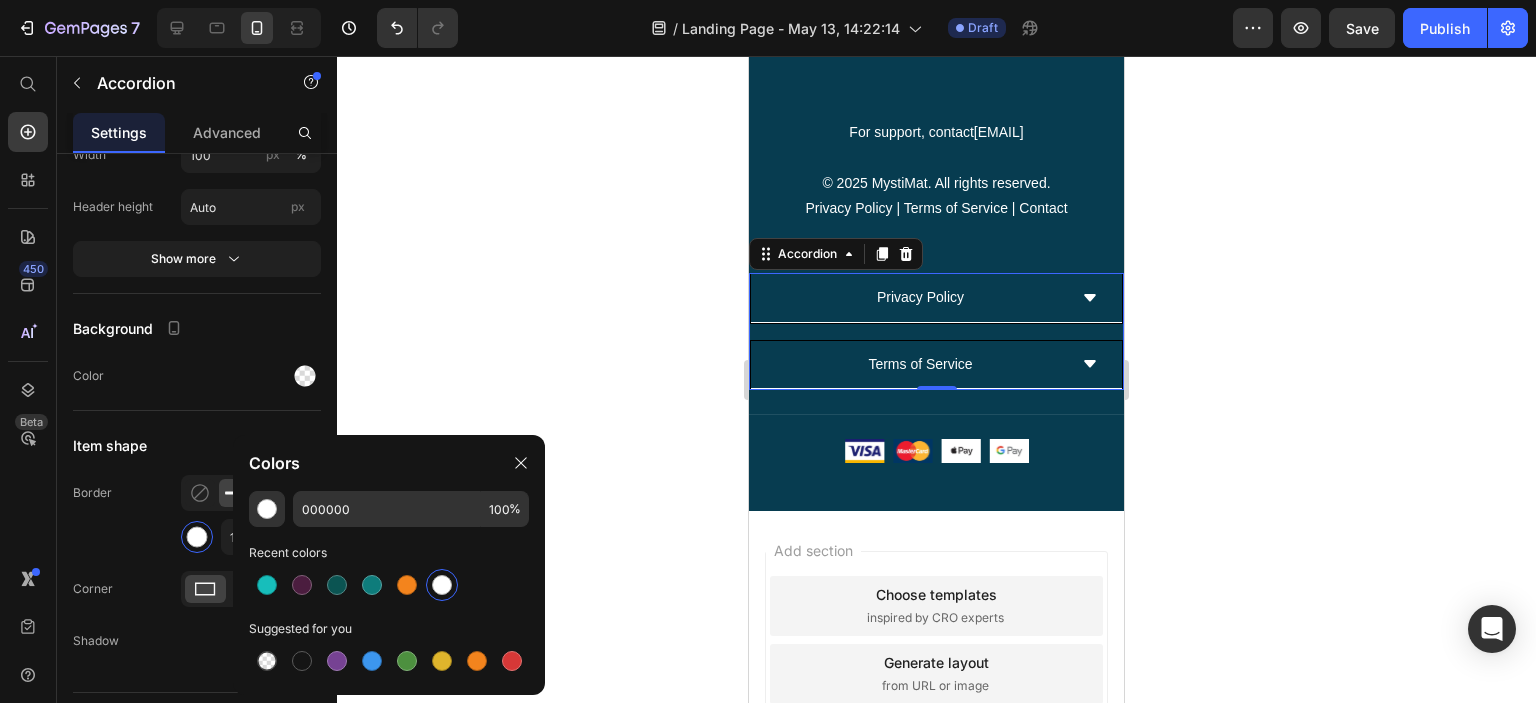 type on "FFFFFF" 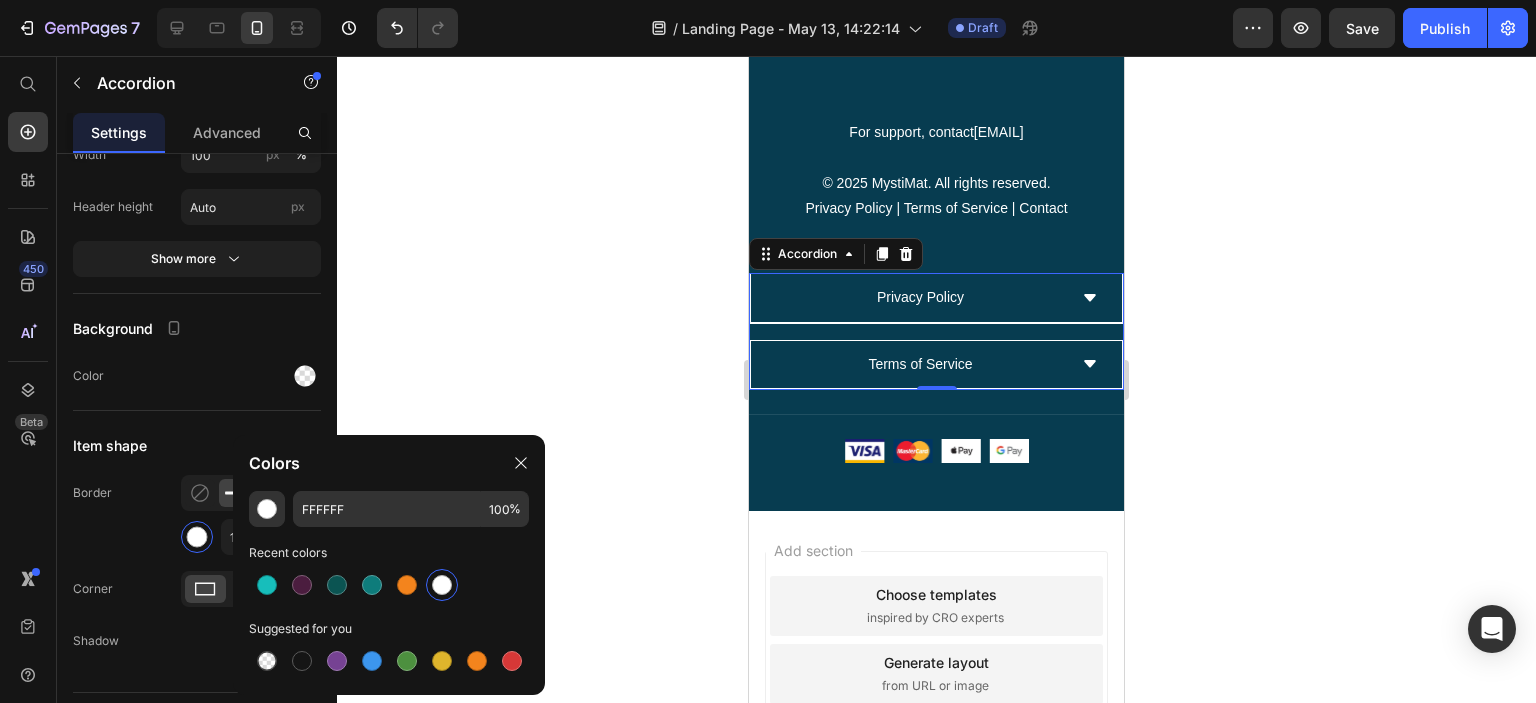 click 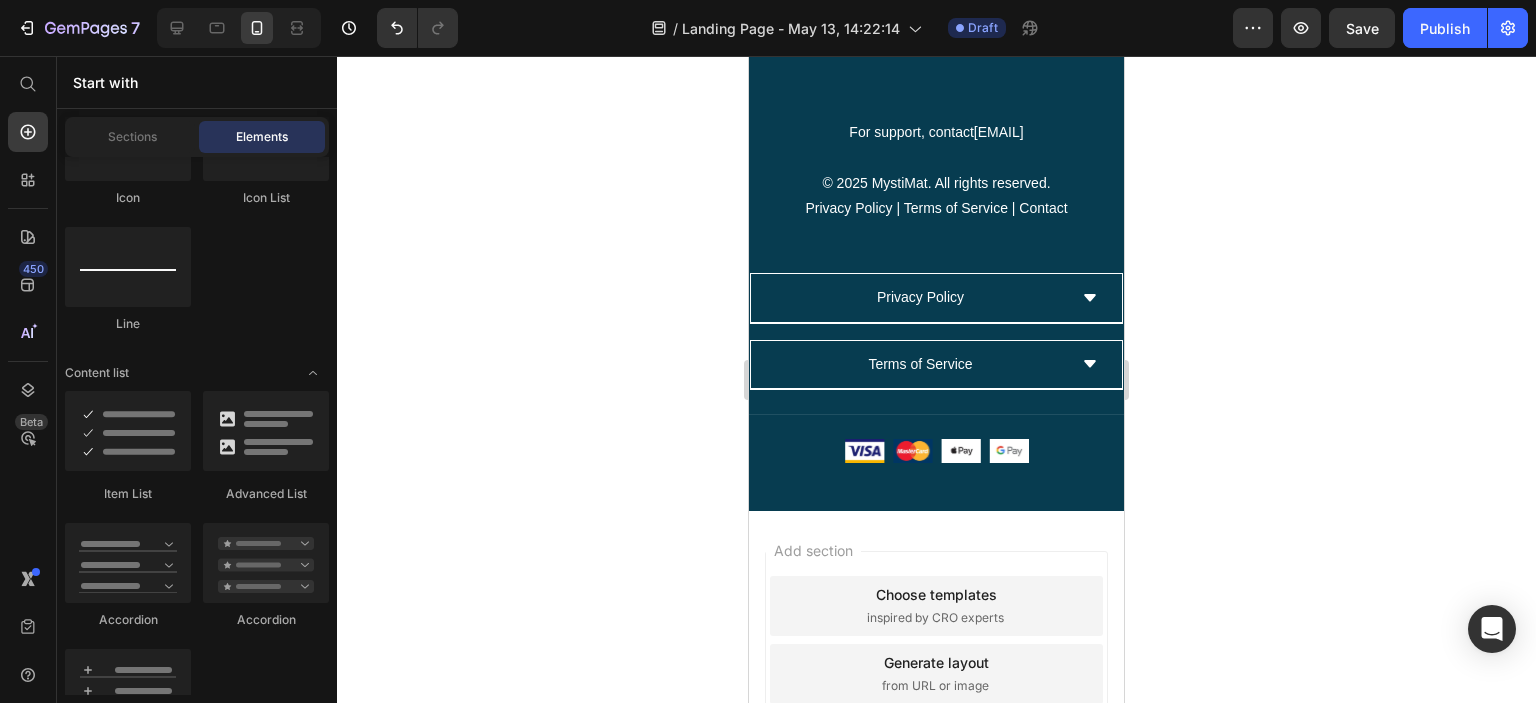 scroll, scrollTop: 1512, scrollLeft: 0, axis: vertical 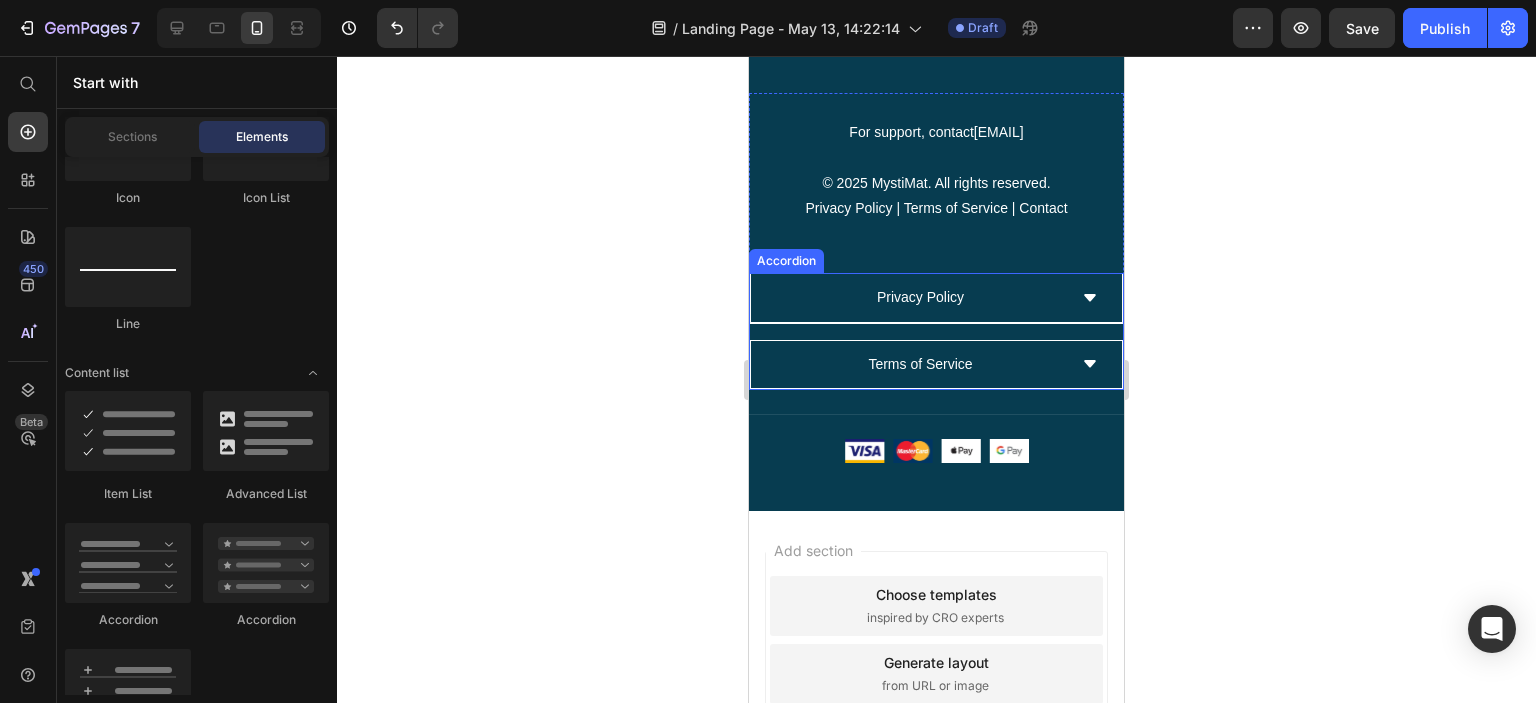 click on "Privacy Policy" at bounding box center (920, 297) 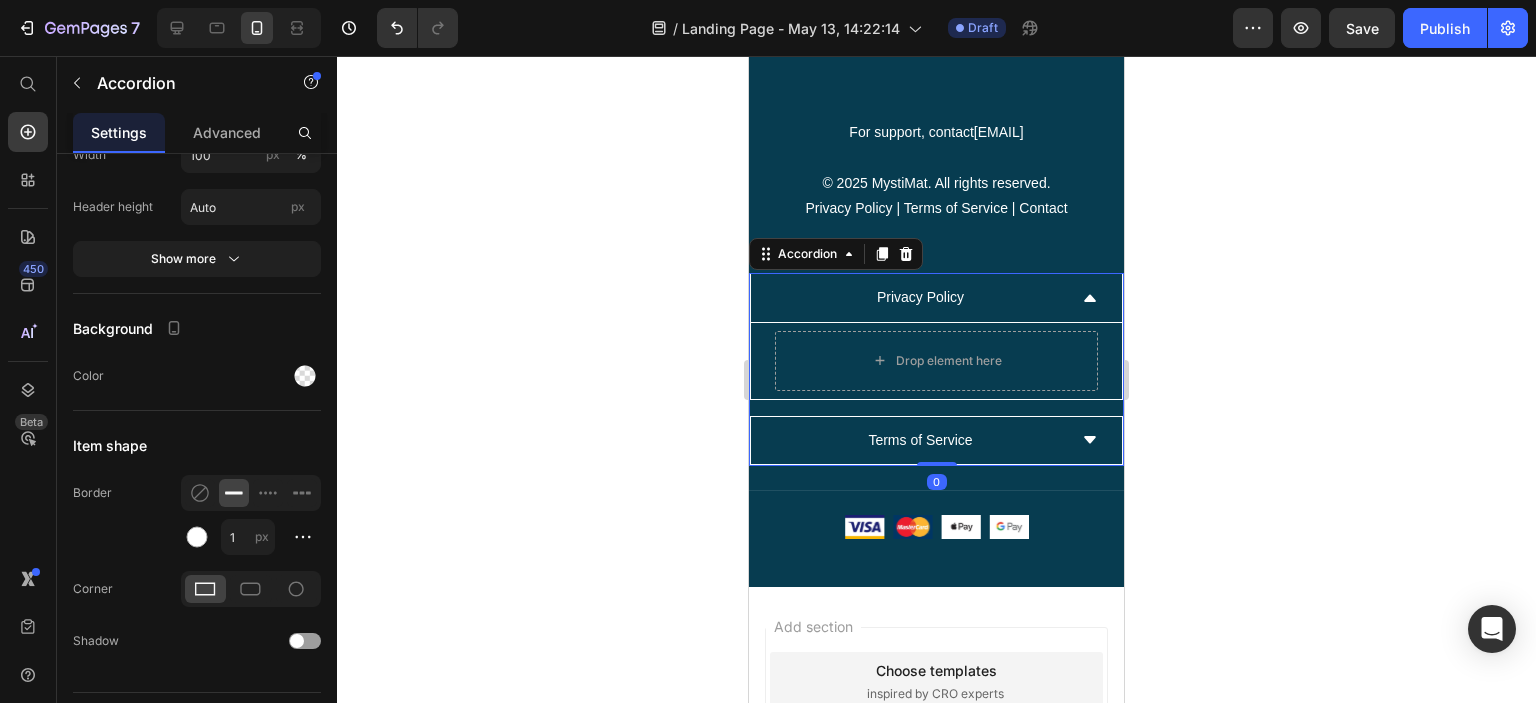 scroll, scrollTop: 1663, scrollLeft: 0, axis: vertical 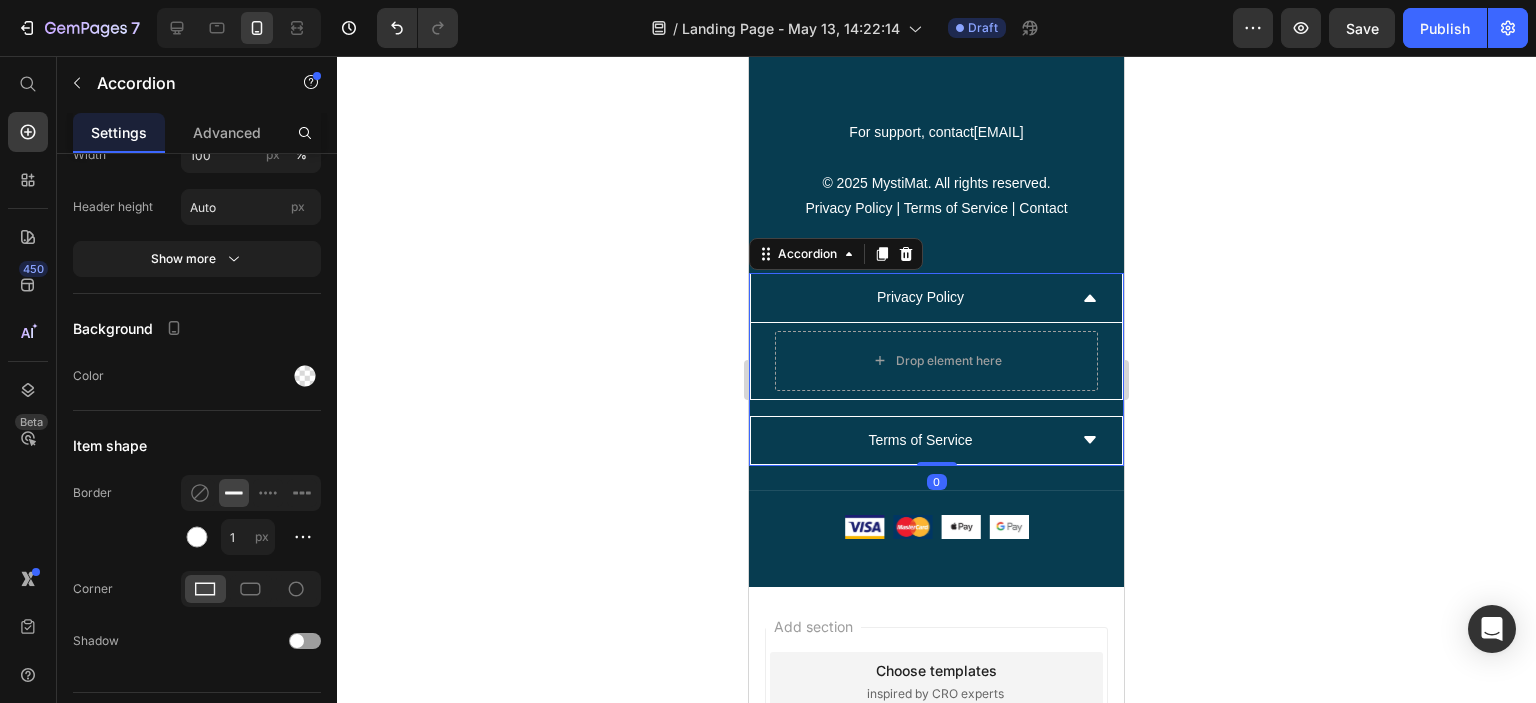 click on "Privacy Policy" at bounding box center [920, 297] 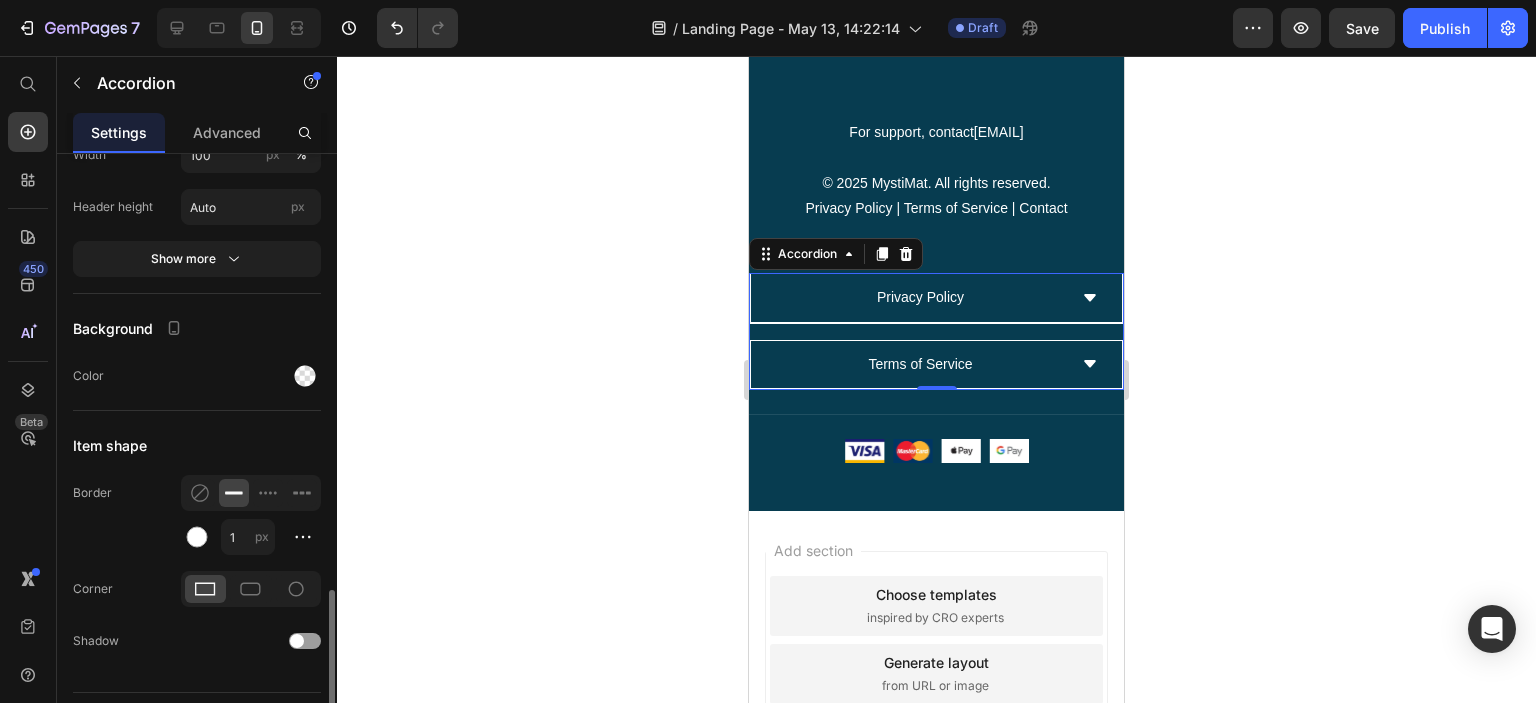 scroll, scrollTop: 1707, scrollLeft: 0, axis: vertical 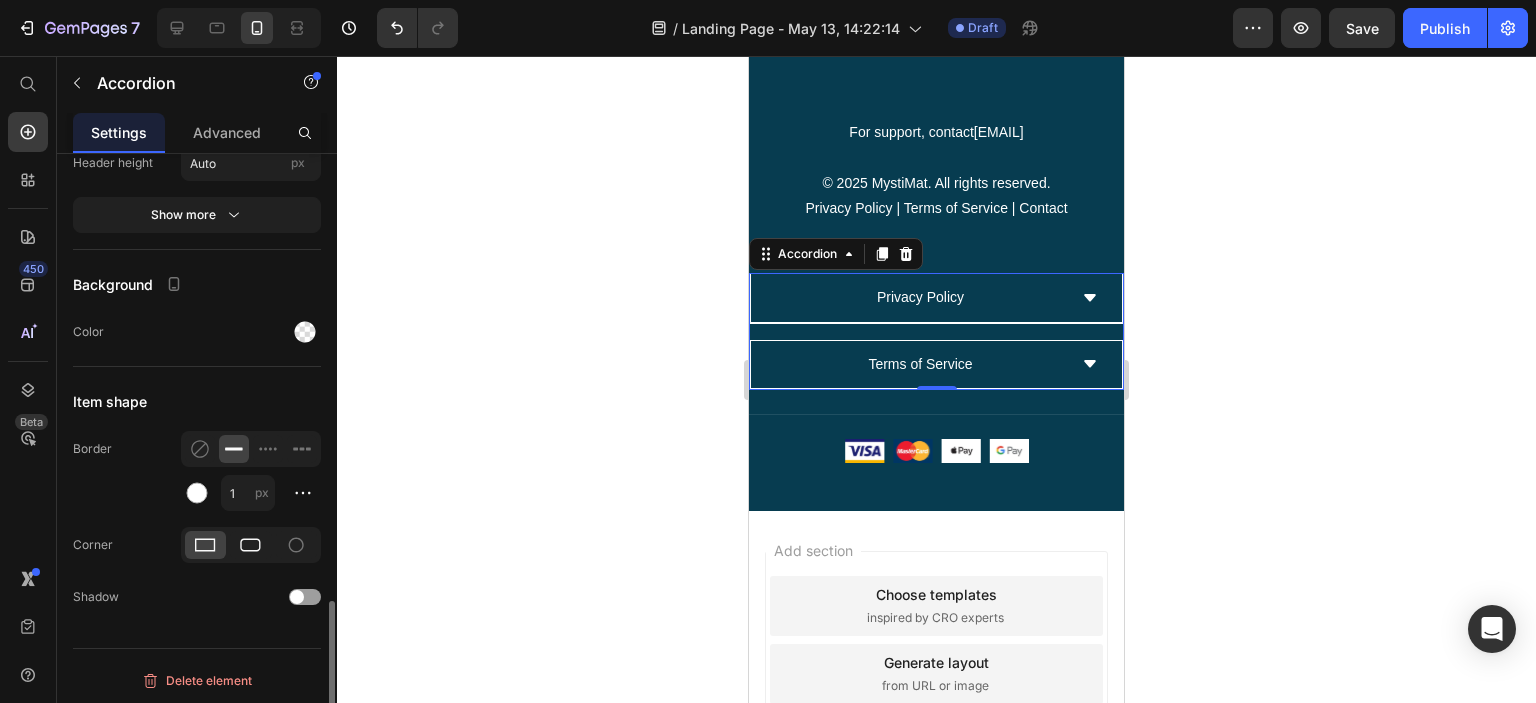click 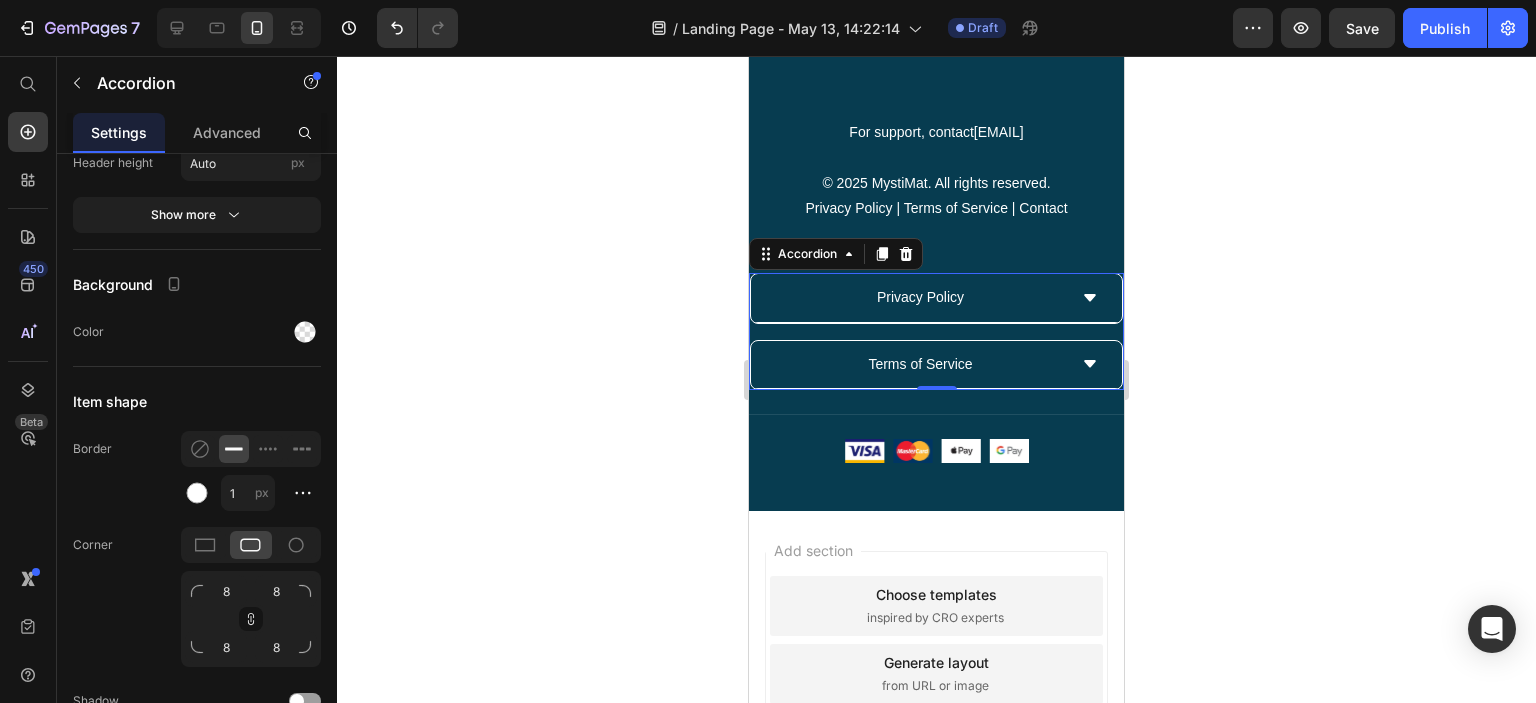 click 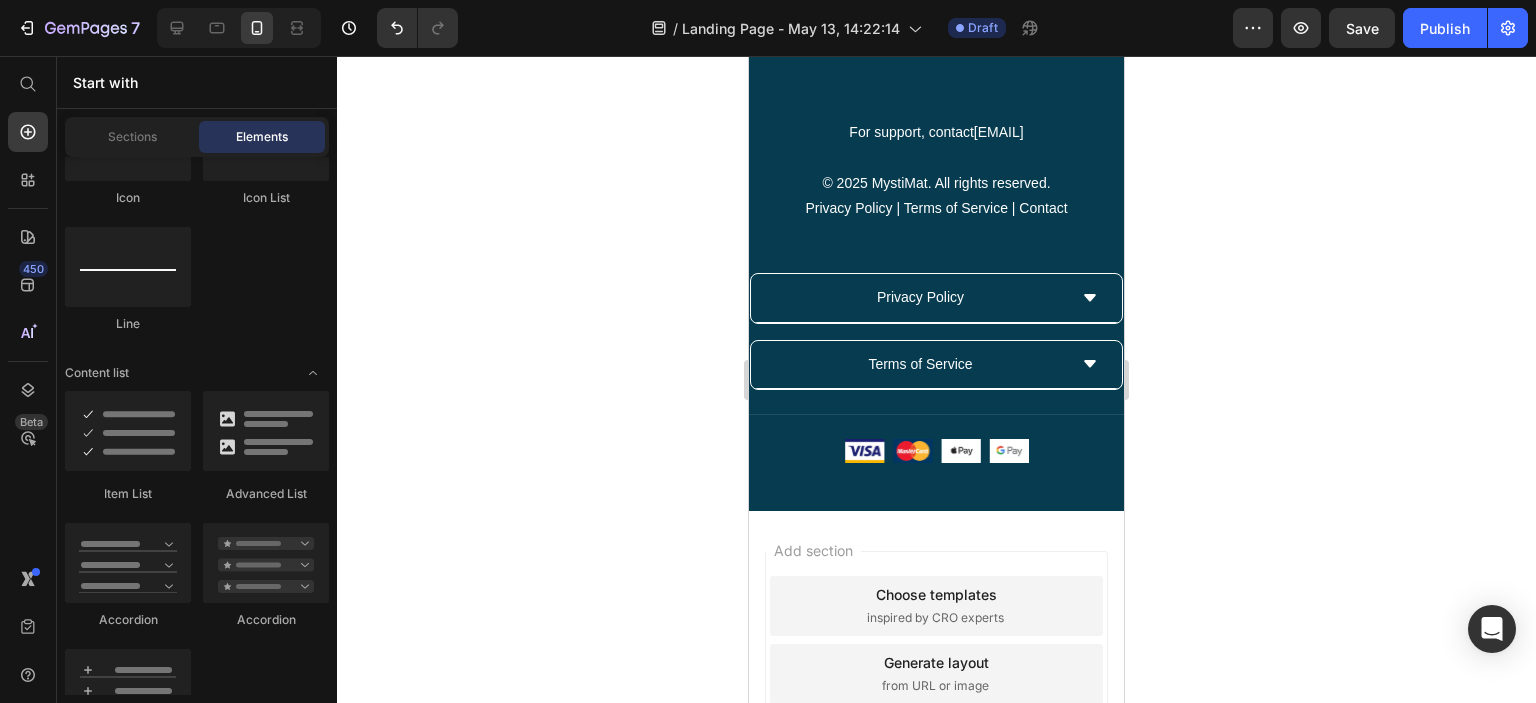 scroll, scrollTop: 1512, scrollLeft: 0, axis: vertical 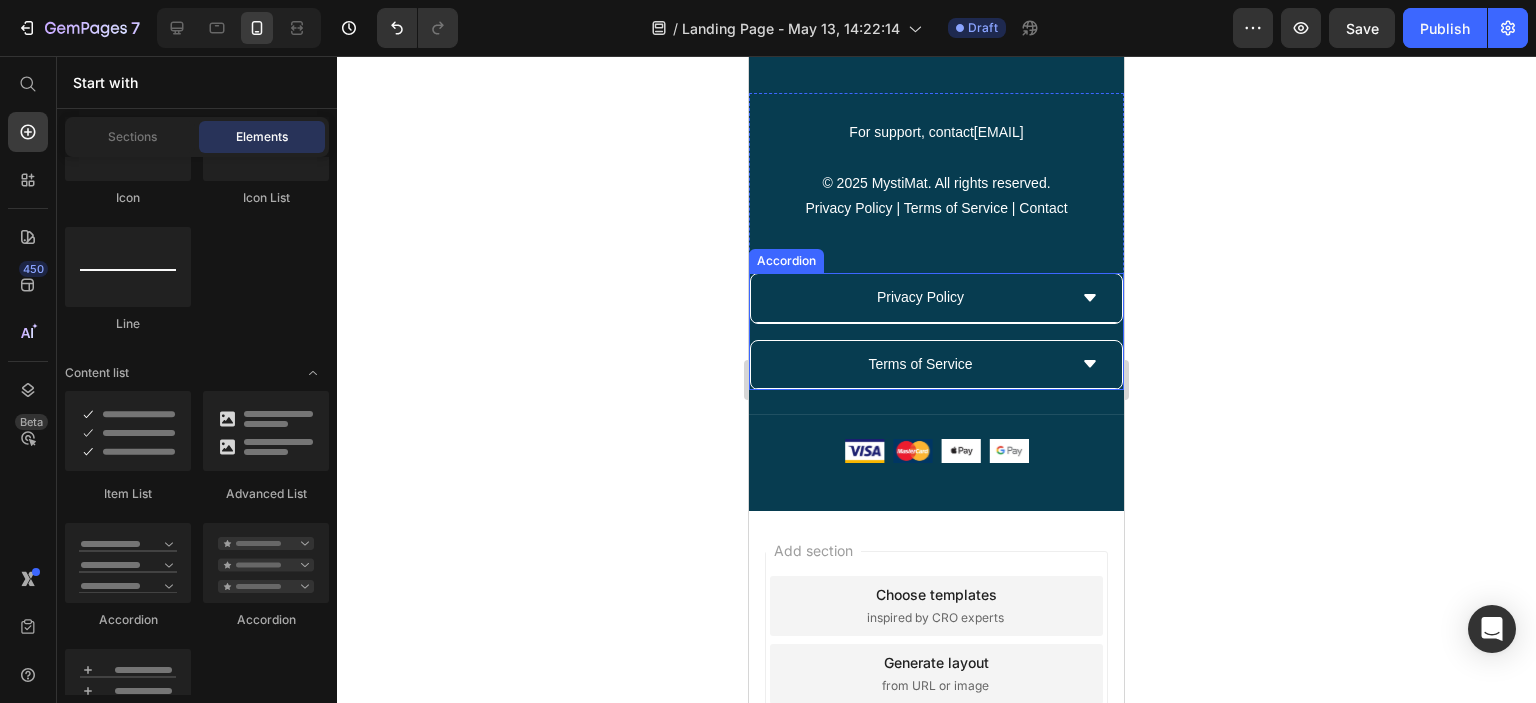drag, startPoint x: 1028, startPoint y: 290, endPoint x: 822, endPoint y: 380, distance: 224.80214 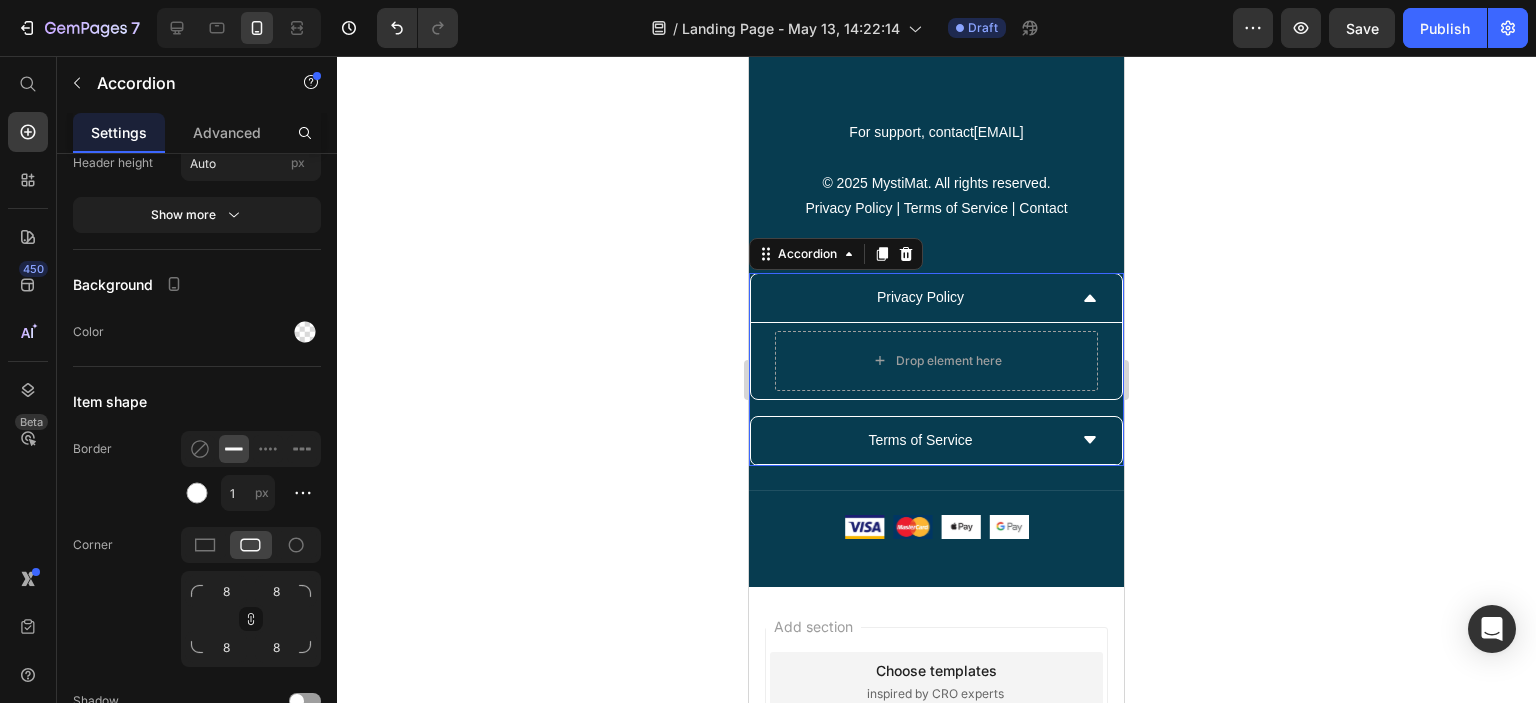 scroll, scrollTop: 1707, scrollLeft: 0, axis: vertical 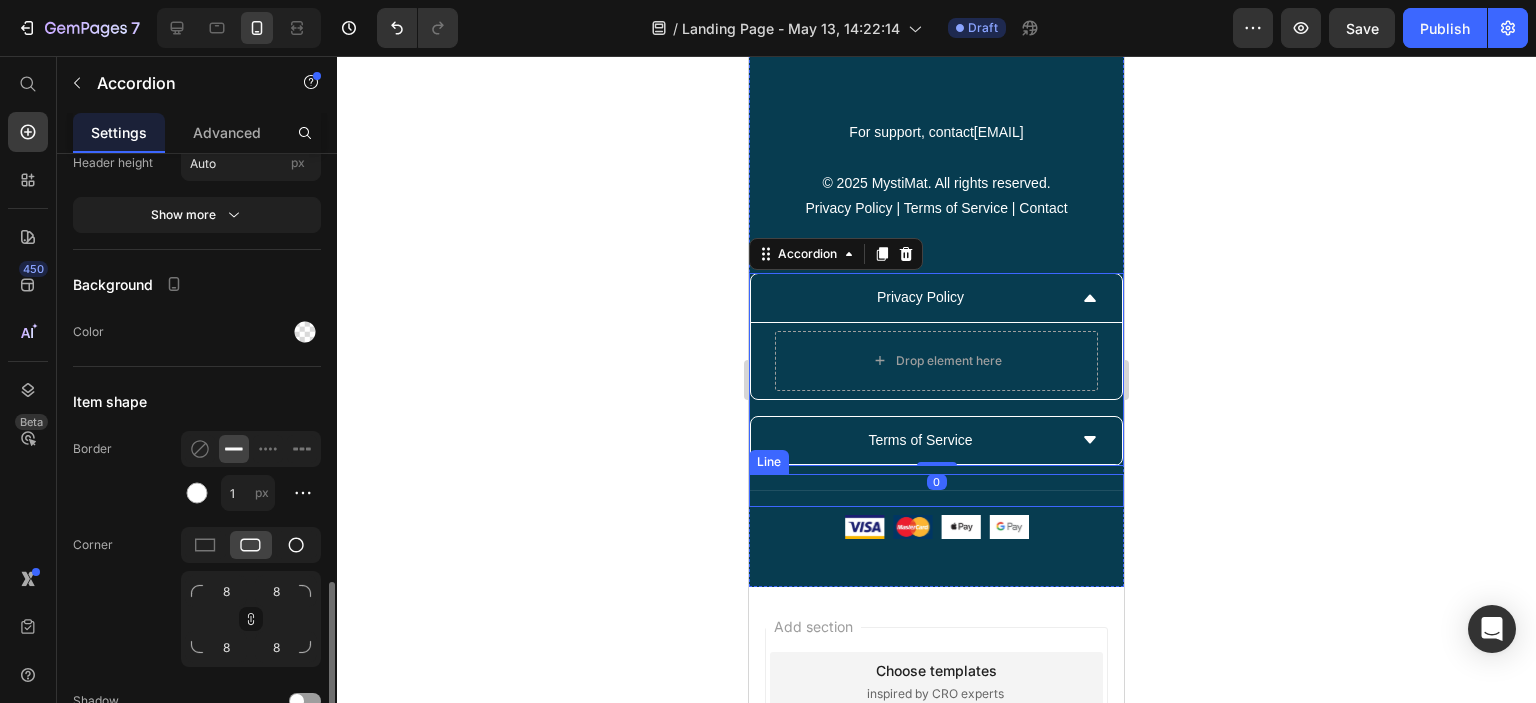 click 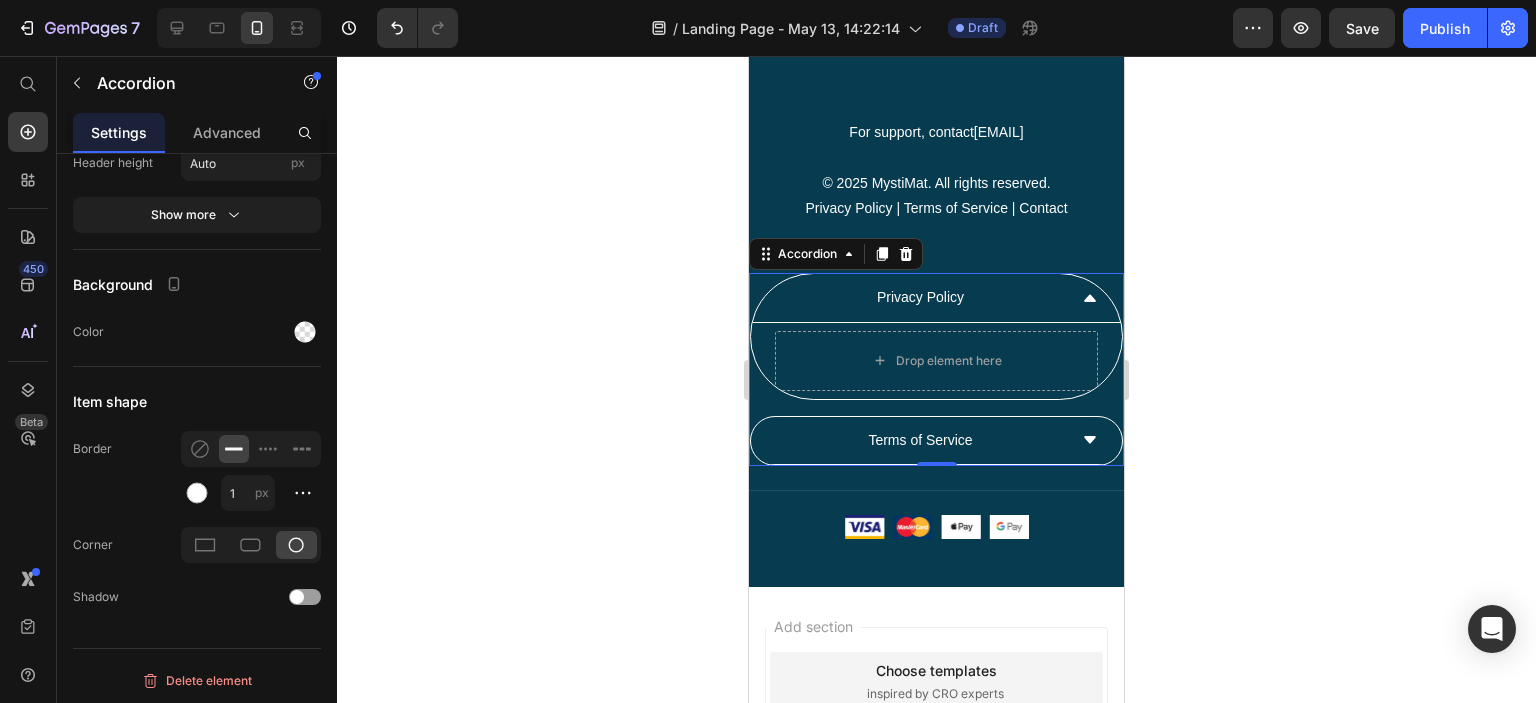 click on "Privacy Policy" at bounding box center (920, 297) 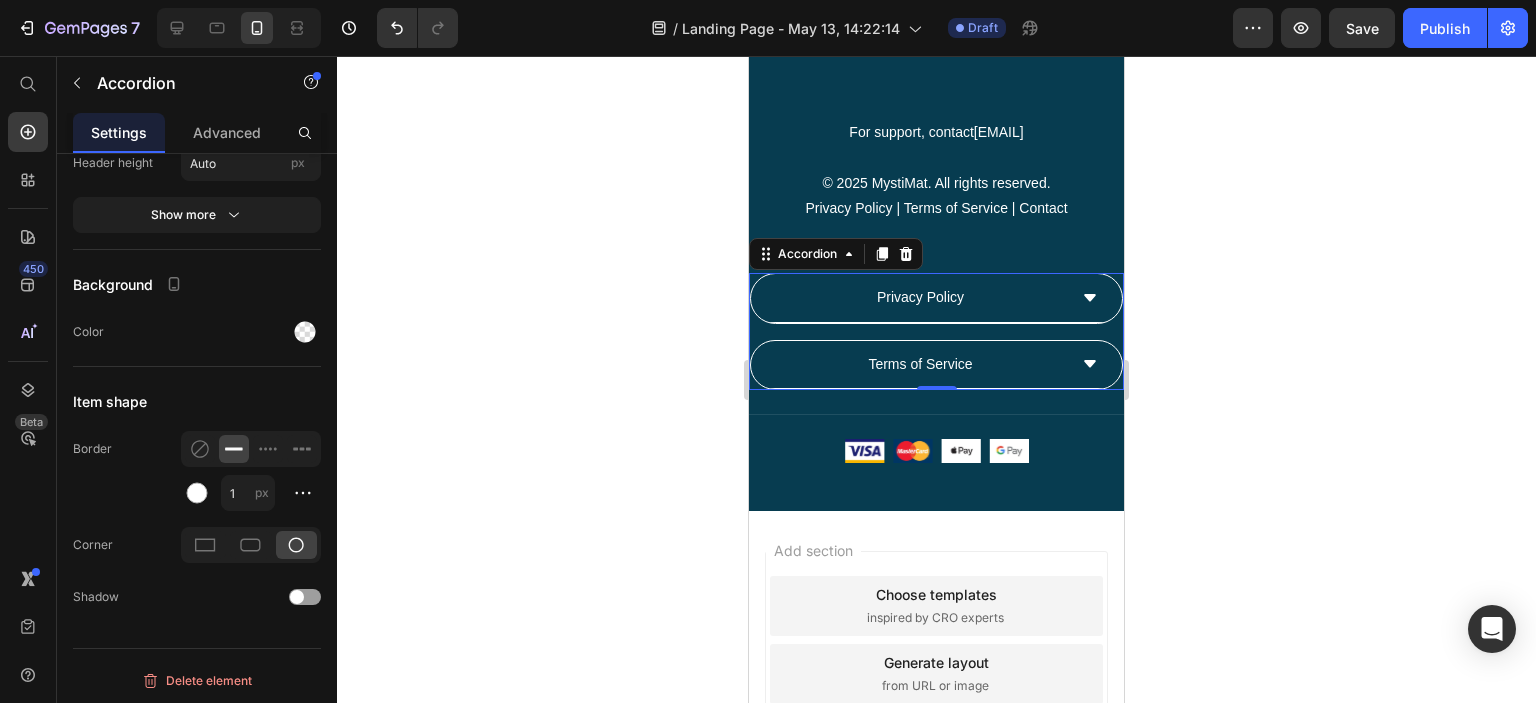 click on "© 2025 MystiMat. All rights reserved.   Privacy Policy | Terms of Service | Contact" at bounding box center [936, 221] 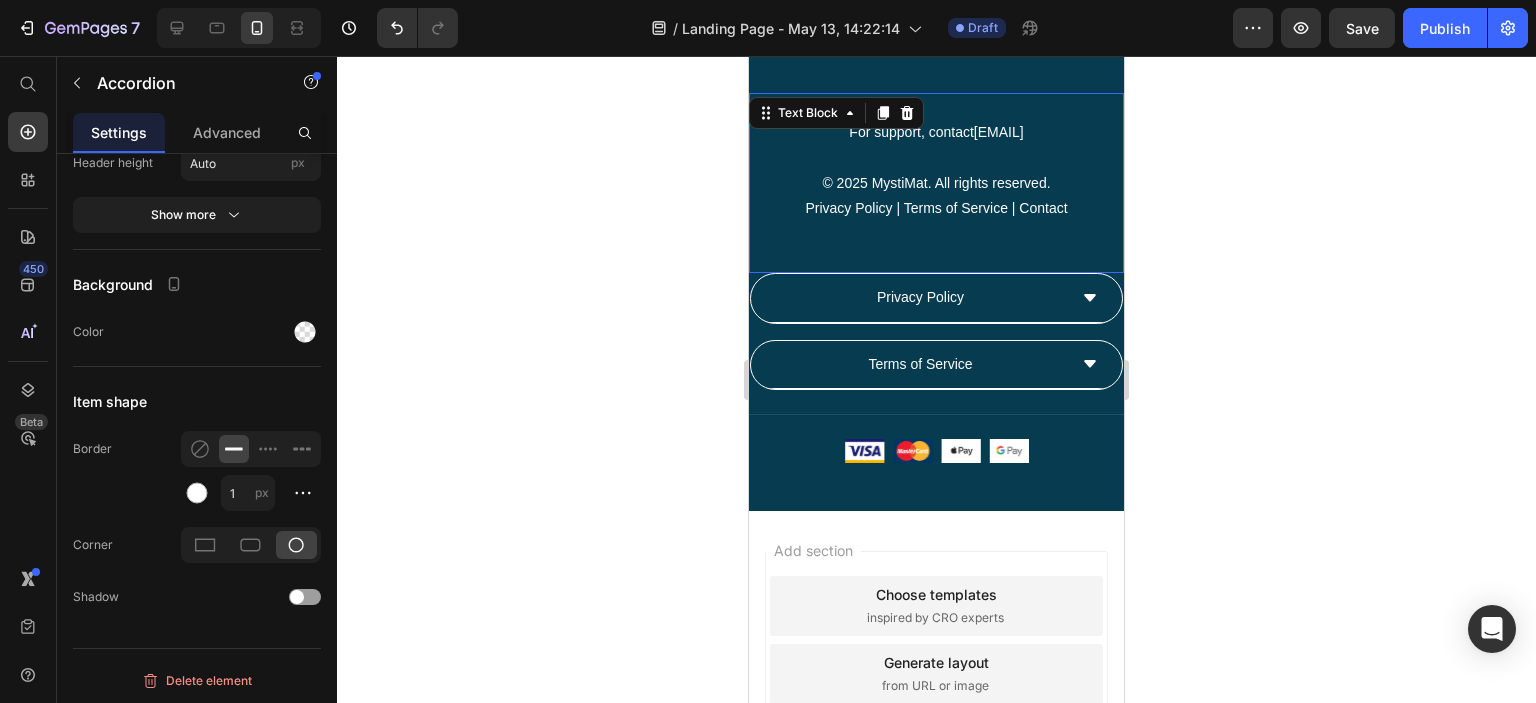 scroll, scrollTop: 0, scrollLeft: 0, axis: both 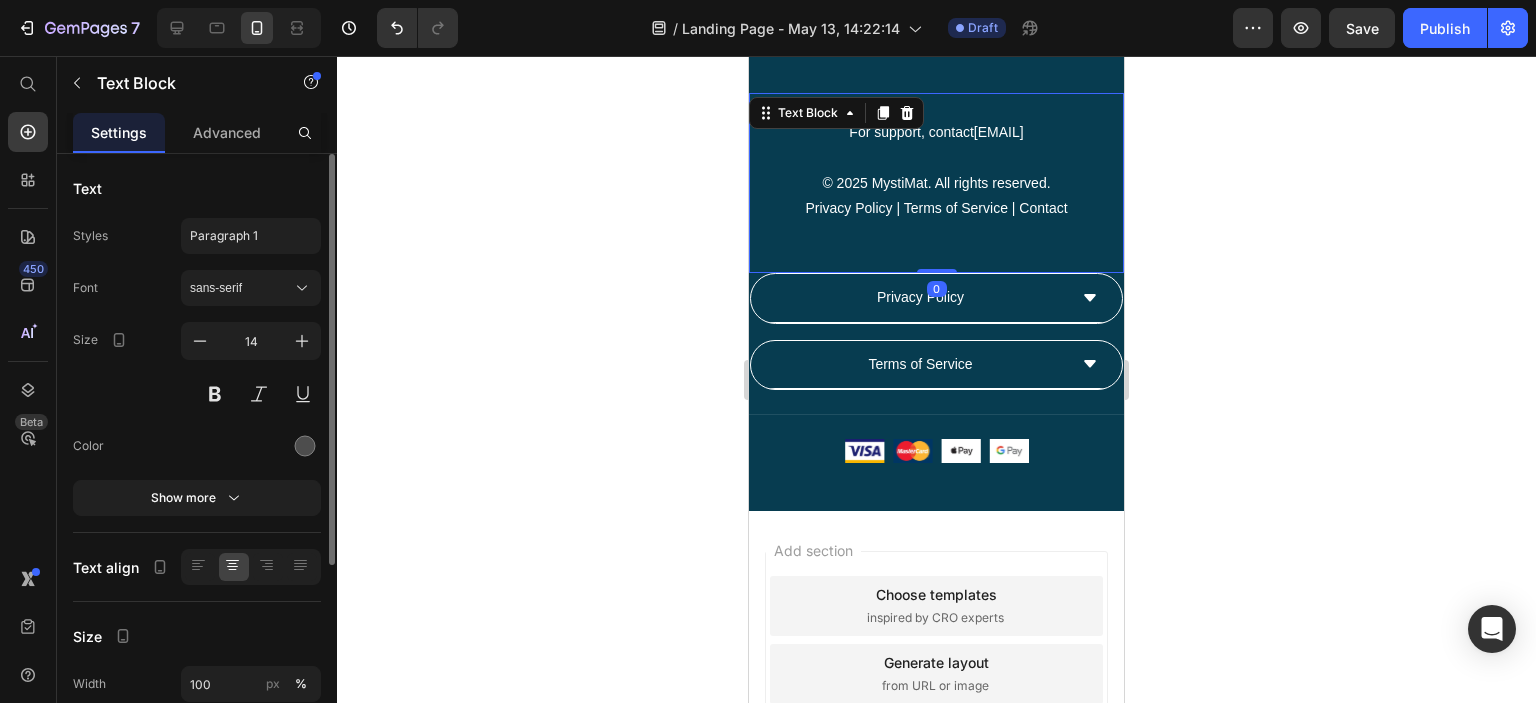 click 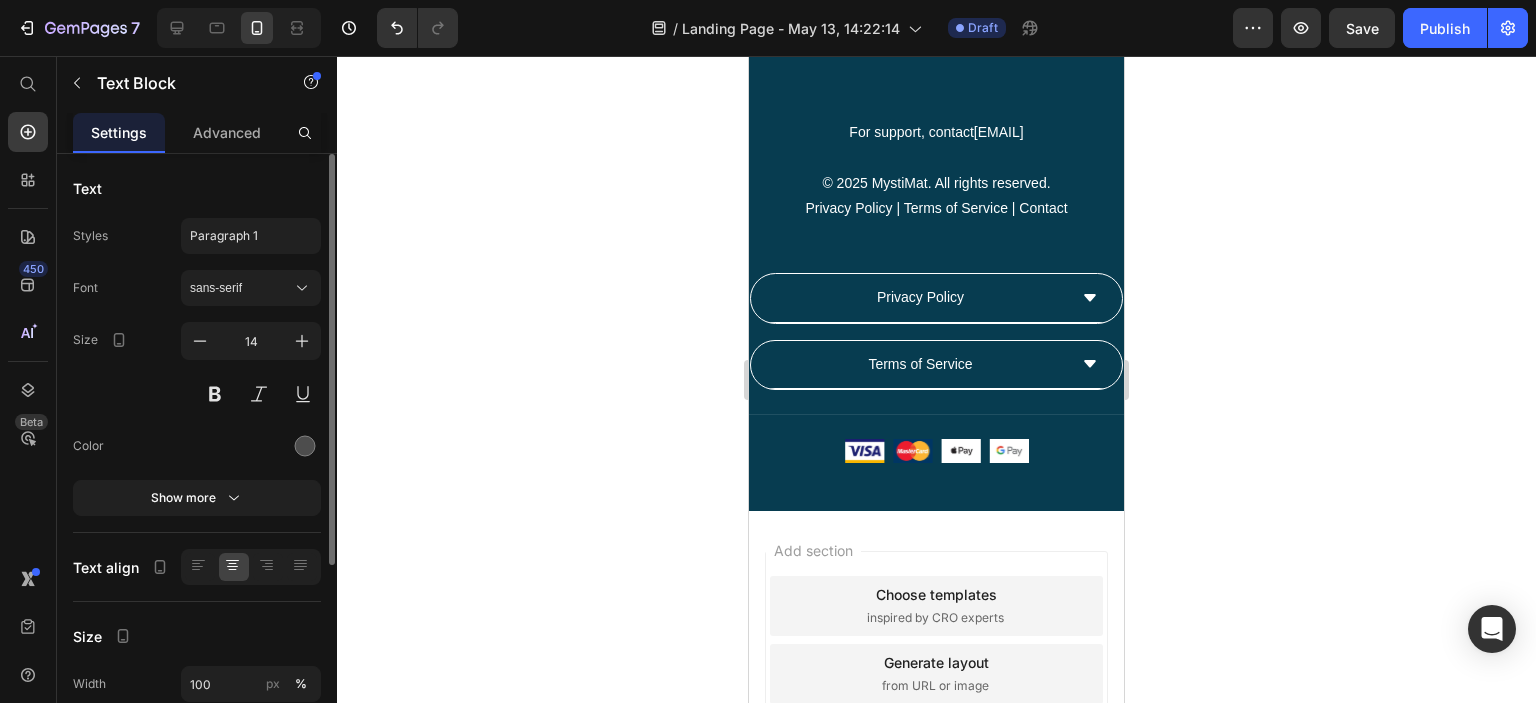 scroll, scrollTop: 1512, scrollLeft: 0, axis: vertical 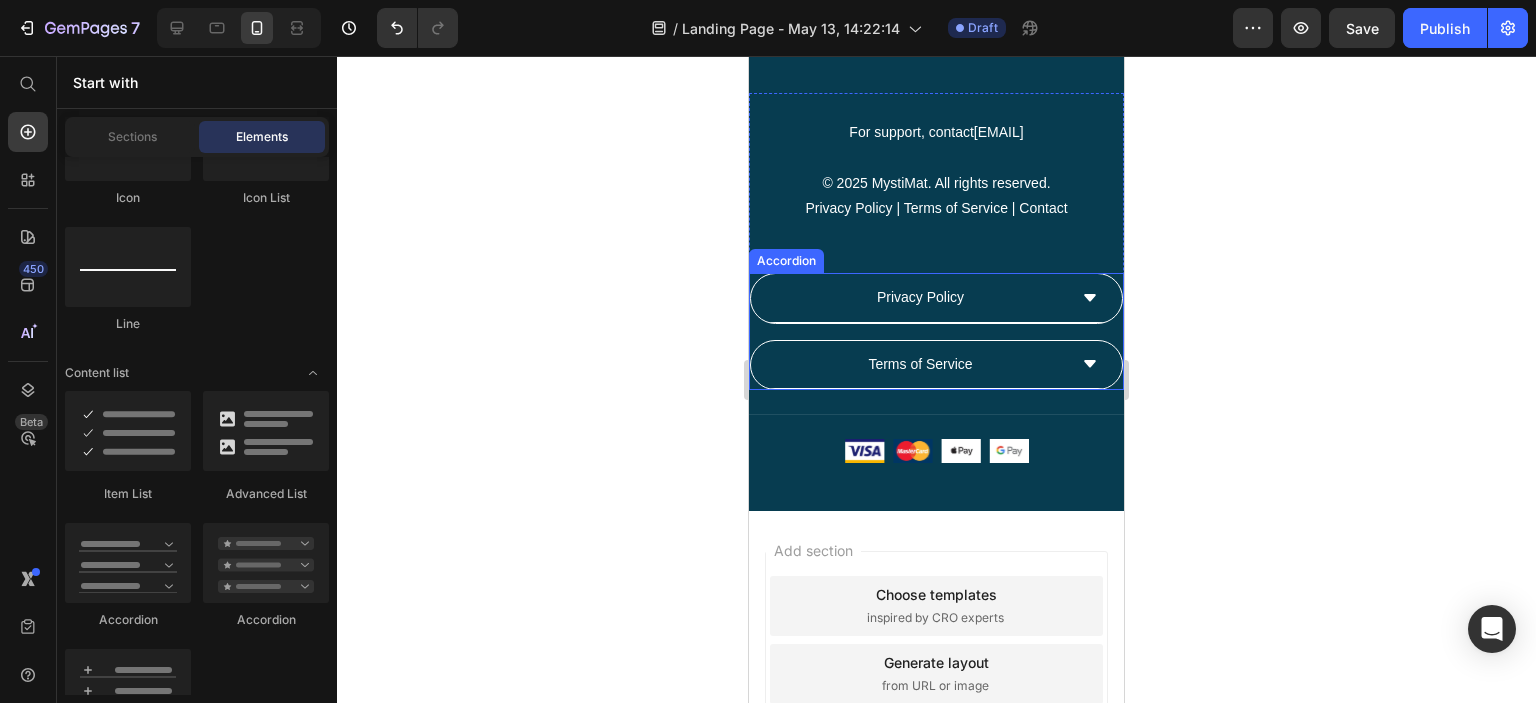 click 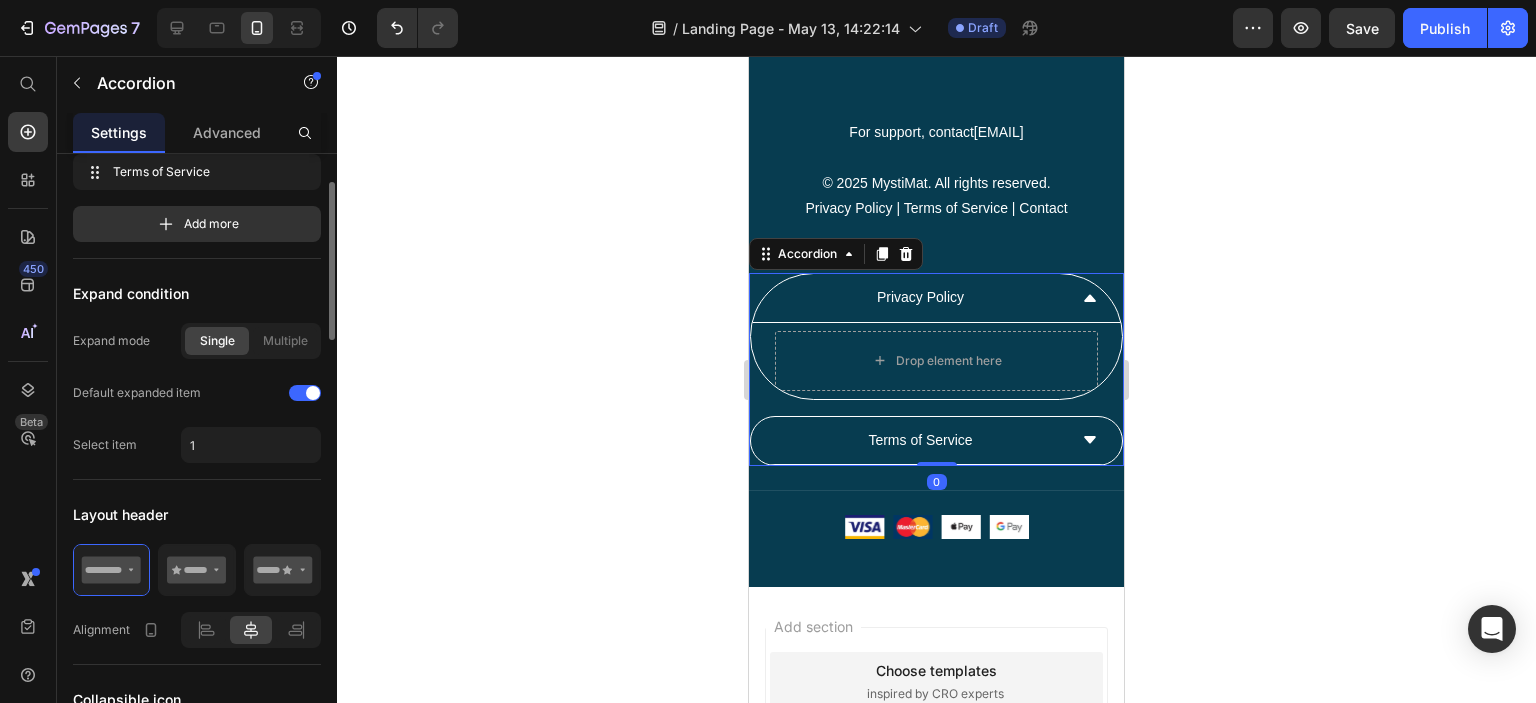 scroll, scrollTop: 324, scrollLeft: 0, axis: vertical 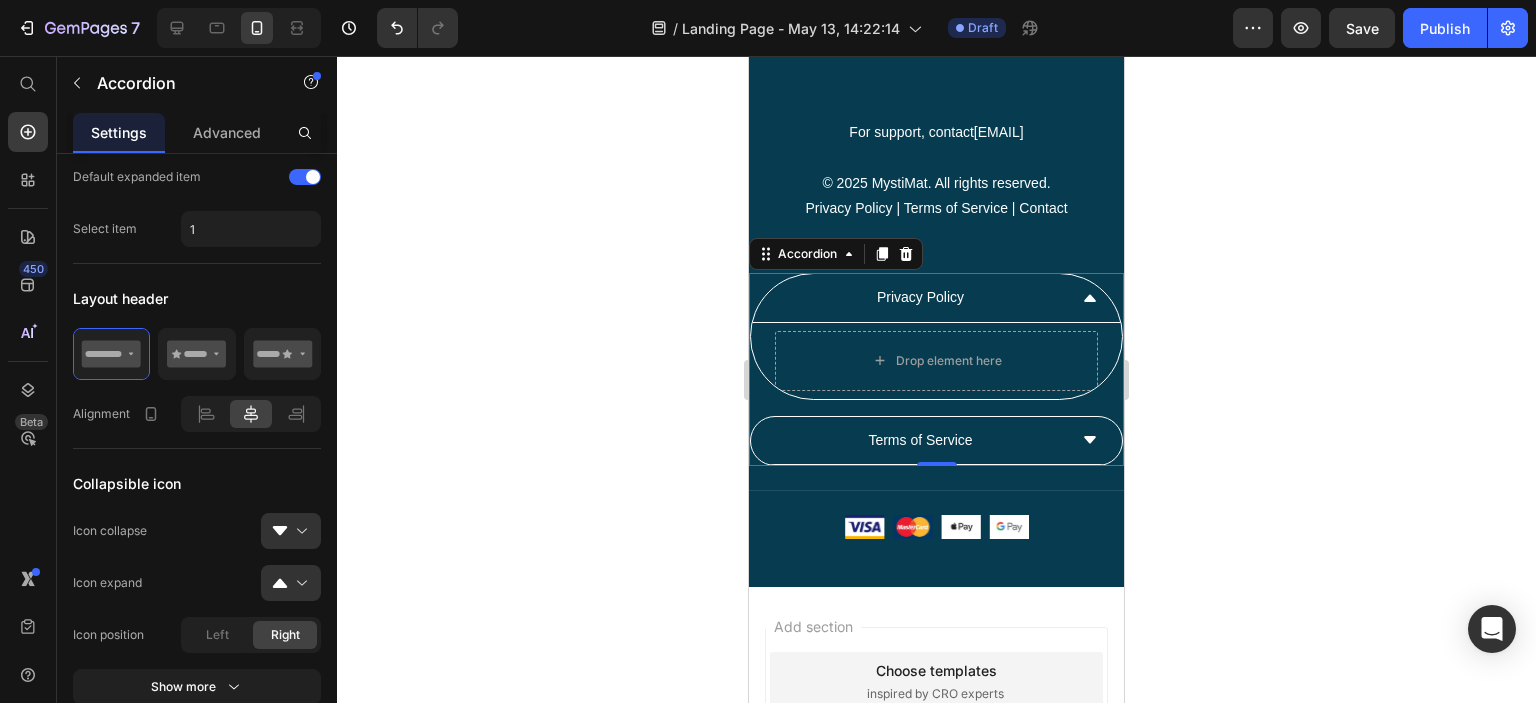 click on "Privacy Policy" at bounding box center (920, 297) 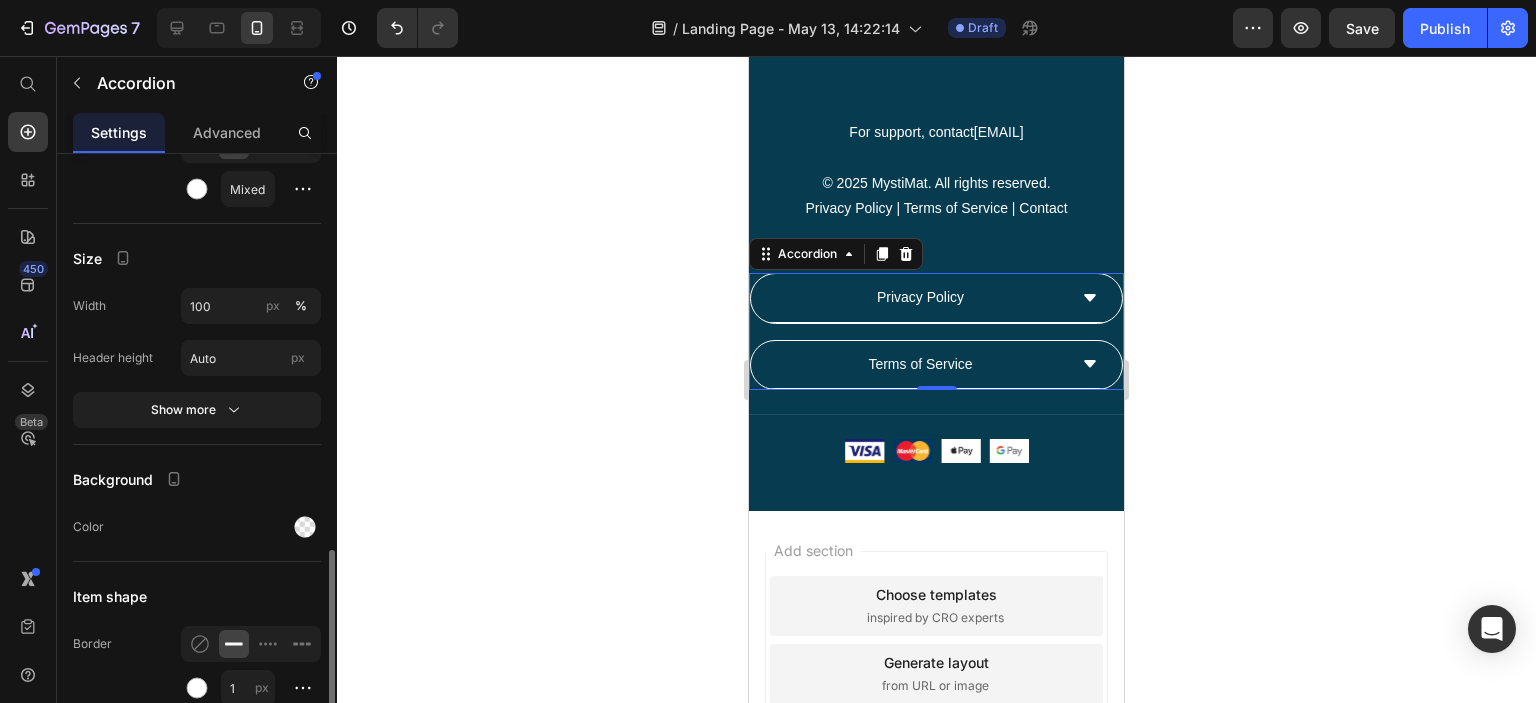 scroll, scrollTop: 1707, scrollLeft: 0, axis: vertical 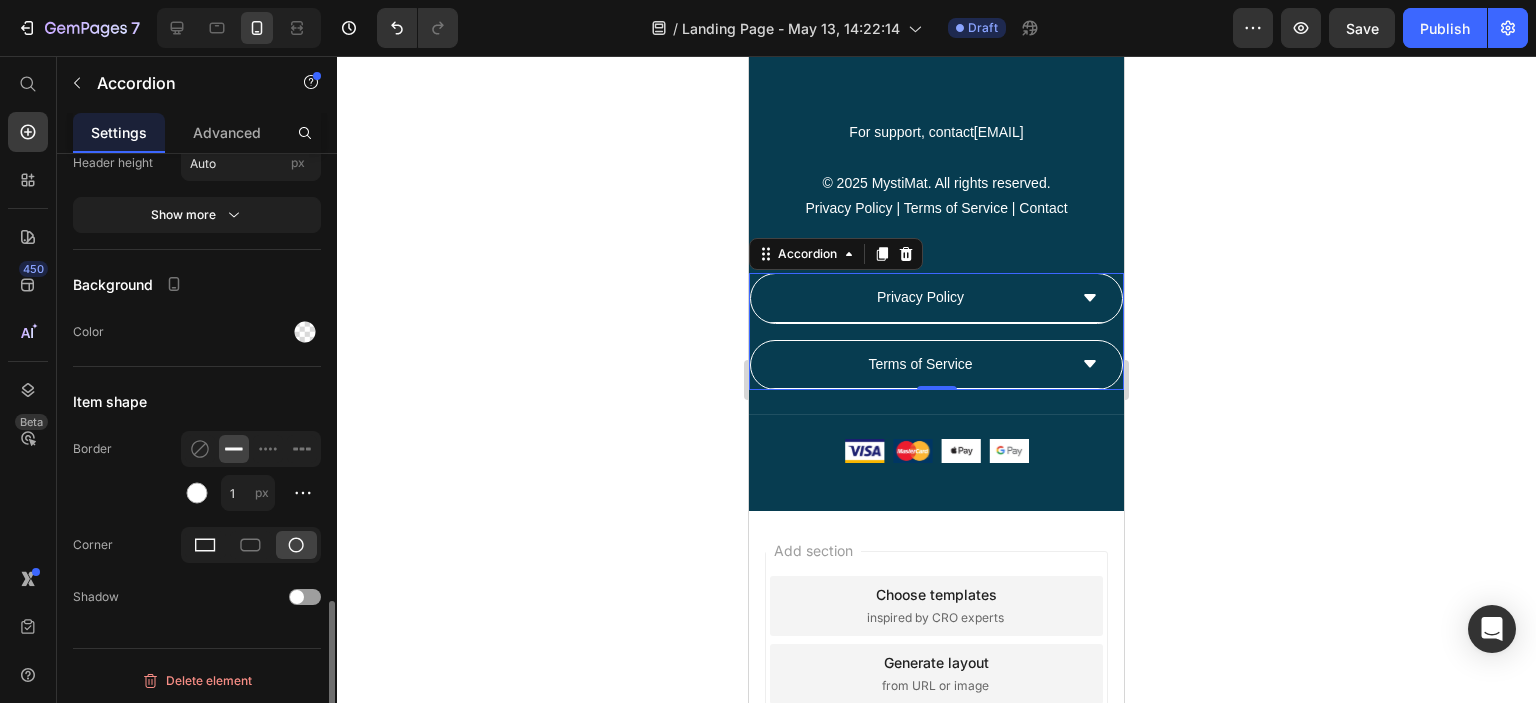 click 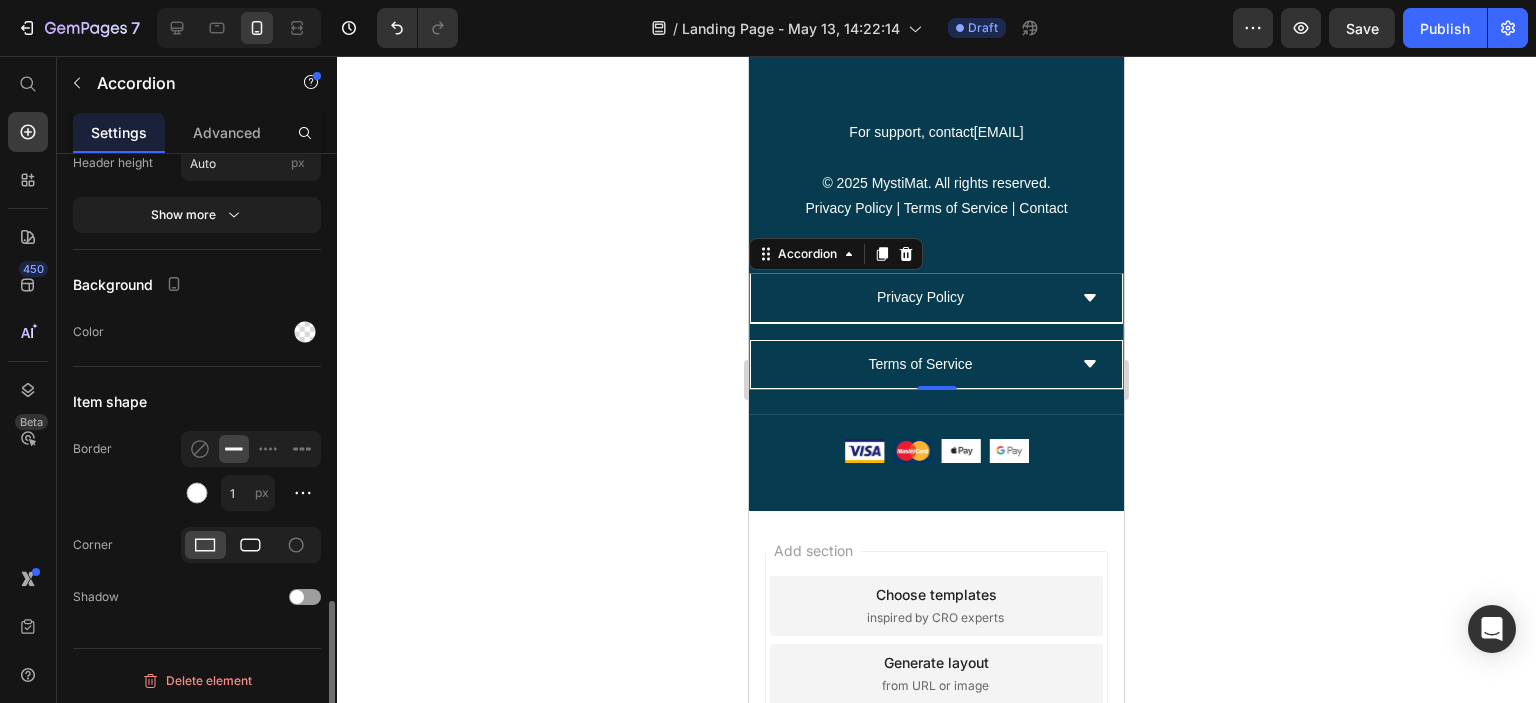 click 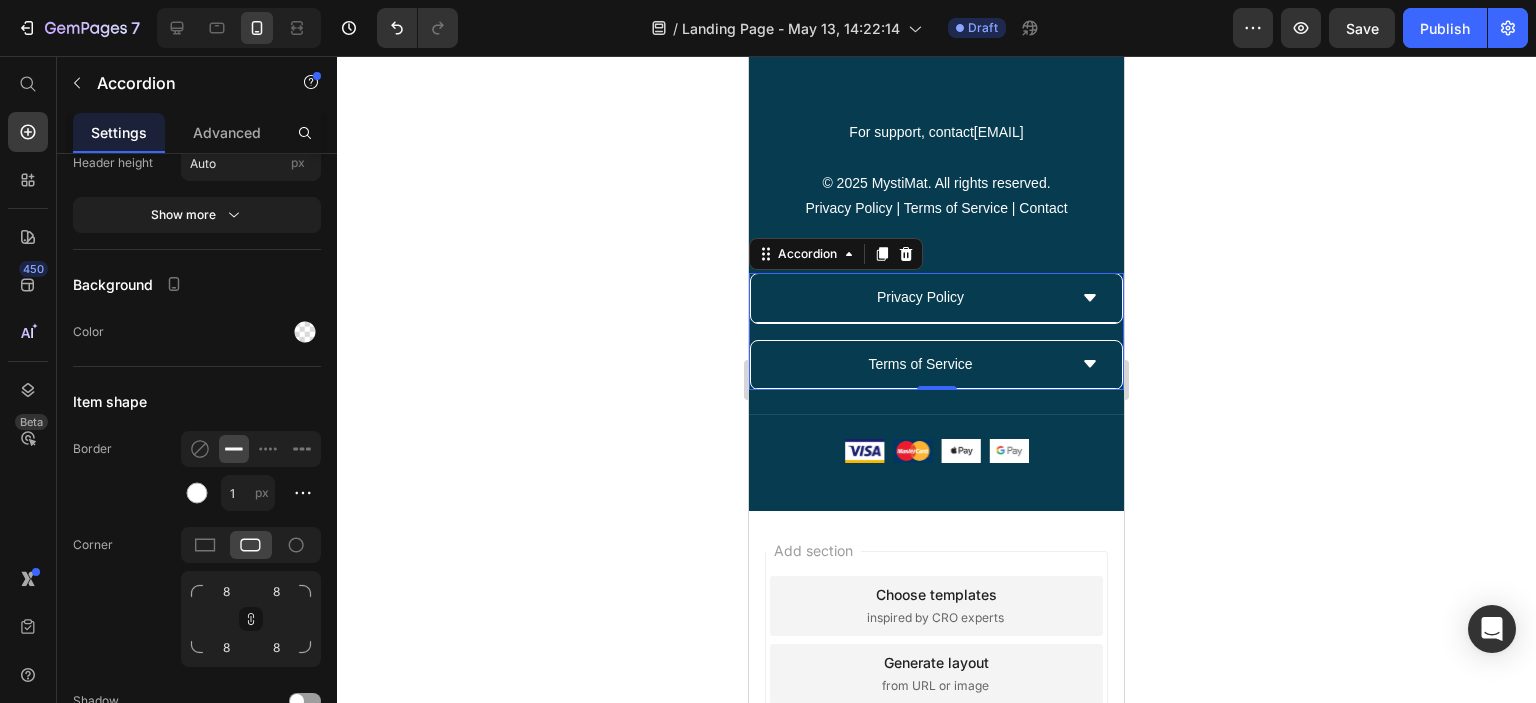 click on "Privacy Policy" at bounding box center [920, 297] 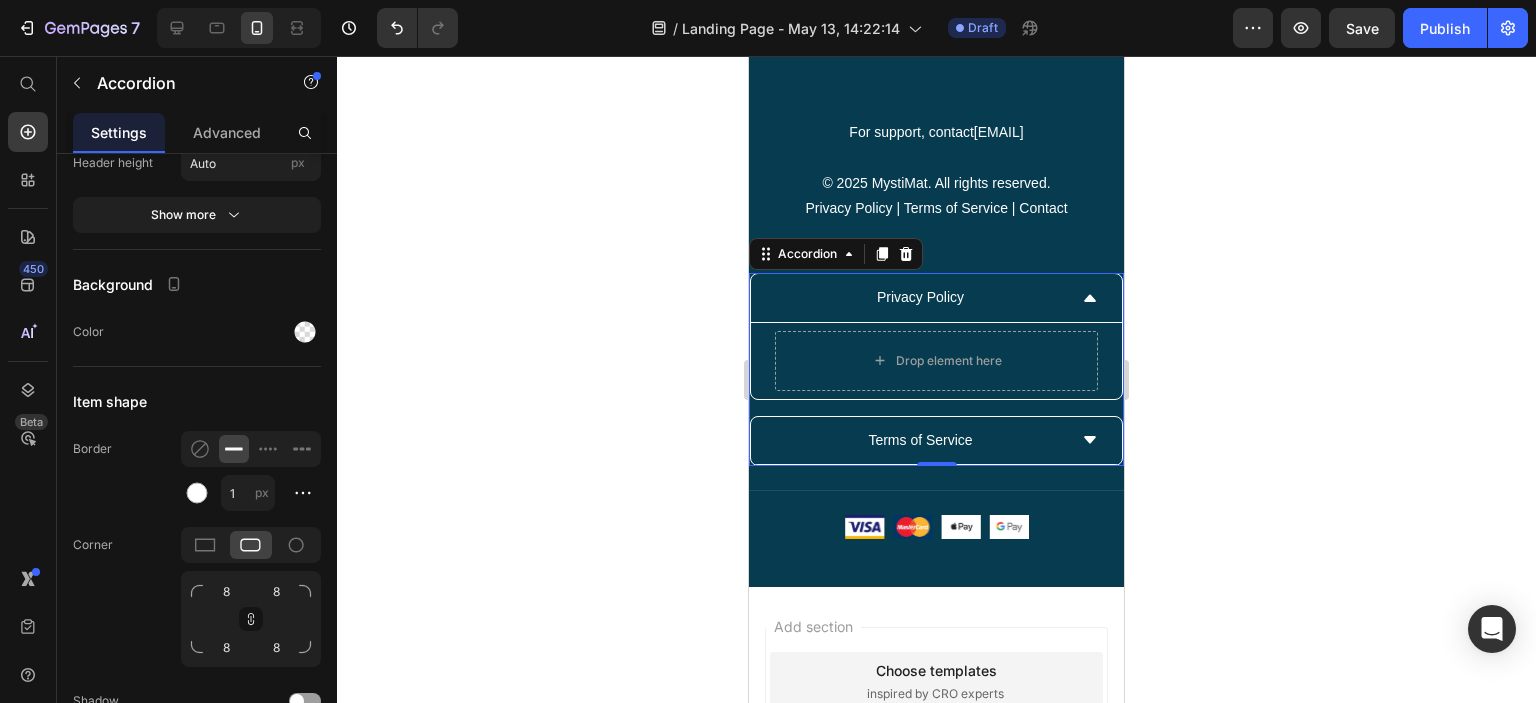 click on "Privacy Policy" at bounding box center (920, 297) 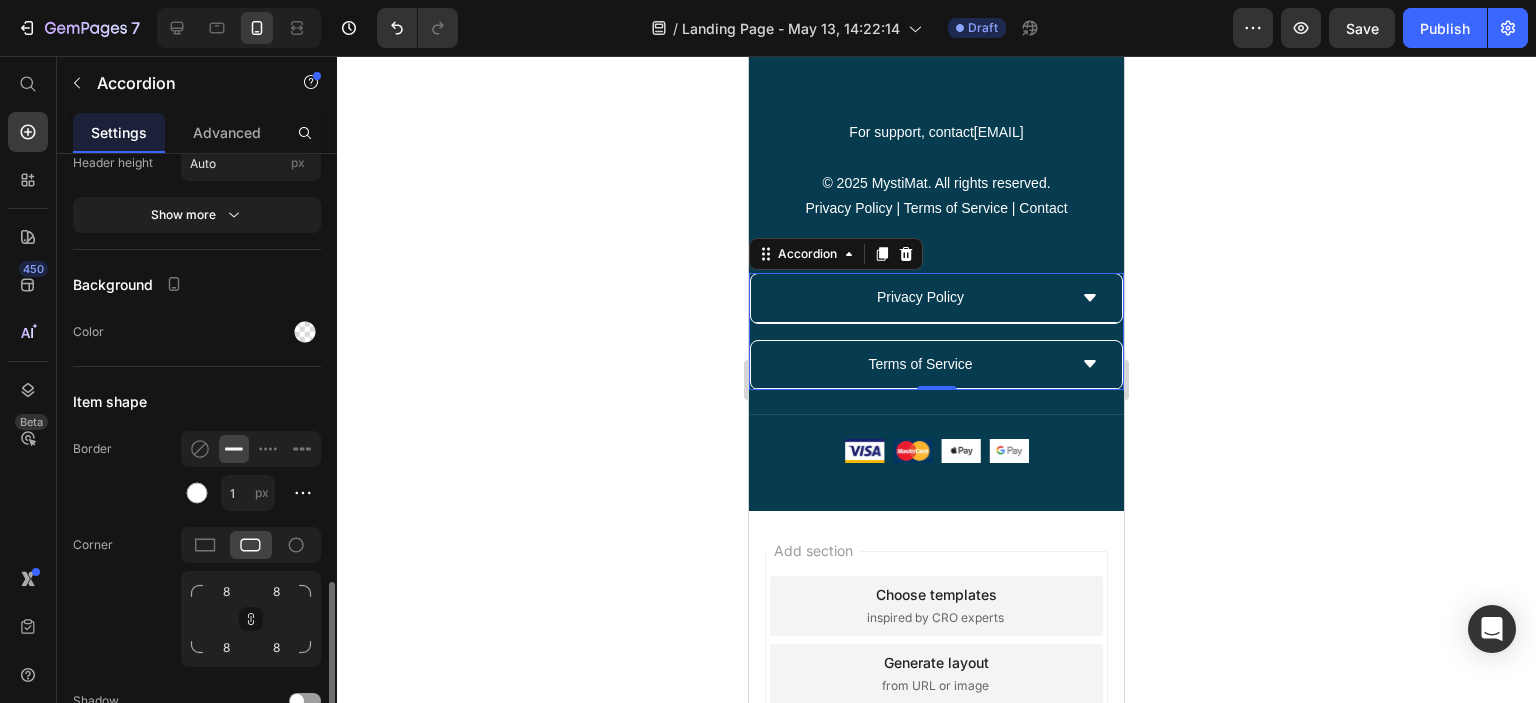 scroll, scrollTop: 1811, scrollLeft: 0, axis: vertical 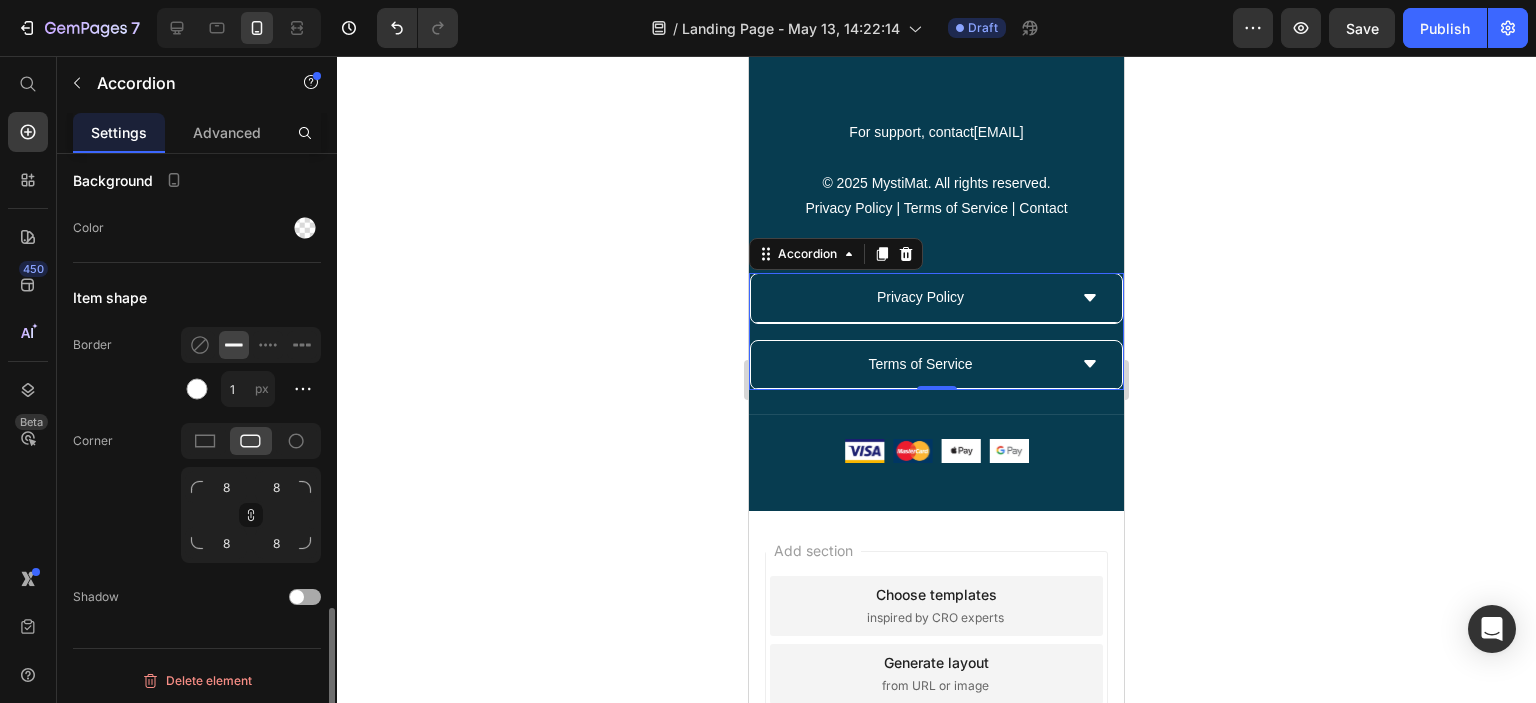 click 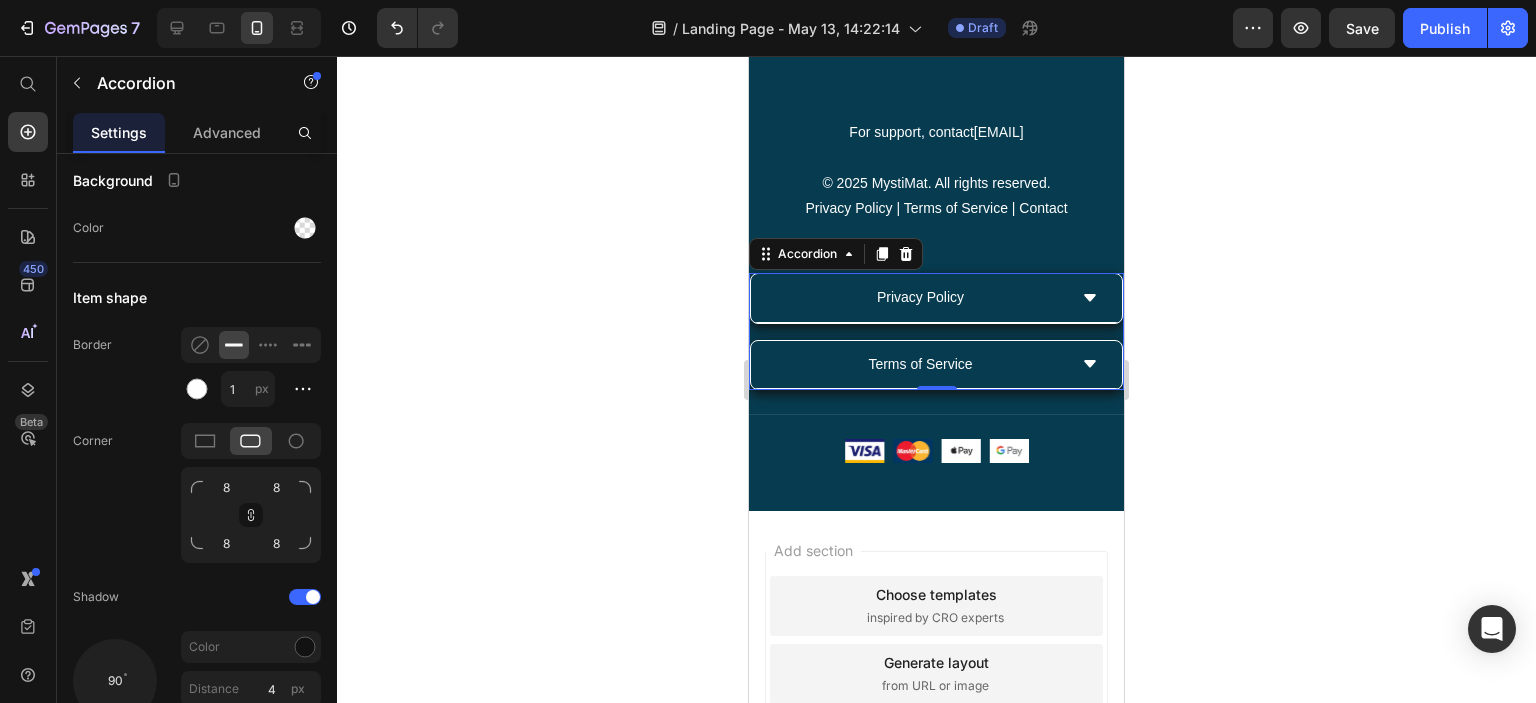 click 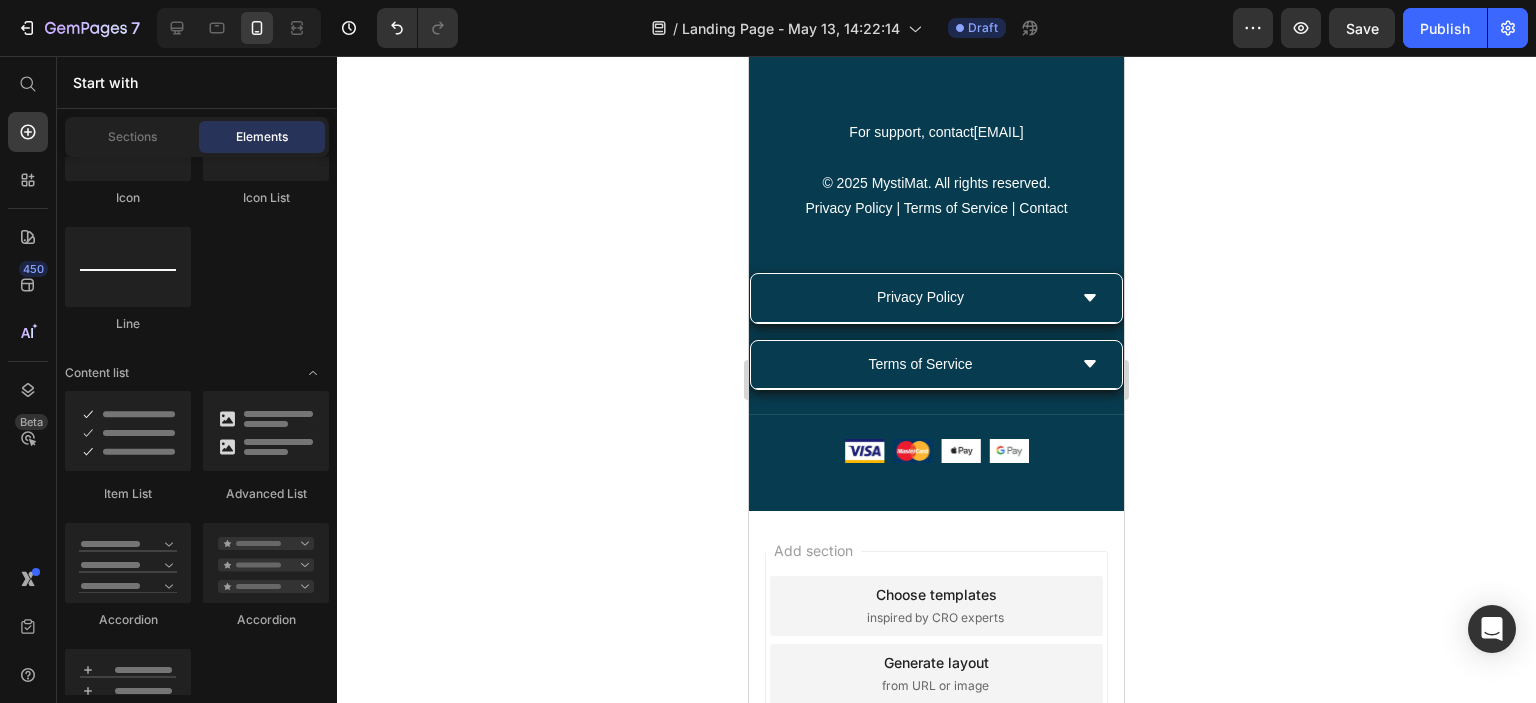 scroll, scrollTop: 1512, scrollLeft: 0, axis: vertical 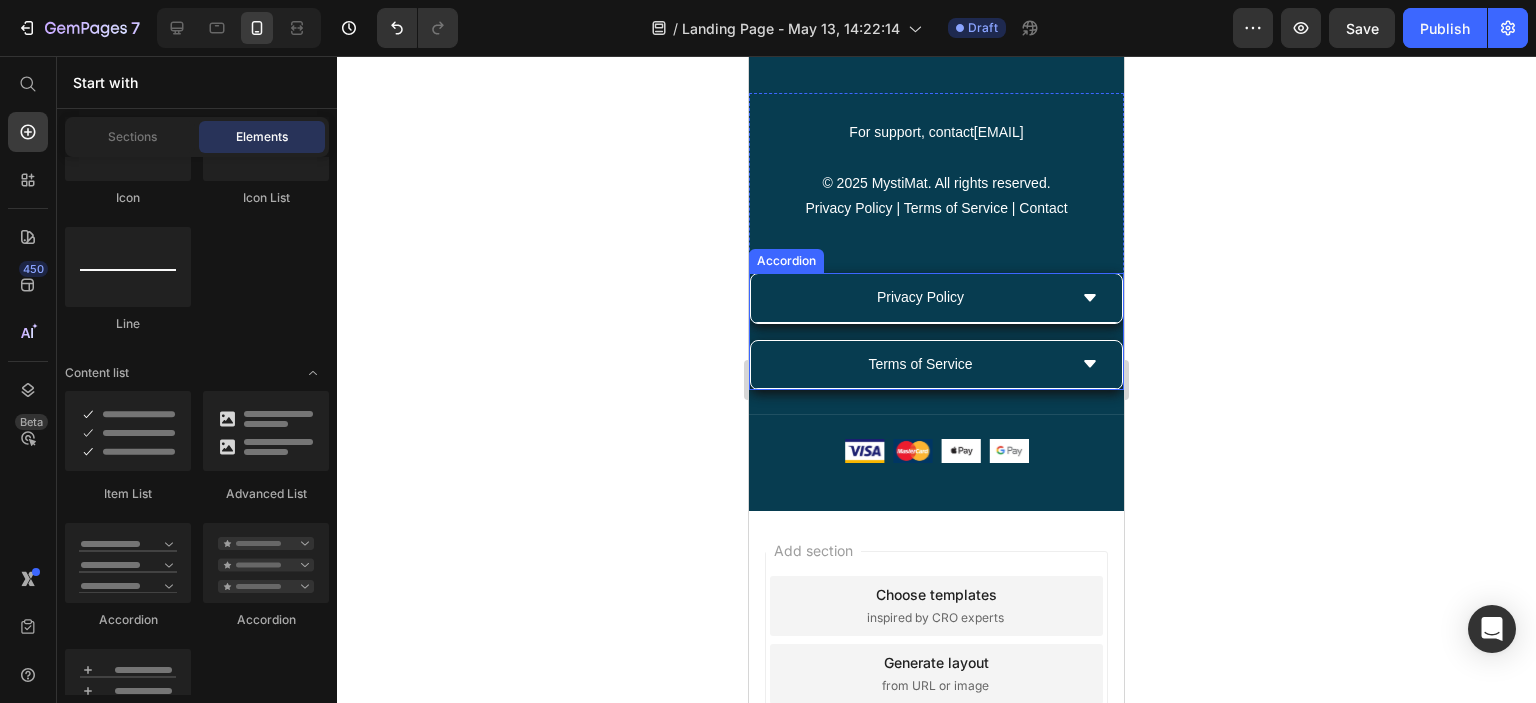 click on "Privacy Policy" at bounding box center (920, 297) 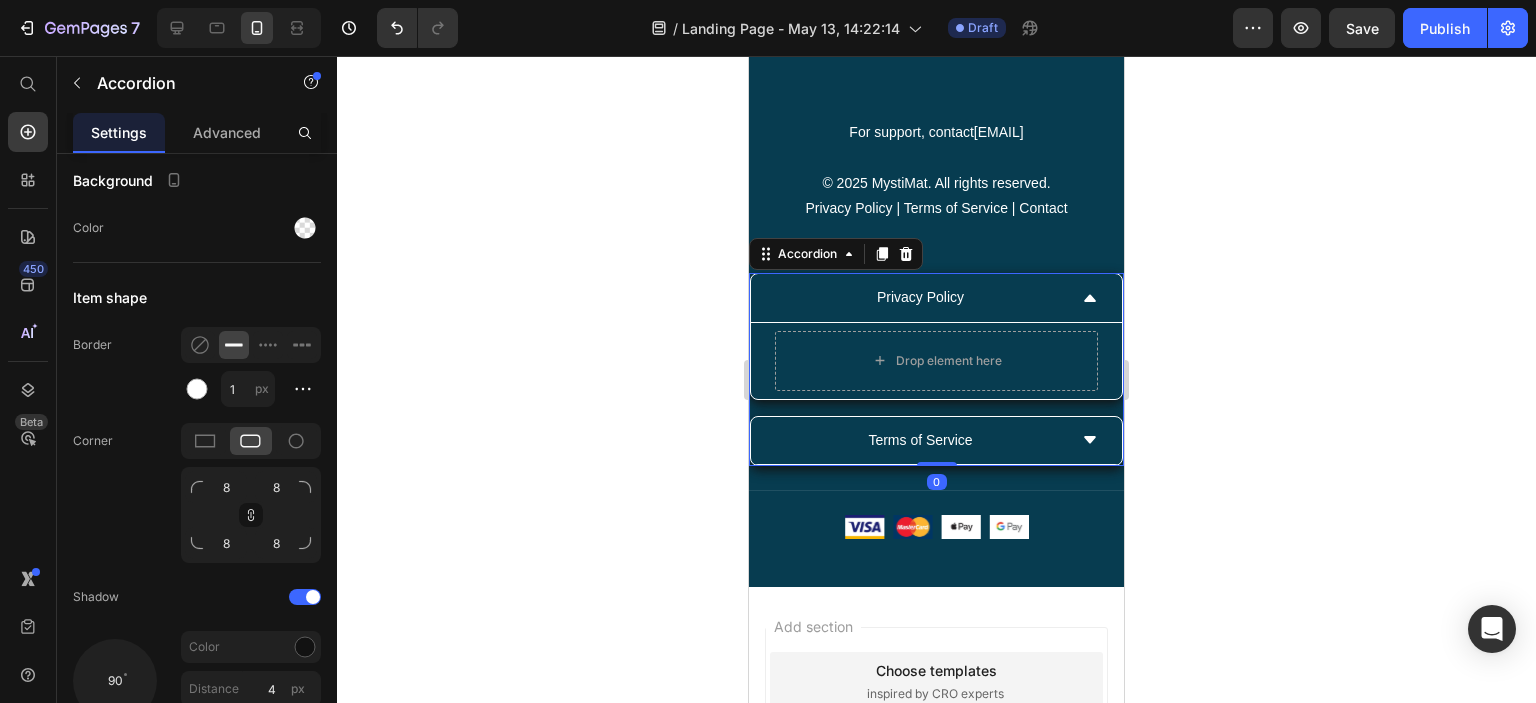 scroll, scrollTop: 1811, scrollLeft: 0, axis: vertical 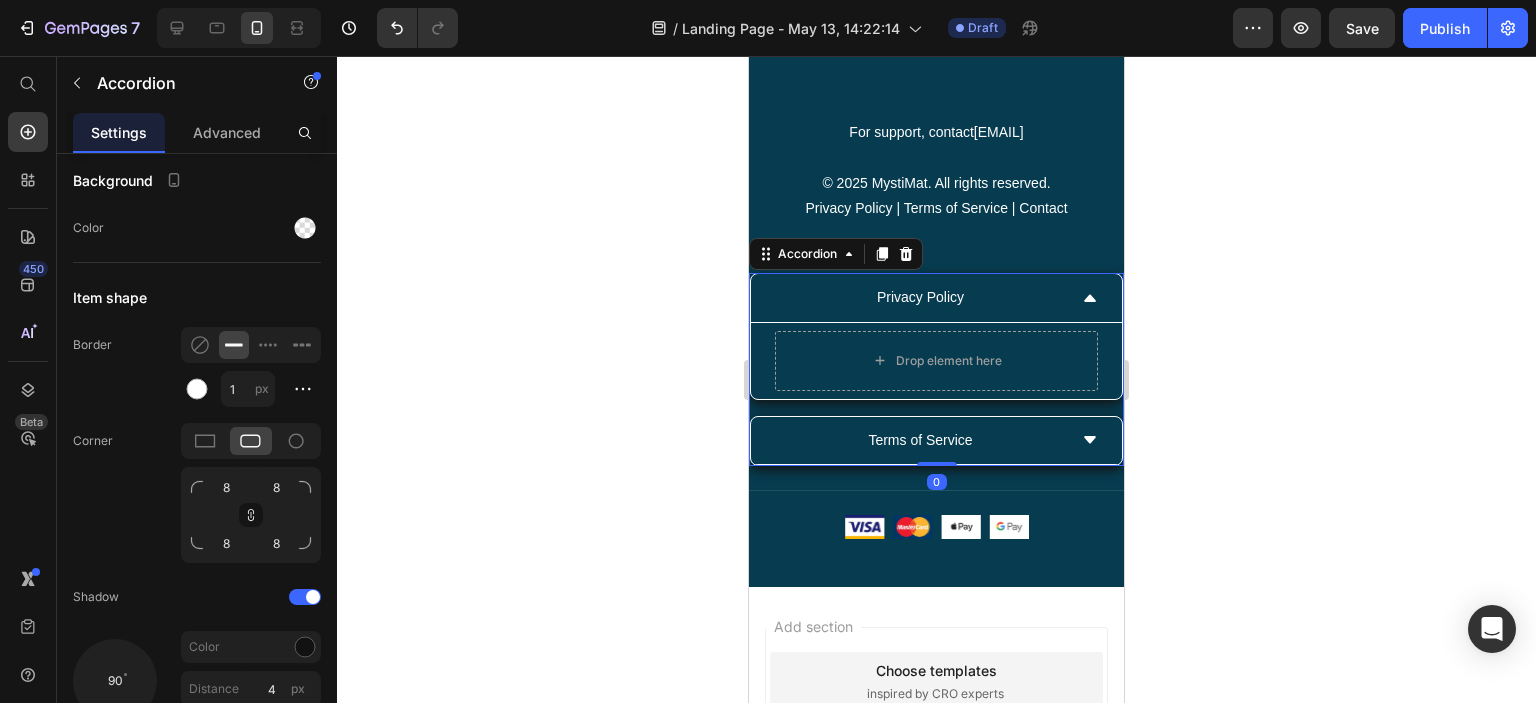 click on "Privacy Policy" at bounding box center [920, 297] 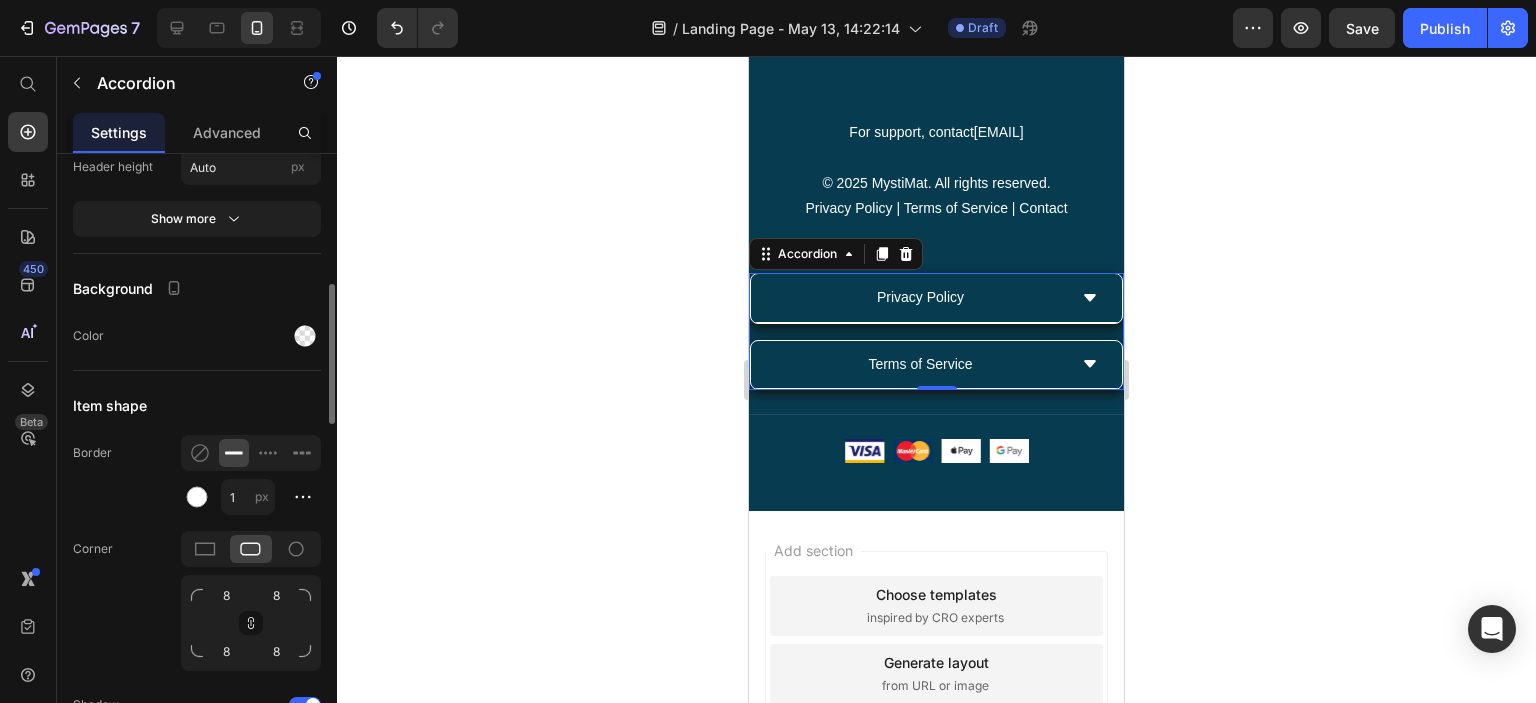 scroll, scrollTop: 1379, scrollLeft: 0, axis: vertical 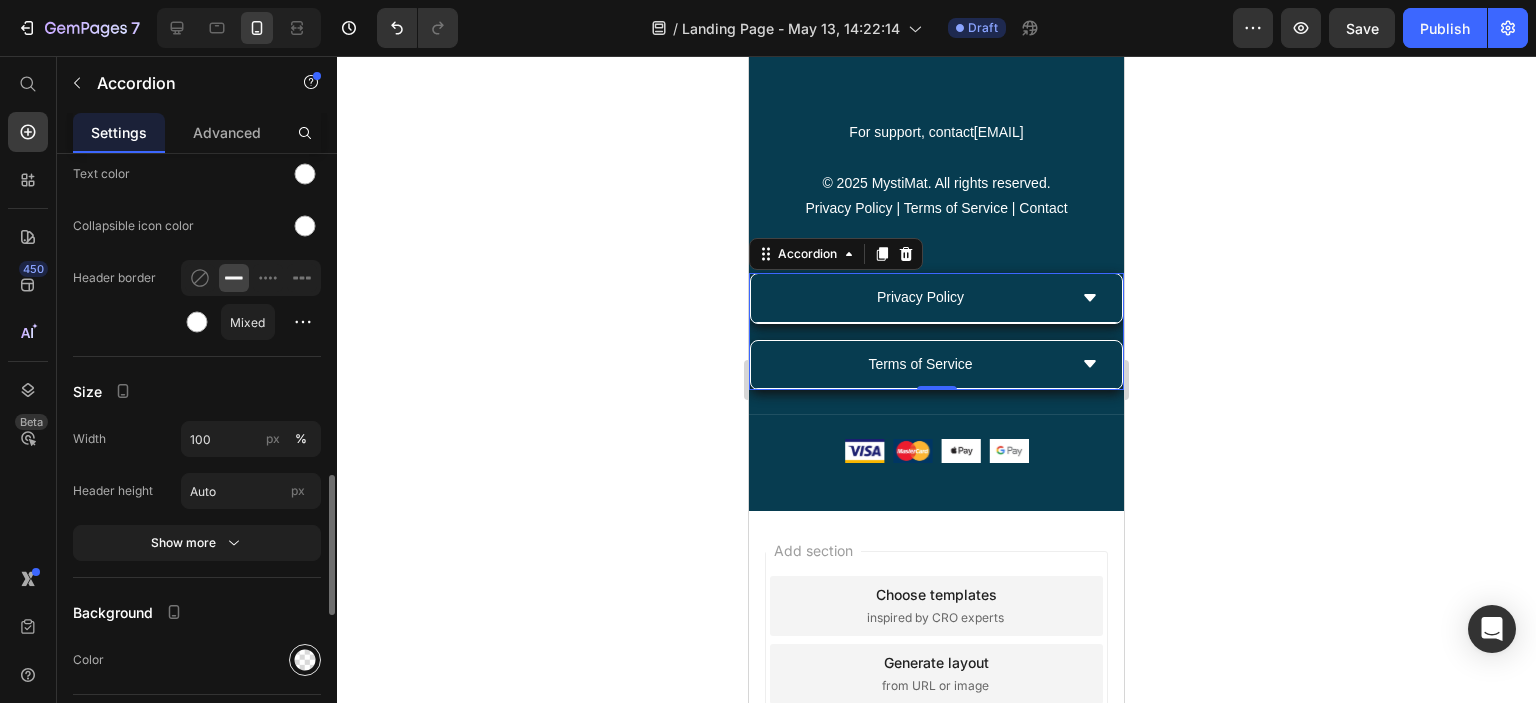 click 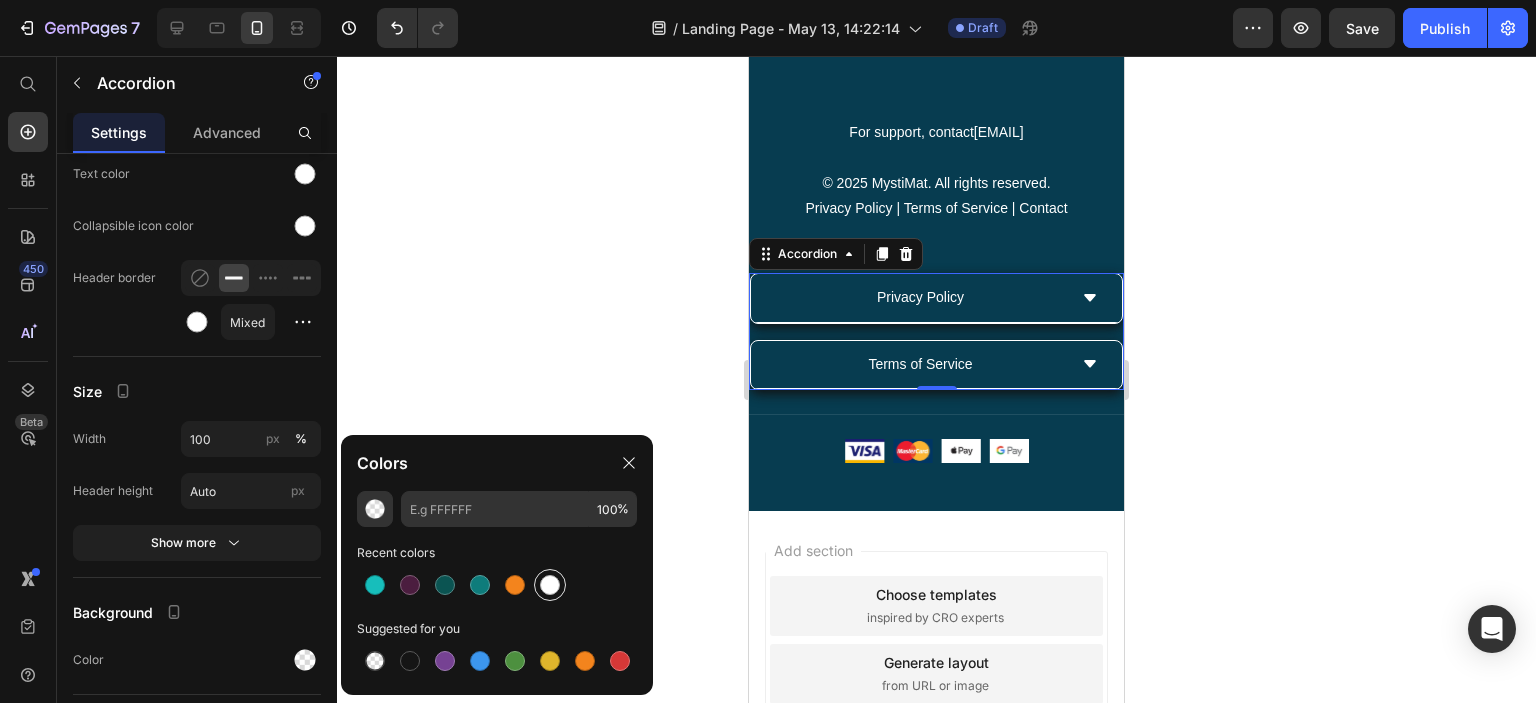 click at bounding box center [550, 585] 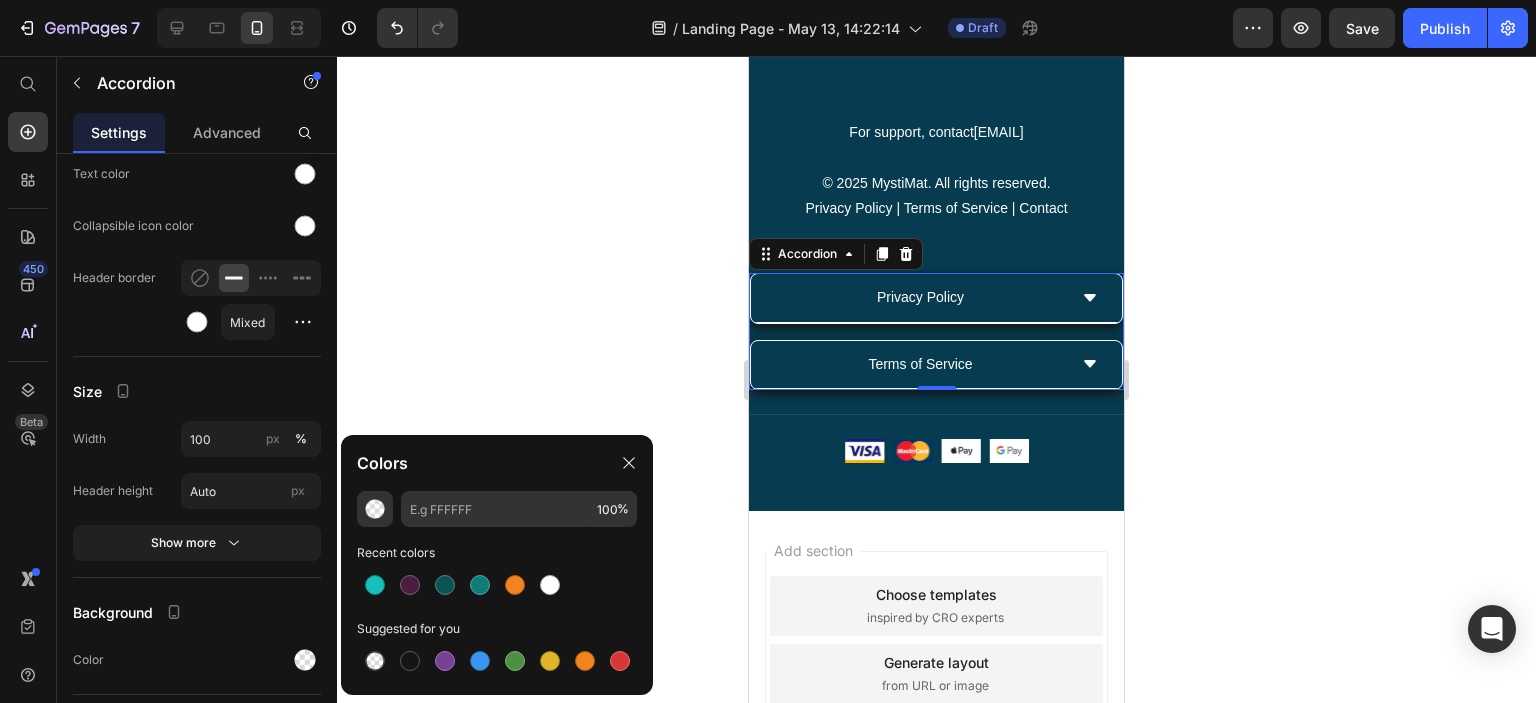 type on "FFFFFF" 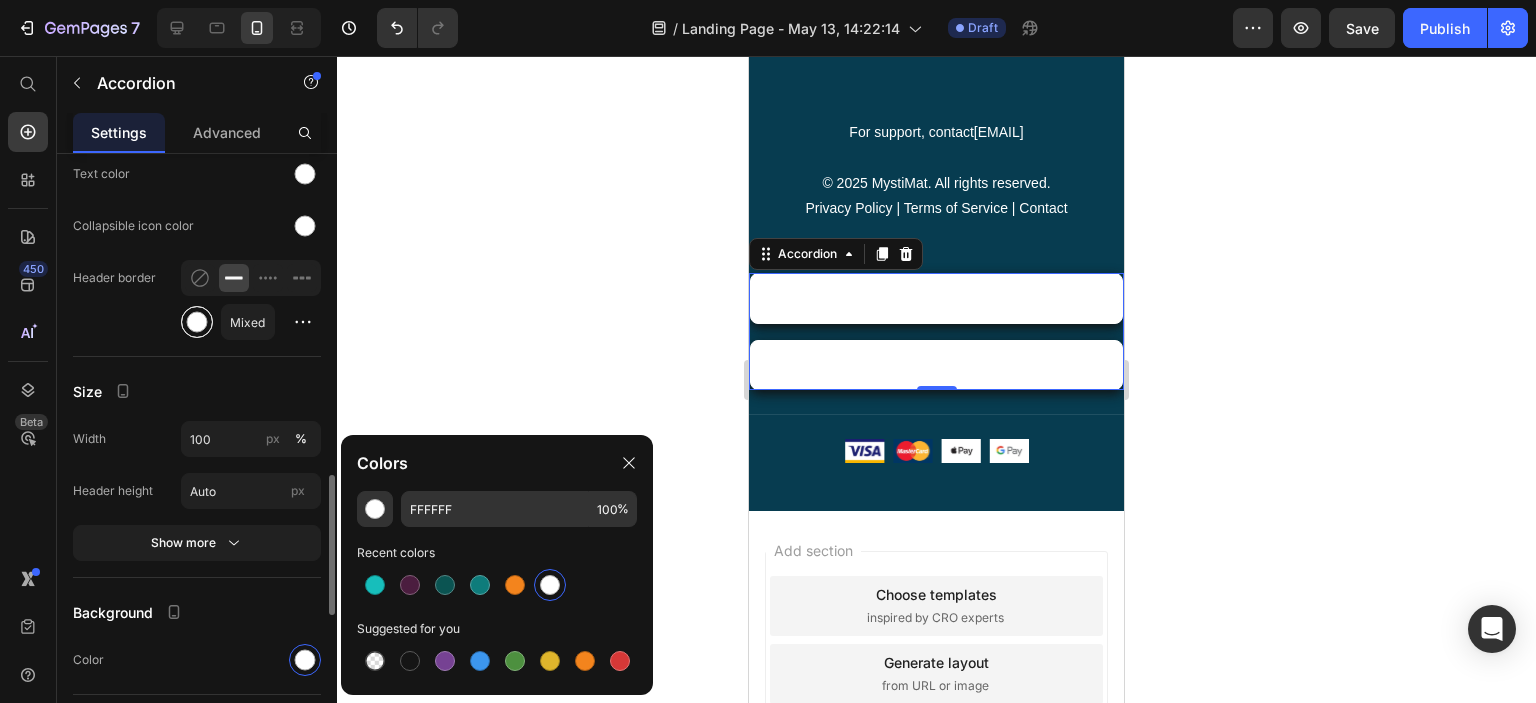 click at bounding box center [197, 322] 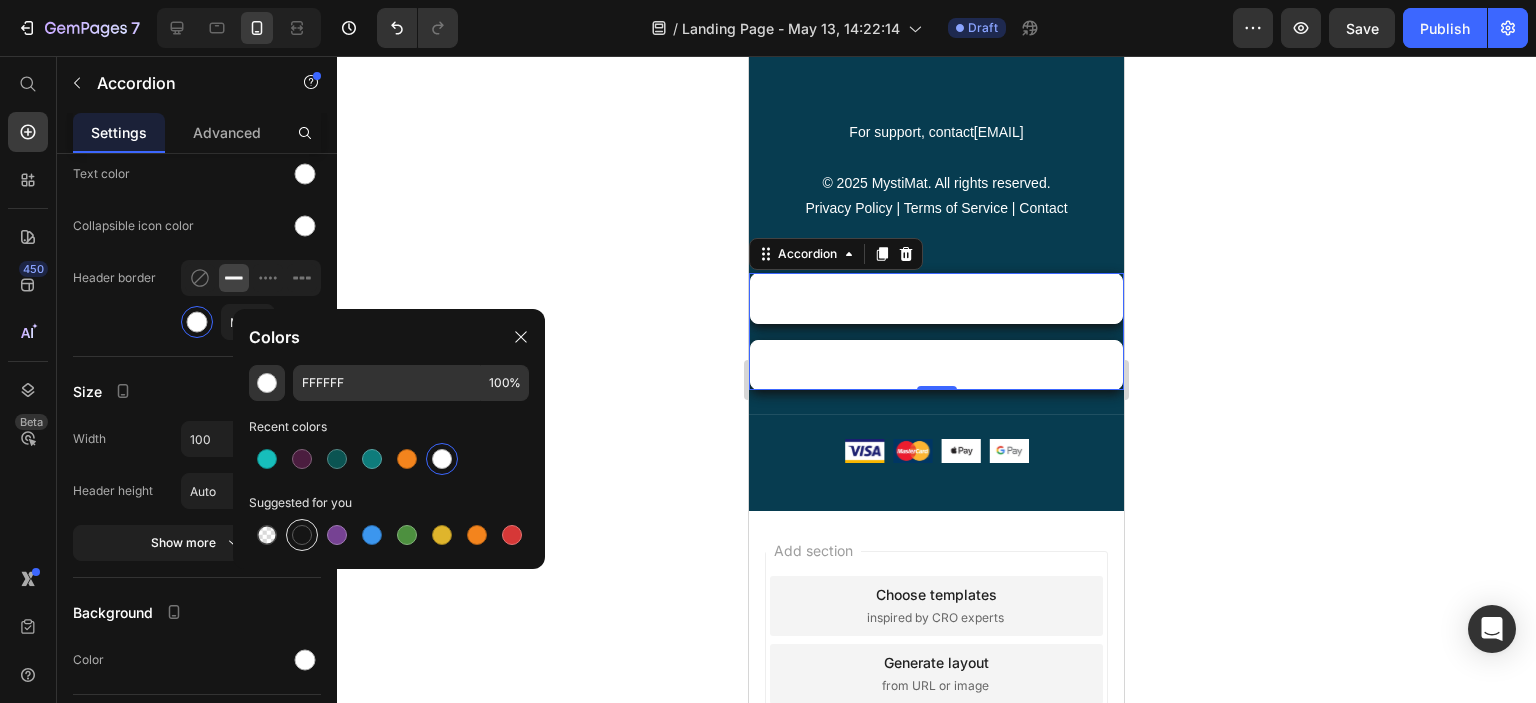 click at bounding box center [302, 535] 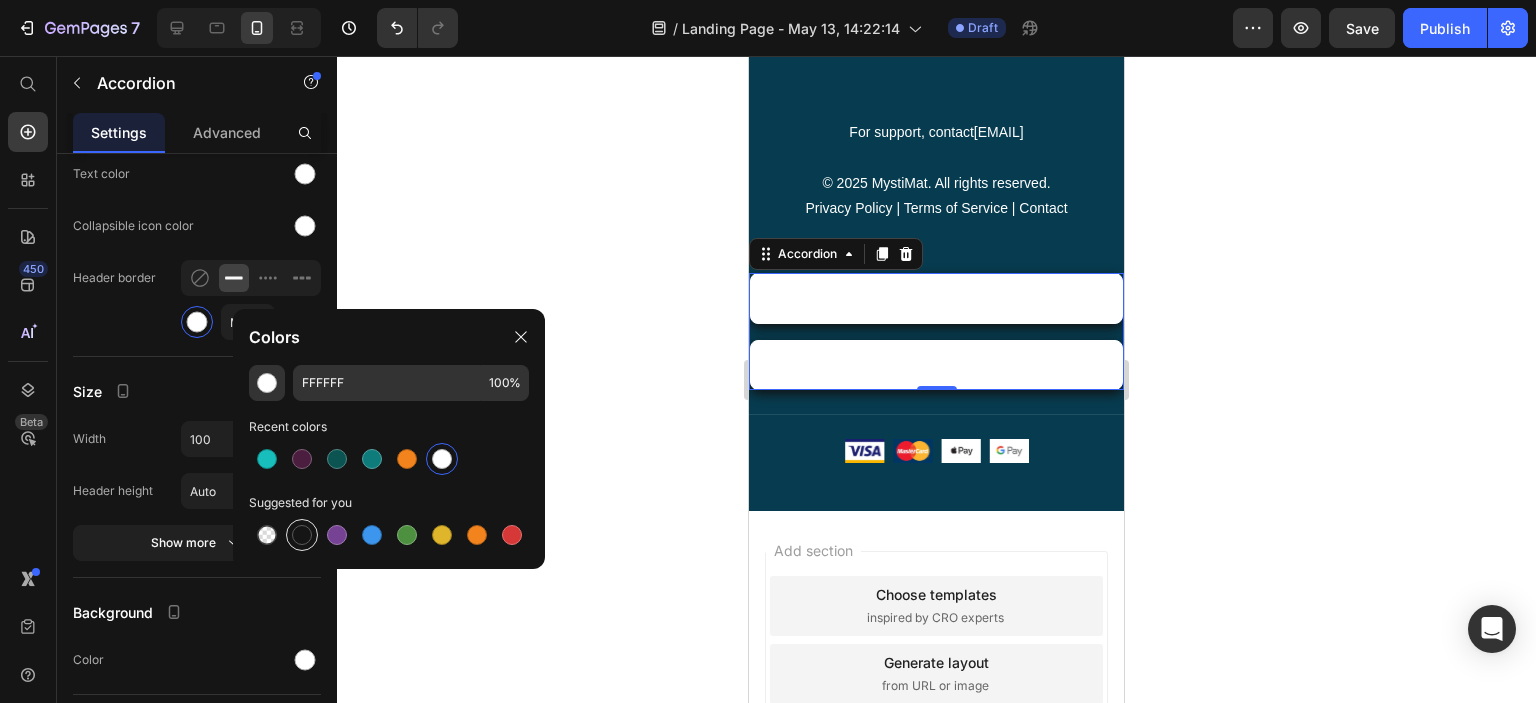 type on "151515" 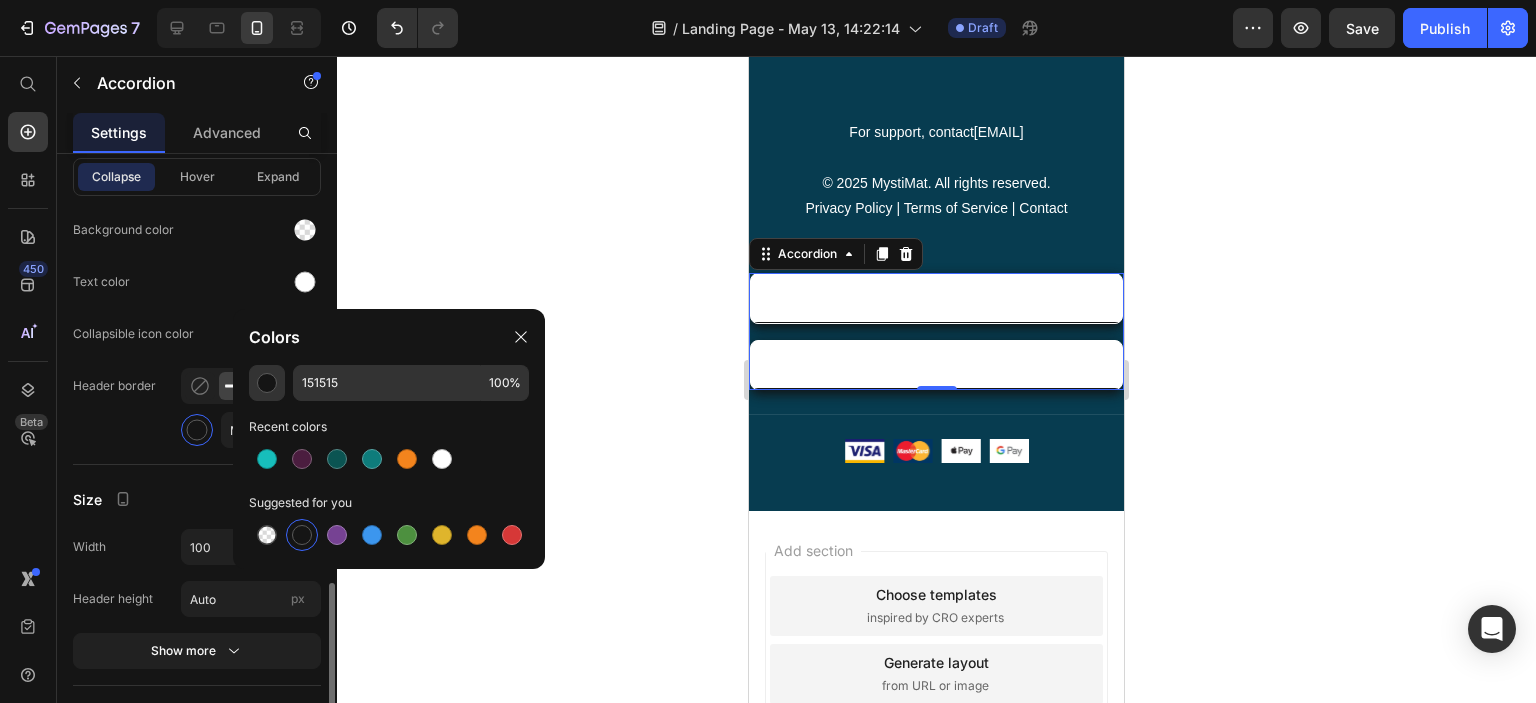 scroll, scrollTop: 1163, scrollLeft: 0, axis: vertical 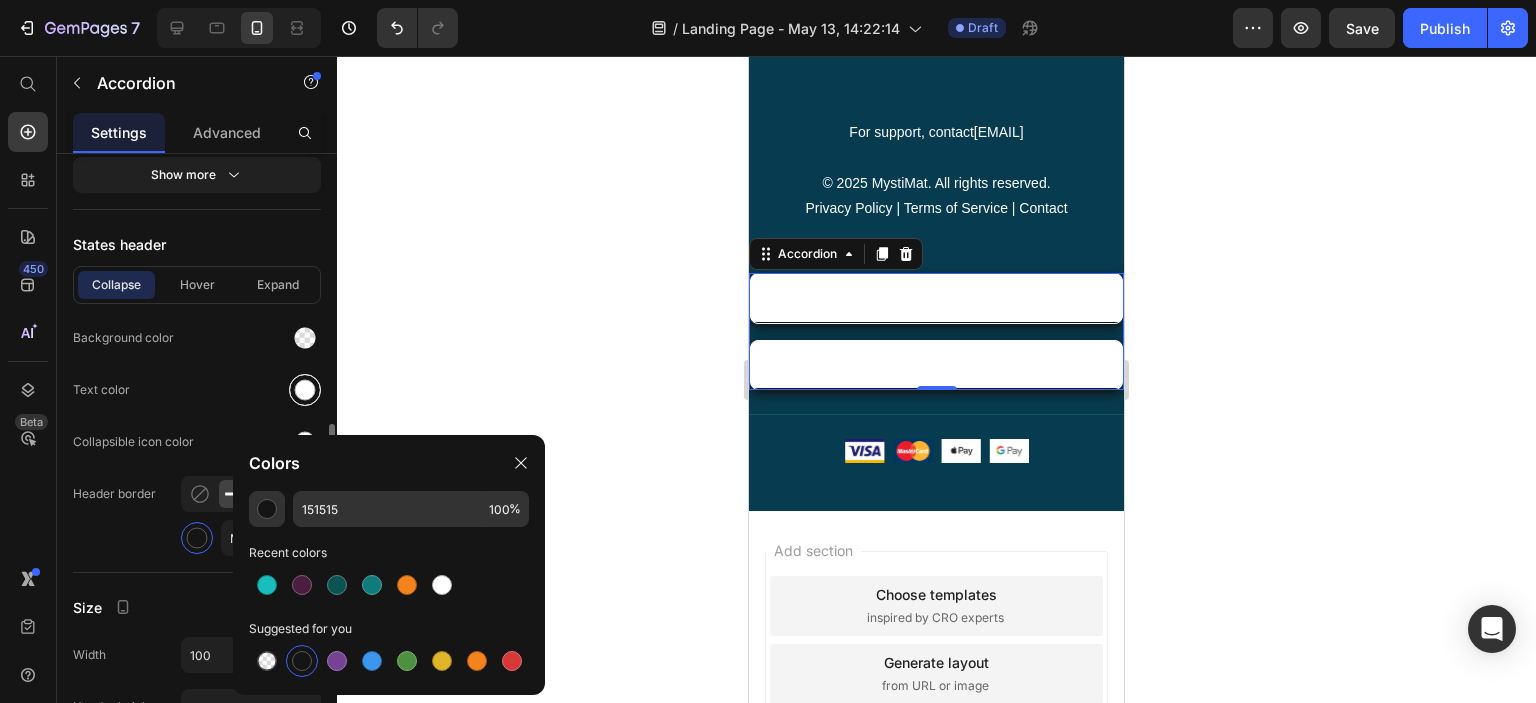 click at bounding box center (305, 390) 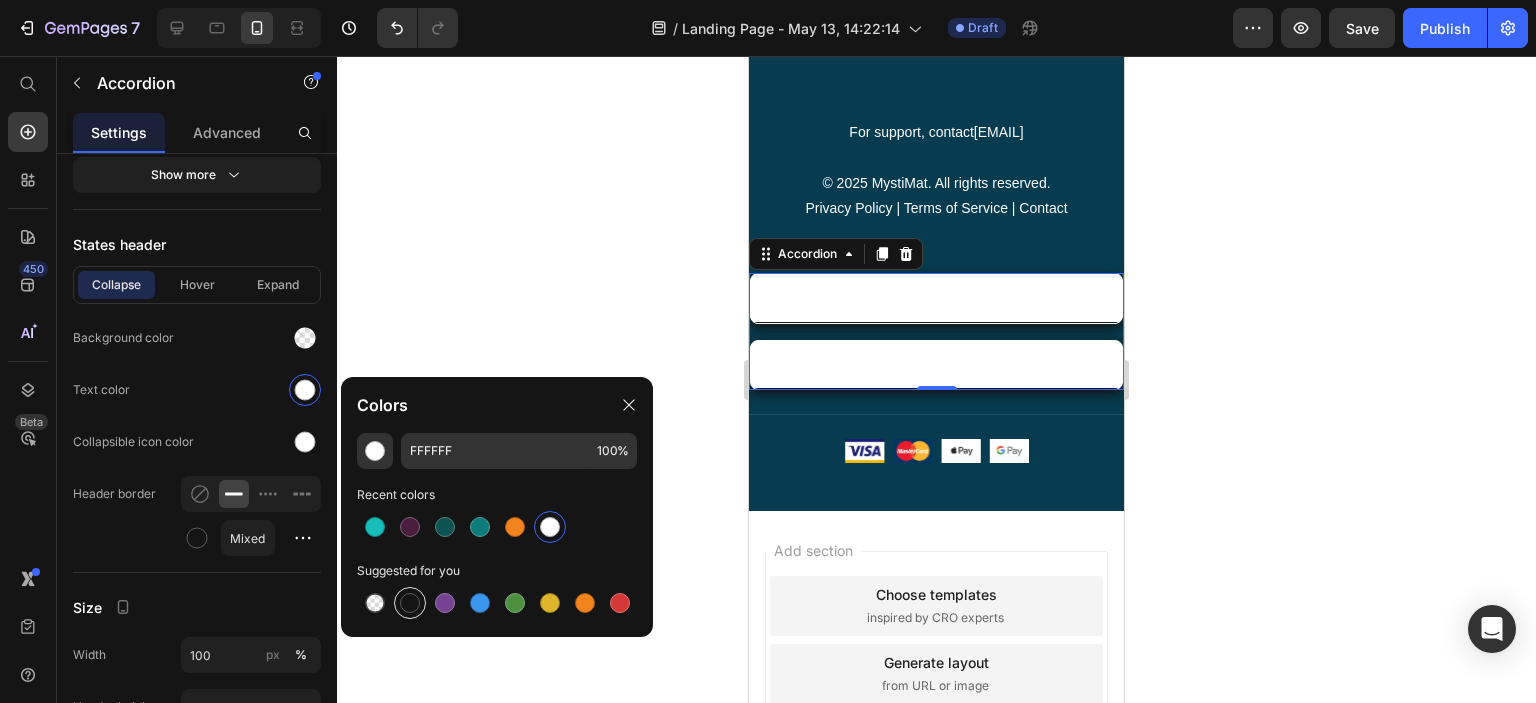 click at bounding box center [410, 603] 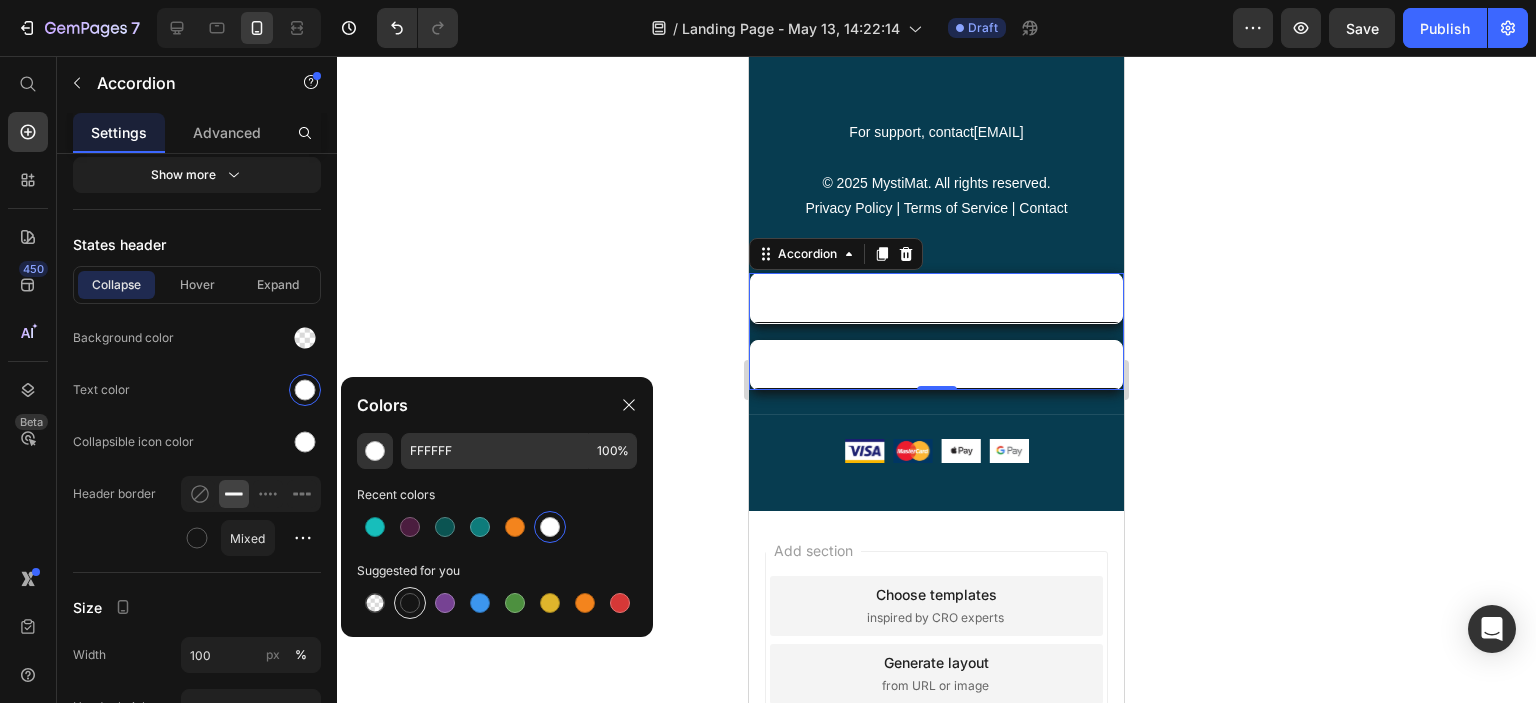 type on "151515" 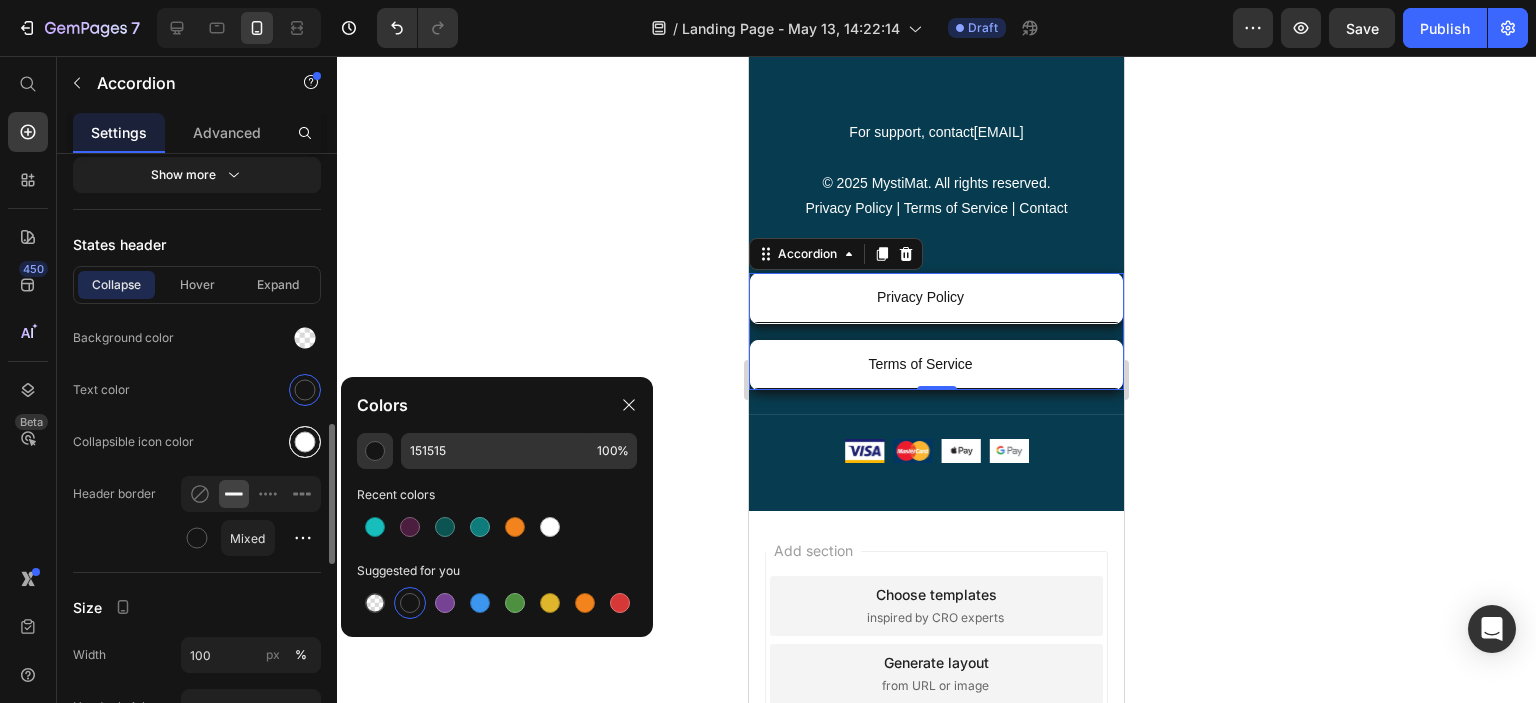 click at bounding box center [305, 442] 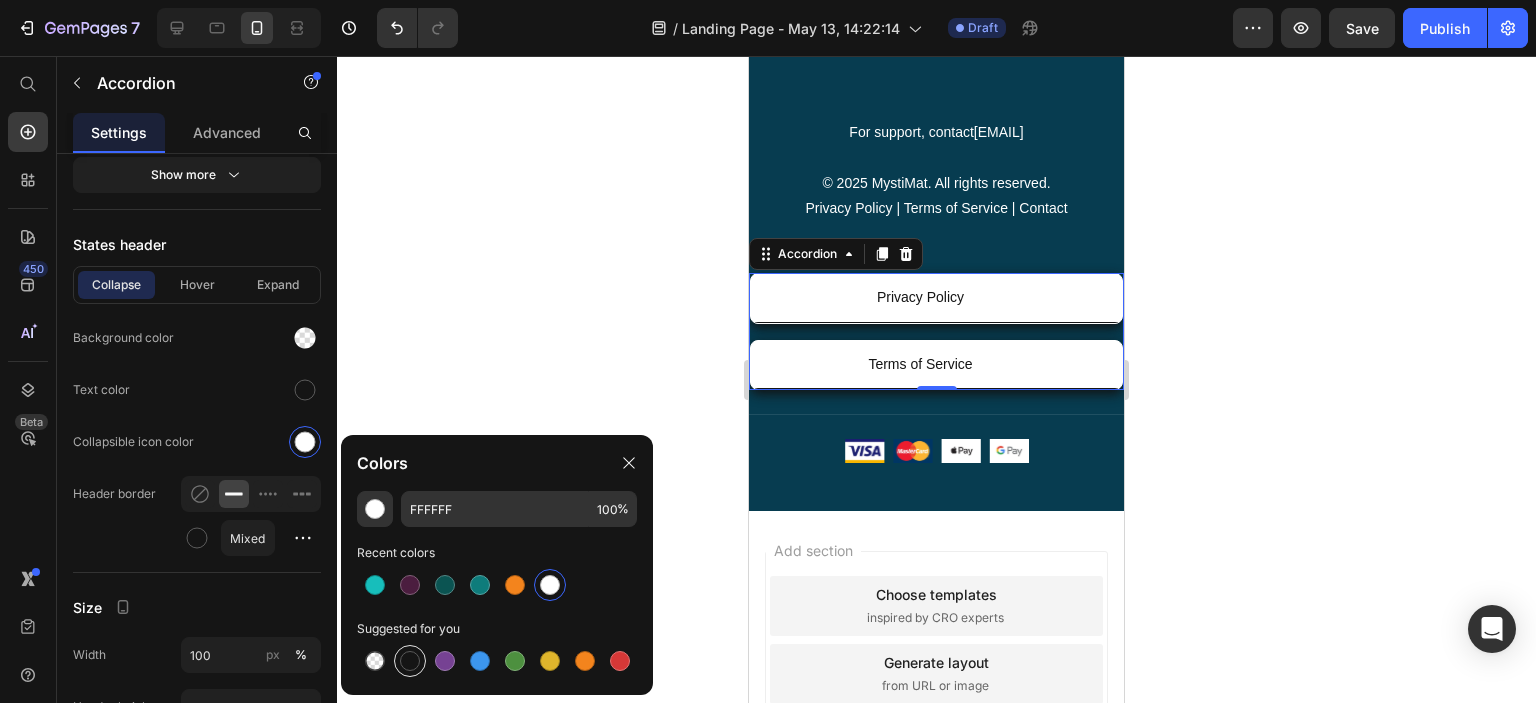 click at bounding box center [410, 661] 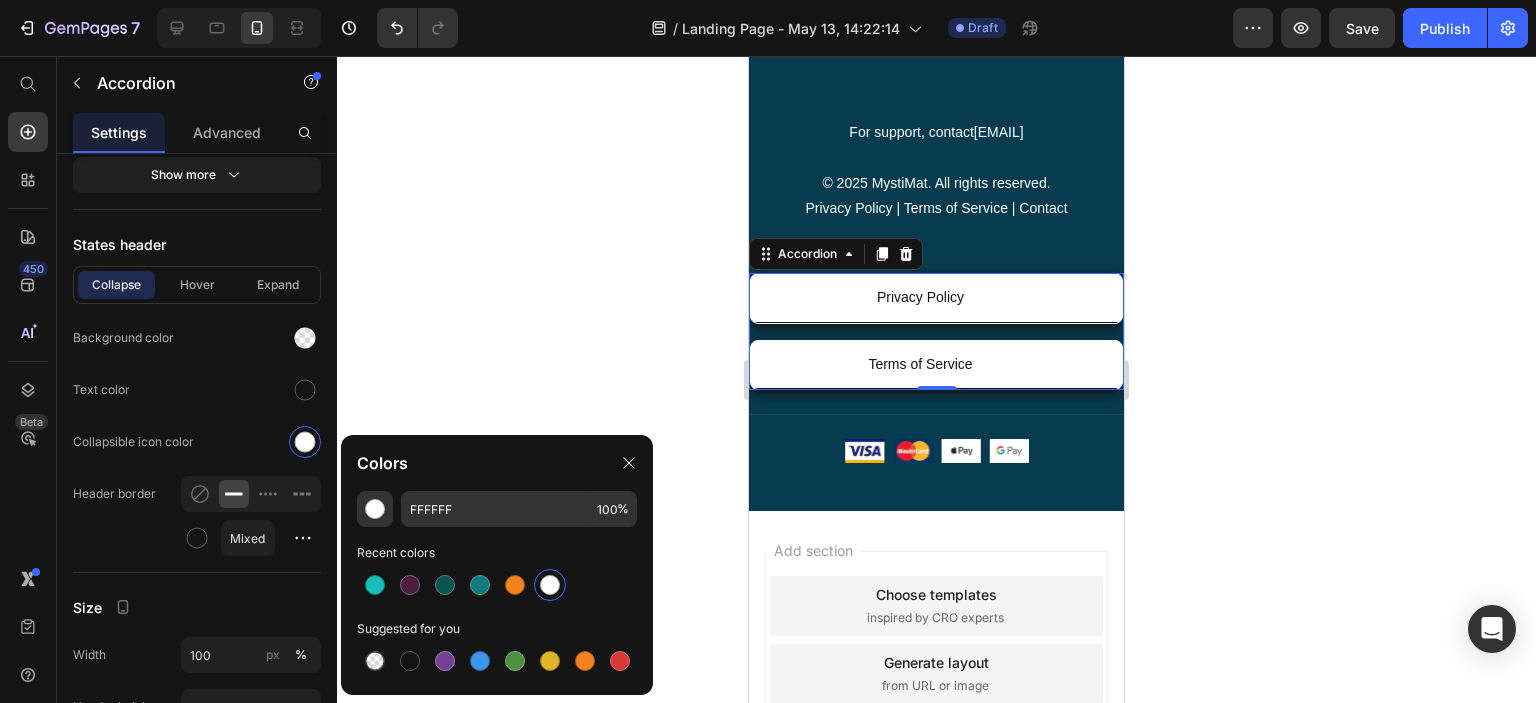 type on "151515" 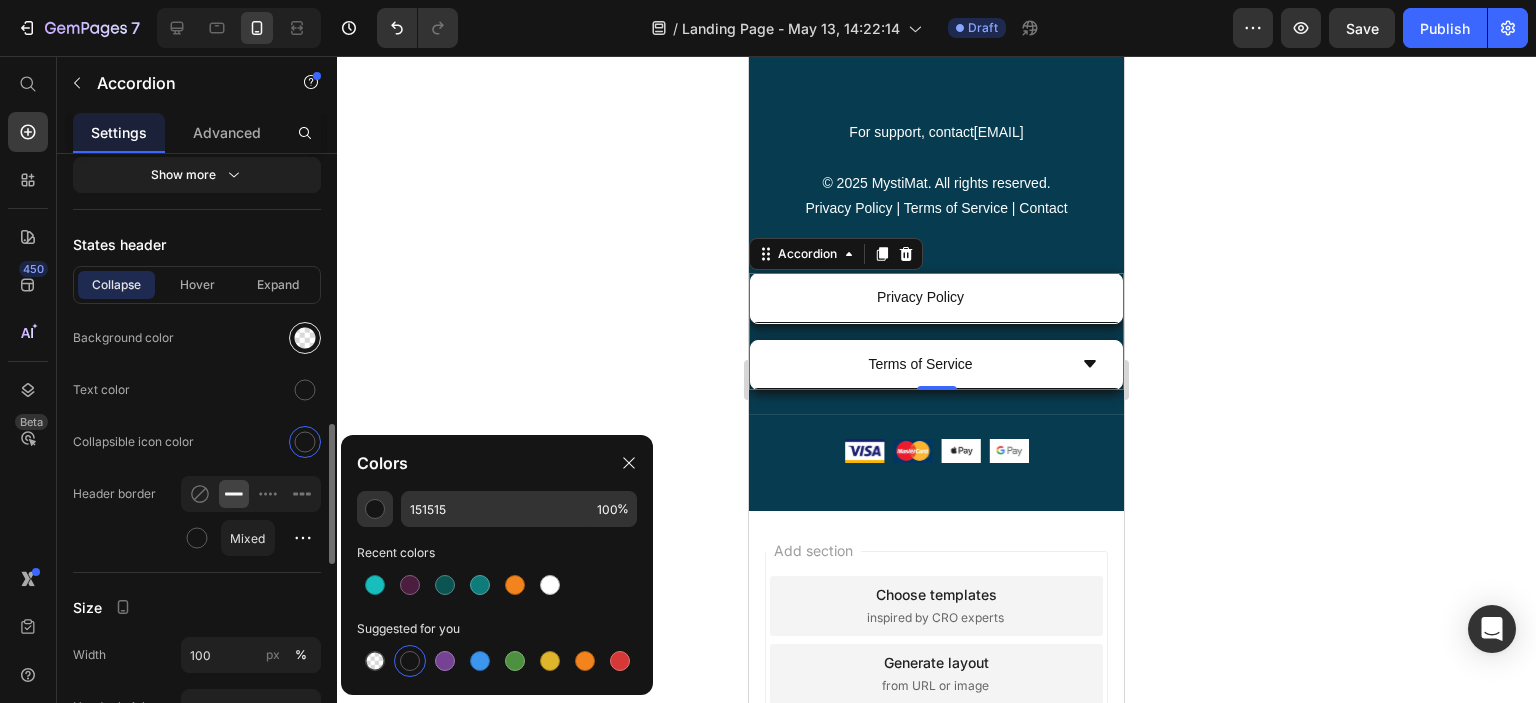 click at bounding box center [305, 338] 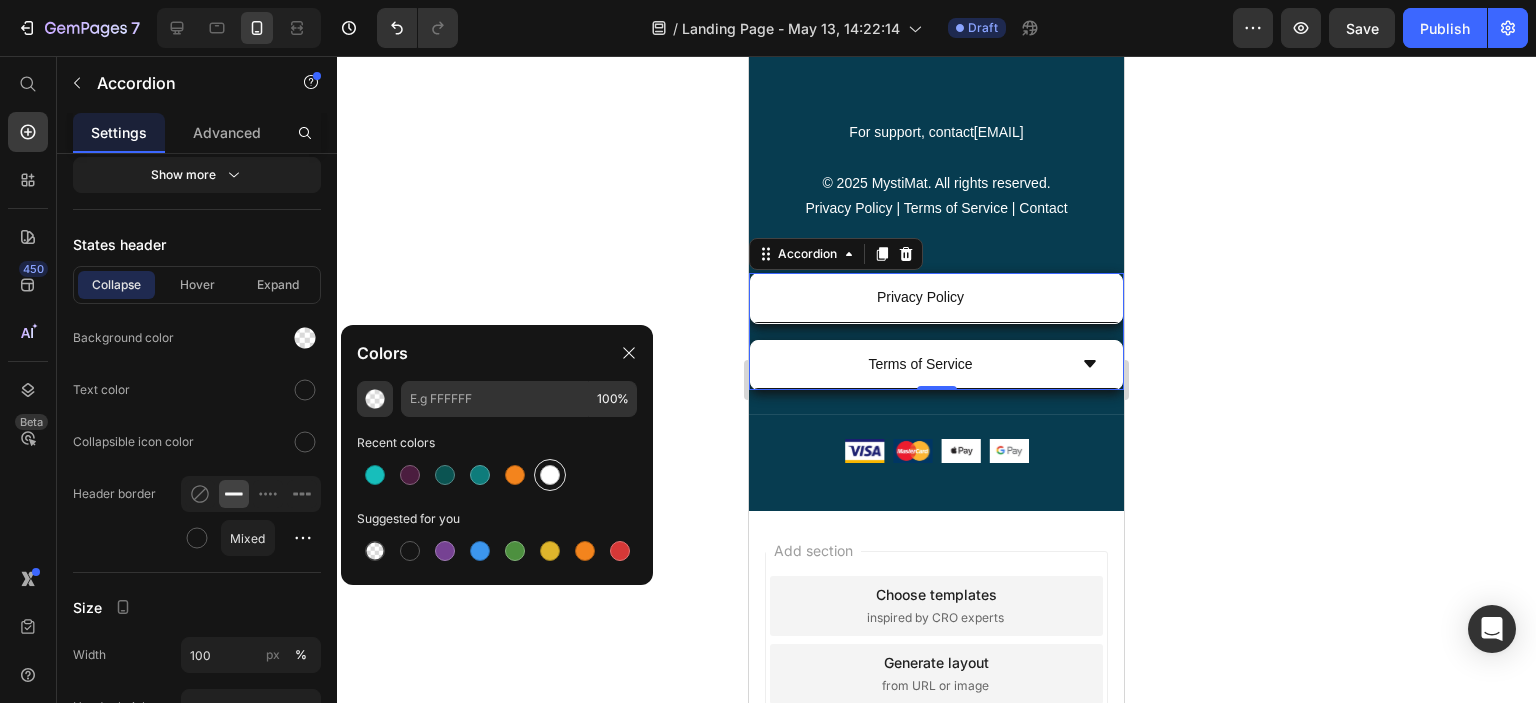 click at bounding box center (550, 475) 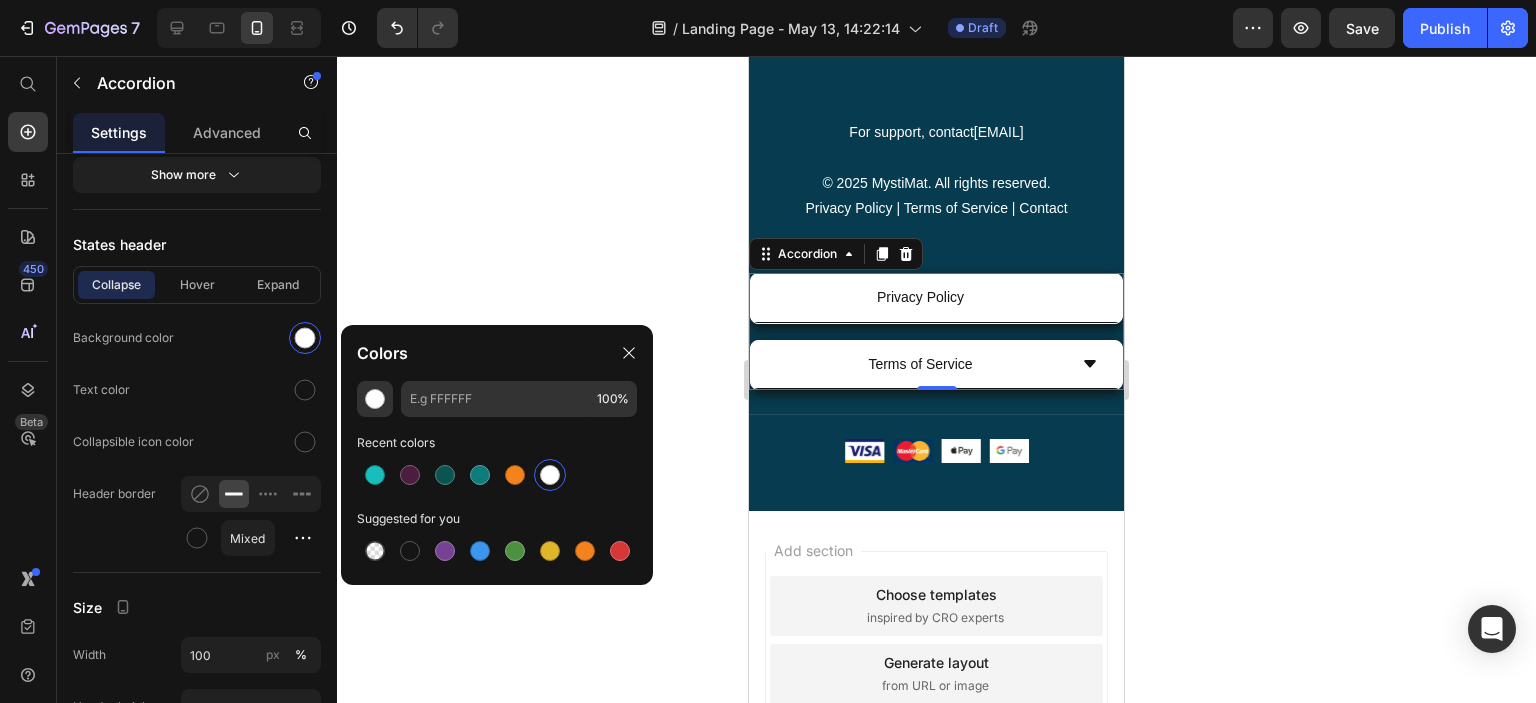 type on "FFFFFF" 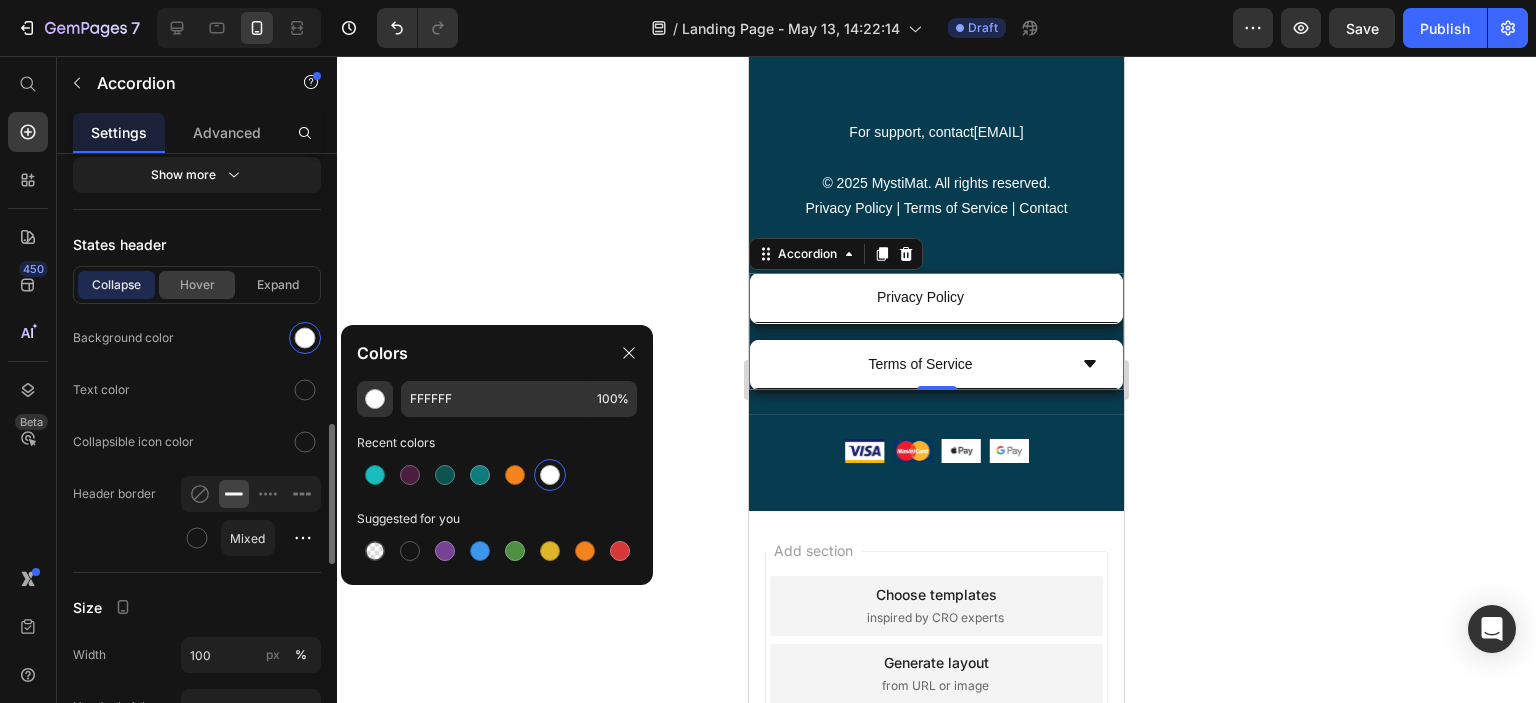 click on "Hover" at bounding box center [197, 285] 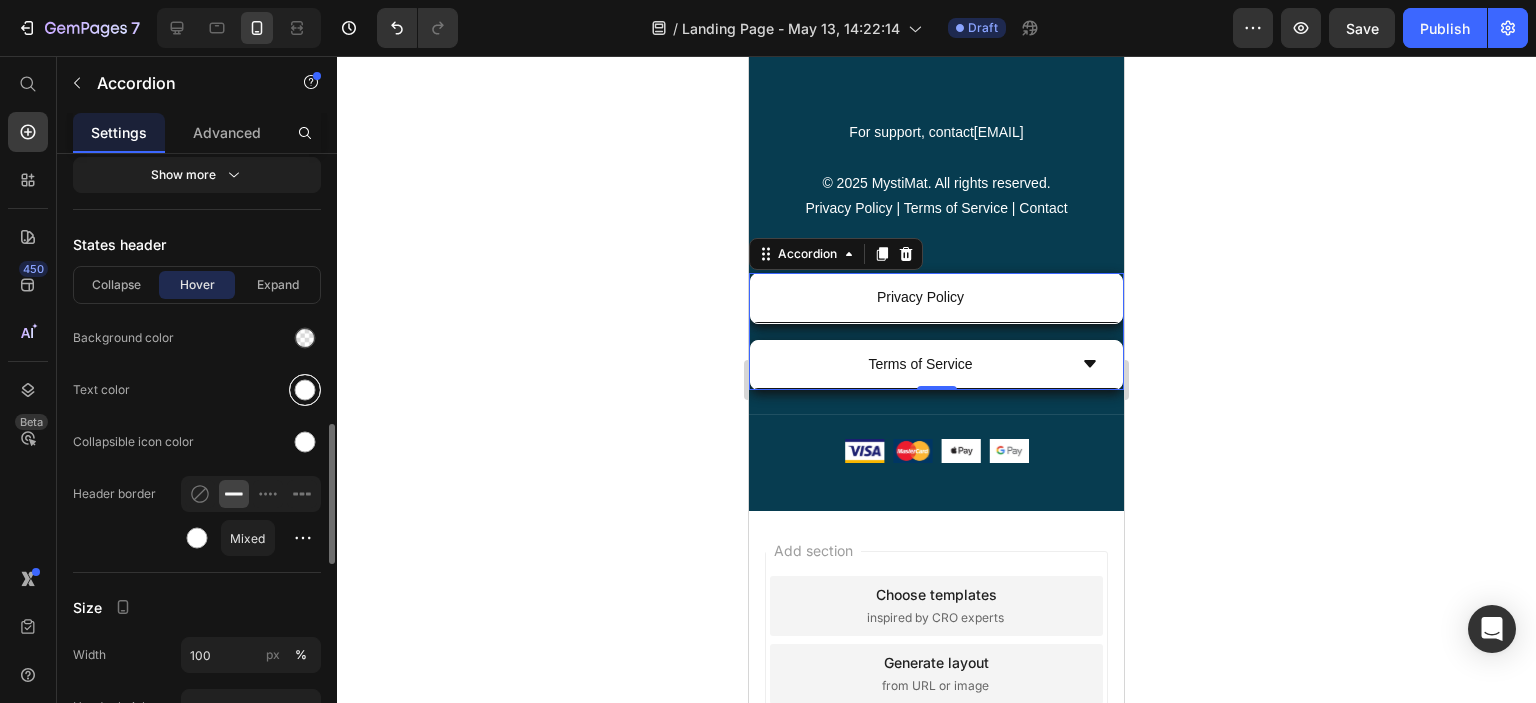 click at bounding box center (305, 390) 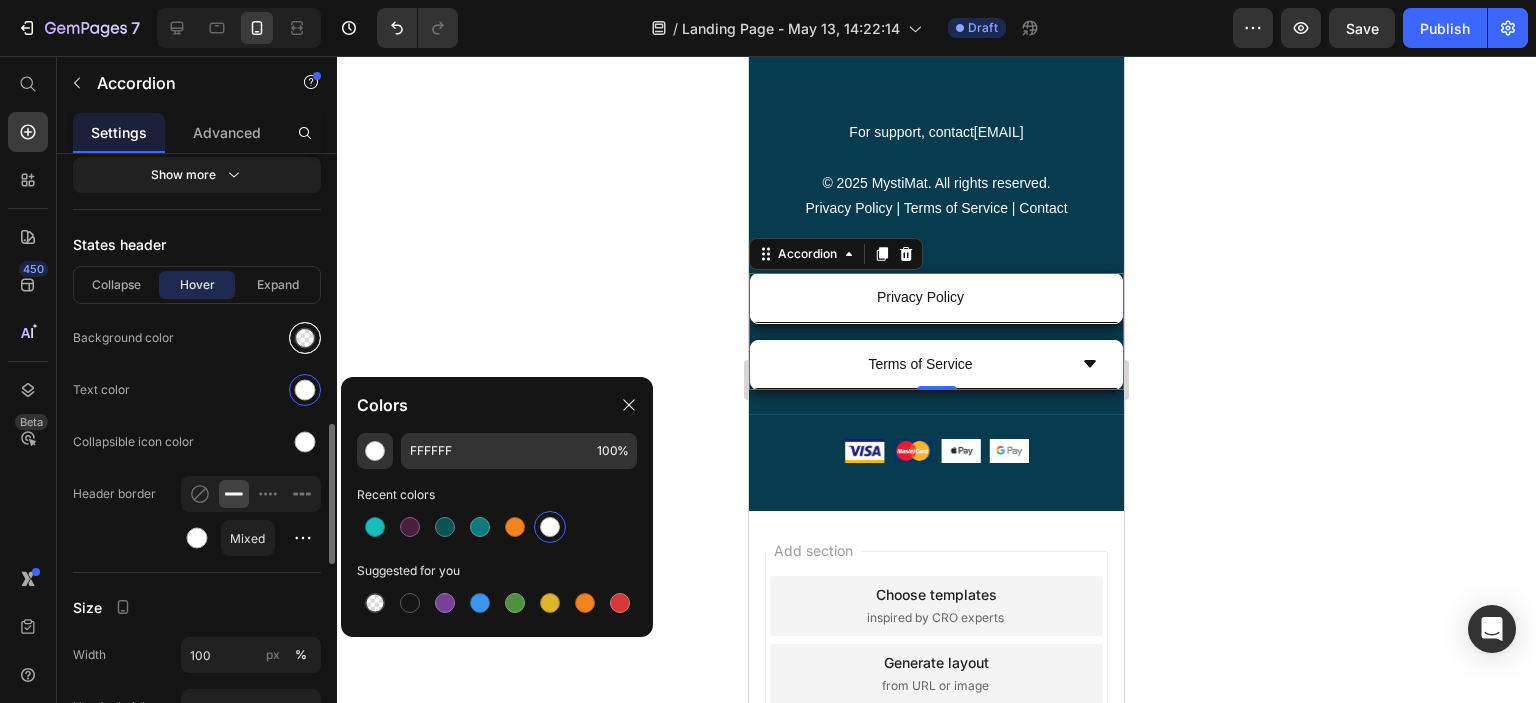 click at bounding box center [305, 338] 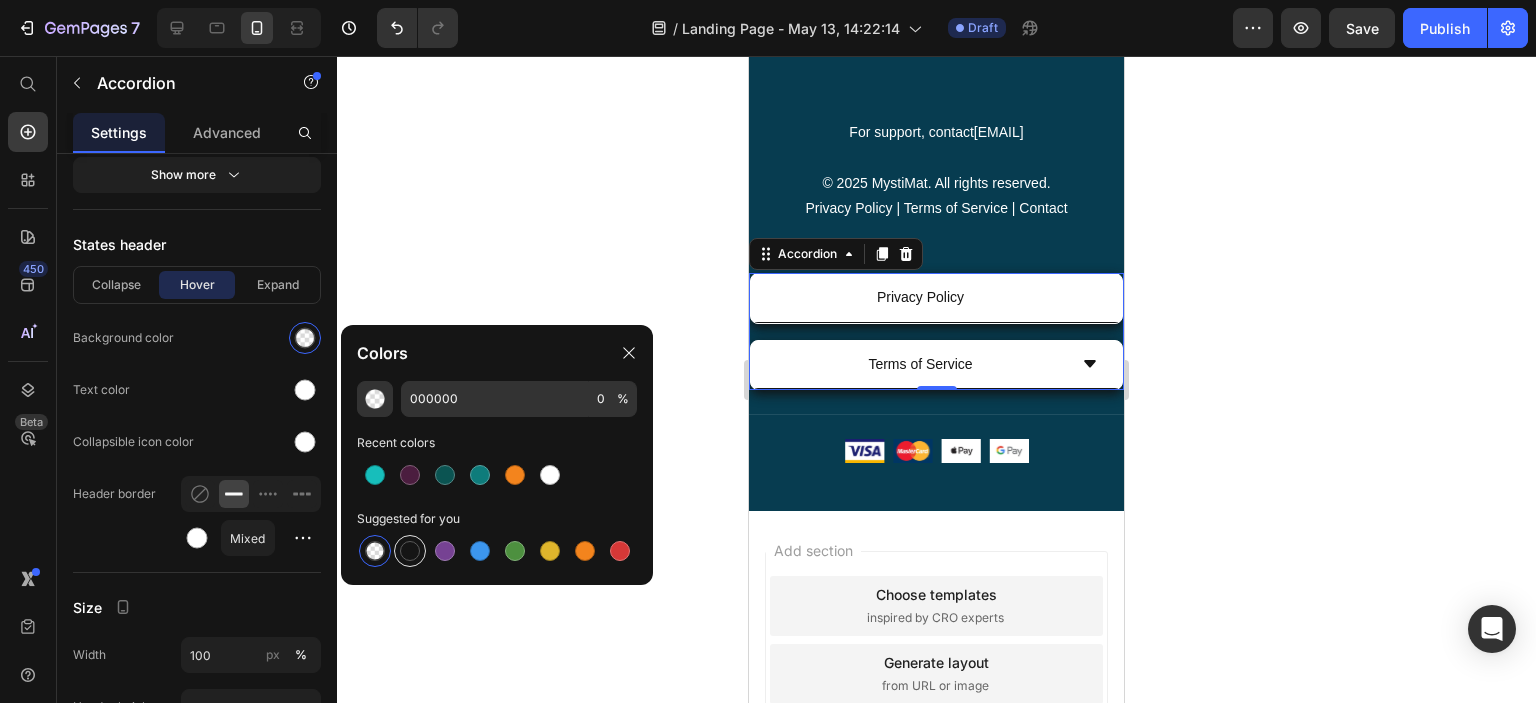 click at bounding box center [497, 551] 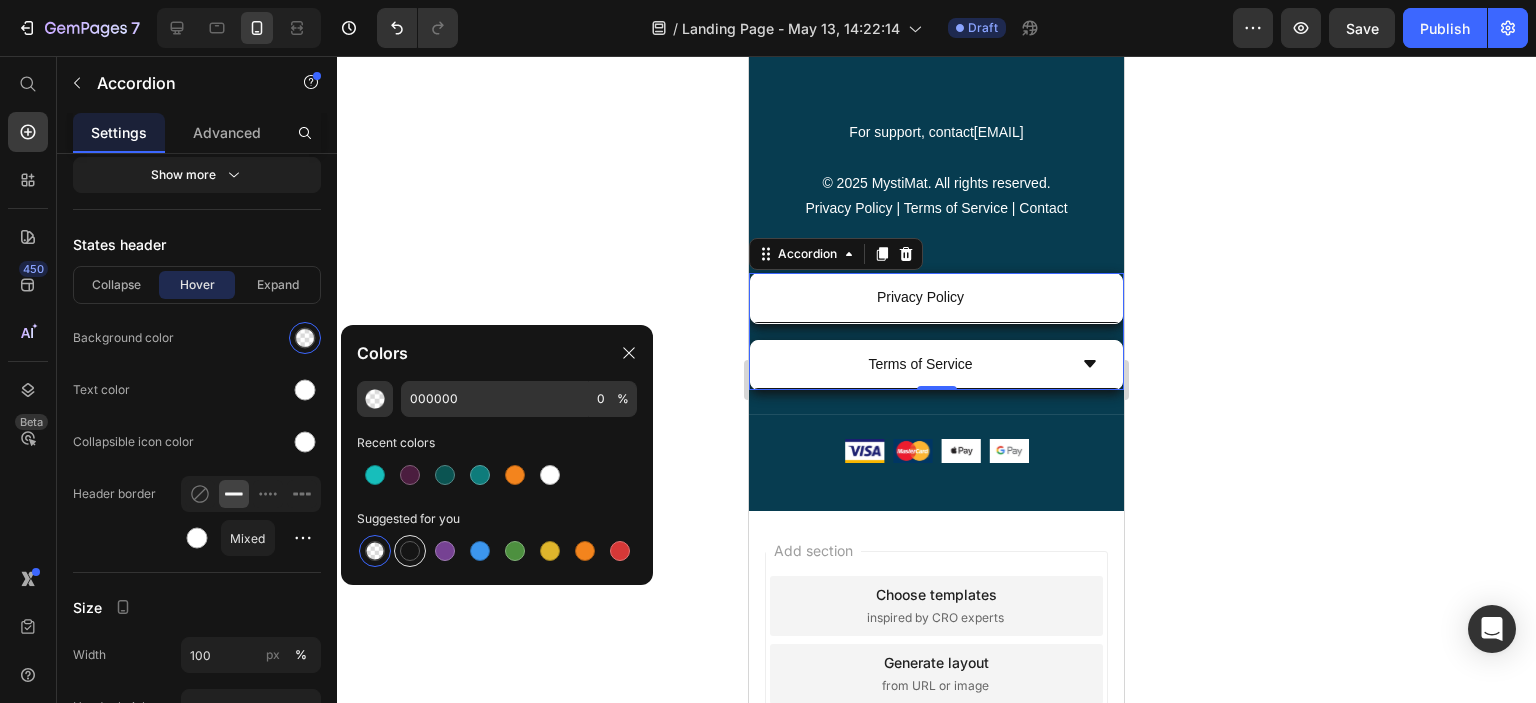 click at bounding box center [410, 551] 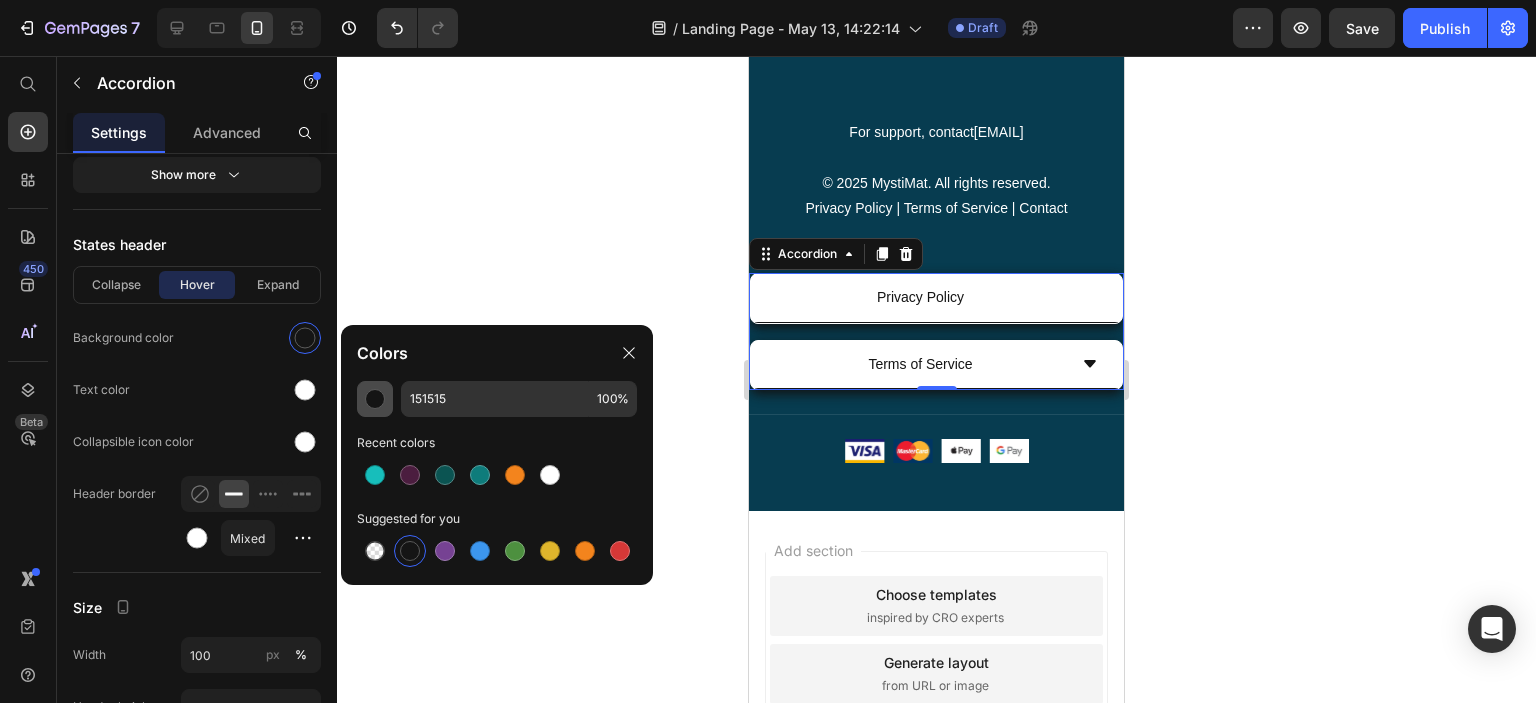 click at bounding box center [375, 399] 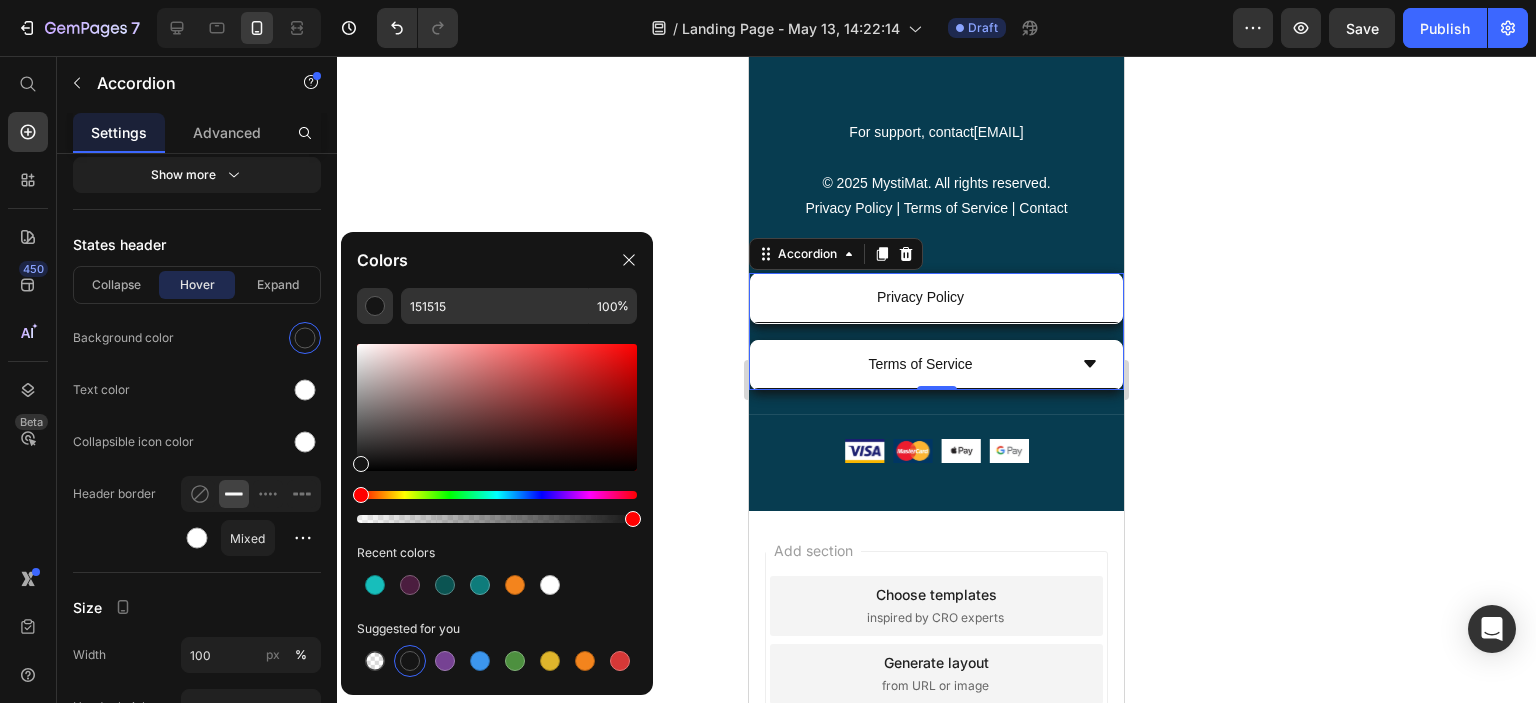 click on "151515 100 % Recent colors Suggested for you" 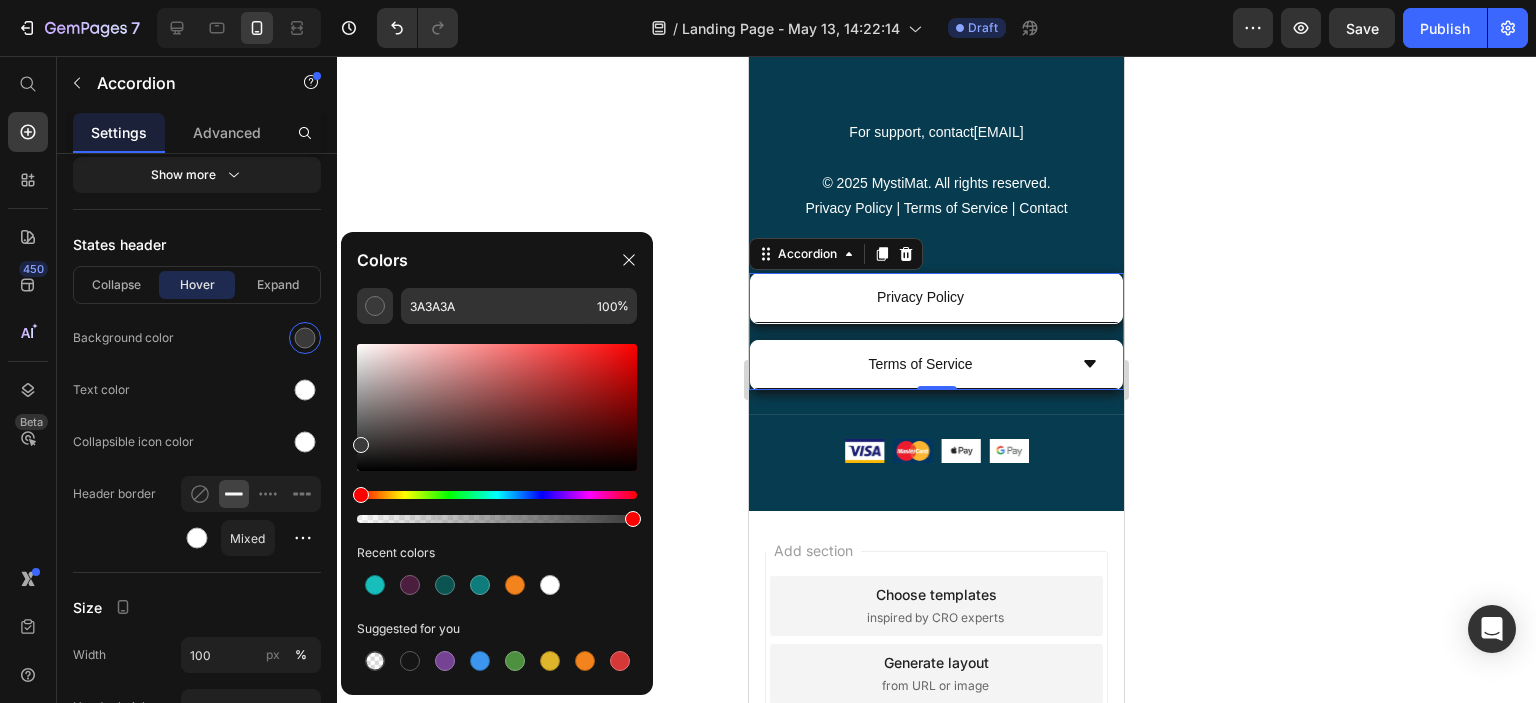 click at bounding box center (497, 407) 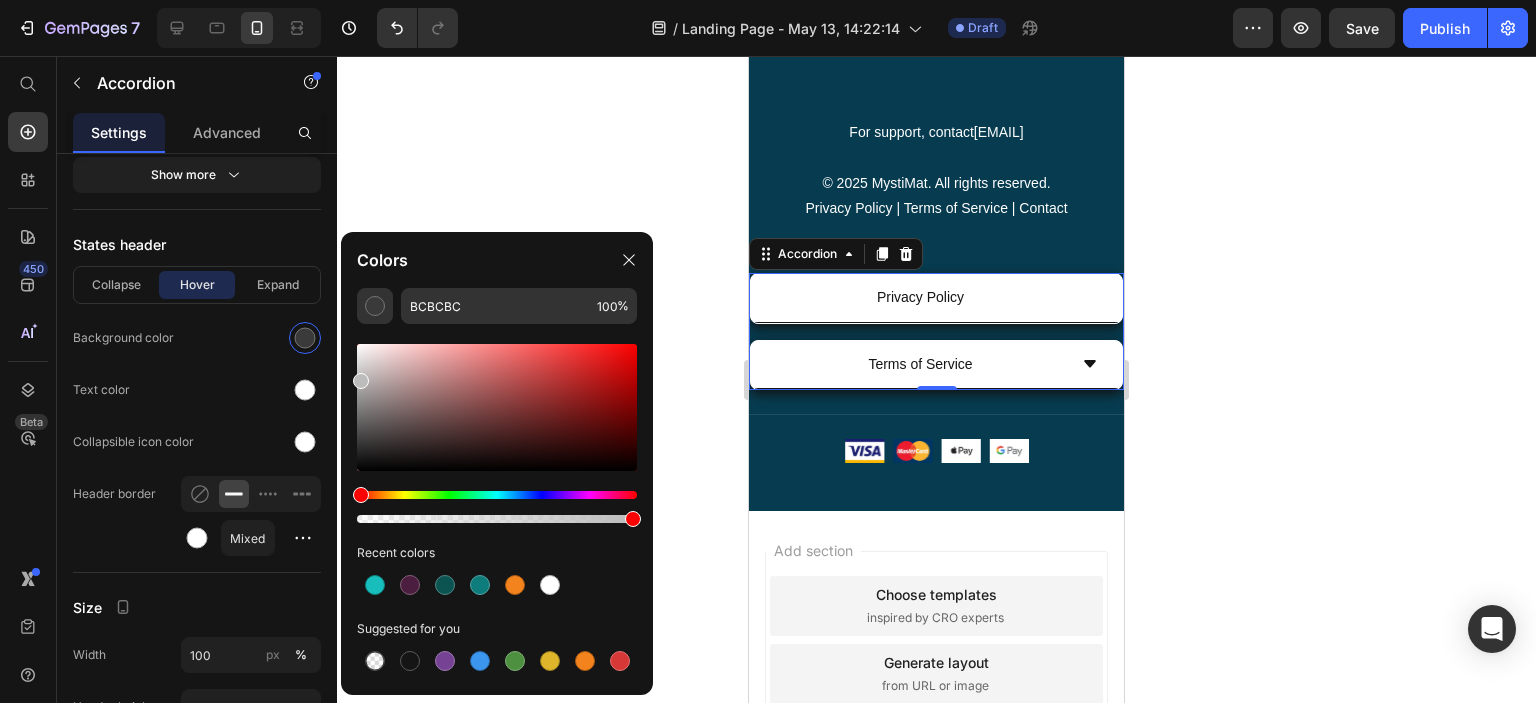 drag, startPoint x: 360, startPoint y: 455, endPoint x: 344, endPoint y: 374, distance: 82.565125 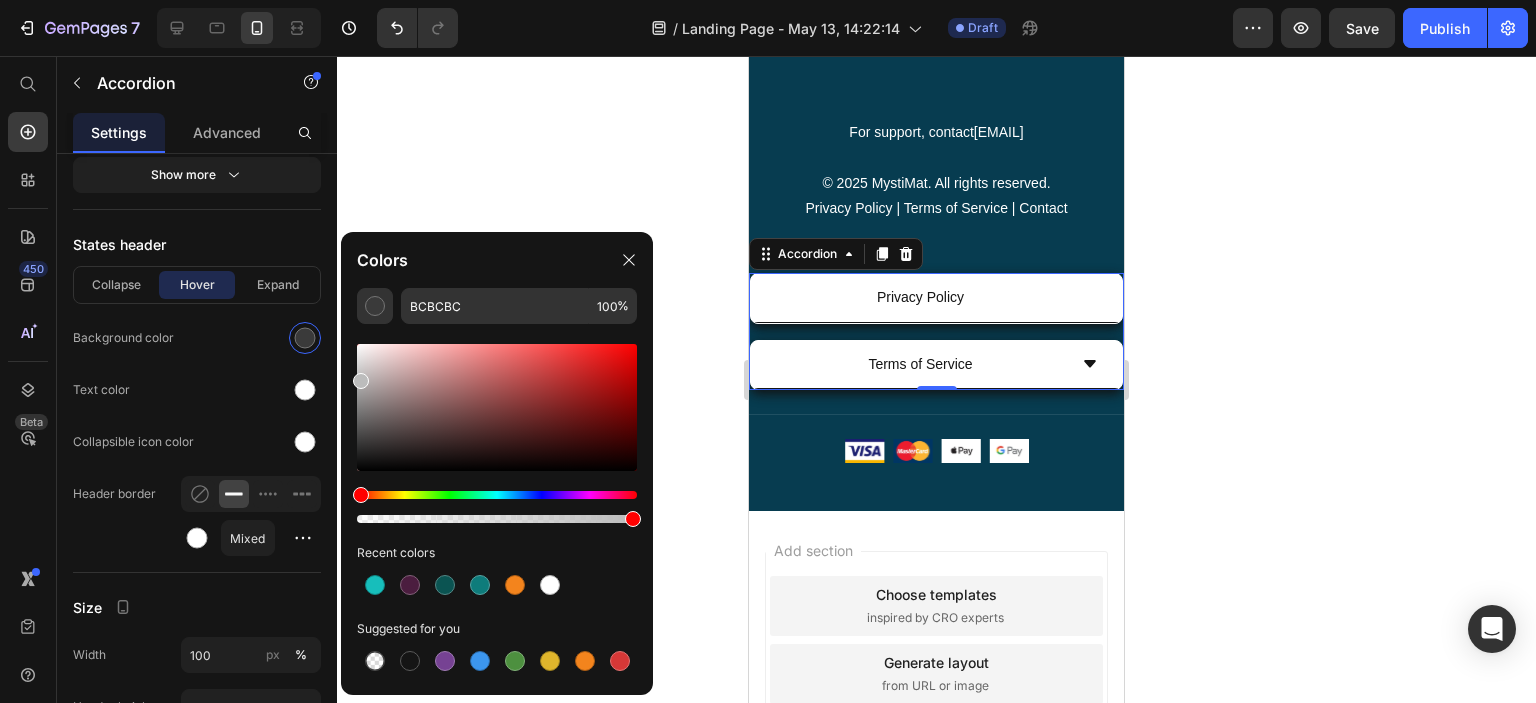 click on "BCBCBC 100 % Recent colors Suggested for you" 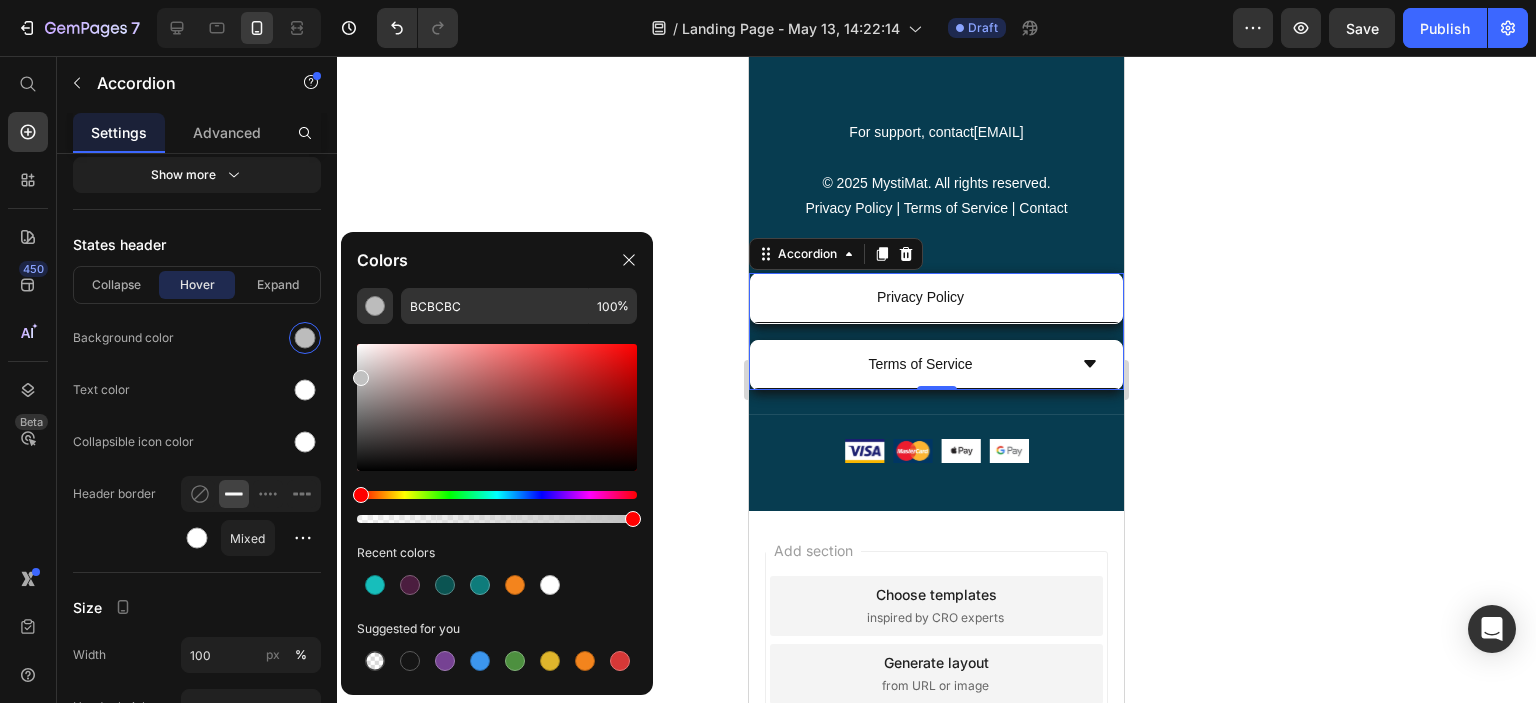 type on "C1C1C1" 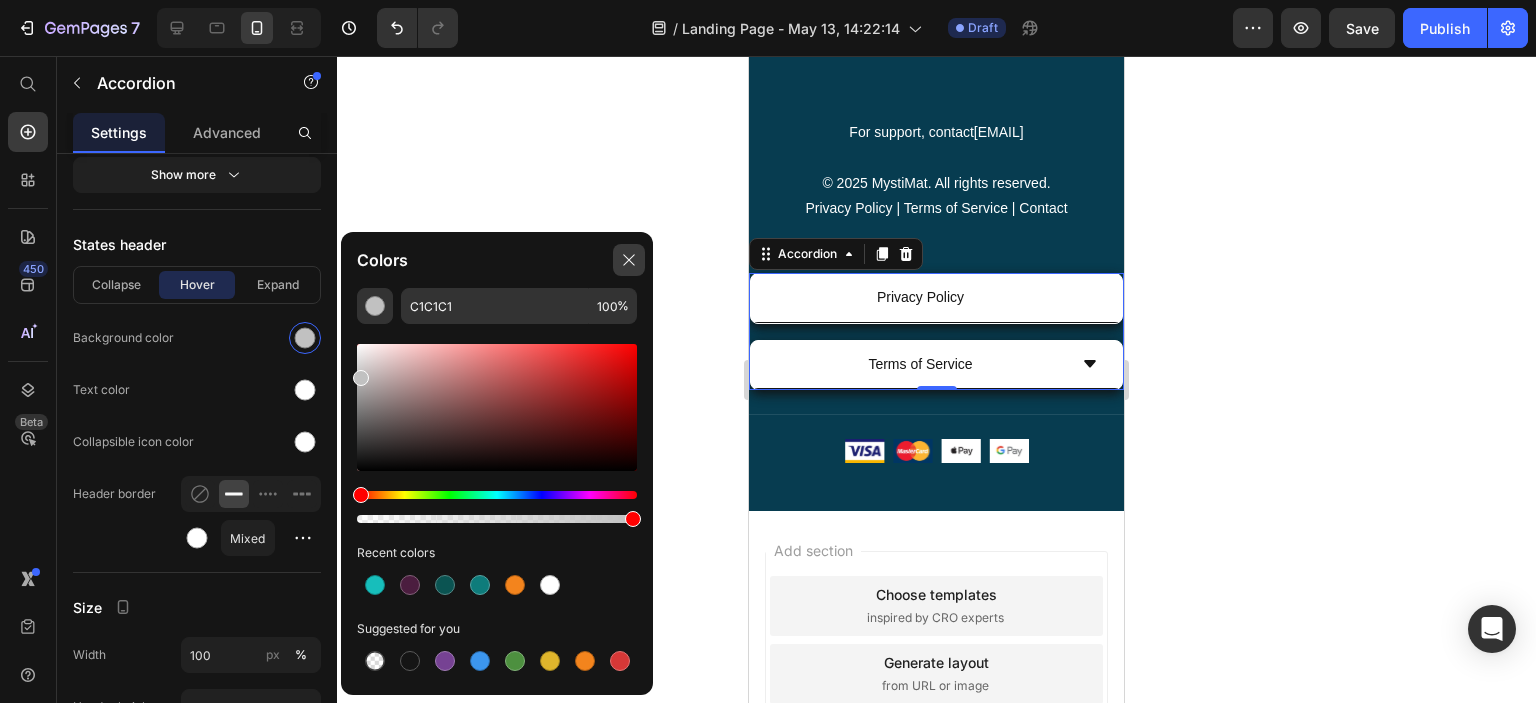 click at bounding box center [629, 260] 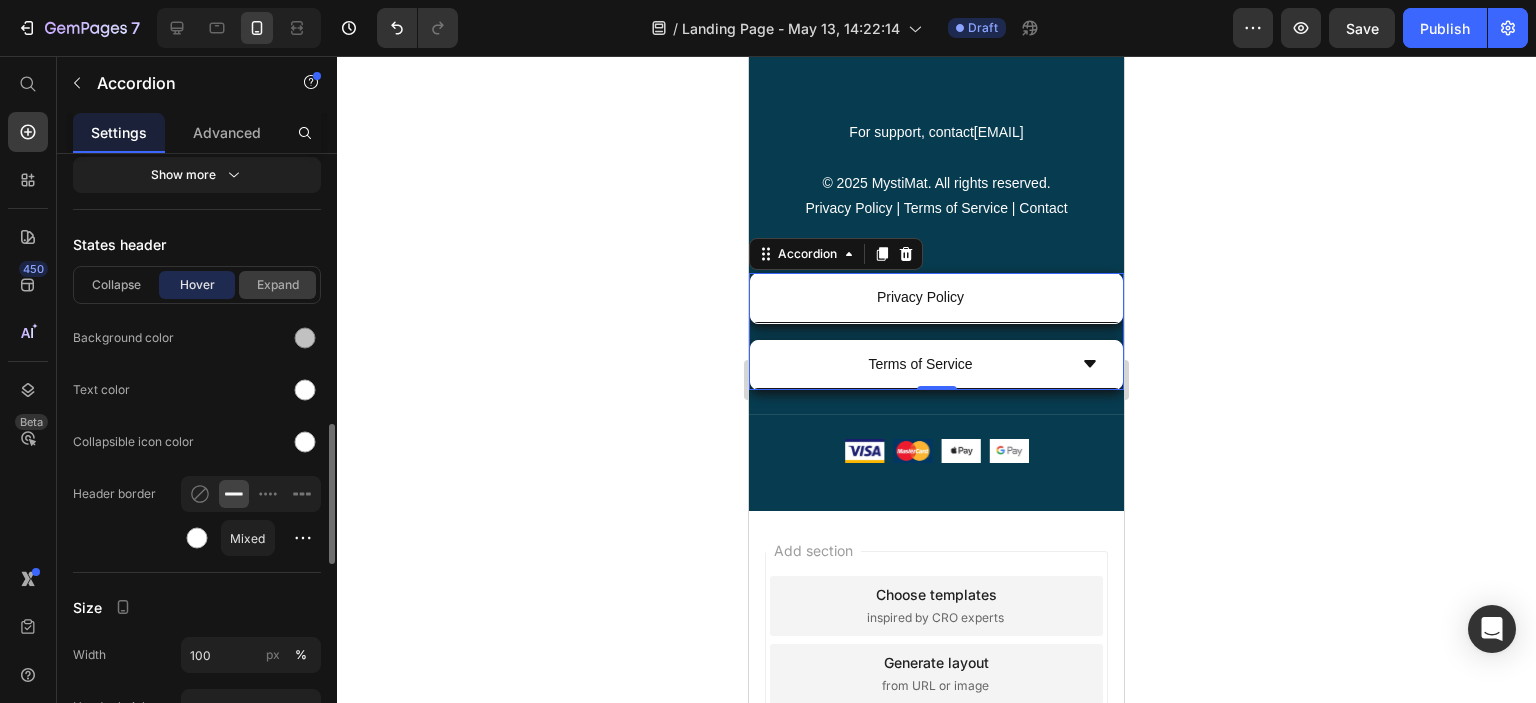 click on "Expand" at bounding box center (277, 285) 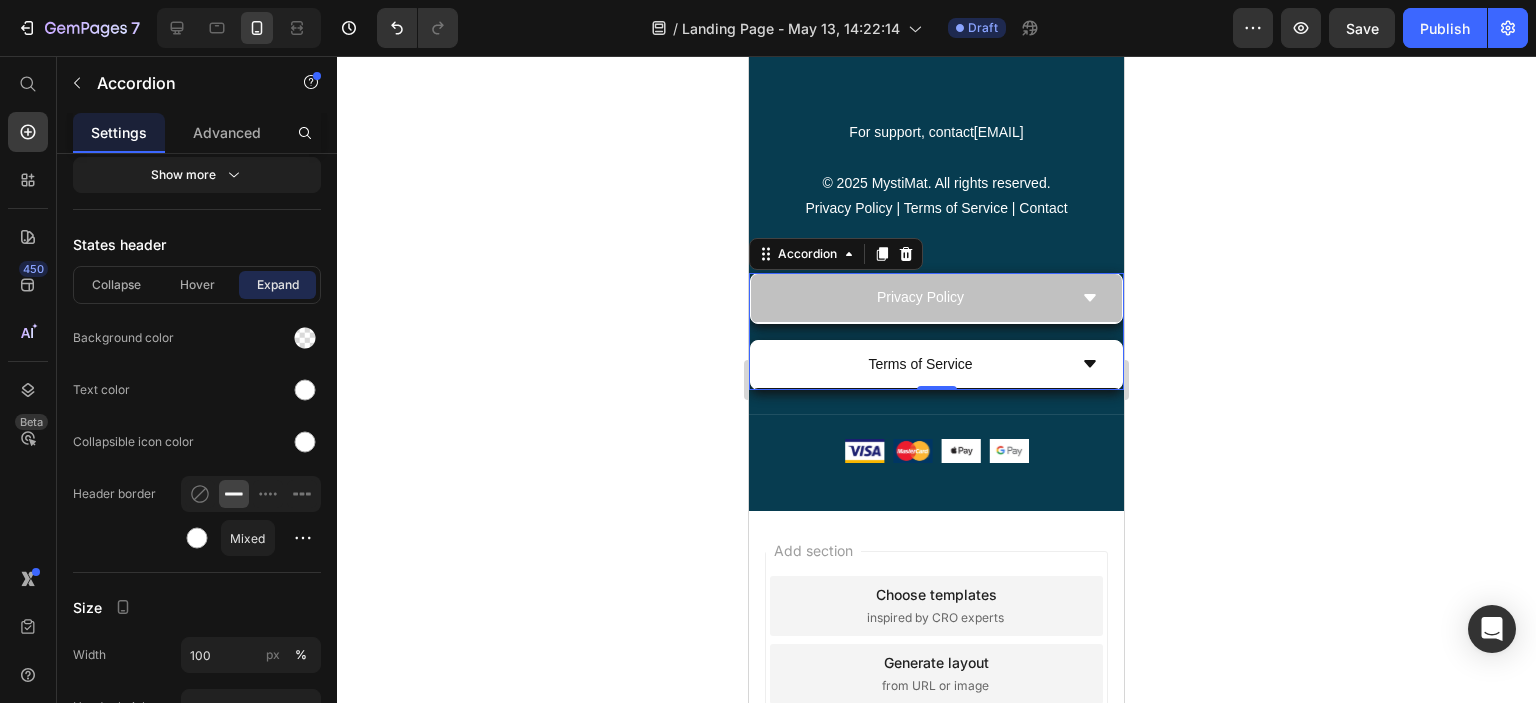 click on "Privacy Policy" at bounding box center (920, 297) 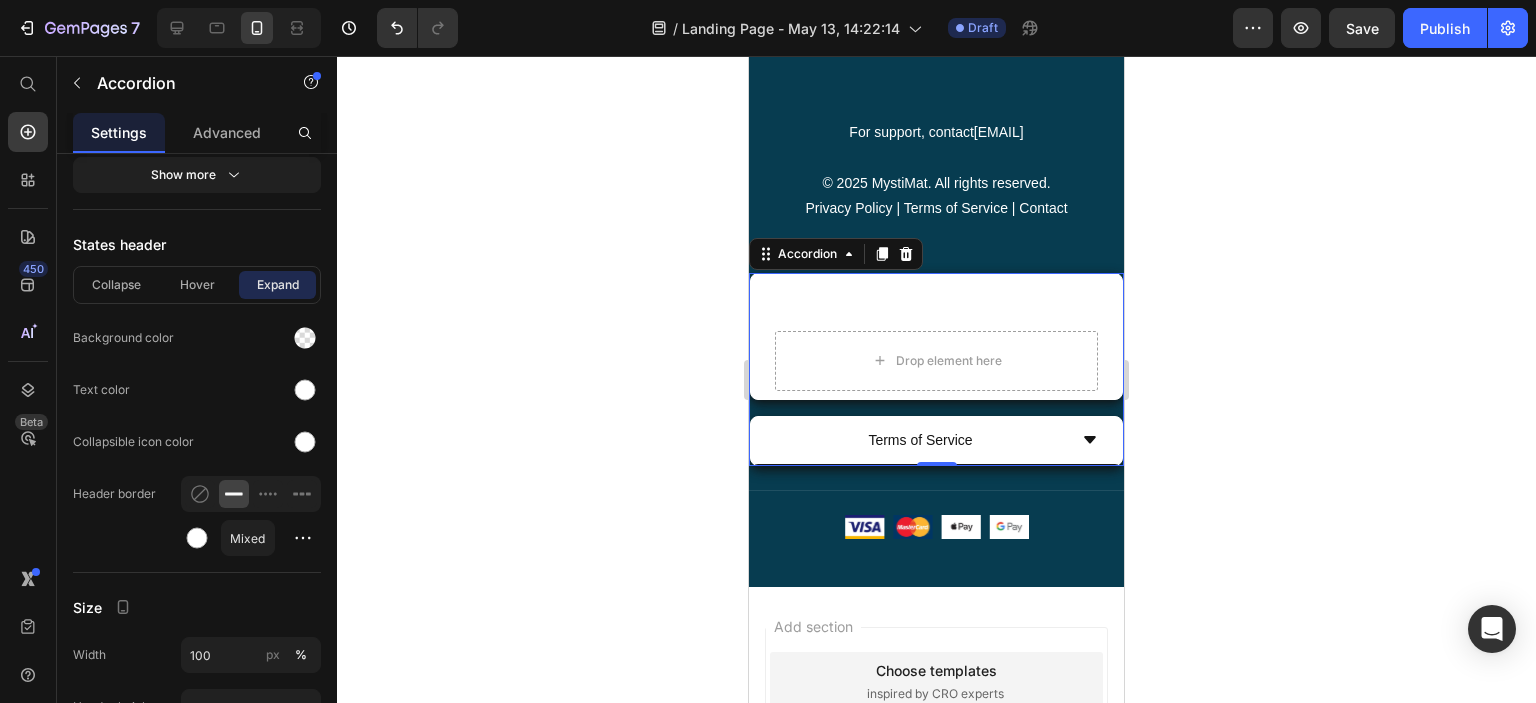 click on "Privacy Policy" at bounding box center (920, 297) 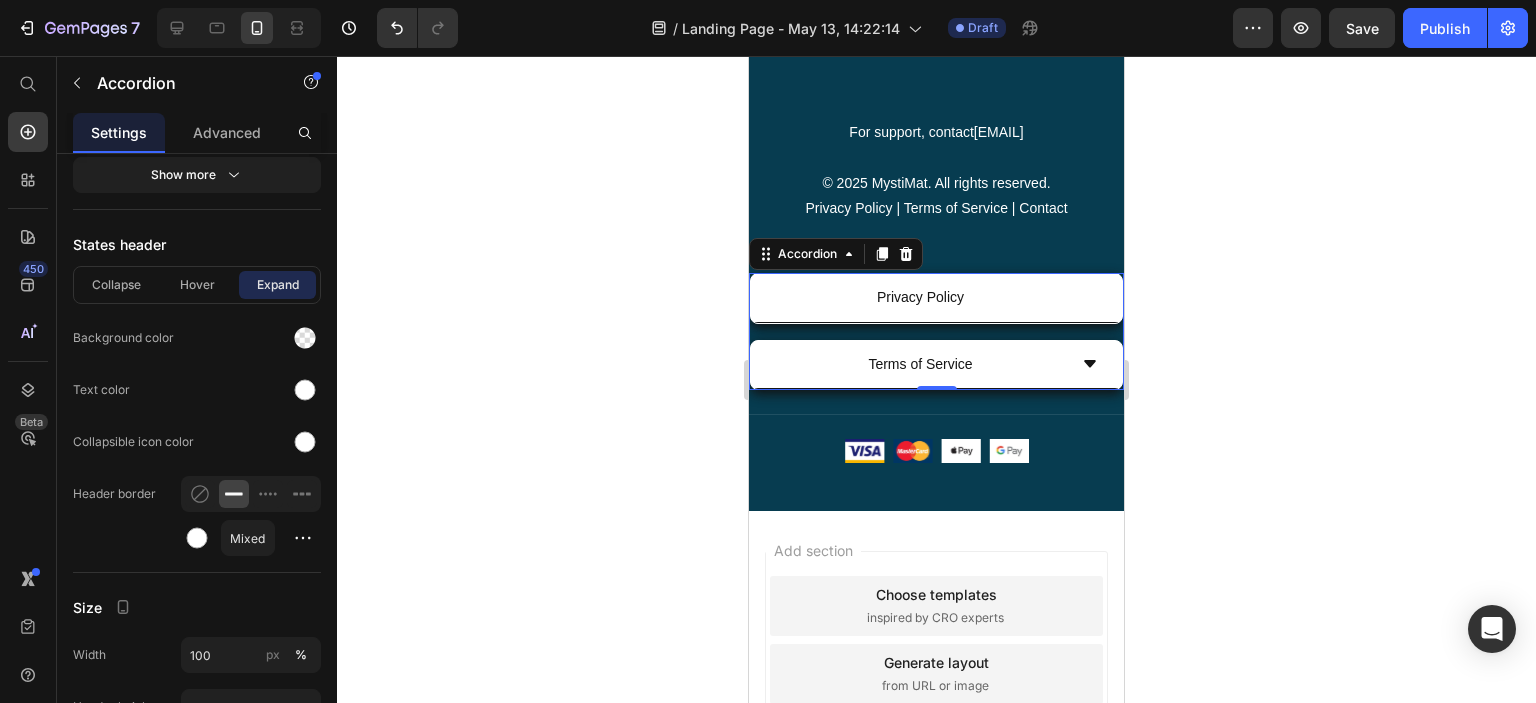 scroll, scrollTop: 1163, scrollLeft: 0, axis: vertical 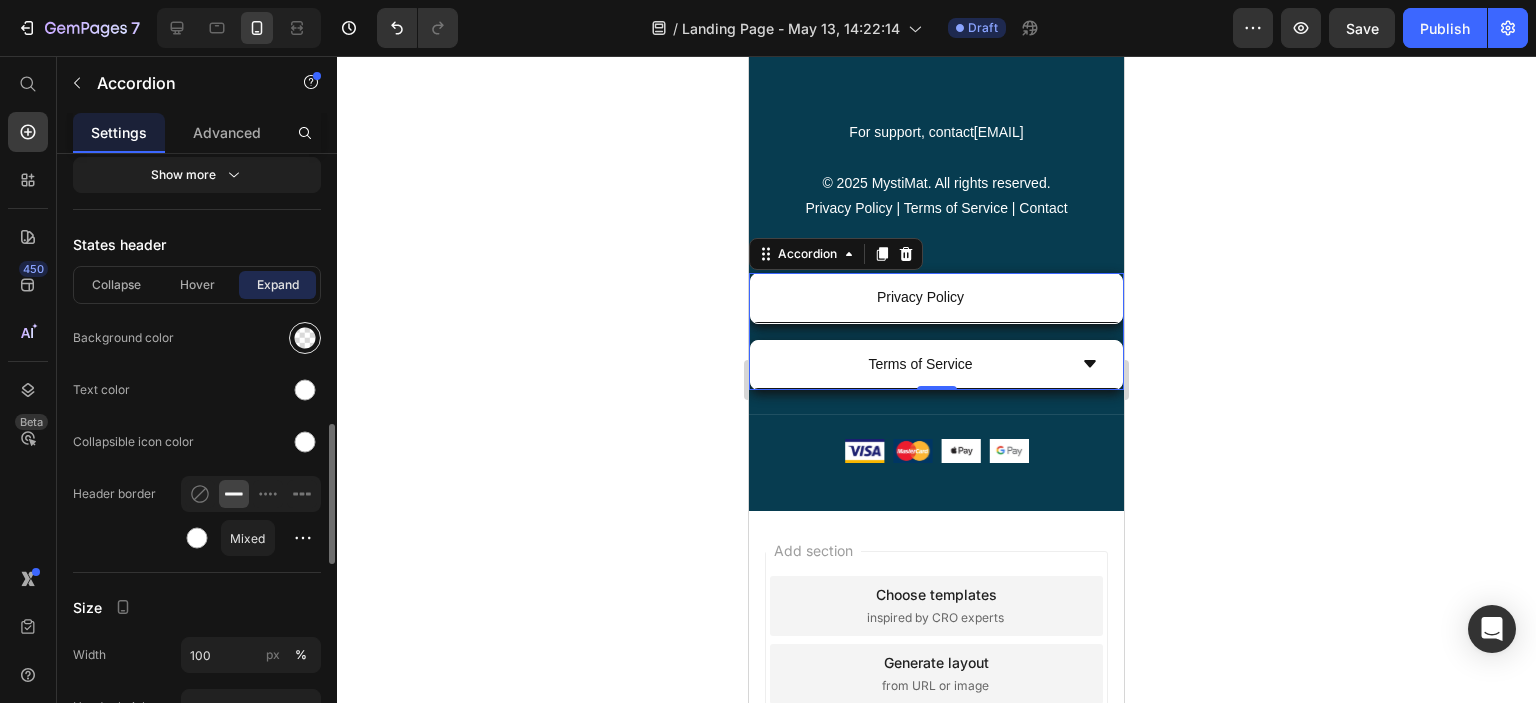 click at bounding box center (305, 338) 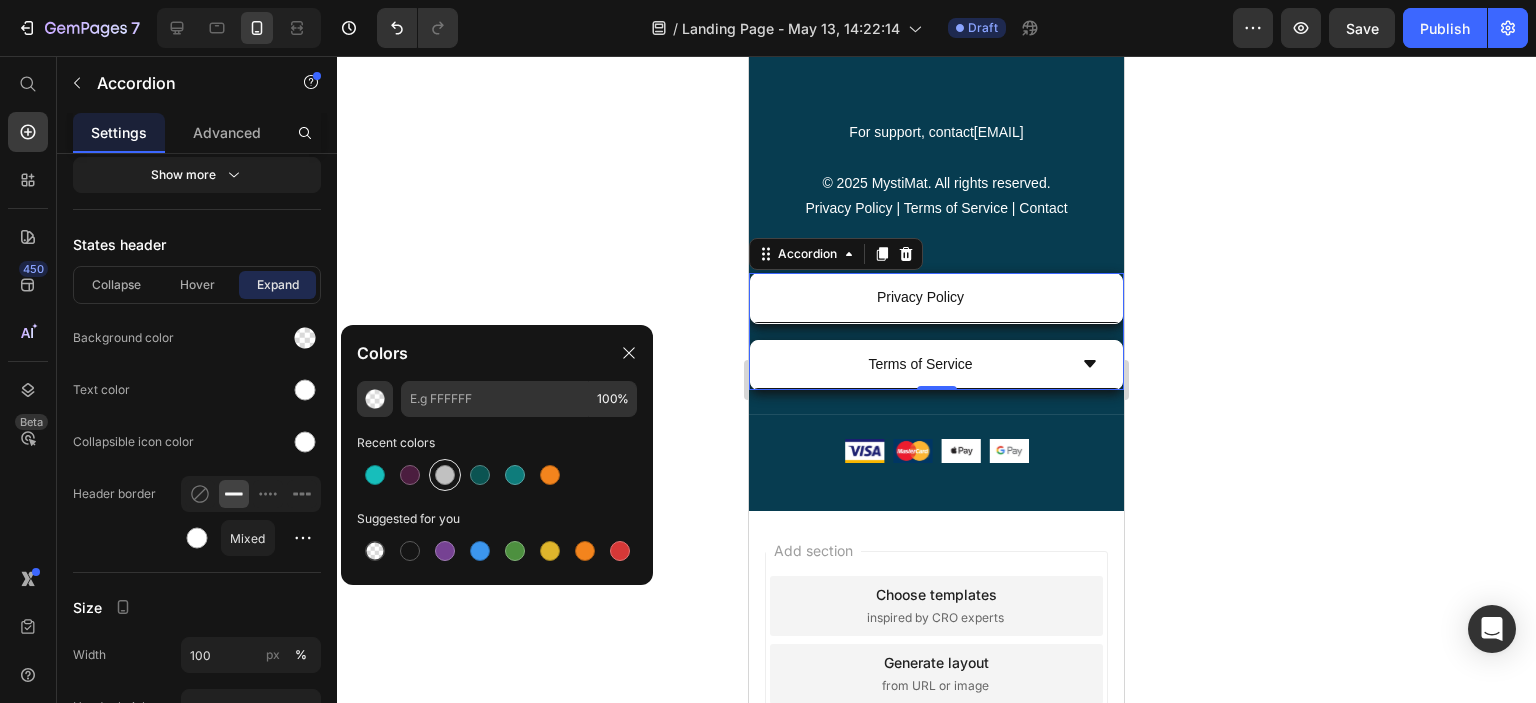 click at bounding box center (445, 475) 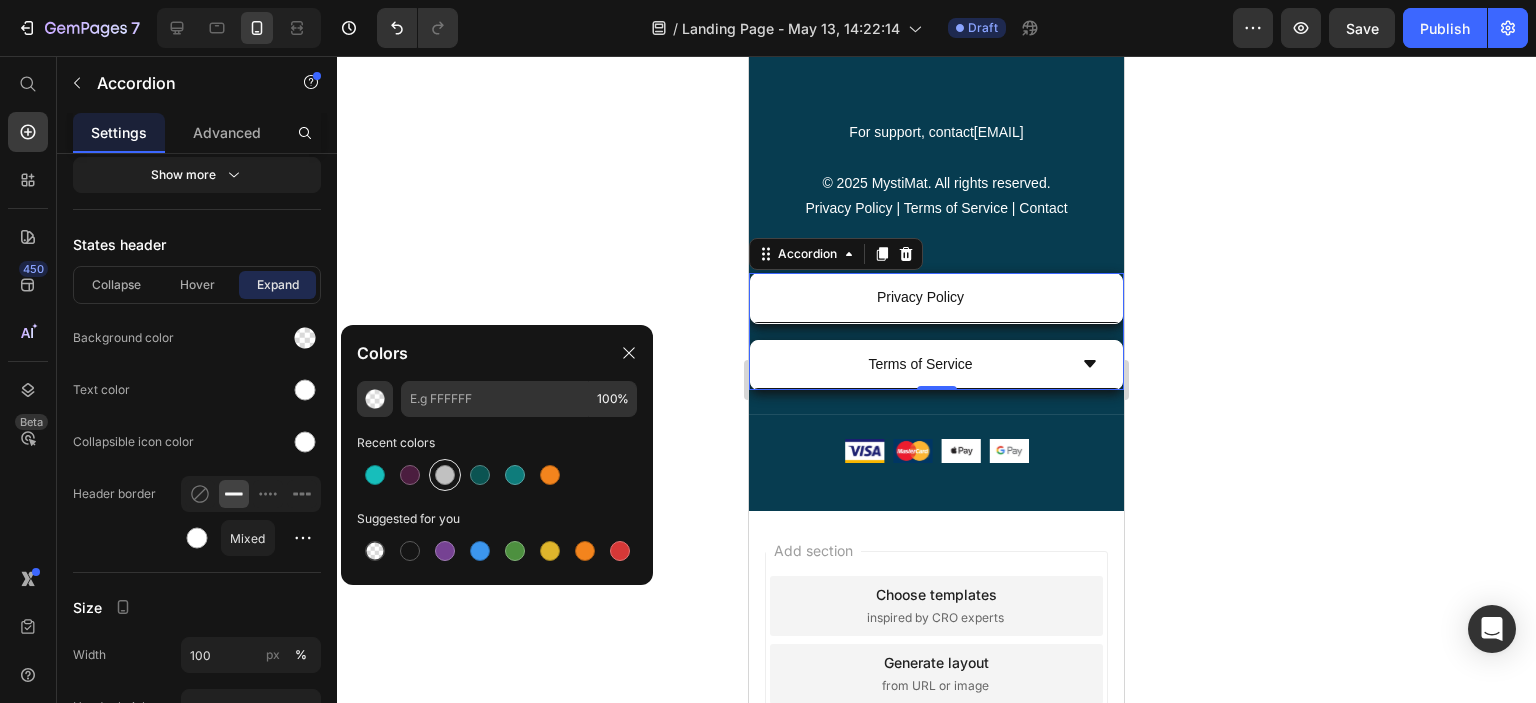 type on "C1C1C1" 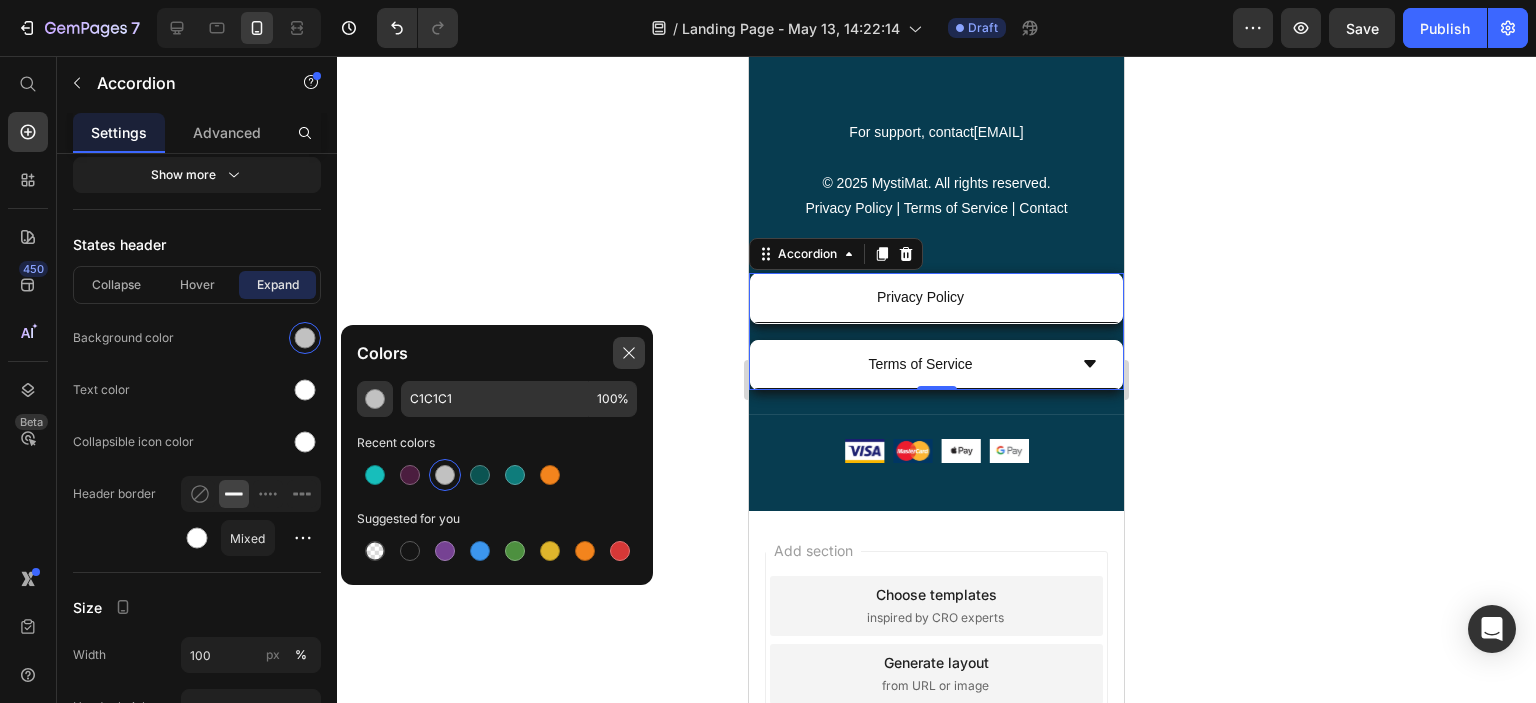 click 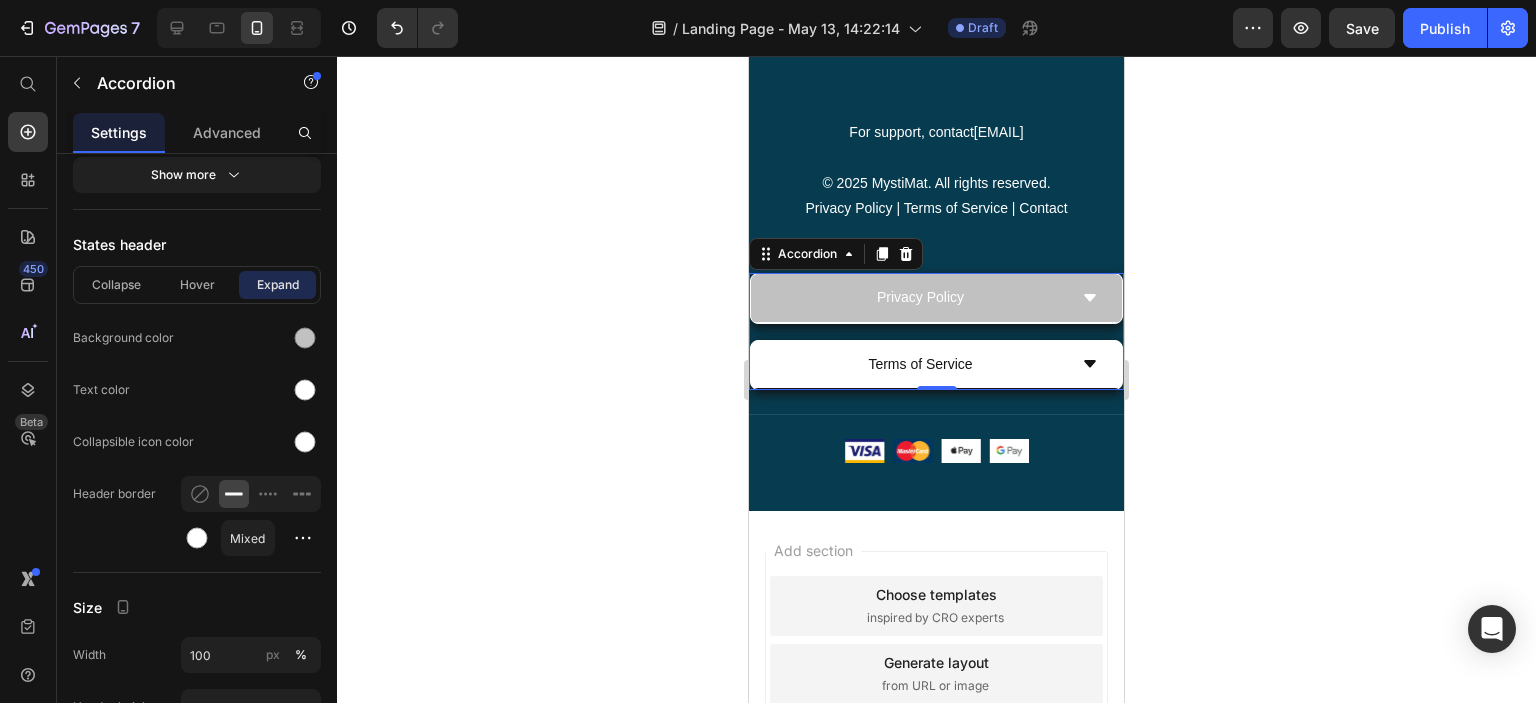click on "Privacy Policy" at bounding box center [920, 297] 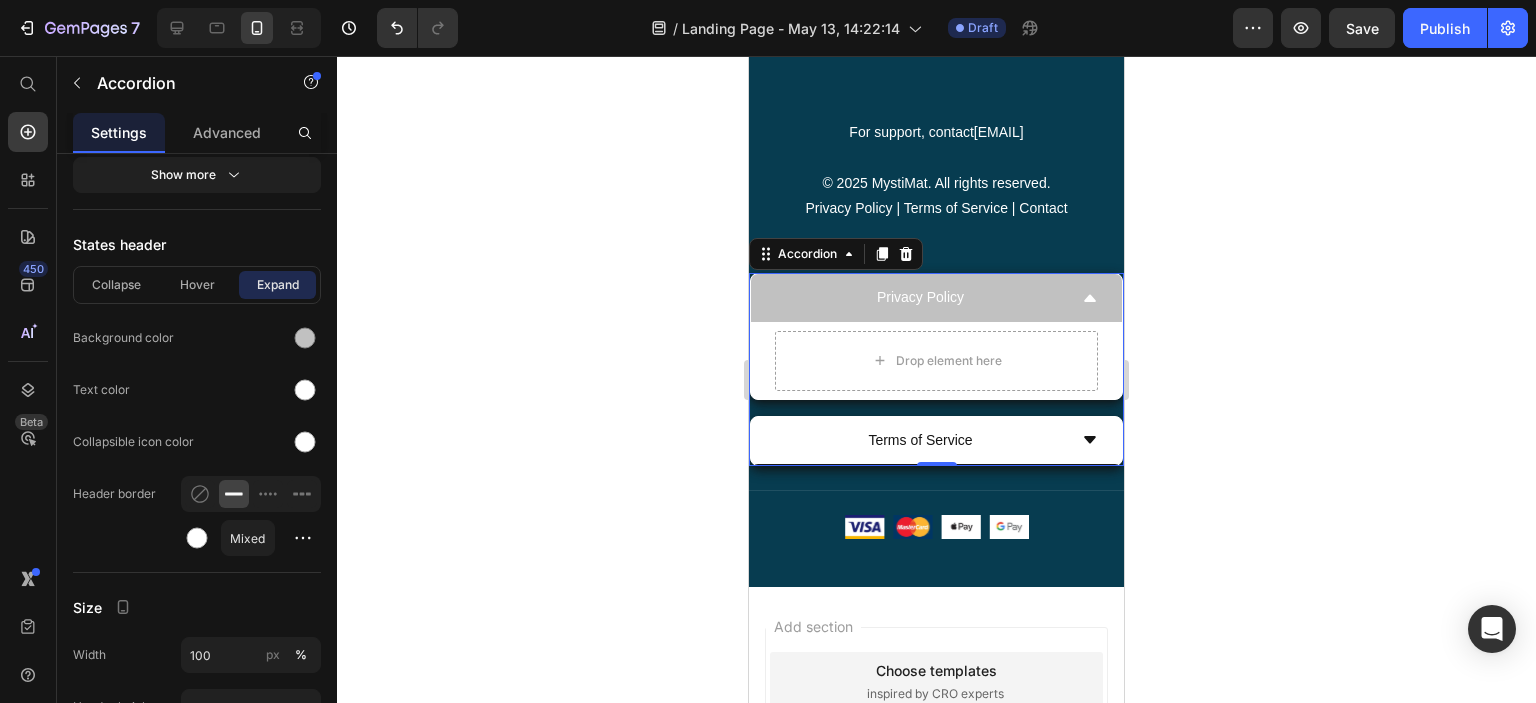 click on "Privacy Policy" at bounding box center (920, 297) 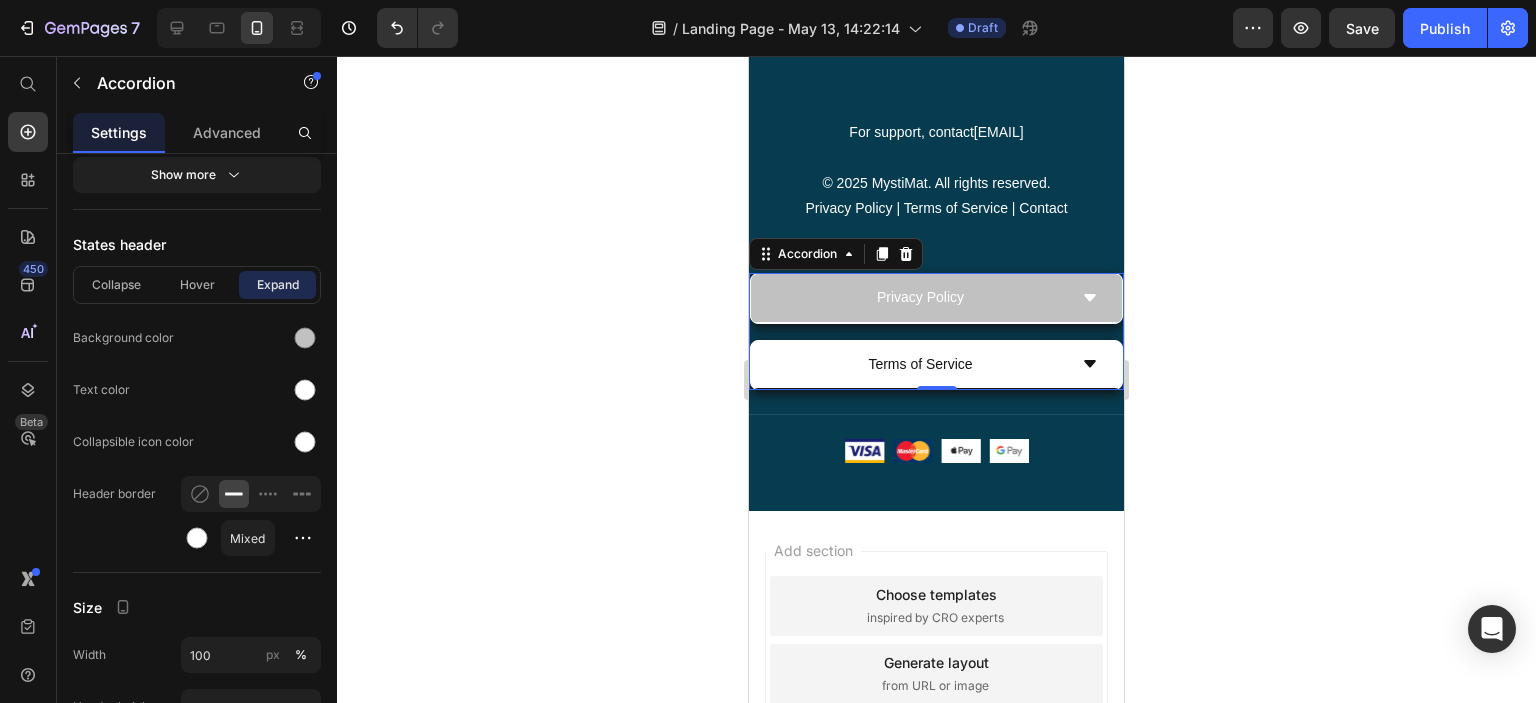 click on "Privacy Policy" at bounding box center [920, 297] 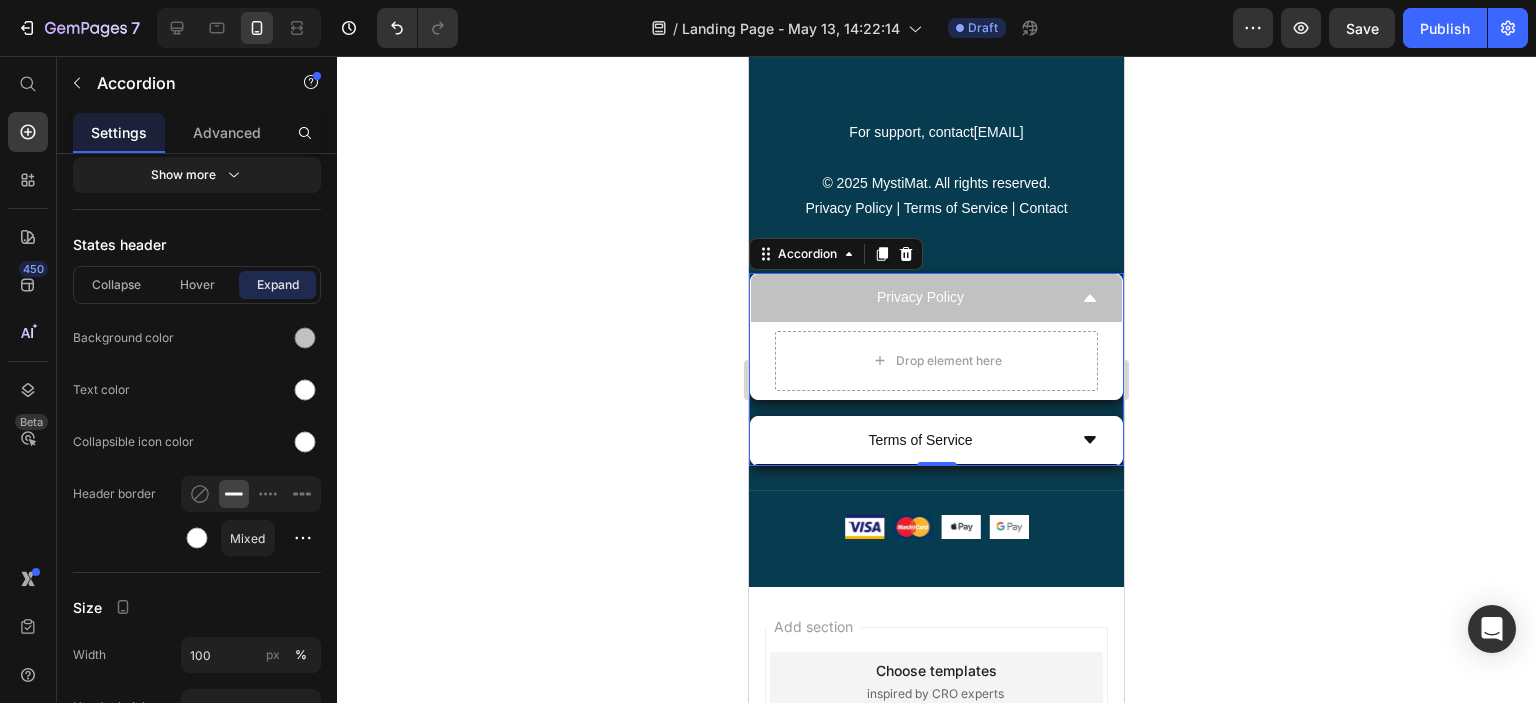 scroll, scrollTop: 1999, scrollLeft: 0, axis: vertical 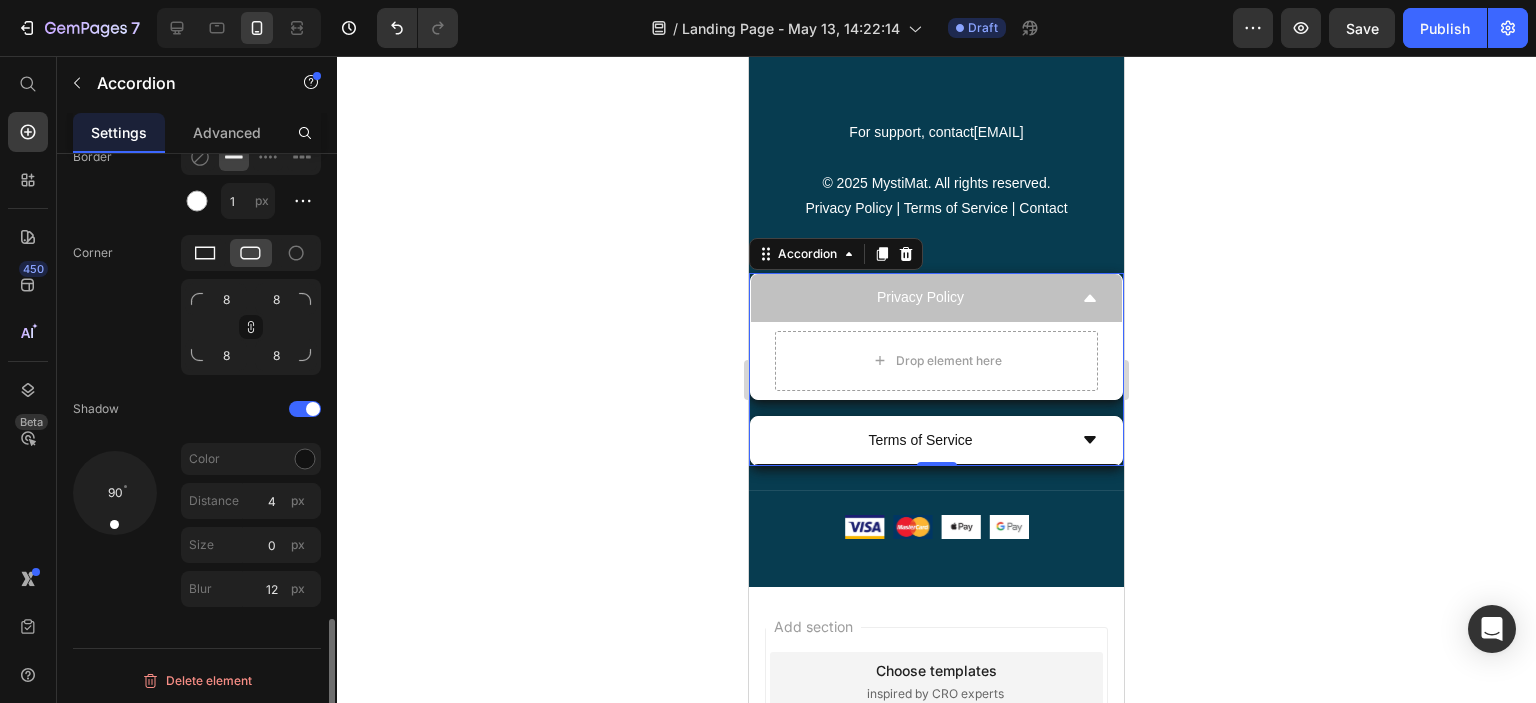 click 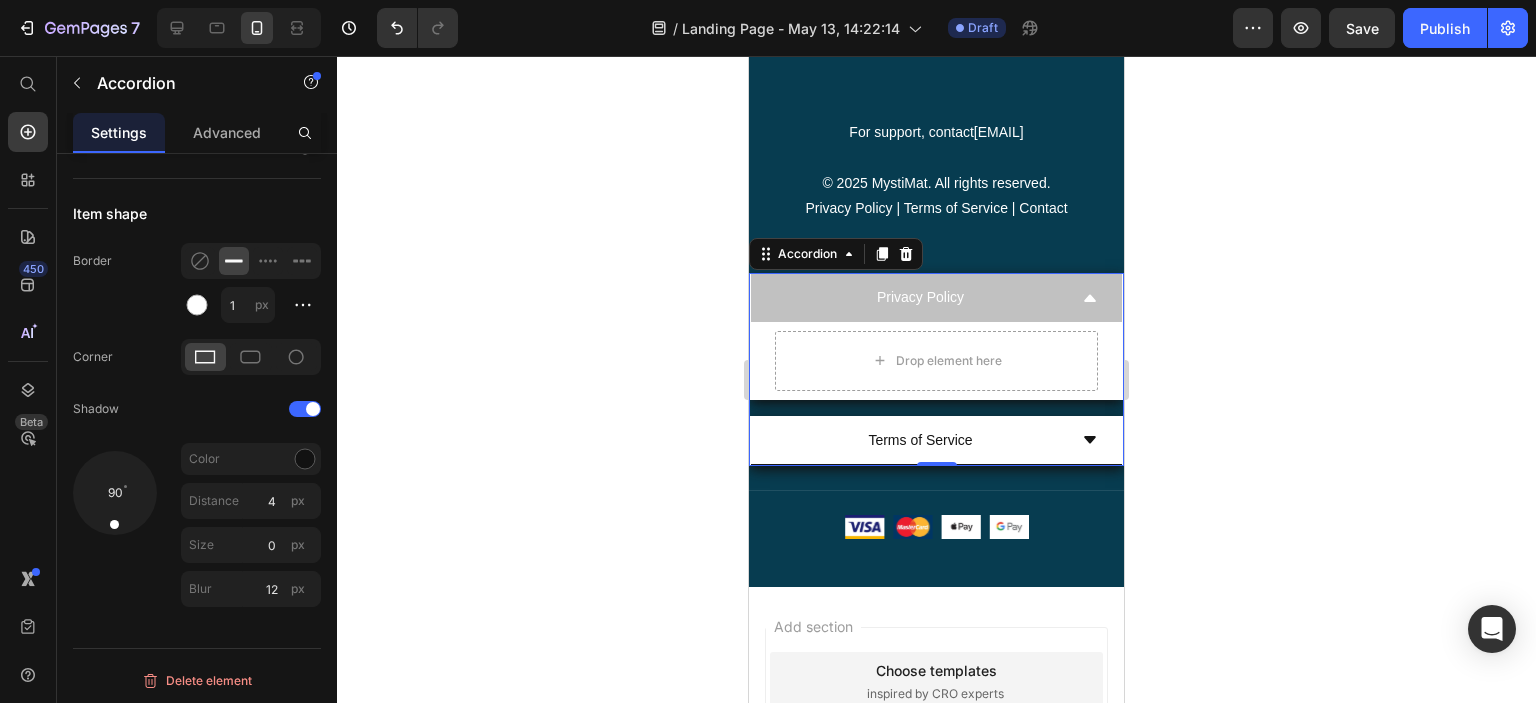 click on "Privacy Policy" at bounding box center (920, 297) 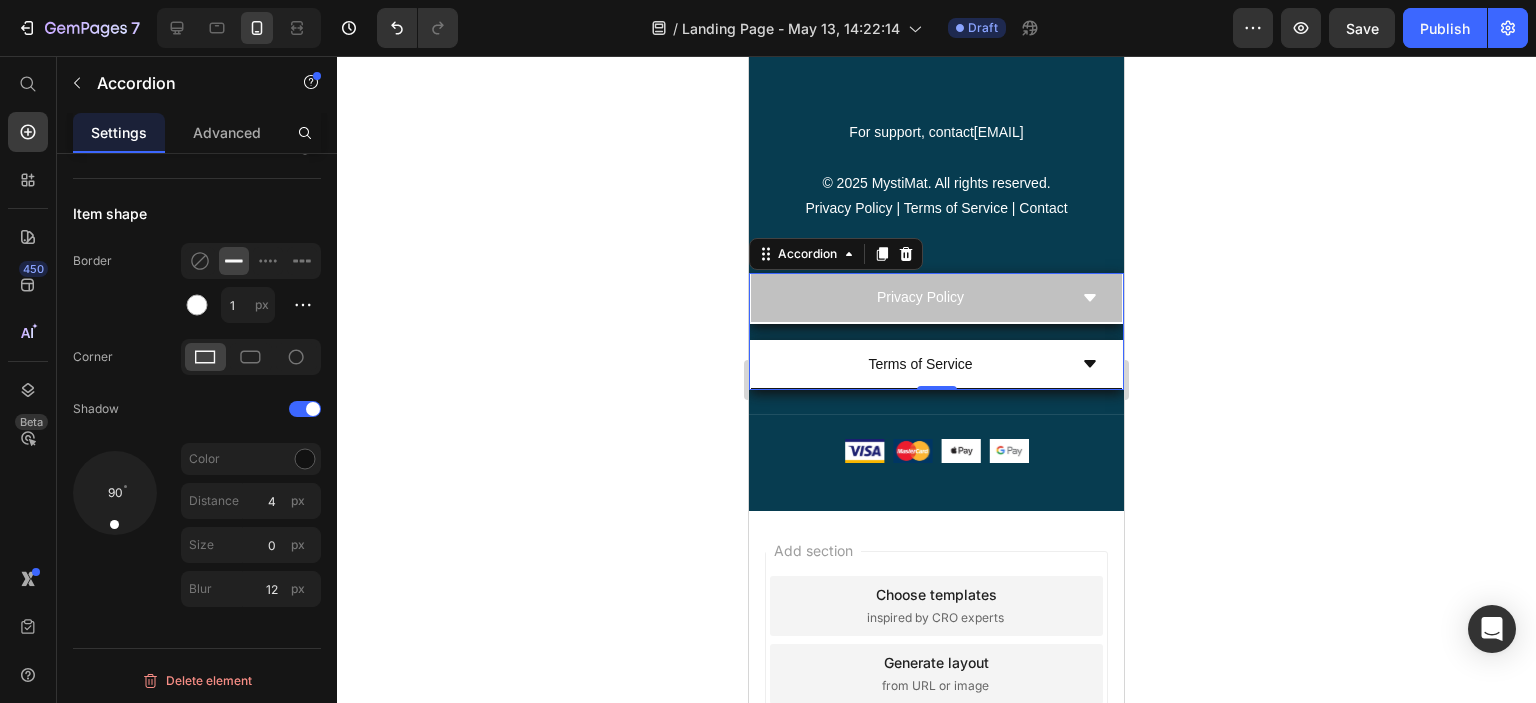 click on "Privacy Policy" at bounding box center (920, 297) 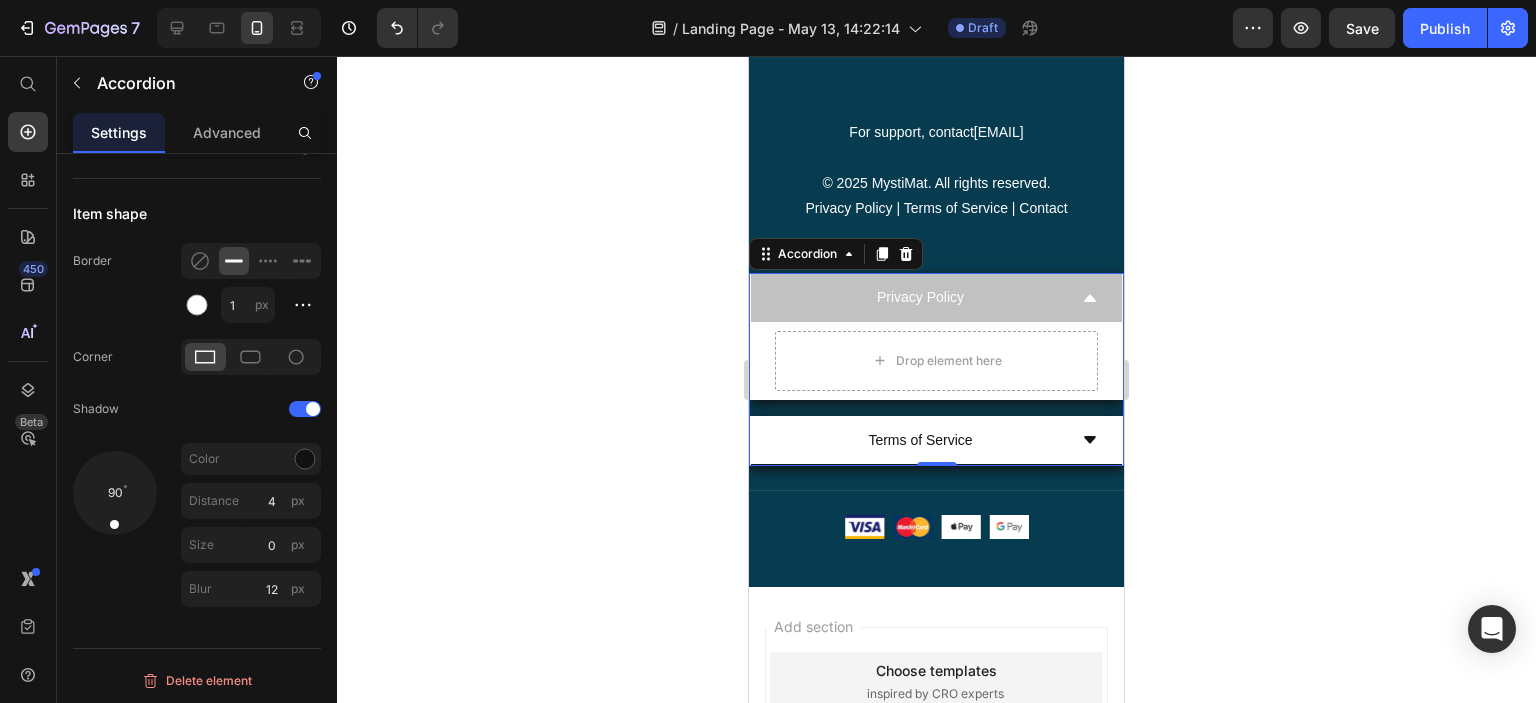 scroll, scrollTop: 1895, scrollLeft: 0, axis: vertical 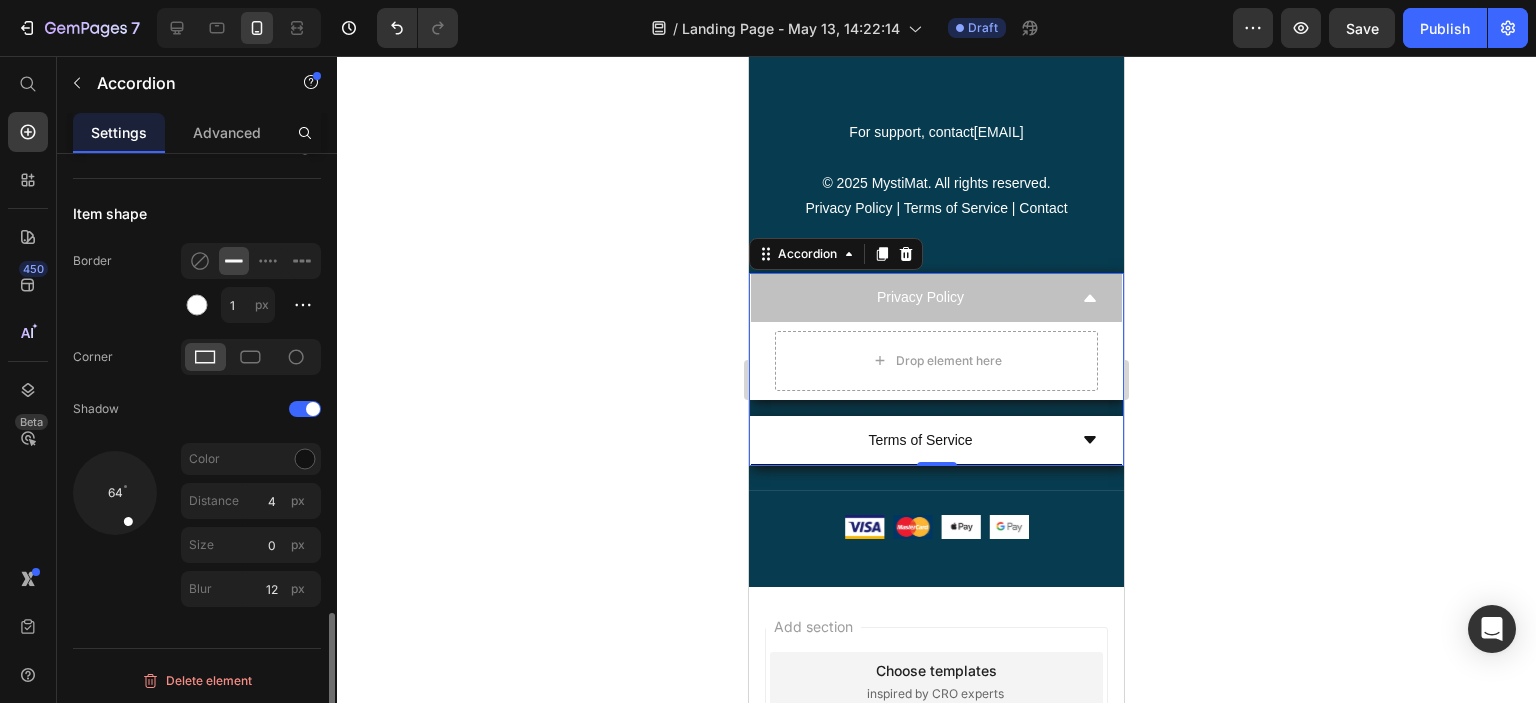 drag, startPoint x: 130, startPoint y: 503, endPoint x: 144, endPoint y: 555, distance: 53.851646 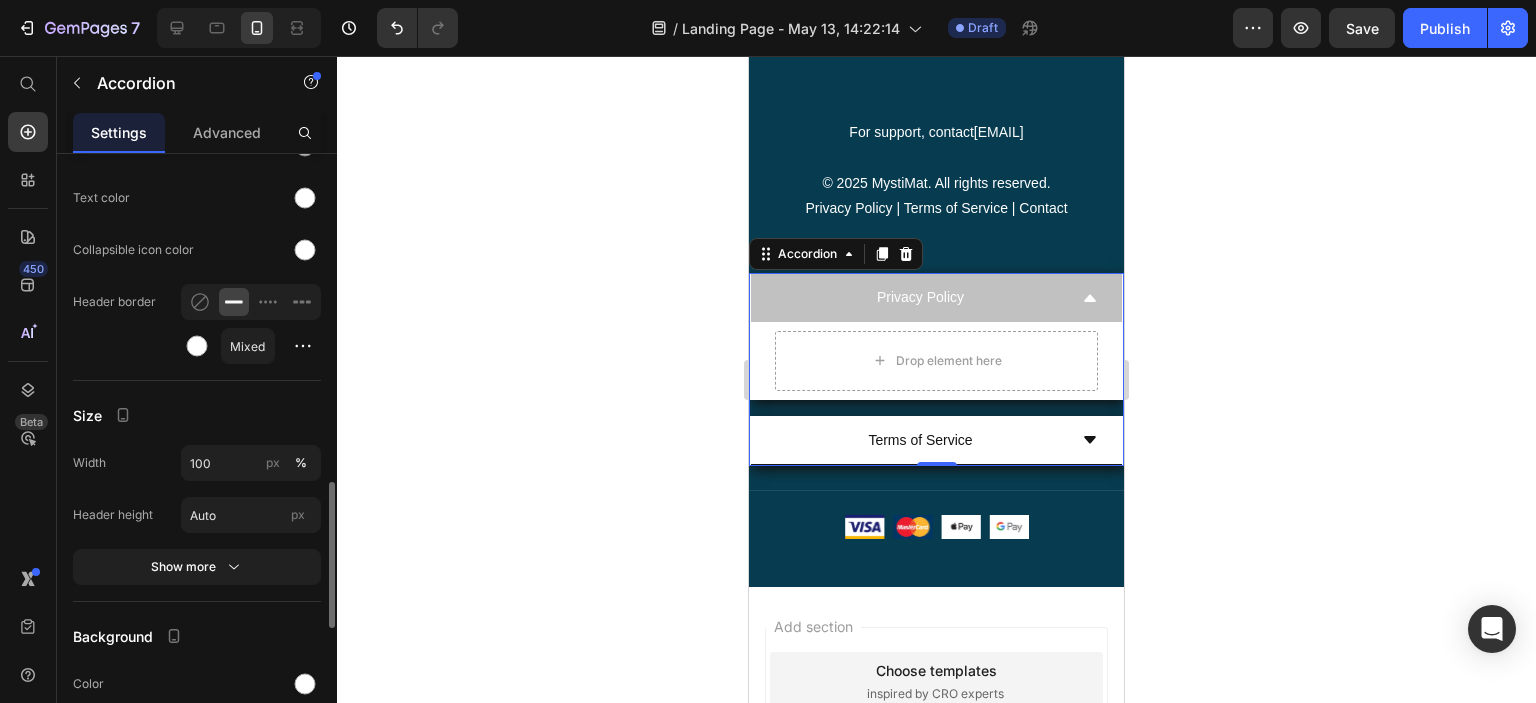 scroll, scrollTop: 1247, scrollLeft: 0, axis: vertical 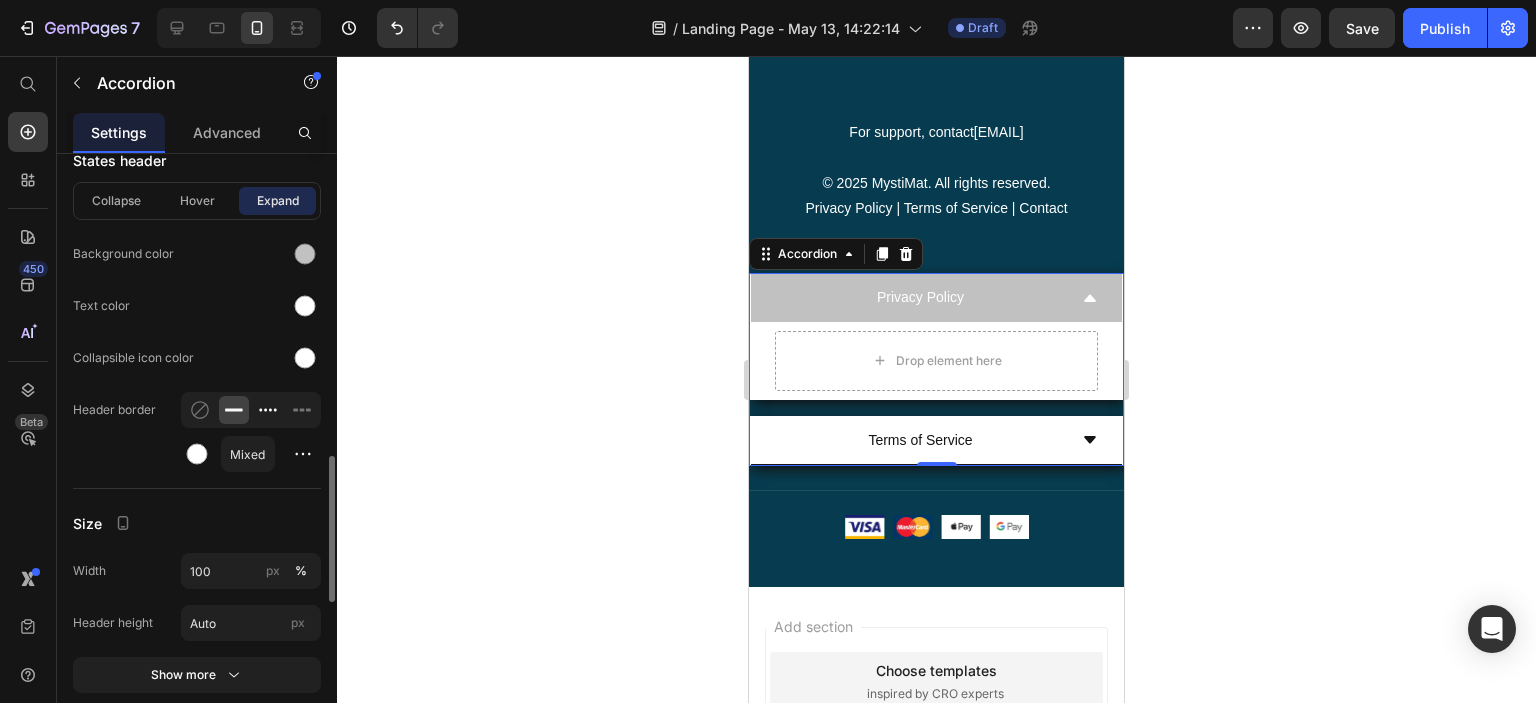 click 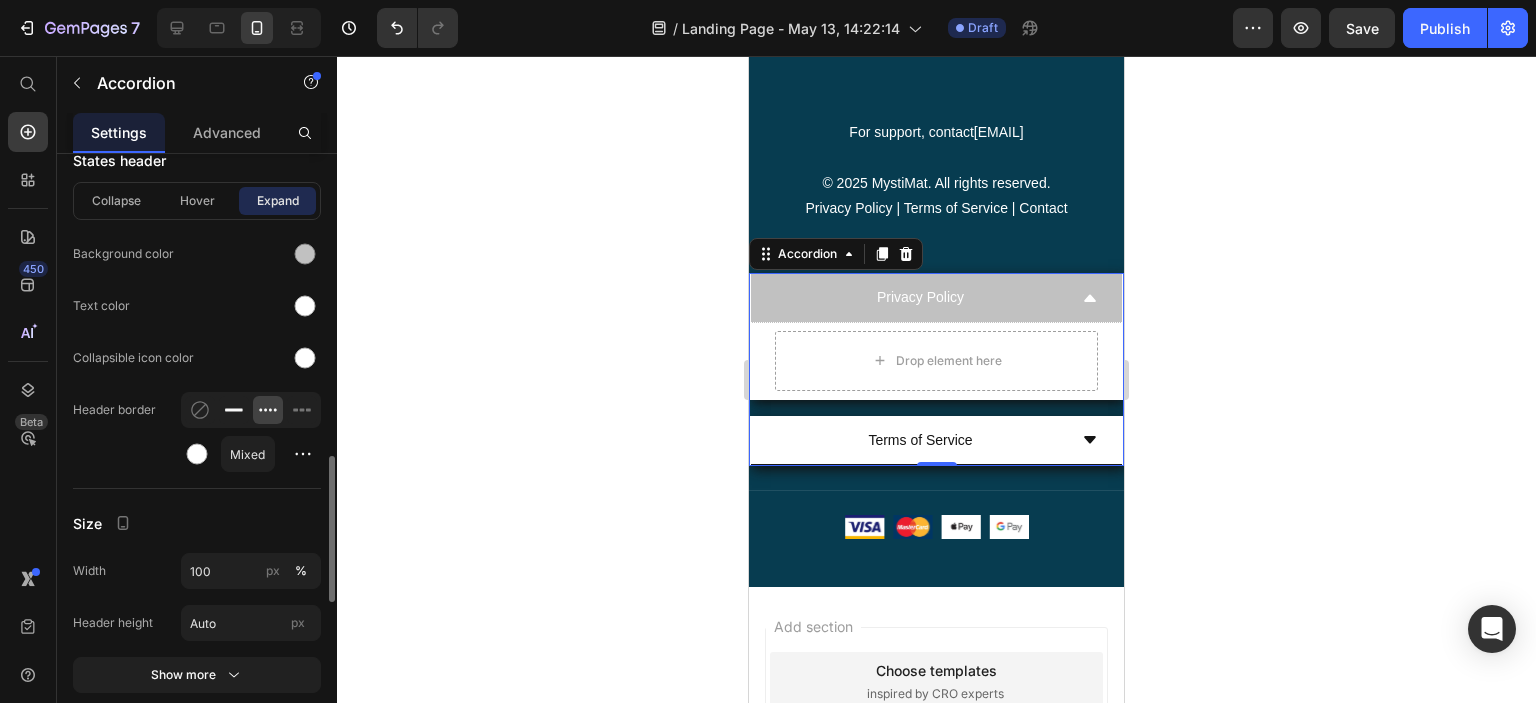 click 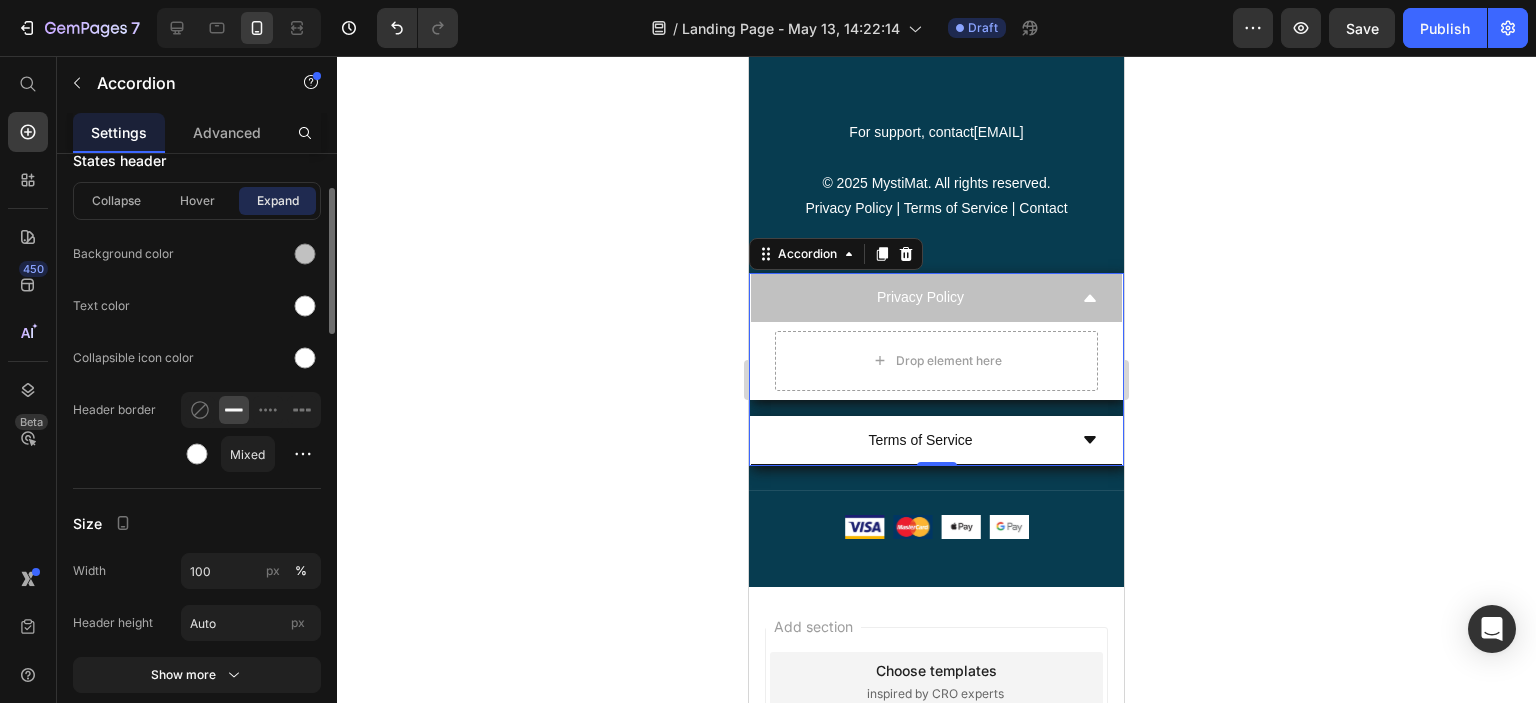 scroll, scrollTop: 1031, scrollLeft: 0, axis: vertical 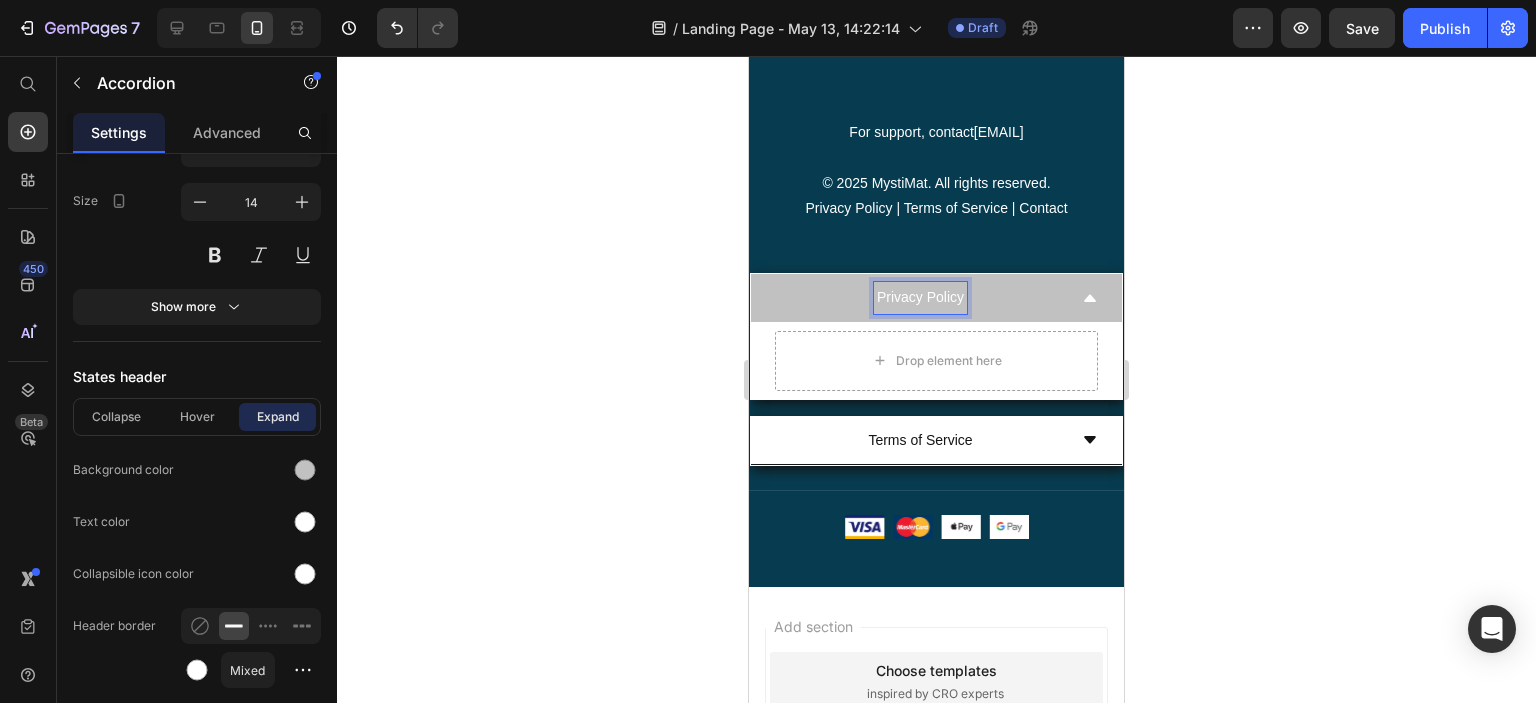 click on "Privacy Policy" at bounding box center (920, 297) 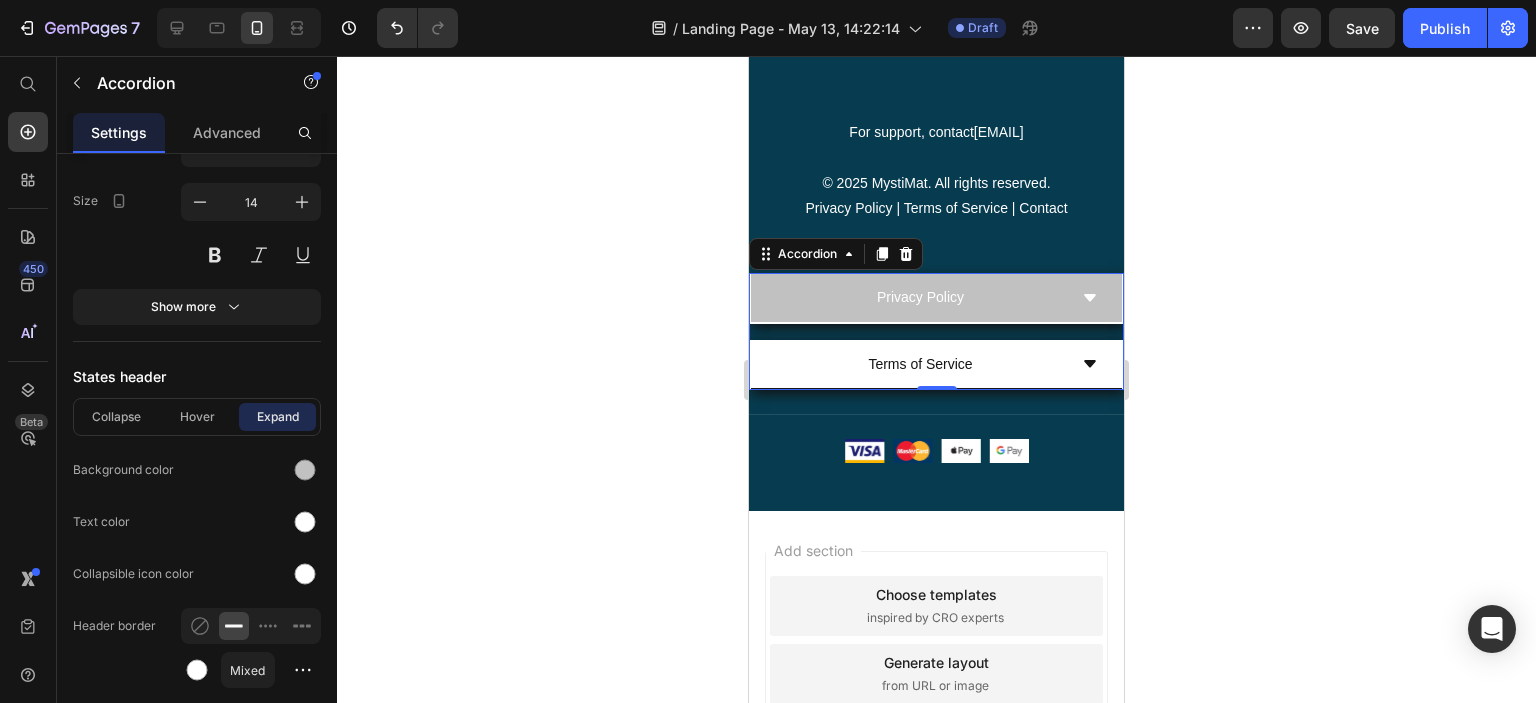 click on "Privacy Policy" at bounding box center (920, 297) 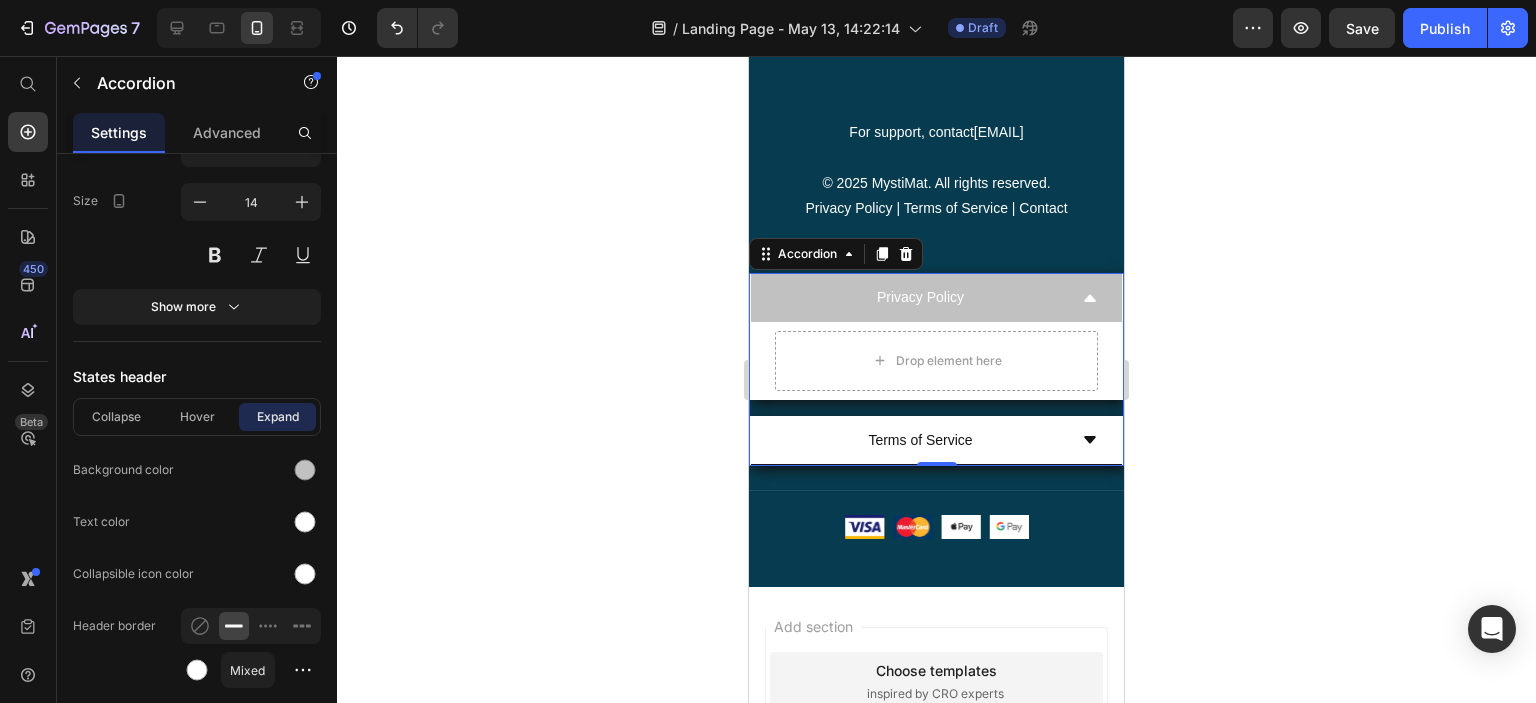 click on "Privacy Policy" at bounding box center [920, 297] 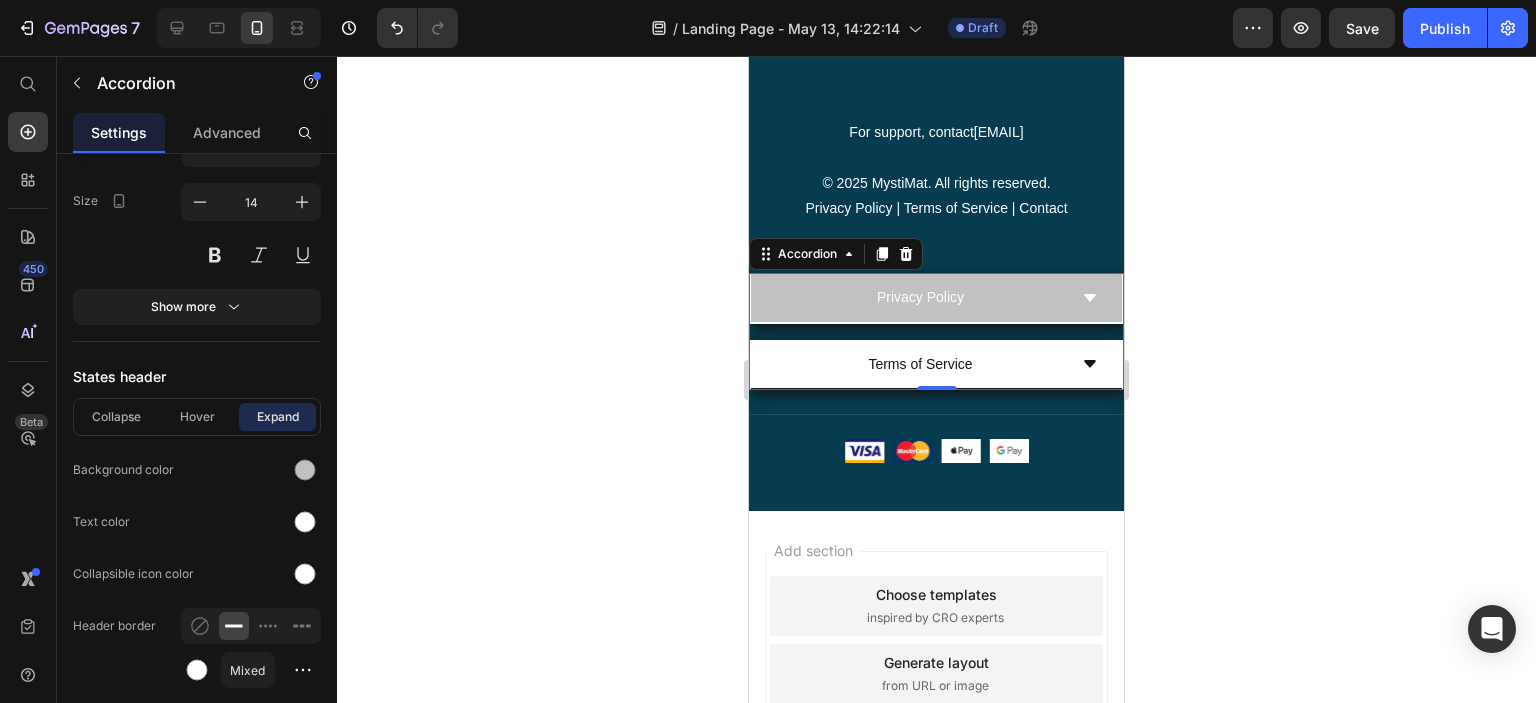 click on "Privacy Policy" at bounding box center (920, 297) 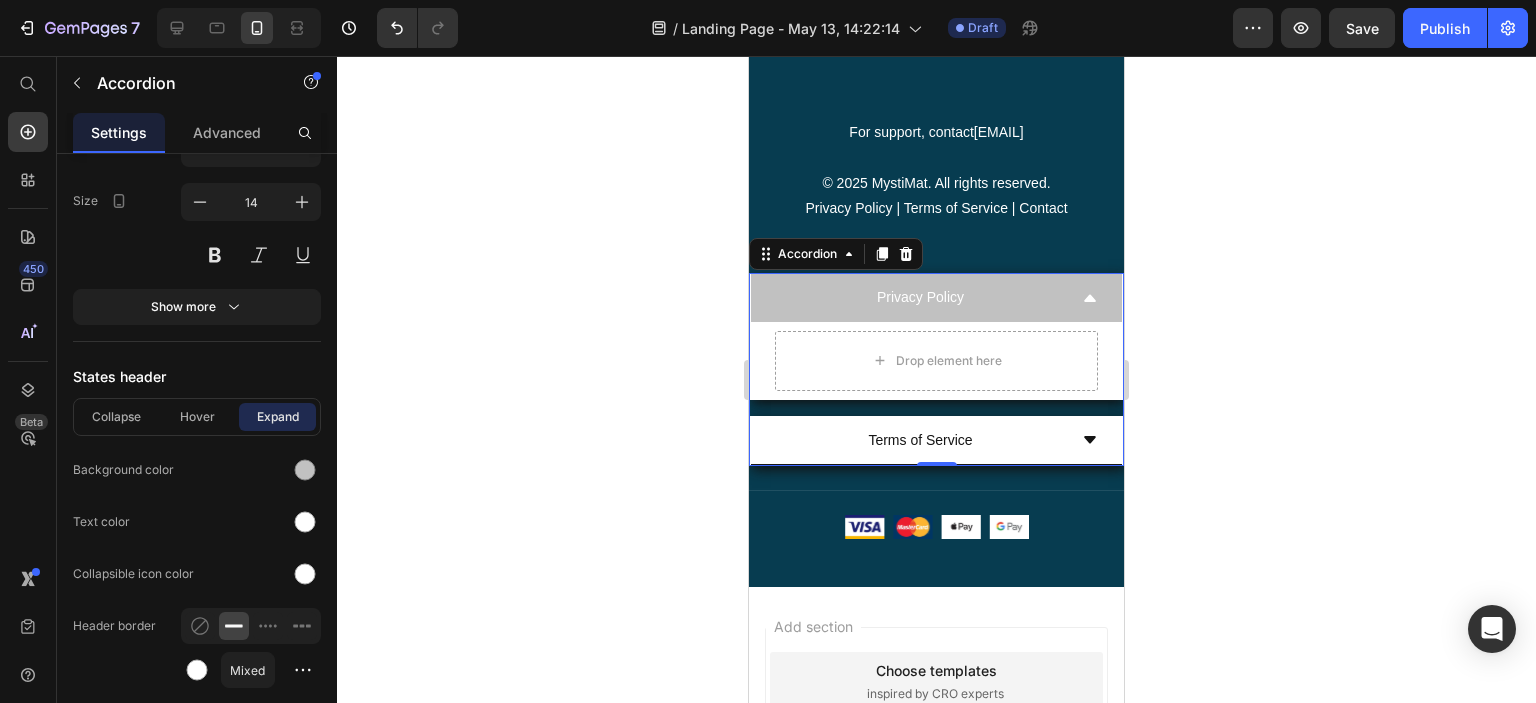 scroll, scrollTop: 1031, scrollLeft: 0, axis: vertical 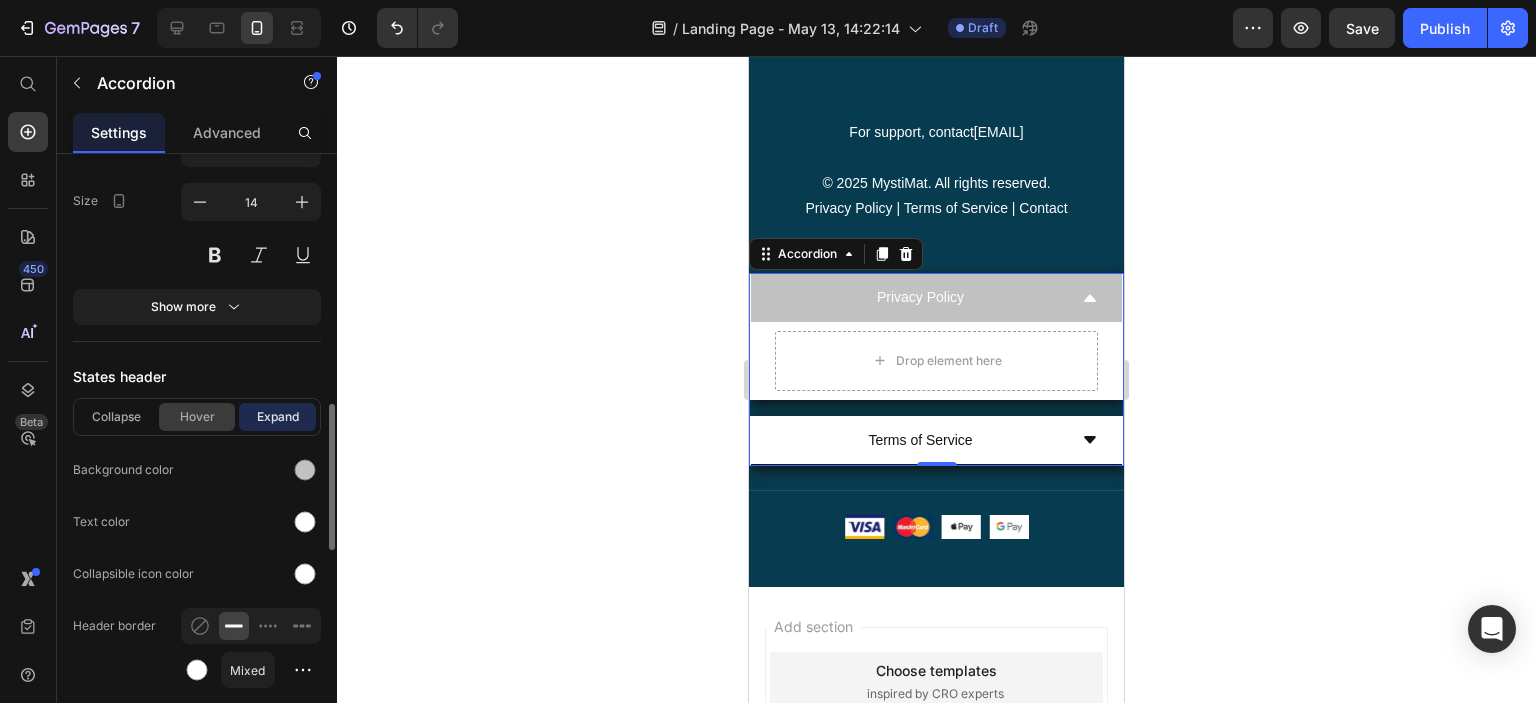 click on "Hover" at bounding box center (197, 417) 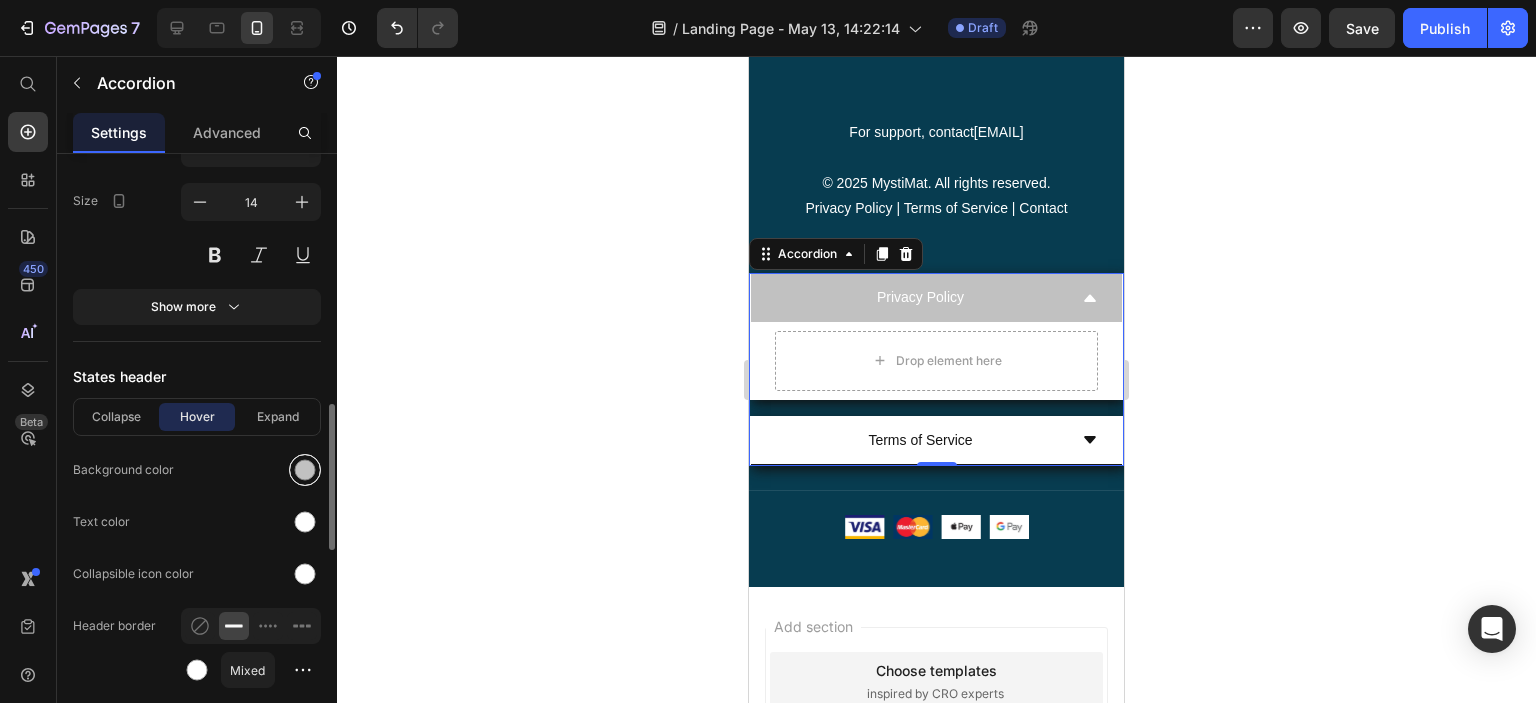 click at bounding box center [305, 470] 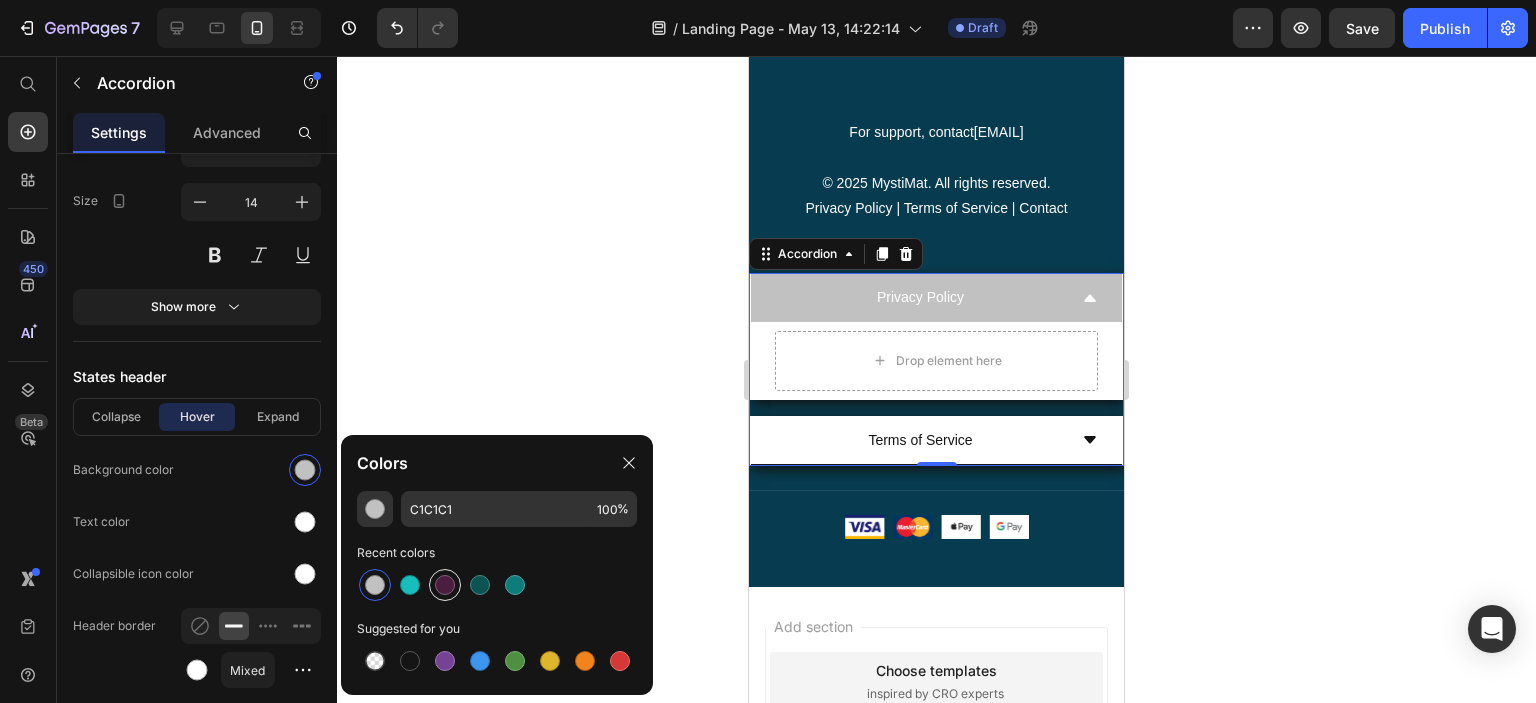 click at bounding box center (445, 585) 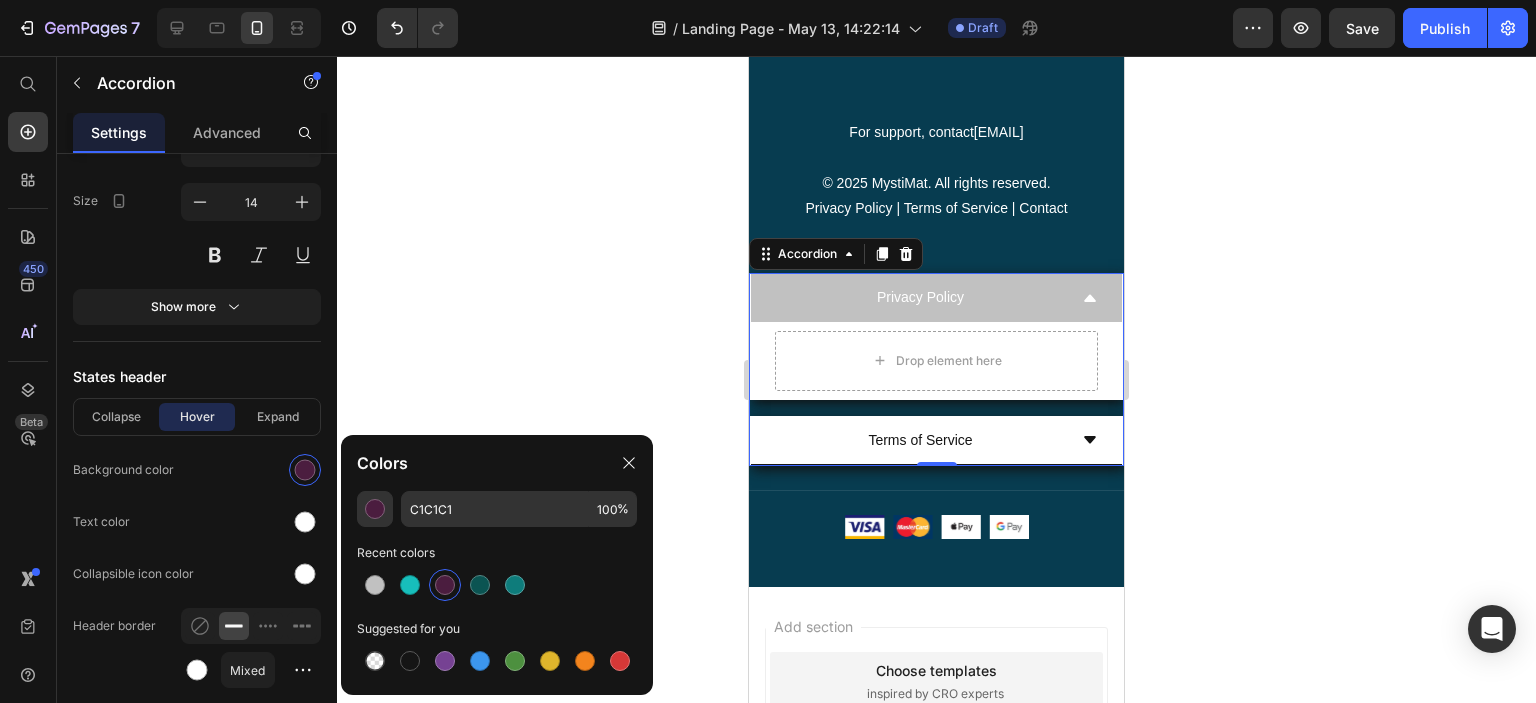 type on "4B1D3F" 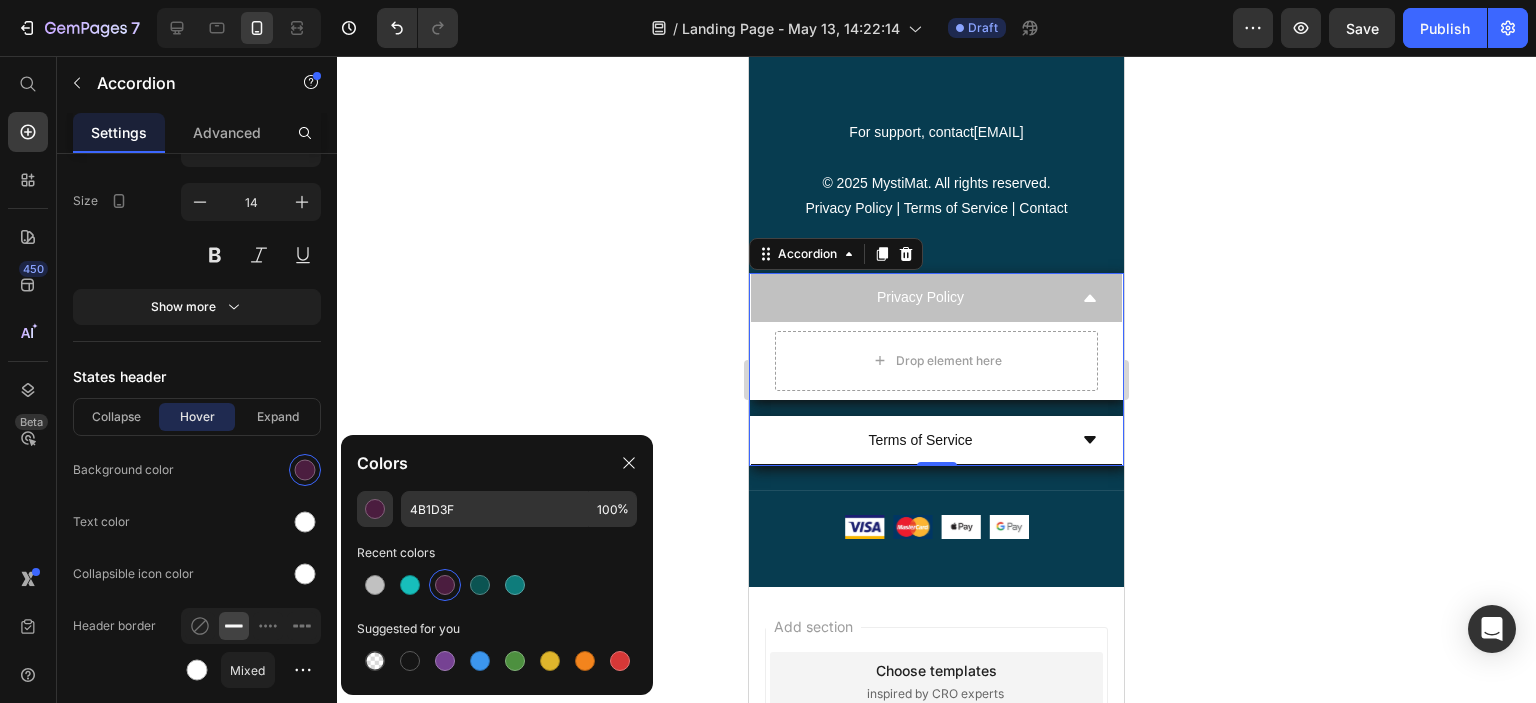 click on "Privacy Policy" at bounding box center (920, 297) 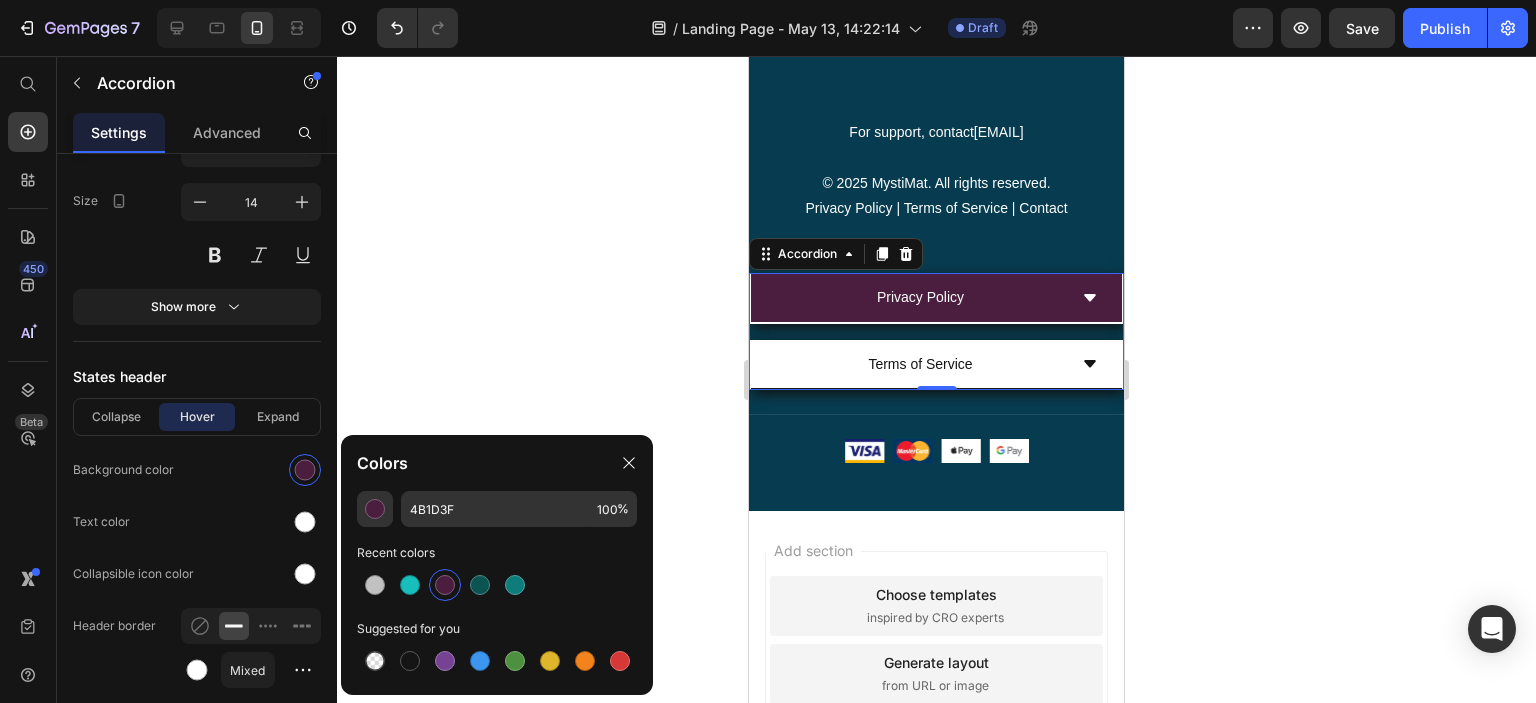 scroll, scrollTop: 1031, scrollLeft: 0, axis: vertical 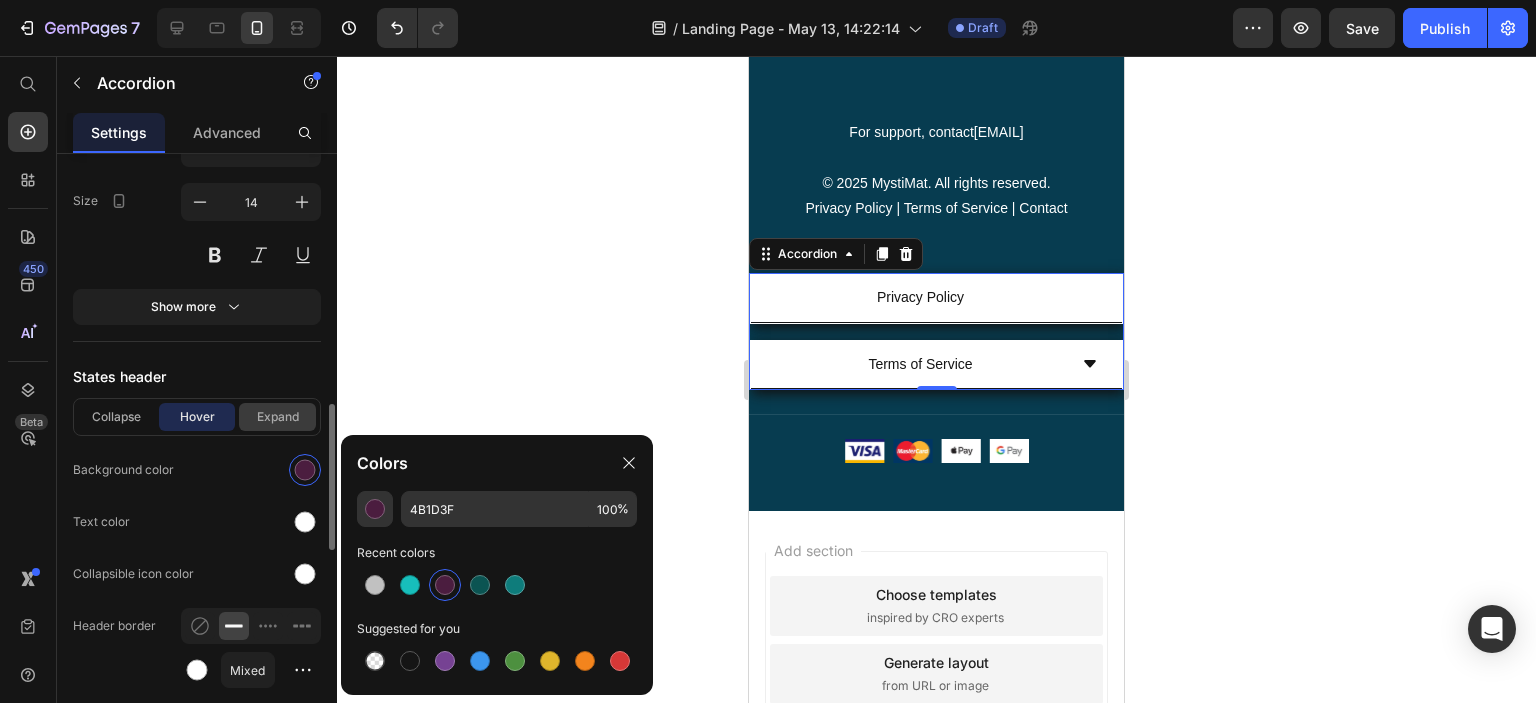 click on "Expand" at bounding box center [277, 417] 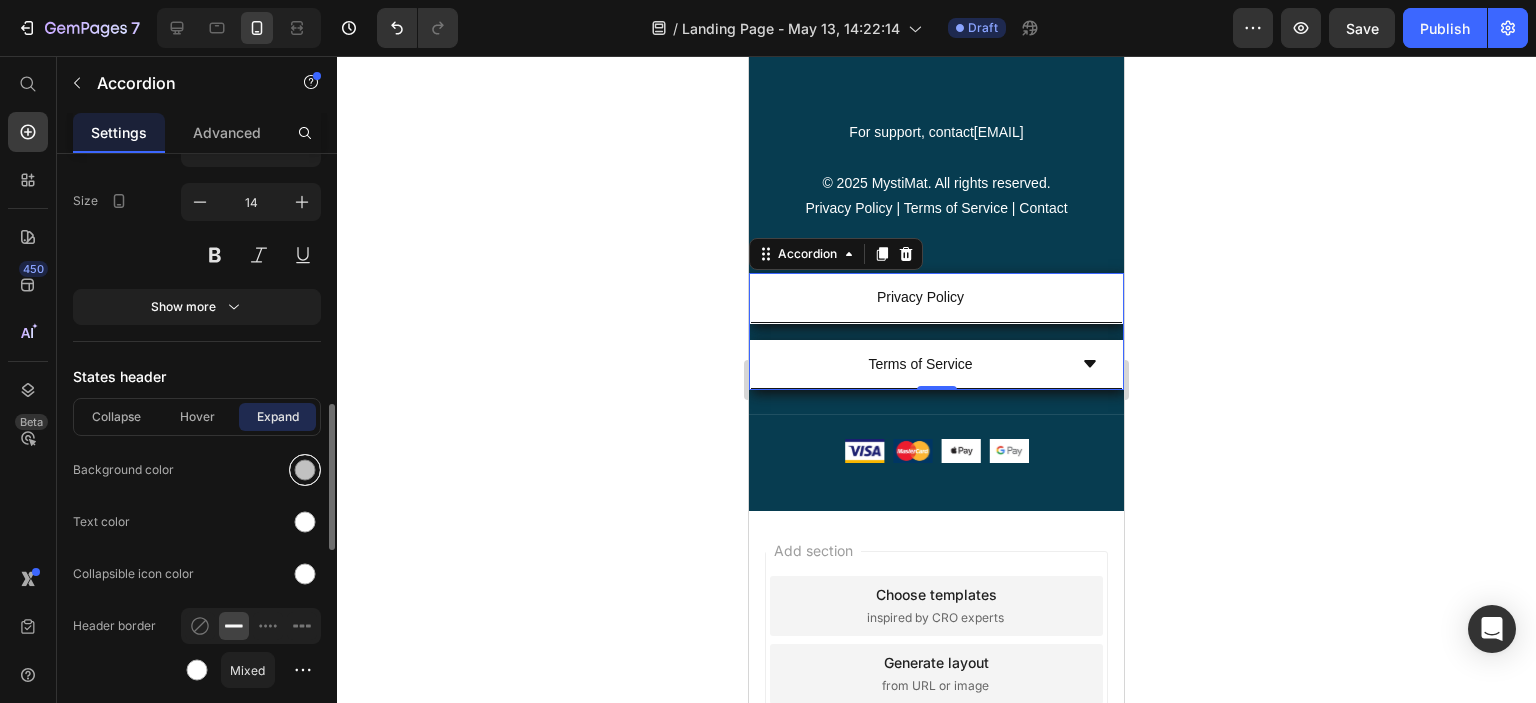 click at bounding box center [305, 470] 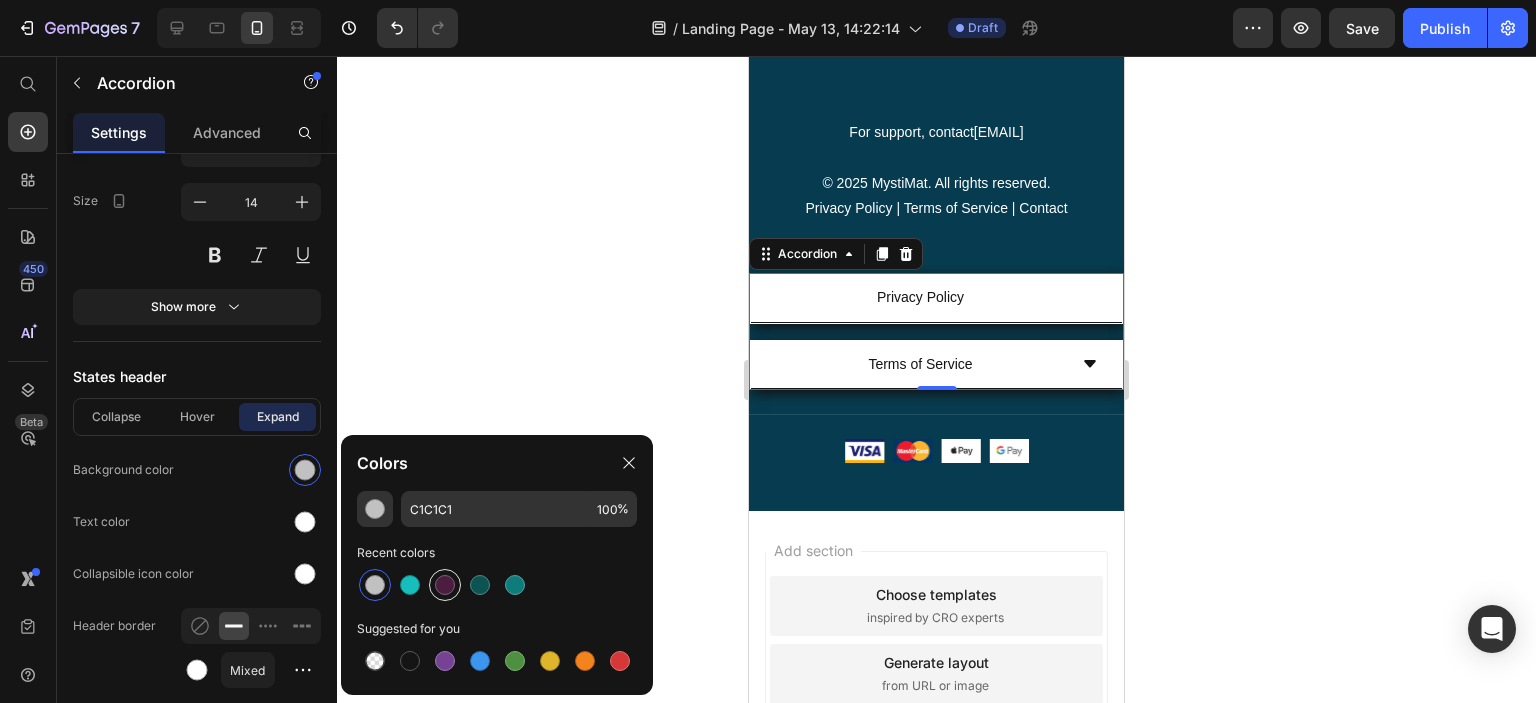 click at bounding box center (445, 585) 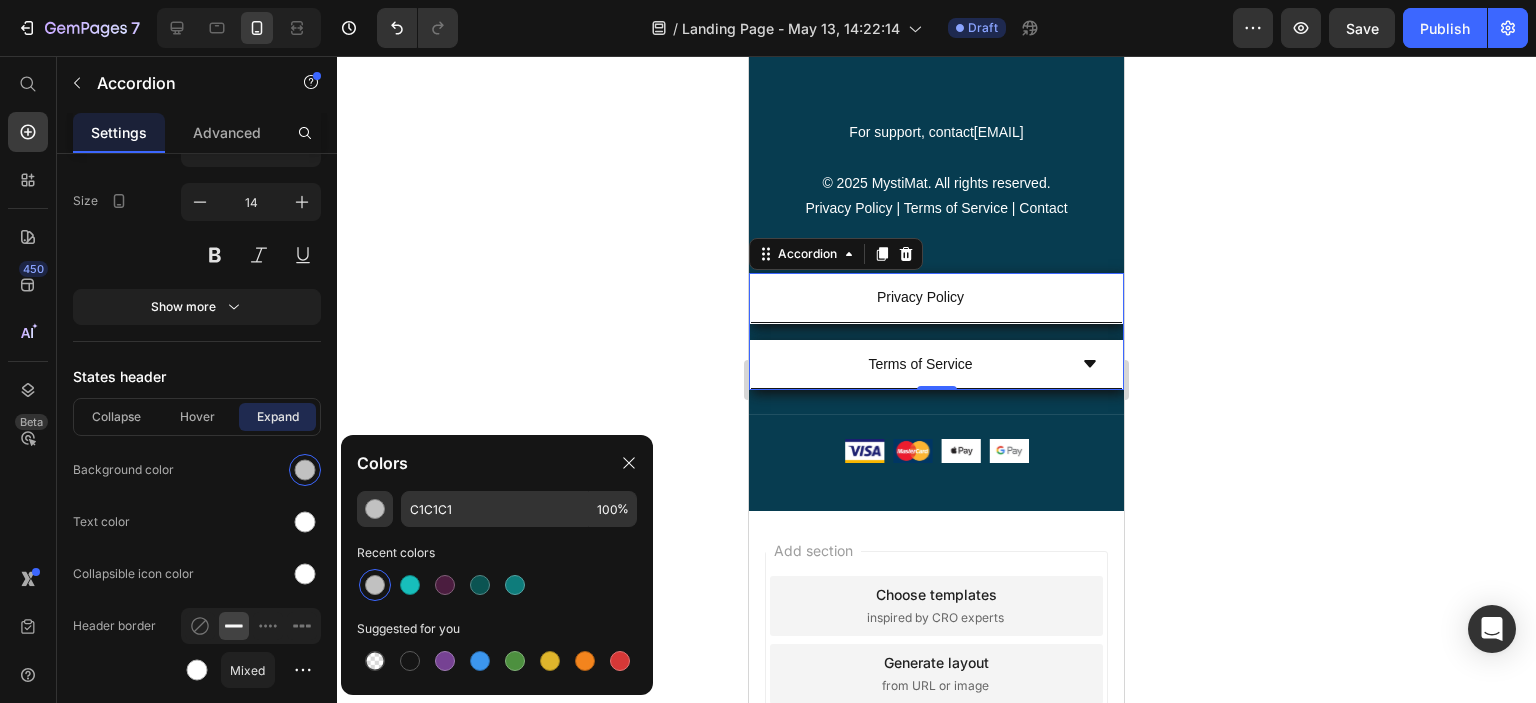 type on "4B1D3F" 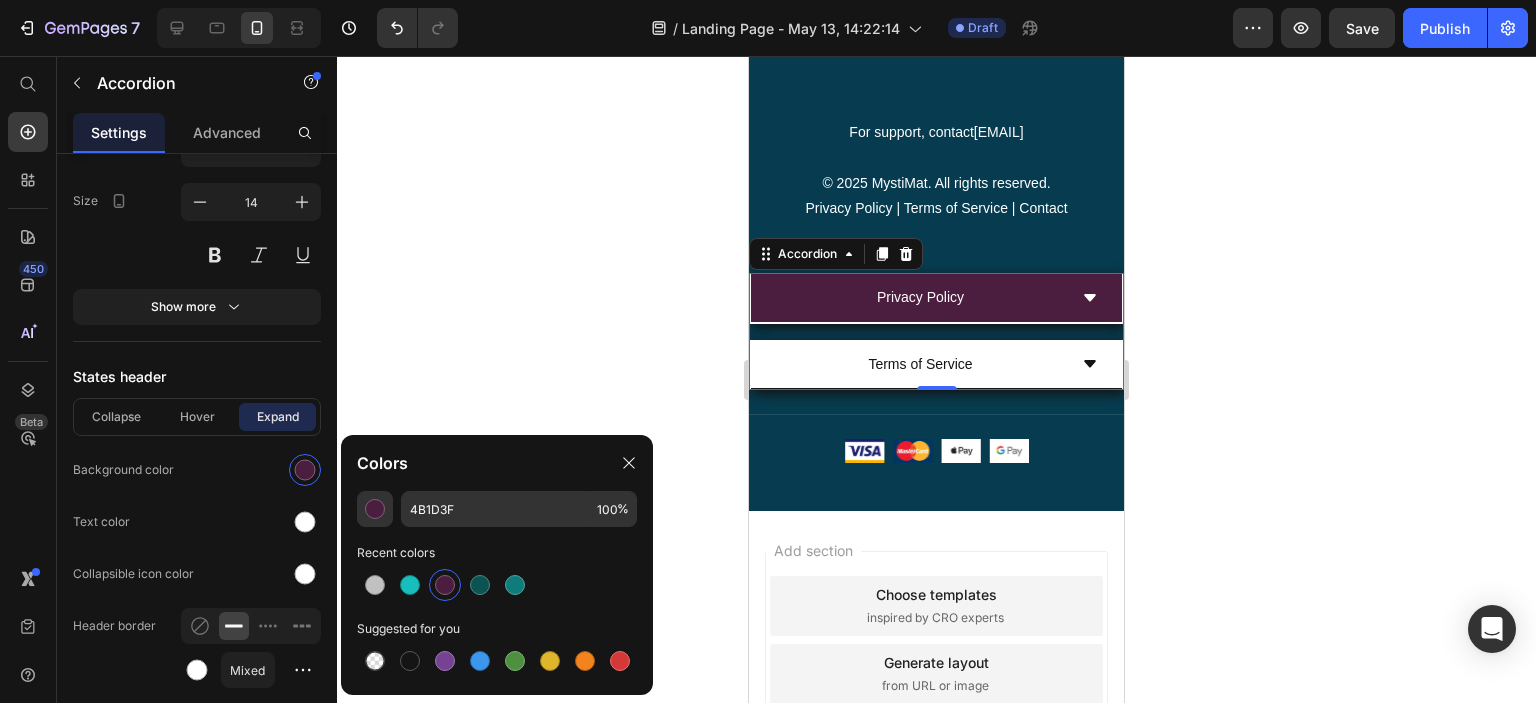 click on "Privacy Policy" at bounding box center (920, 297) 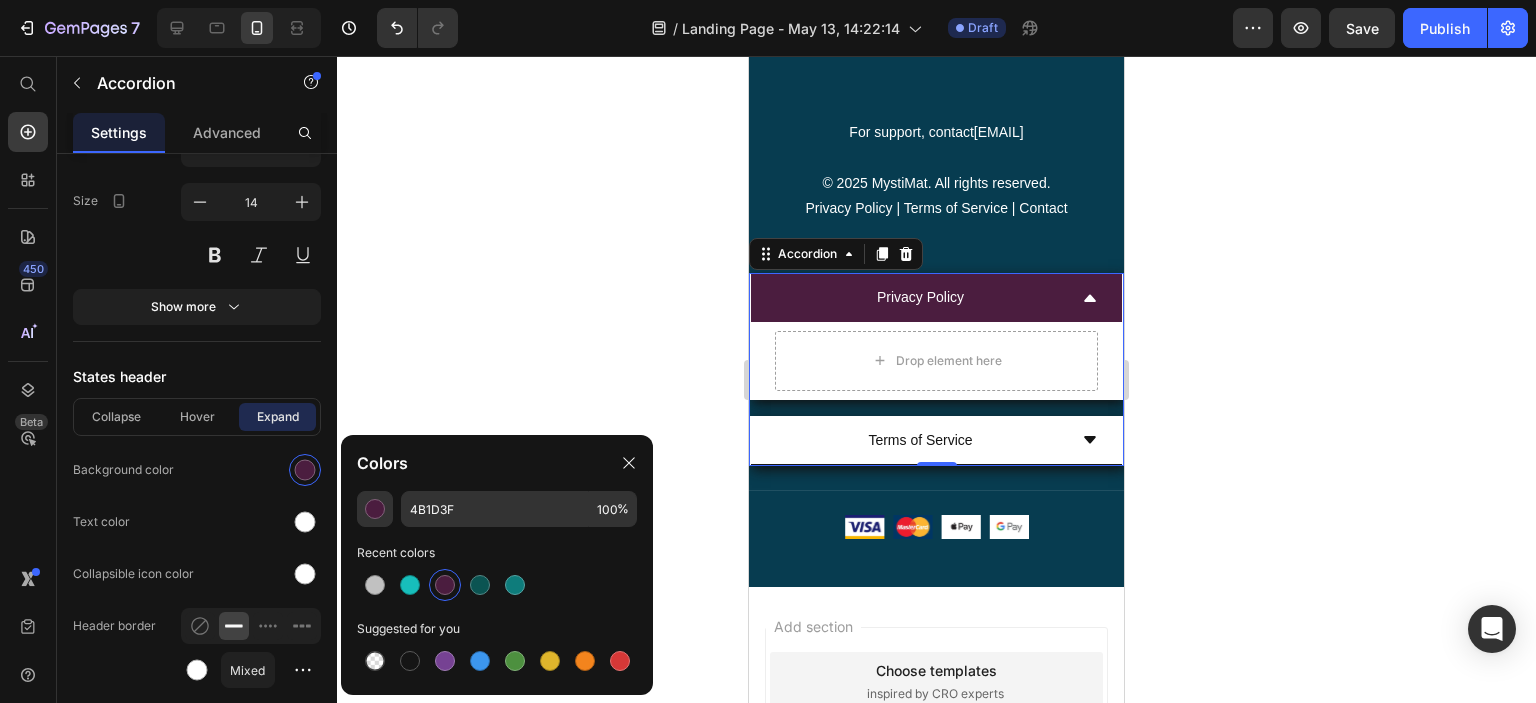 scroll, scrollTop: 1031, scrollLeft: 0, axis: vertical 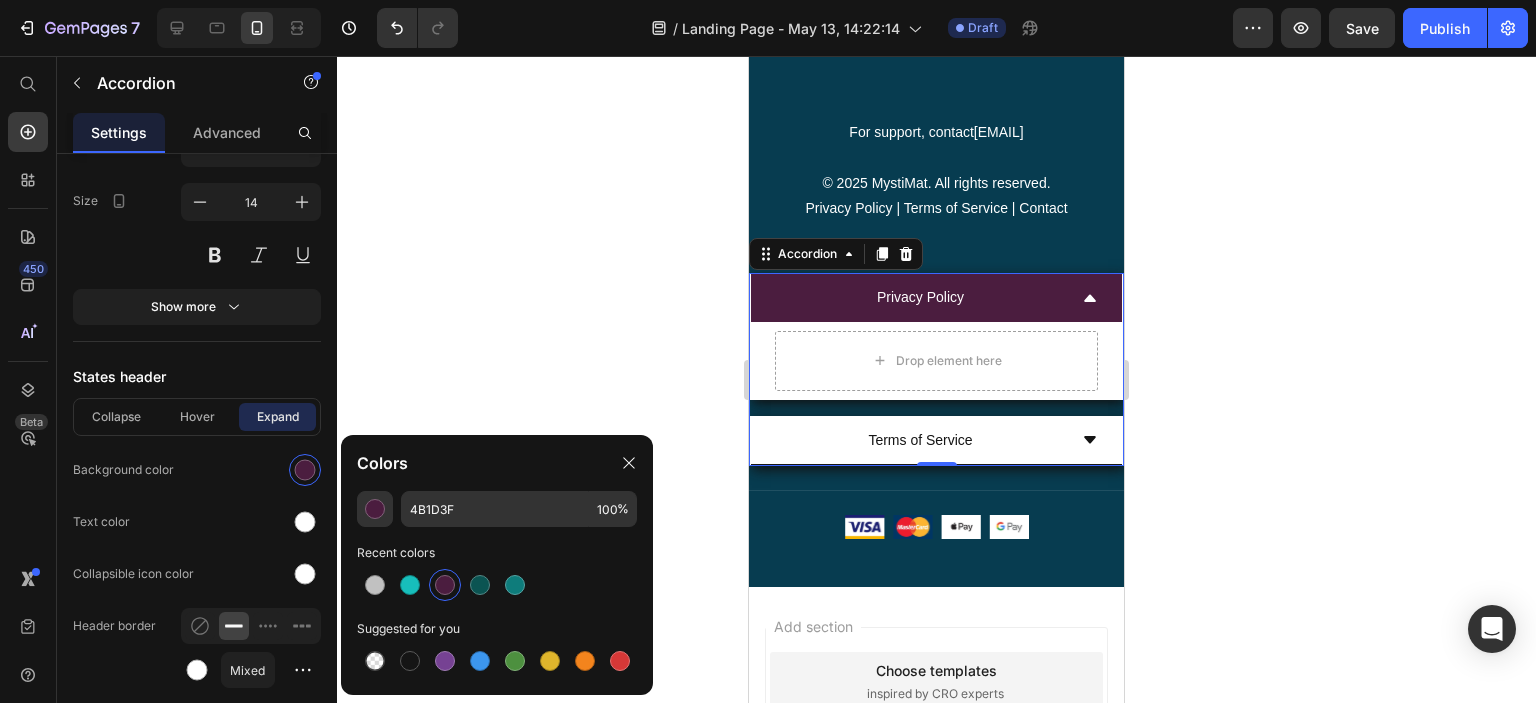 click on "Drop element here" at bounding box center [936, 361] 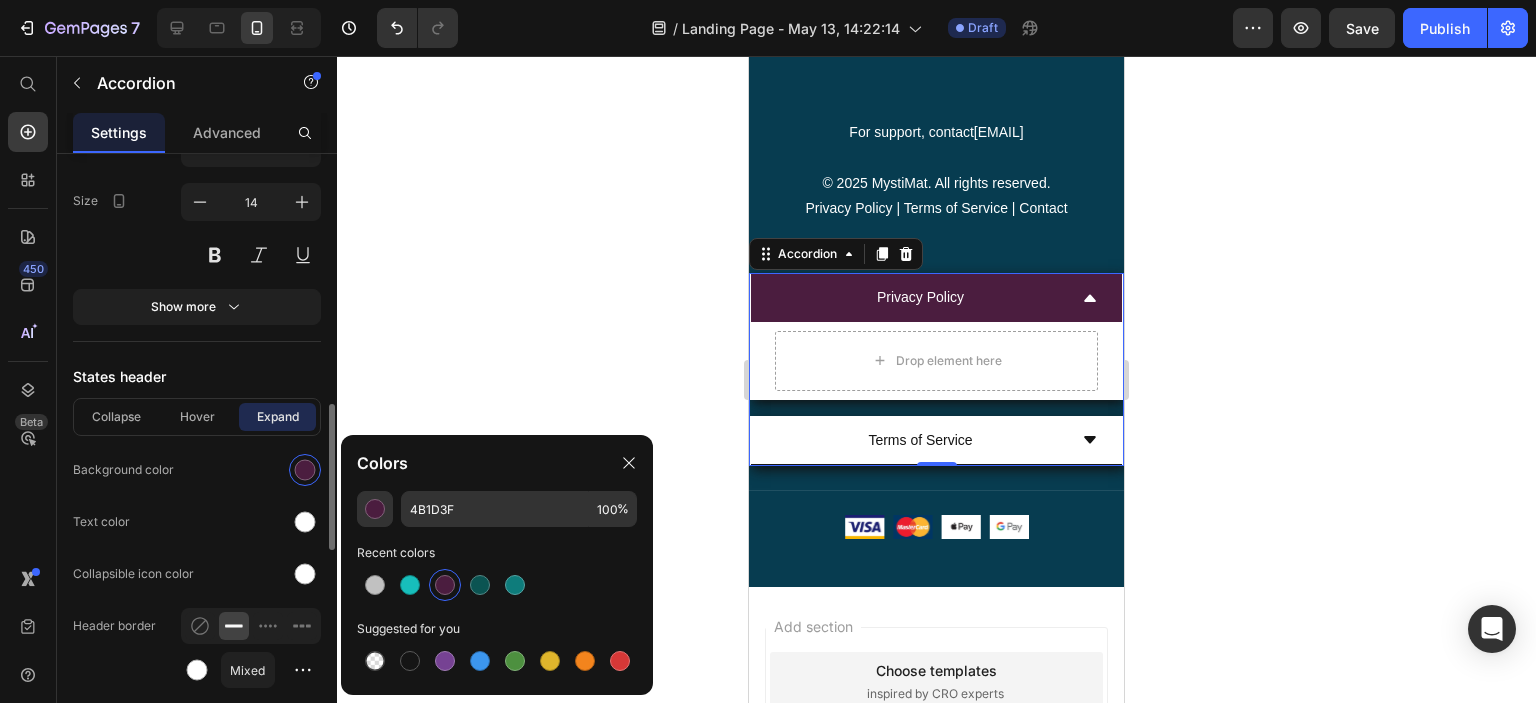 scroll, scrollTop: 1247, scrollLeft: 0, axis: vertical 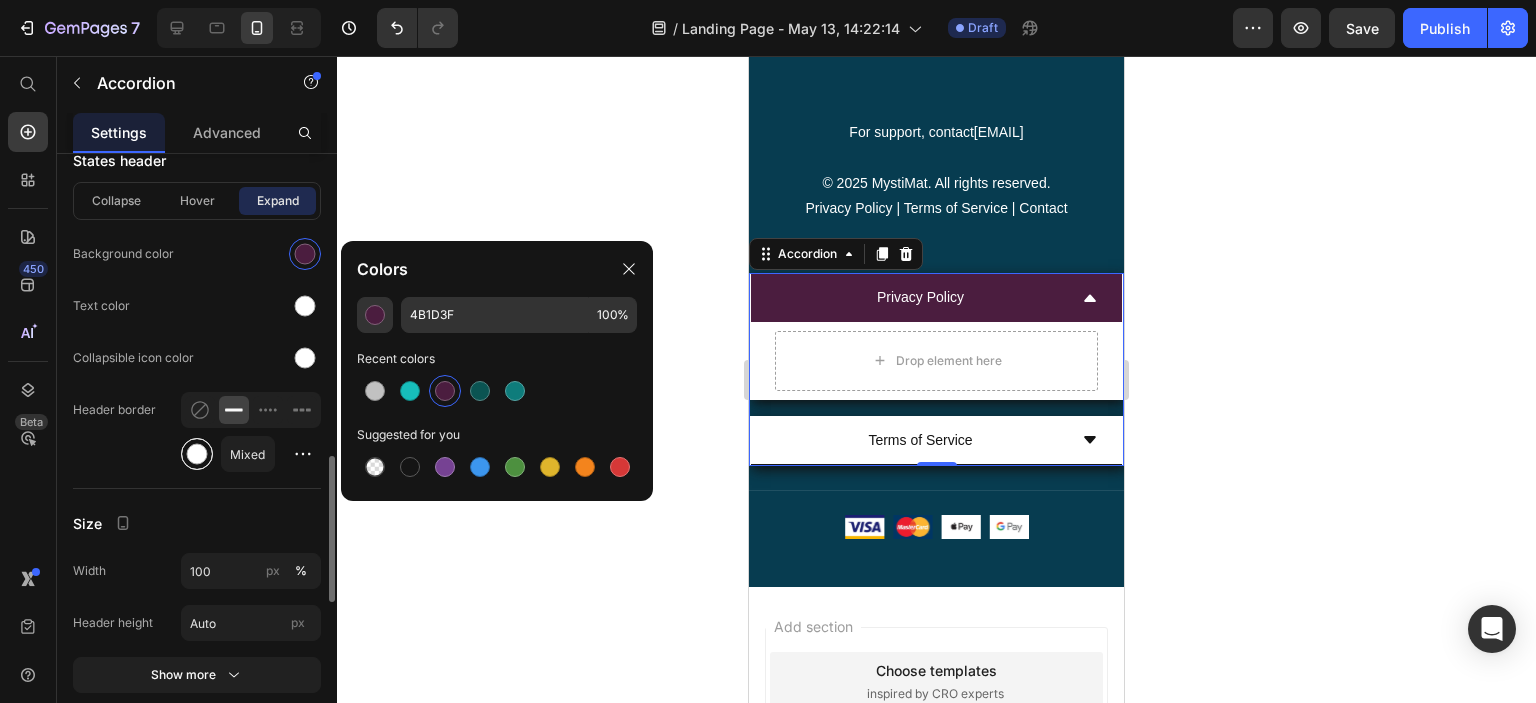 click at bounding box center (197, 454) 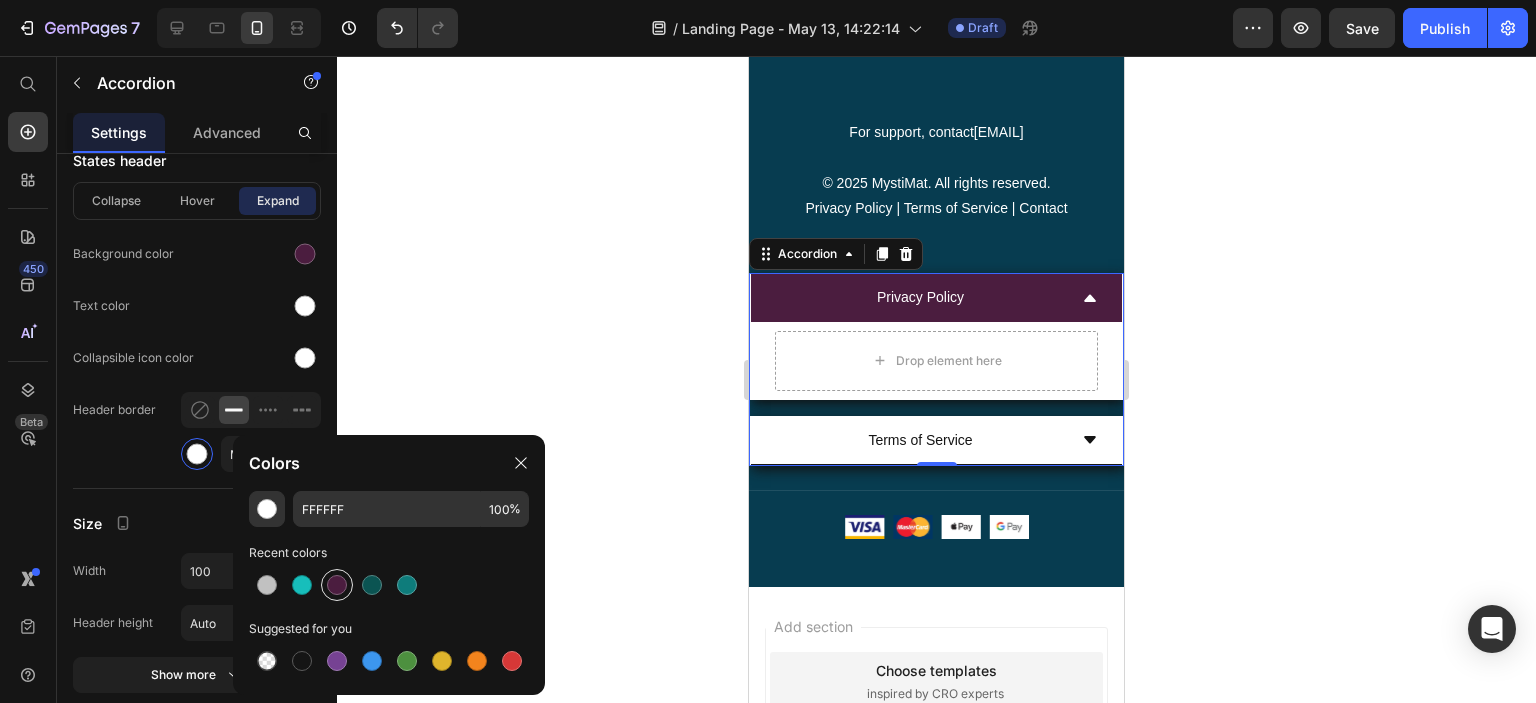 click at bounding box center (337, 585) 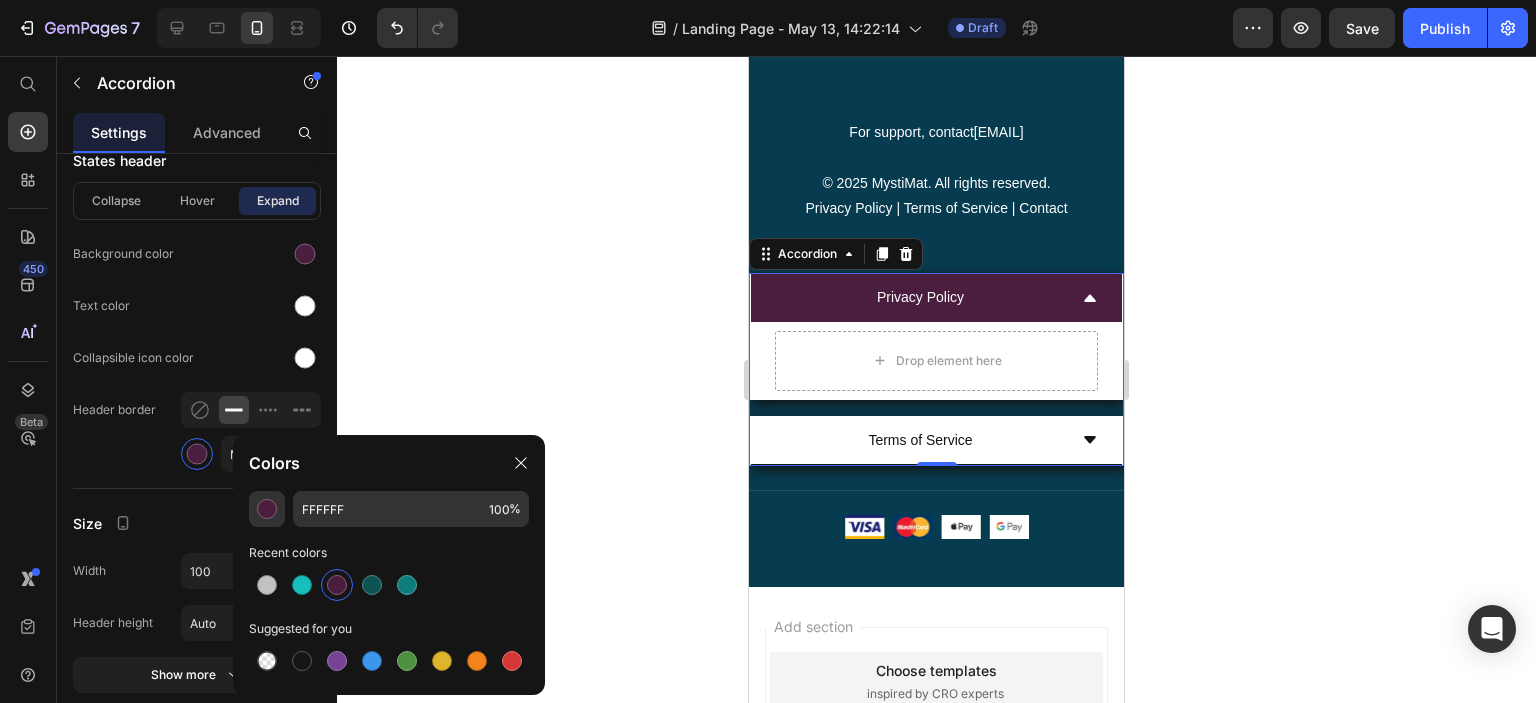 type on "4B1D3F" 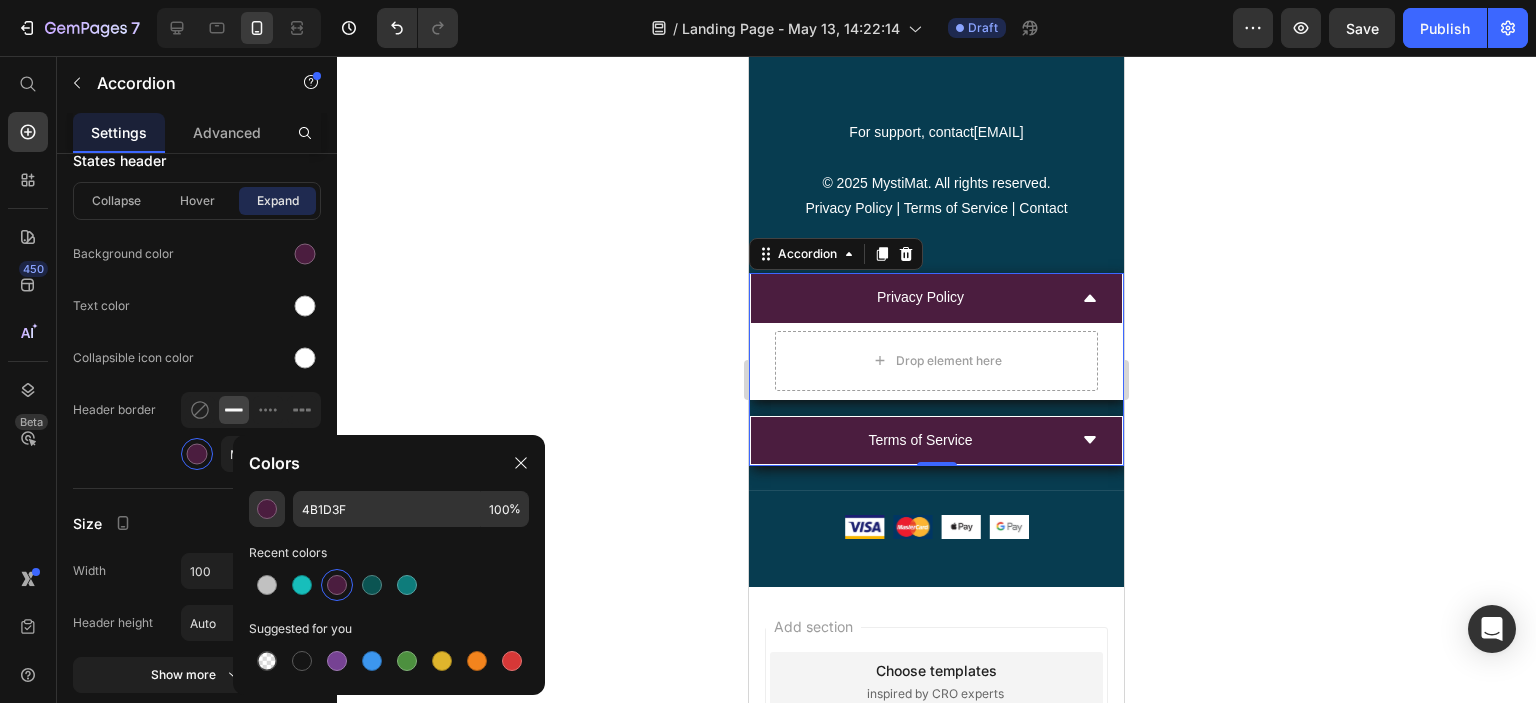 scroll, scrollTop: 1247, scrollLeft: 0, axis: vertical 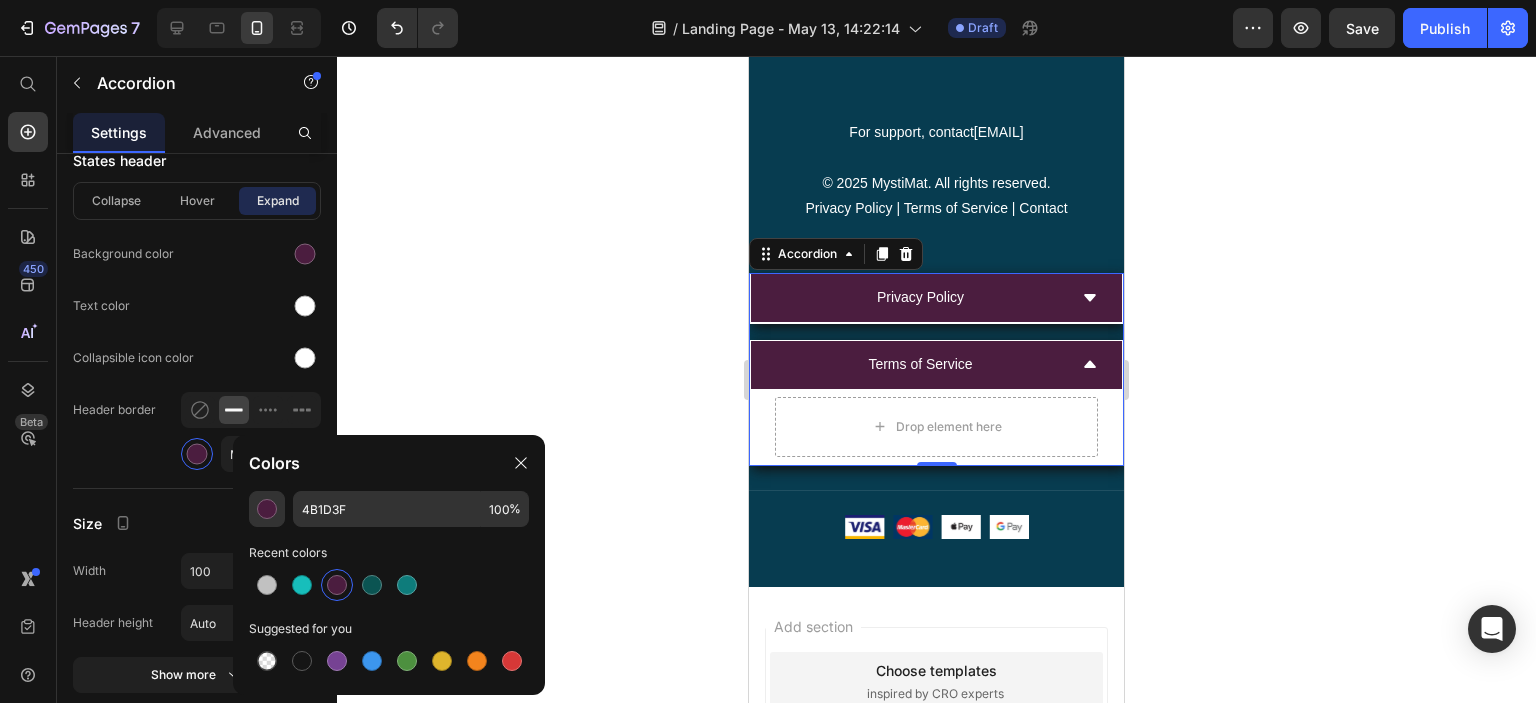 click on "Privacy Policy" at bounding box center [920, 297] 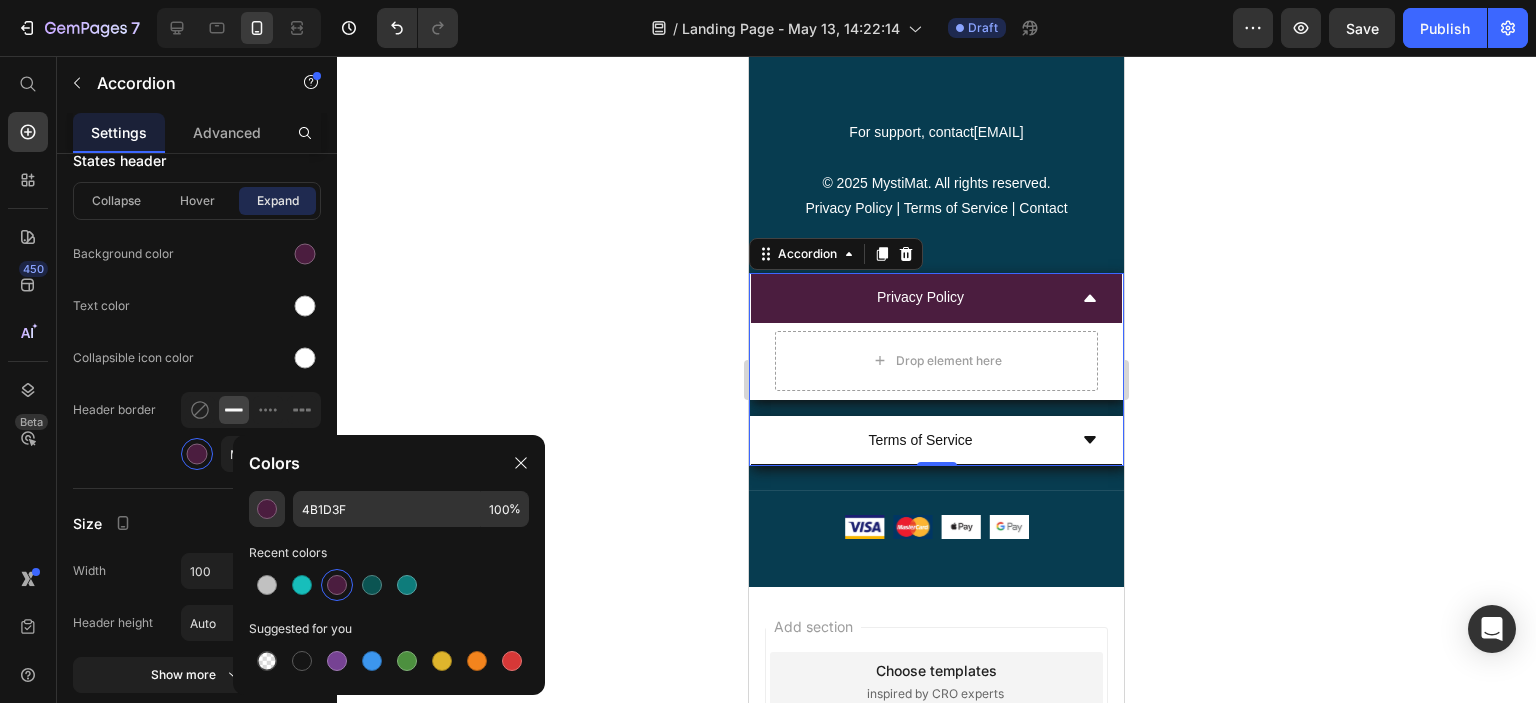 scroll, scrollTop: 1247, scrollLeft: 0, axis: vertical 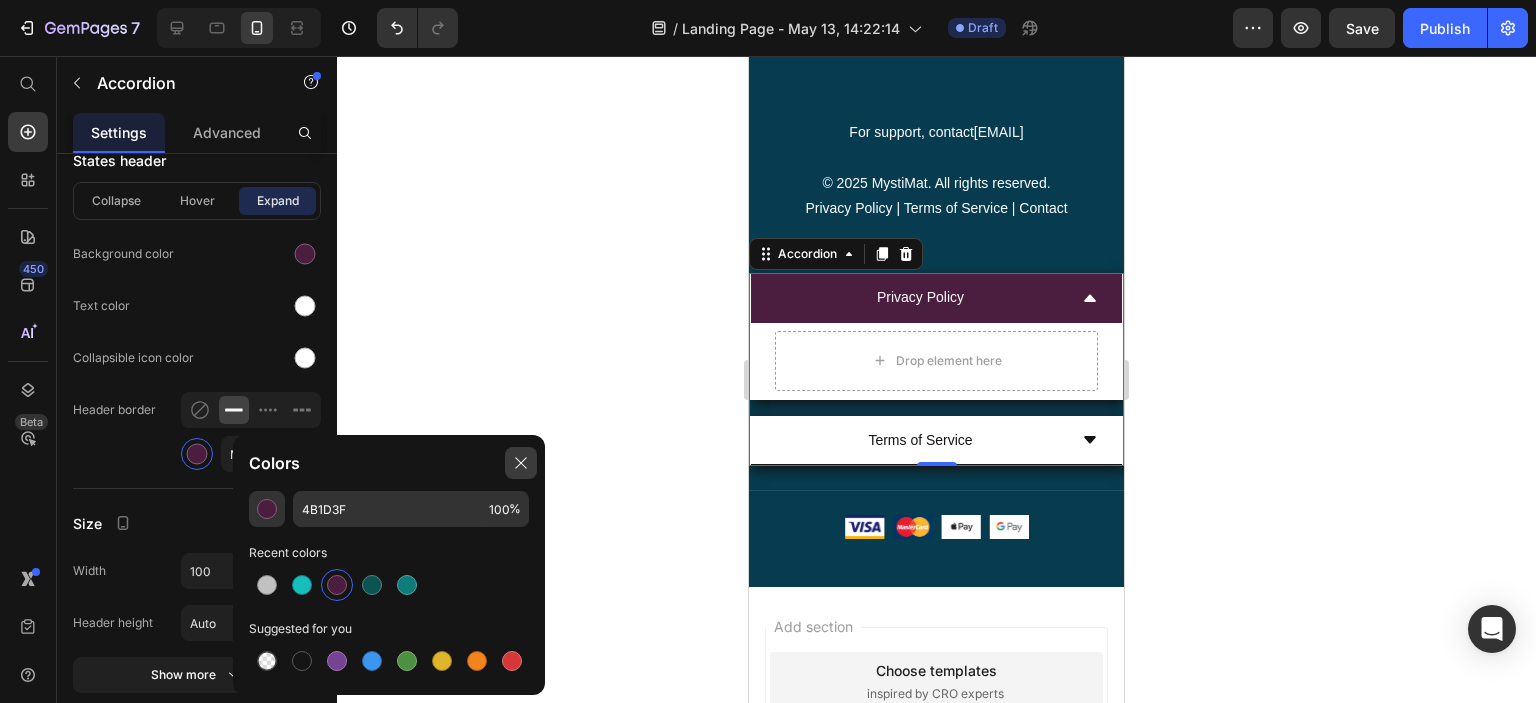 click at bounding box center [521, 463] 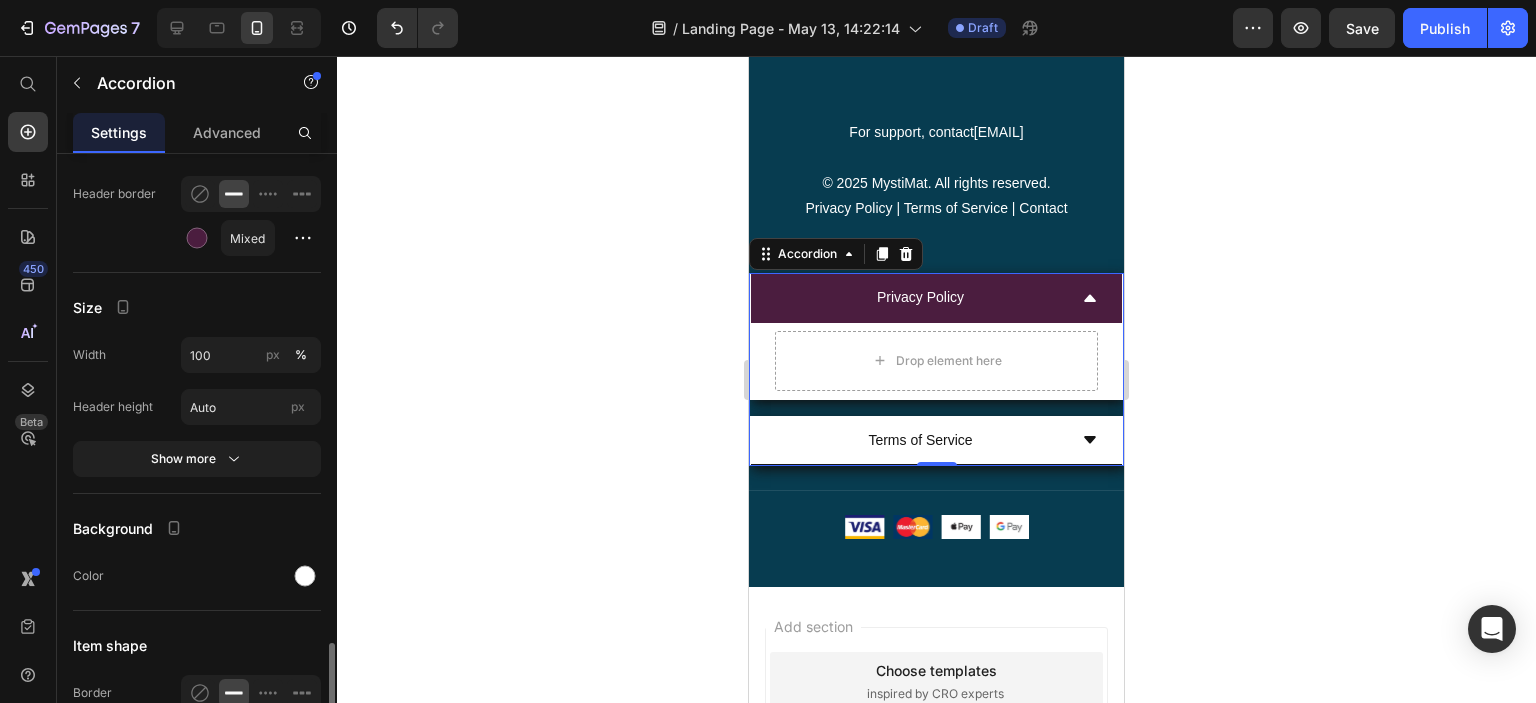 scroll, scrollTop: 1571, scrollLeft: 0, axis: vertical 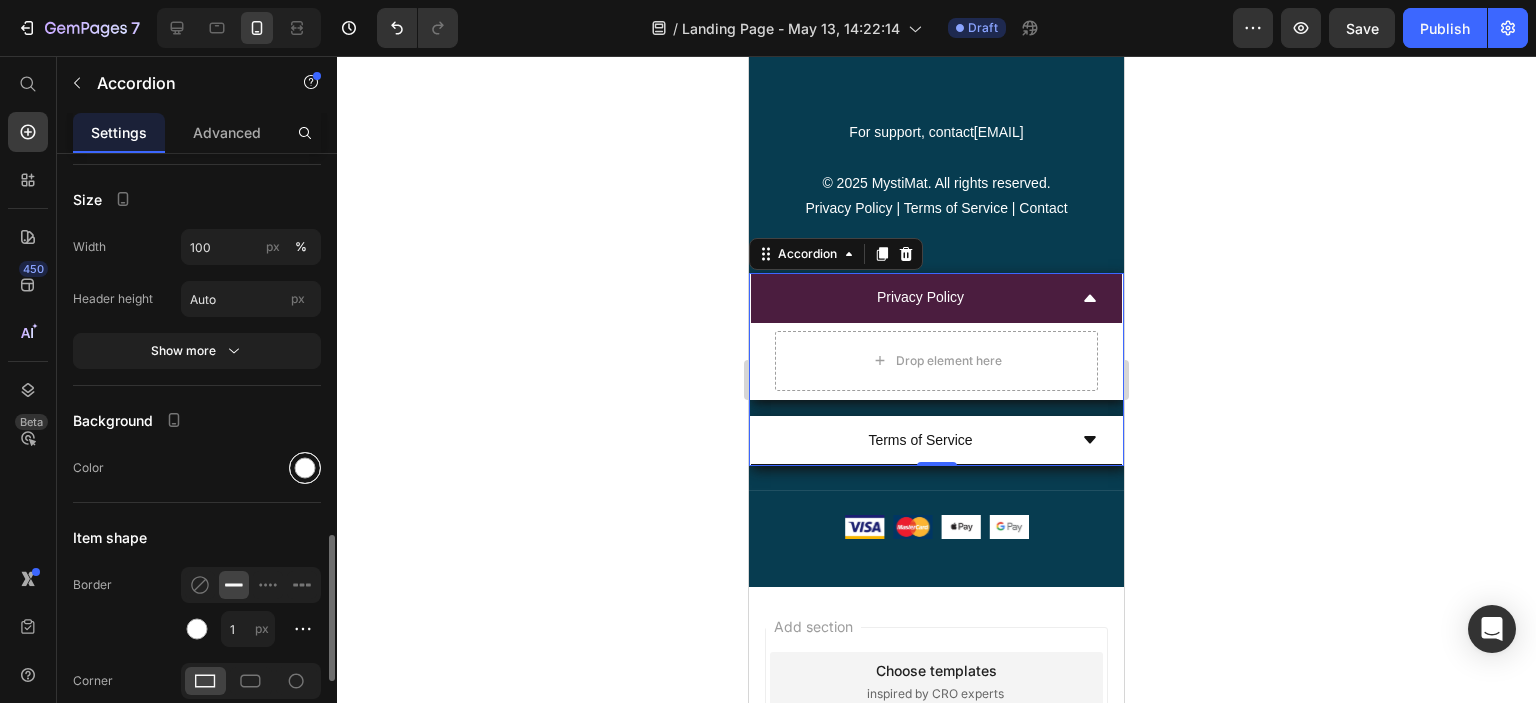 click at bounding box center (305, 468) 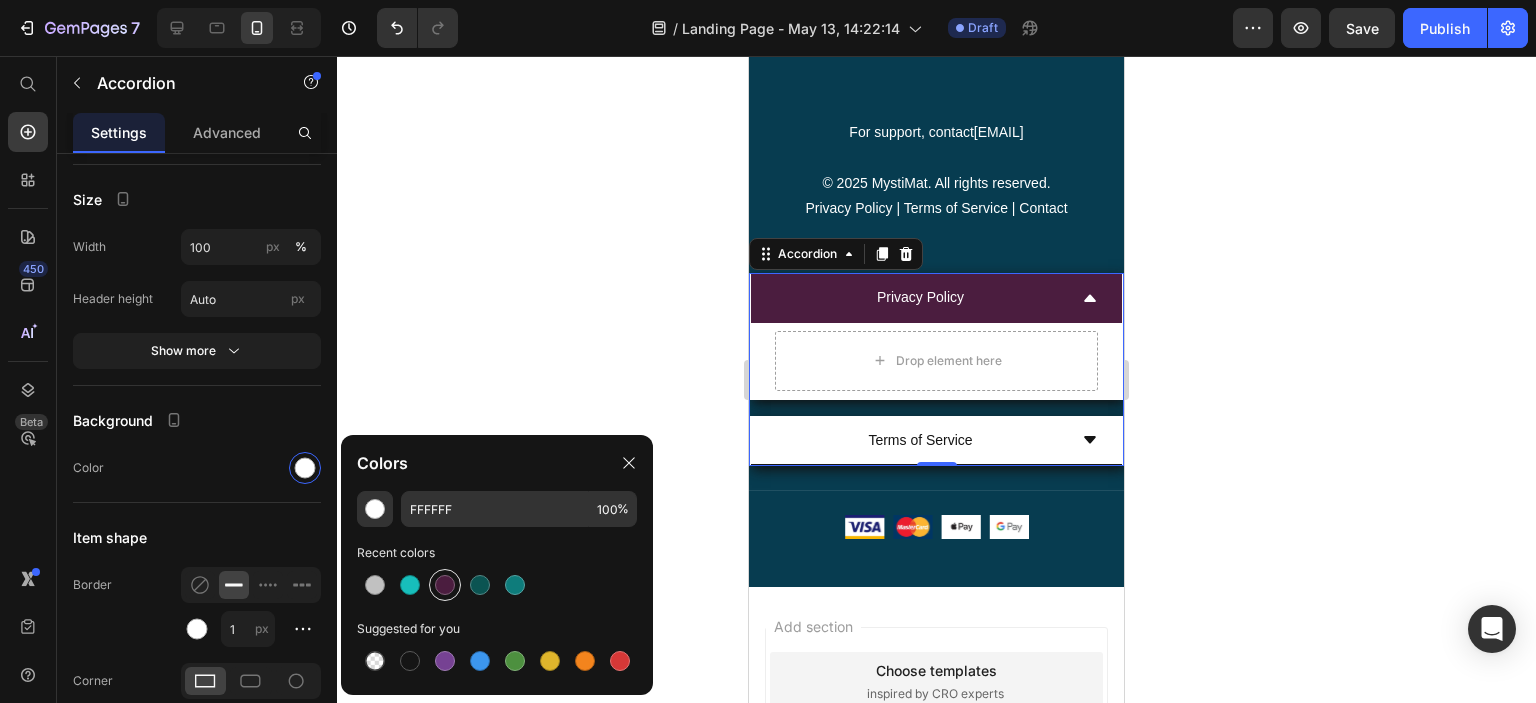 click at bounding box center (445, 585) 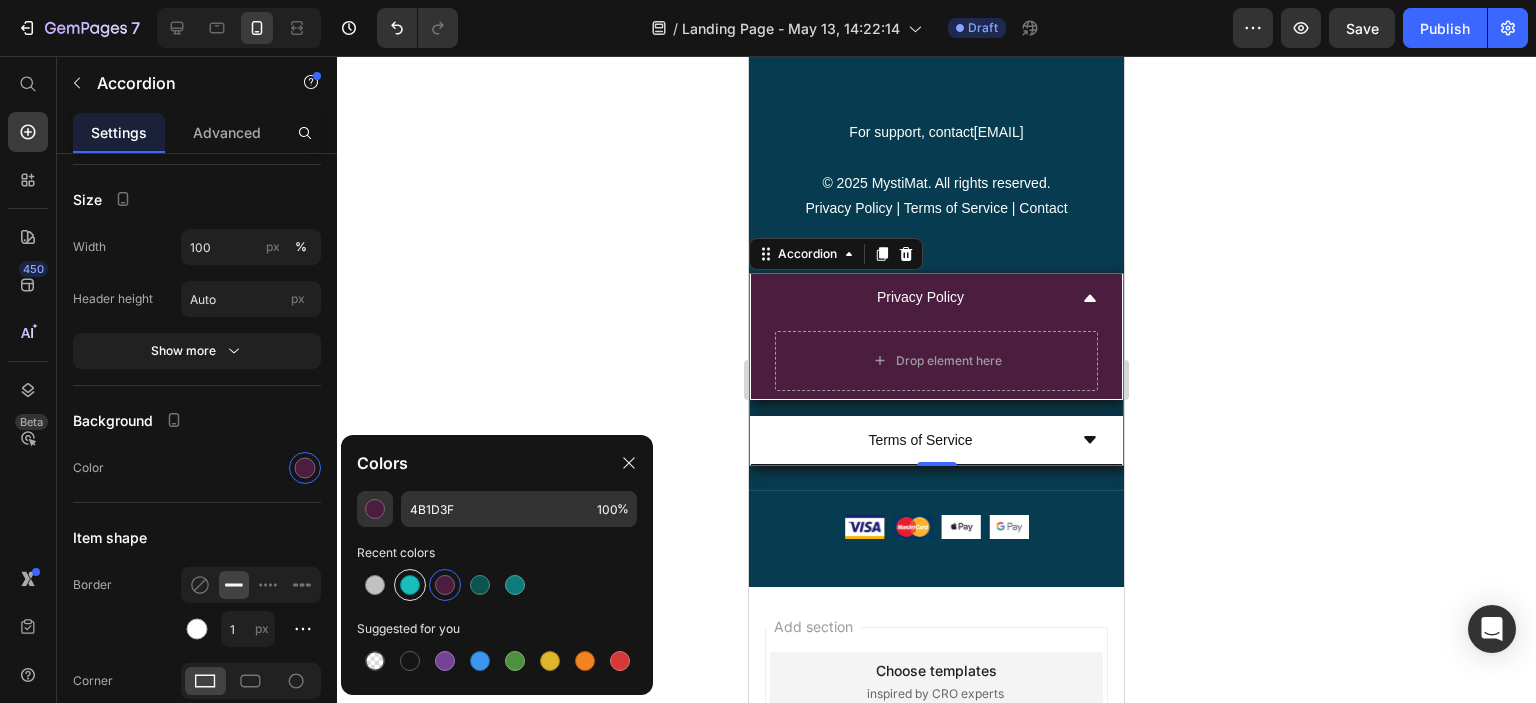 click at bounding box center (410, 585) 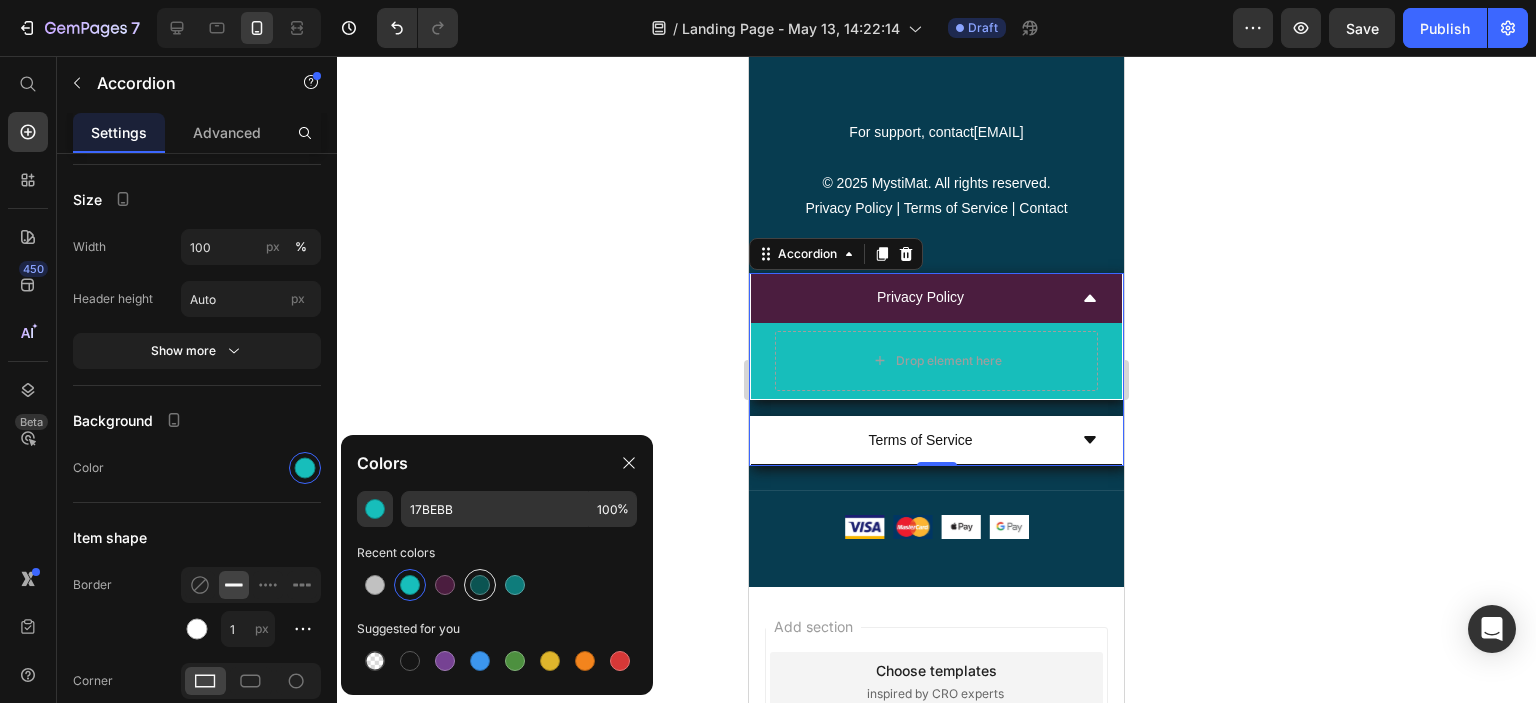 click at bounding box center (480, 585) 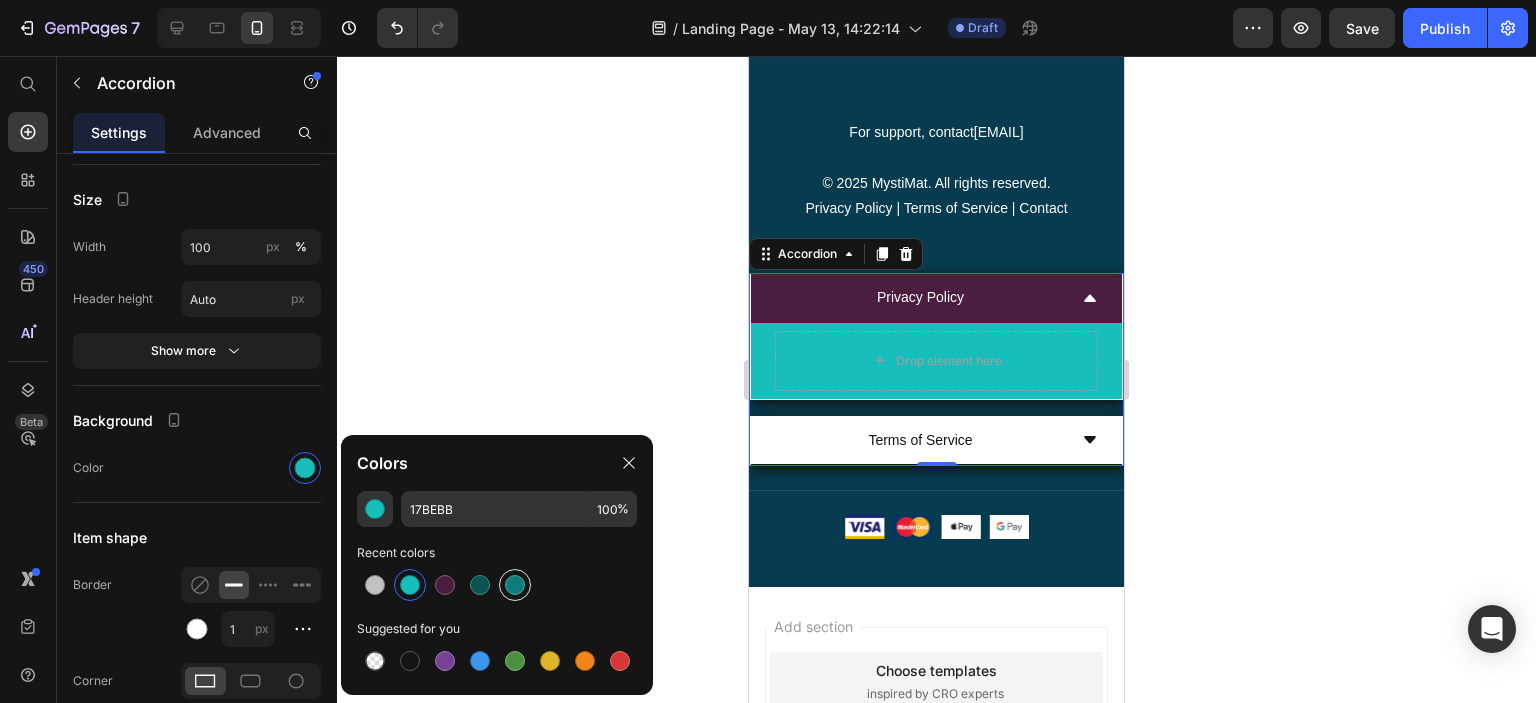 type on "[CREDIT_CARD]" 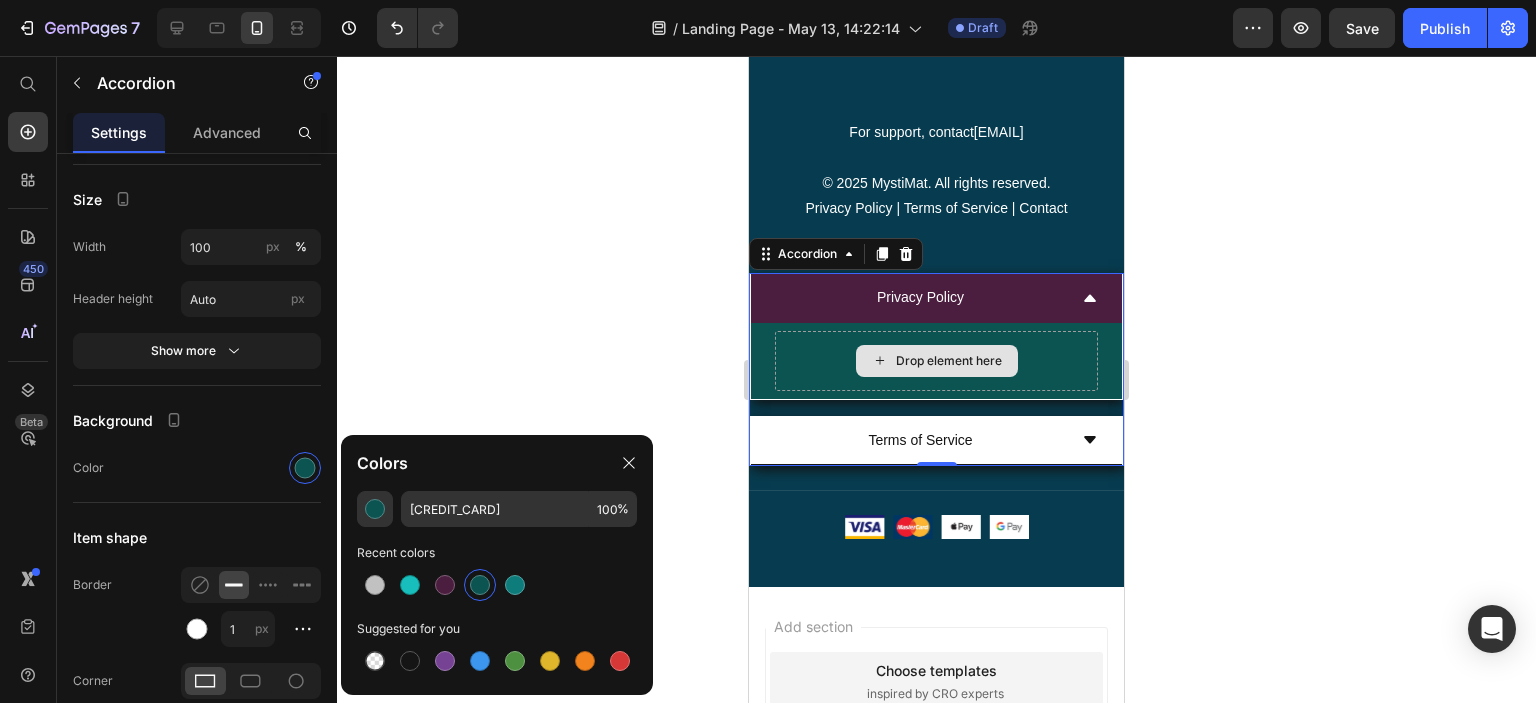 click on "Drop element here" at bounding box center (936, 361) 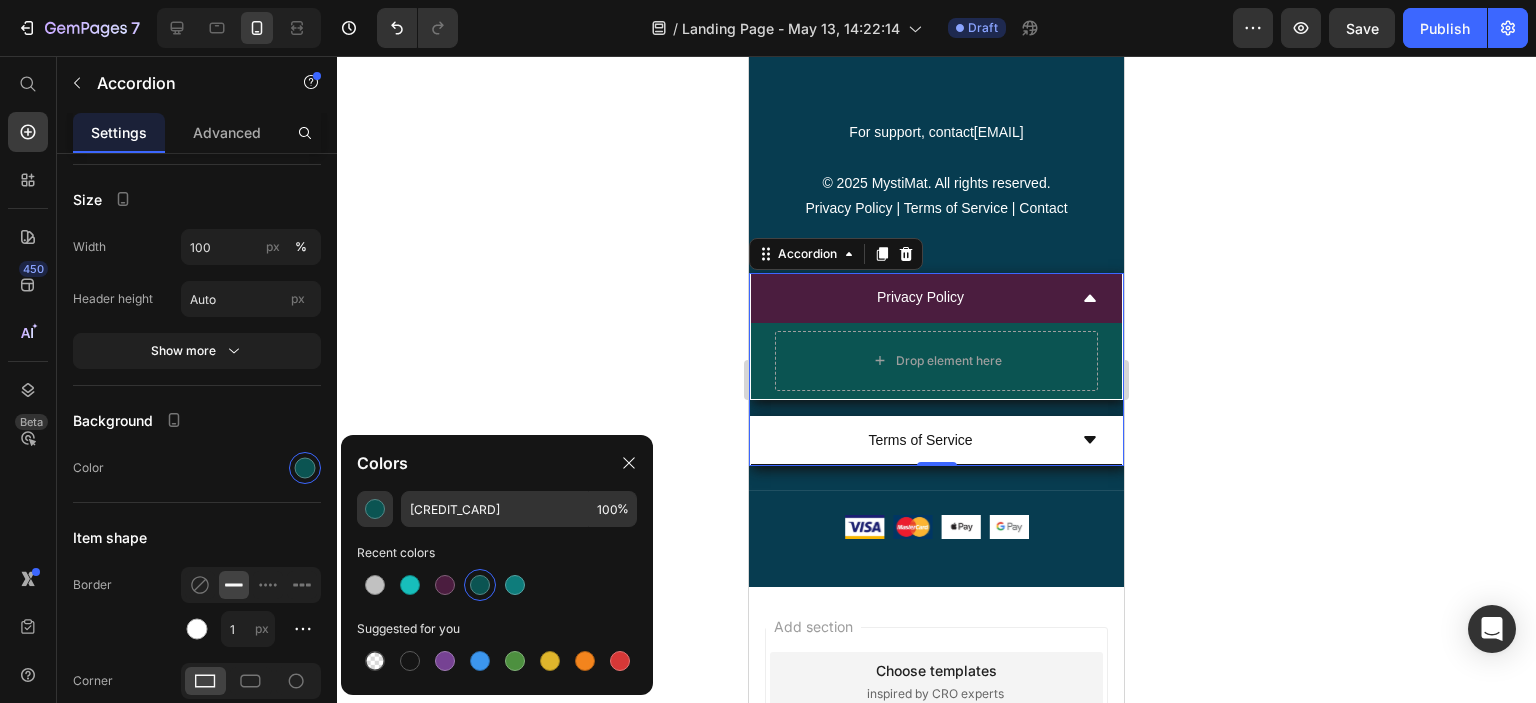 scroll, scrollTop: 1571, scrollLeft: 0, axis: vertical 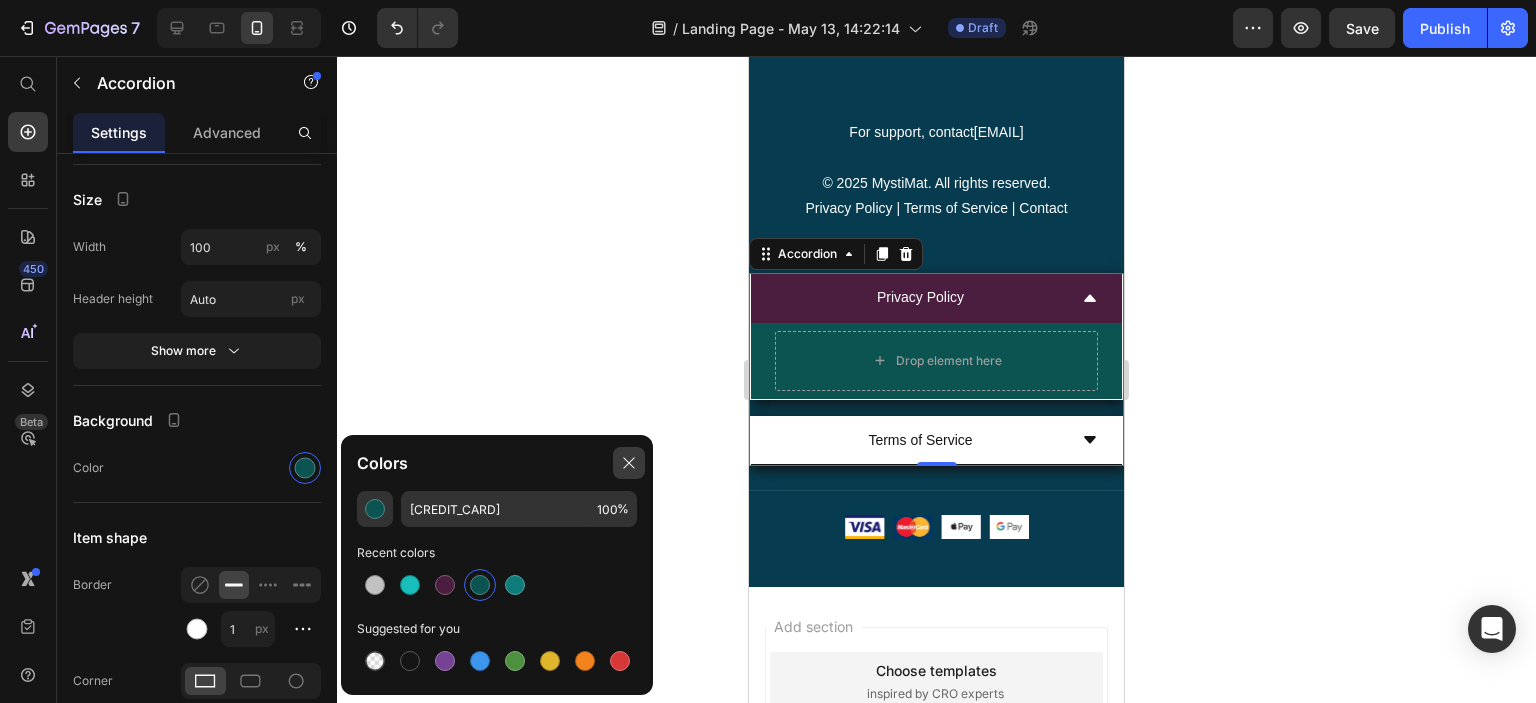 click 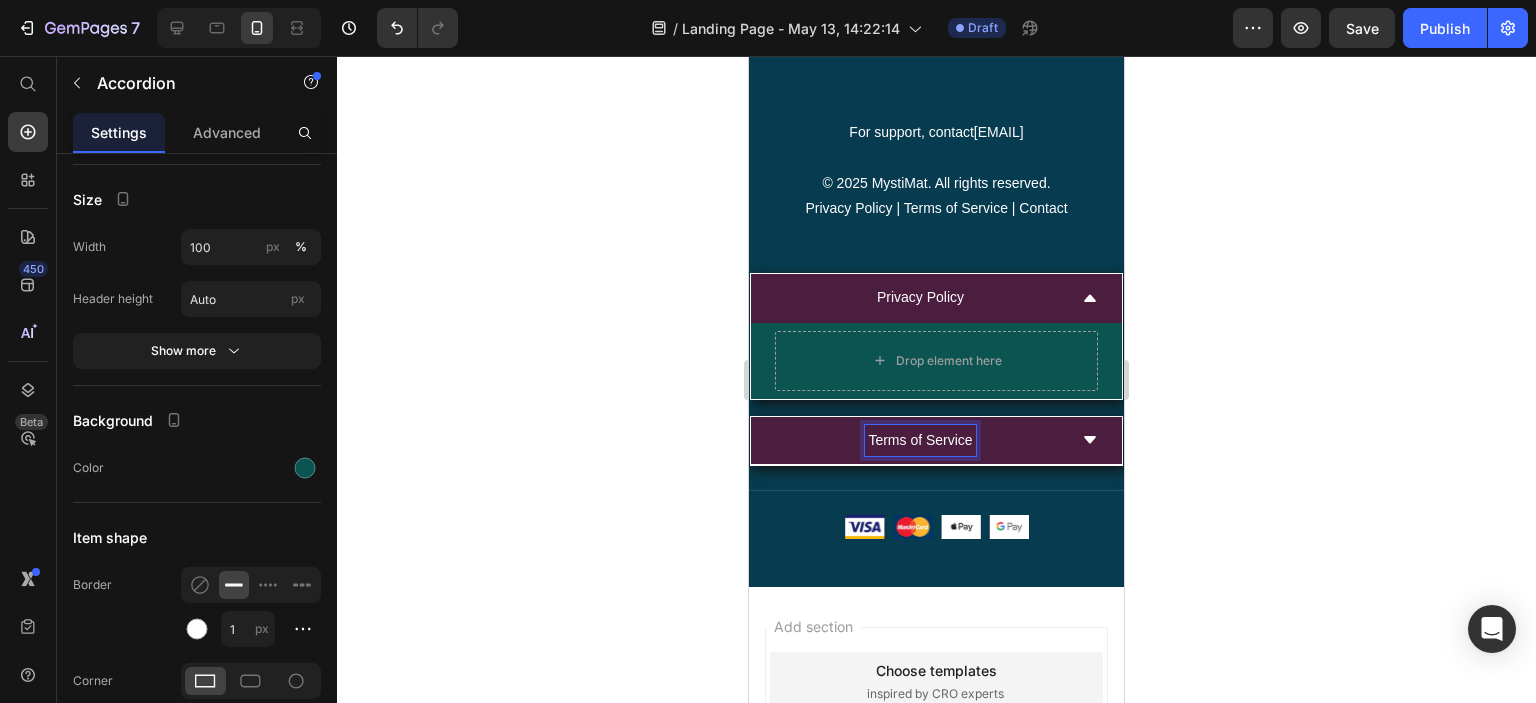 click on "Terms of Service" at bounding box center (920, 440) 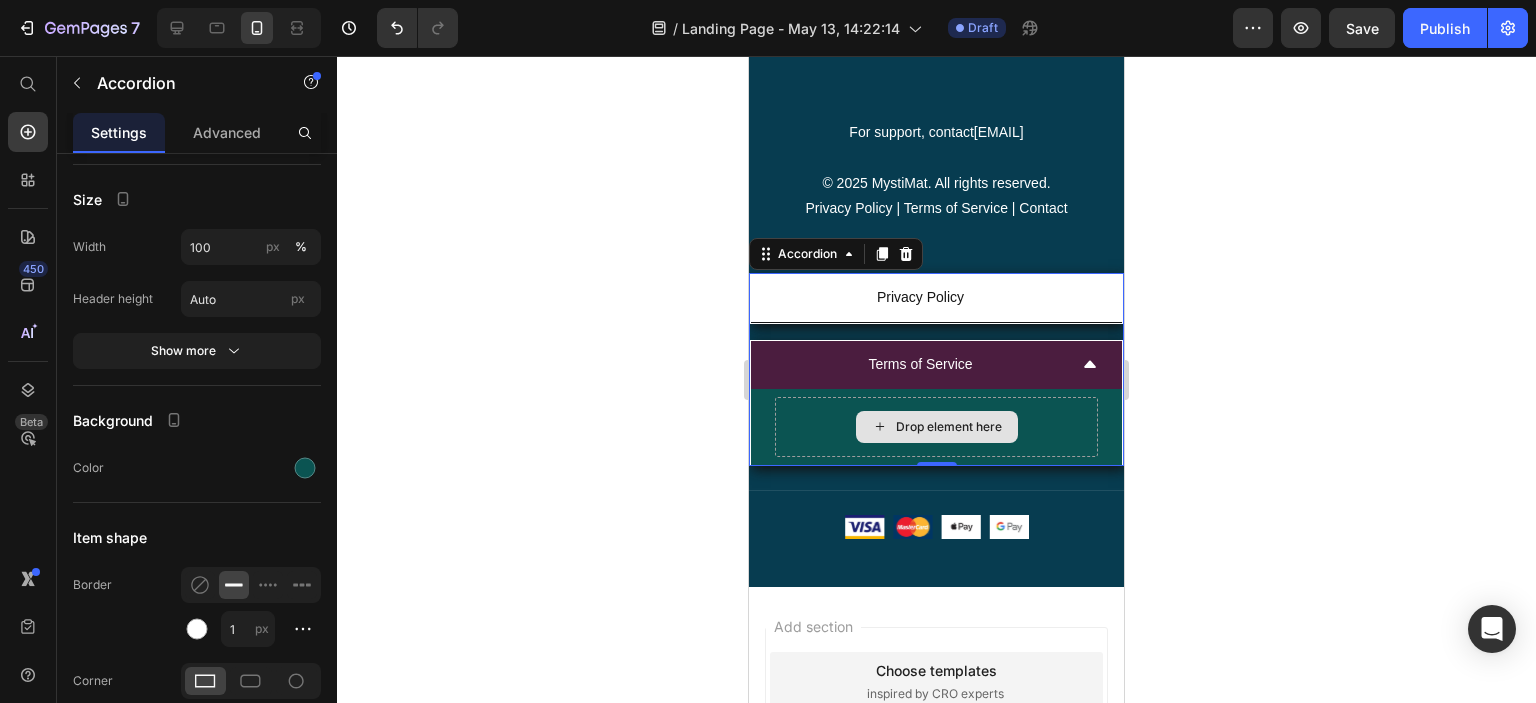 scroll, scrollTop: 1571, scrollLeft: 0, axis: vertical 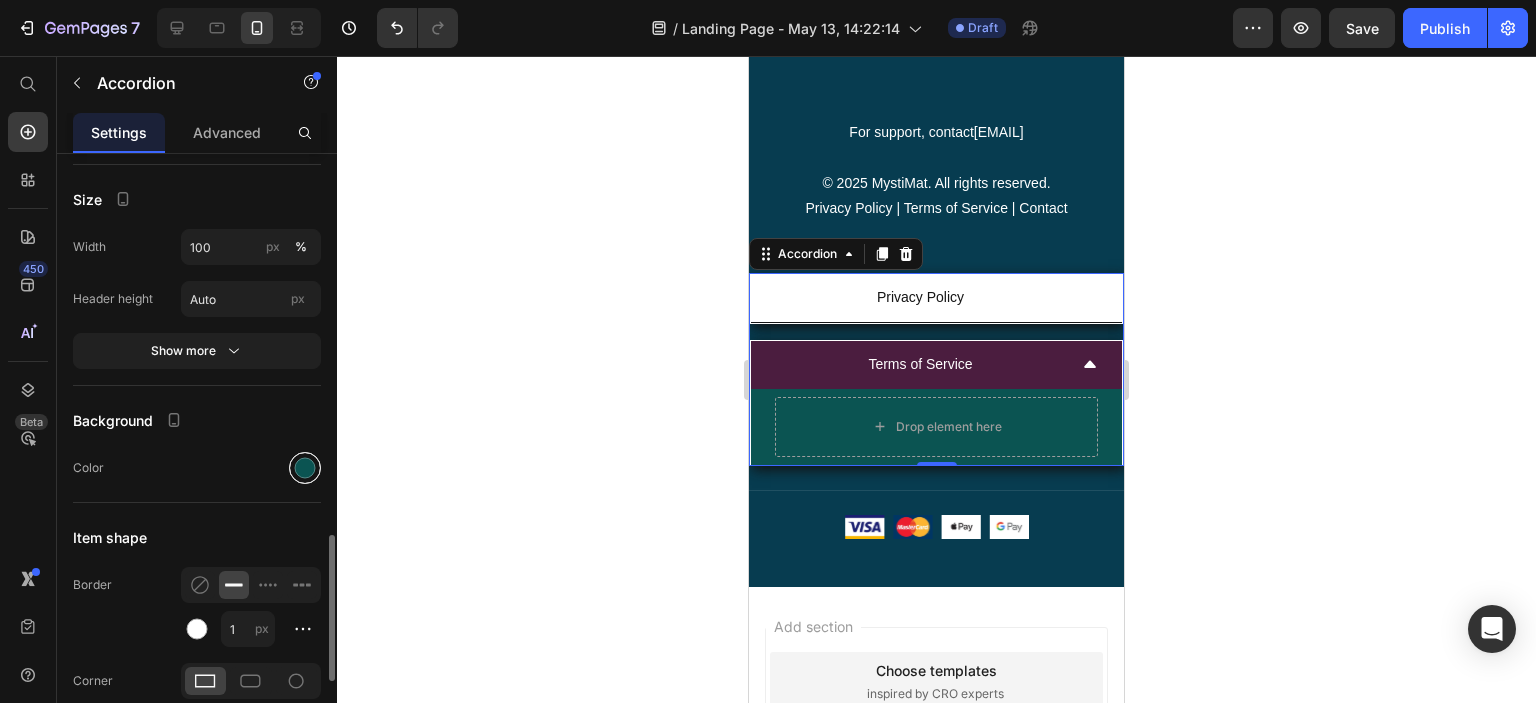 click at bounding box center (305, 468) 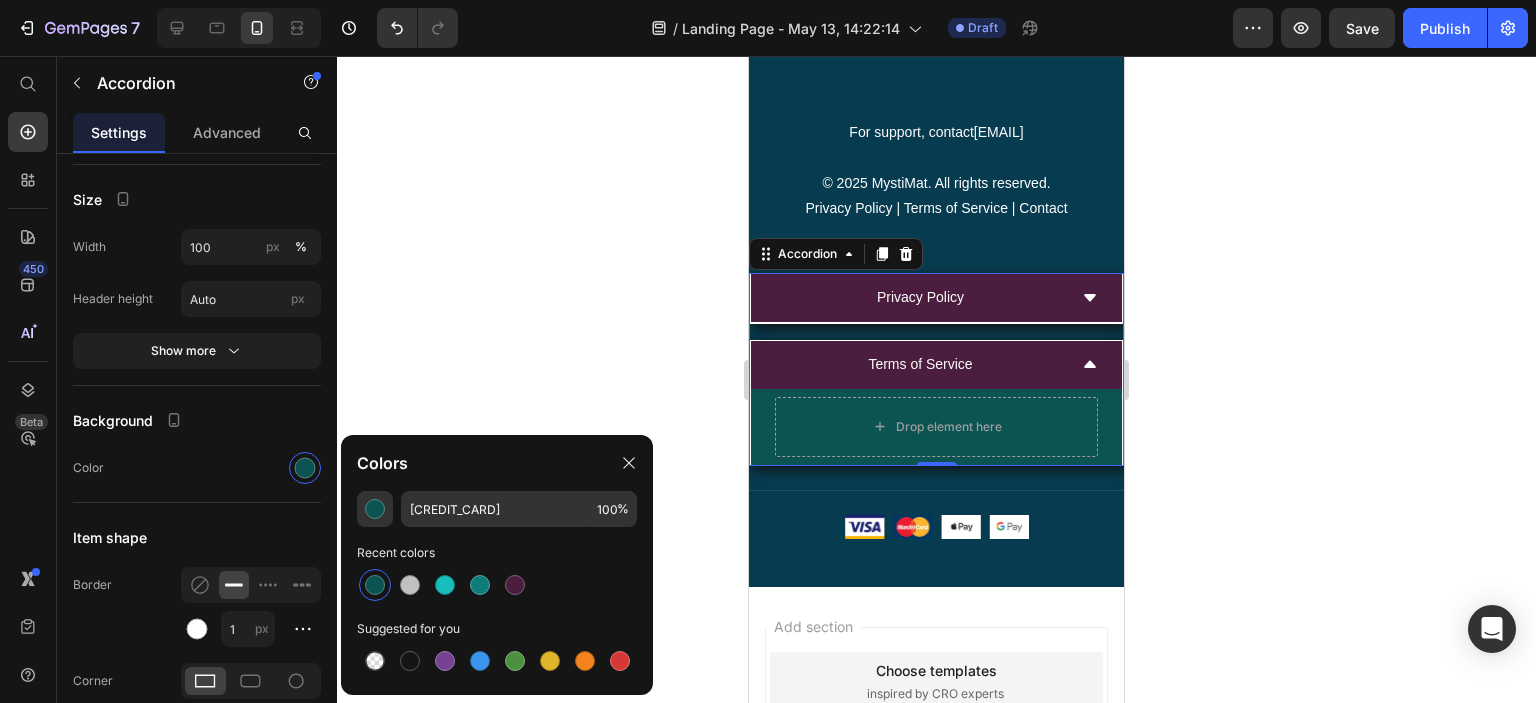 click on "Privacy Policy" at bounding box center (920, 297) 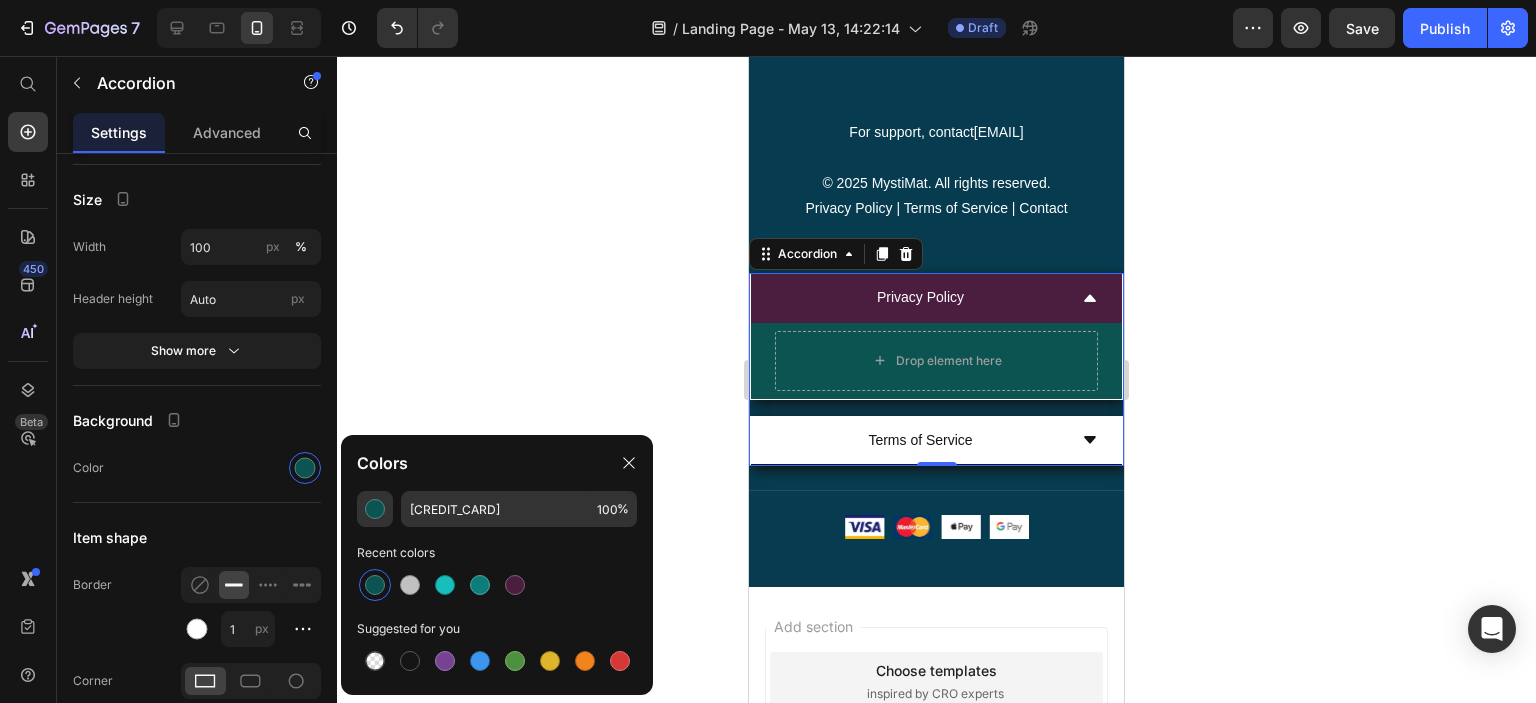 scroll, scrollTop: 1571, scrollLeft: 0, axis: vertical 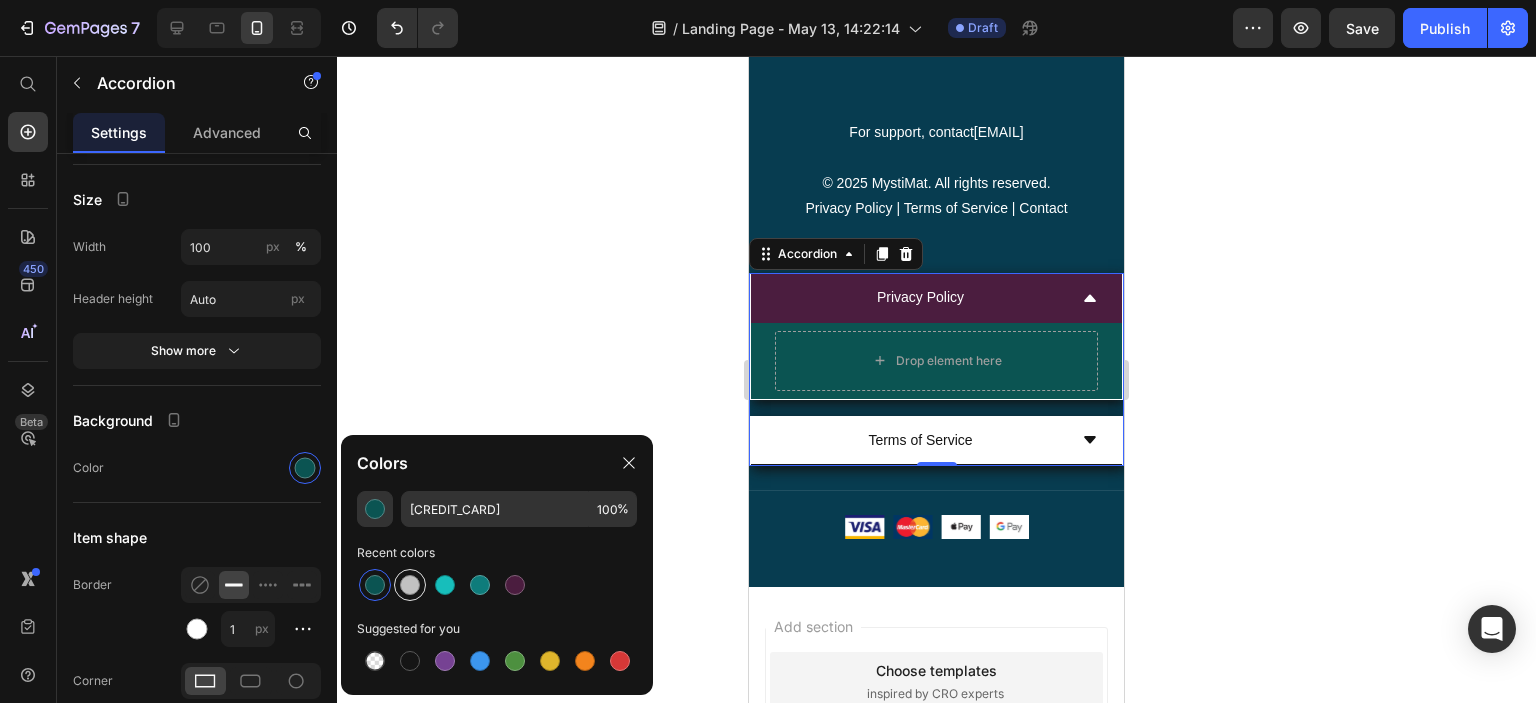 click at bounding box center (410, 585) 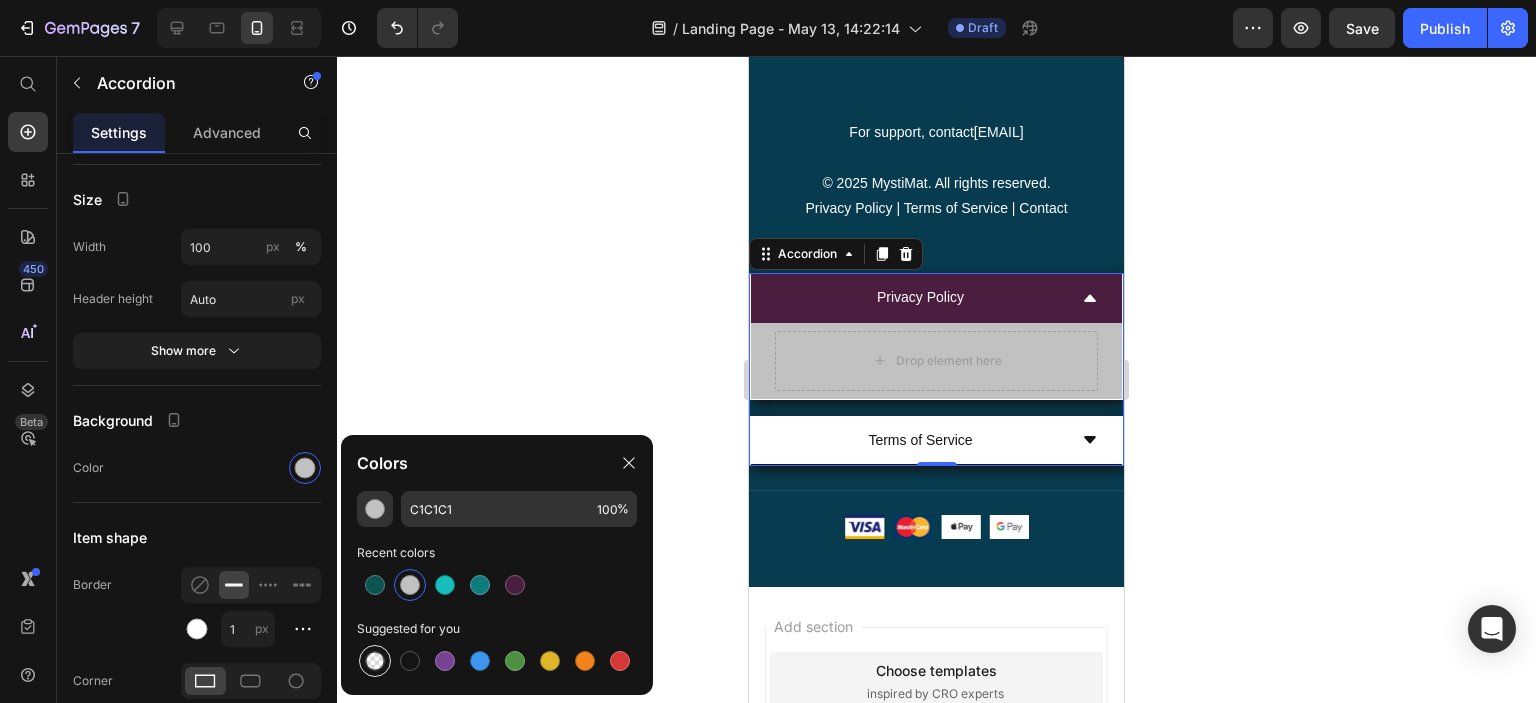 click at bounding box center [375, 661] 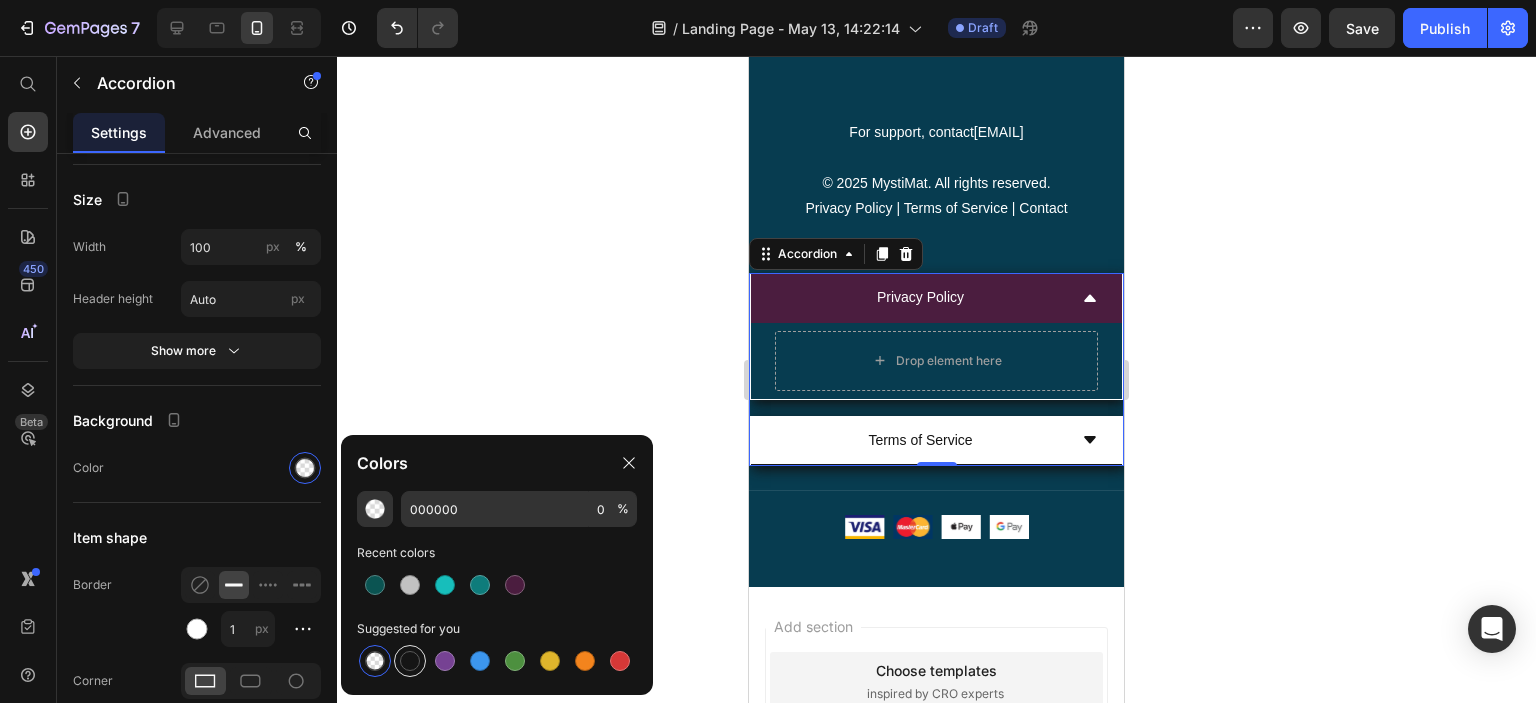 click at bounding box center [410, 661] 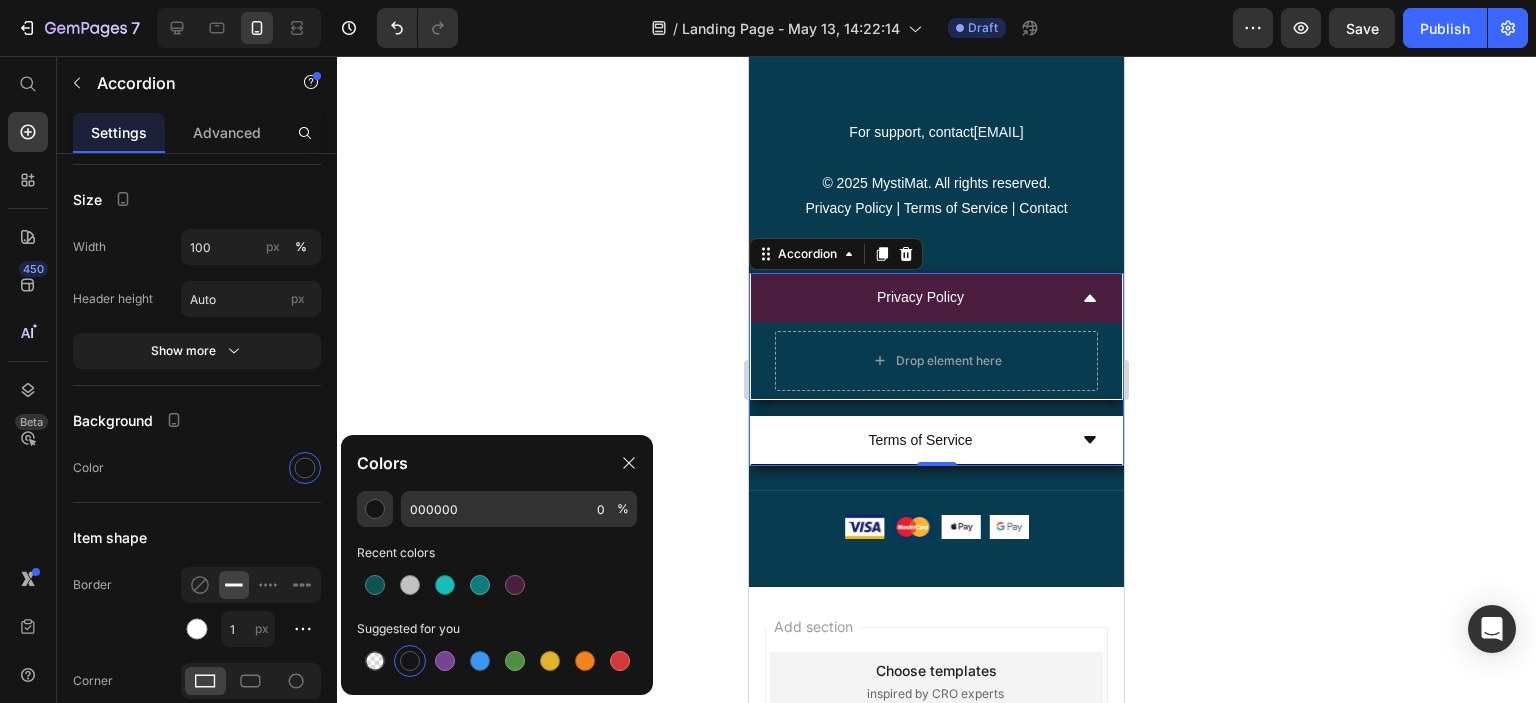 type on "151515" 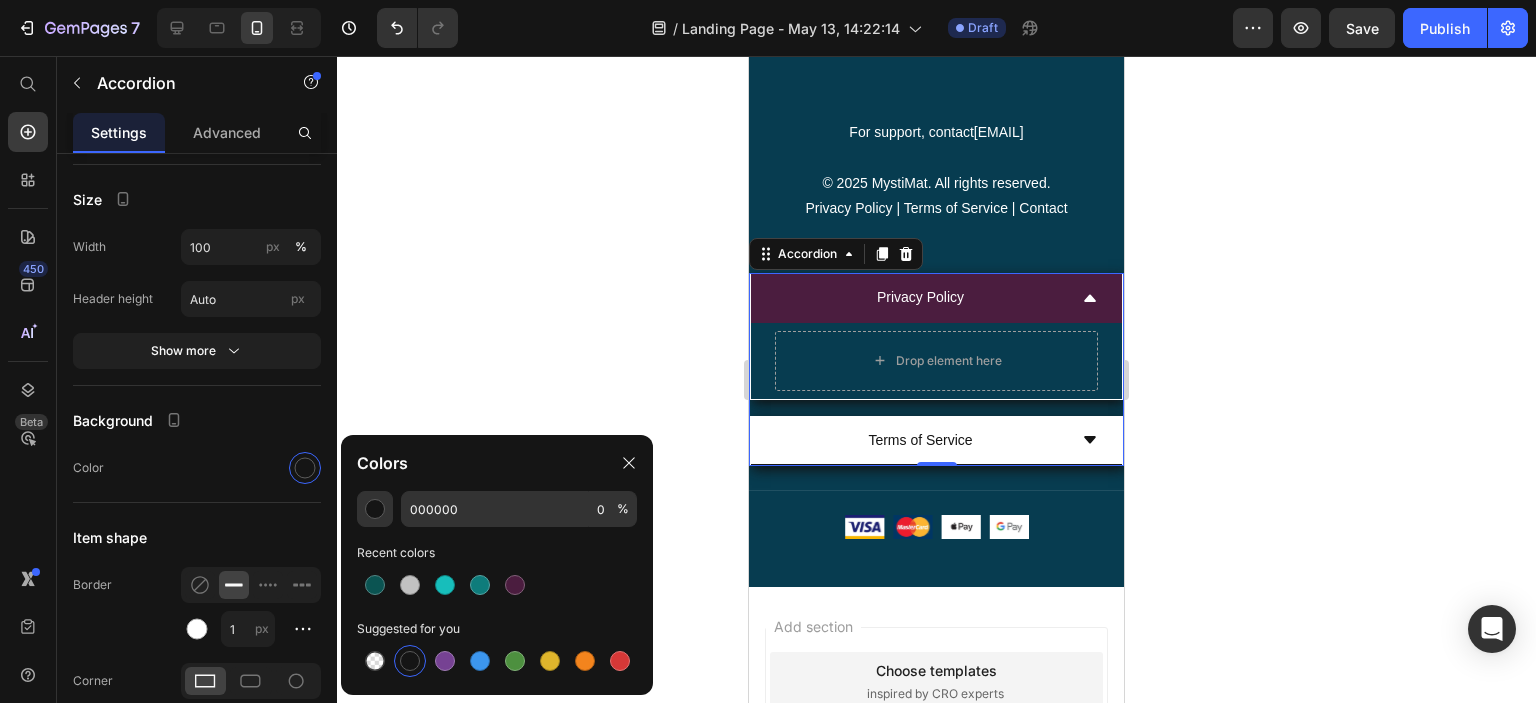 type on "100" 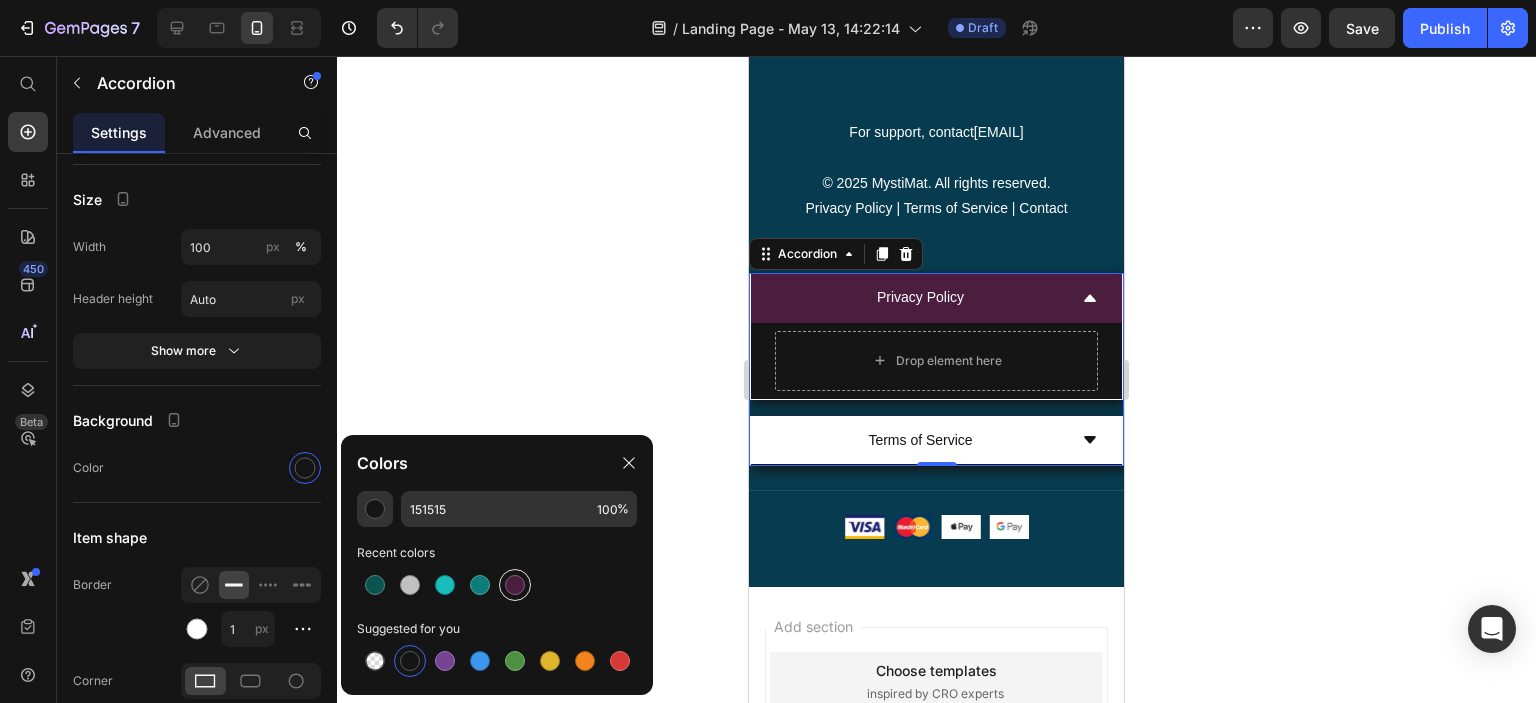 click at bounding box center (515, 585) 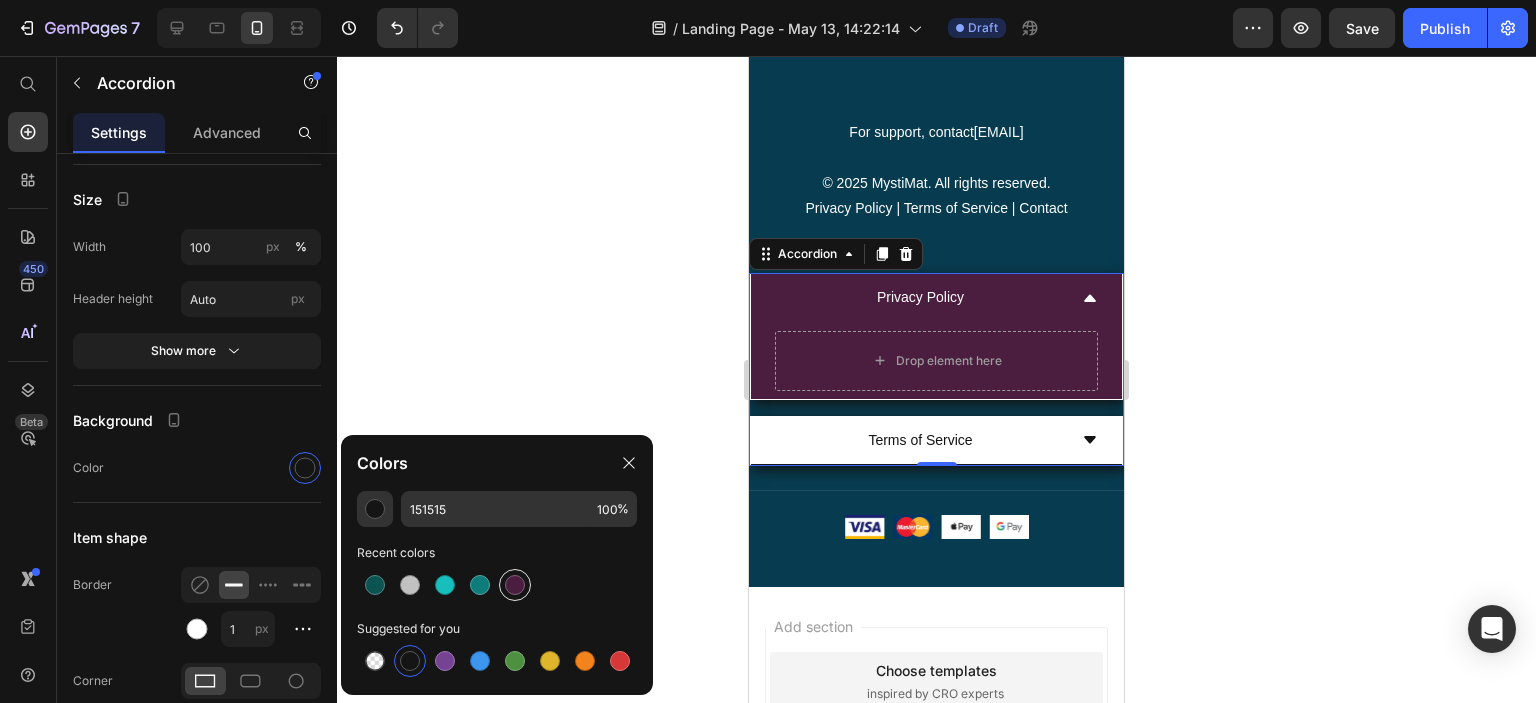 type on "4B1D3F" 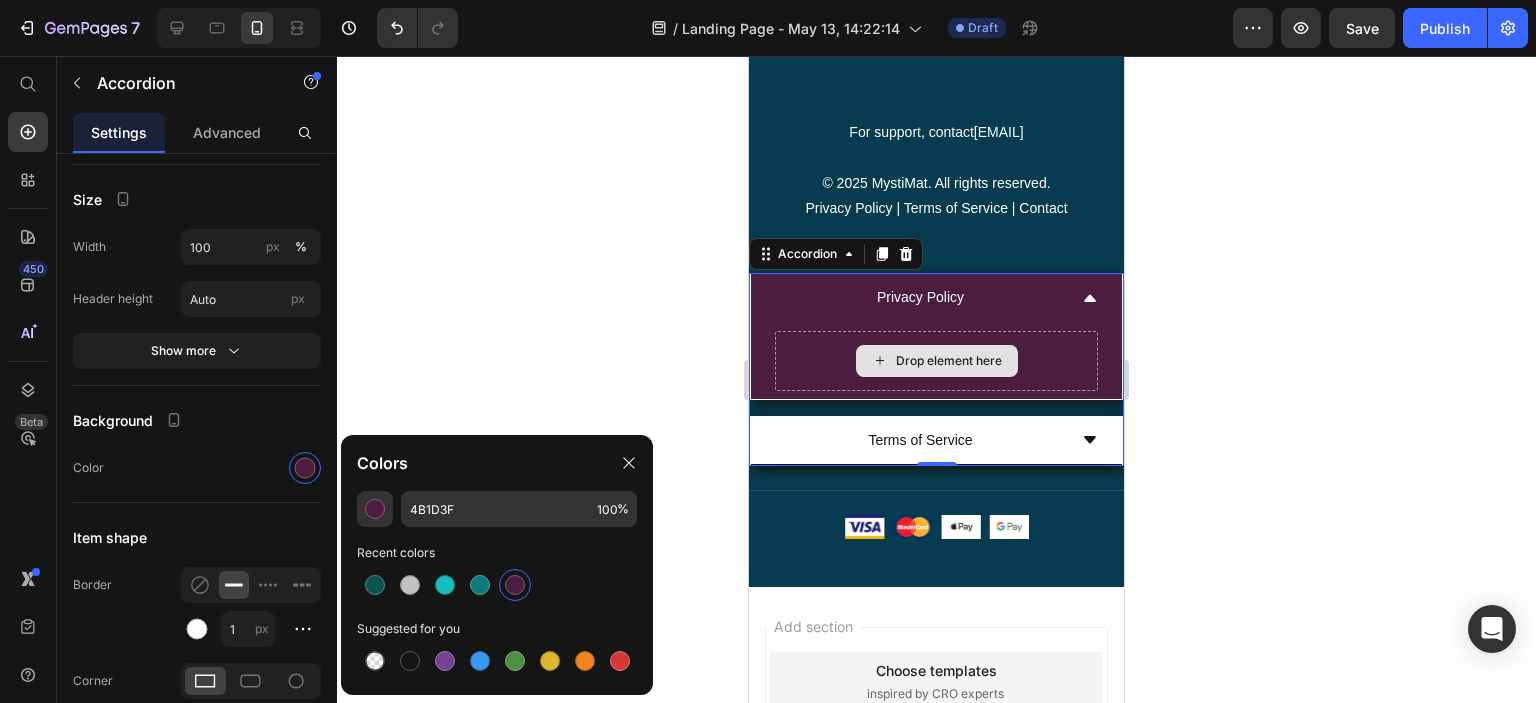click 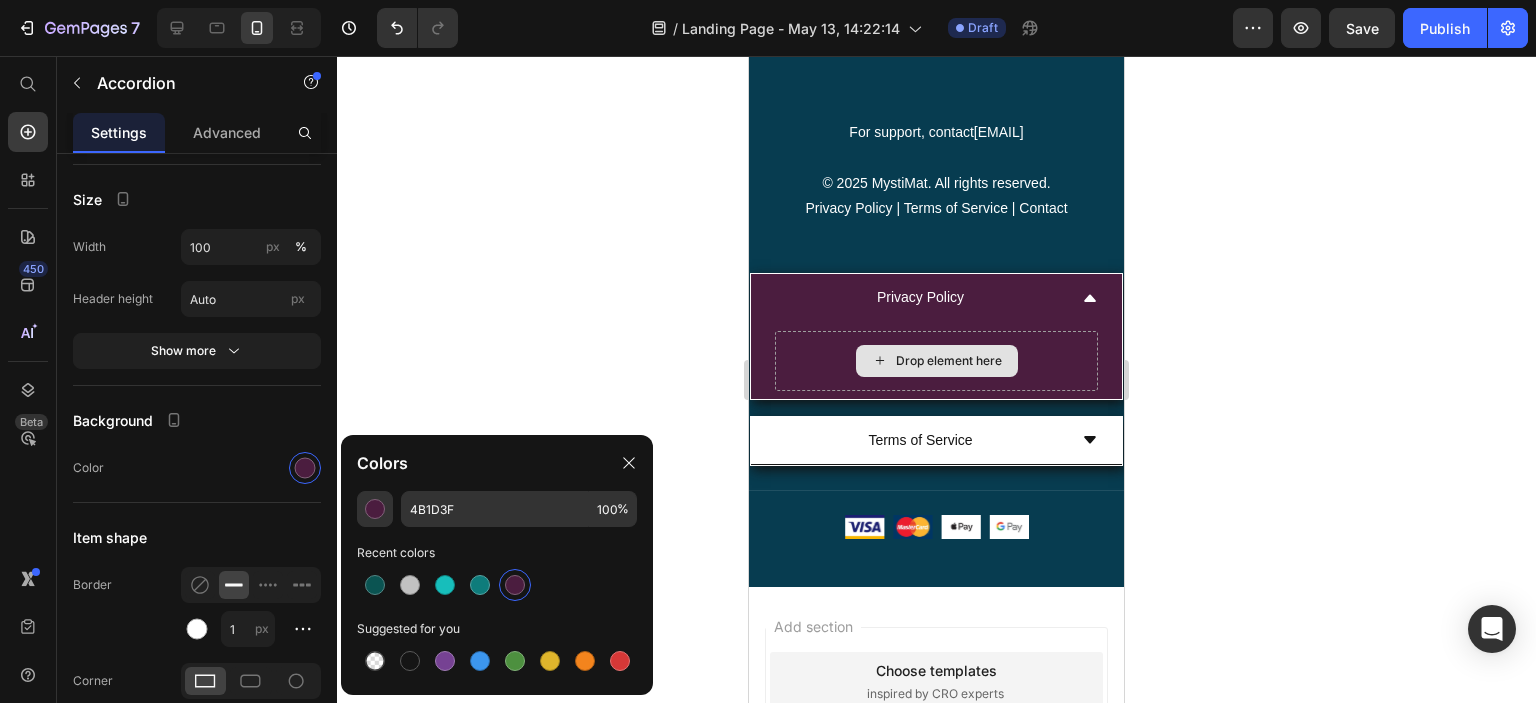 scroll, scrollTop: 1512, scrollLeft: 0, axis: vertical 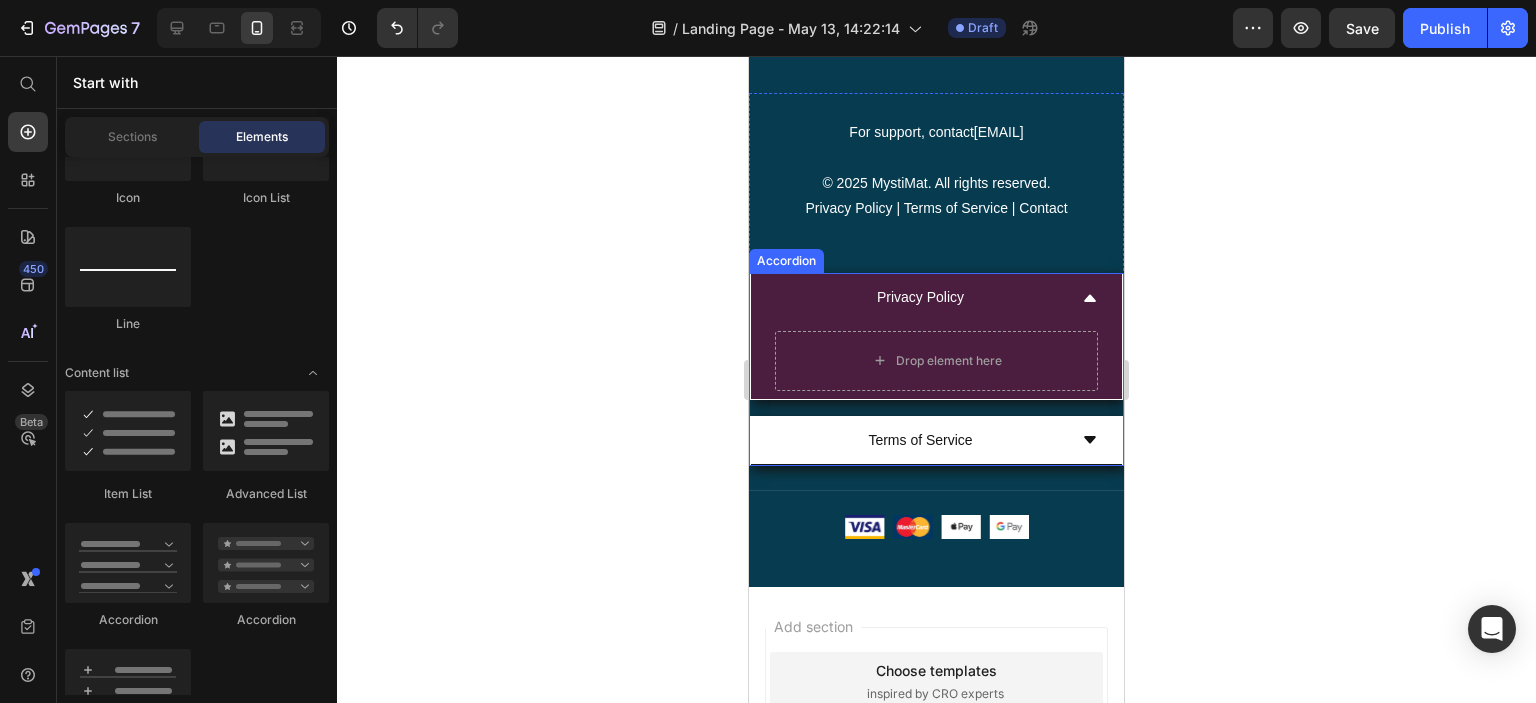 click on "Terms of Service" at bounding box center (920, 440) 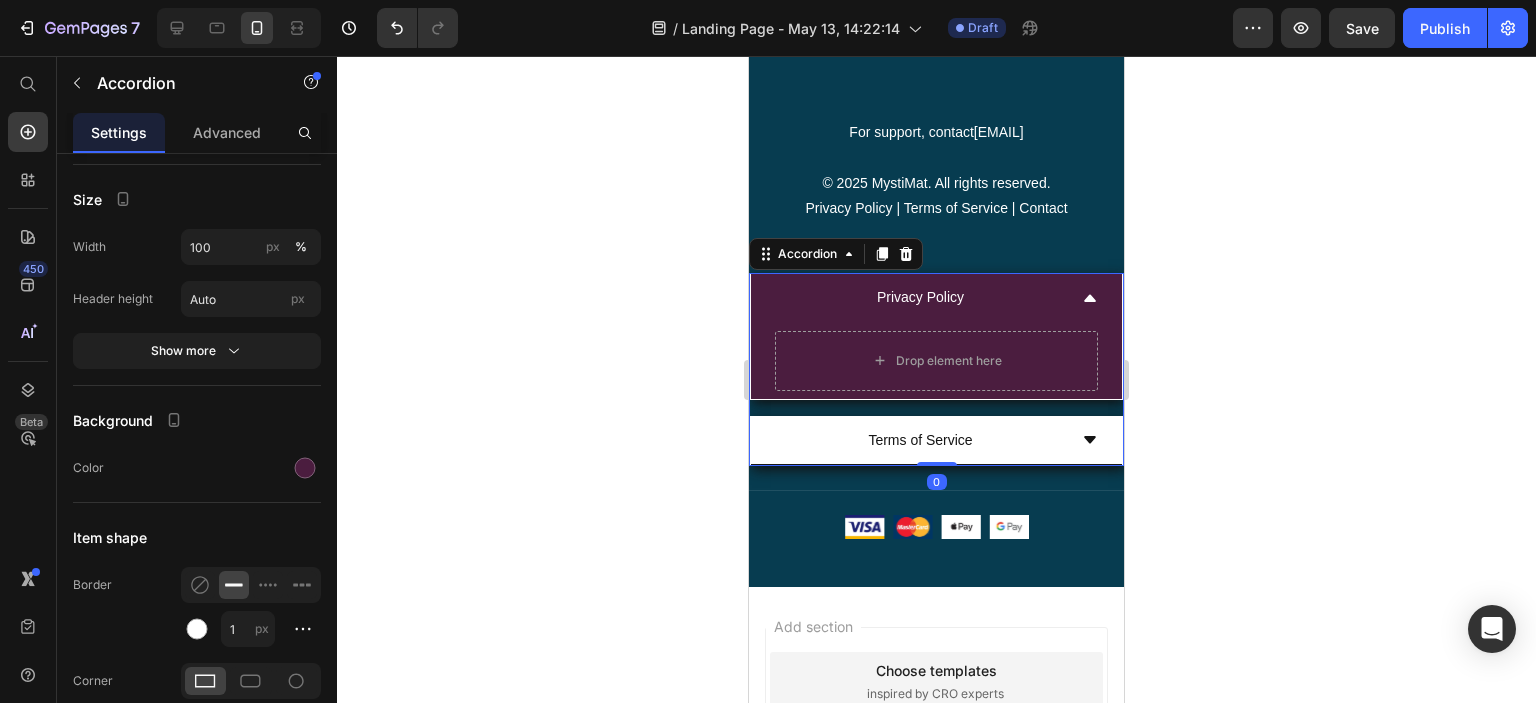 click on "Terms of Service" at bounding box center [920, 440] 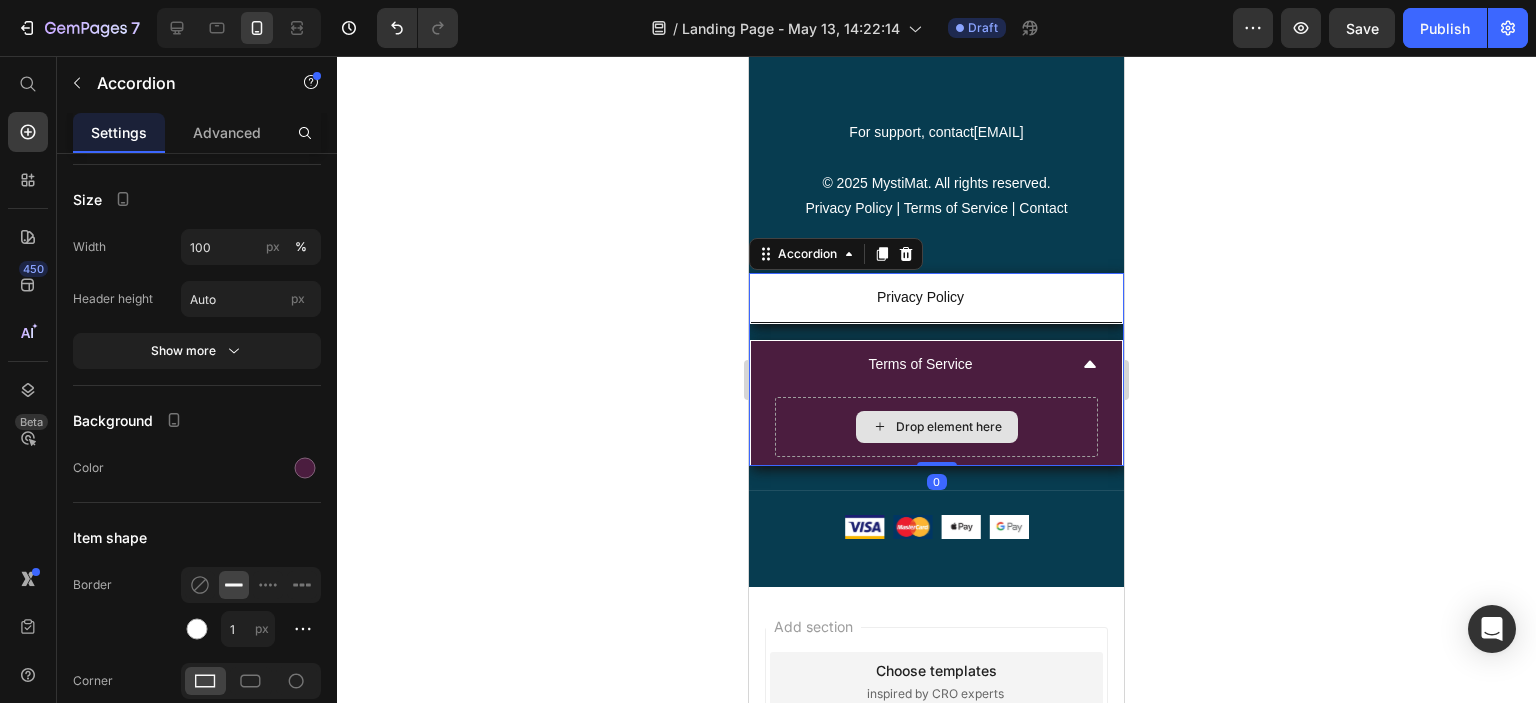 scroll, scrollTop: 1571, scrollLeft: 0, axis: vertical 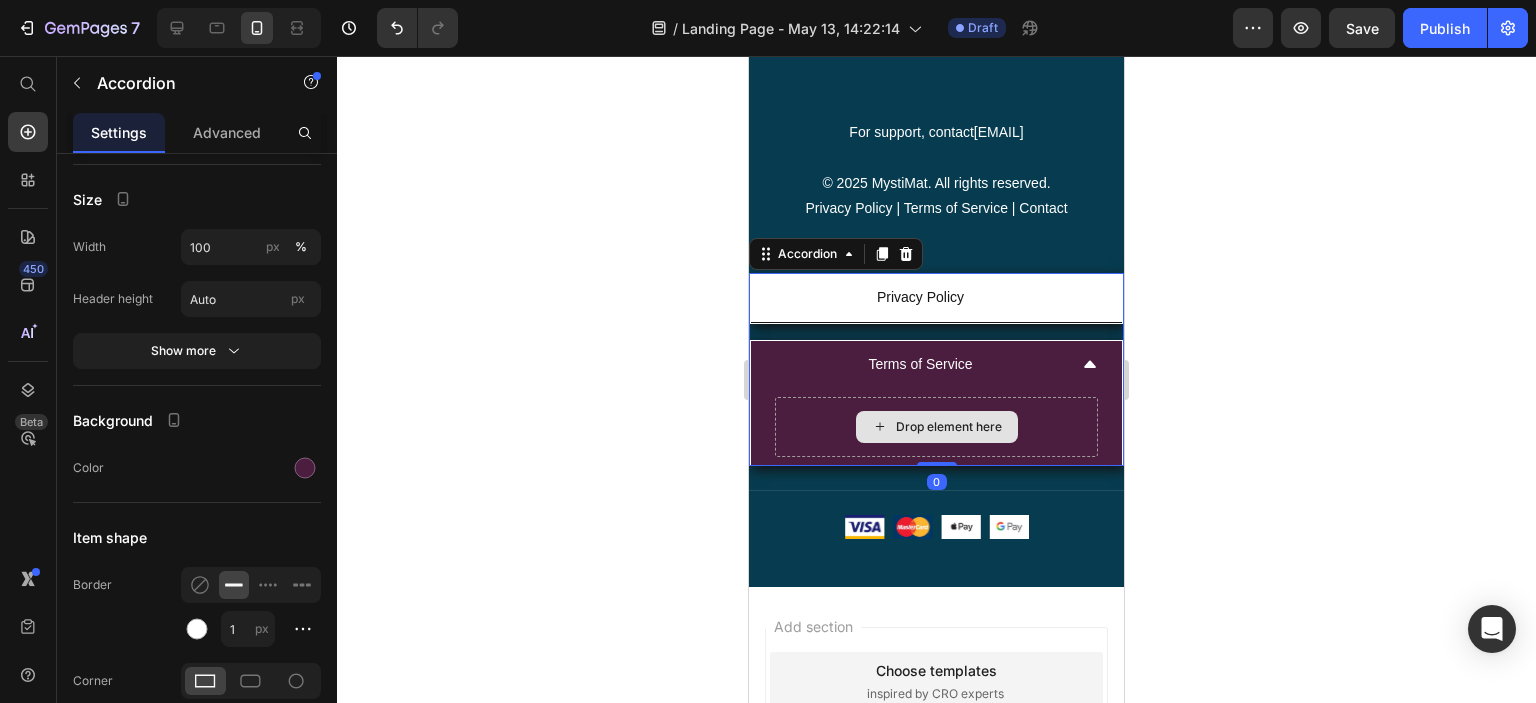 click on "Drop element here" at bounding box center [937, 427] 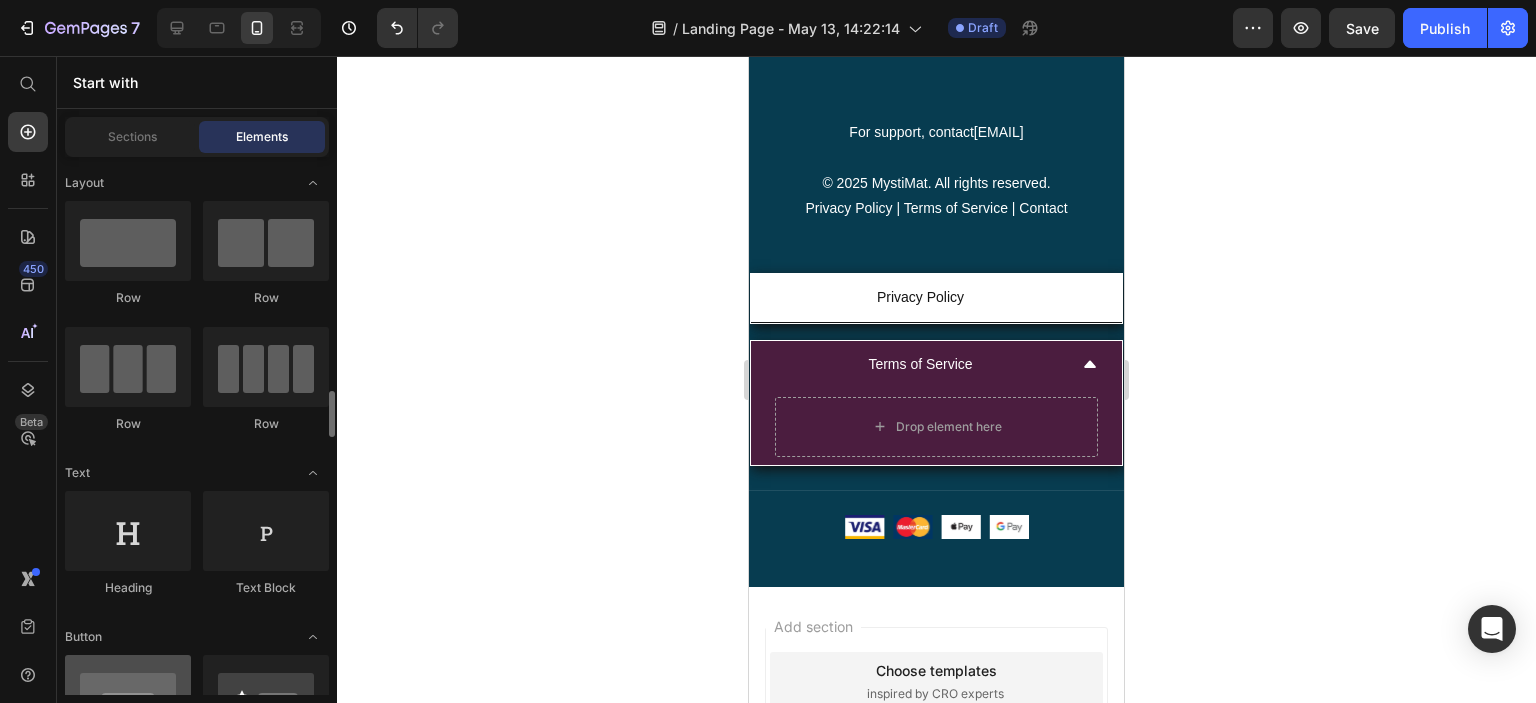 scroll, scrollTop: 324, scrollLeft: 0, axis: vertical 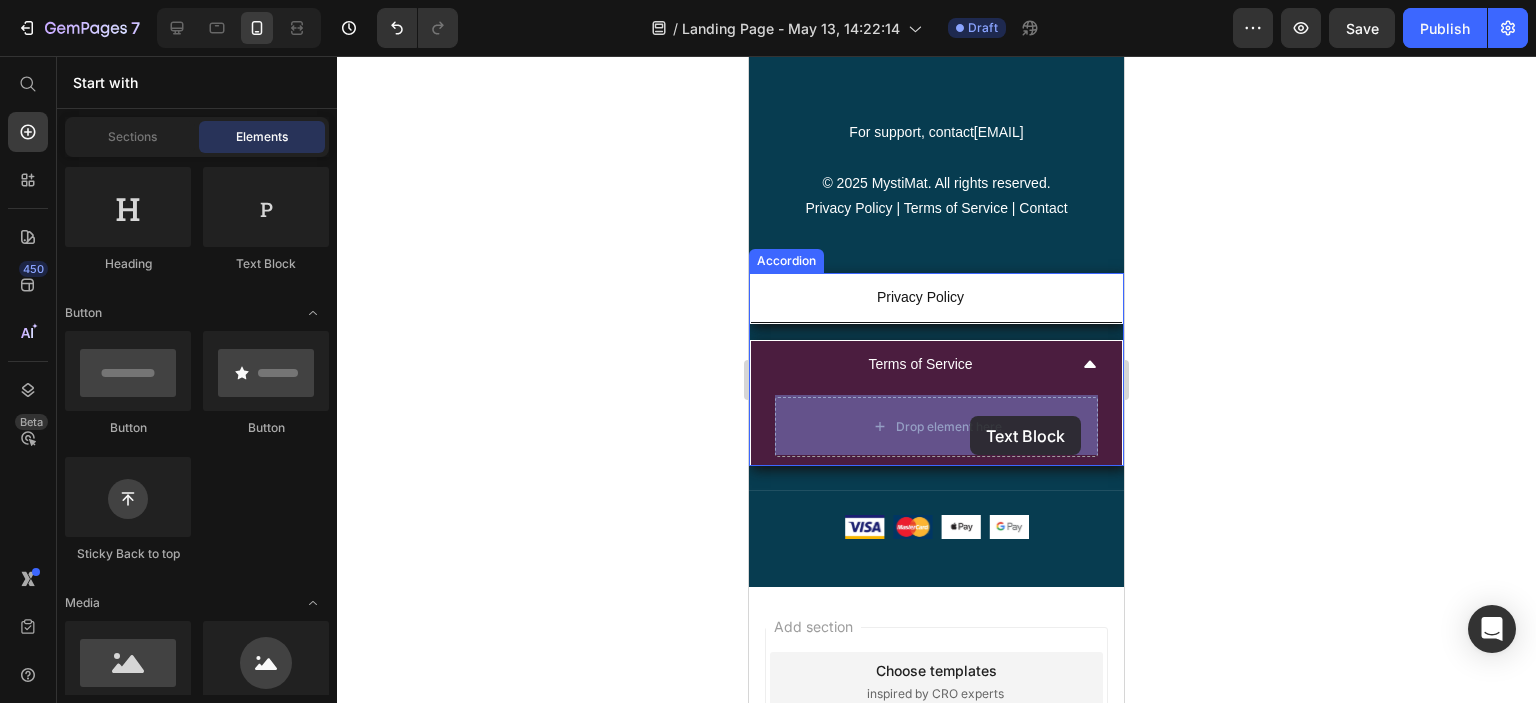 drag, startPoint x: 1010, startPoint y: 283, endPoint x: 970, endPoint y: 416, distance: 138.88484 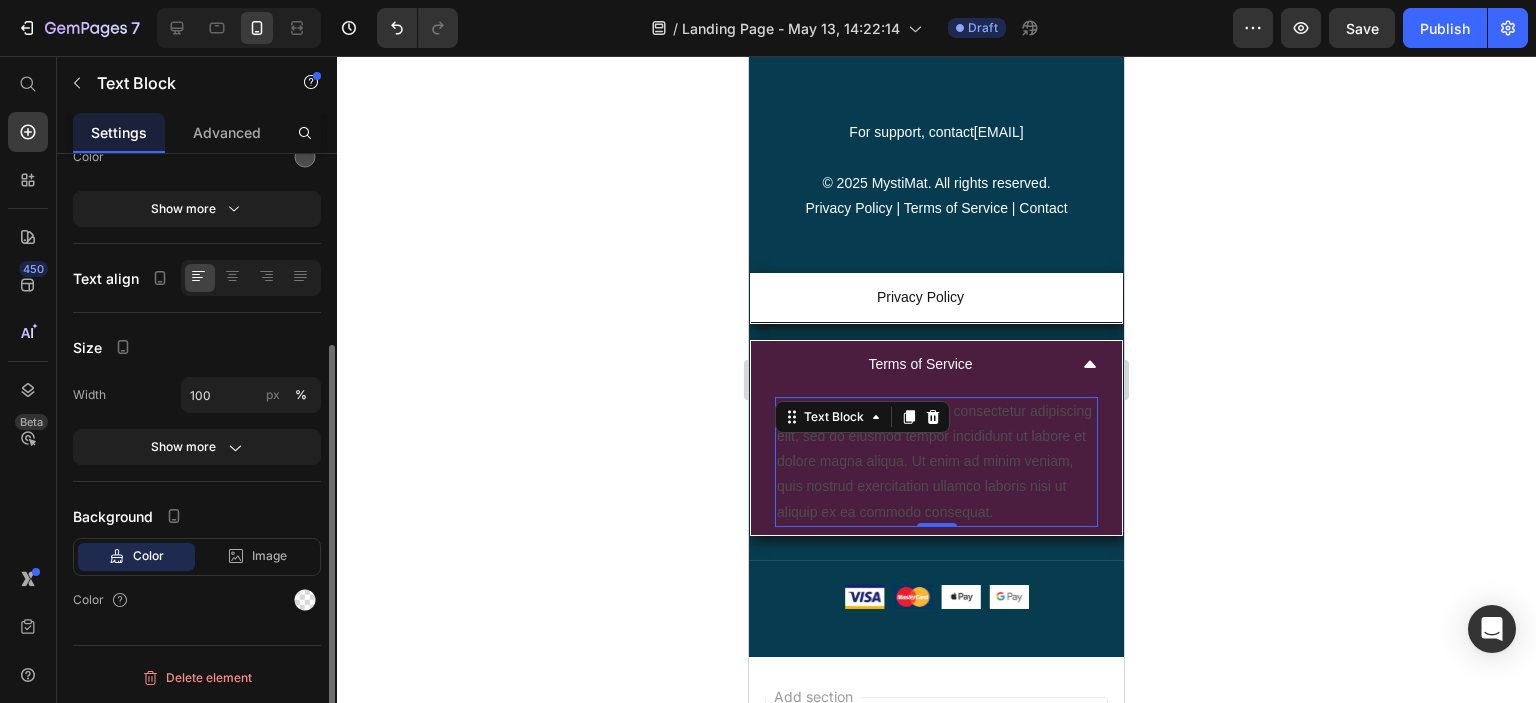scroll, scrollTop: 0, scrollLeft: 0, axis: both 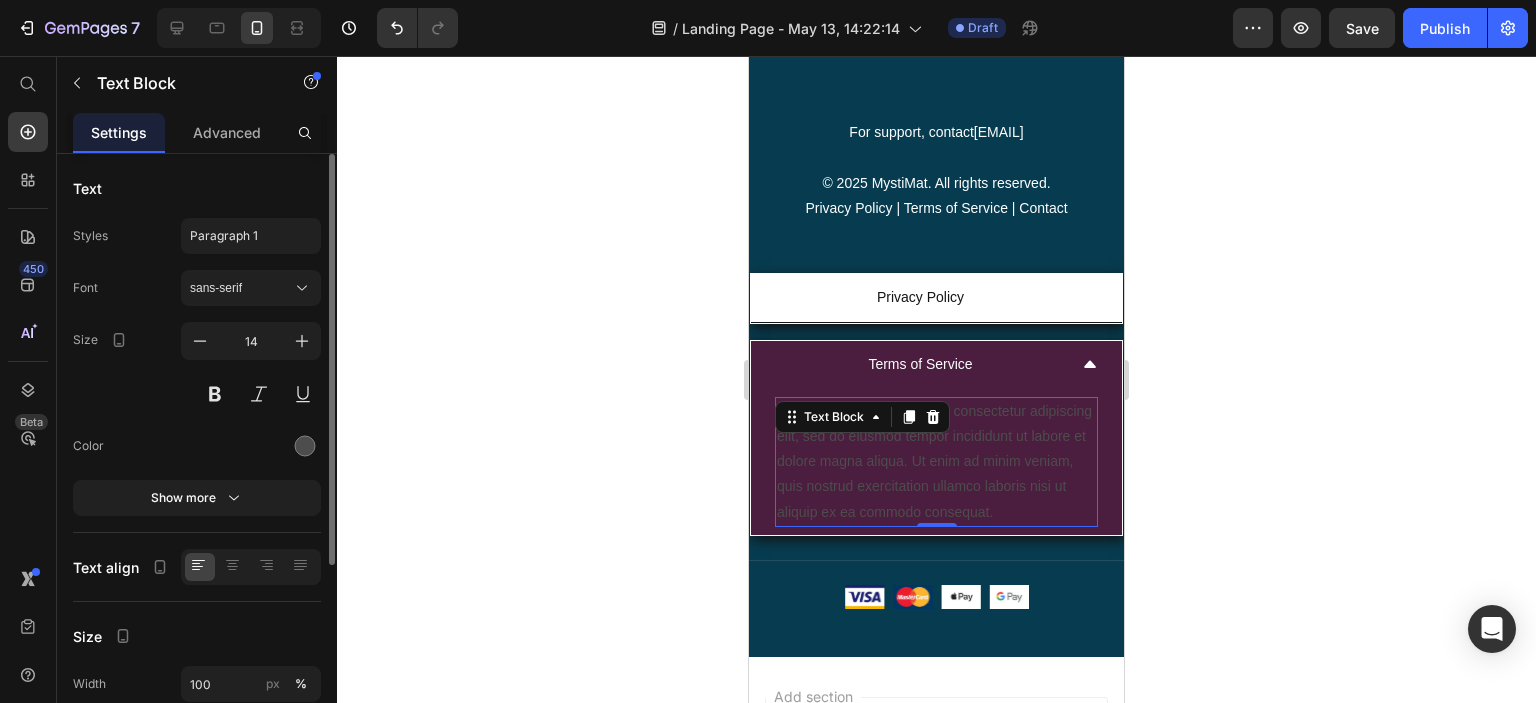 click on "Lorem ipsum dolor sit amet, consectetur adipiscing elit, sed do eiusmod tempor incididunt ut labore et dolore magna aliqua. Ut enim ad minim veniam, quis nostrud exercitation ullamco laboris nisi ut aliquip ex ea commodo consequat." at bounding box center (936, 462) 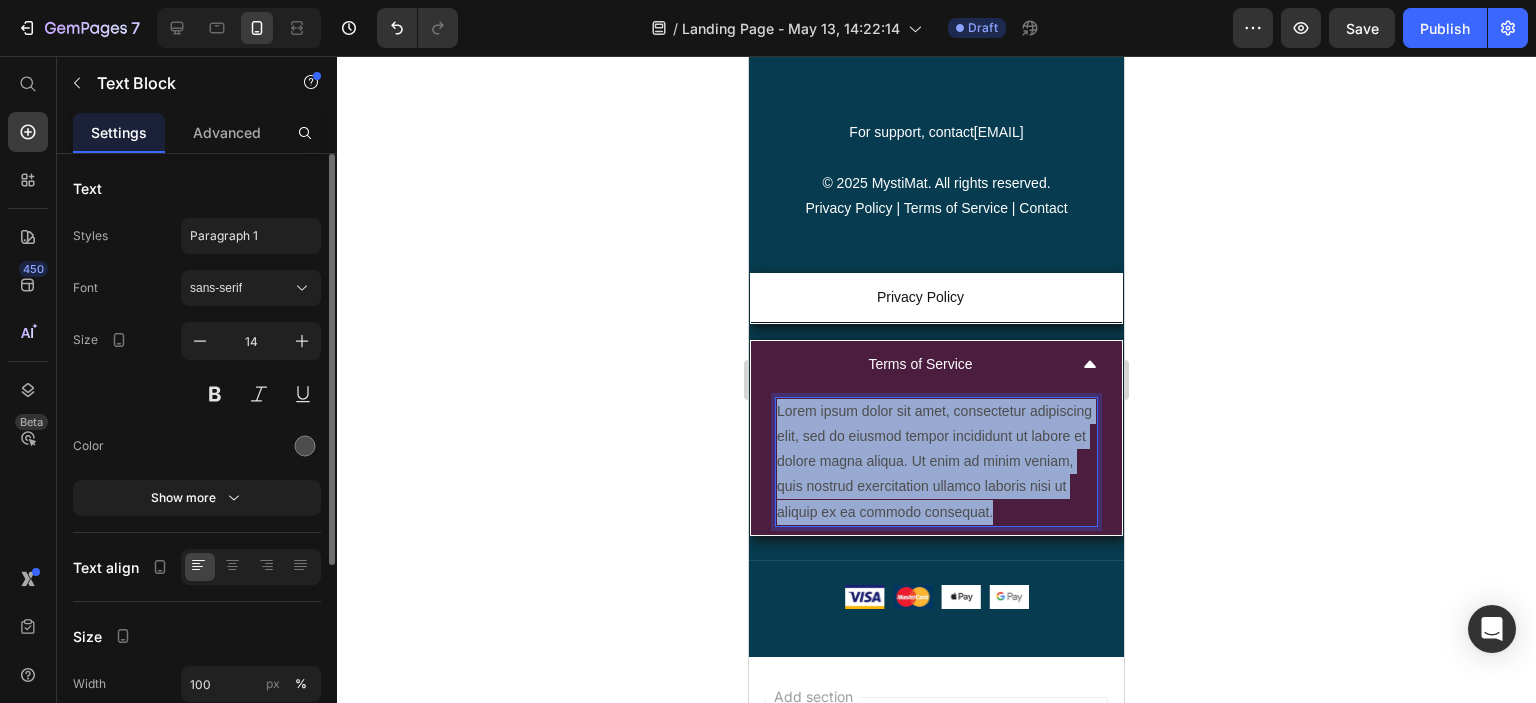 click on "Lorem ipsum dolor sit amet, consectetur adipiscing elit, sed do eiusmod tempor incididunt ut labore et dolore magna aliqua. Ut enim ad minim veniam, quis nostrud exercitation ullamco laboris nisi ut aliquip ex ea commodo consequat." at bounding box center [936, 462] 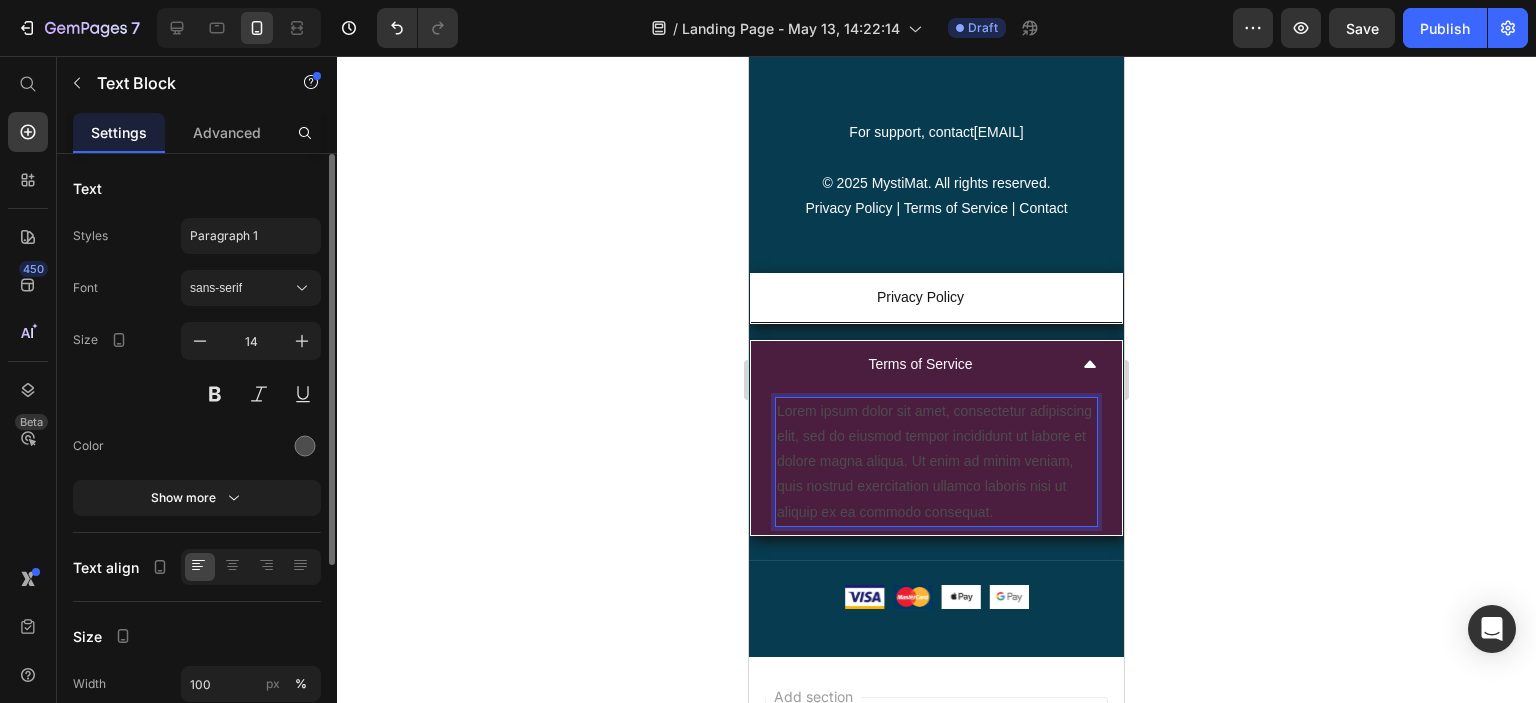 click on "Lorem ipsum dolor sit amet, consectetur adipiscing elit, sed do eiusmod tempor incididunt ut labore et dolore magna aliqua. Ut enim ad minim veniam, quis nostrud exercitation ullamco laboris nisi ut aliquip ex ea commodo consequat." at bounding box center (936, 462) 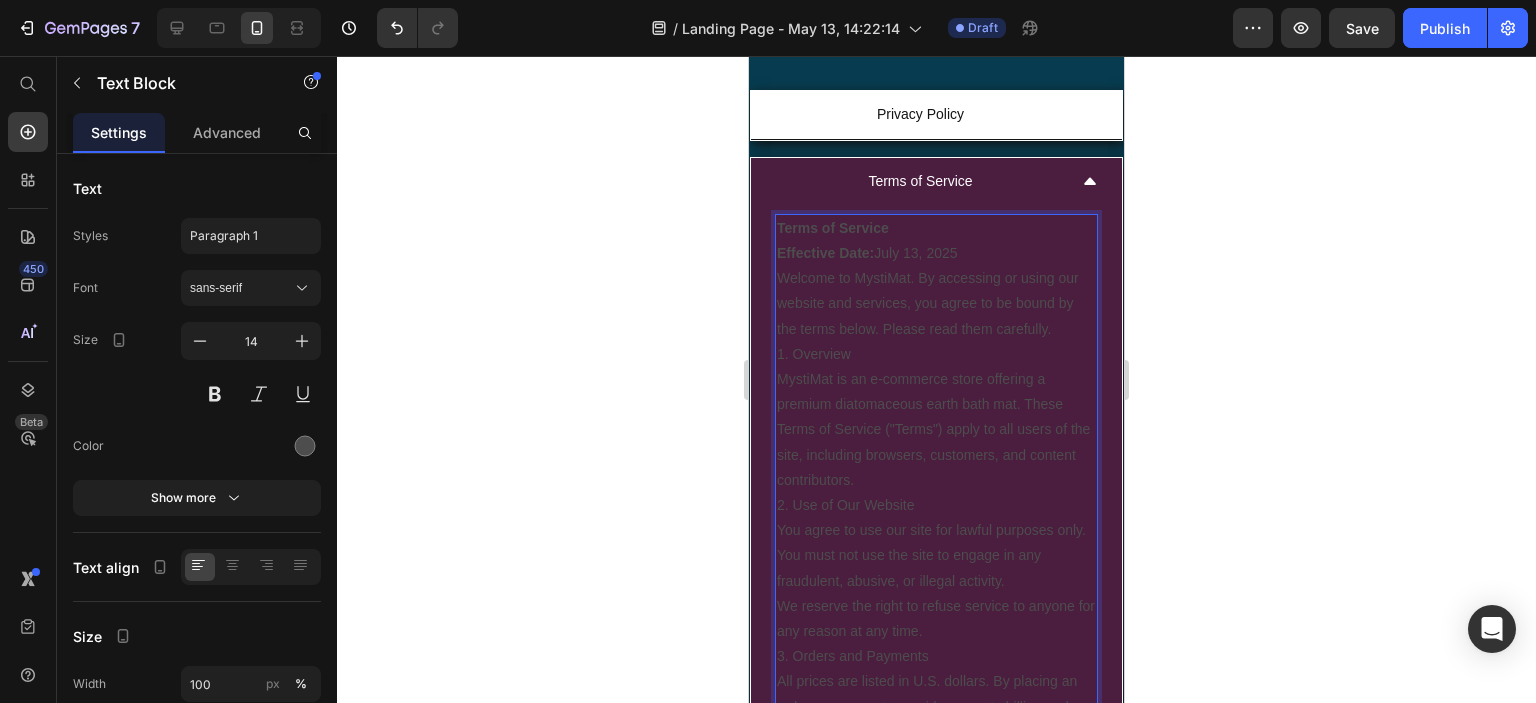 scroll, scrollTop: 8466, scrollLeft: 0, axis: vertical 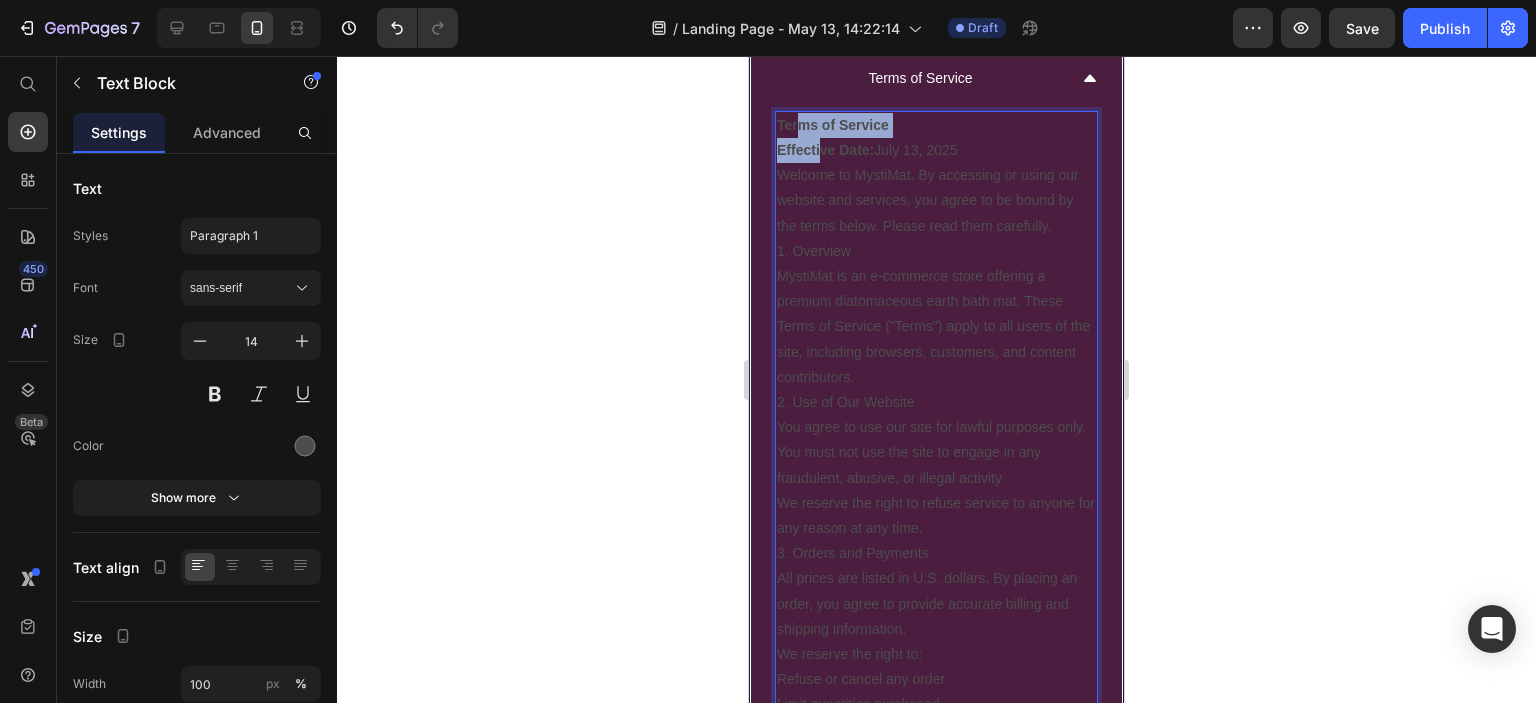 drag, startPoint x: 796, startPoint y: 126, endPoint x: 819, endPoint y: 156, distance: 37.802116 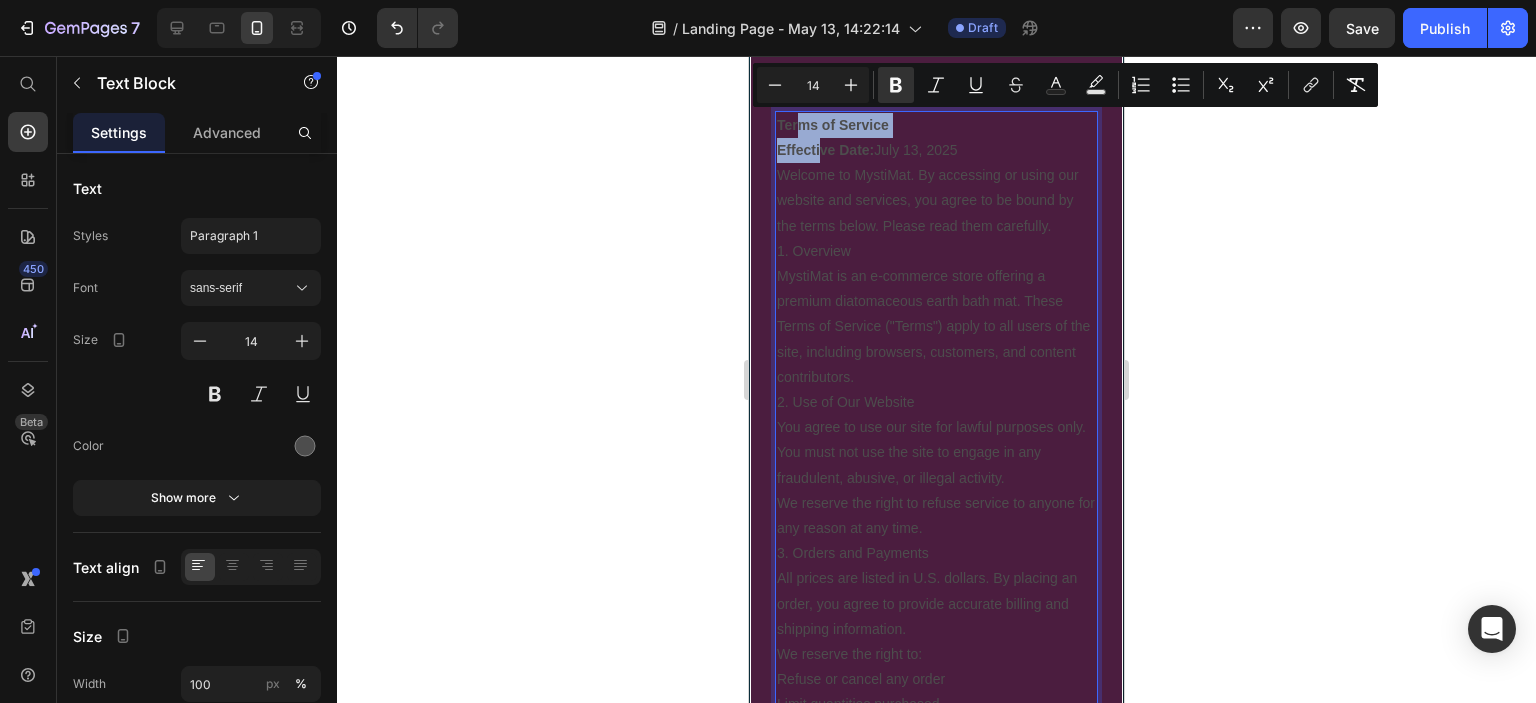 click on "Terms of Service" at bounding box center (833, 125) 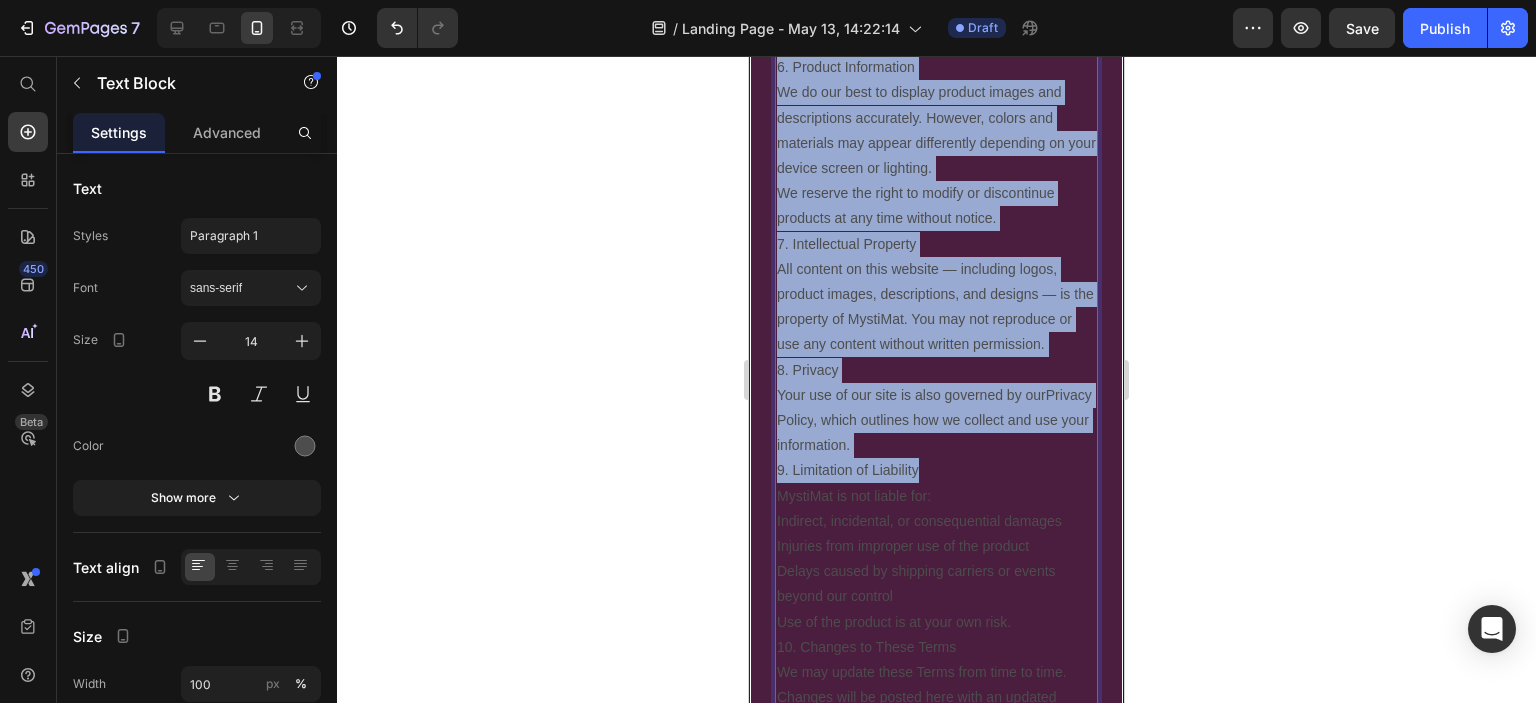 scroll, scrollTop: 9628, scrollLeft: 0, axis: vertical 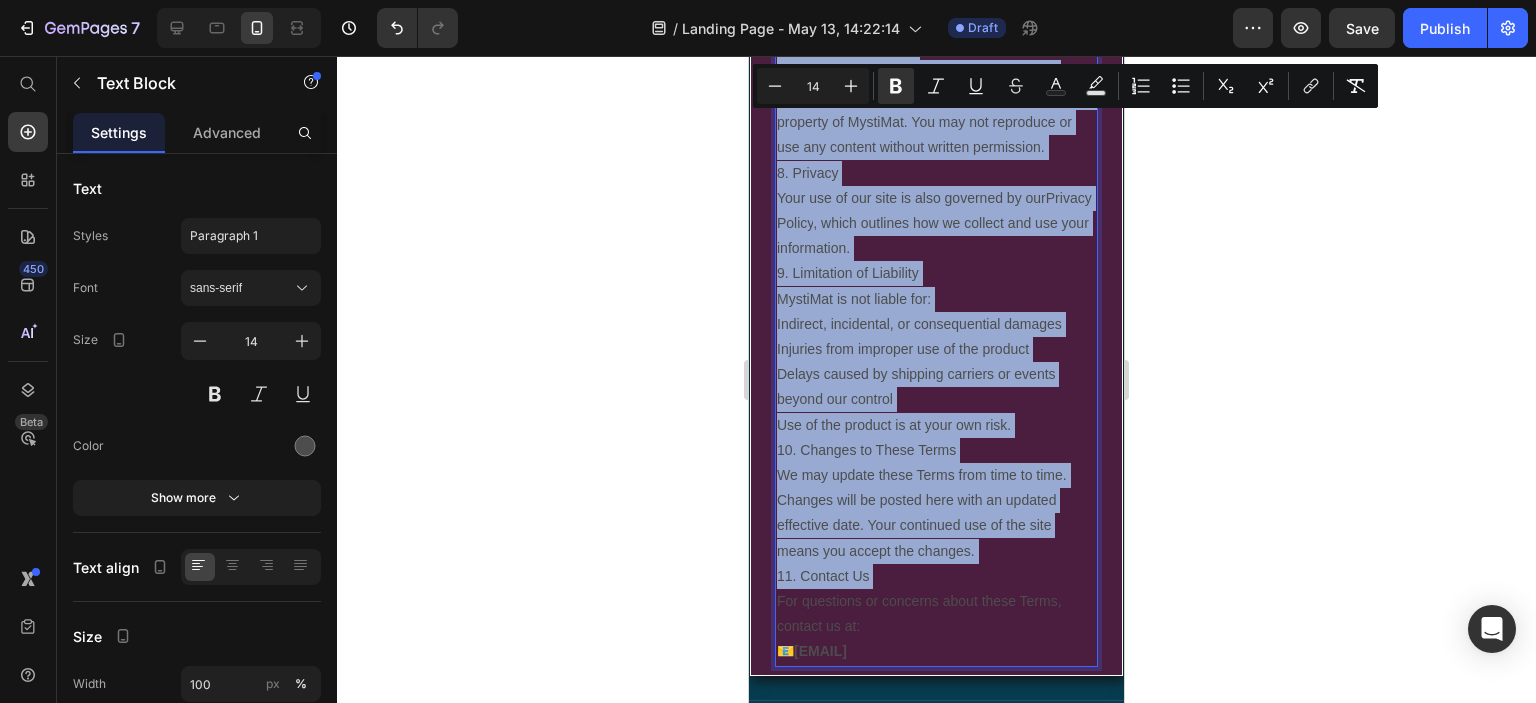 click on "For questions or concerns about these Terms, contact us at: 📧  [EMAIL]" at bounding box center (936, 627) 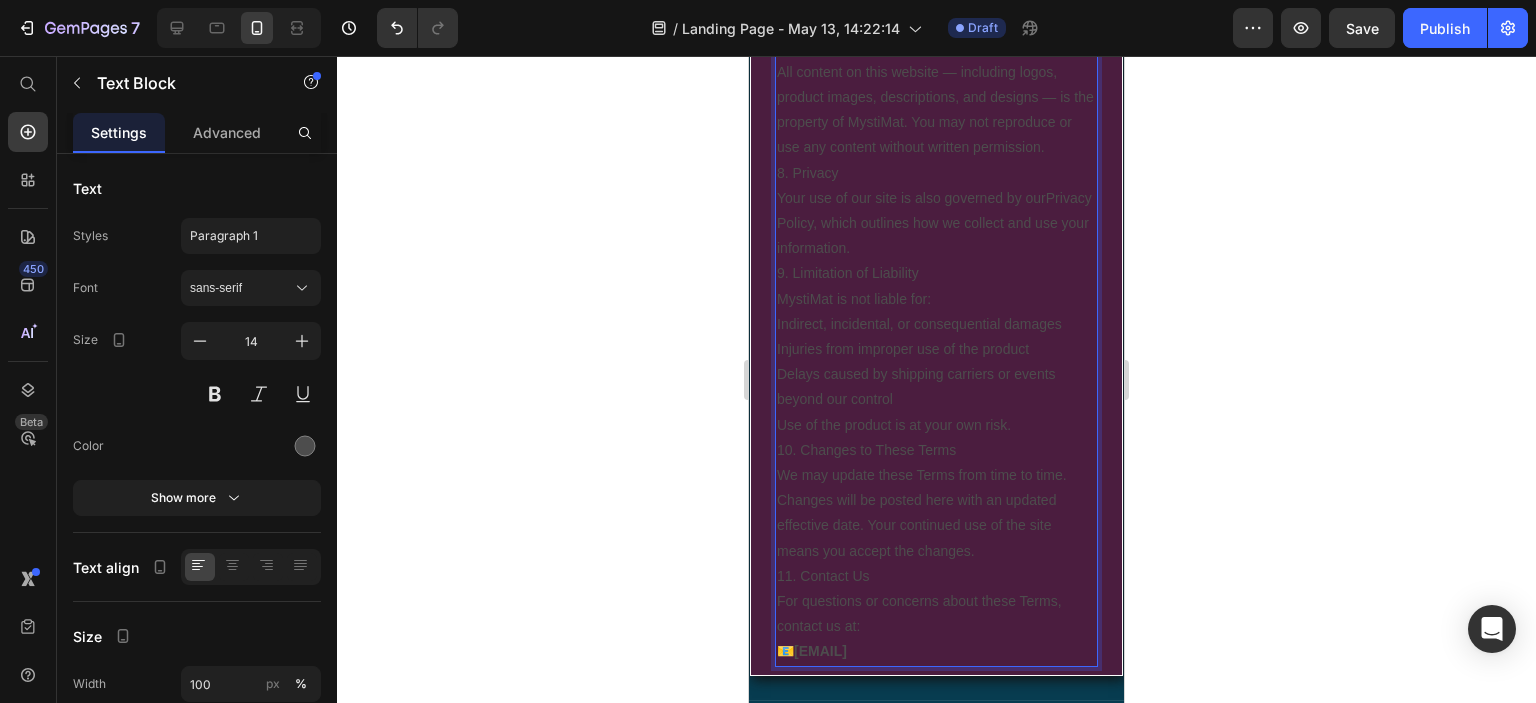click on "For questions or concerns about these Terms, contact us at: 📧  [EMAIL]" at bounding box center (936, 627) 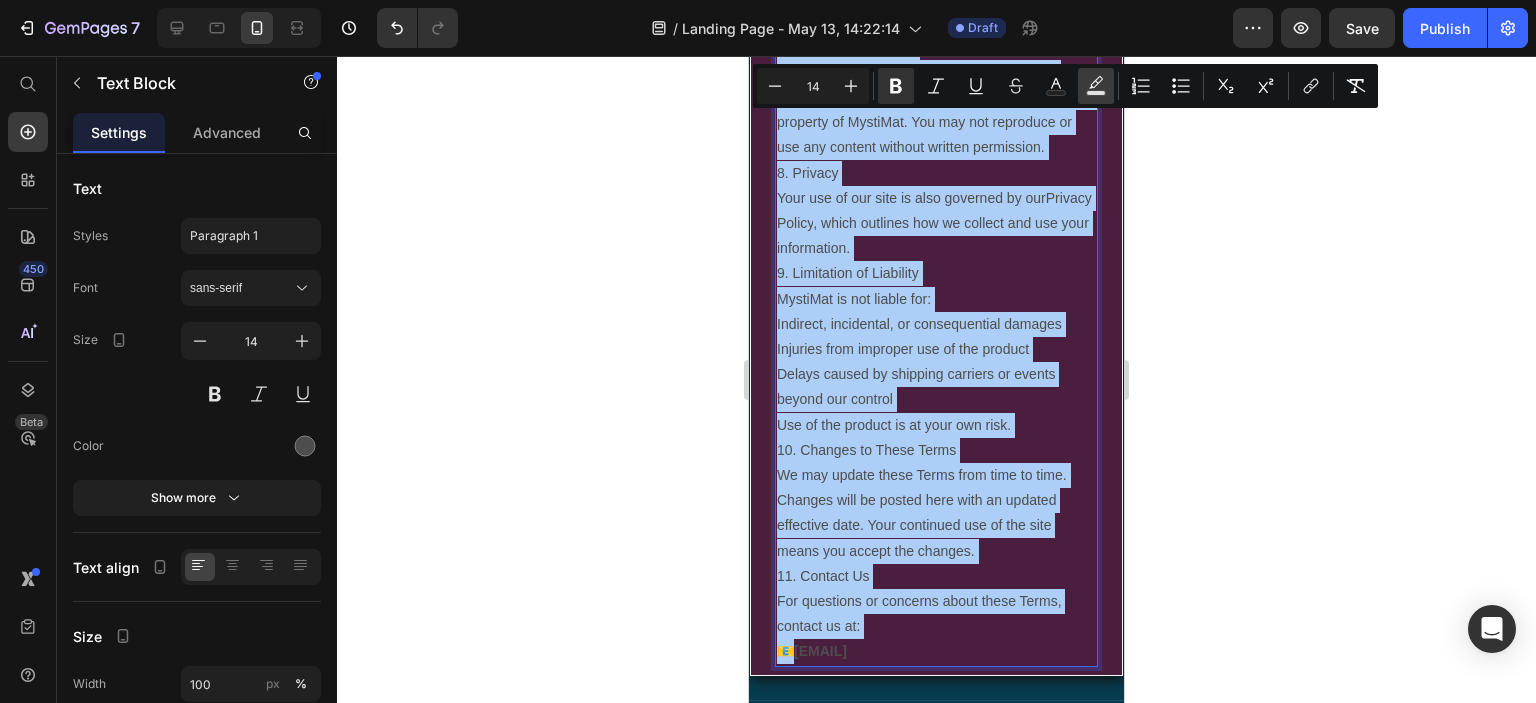 click on "Text Background Color" at bounding box center [1096, 86] 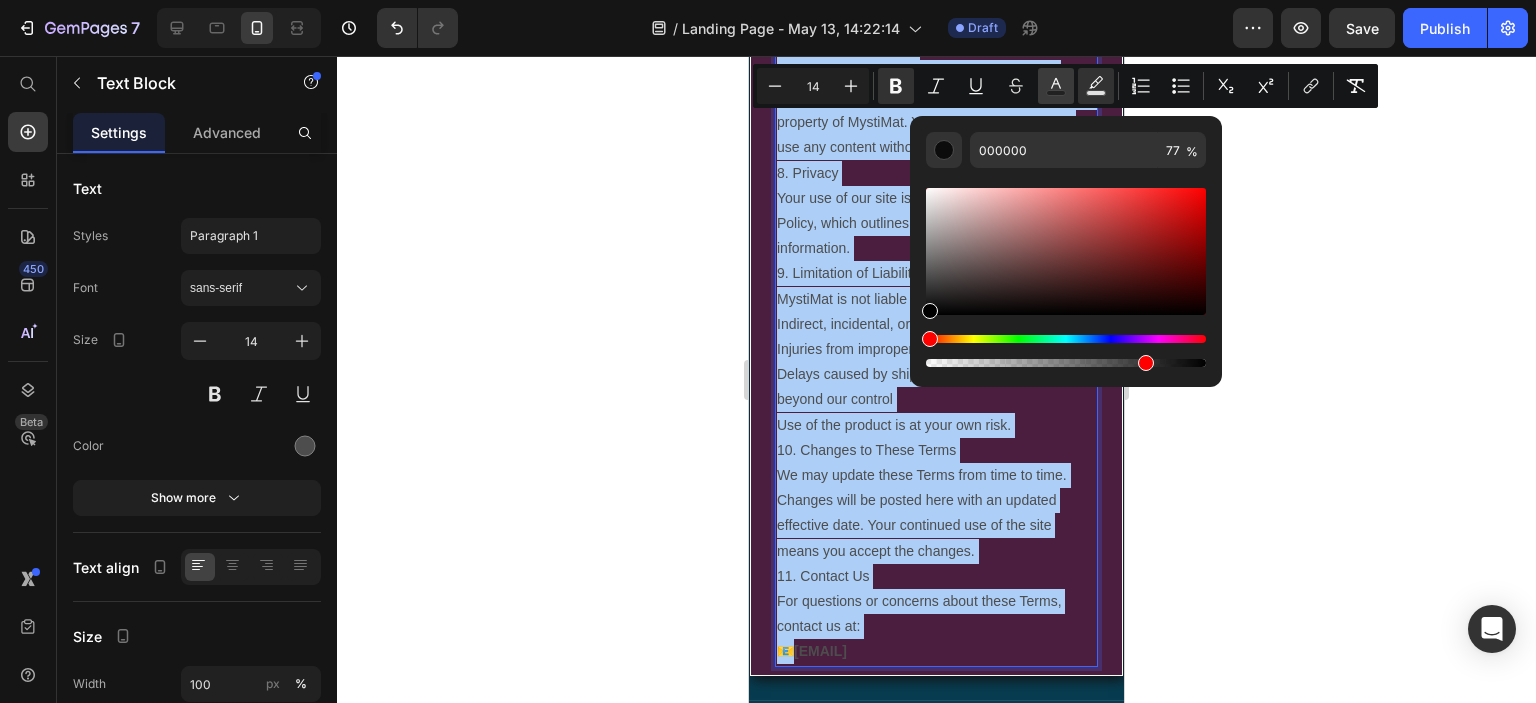 click 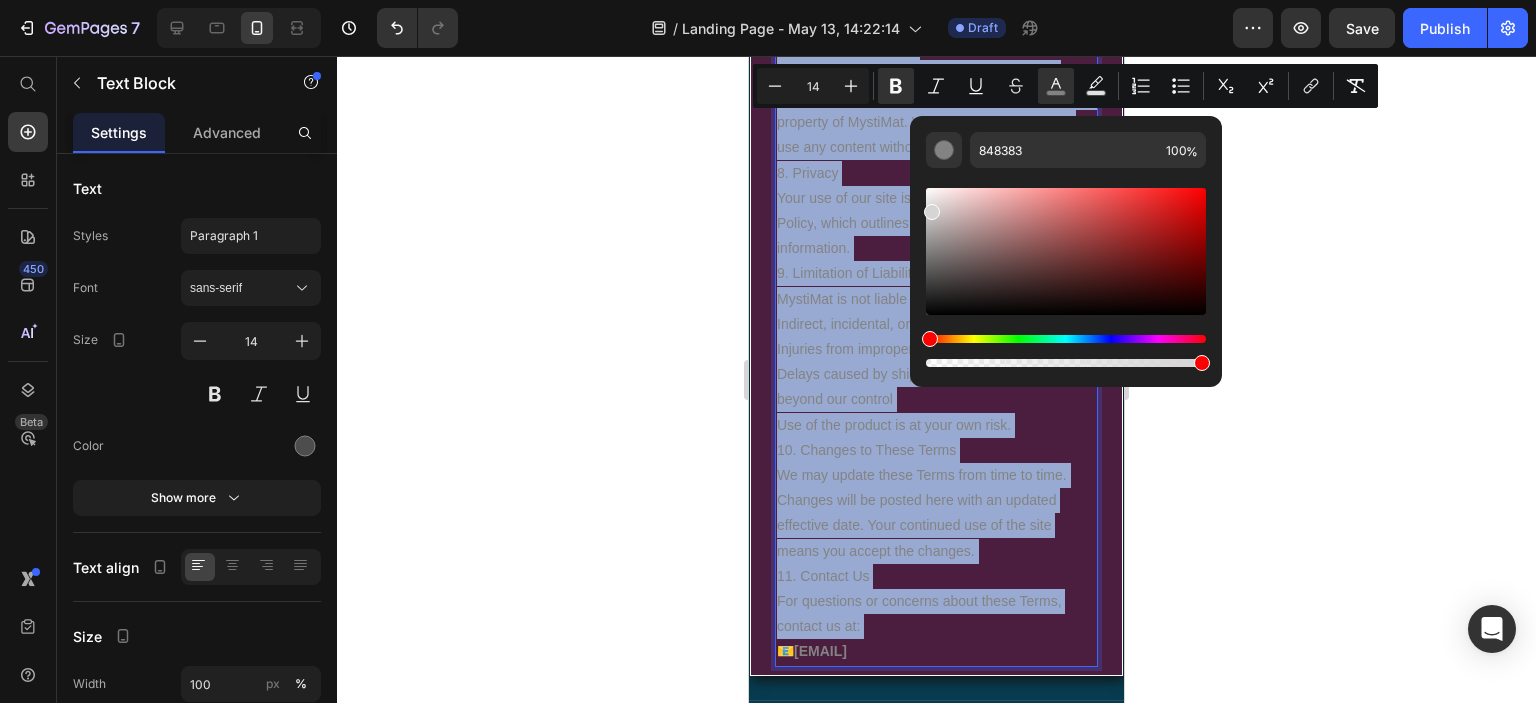 drag, startPoint x: 957, startPoint y: 262, endPoint x: 930, endPoint y: 133, distance: 131.7953 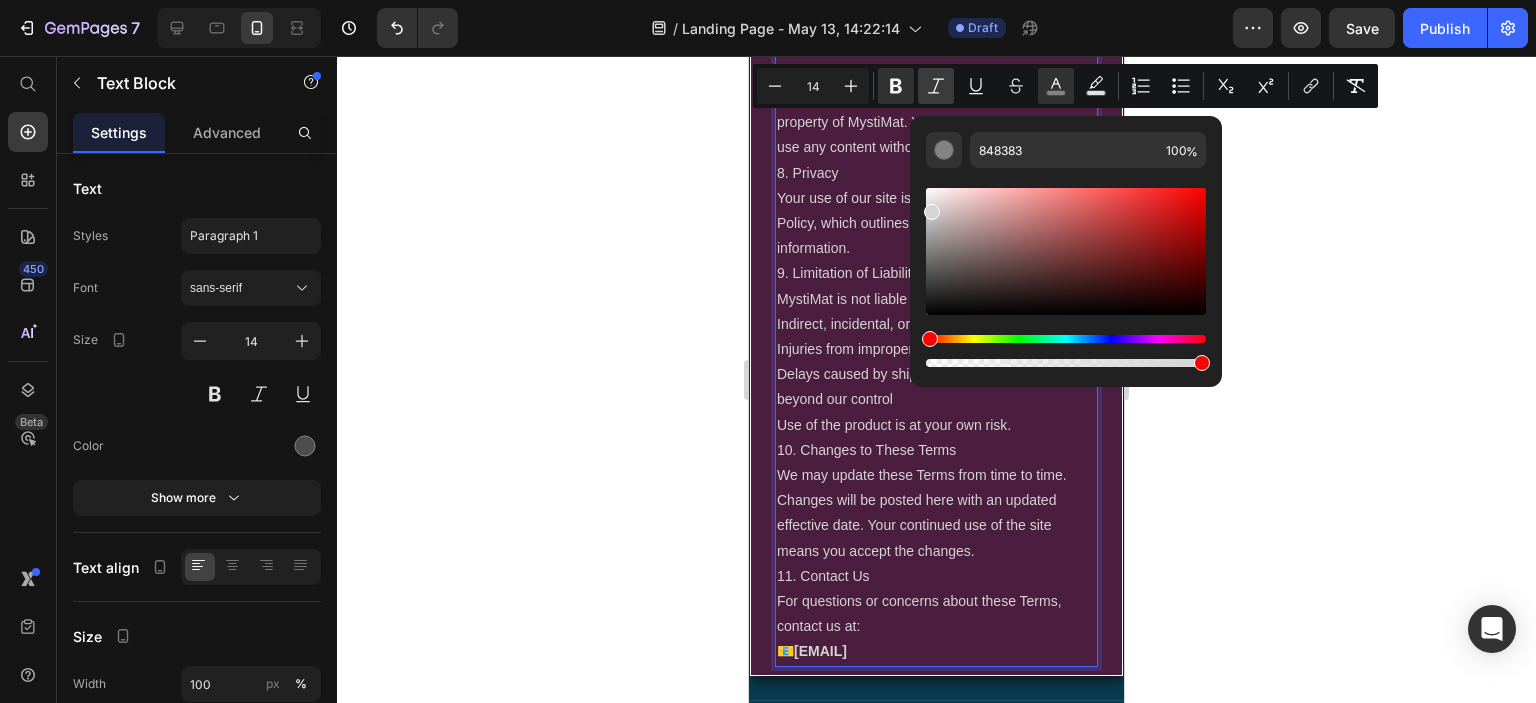 type on "D6D4D4" 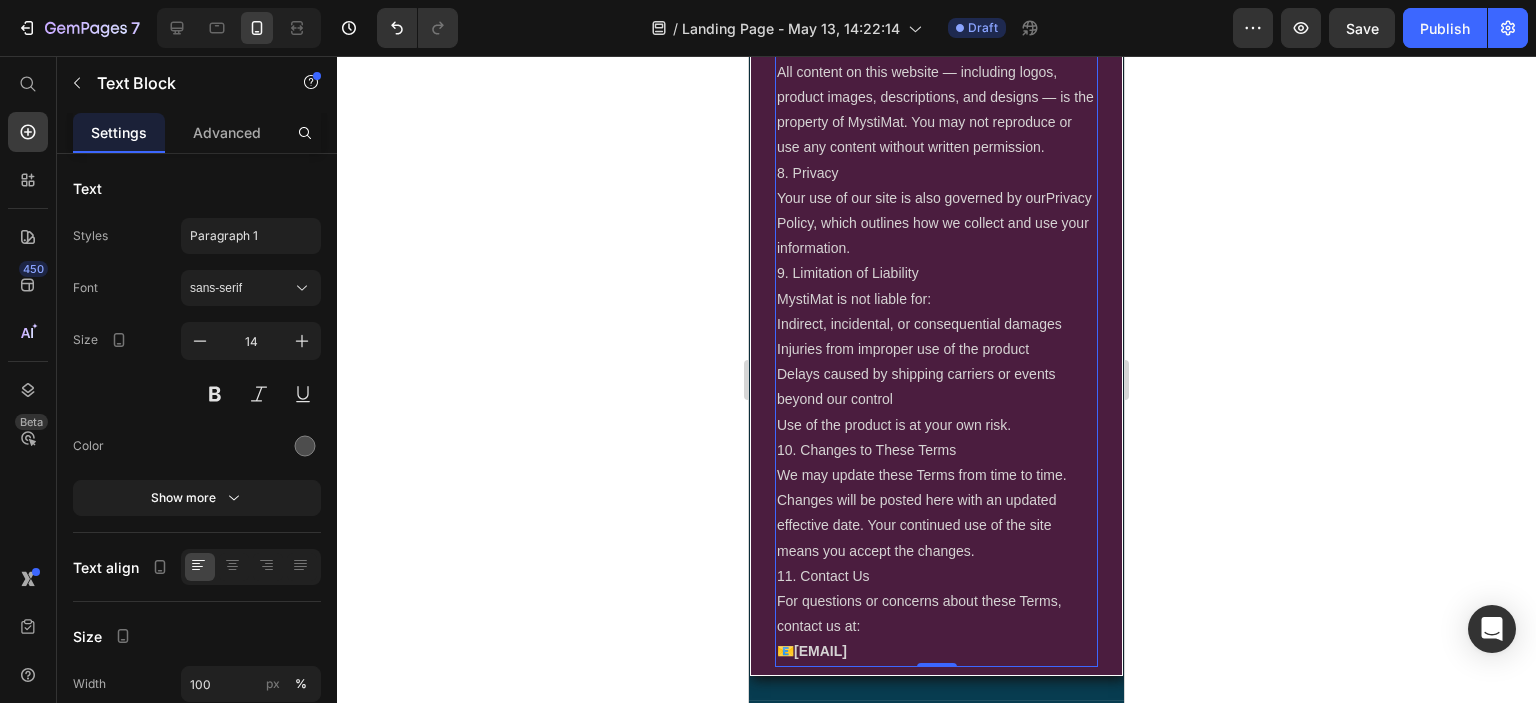 drag, startPoint x: 1679, startPoint y: 189, endPoint x: 938, endPoint y: 94, distance: 747.06494 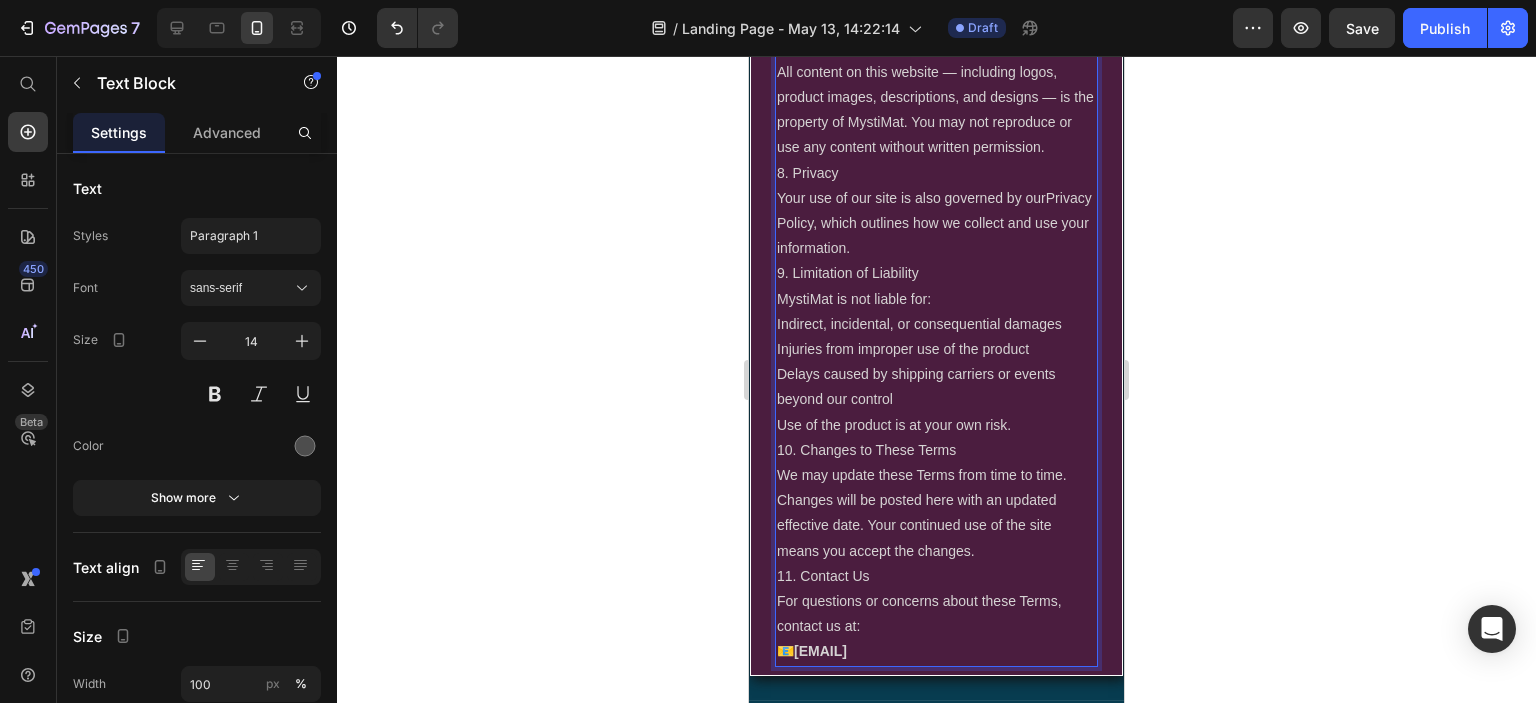 click on "Your use of our site is also governed by our  Privacy Policy , which outlines how we collect and use your information." at bounding box center [936, 224] 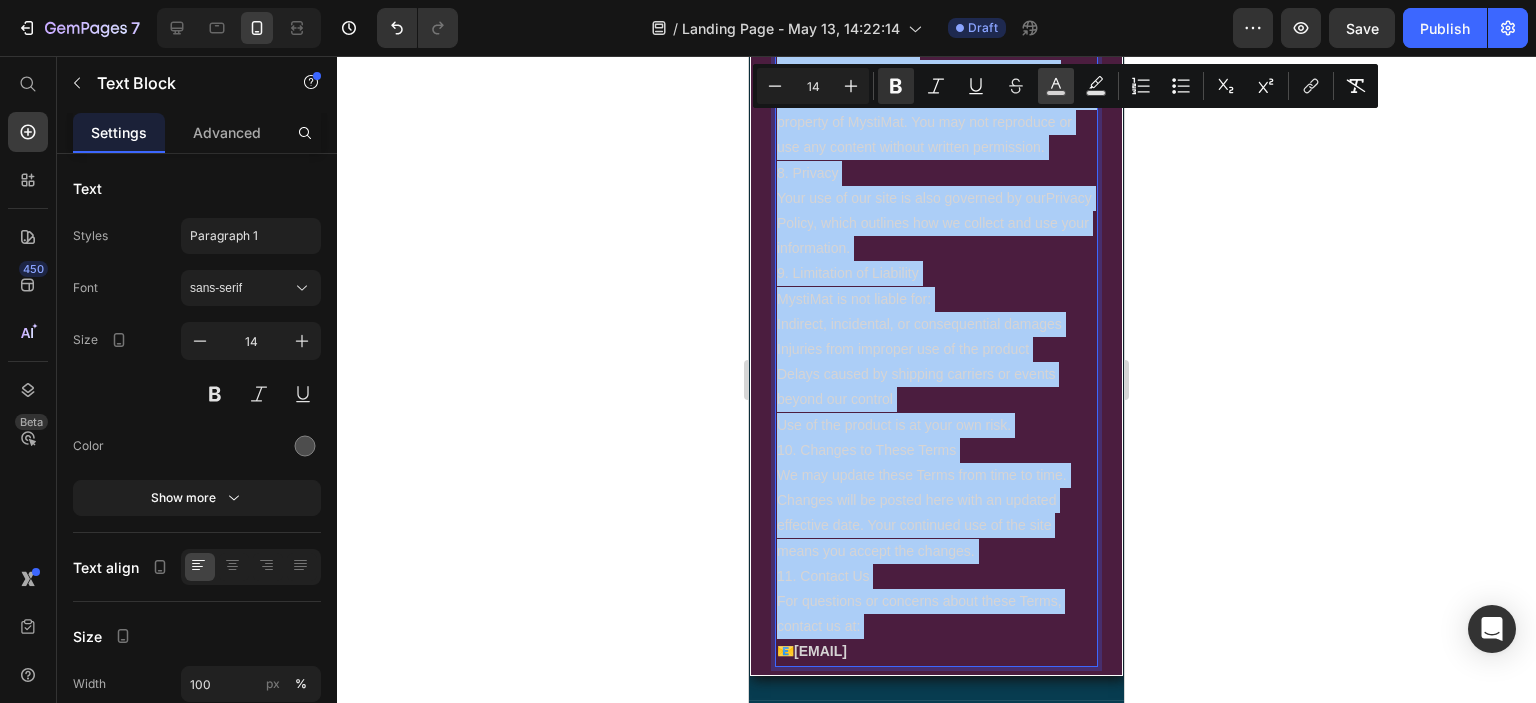 click 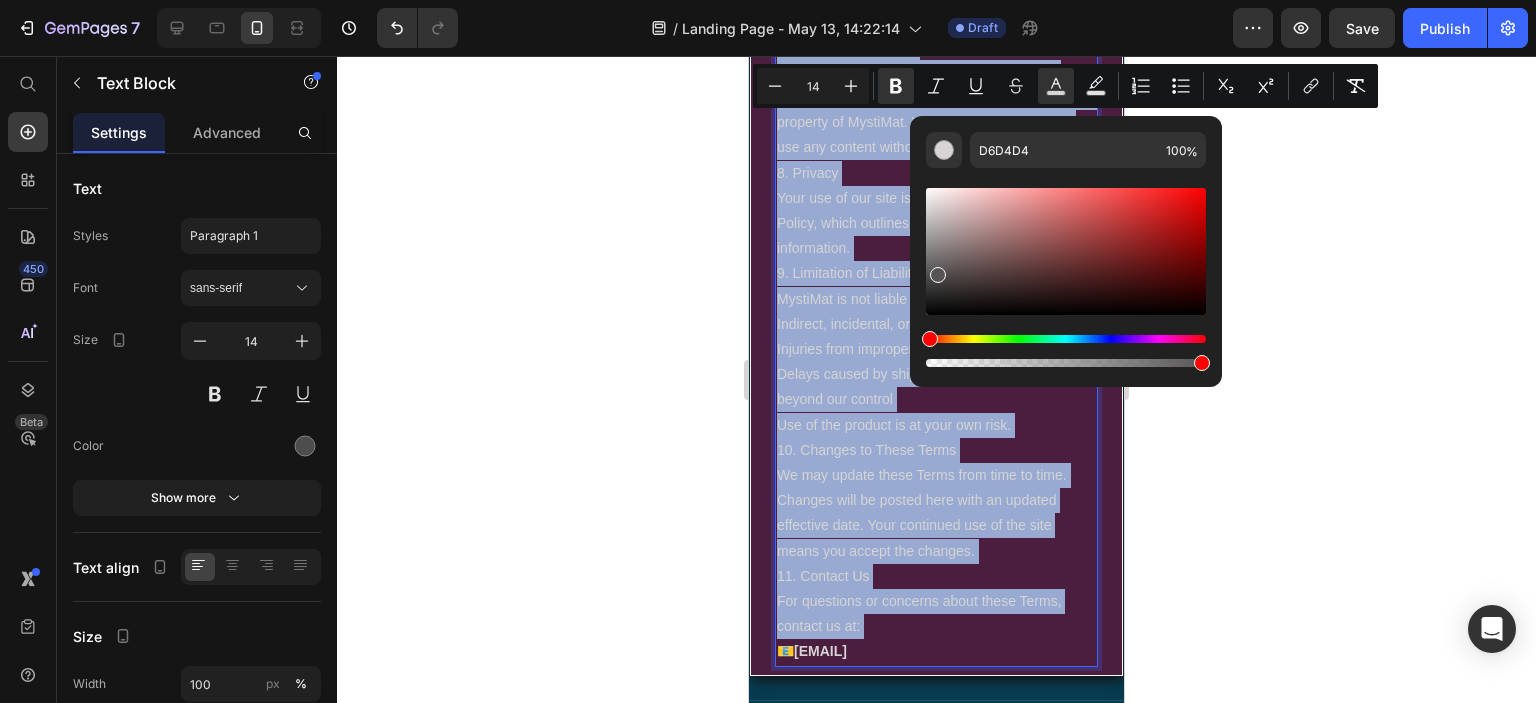 drag, startPoint x: 956, startPoint y: 237, endPoint x: 935, endPoint y: 197, distance: 45.17743 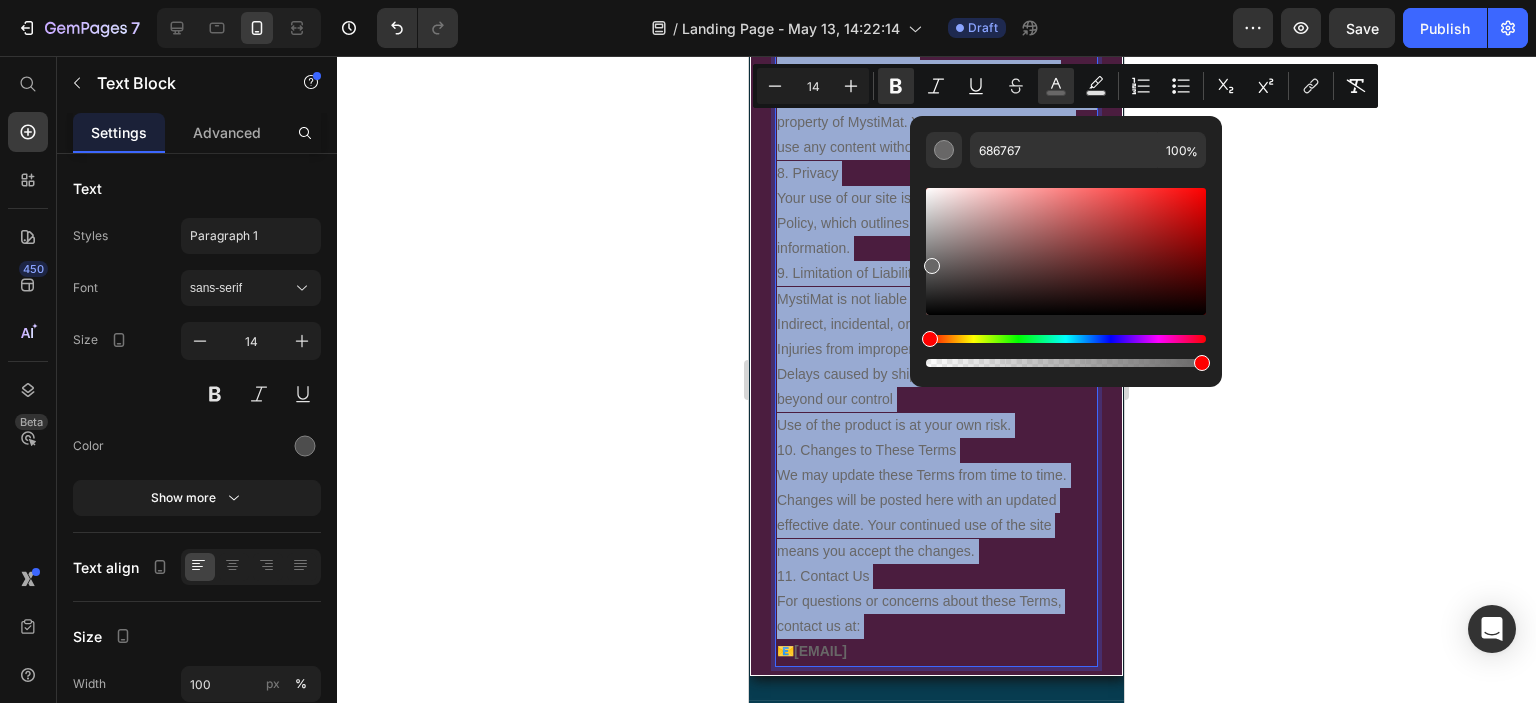 click at bounding box center [1066, 277] 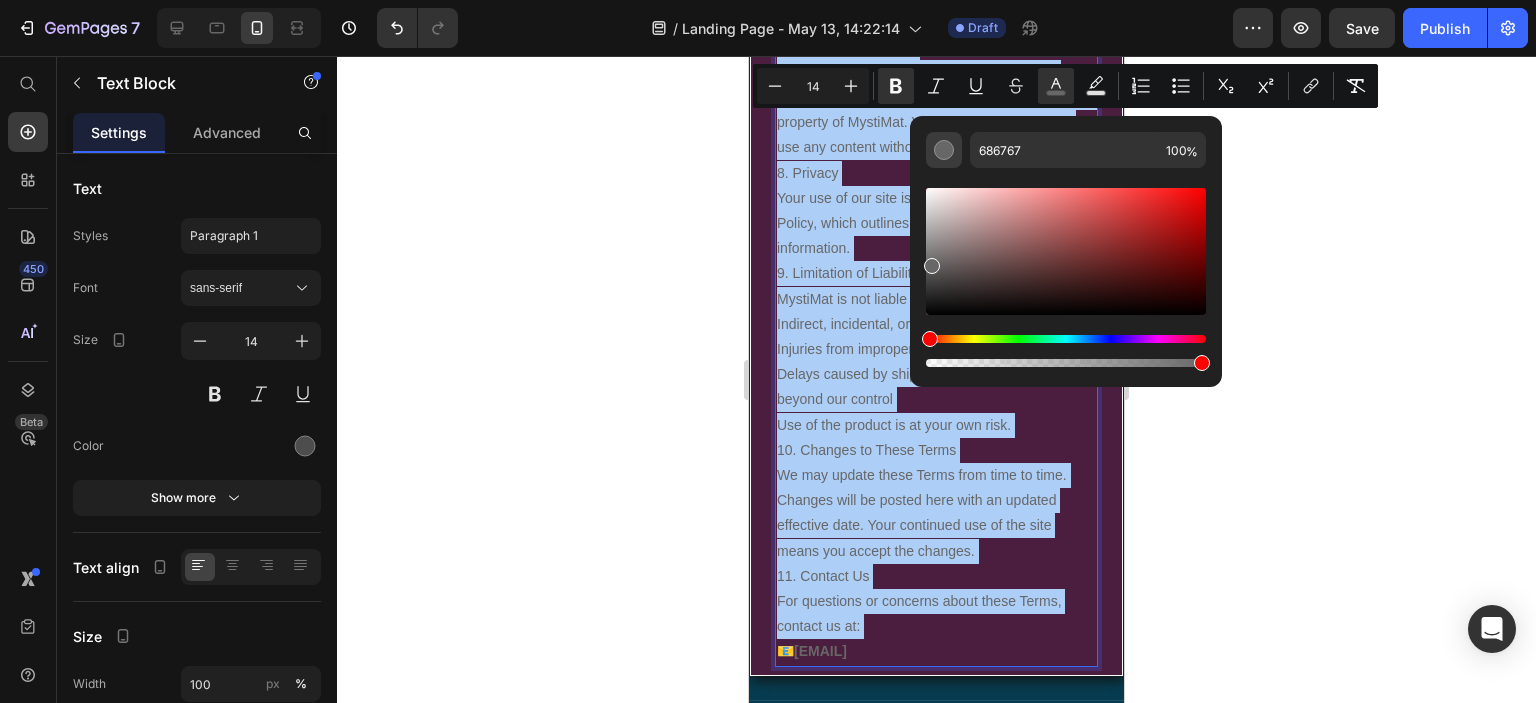 click at bounding box center [944, 150] 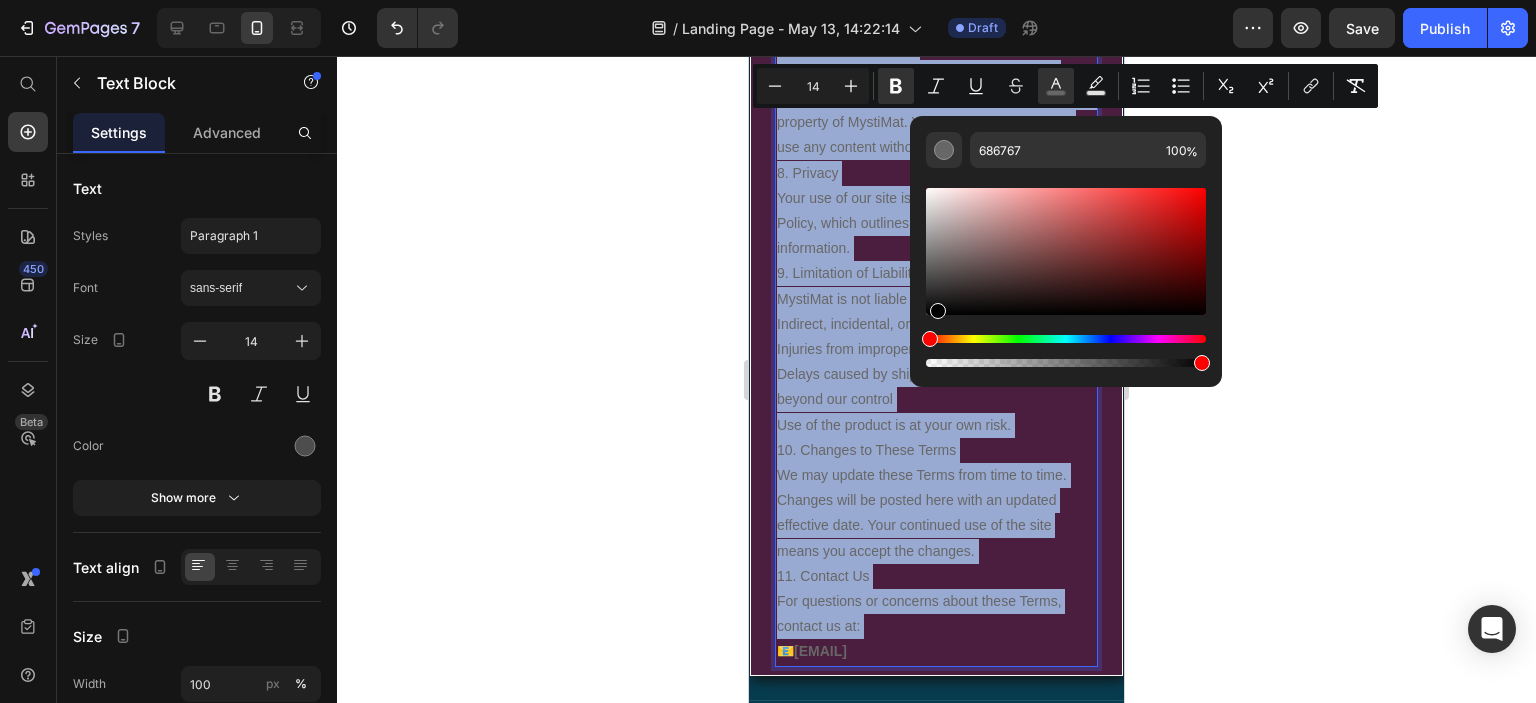drag, startPoint x: 937, startPoint y: 269, endPoint x: 934, endPoint y: 253, distance: 16.27882 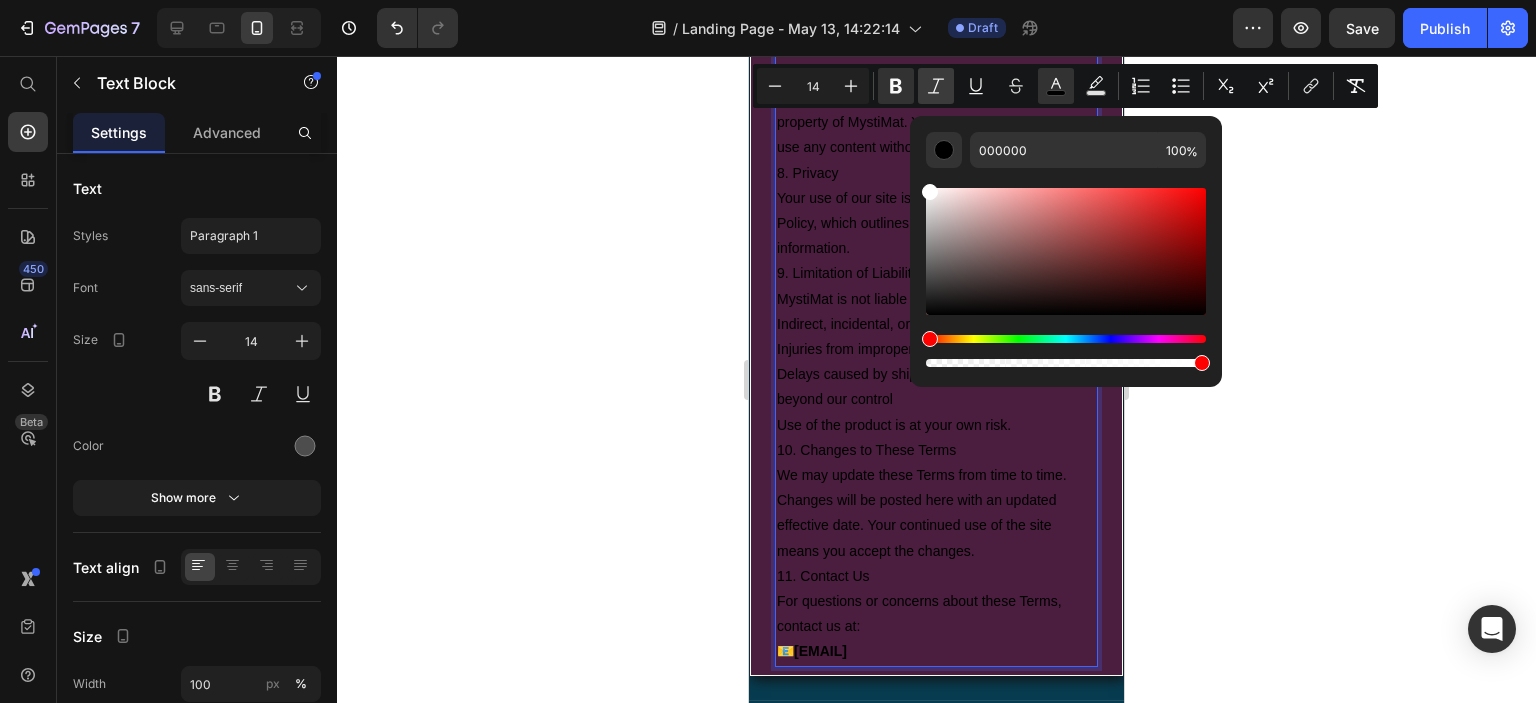 drag, startPoint x: 928, startPoint y: 311, endPoint x: 922, endPoint y: 100, distance: 211.0853 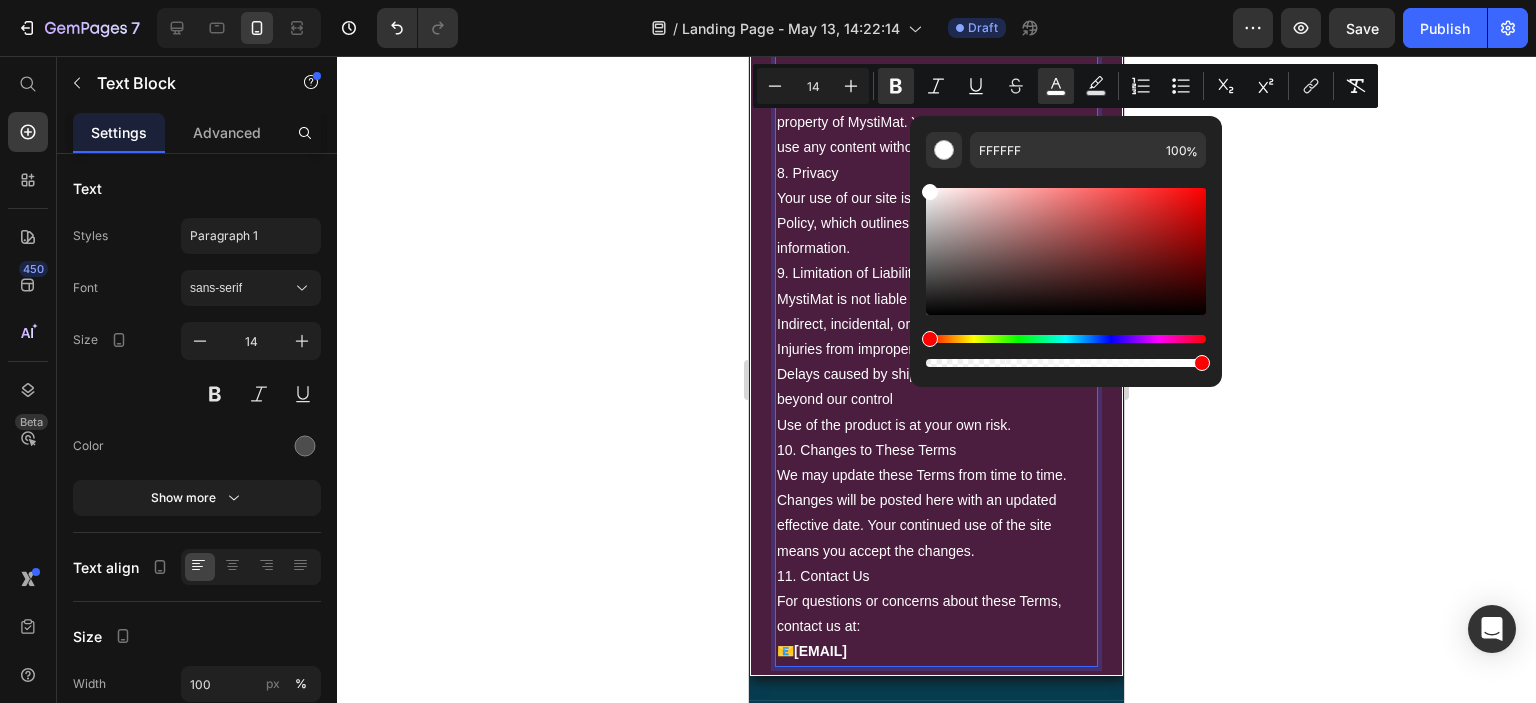 click on "Your use of our site is also governed by our" at bounding box center [911, 198] 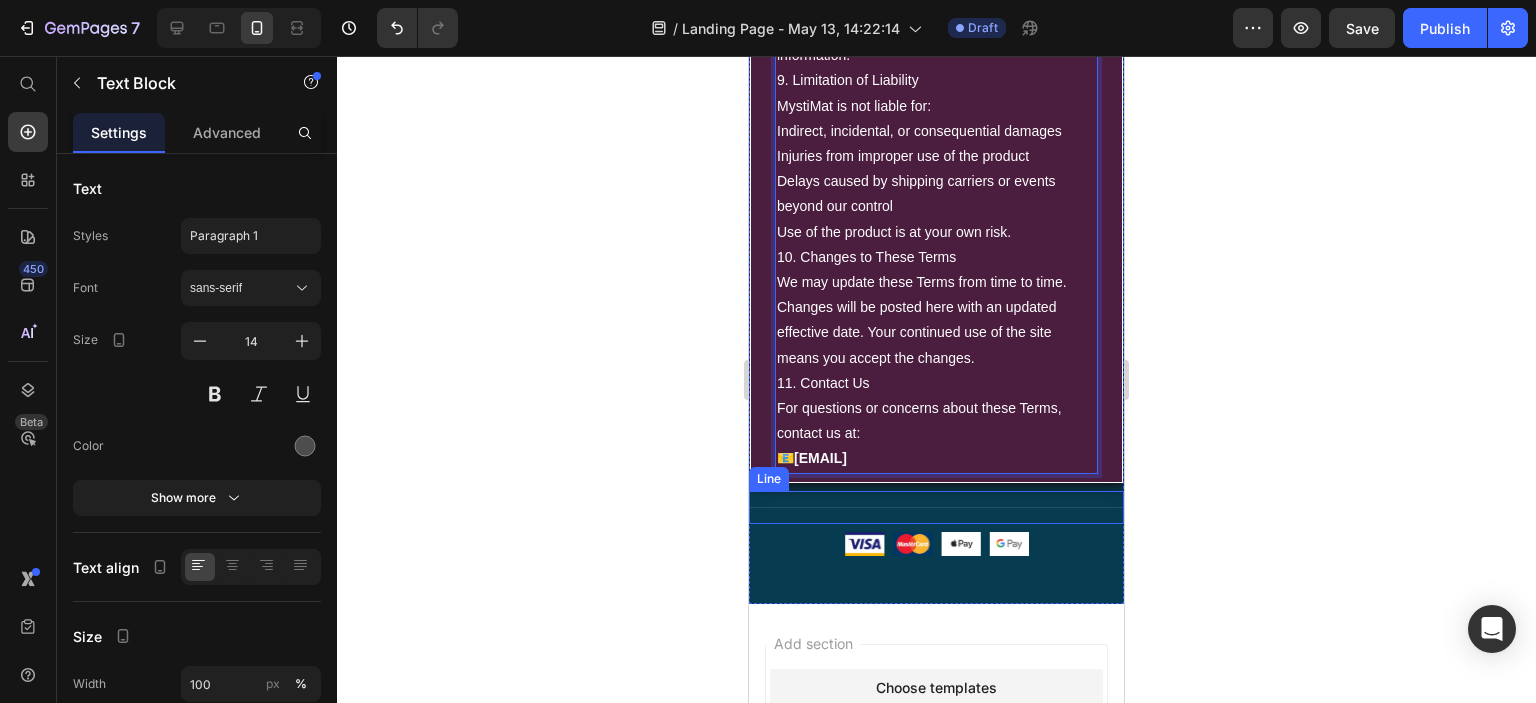 scroll, scrollTop: 9820, scrollLeft: 0, axis: vertical 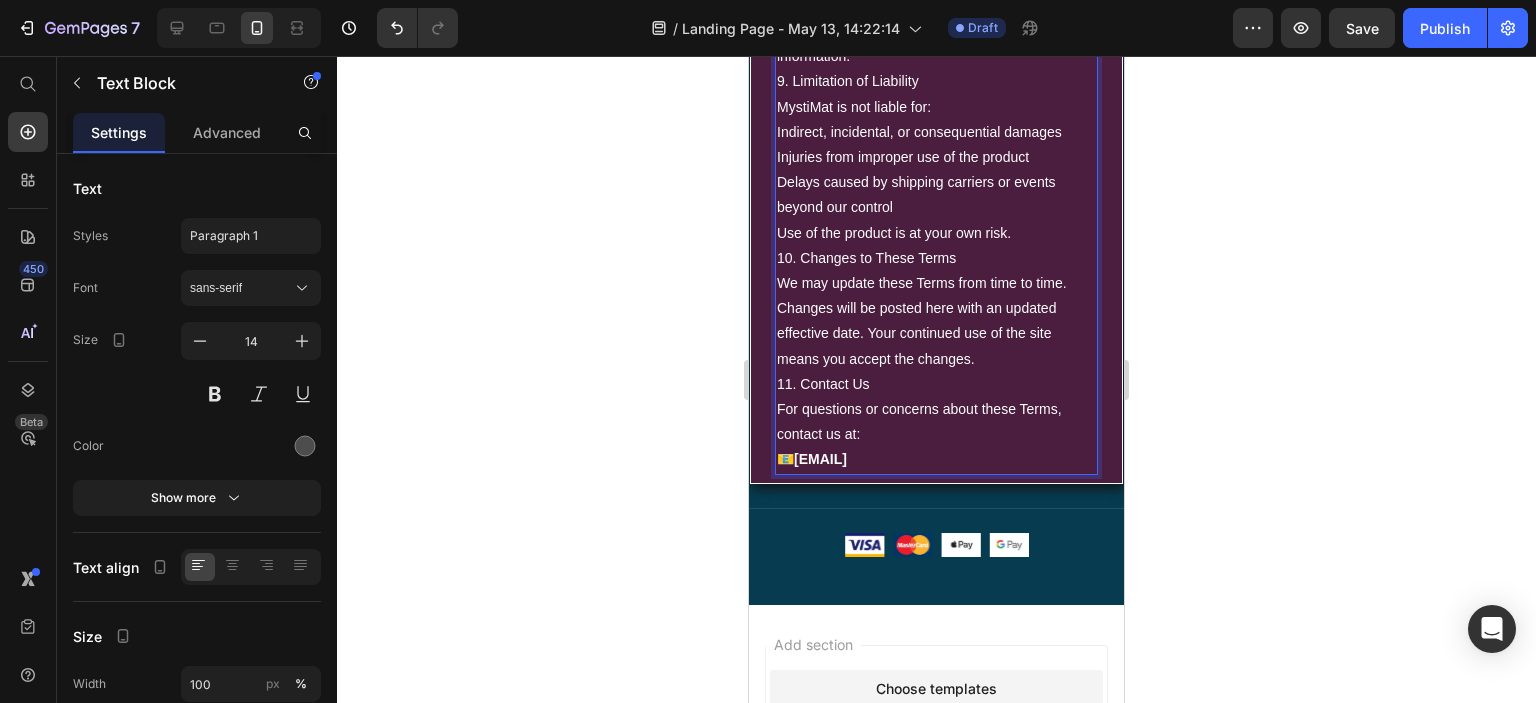 click on "11. Contact Us" at bounding box center (823, 384) 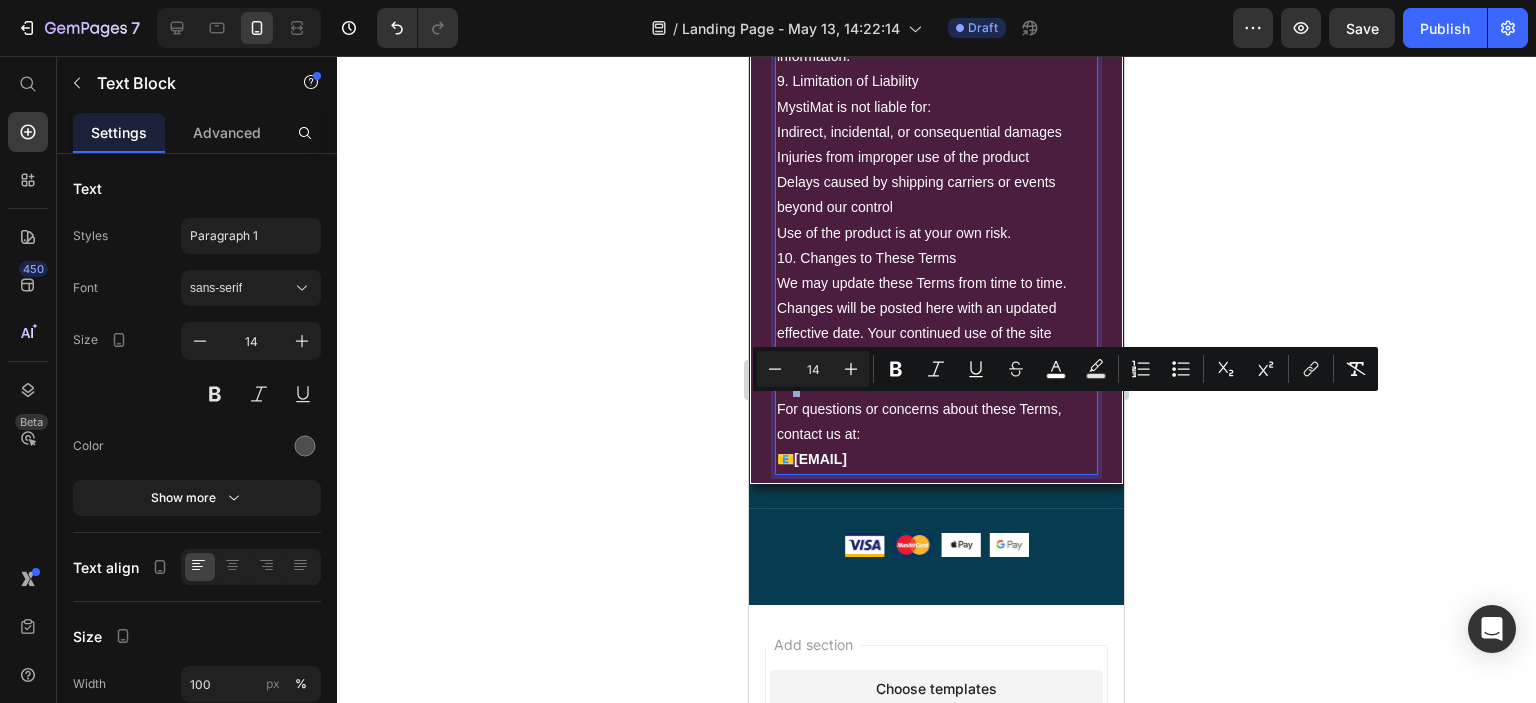click on "11. Contact Us" at bounding box center (823, 384) 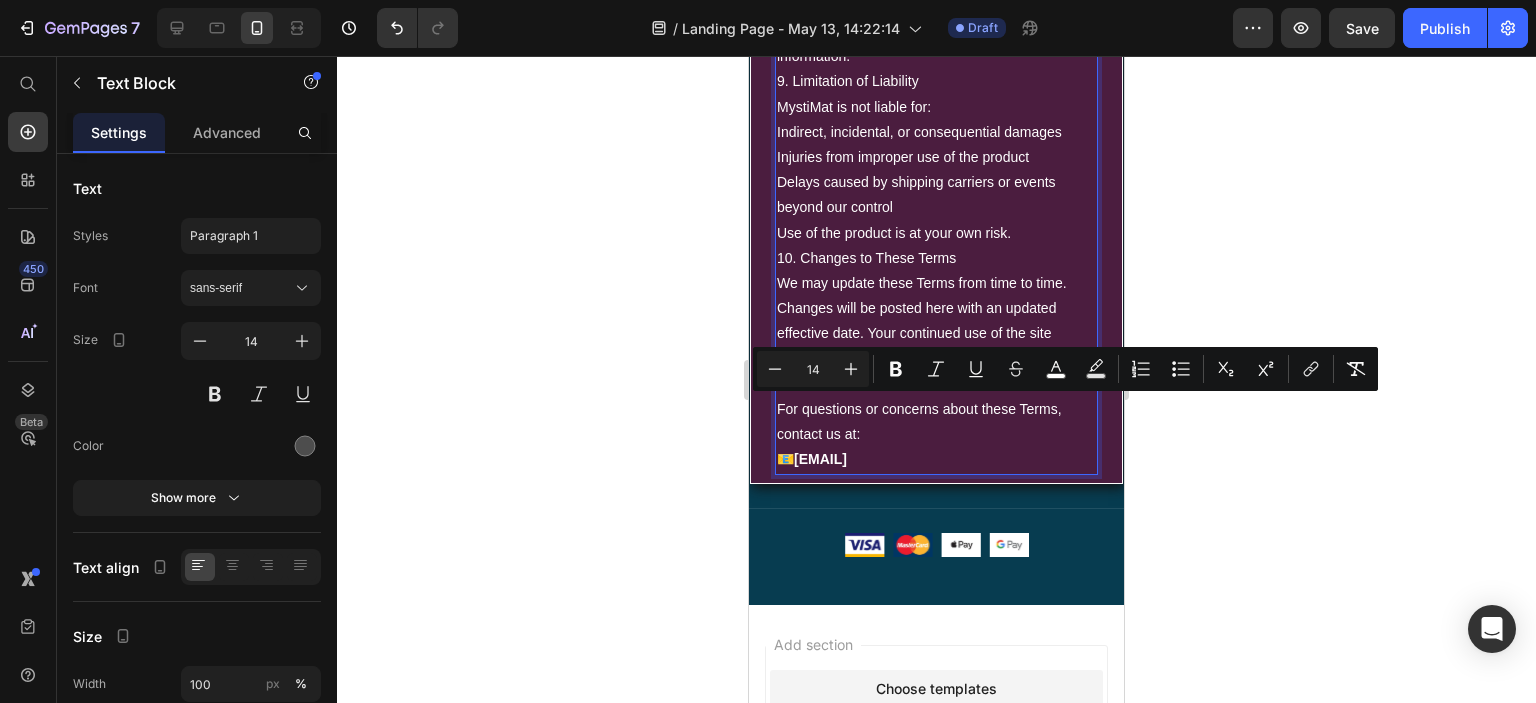 click on "11. Contact Us" at bounding box center (823, 384) 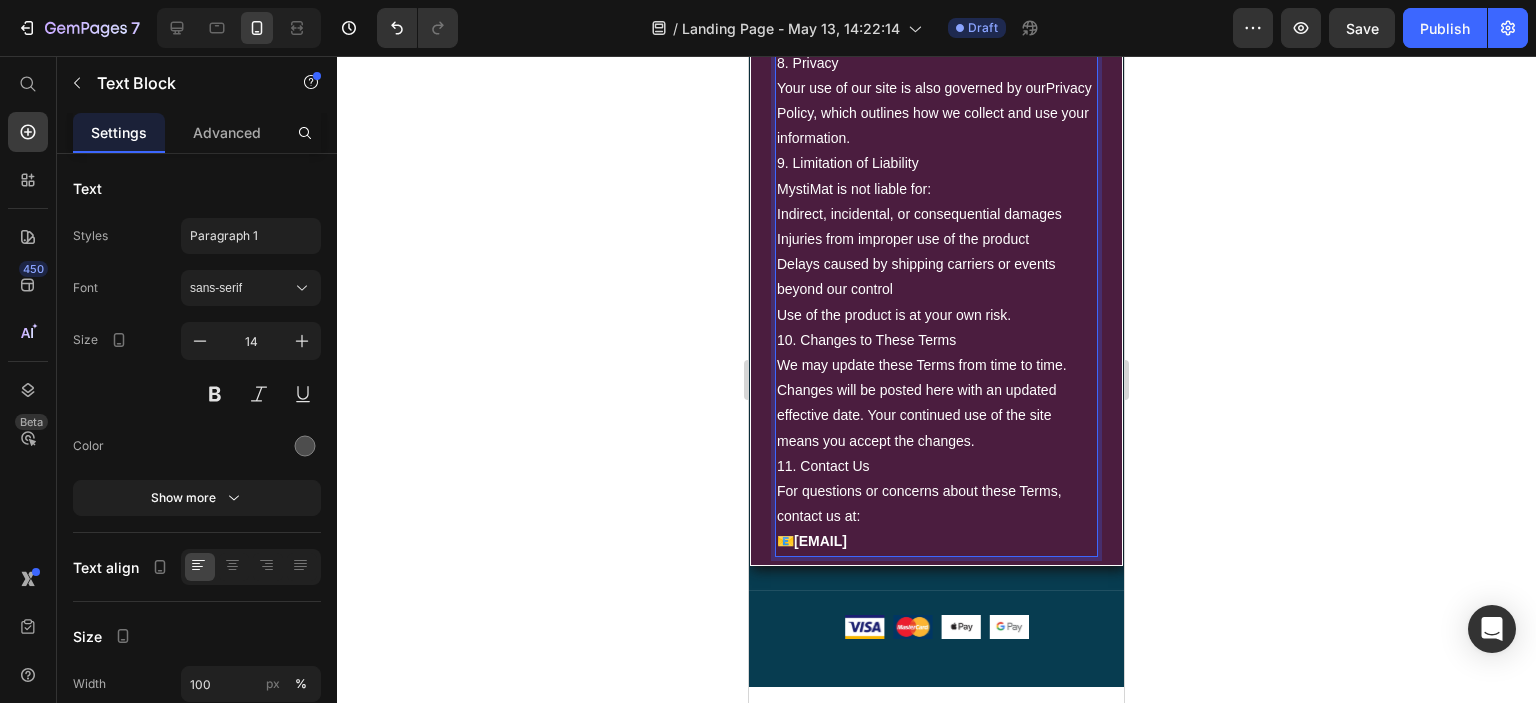 scroll, scrollTop: 9503, scrollLeft: 0, axis: vertical 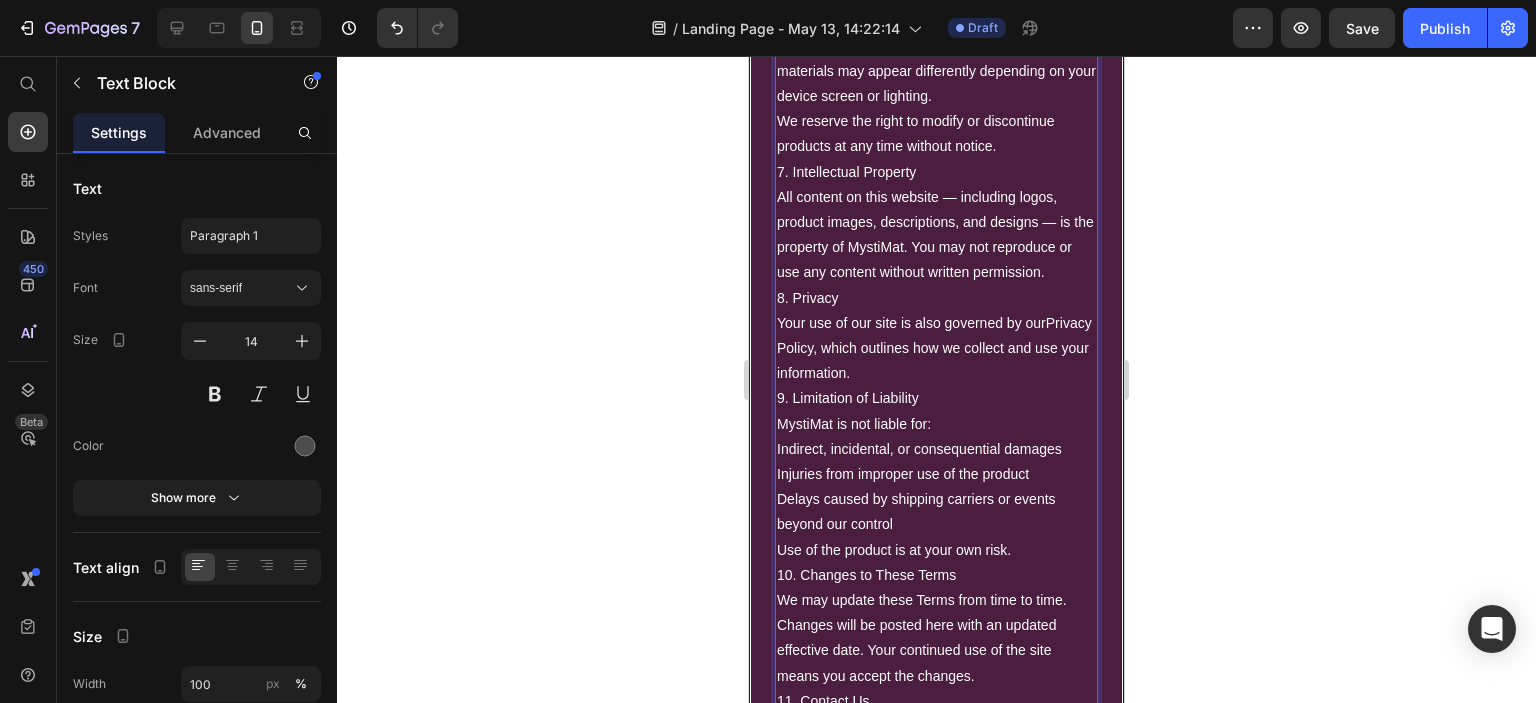click on ", which outlines how we collect and use your information." at bounding box center [933, 360] 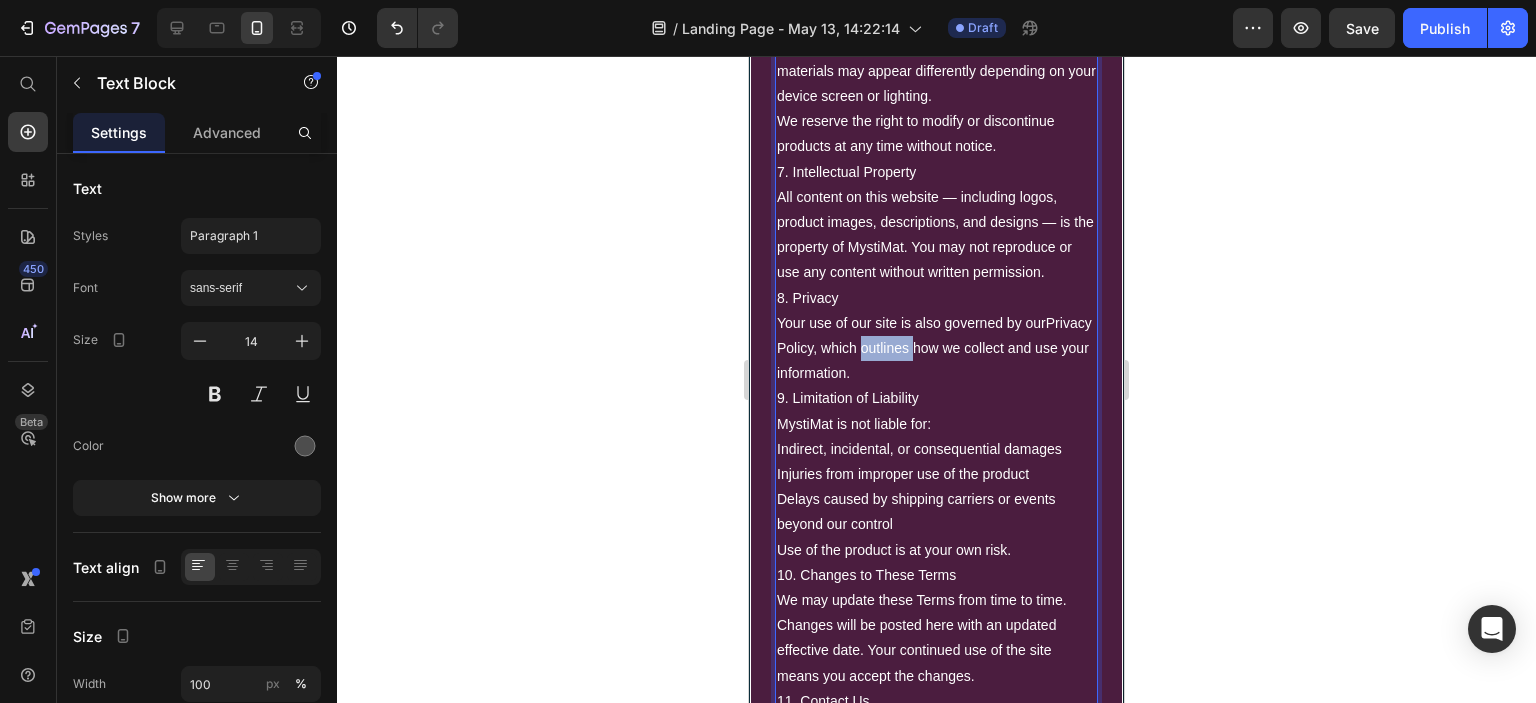 click on ", which outlines how we collect and use your information." at bounding box center [933, 360] 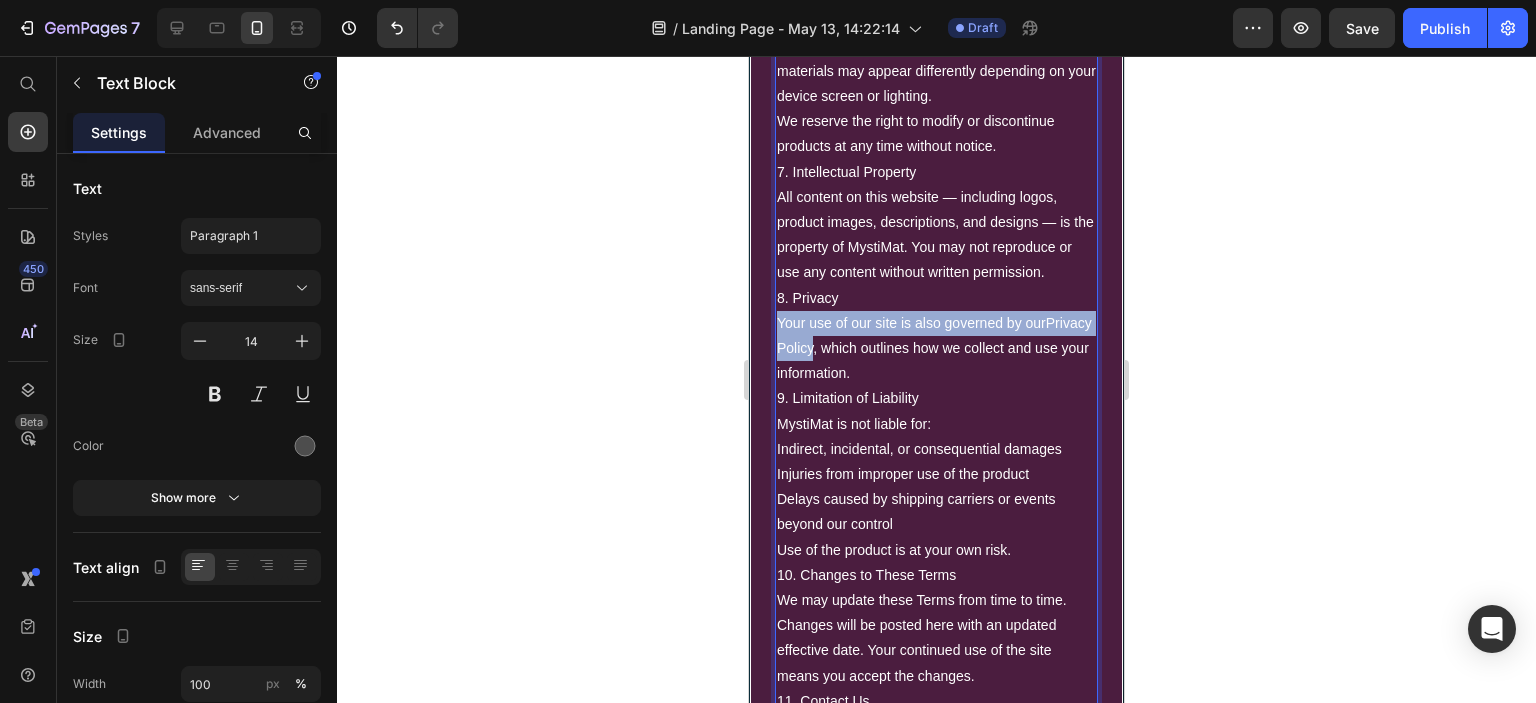 click on ", which outlines how we collect and use your information." at bounding box center (933, 360) 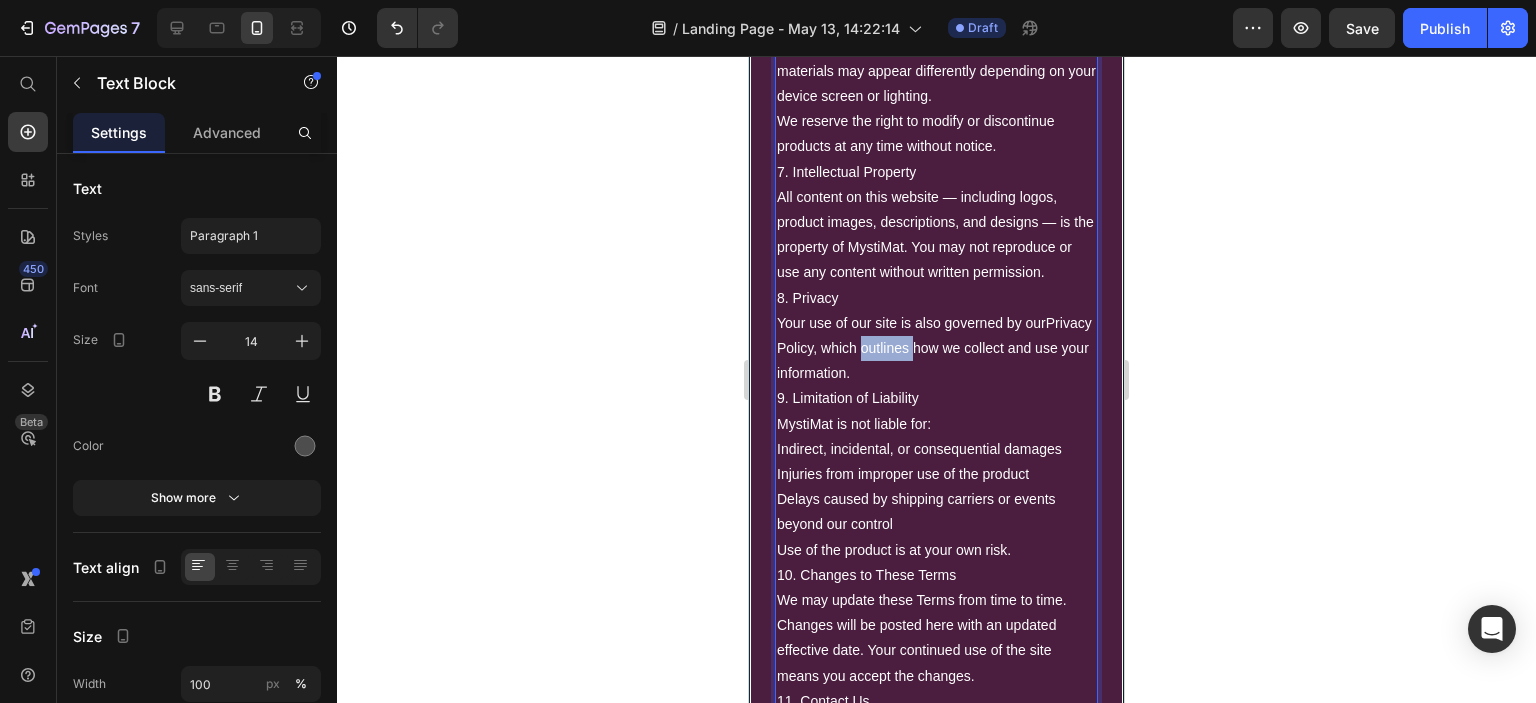click on ", which outlines how we collect and use your information." at bounding box center [933, 360] 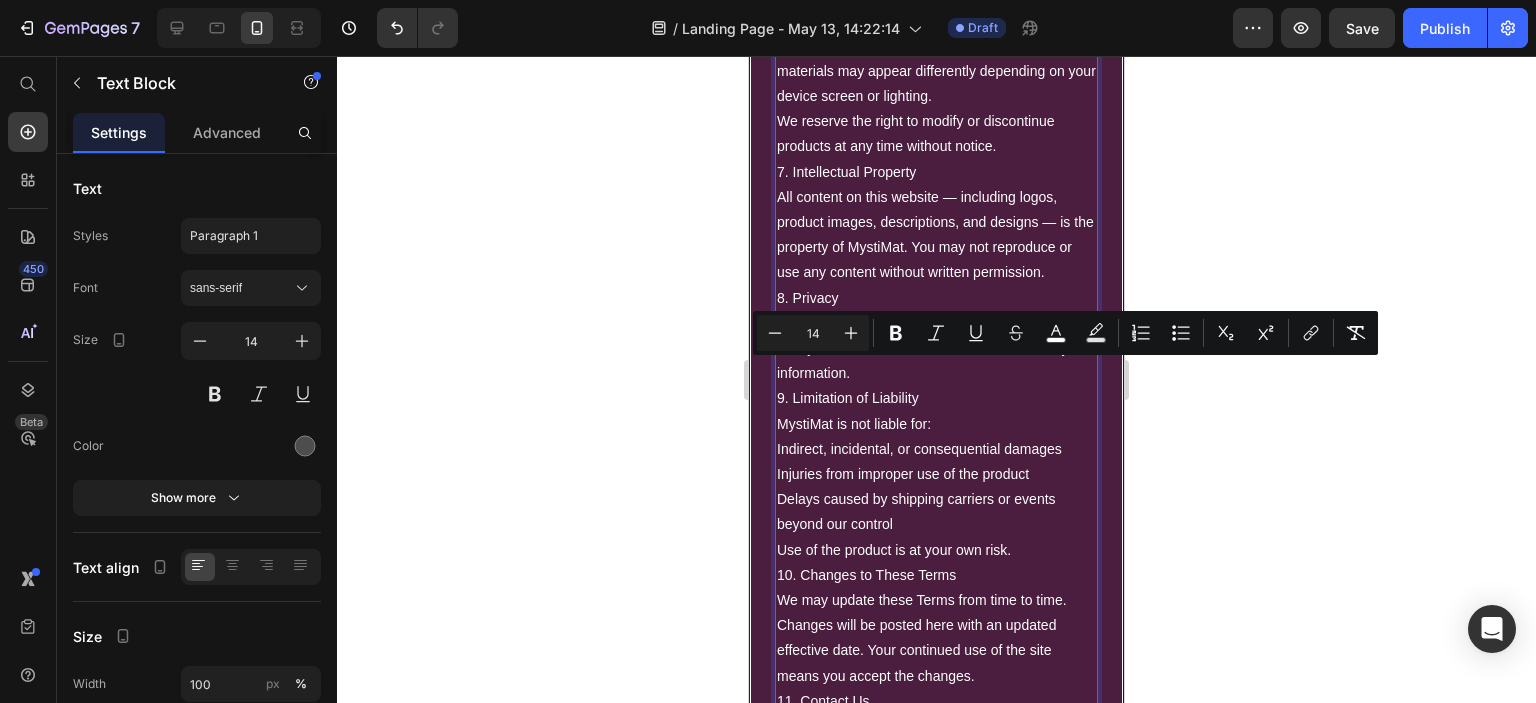 click on ", which outlines how we collect and use your information." at bounding box center [933, 360] 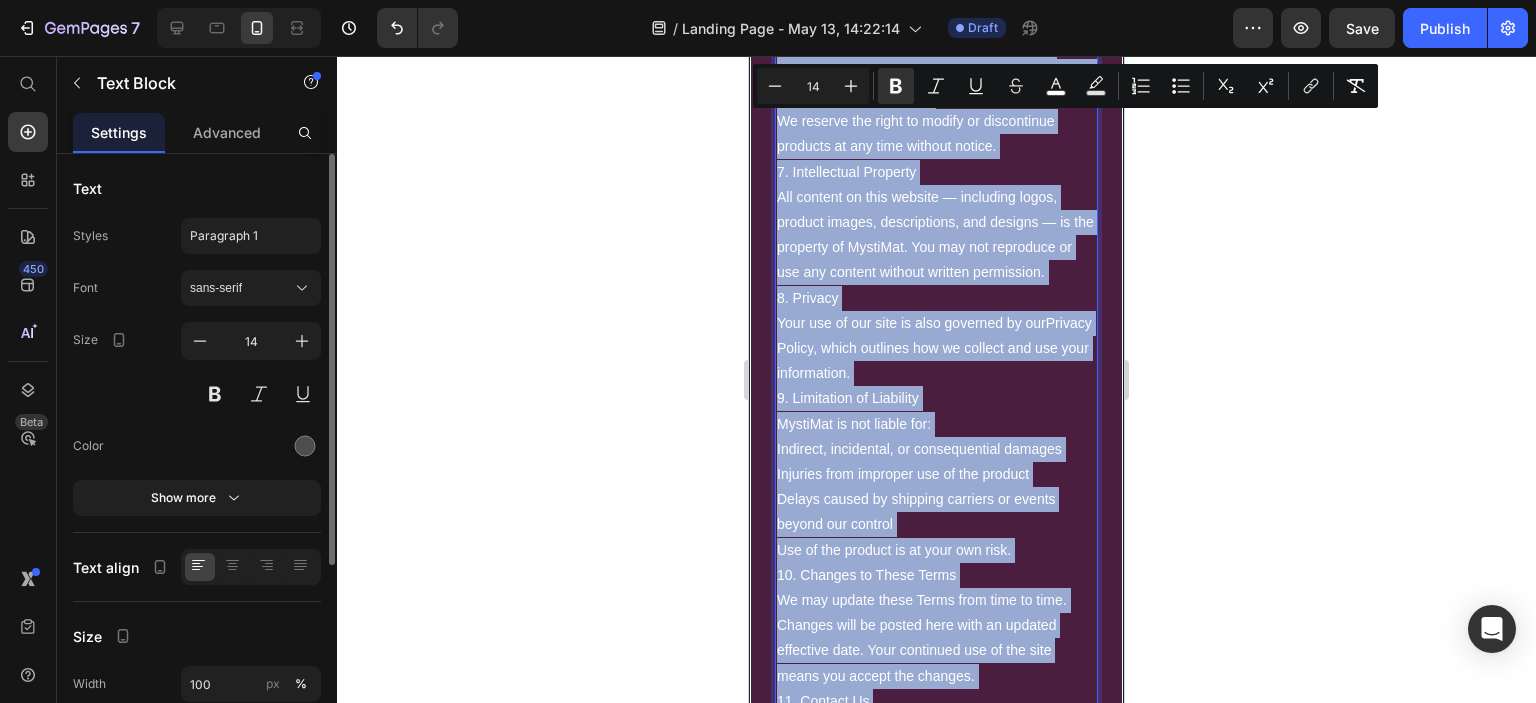 scroll, scrollTop: 216, scrollLeft: 0, axis: vertical 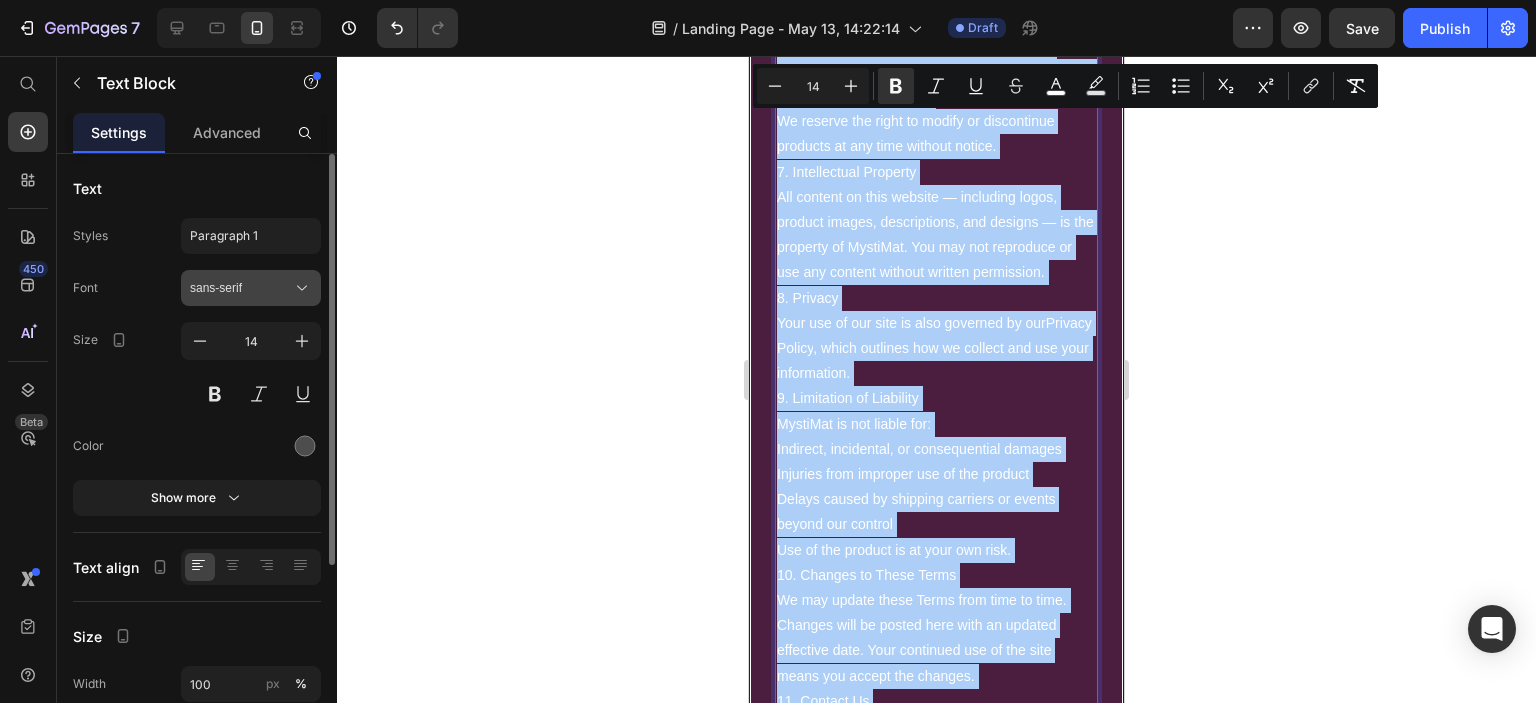 click on "sans-serif" at bounding box center [251, 288] 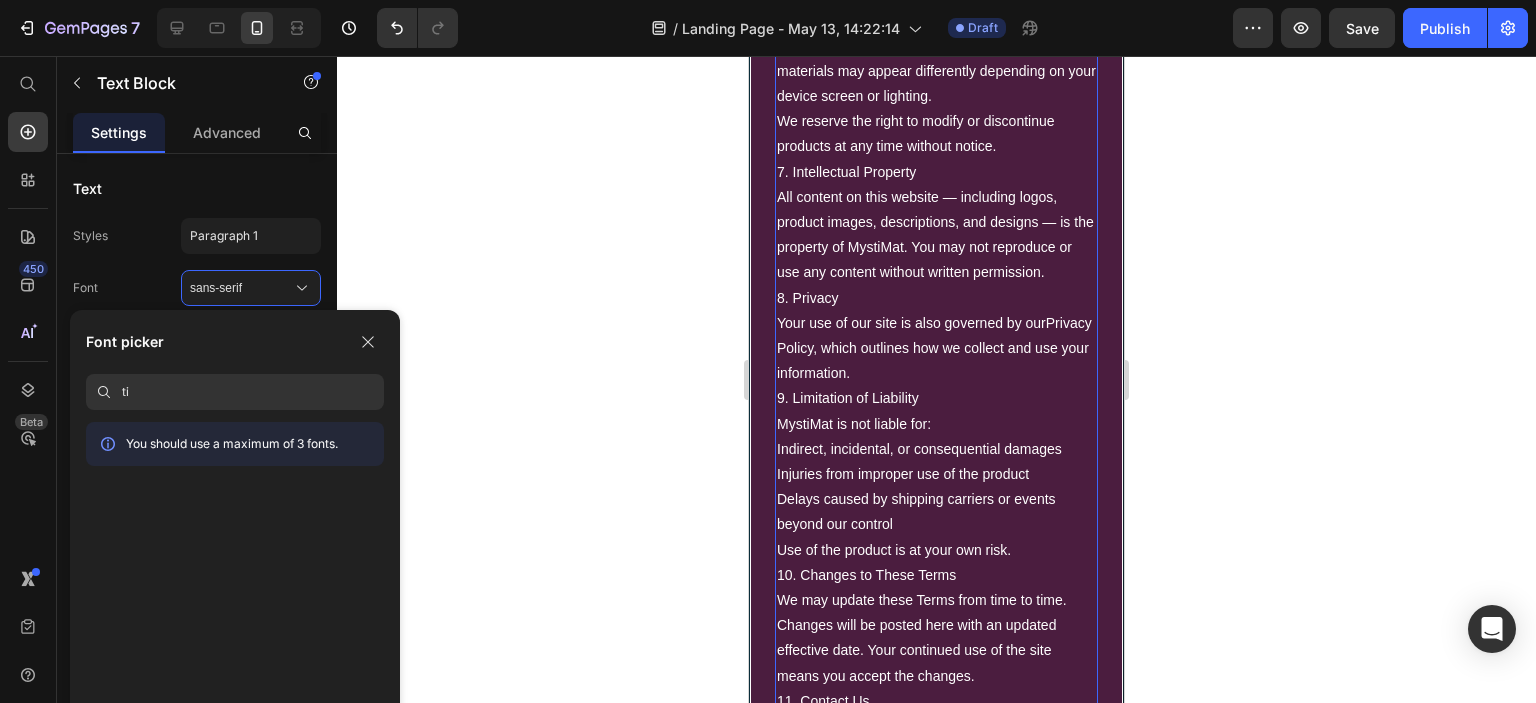 type on "t" 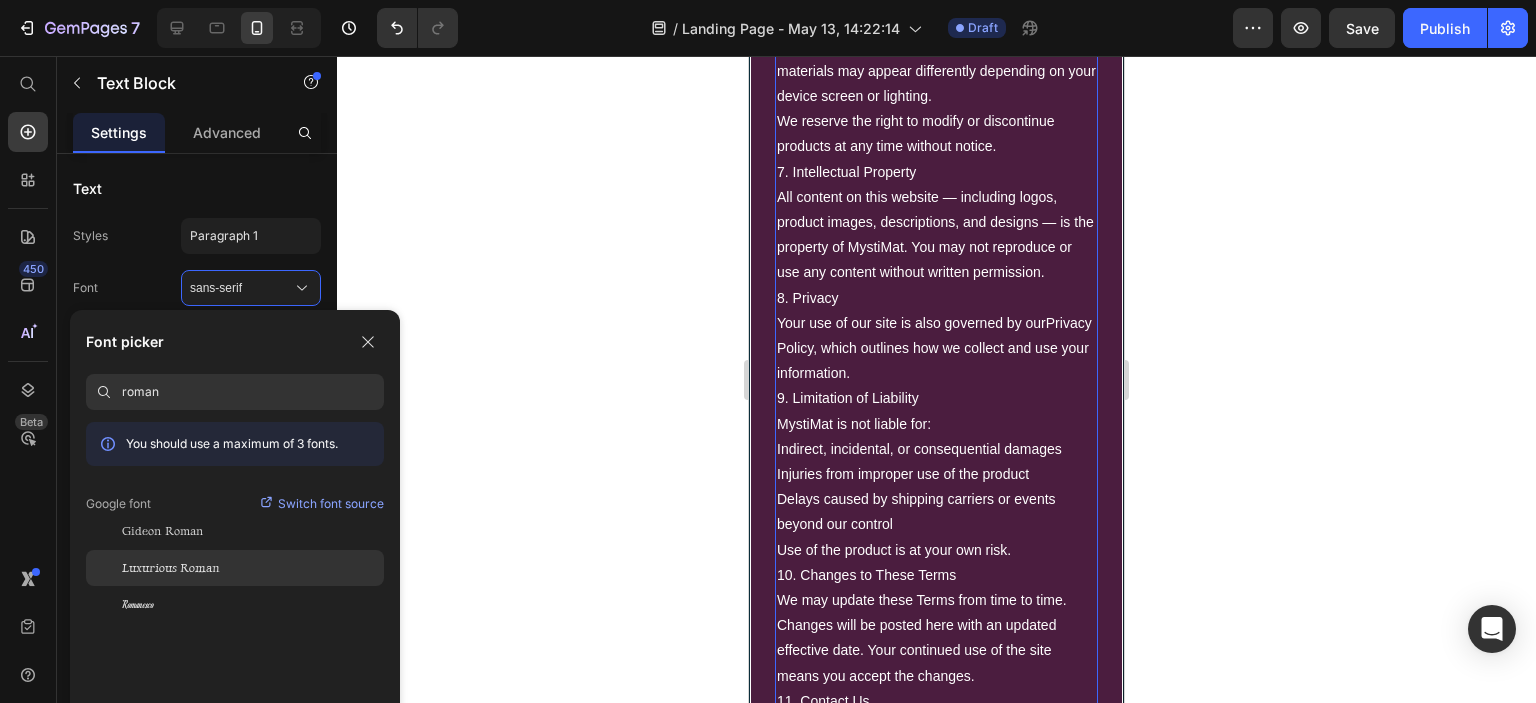 type on "roman" 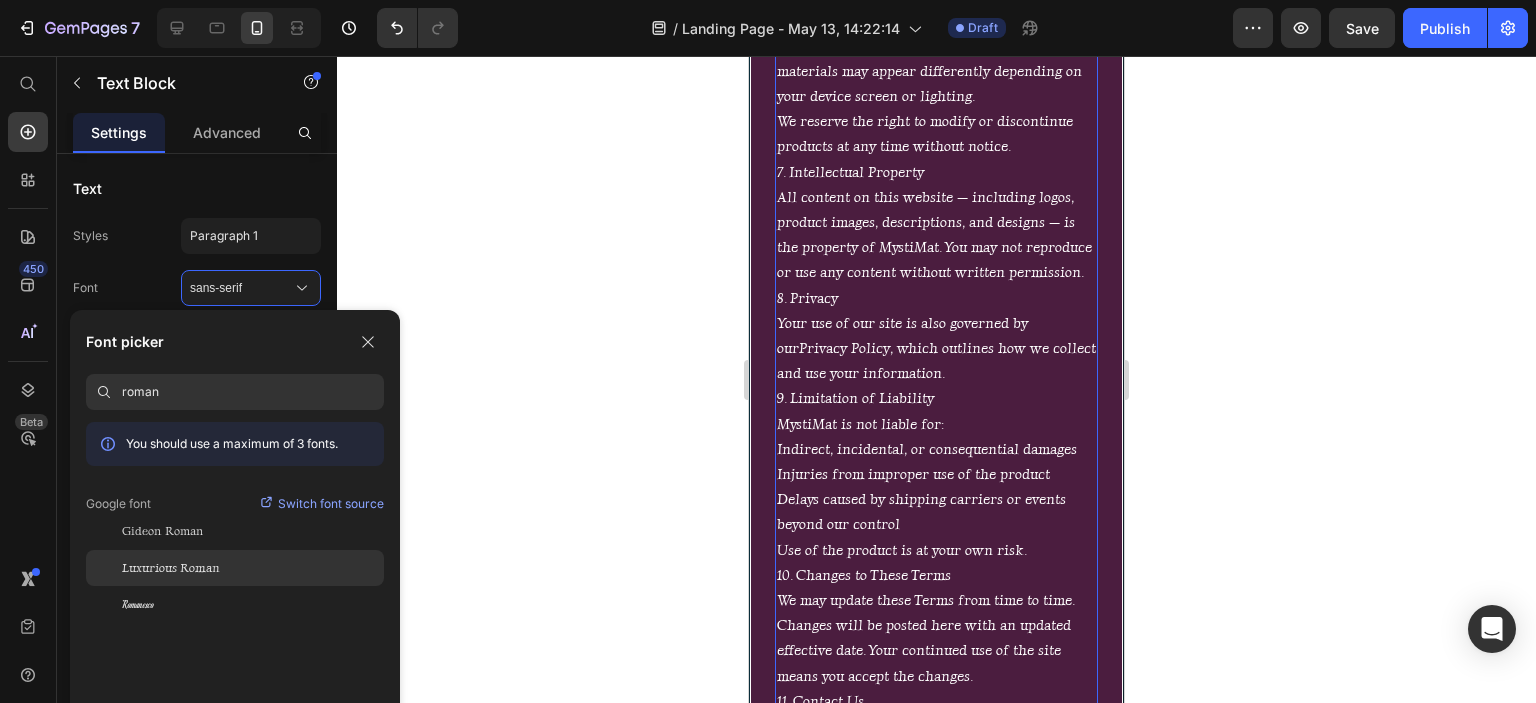 scroll, scrollTop: 9528, scrollLeft: 0, axis: vertical 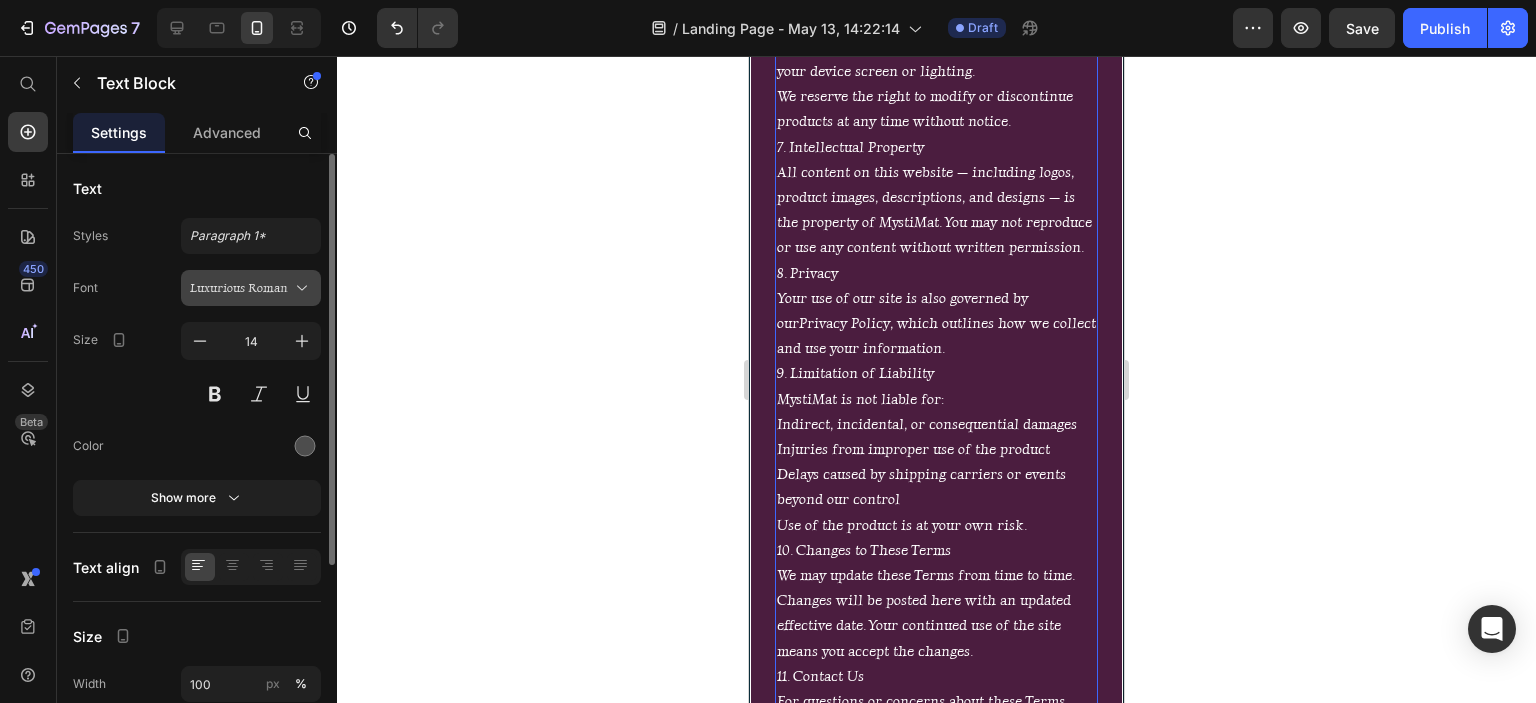 click on "Luxurious Roman" at bounding box center [251, 288] 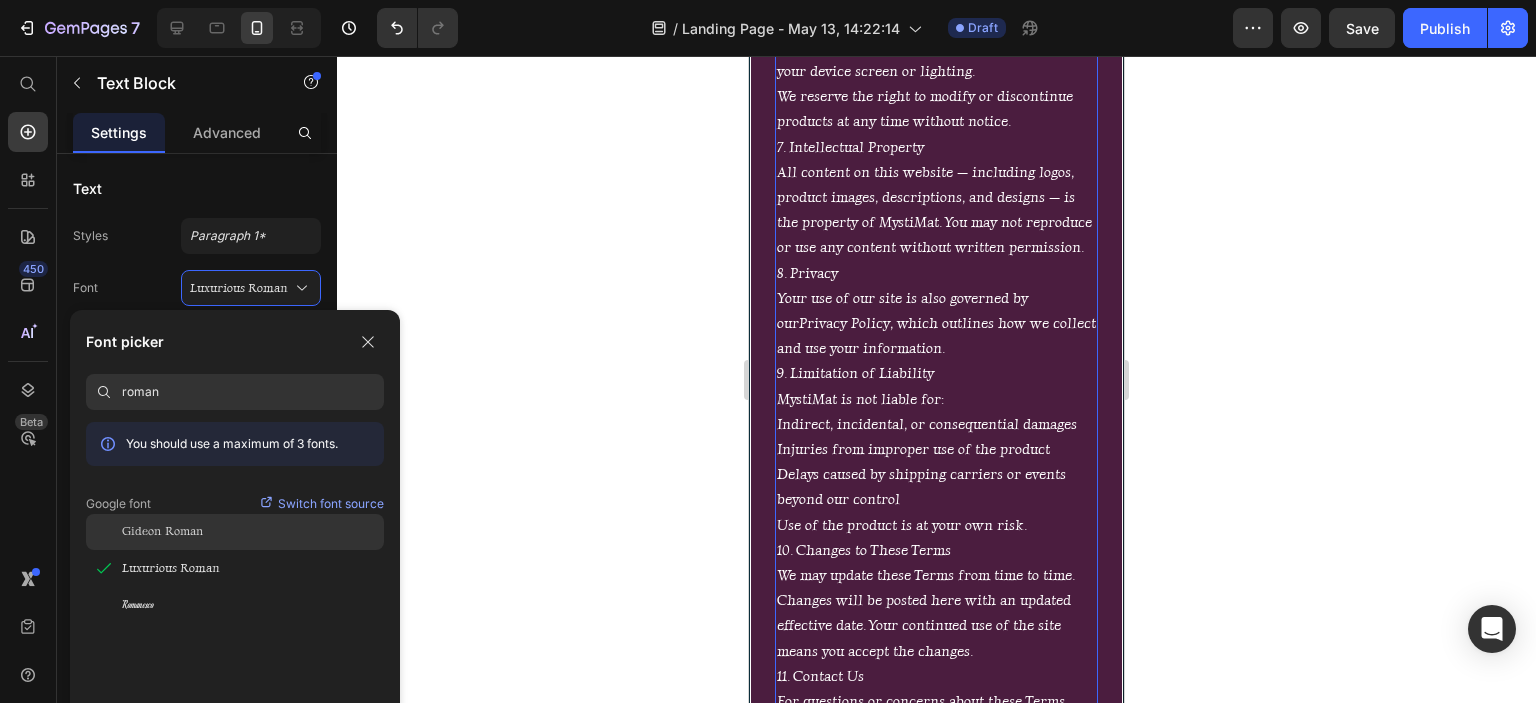 click on "Gideon Roman" at bounding box center [162, 532] 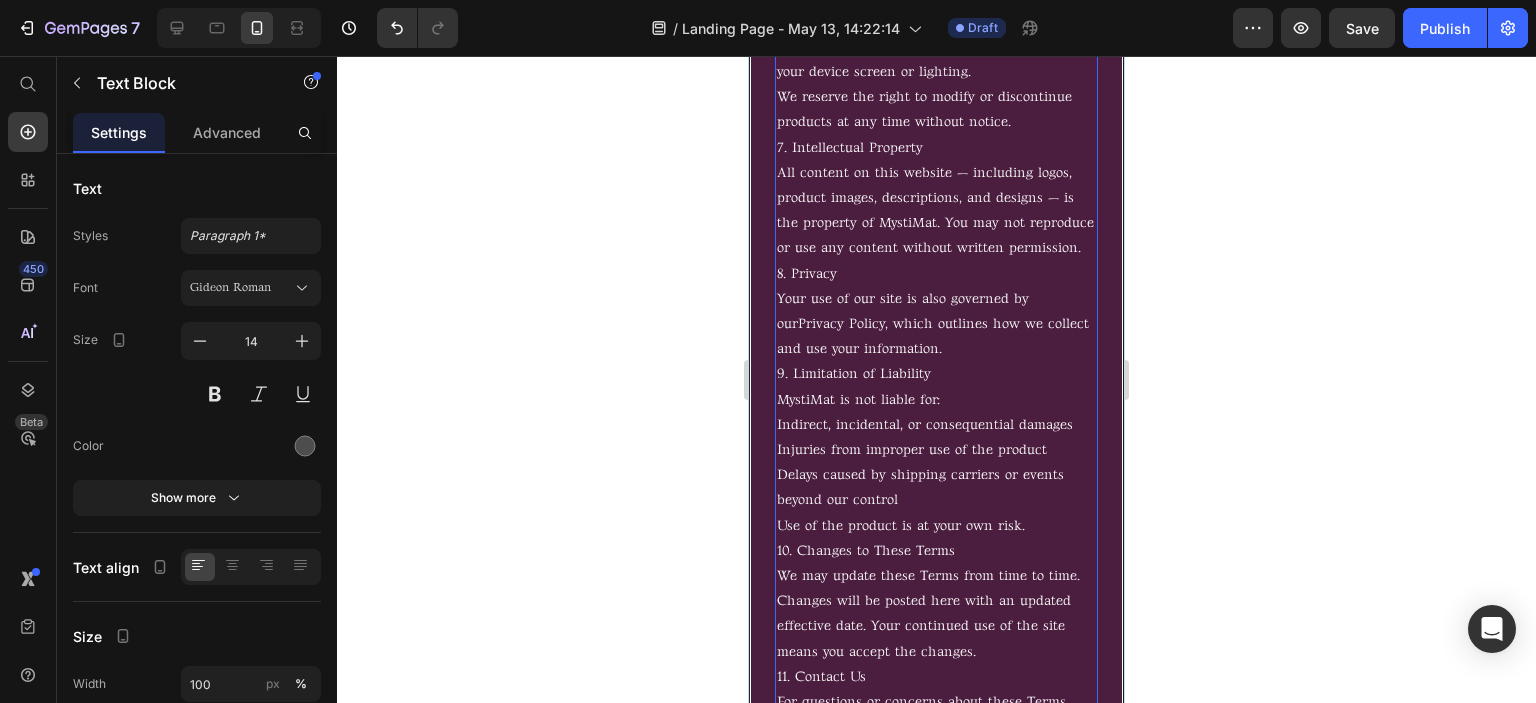 scroll, scrollTop: 9528, scrollLeft: 0, axis: vertical 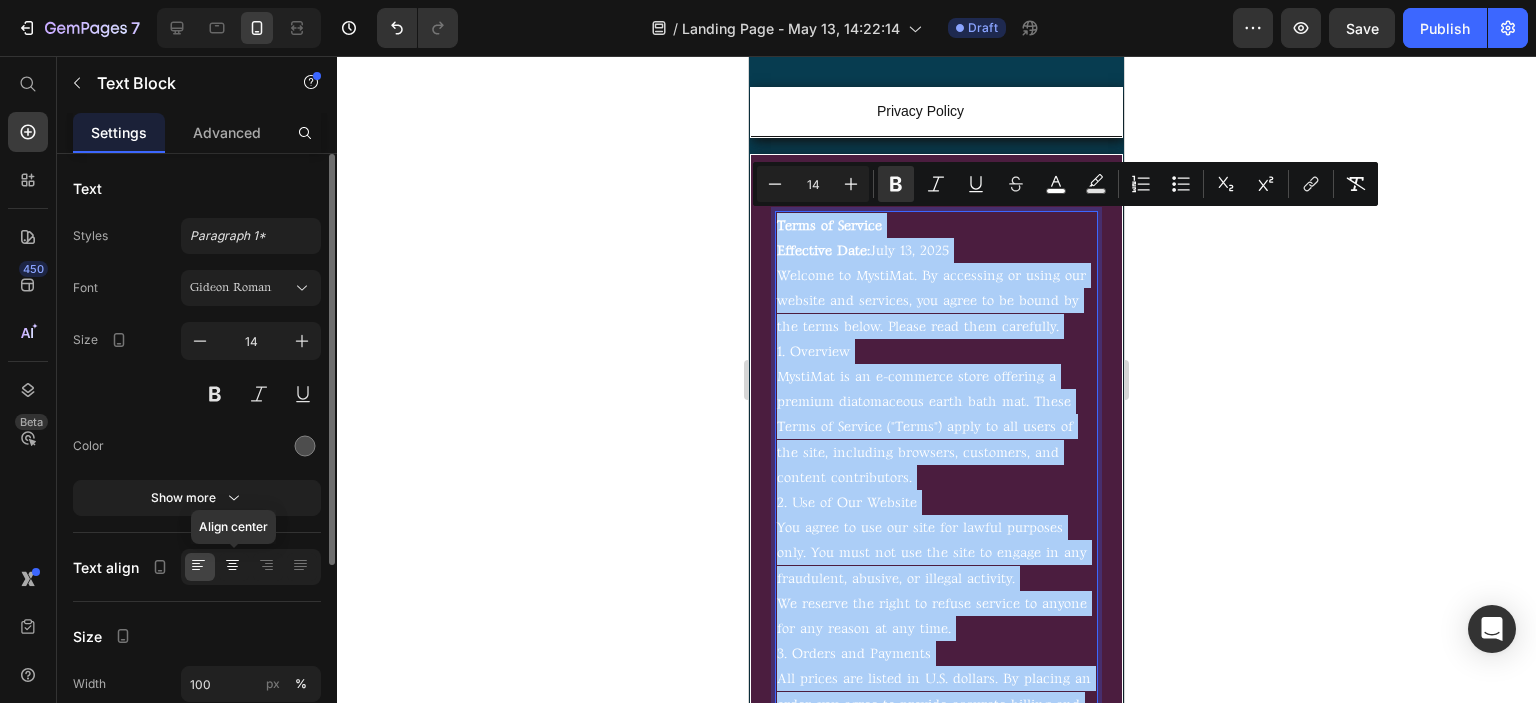 click 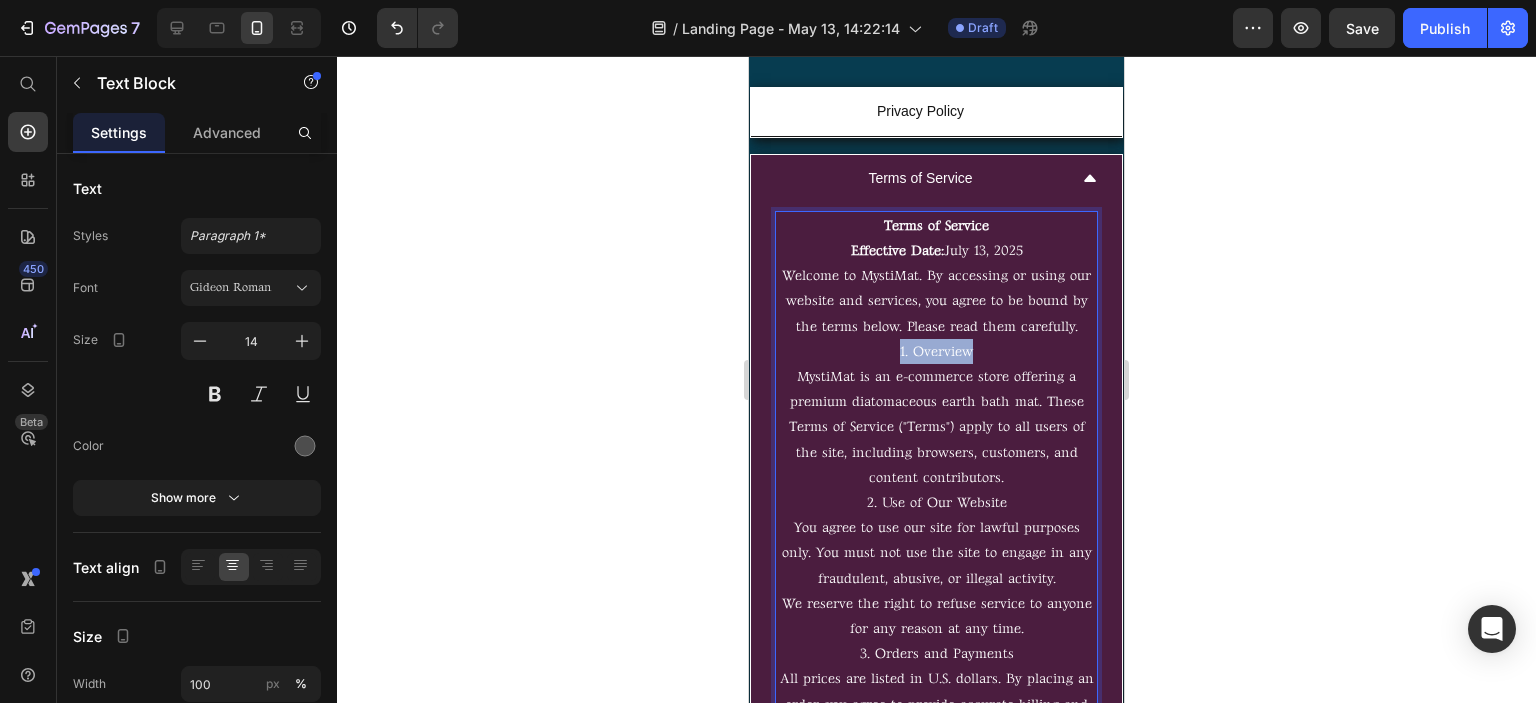 drag, startPoint x: 890, startPoint y: 348, endPoint x: 979, endPoint y: 343, distance: 89.140335 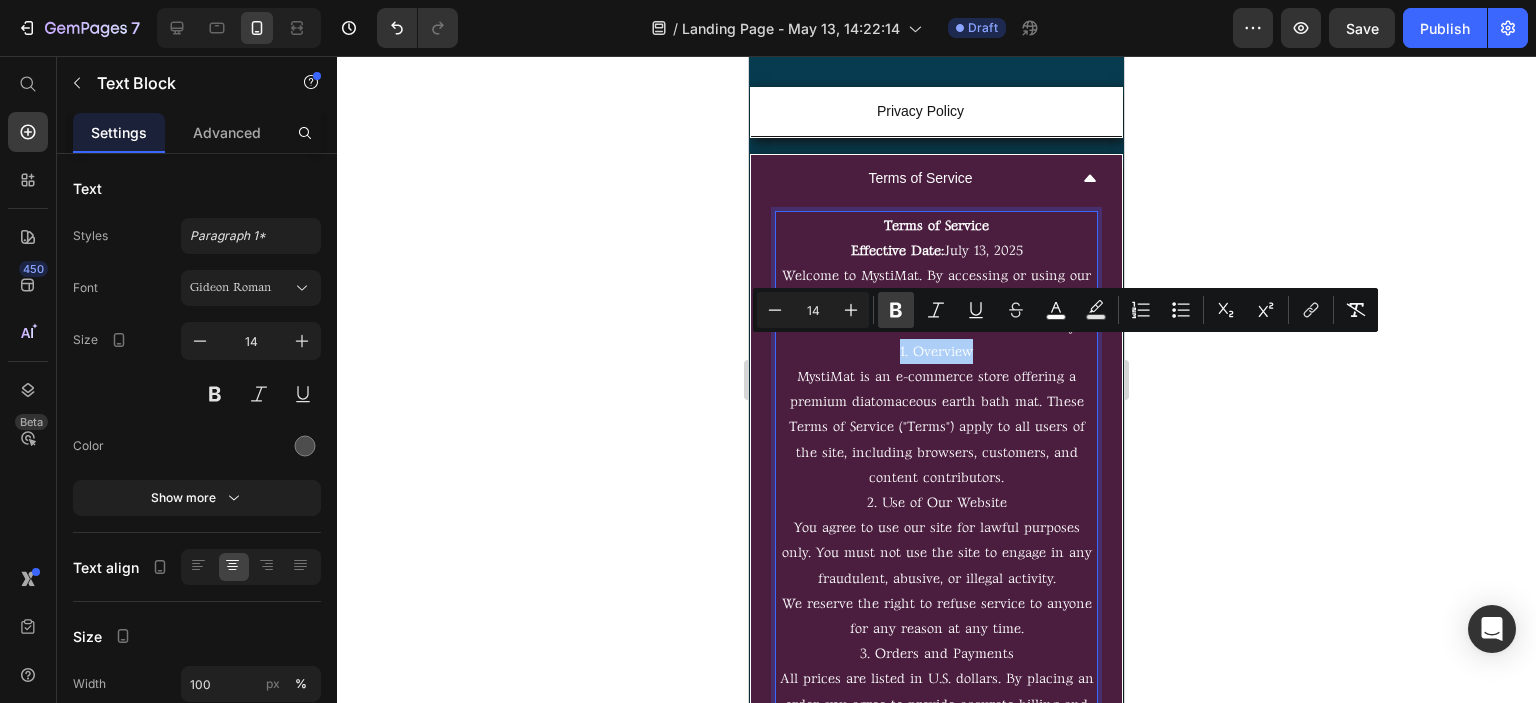 click 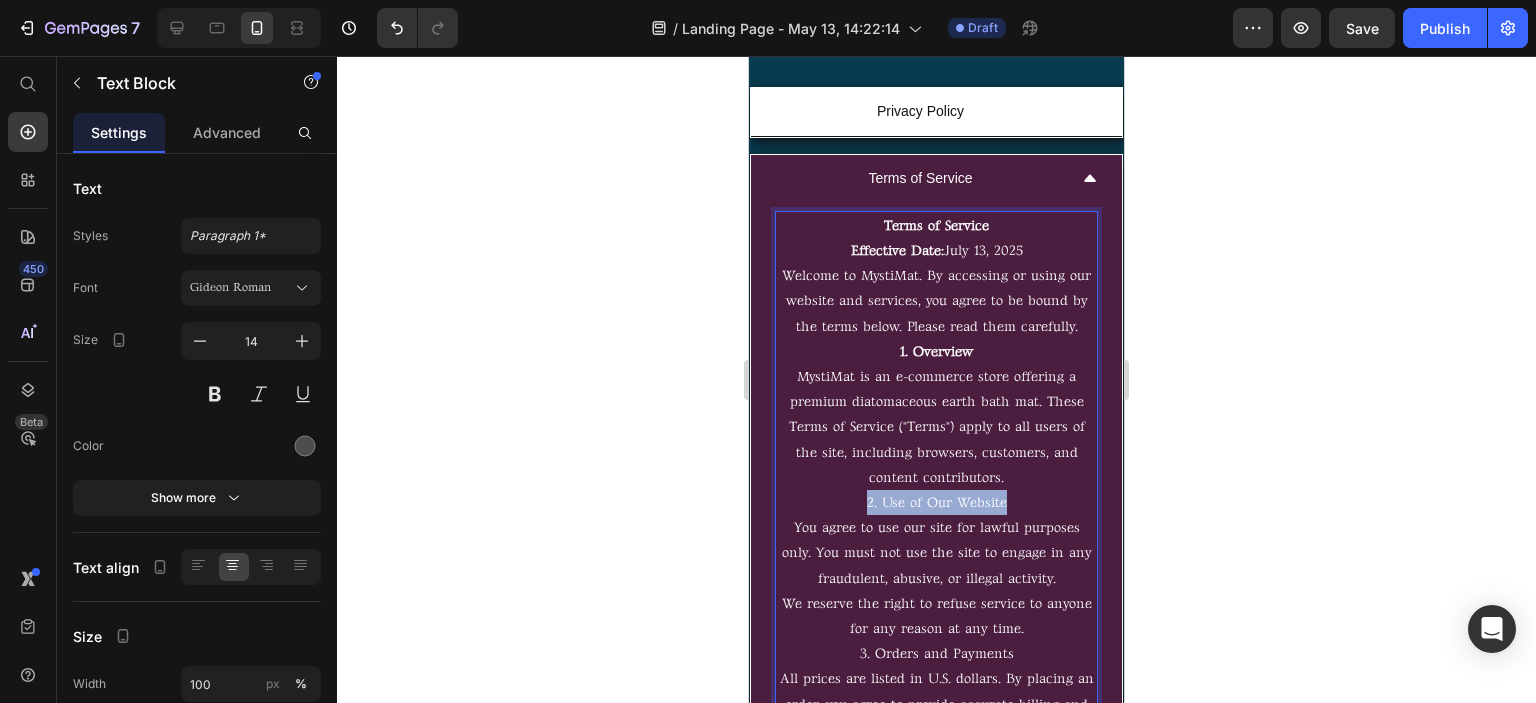 drag, startPoint x: 862, startPoint y: 502, endPoint x: 1026, endPoint y: 494, distance: 164.195 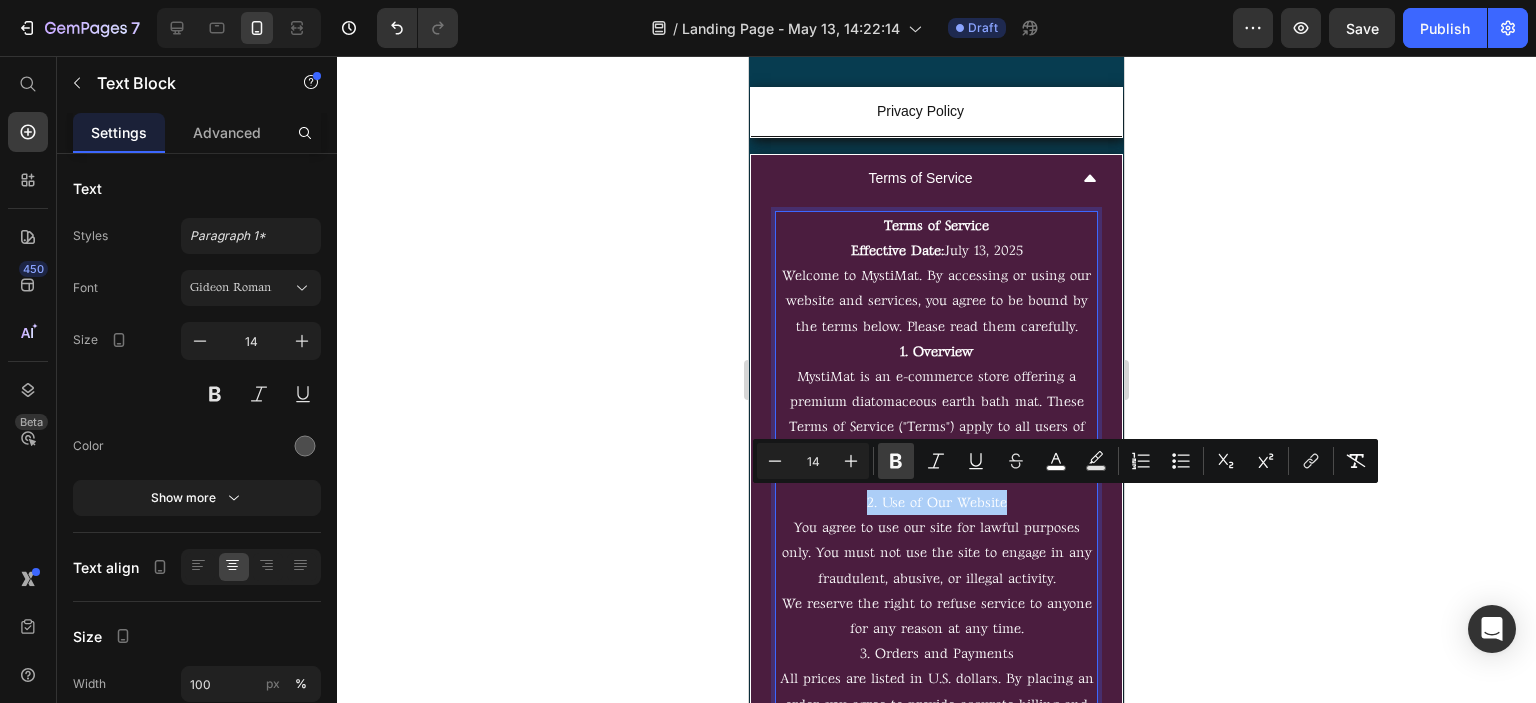 click 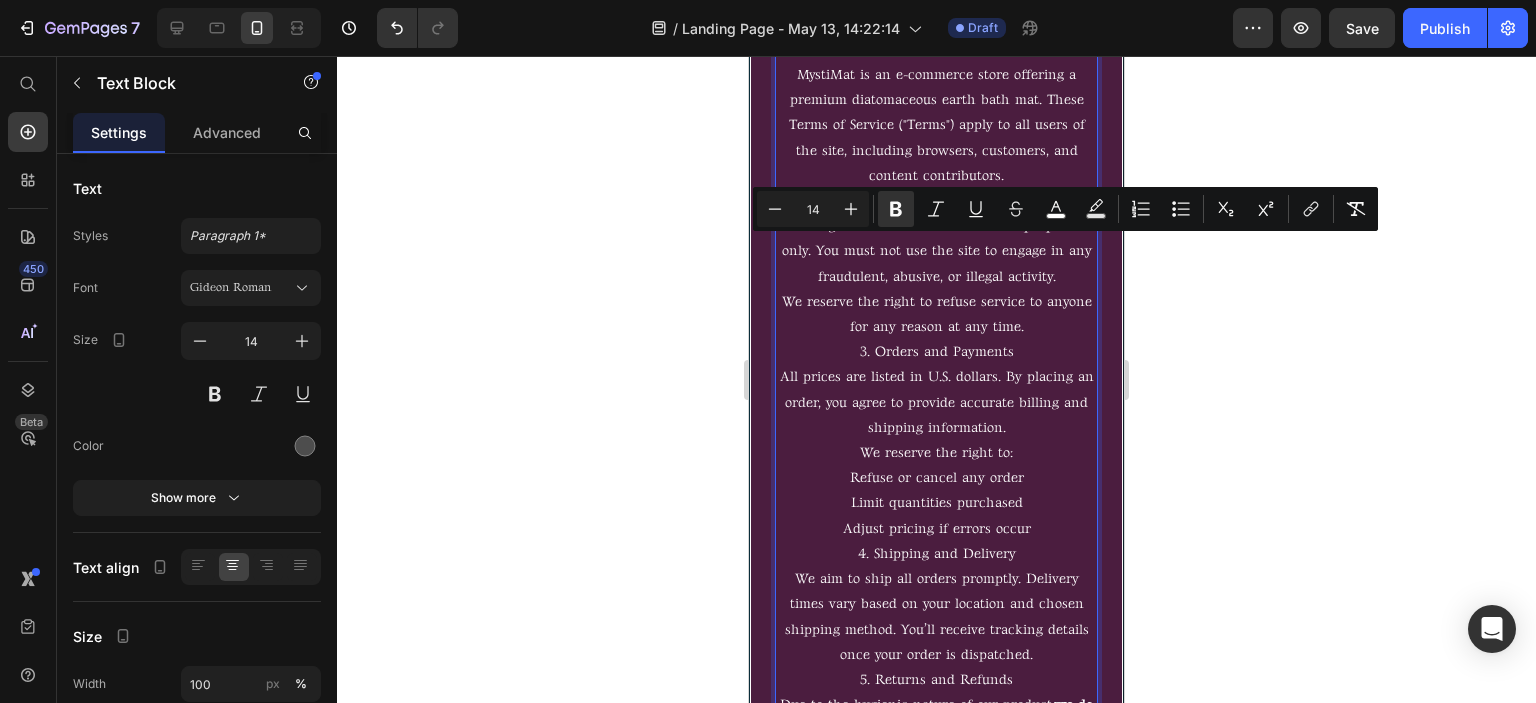 scroll, scrollTop: 8683, scrollLeft: 0, axis: vertical 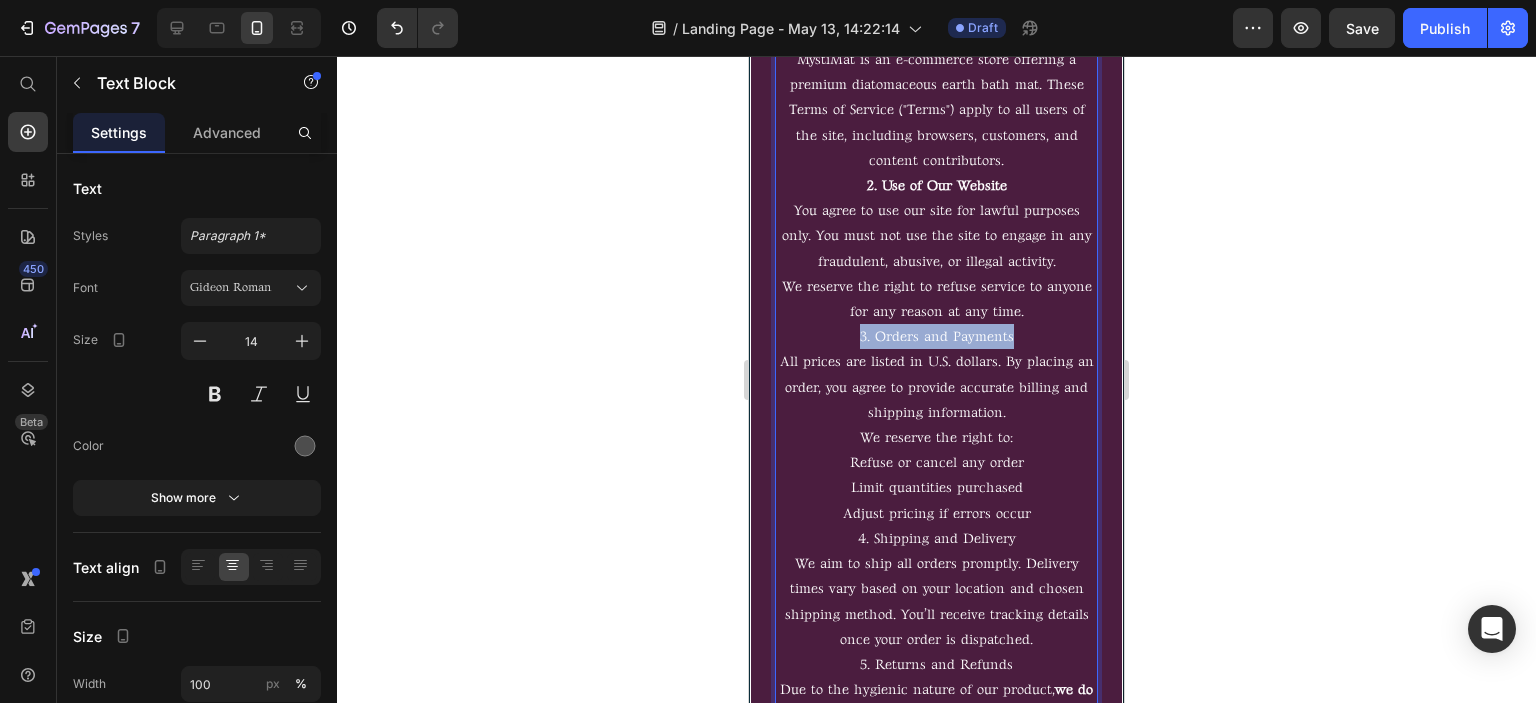 drag, startPoint x: 849, startPoint y: 330, endPoint x: 1030, endPoint y: 324, distance: 181.09943 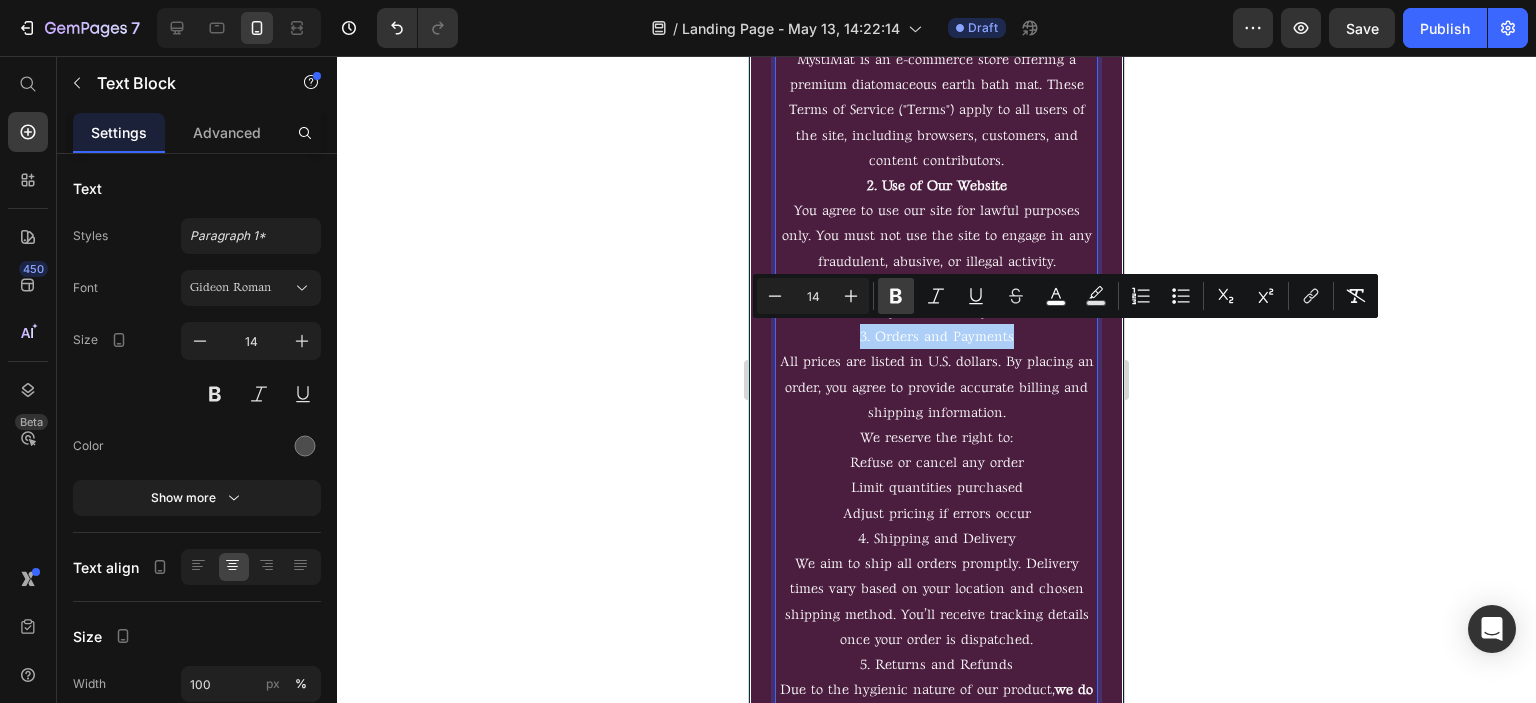 click on "Bold" at bounding box center (896, 296) 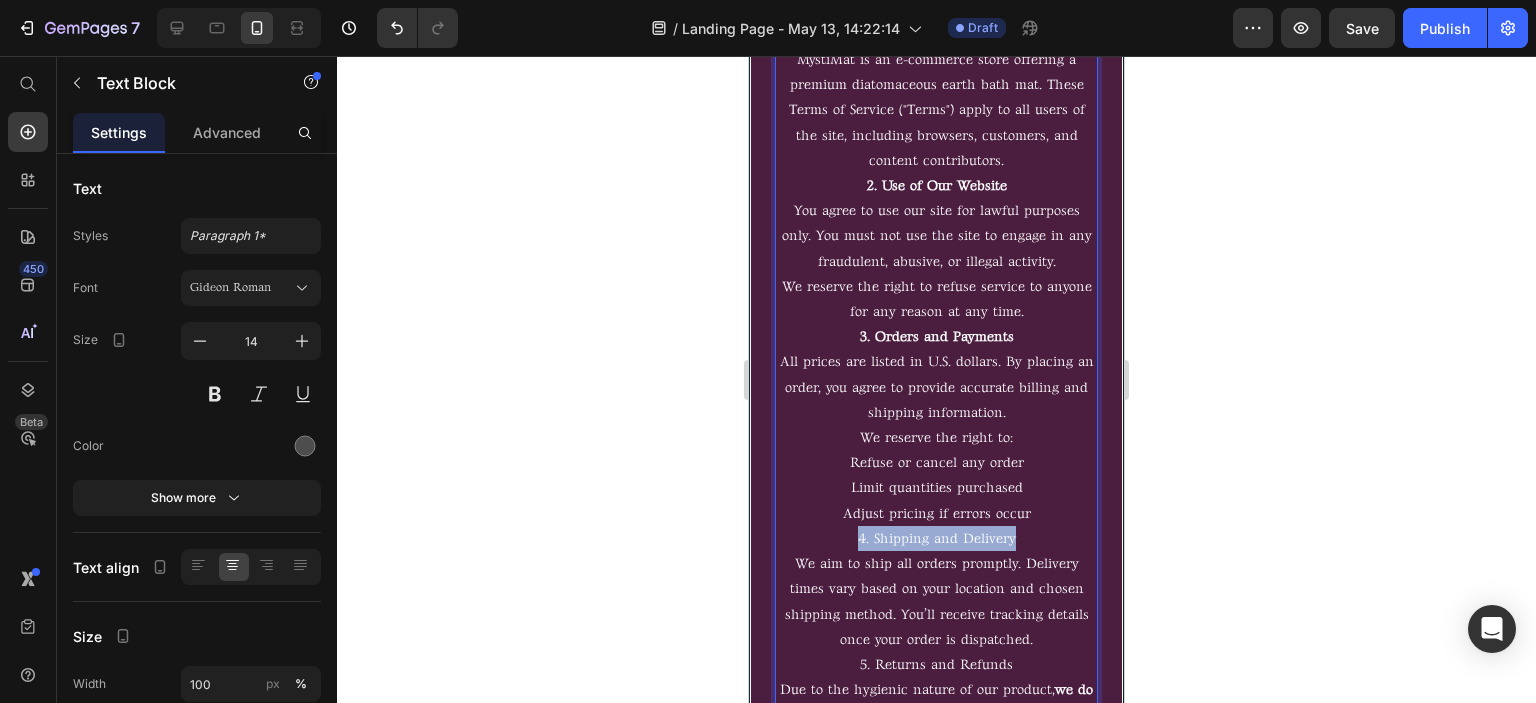 drag, startPoint x: 852, startPoint y: 538, endPoint x: 1060, endPoint y: 526, distance: 208.34587 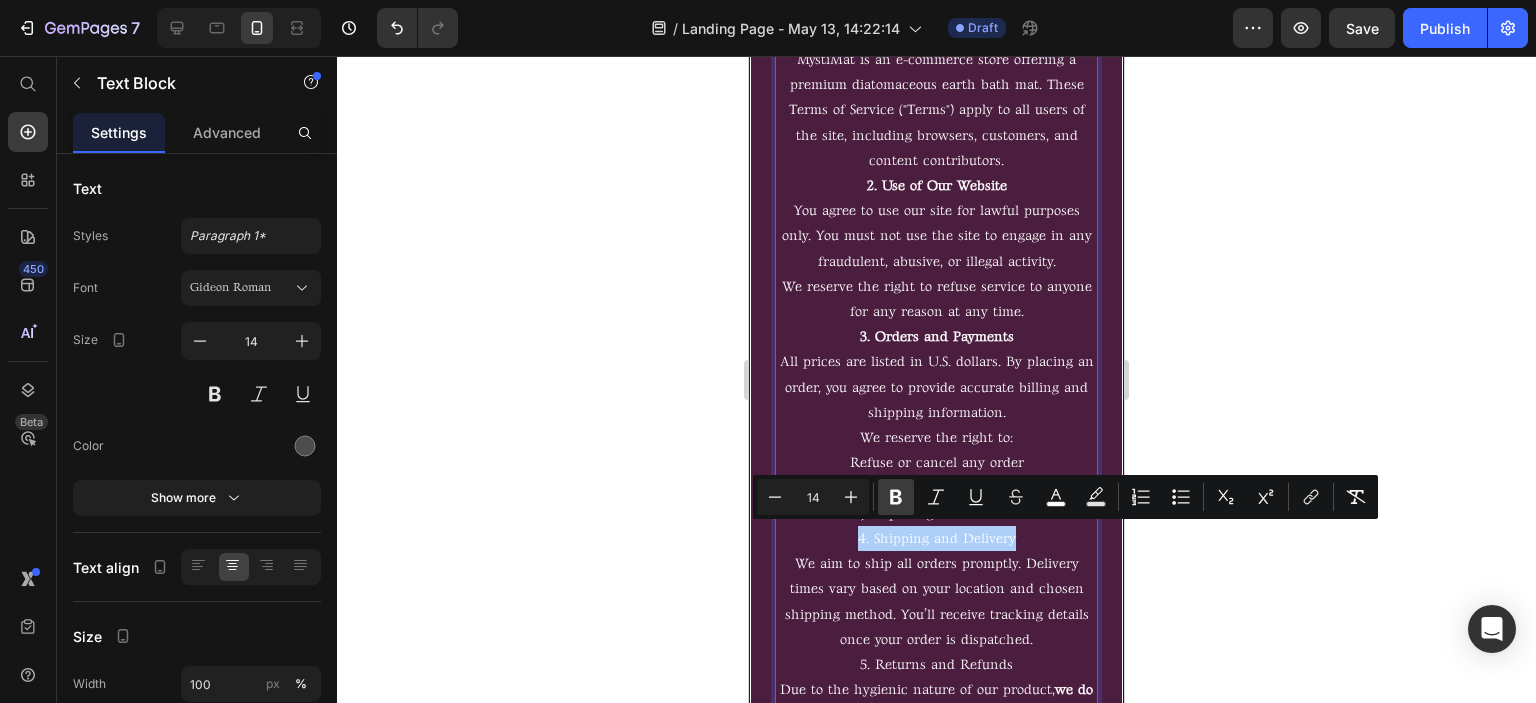 click 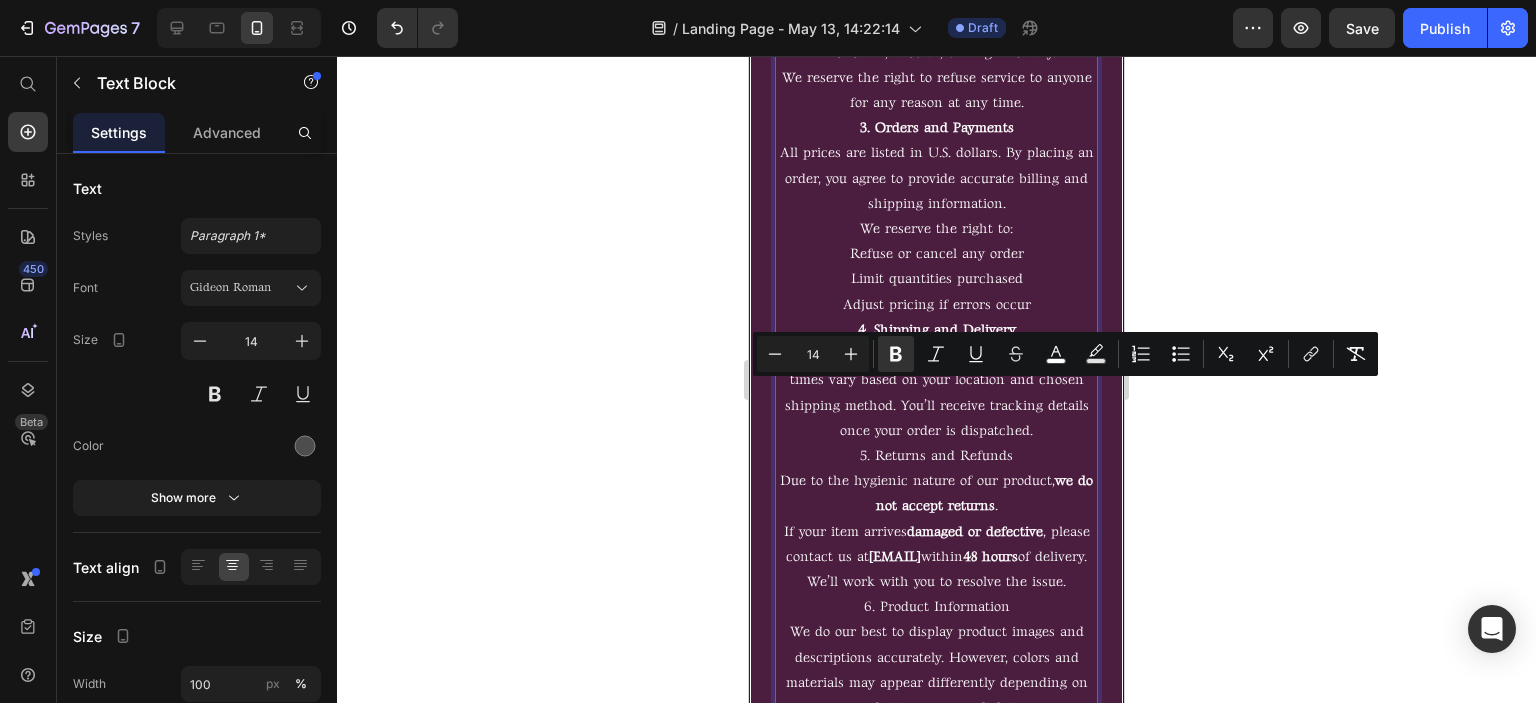 scroll, scrollTop: 8894, scrollLeft: 0, axis: vertical 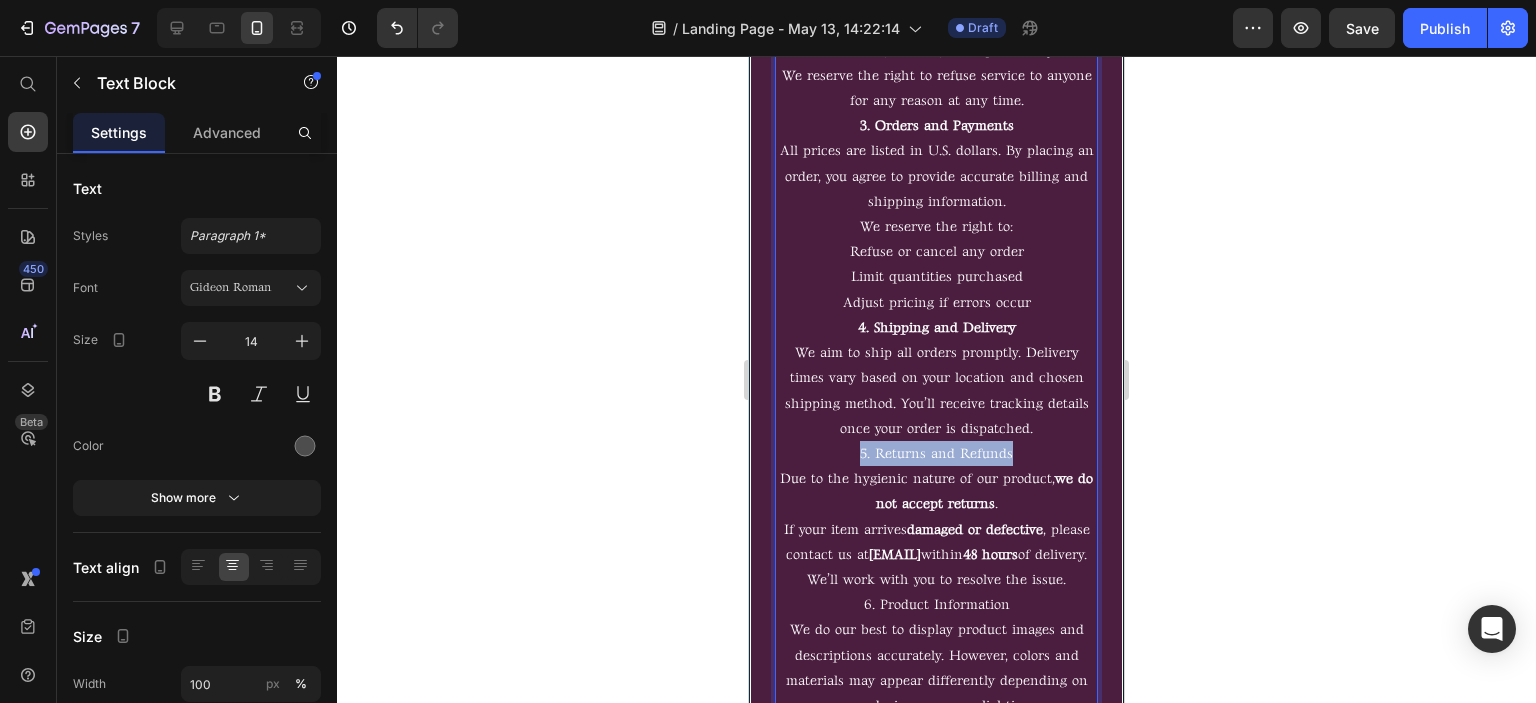 drag, startPoint x: 854, startPoint y: 458, endPoint x: 1033, endPoint y: 450, distance: 179.17868 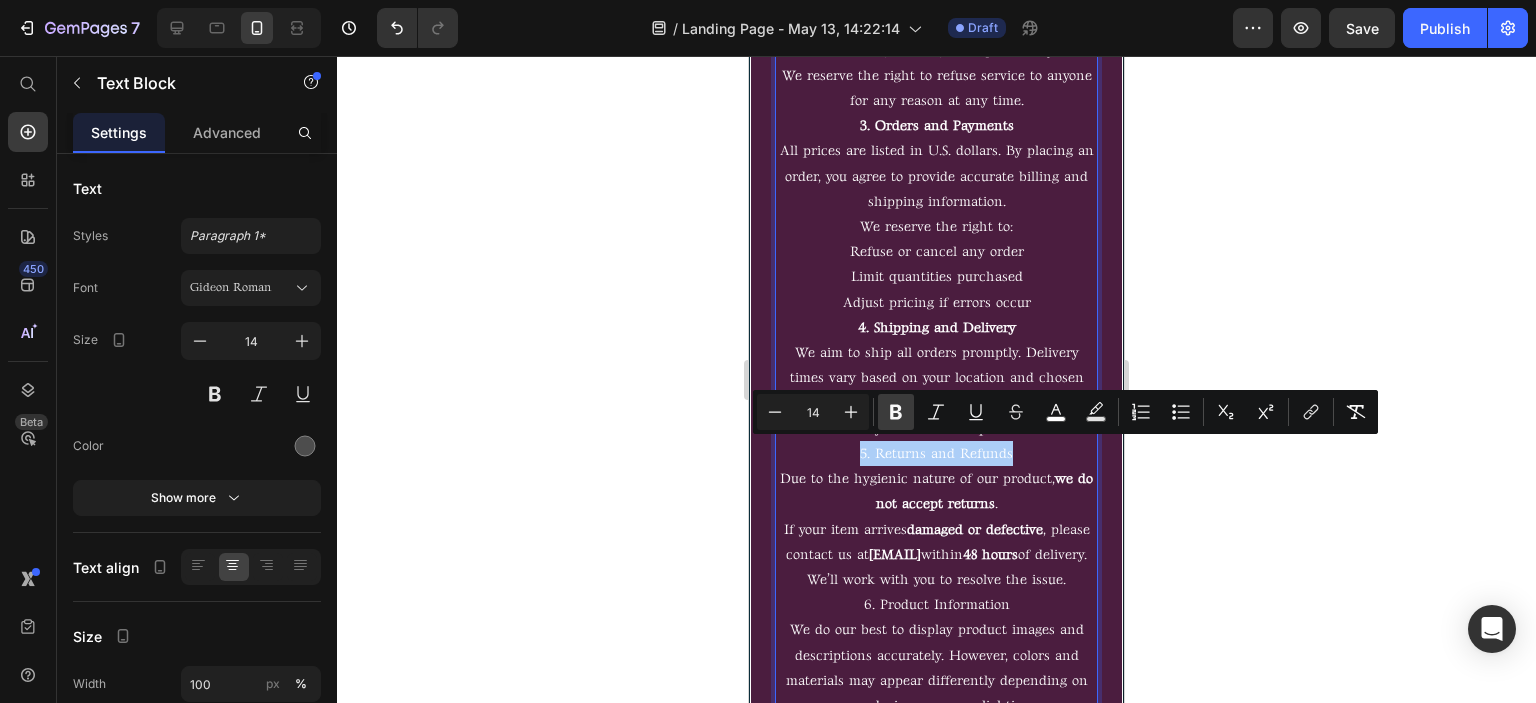 click 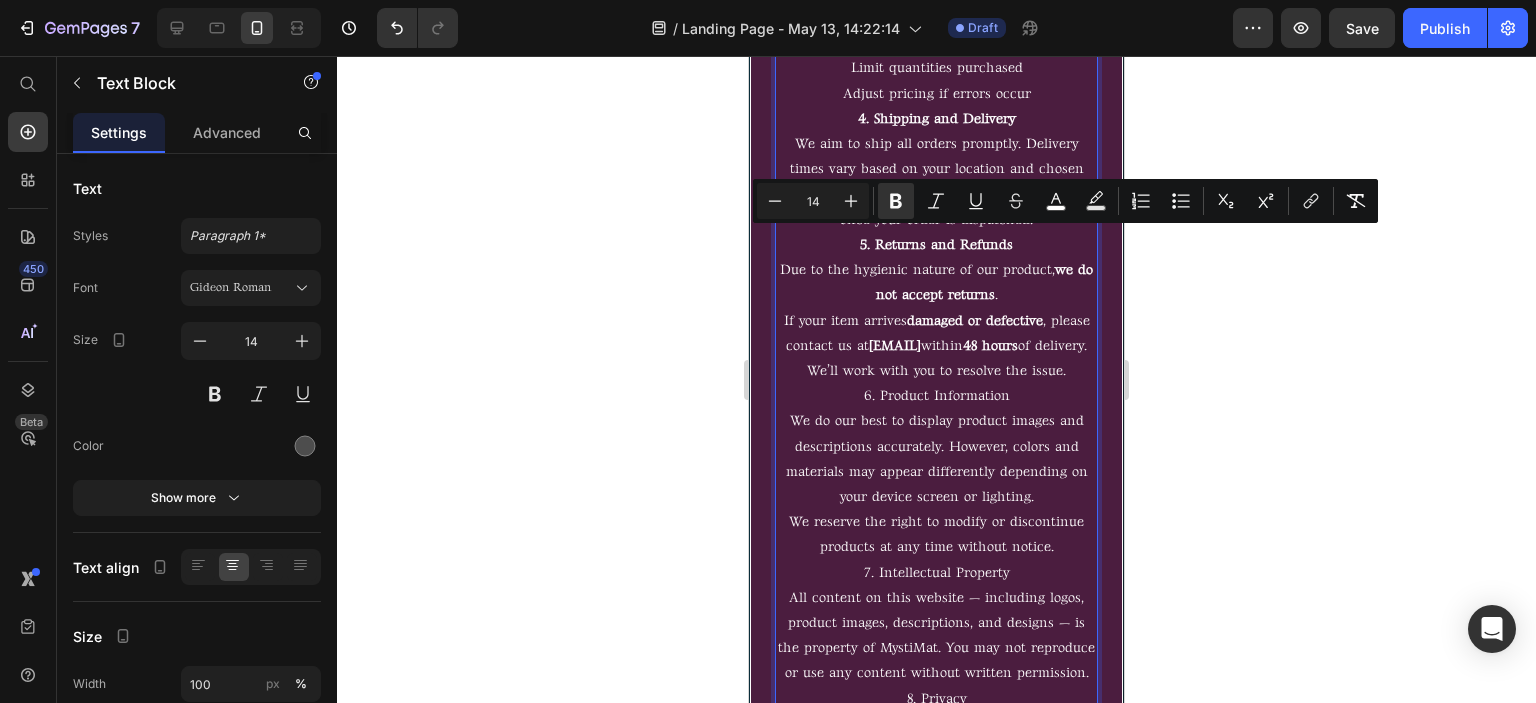 scroll, scrollTop: 9105, scrollLeft: 0, axis: vertical 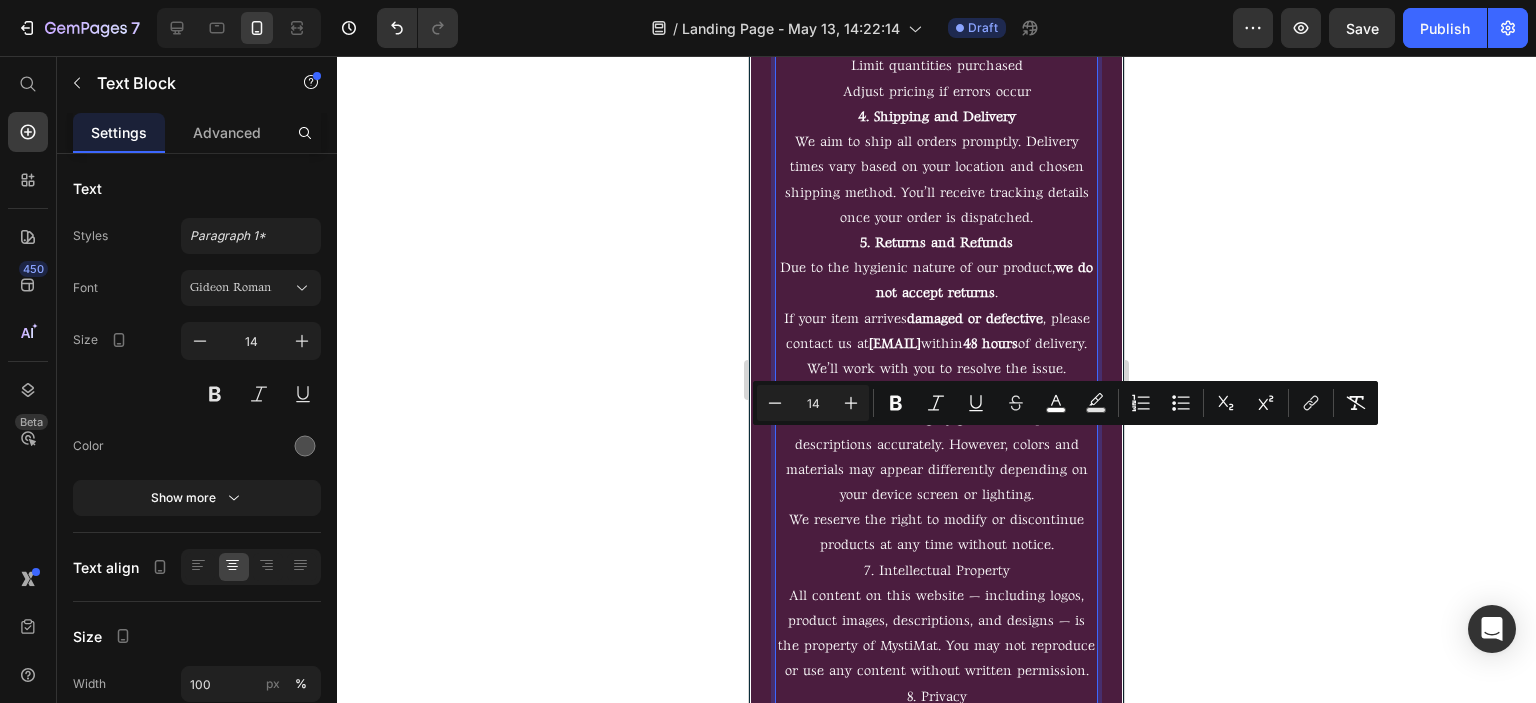 drag, startPoint x: 862, startPoint y: 445, endPoint x: 1044, endPoint y: 436, distance: 182.2224 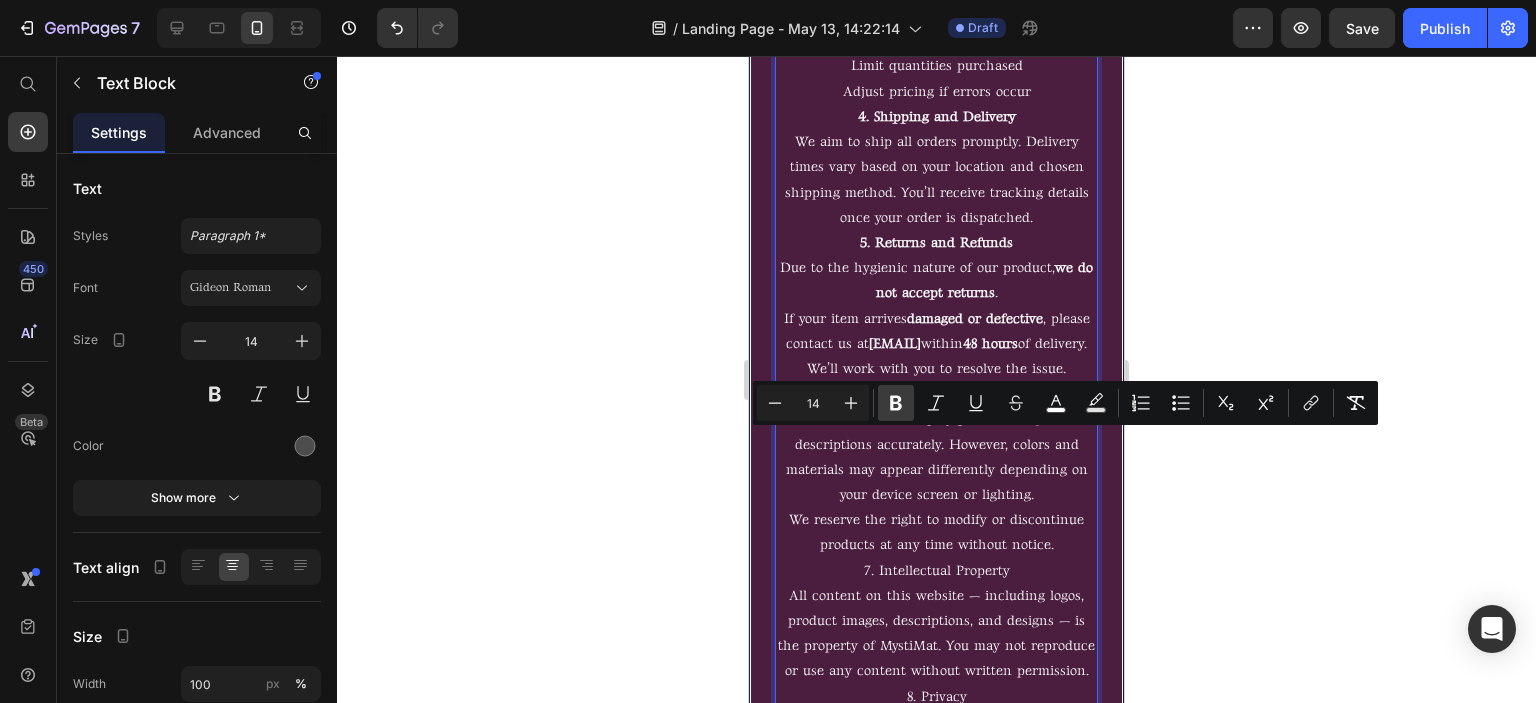click 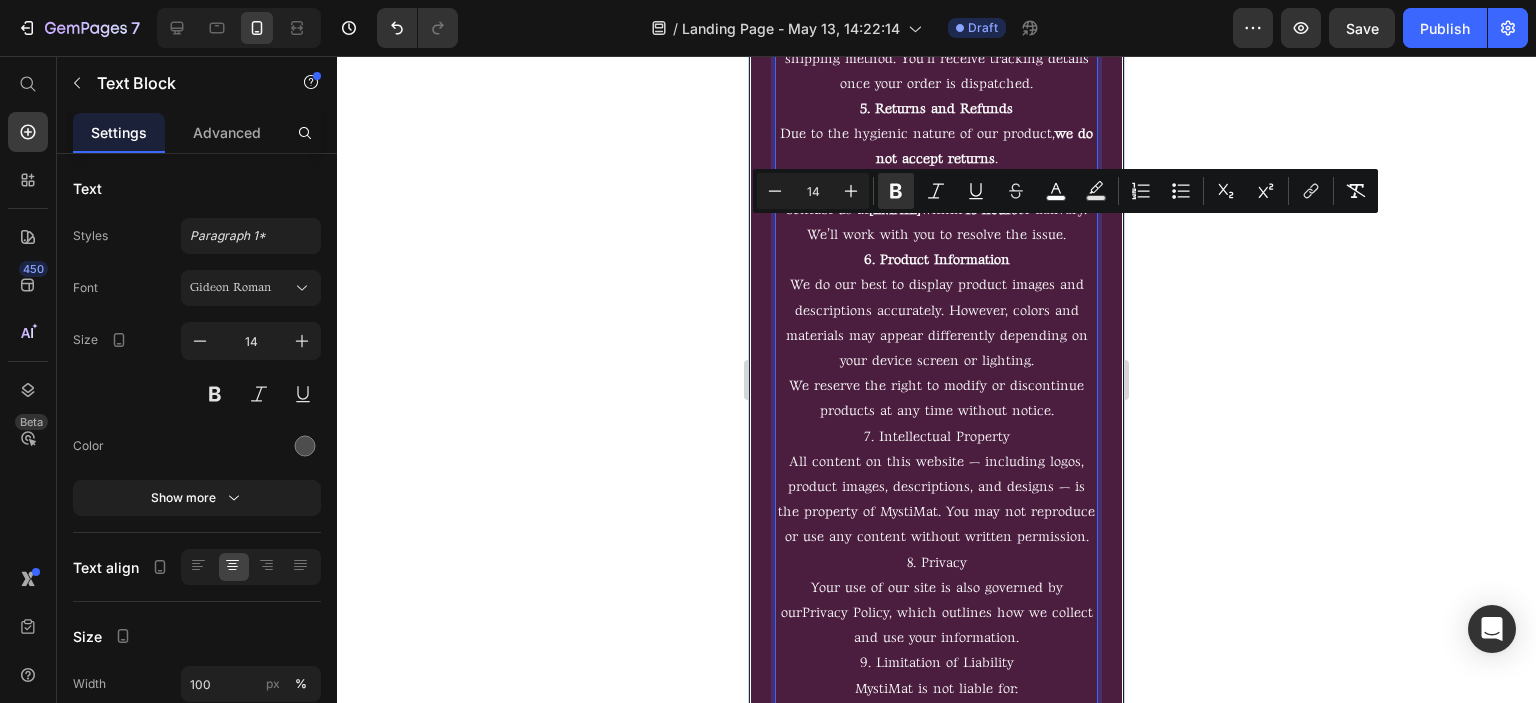scroll, scrollTop: 9316, scrollLeft: 0, axis: vertical 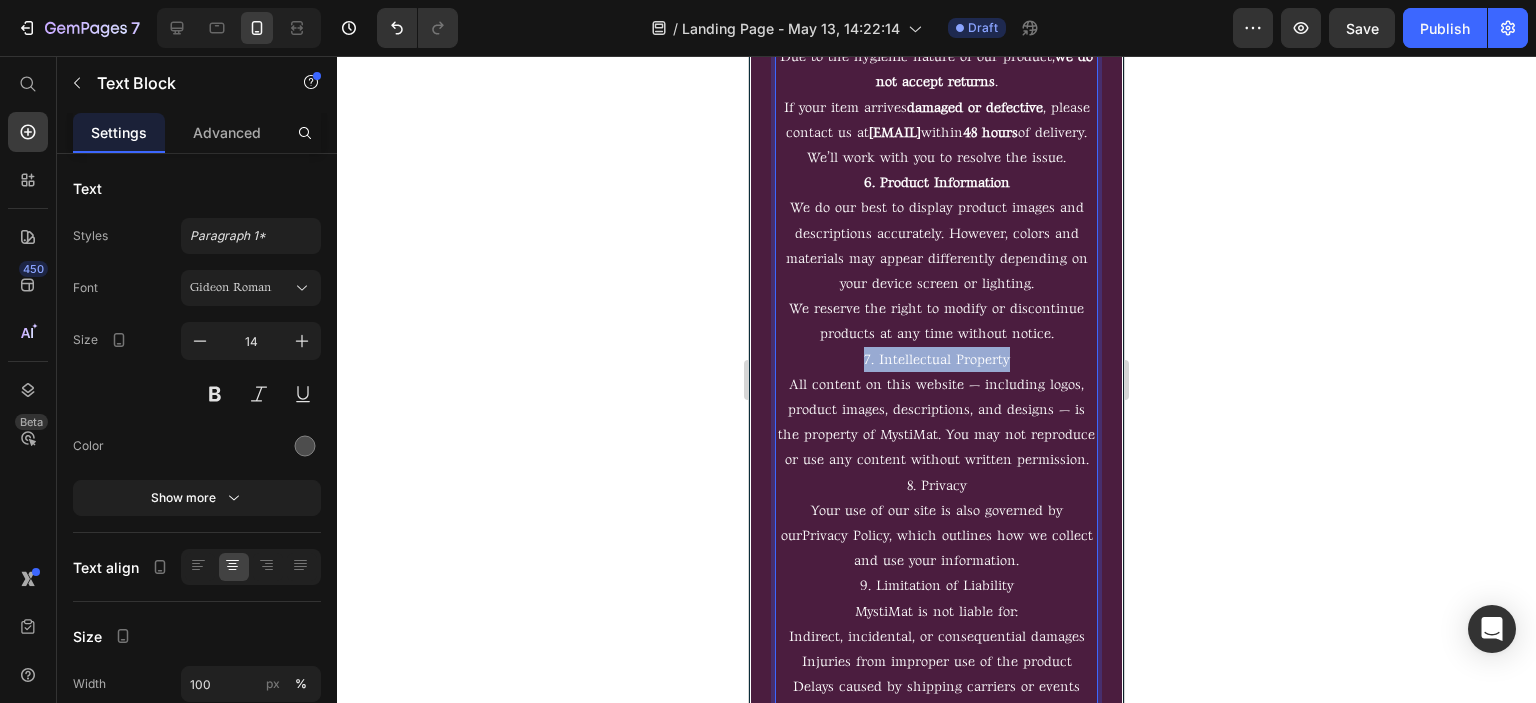 drag, startPoint x: 858, startPoint y: 409, endPoint x: 1047, endPoint y: 402, distance: 189.12958 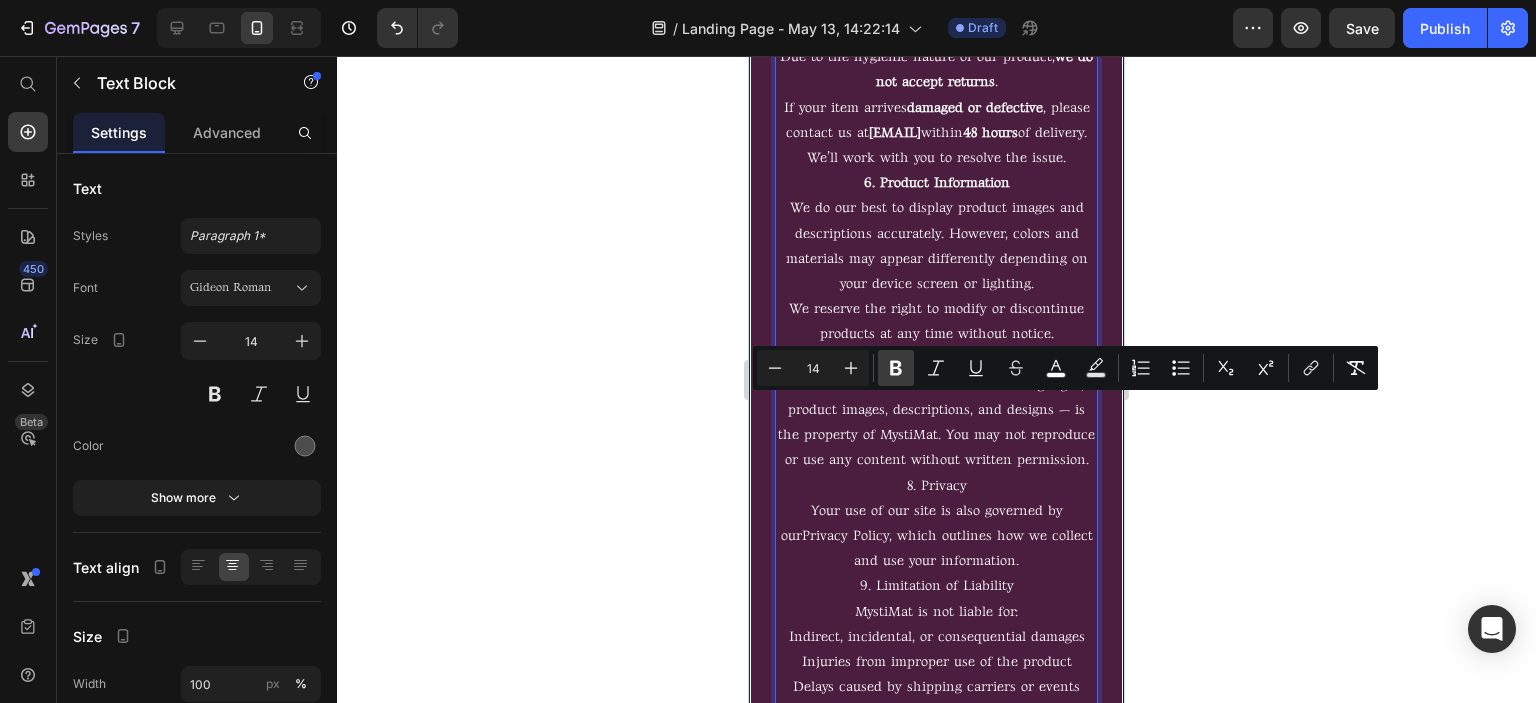 click 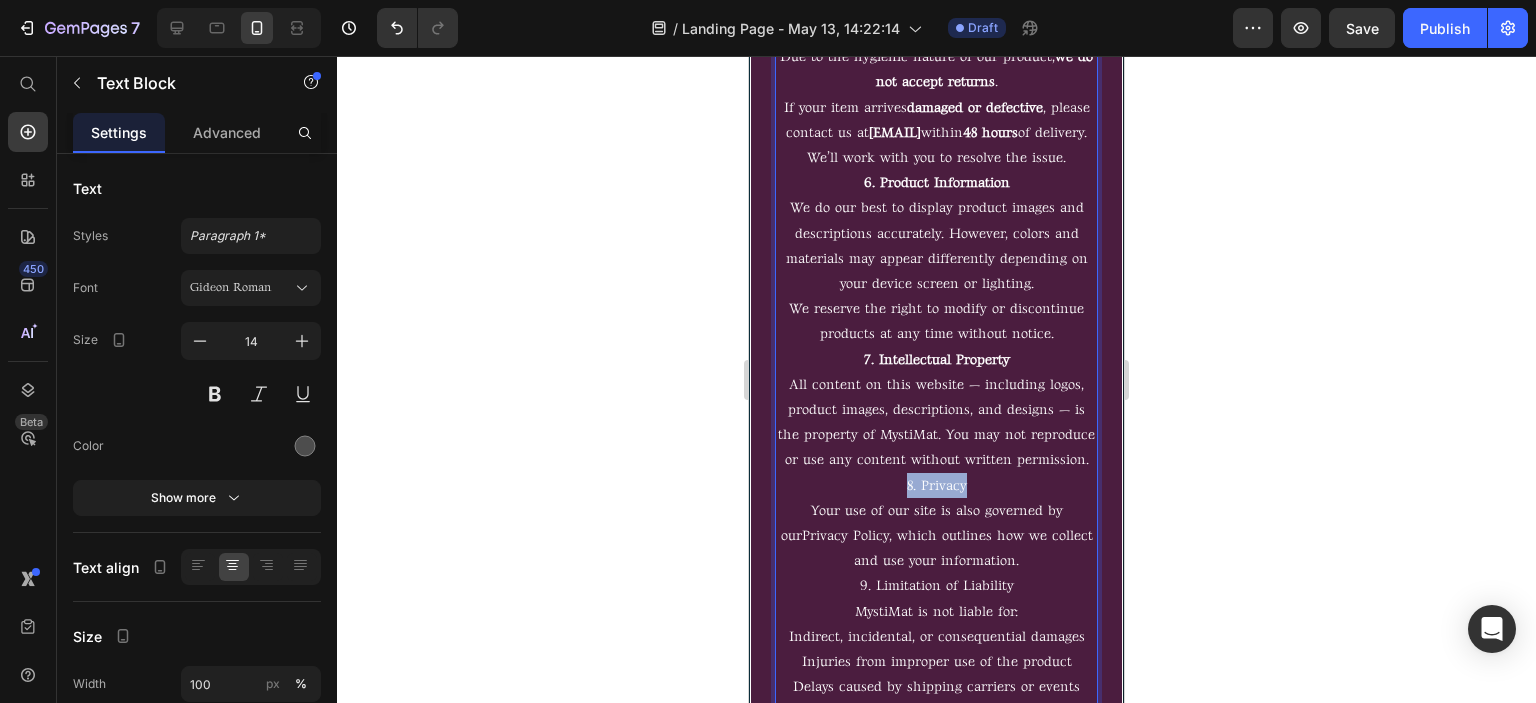 drag, startPoint x: 899, startPoint y: 532, endPoint x: 995, endPoint y: 531, distance: 96.00521 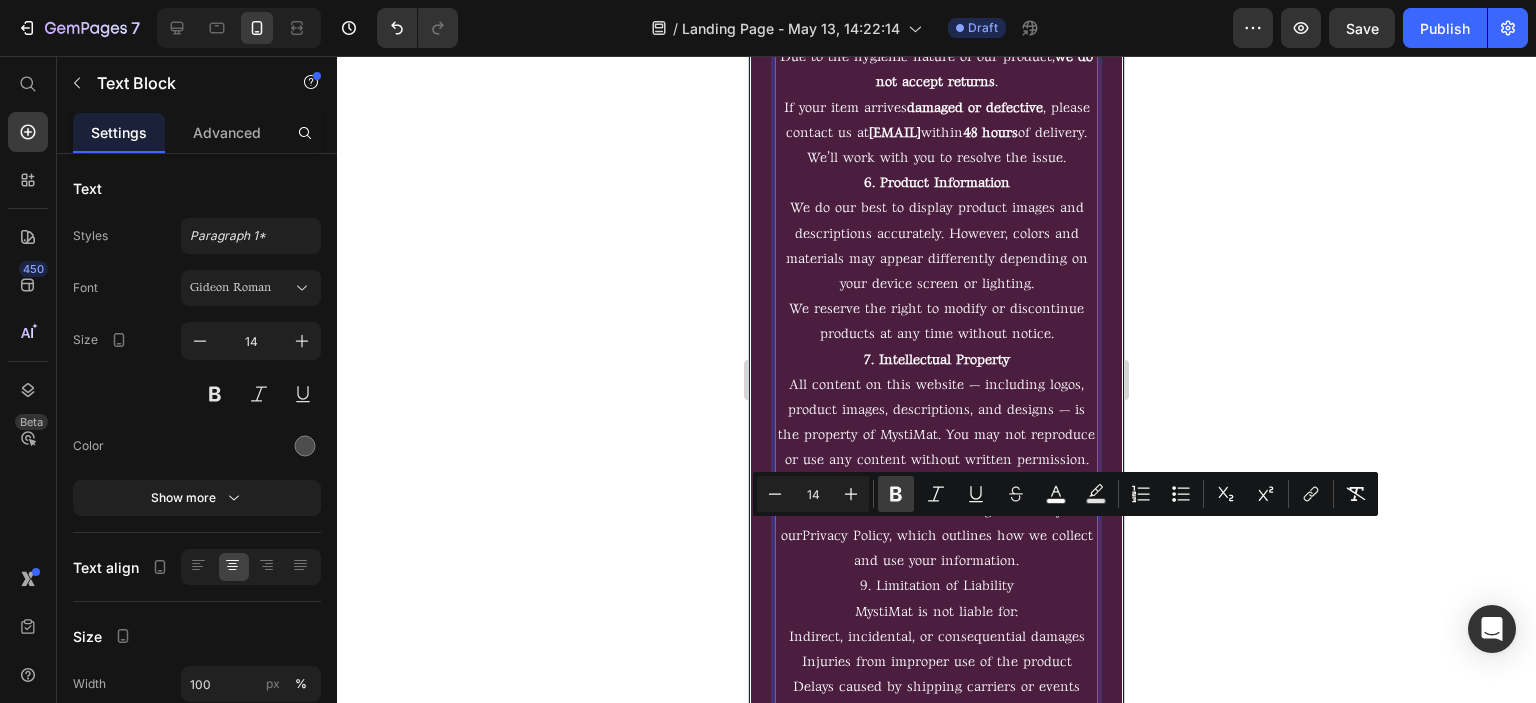 click 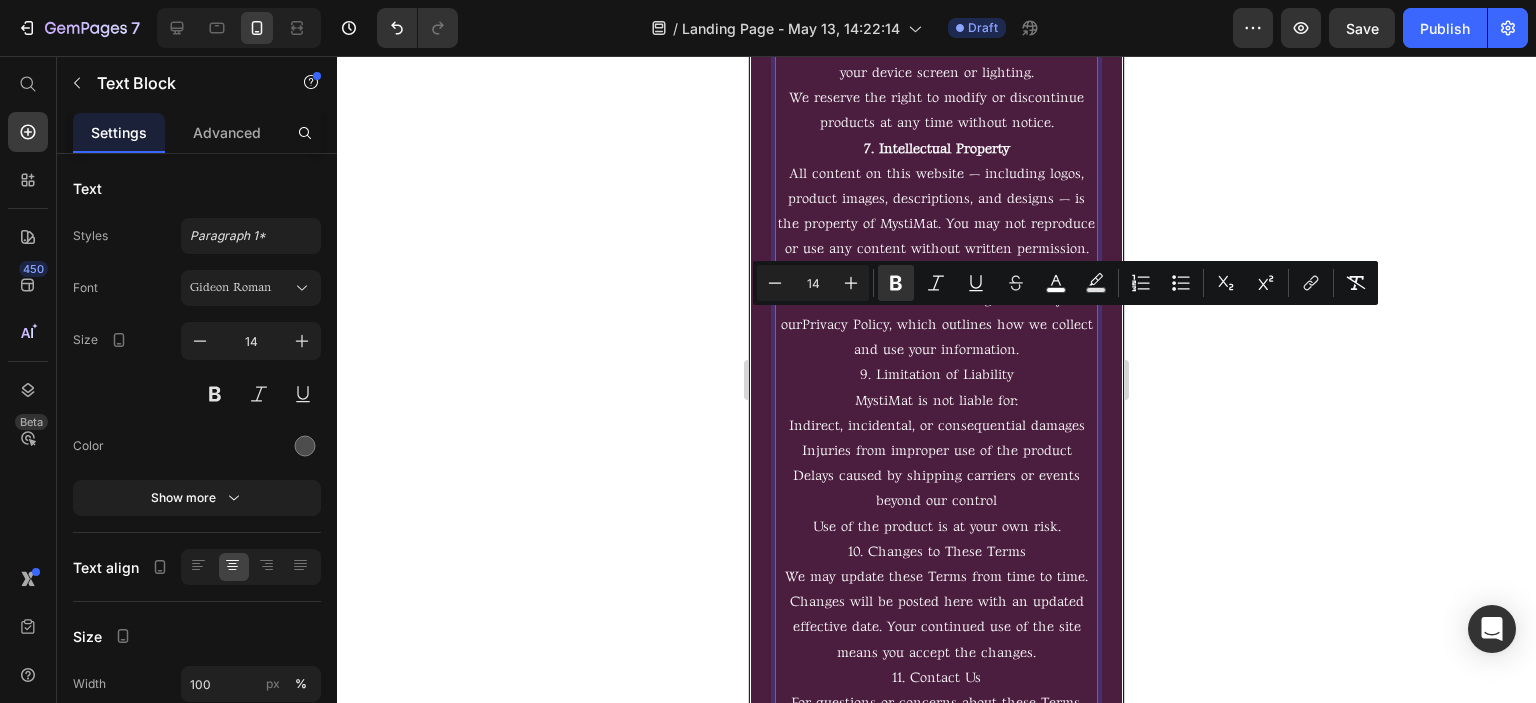 scroll, scrollTop: 9528, scrollLeft: 0, axis: vertical 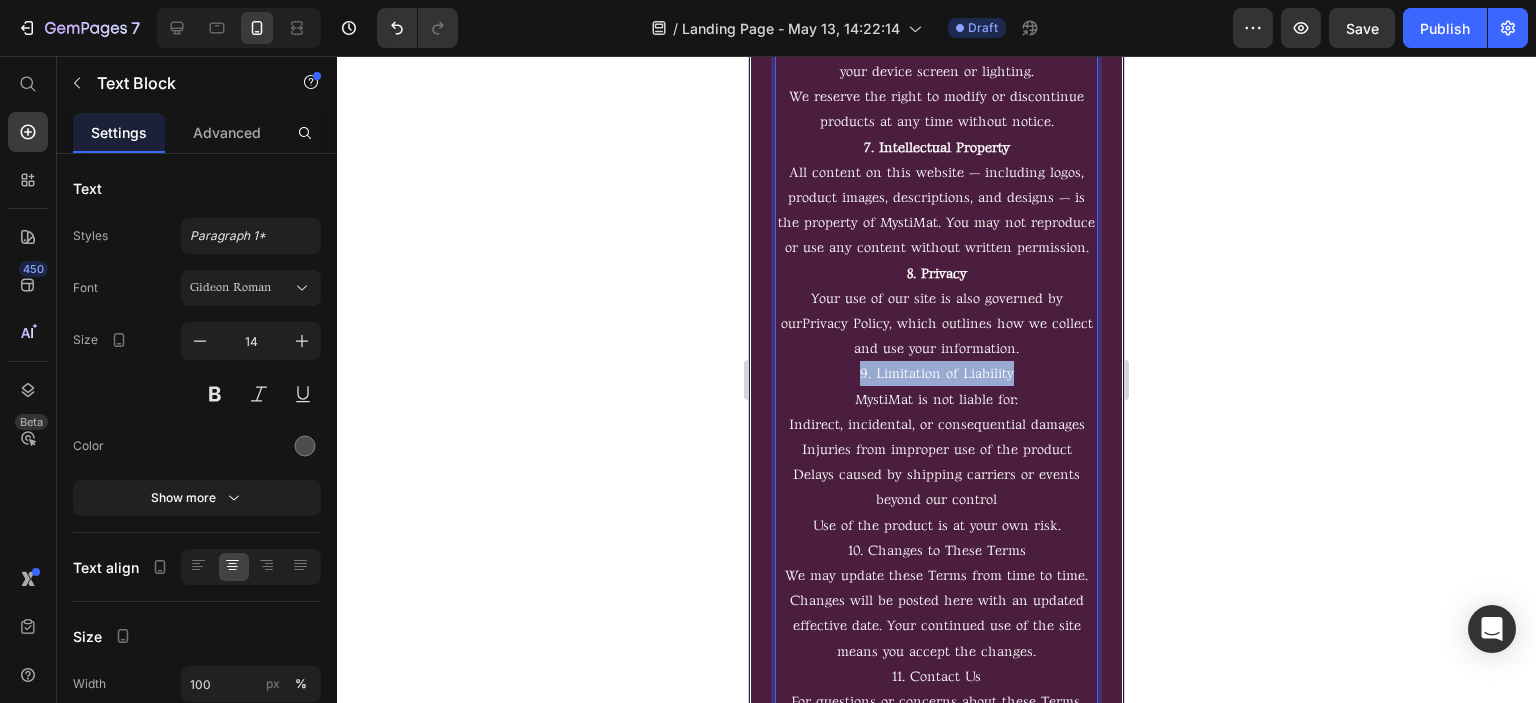 drag, startPoint x: 850, startPoint y: 423, endPoint x: 1049, endPoint y: 424, distance: 199.00252 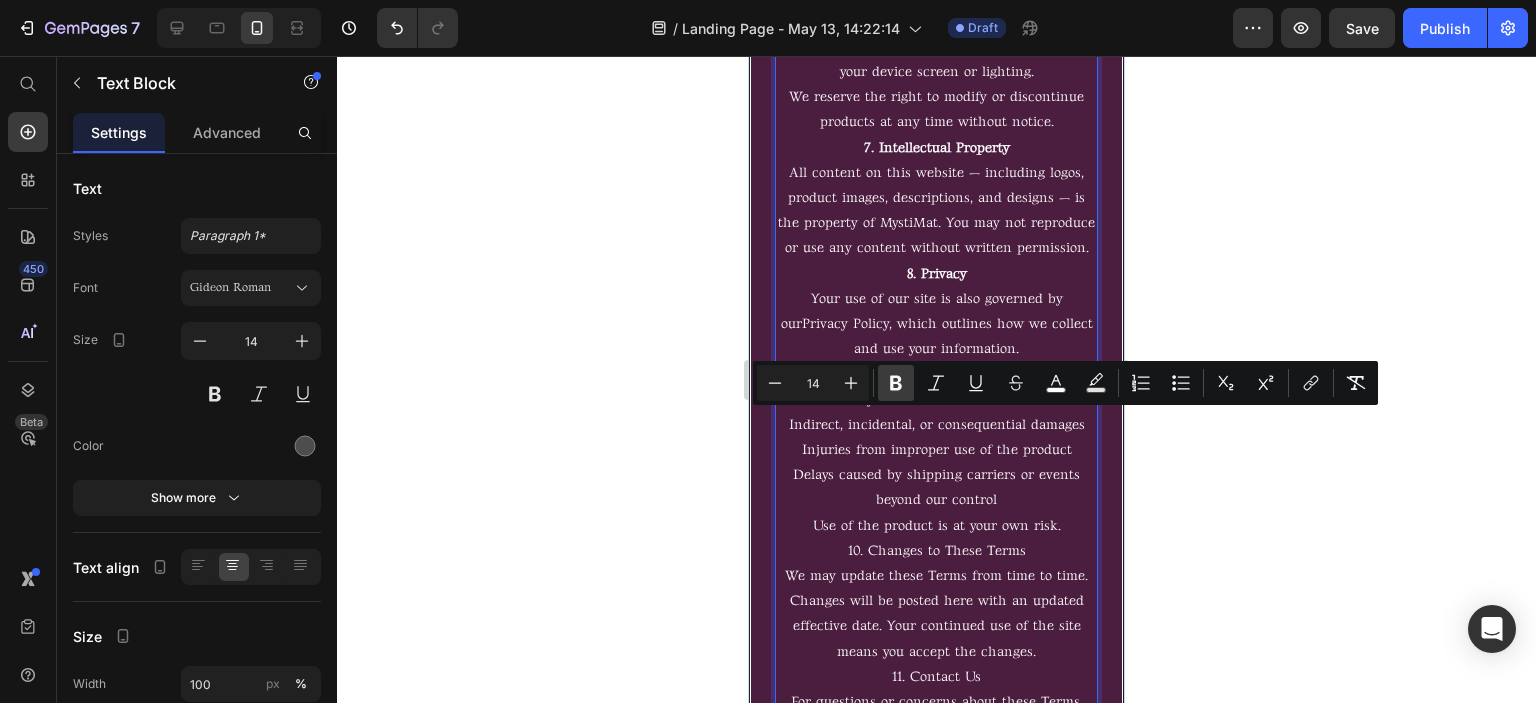 click on "Bold" at bounding box center (896, 383) 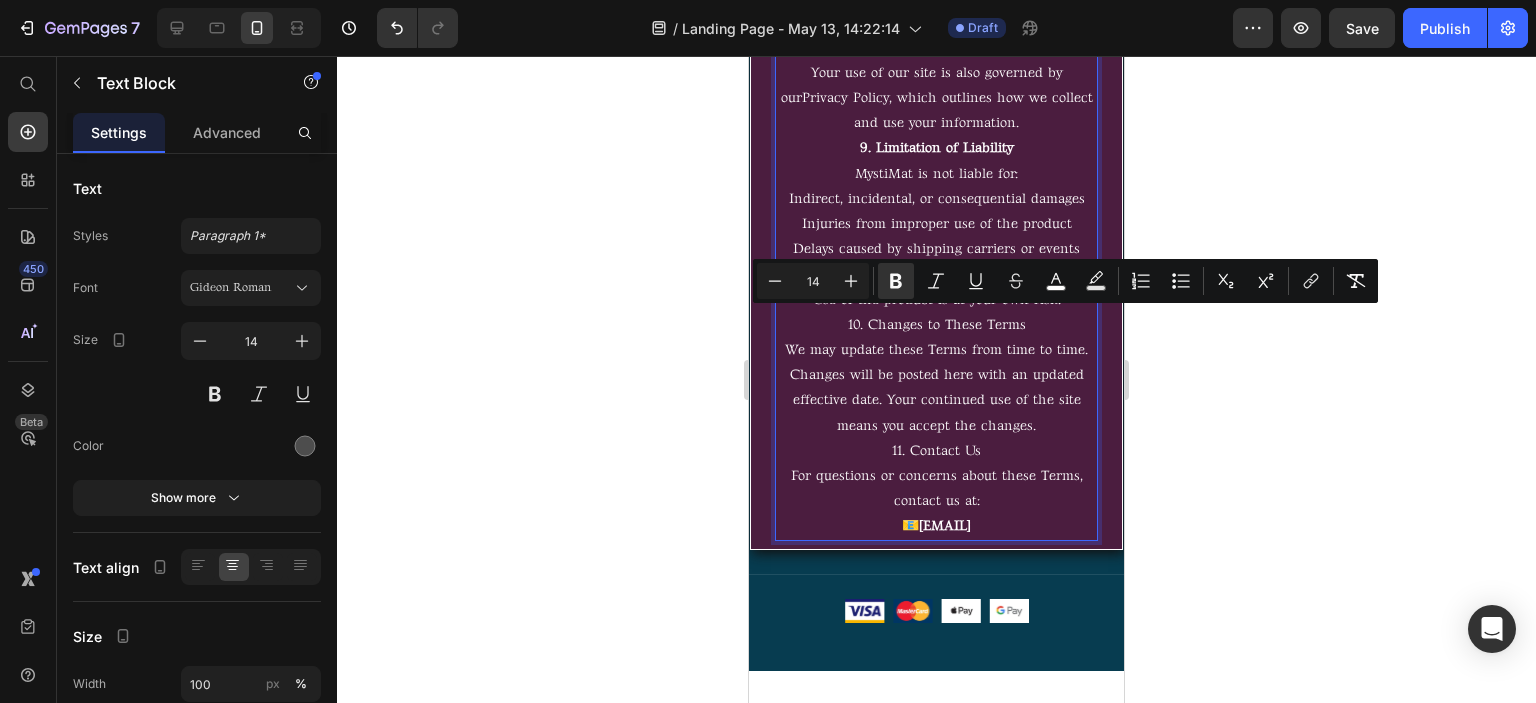 scroll, scrollTop: 9844, scrollLeft: 0, axis: vertical 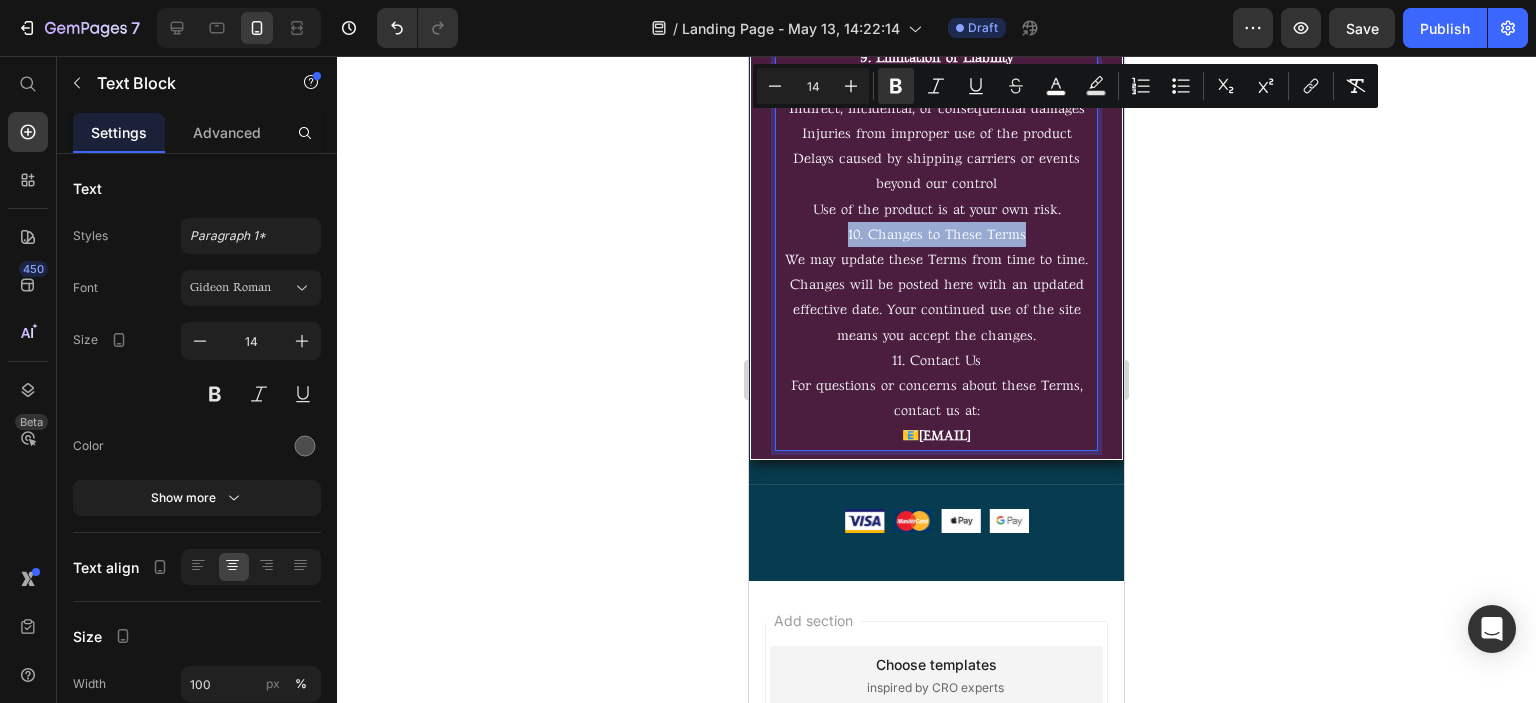 drag, startPoint x: 839, startPoint y: 277, endPoint x: 1033, endPoint y: 287, distance: 194.25757 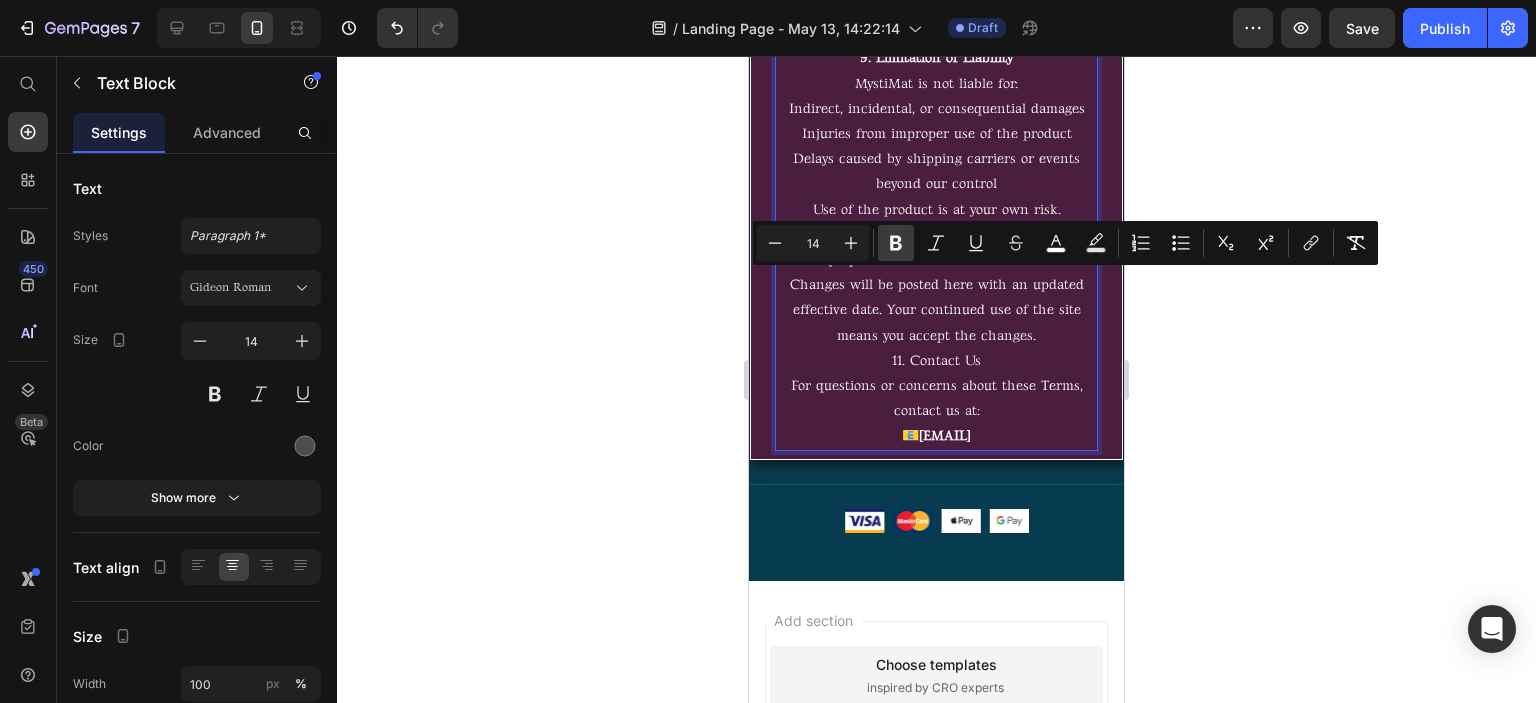 click on "Bold" at bounding box center [896, 243] 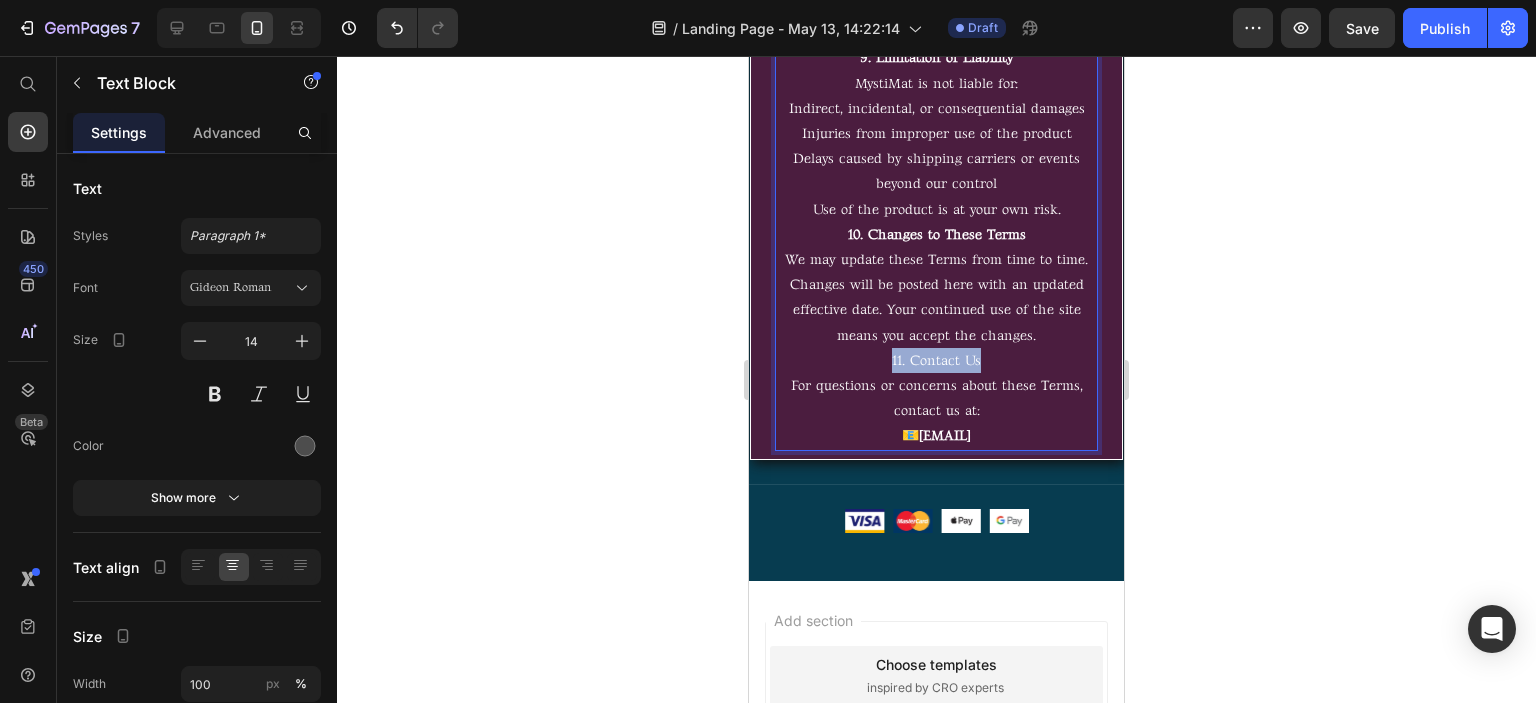 drag, startPoint x: 989, startPoint y: 413, endPoint x: 1025, endPoint y: 406, distance: 36.67424 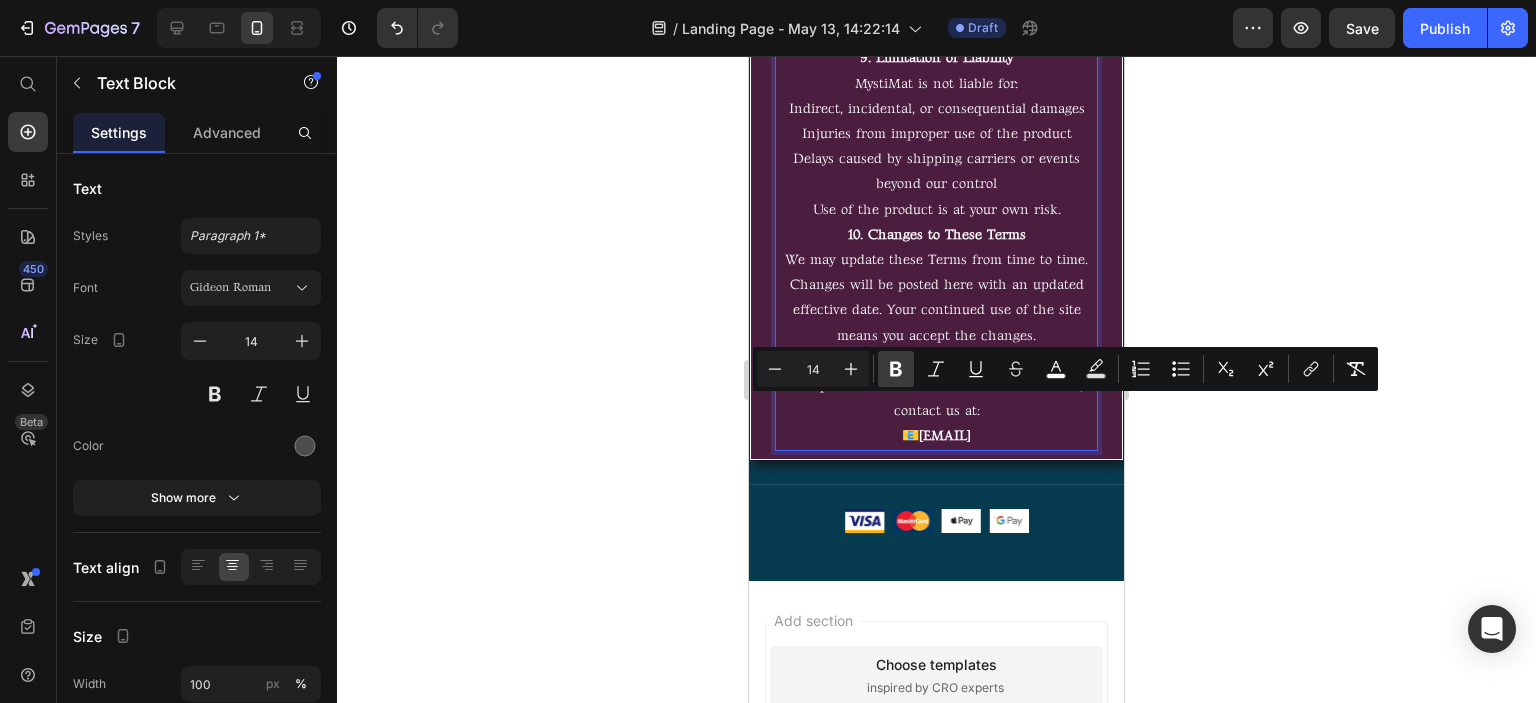 click on "Bold" at bounding box center [896, 369] 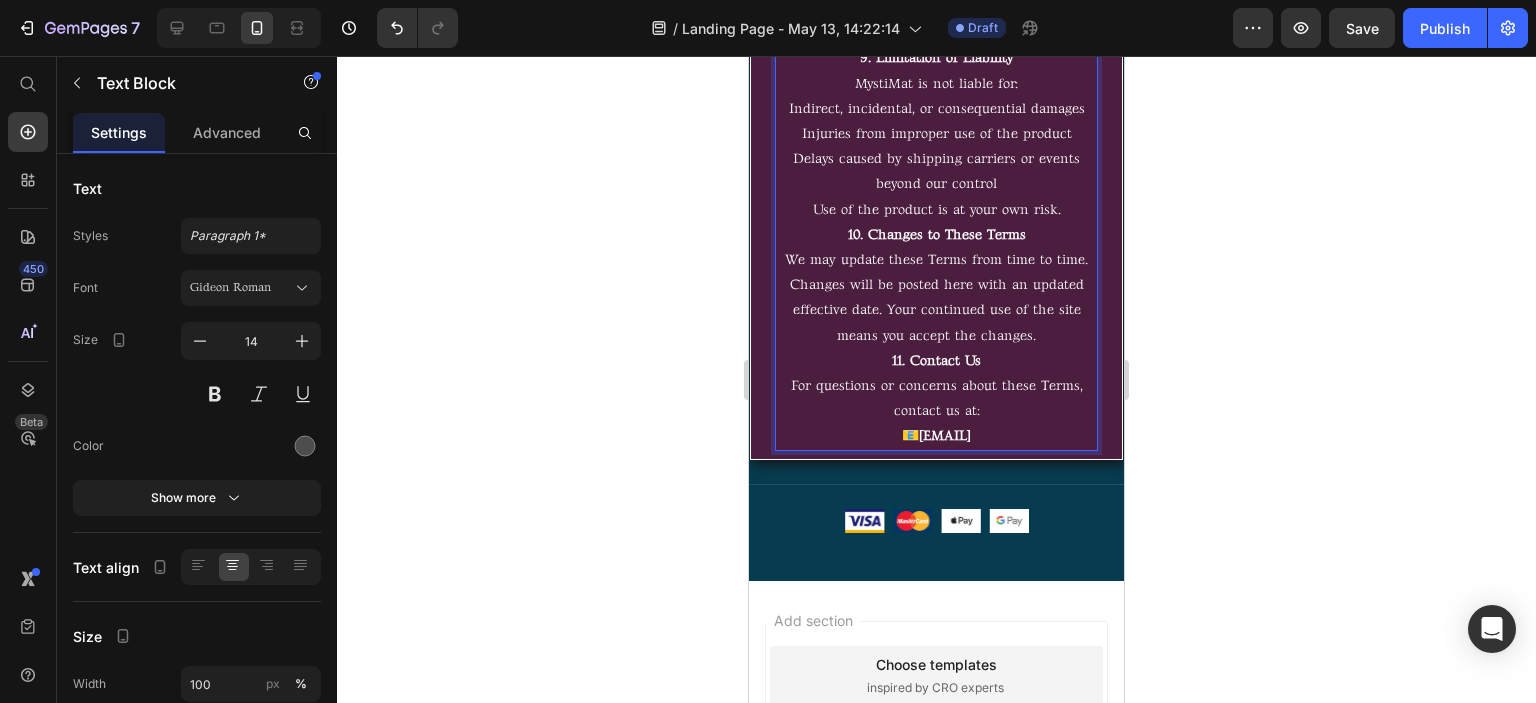 click on "For questions or concerns about these Terms, contact us at: 📧  [EMAIL]" at bounding box center (936, 411) 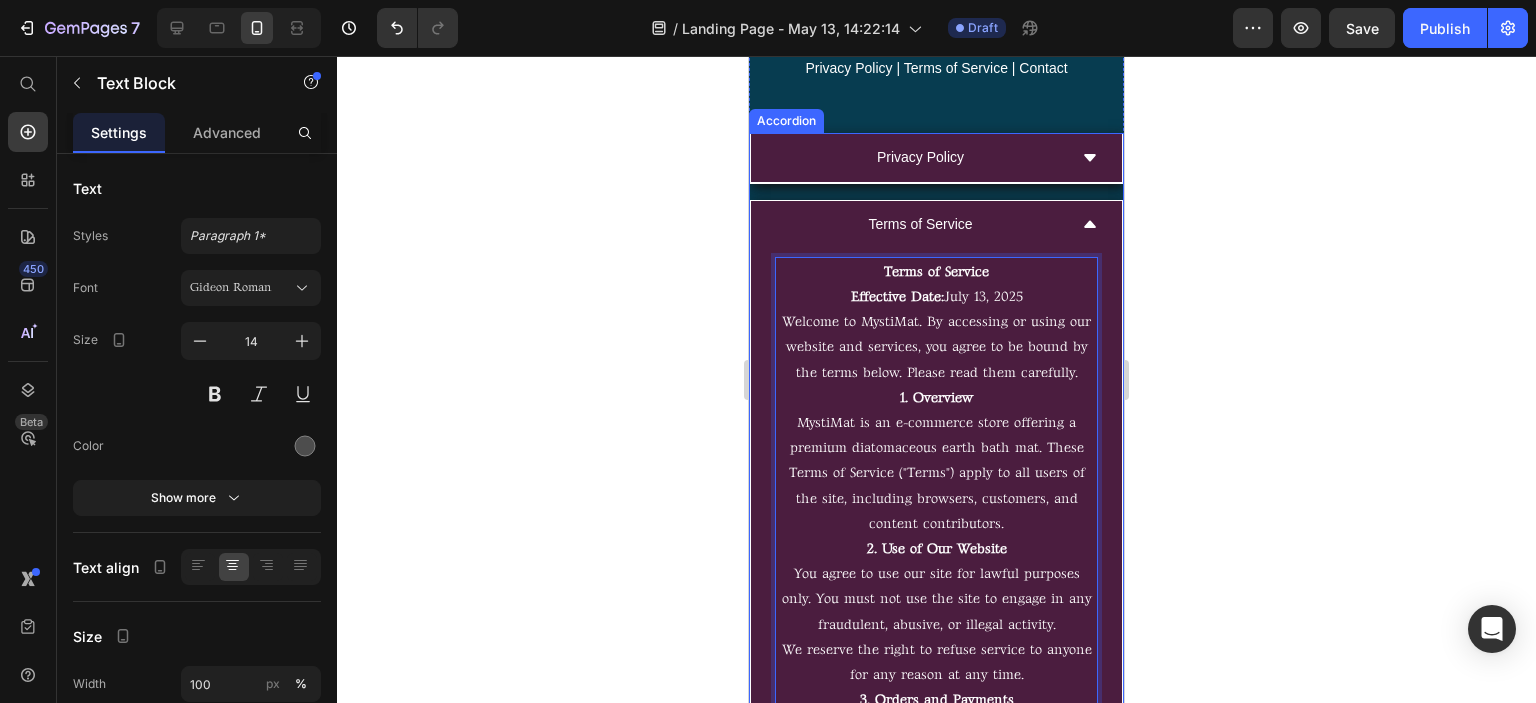 scroll, scrollTop: 8260, scrollLeft: 0, axis: vertical 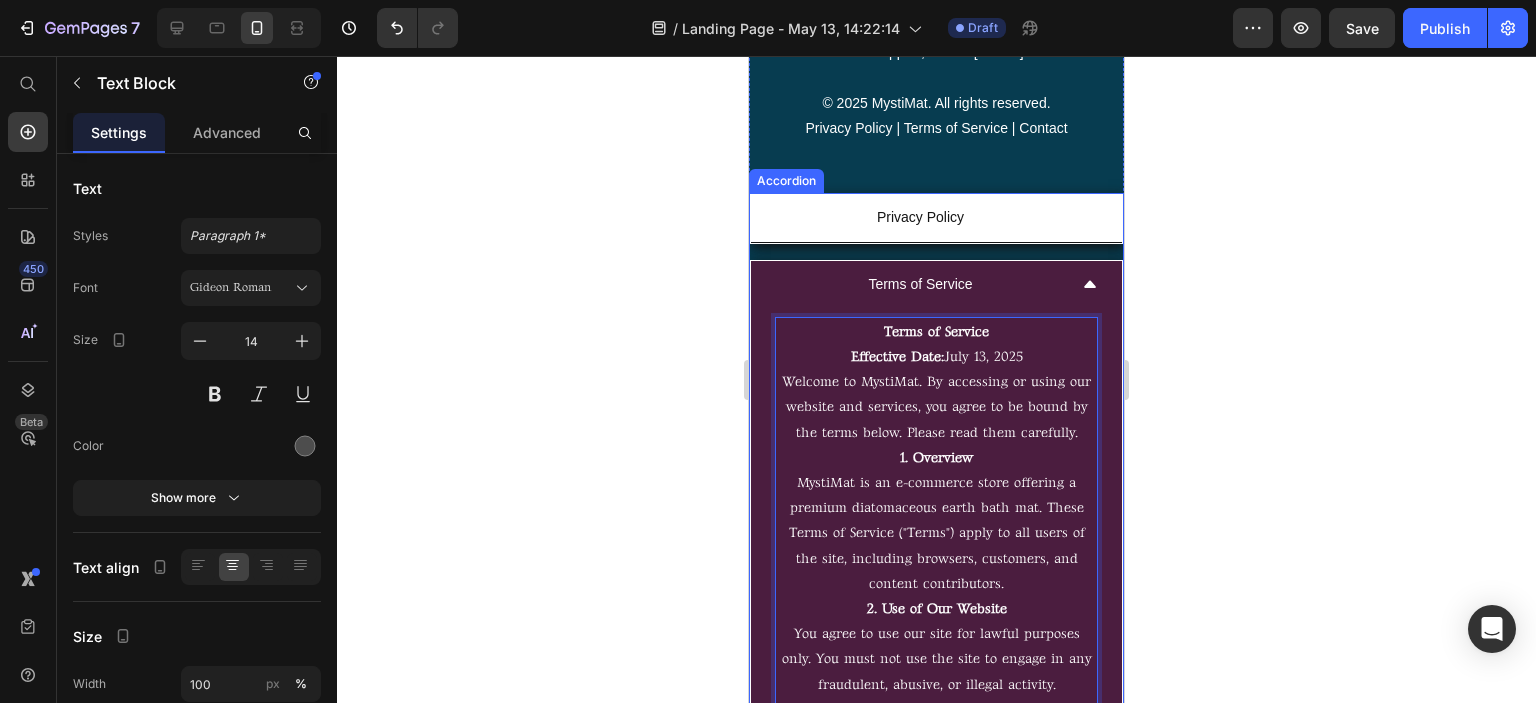 click on "Terms of Service" at bounding box center (920, 284) 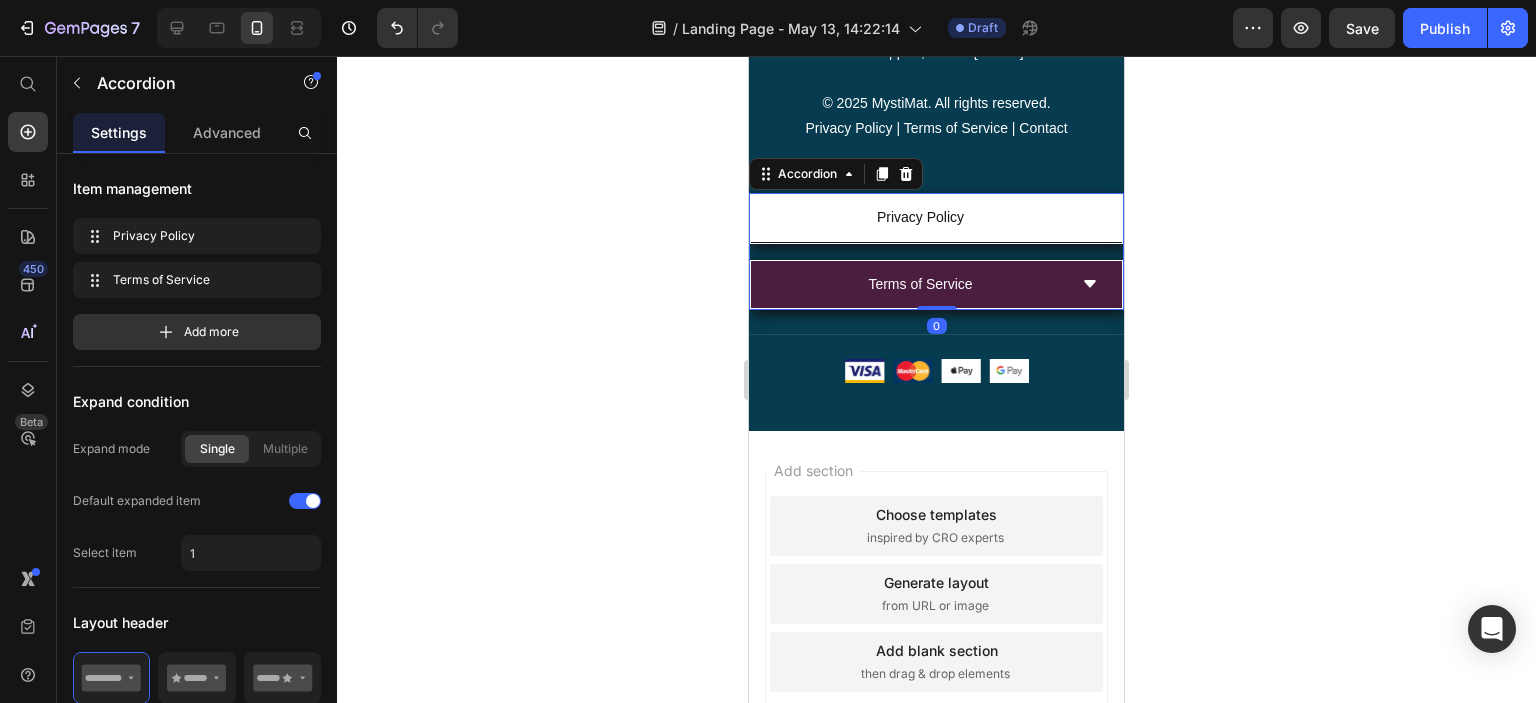 click on "Terms of Service" at bounding box center (920, 284) 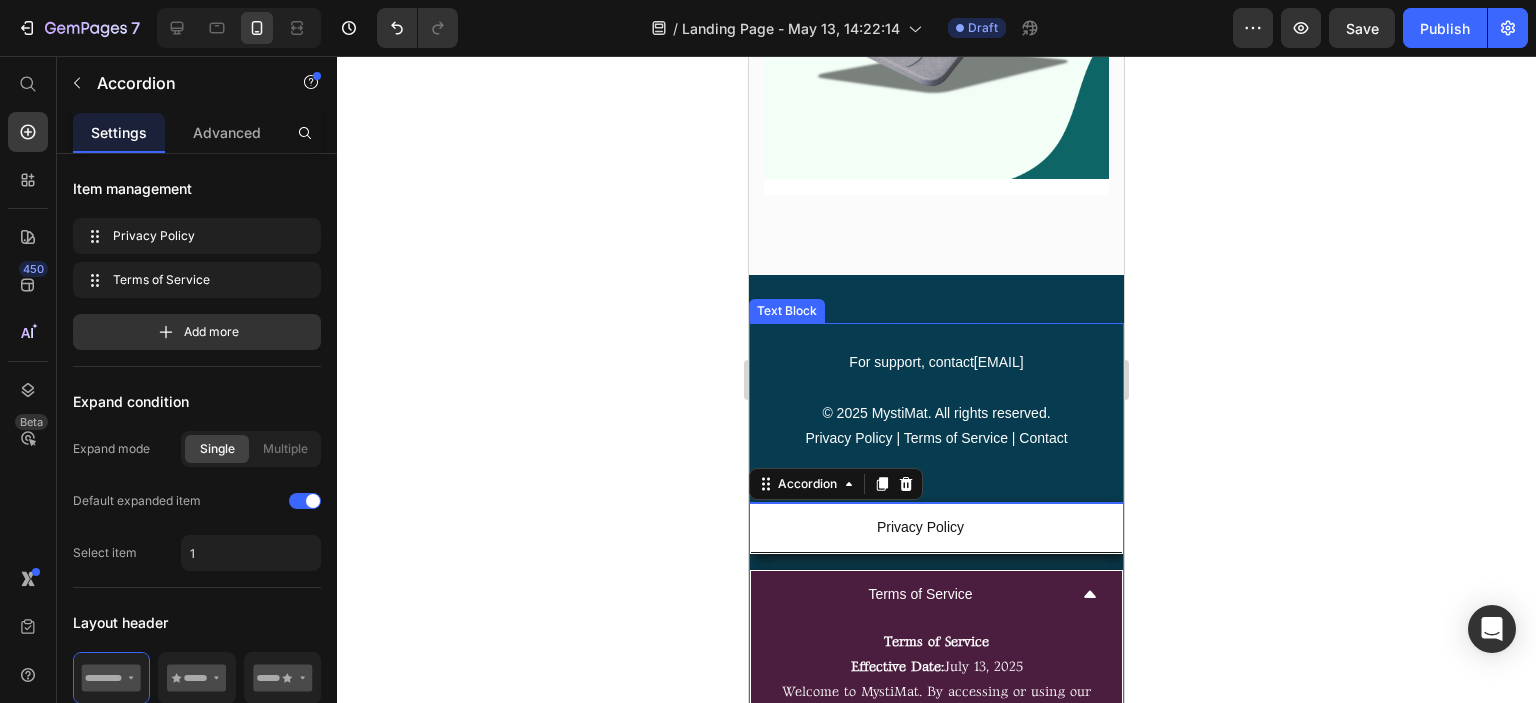 scroll, scrollTop: 7944, scrollLeft: 0, axis: vertical 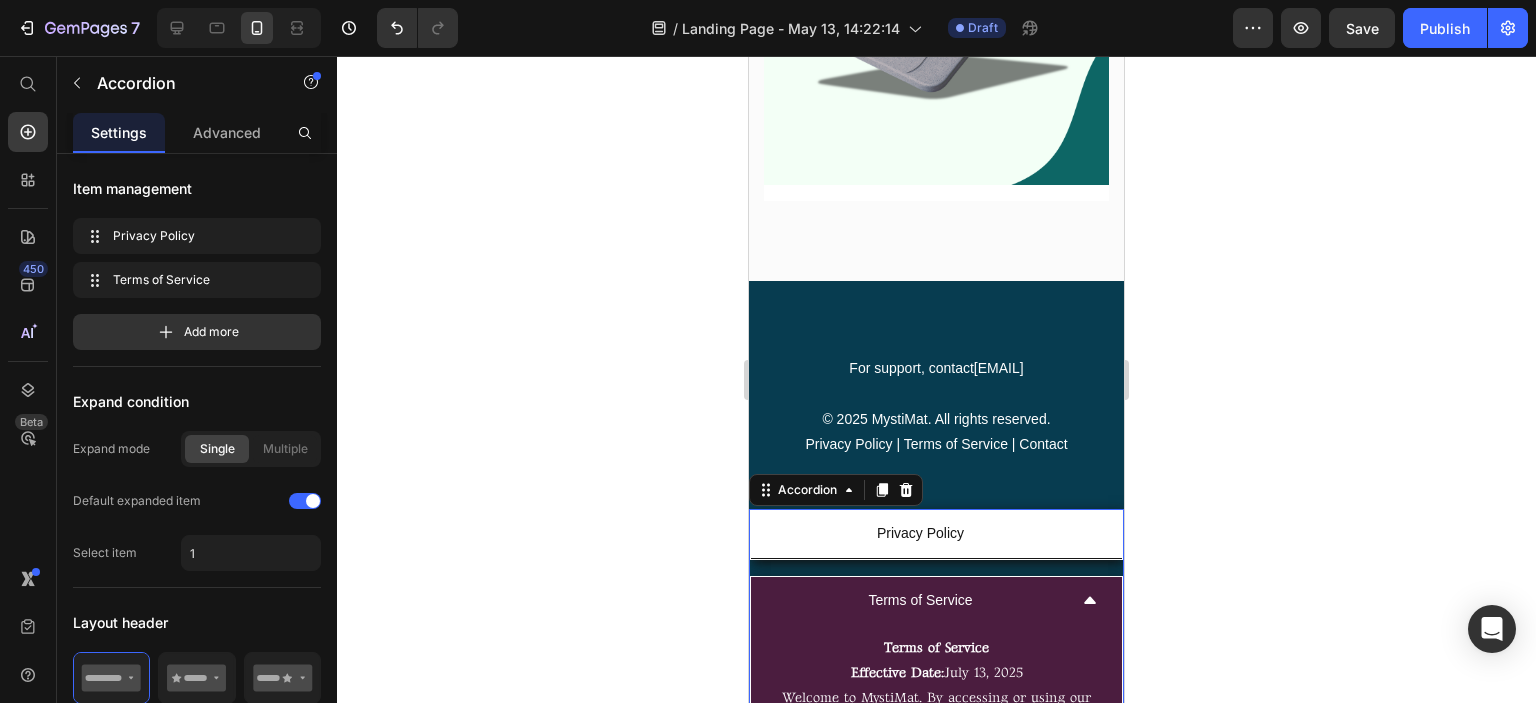 click on "Terms of Service" at bounding box center (920, 600) 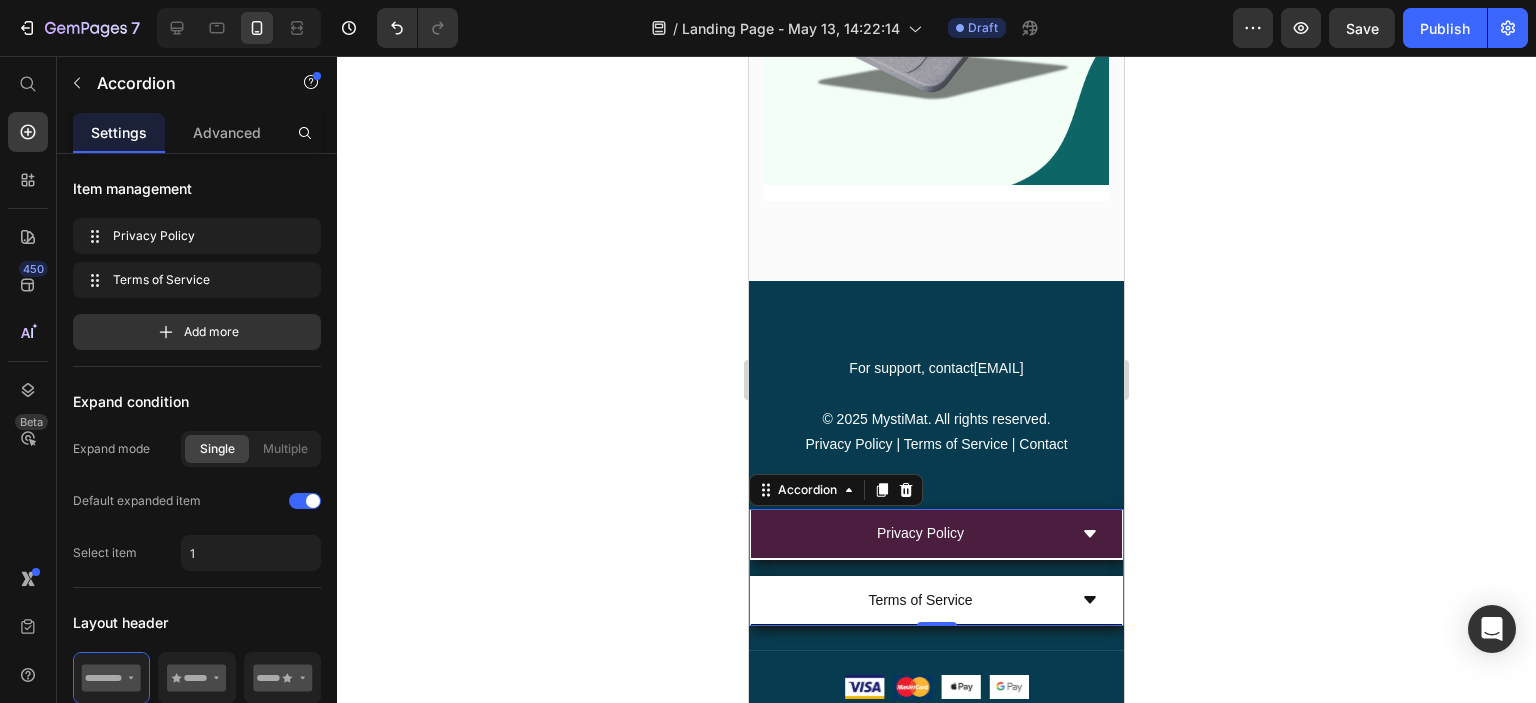 click on "Privacy Policy" at bounding box center (920, 533) 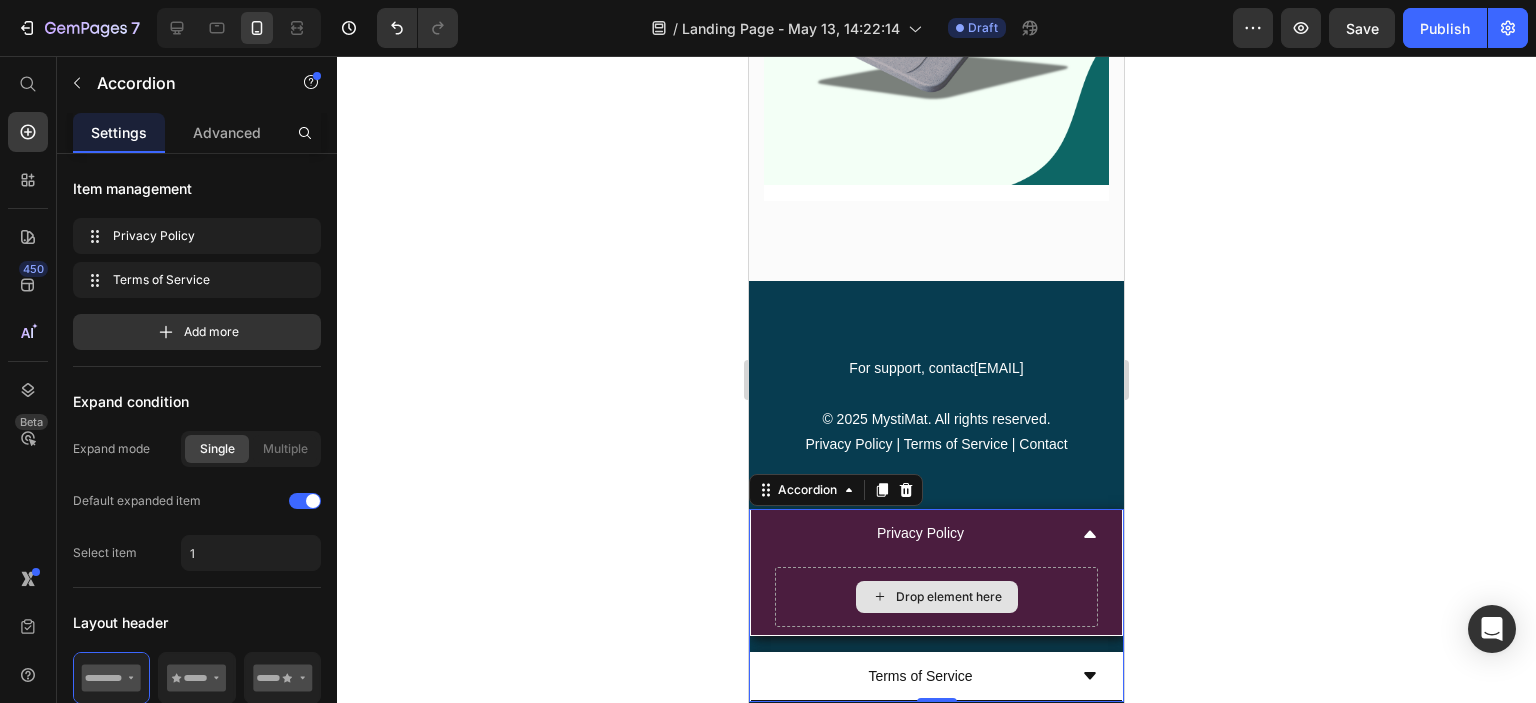 click on "Drop element here" at bounding box center (949, 597) 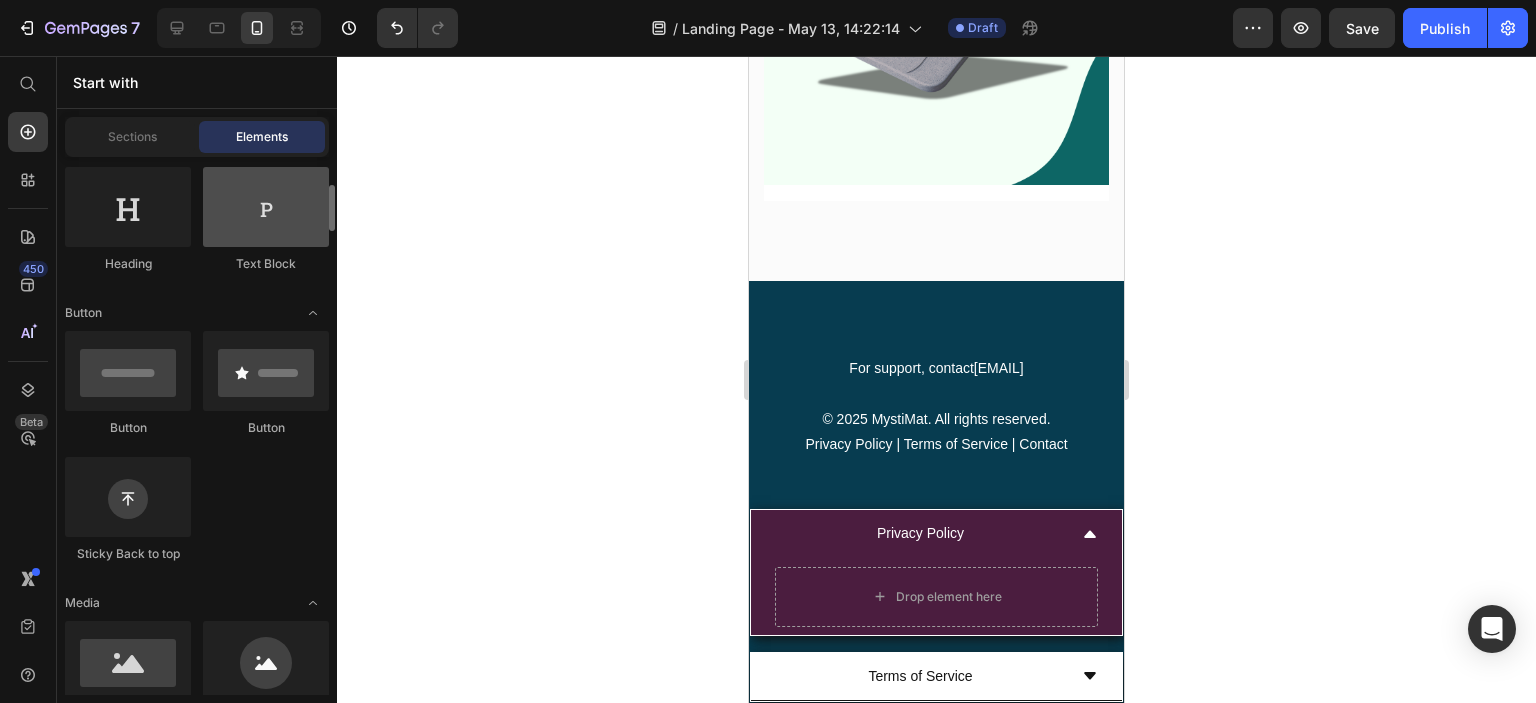 scroll, scrollTop: 216, scrollLeft: 0, axis: vertical 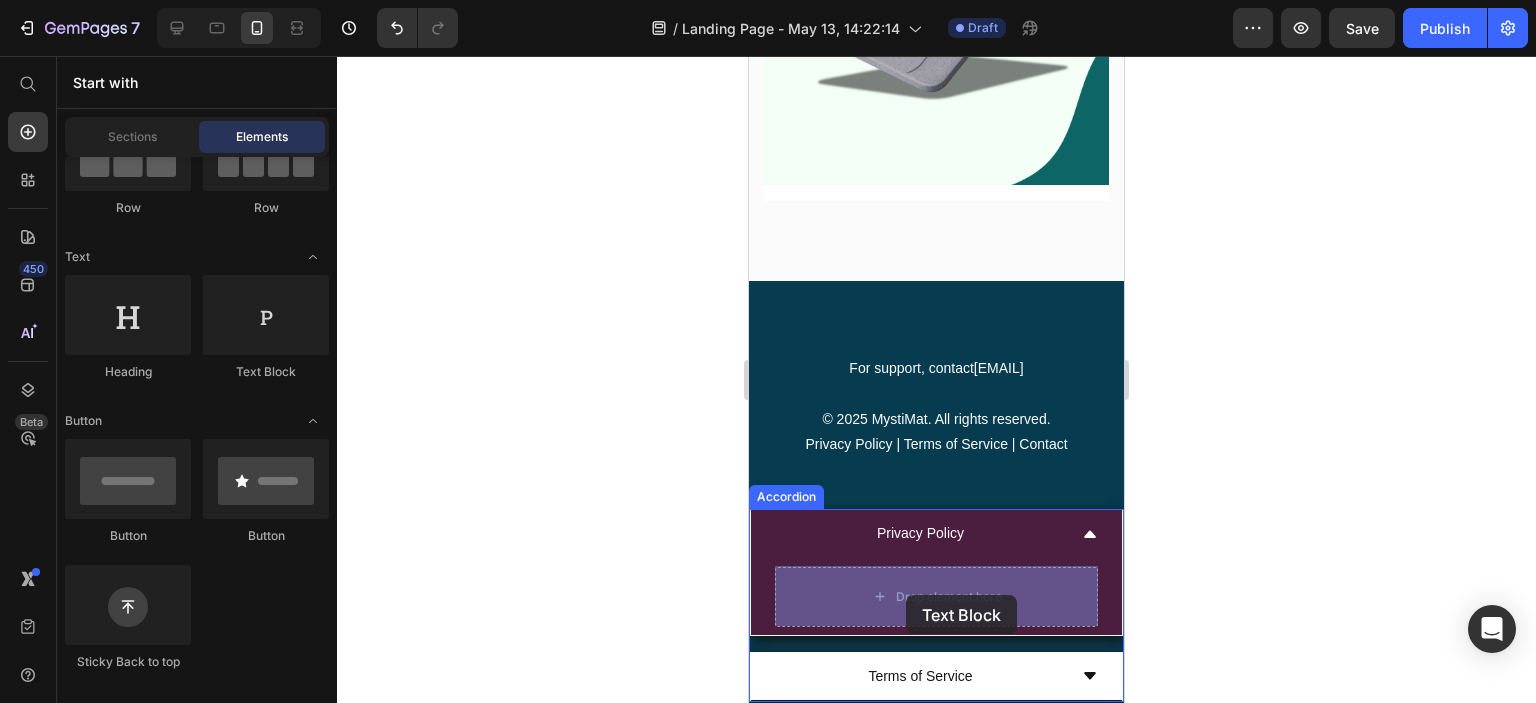 drag, startPoint x: 1021, startPoint y: 384, endPoint x: 906, endPoint y: 595, distance: 240.30397 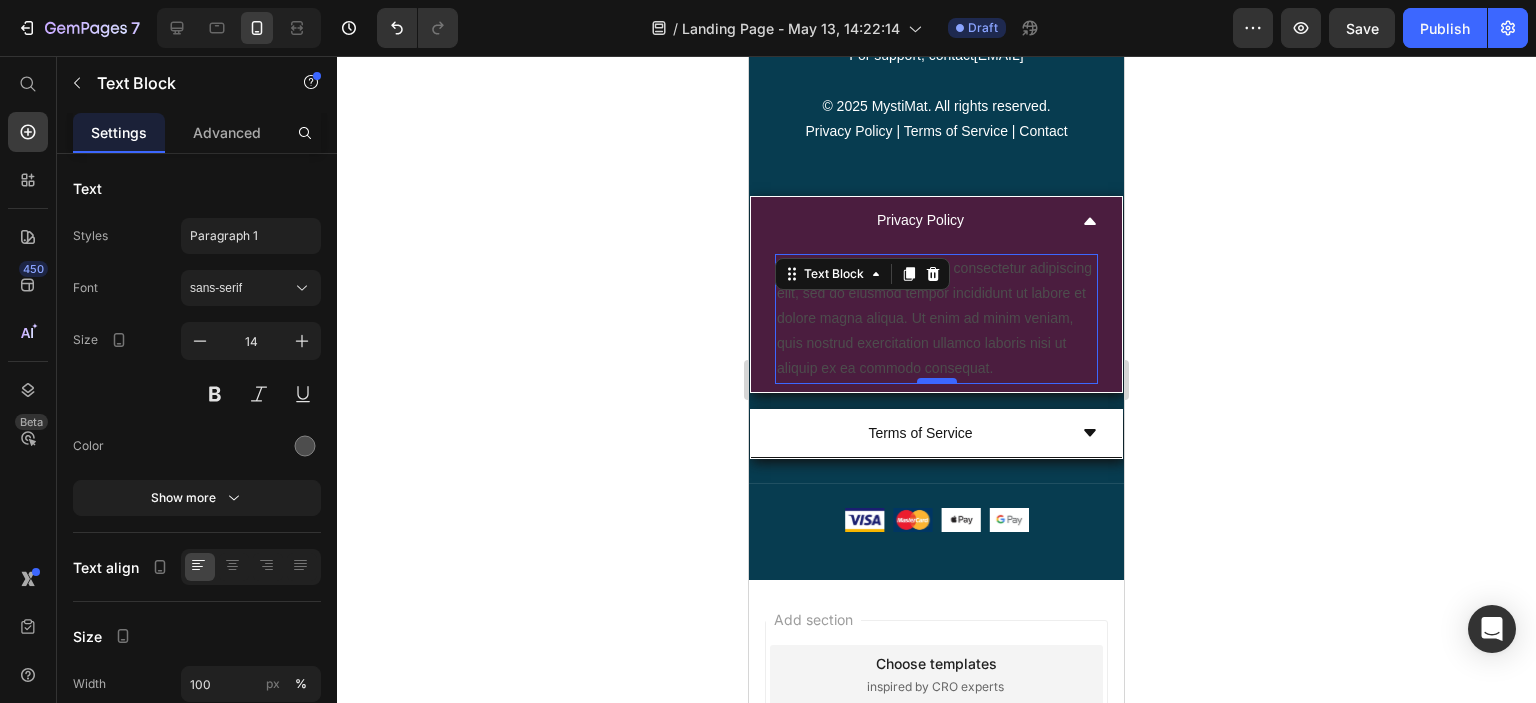 scroll, scrollTop: 8260, scrollLeft: 0, axis: vertical 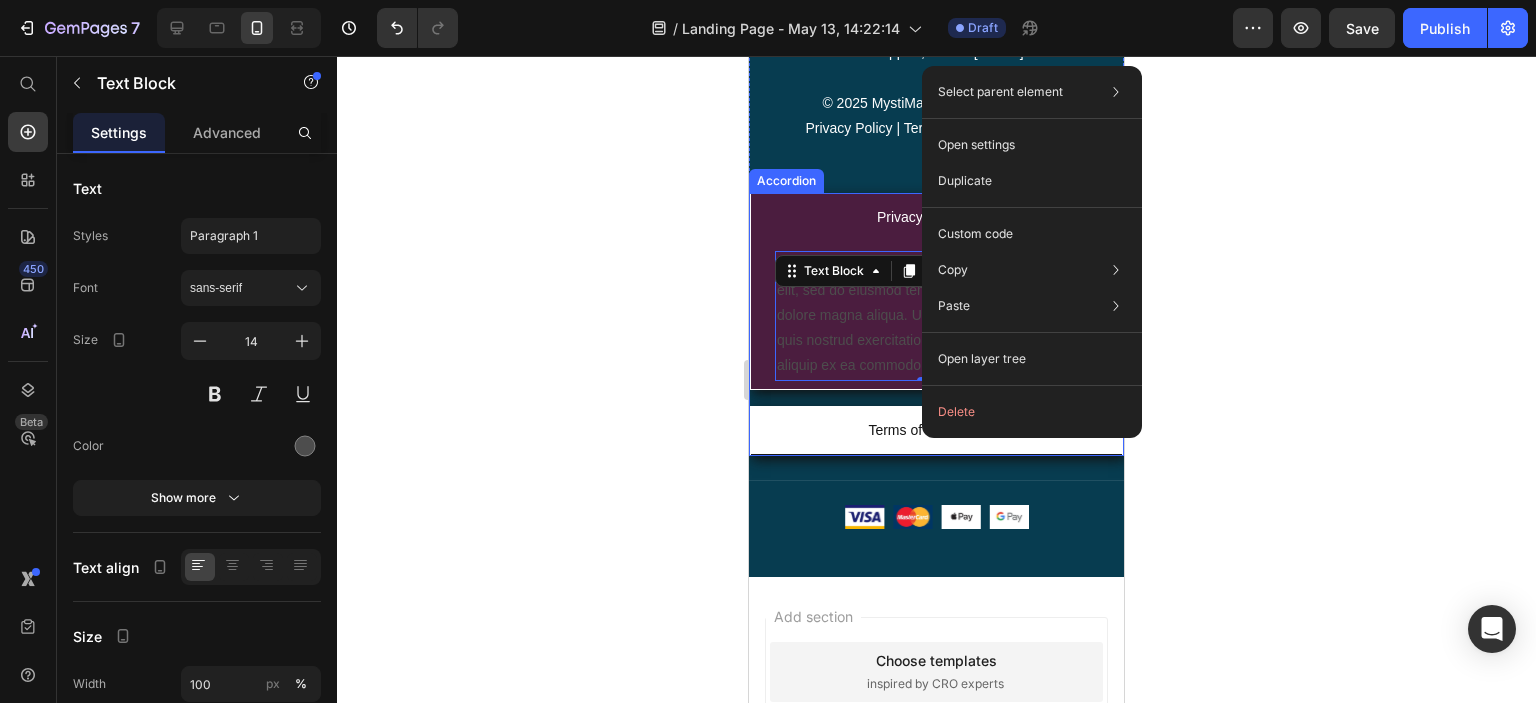 click on "Lorem ipsum dolor sit amet, consectetur adipiscing elit, sed do eiusmod tempor incididunt ut labore et dolore magna aliqua. Ut enim ad minim veniam, quis nostrud exercitation ullamco laboris nisi ut aliquip ex ea commodo consequat." at bounding box center (936, 316) 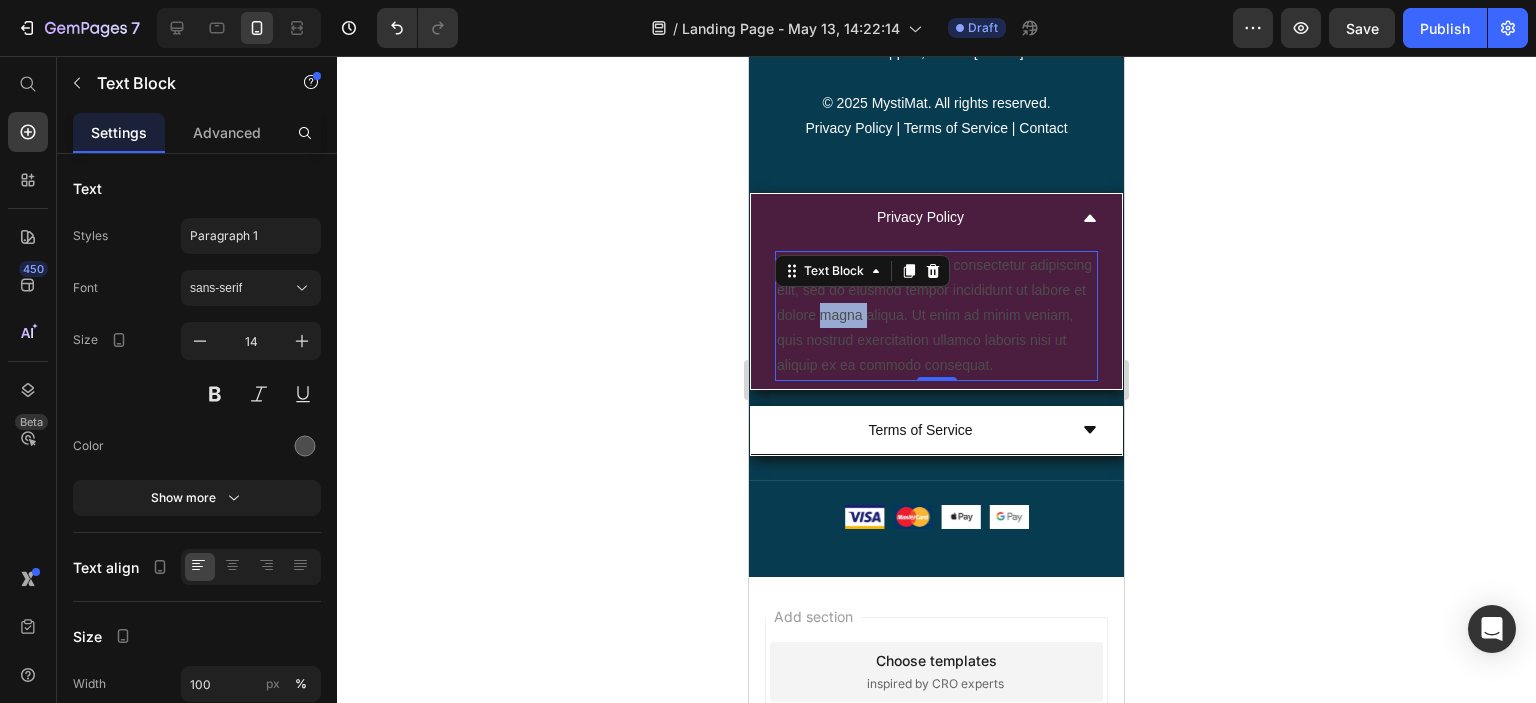 click on "Lorem ipsum dolor sit amet, consectetur adipiscing elit, sed do eiusmod tempor incididunt ut labore et dolore magna aliqua. Ut enim ad minim veniam, quis nostrud exercitation ullamco laboris nisi ut aliquip ex ea commodo consequat." at bounding box center [936, 316] 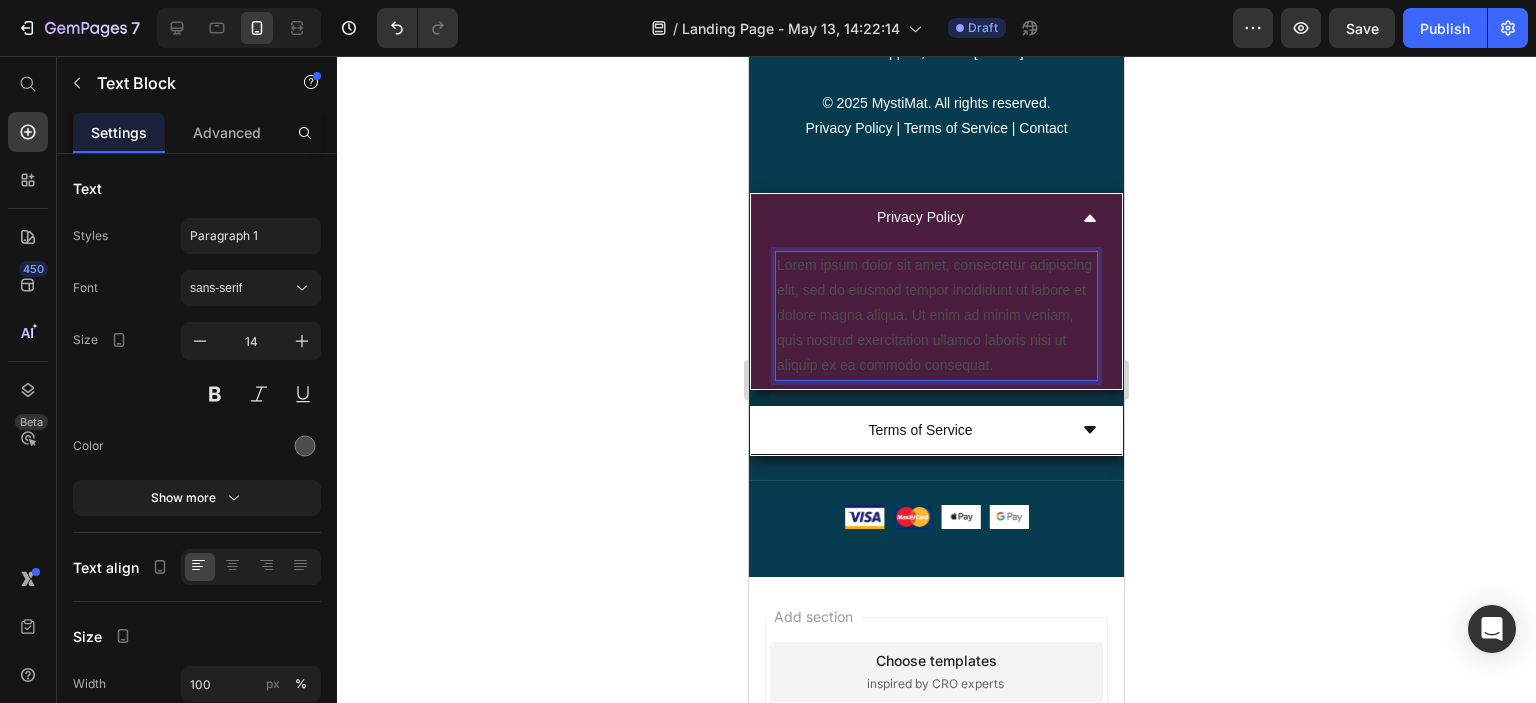 click on "Lorem ipsum dolor sit amet, consectetur adipiscing elit, sed do eiusmod tempor incididunt ut labore et dolore magna aliqua. Ut enim ad minim veniam, quis nostrud exercitation ullamco laboris nisi ut aliquip ex ea commodo consequat." at bounding box center [936, 316] 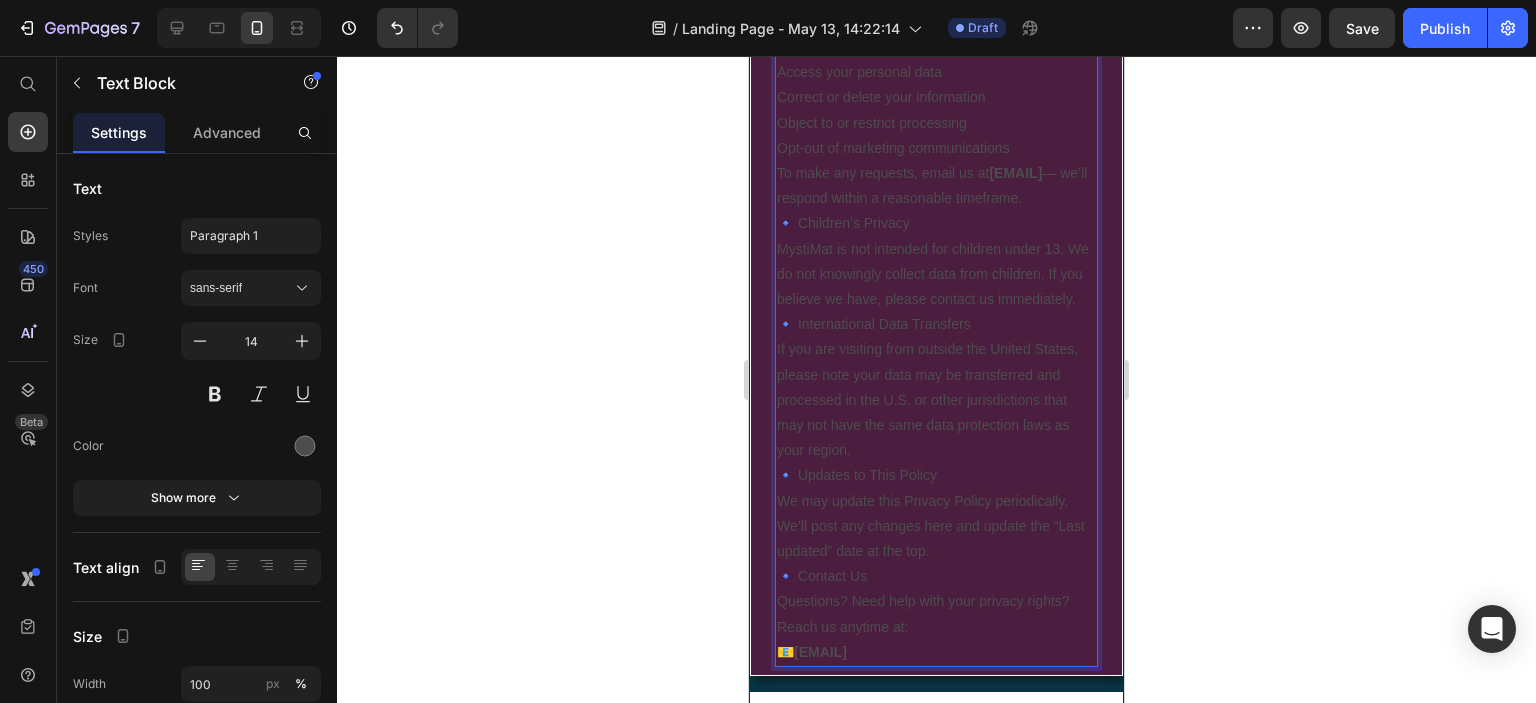 scroll, scrollTop: 10016, scrollLeft: 0, axis: vertical 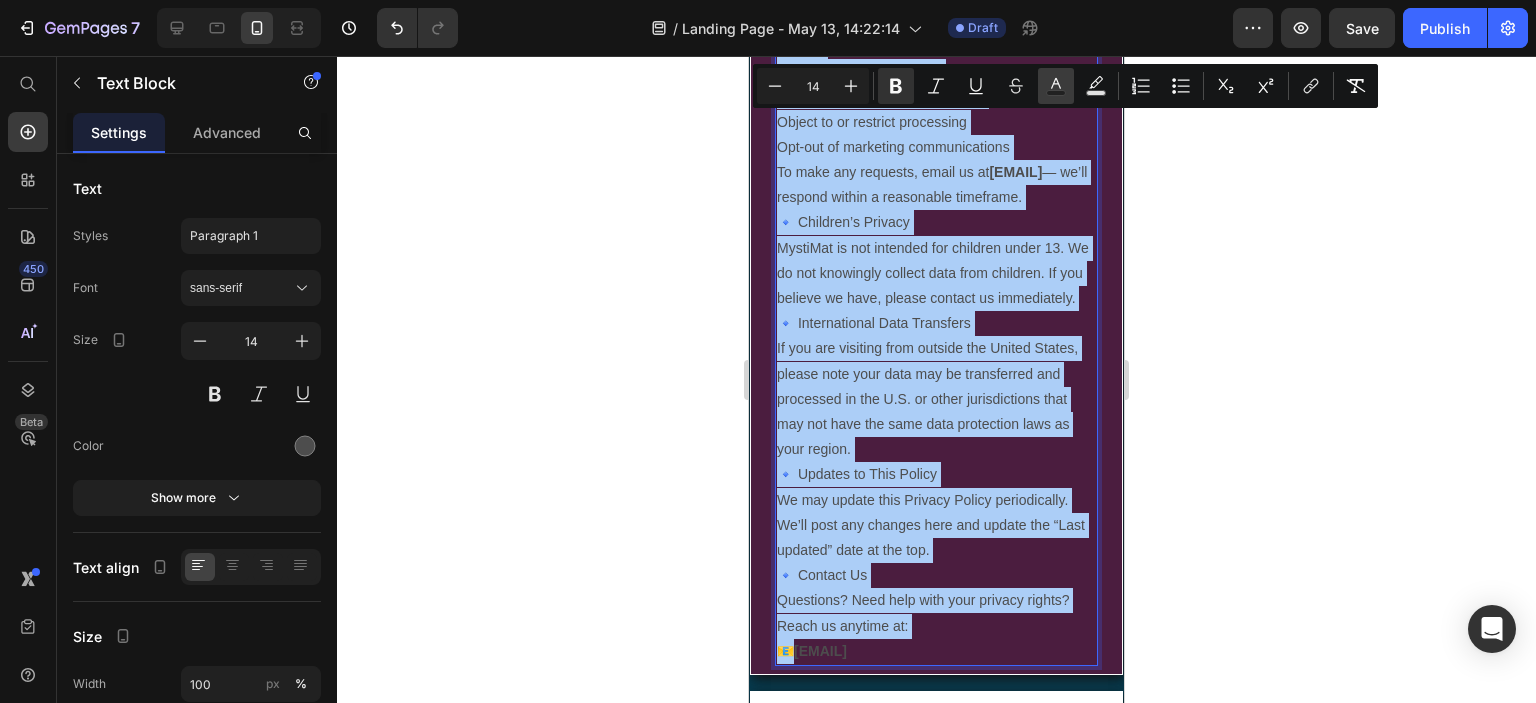 click 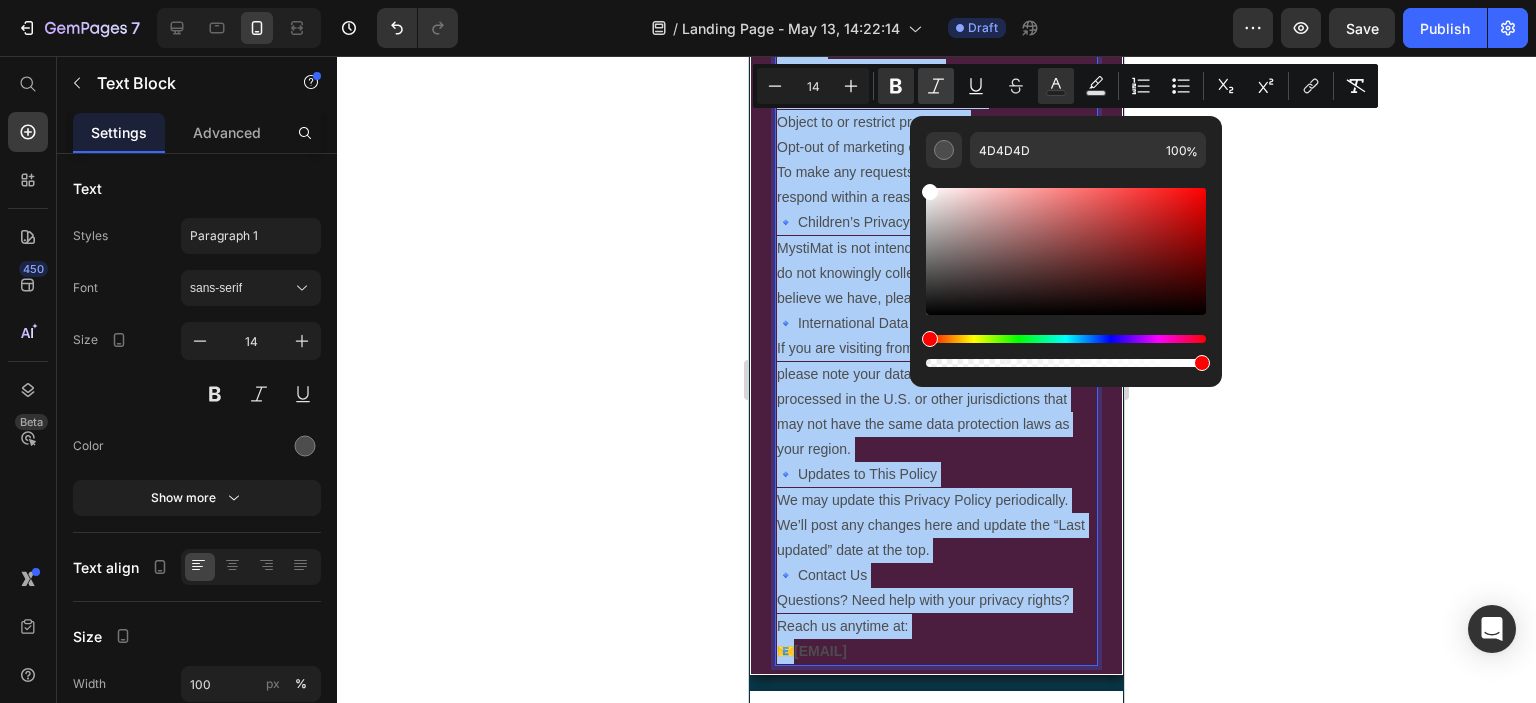drag, startPoint x: 942, startPoint y: 195, endPoint x: 922, endPoint y: 98, distance: 99.0404 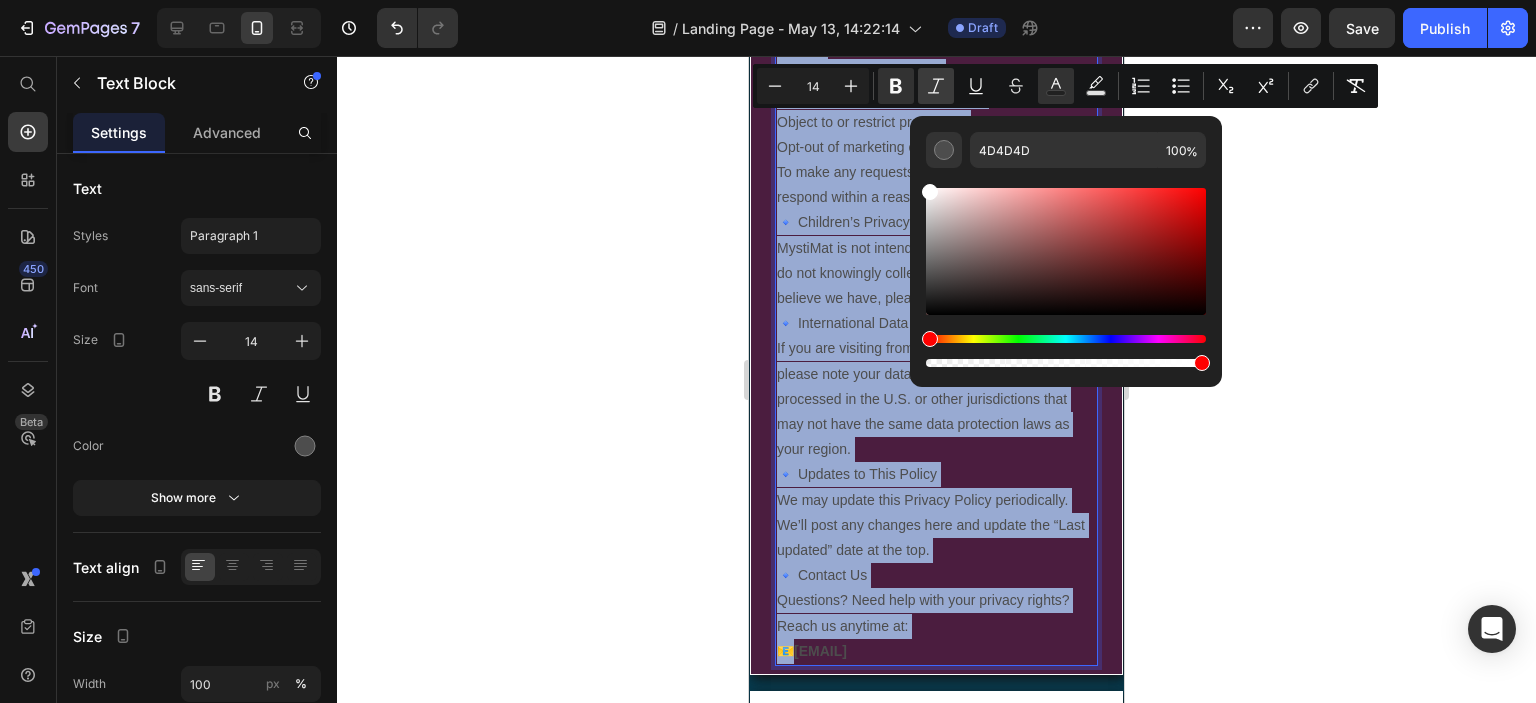 type on "FFFFFF" 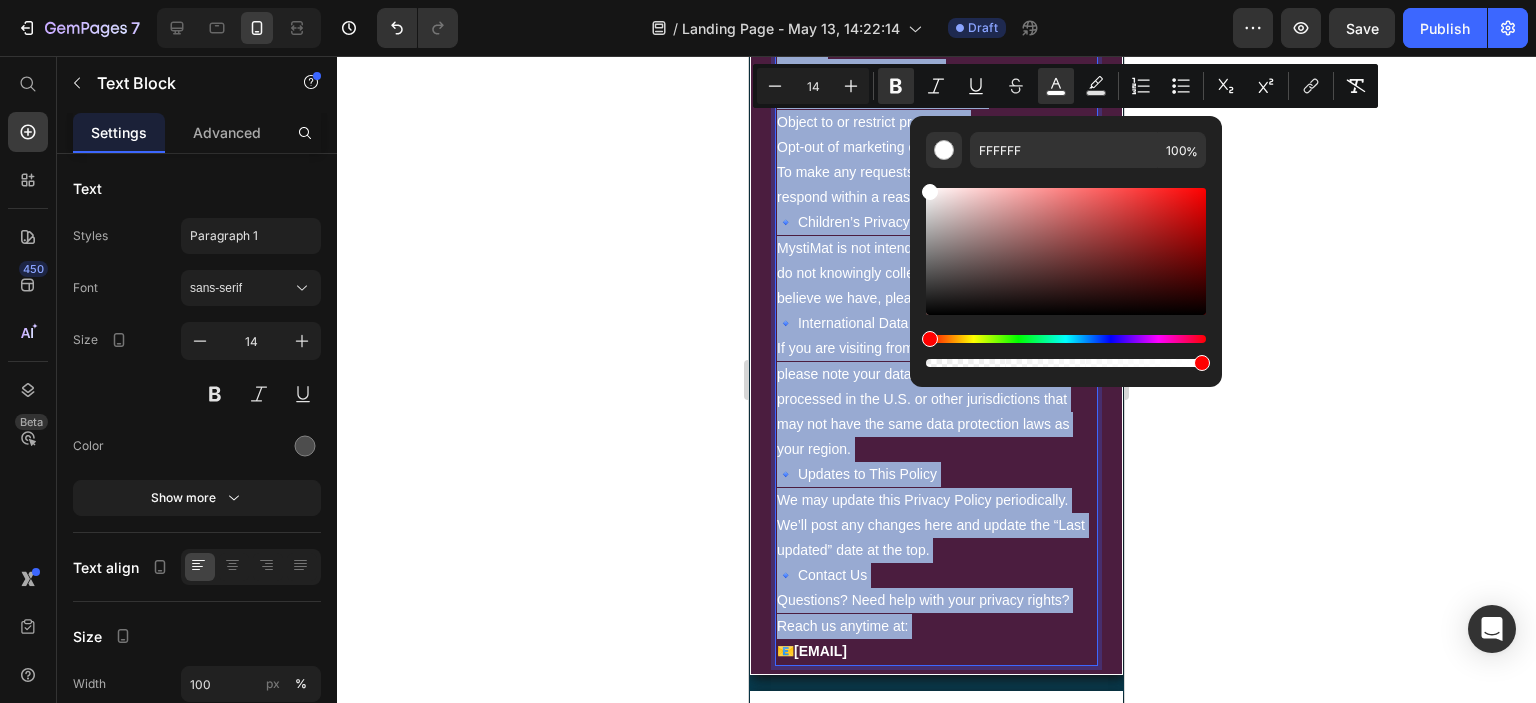 click on "🔹 Updates to This Policy" at bounding box center [857, 474] 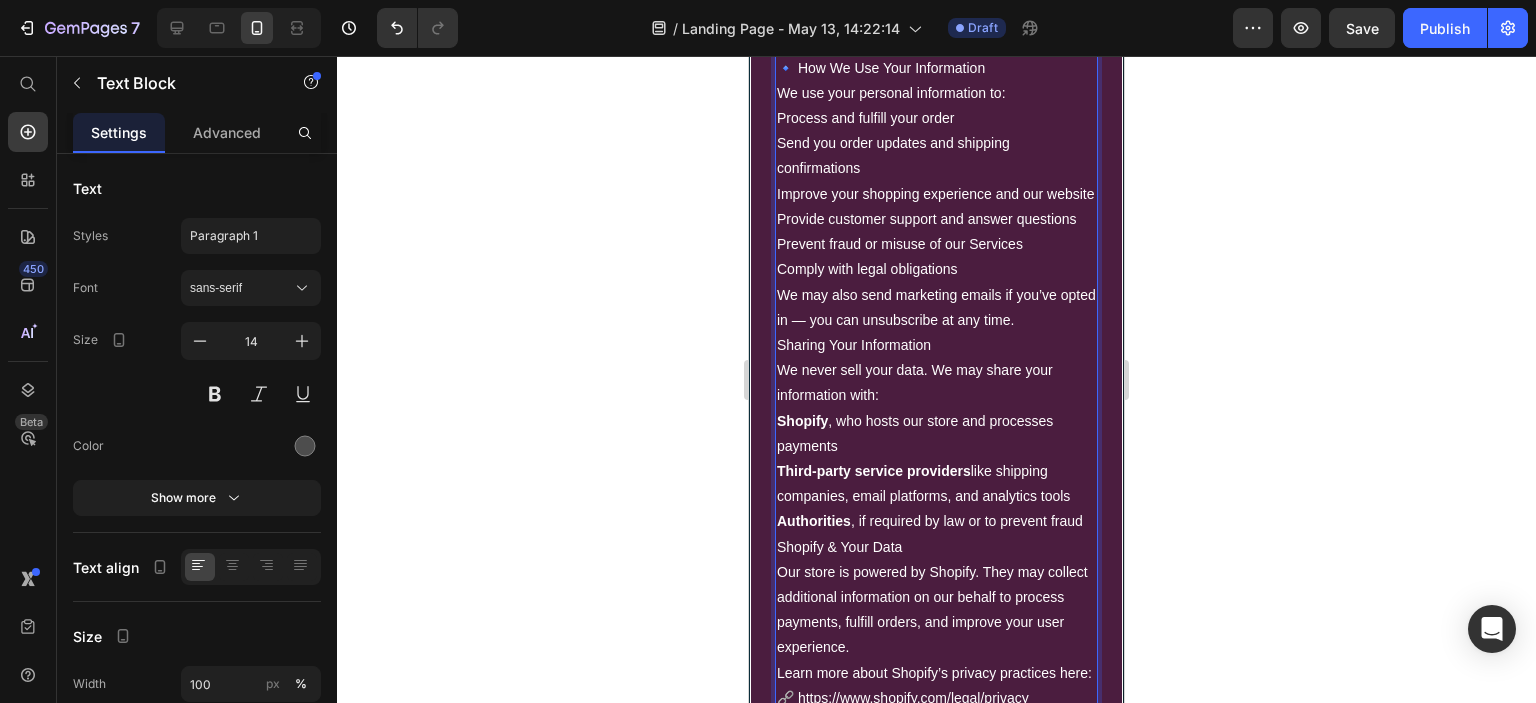 scroll, scrollTop: 8938, scrollLeft: 0, axis: vertical 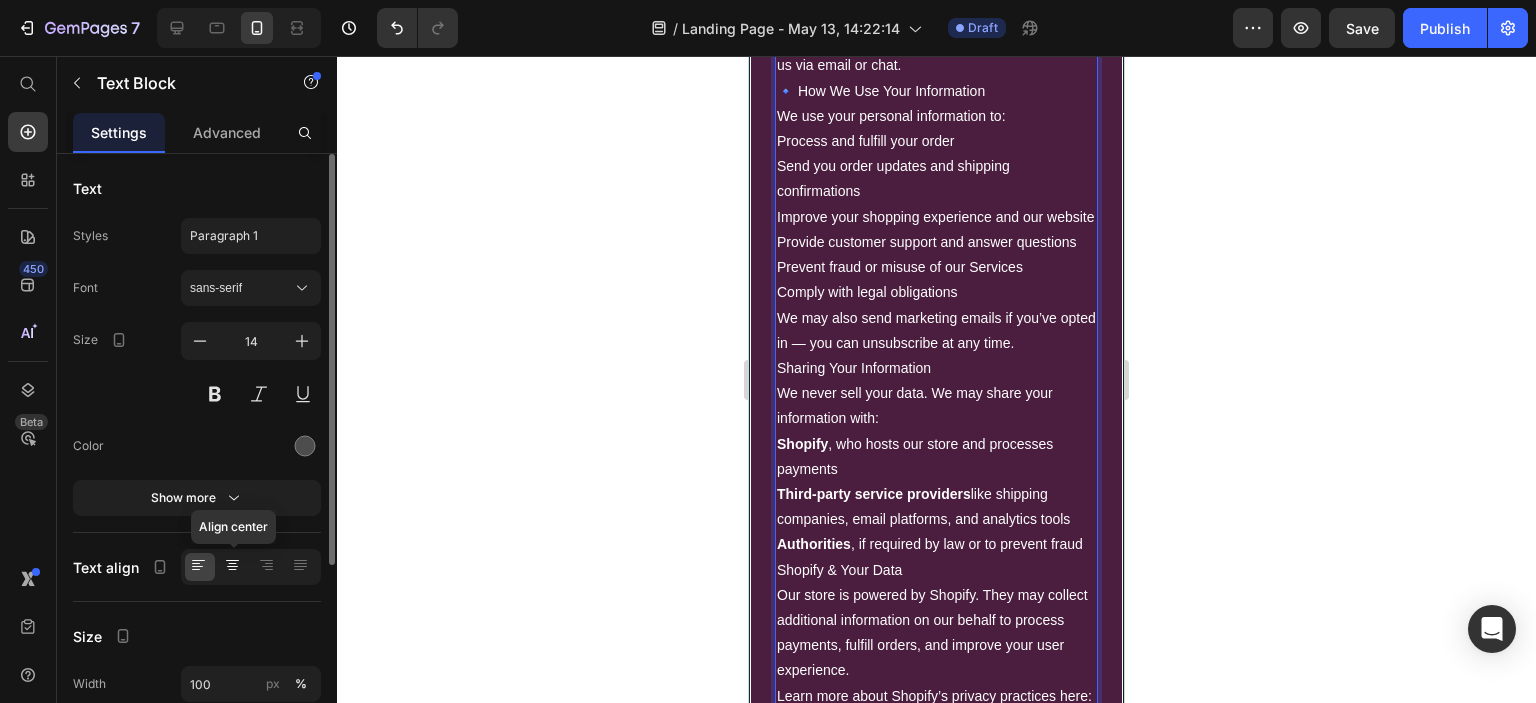 click 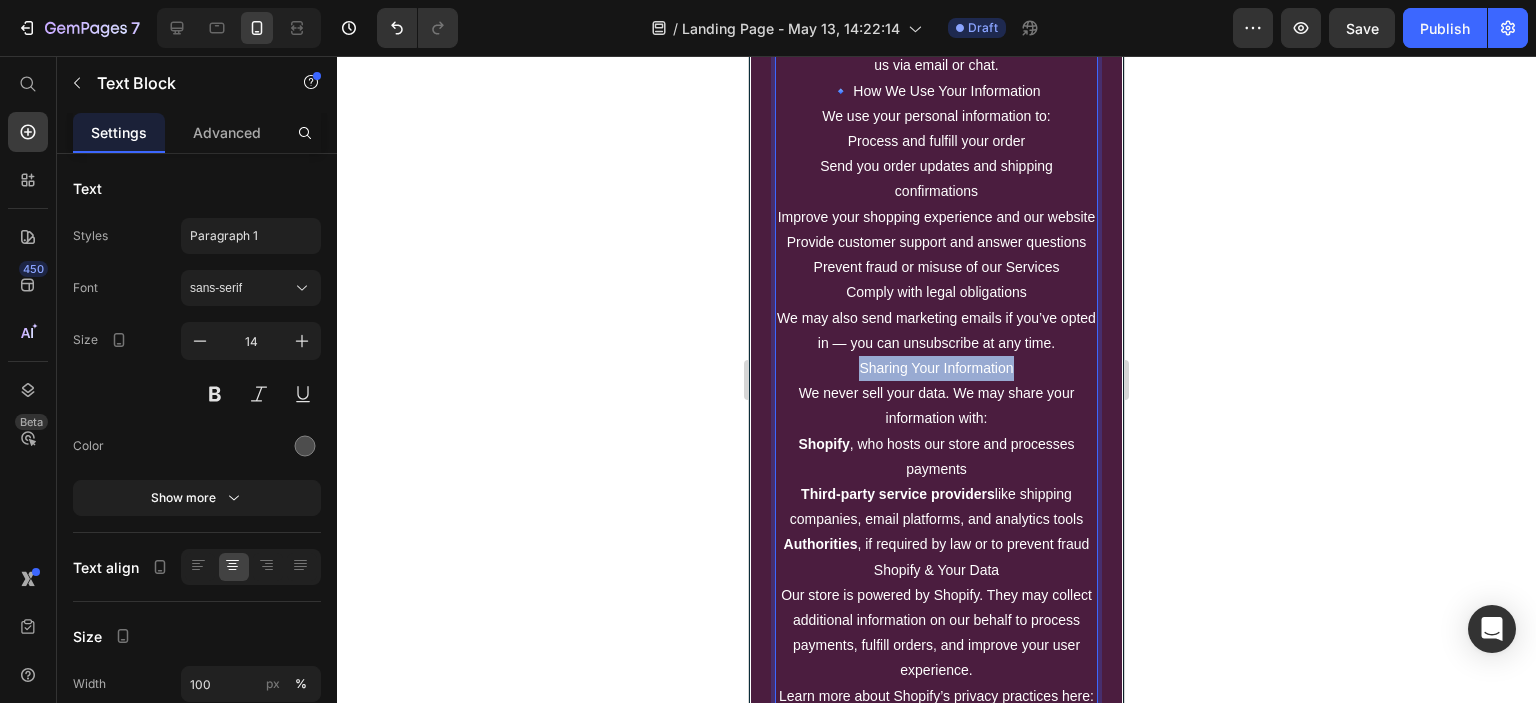 drag, startPoint x: 843, startPoint y: 364, endPoint x: 1030, endPoint y: 361, distance: 187.02406 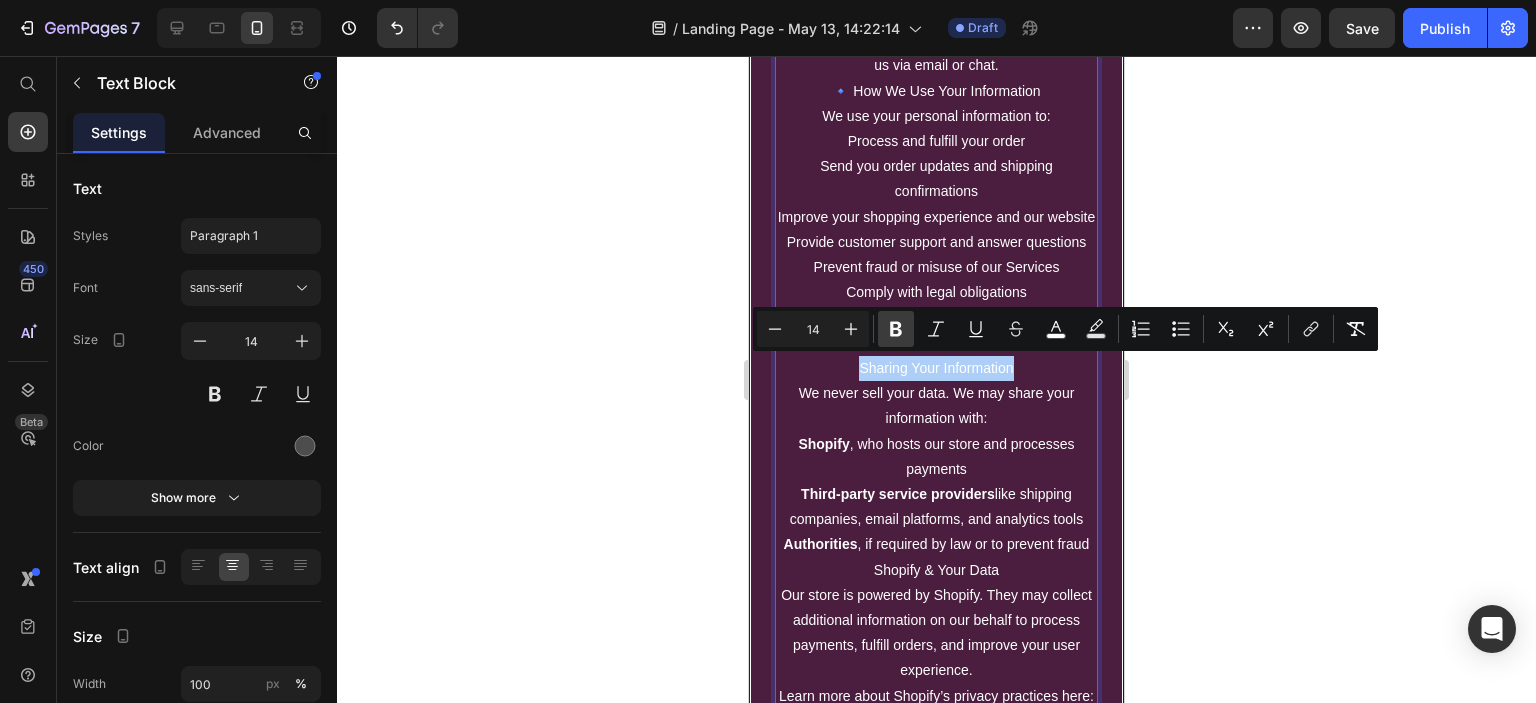 click 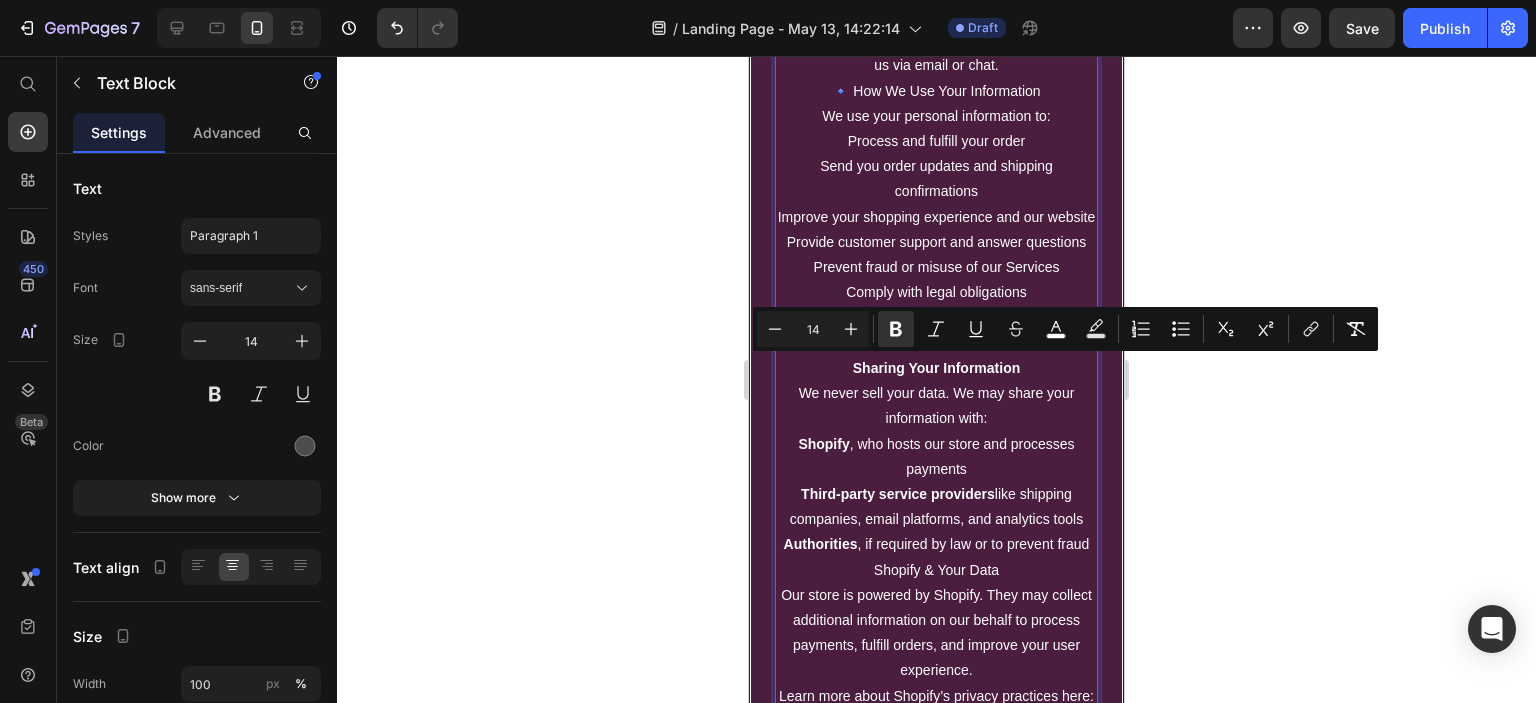 click on "Shopify , who hosts our store and processes payments" at bounding box center [936, 457] 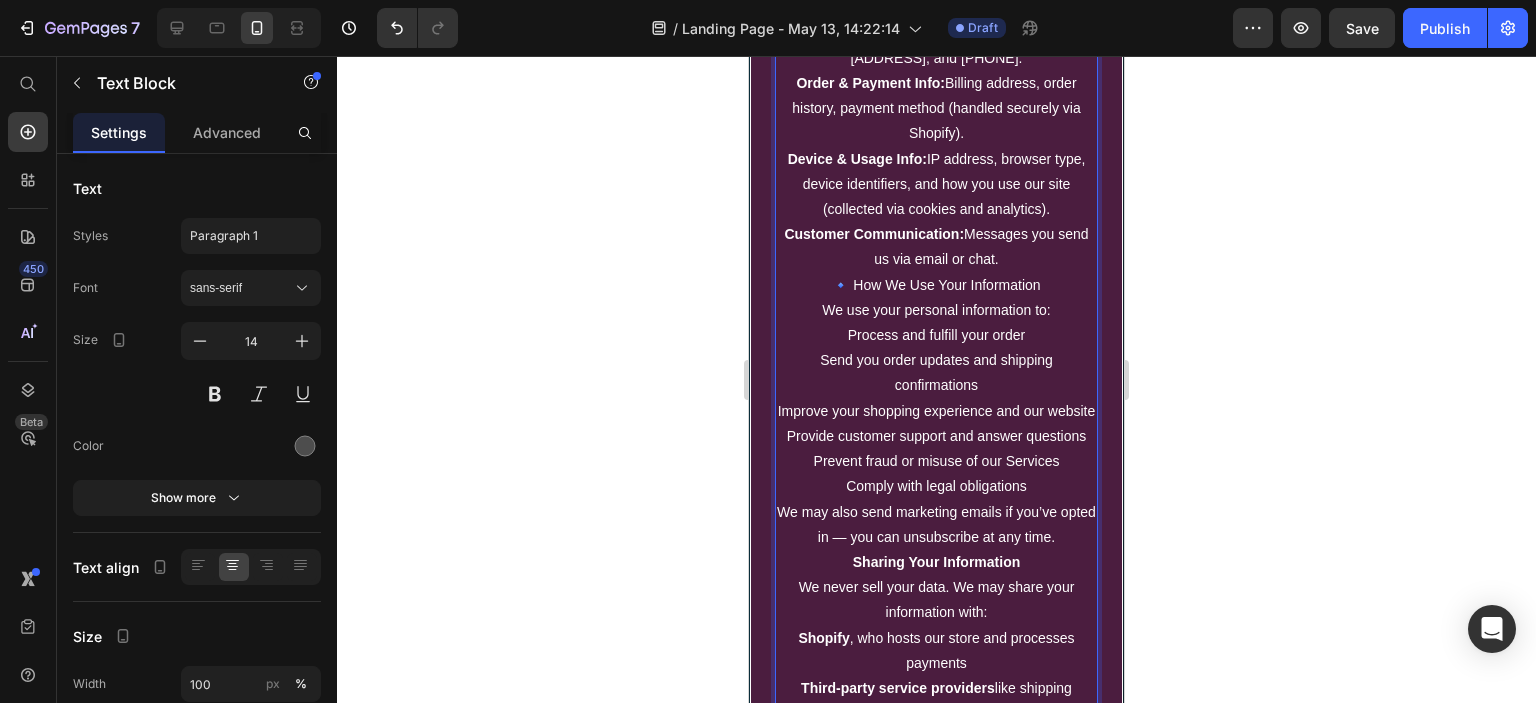 scroll, scrollTop: 8727, scrollLeft: 0, axis: vertical 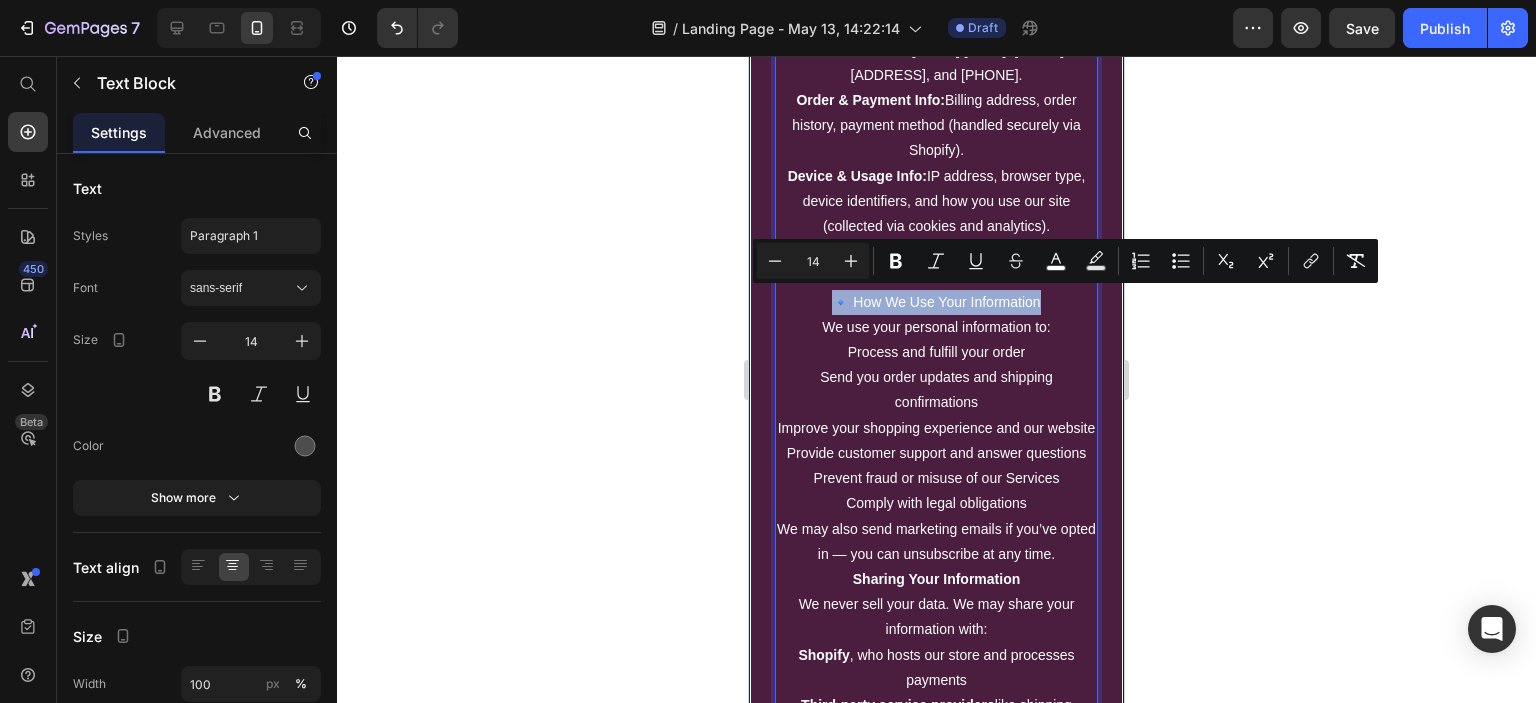 drag, startPoint x: 834, startPoint y: 297, endPoint x: 1051, endPoint y: 300, distance: 217.02074 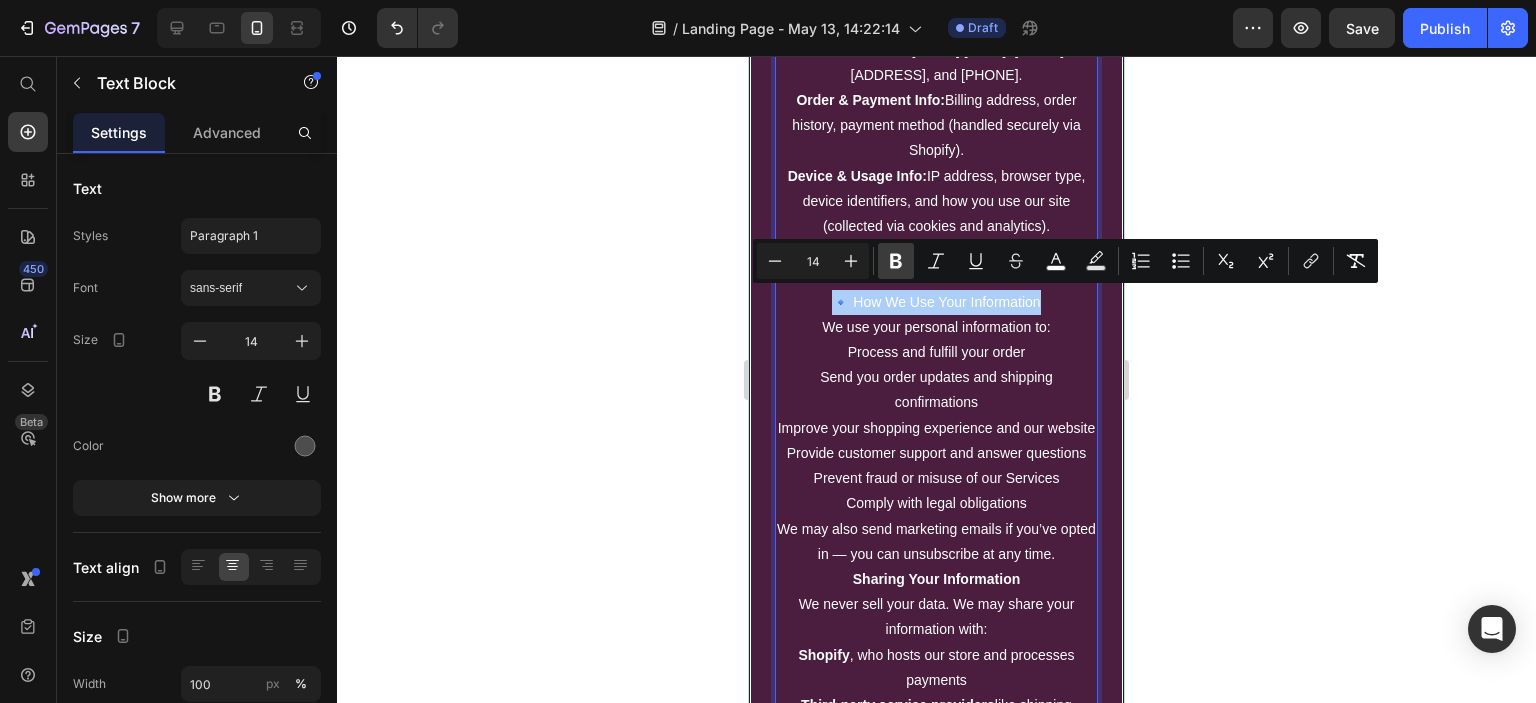 click 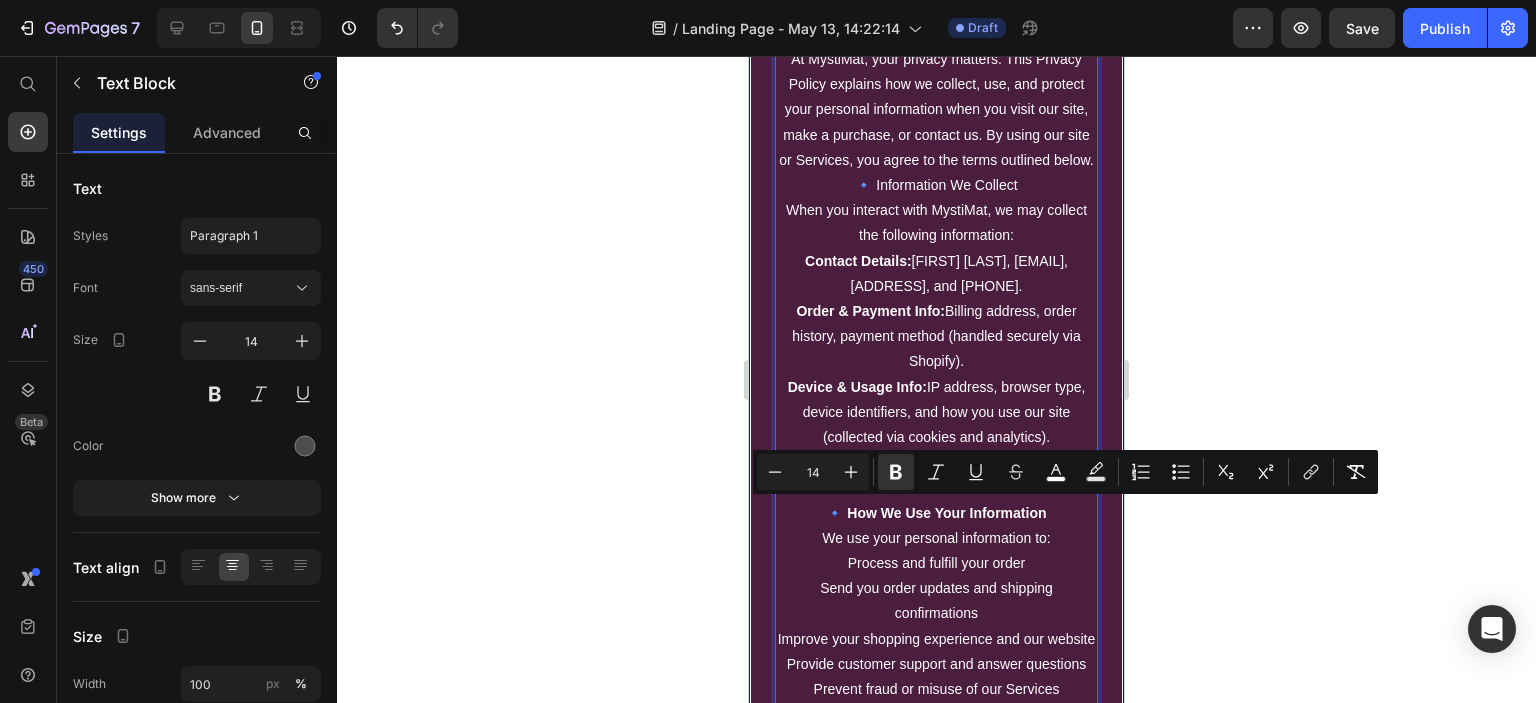 scroll, scrollTop: 8410, scrollLeft: 0, axis: vertical 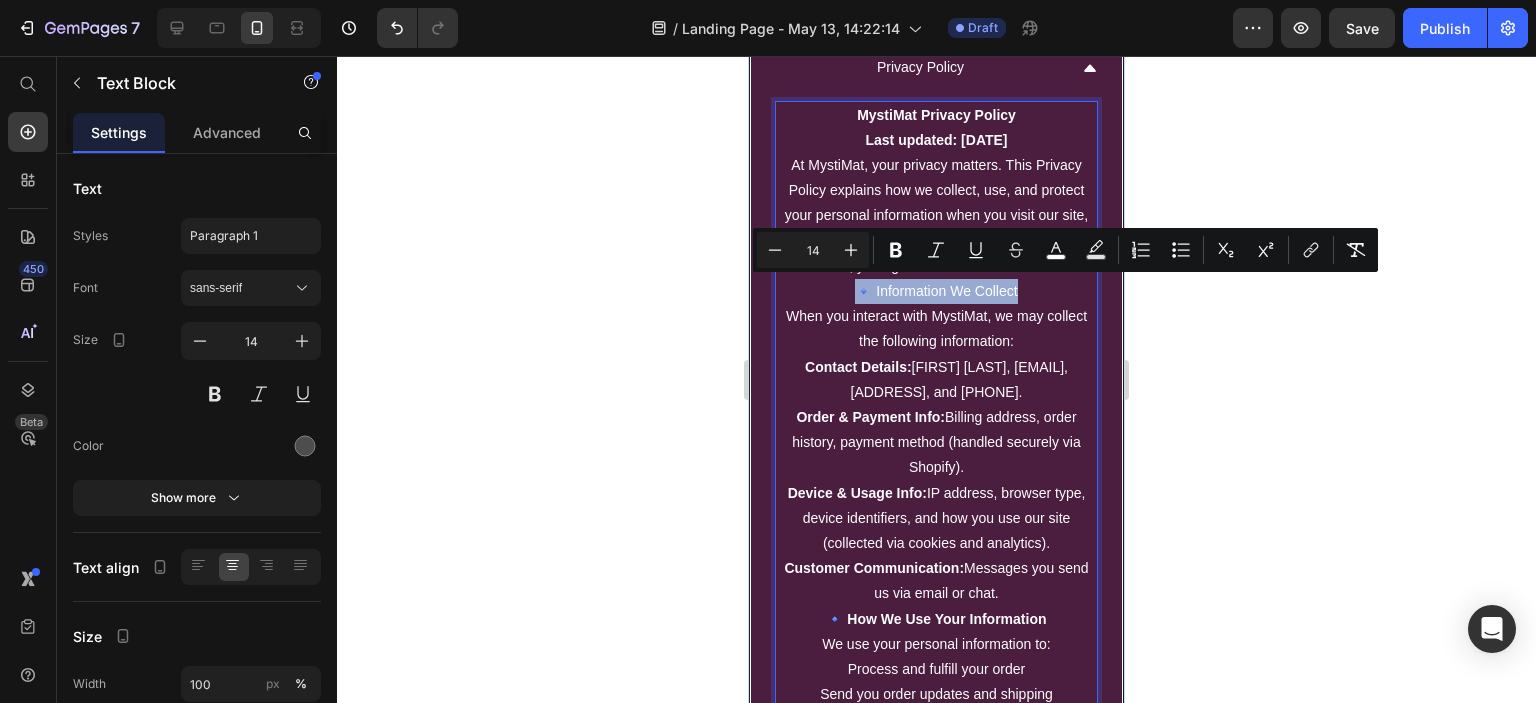 drag, startPoint x: 859, startPoint y: 290, endPoint x: 1034, endPoint y: 294, distance: 175.04572 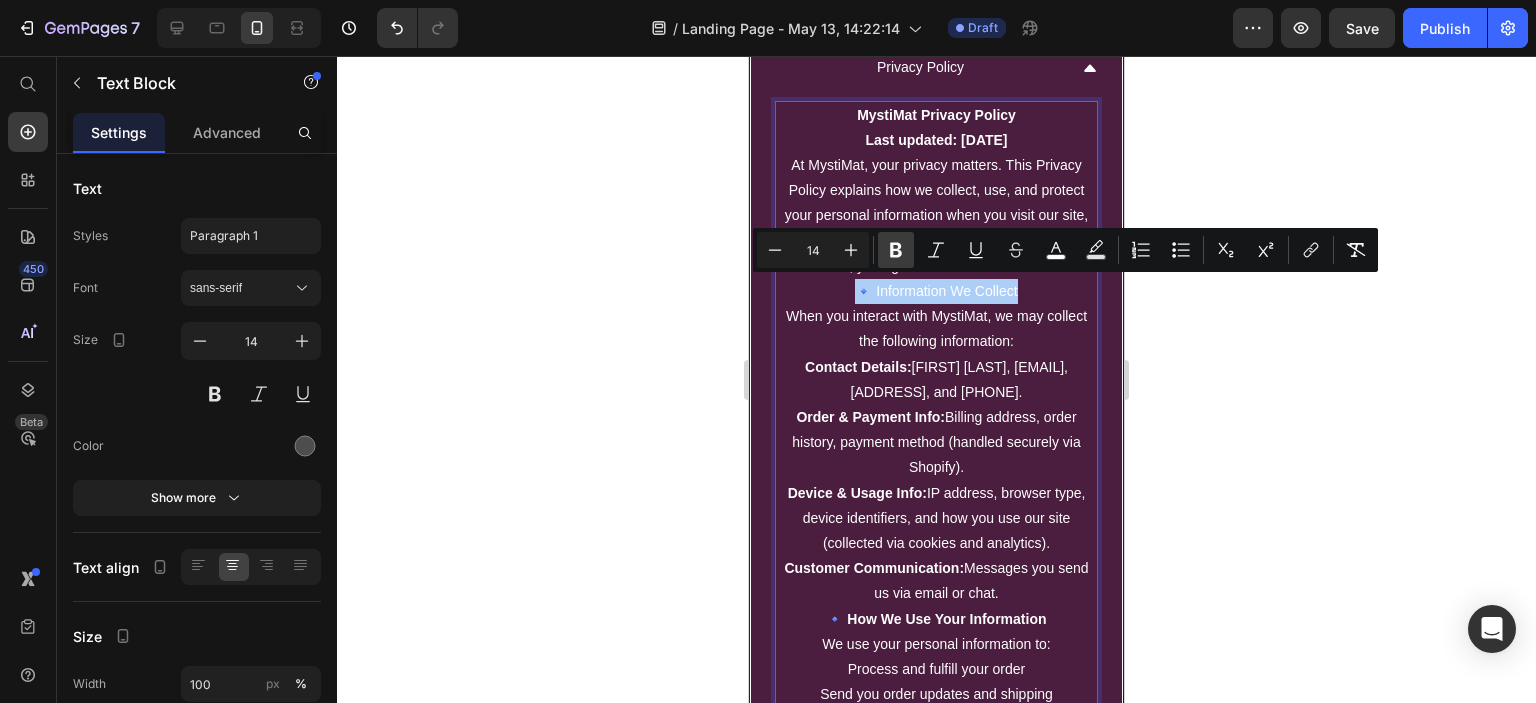 click on "Bold" at bounding box center (896, 250) 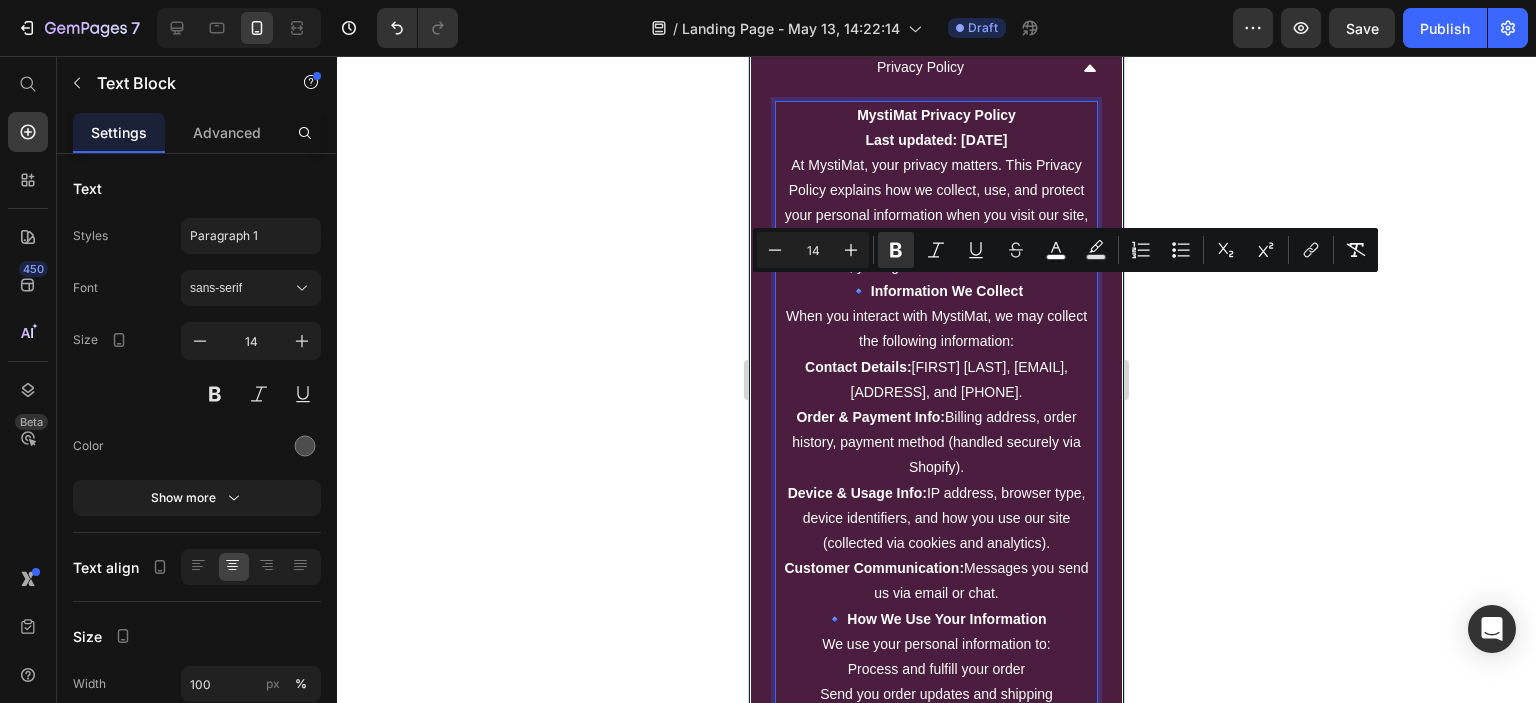 click on "🔹 Information We Collect" at bounding box center [936, 291] 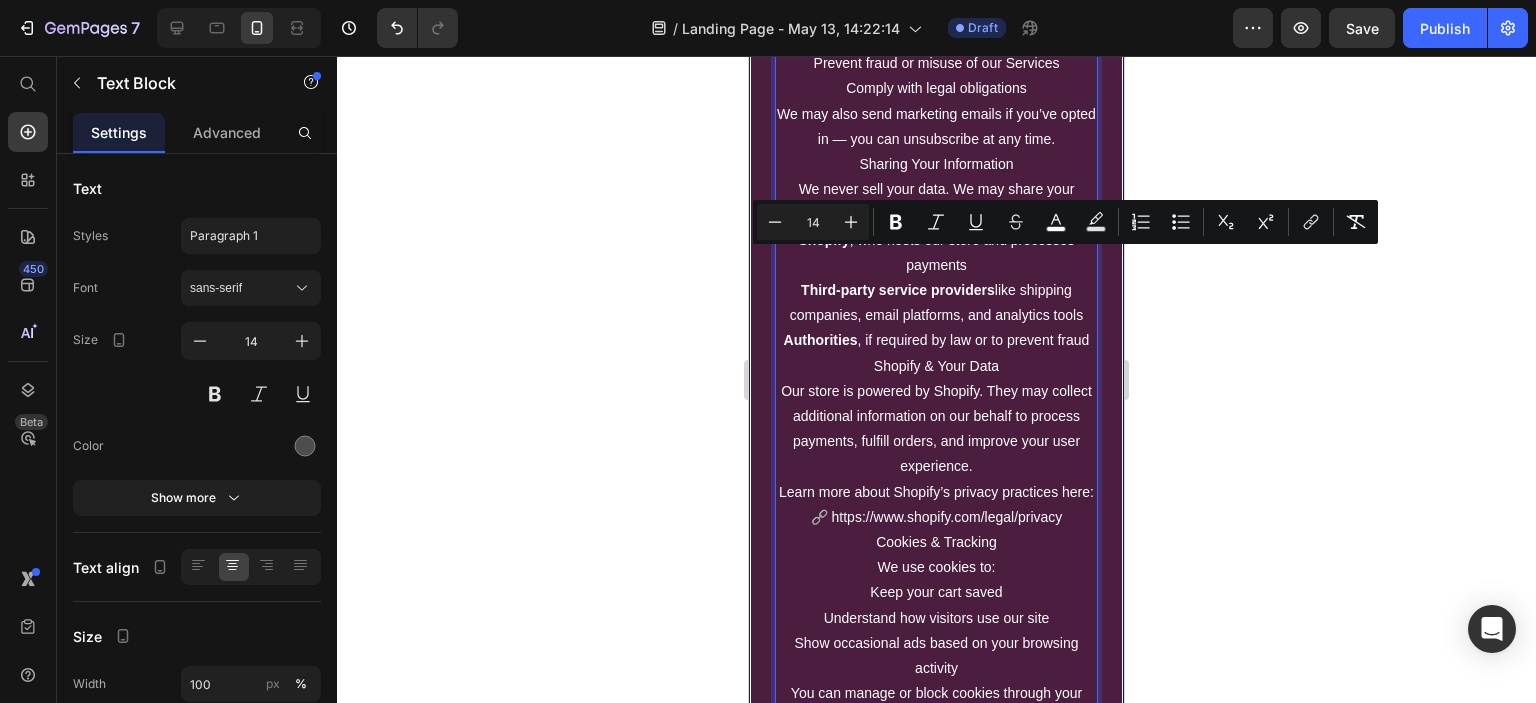 scroll, scrollTop: 9149, scrollLeft: 0, axis: vertical 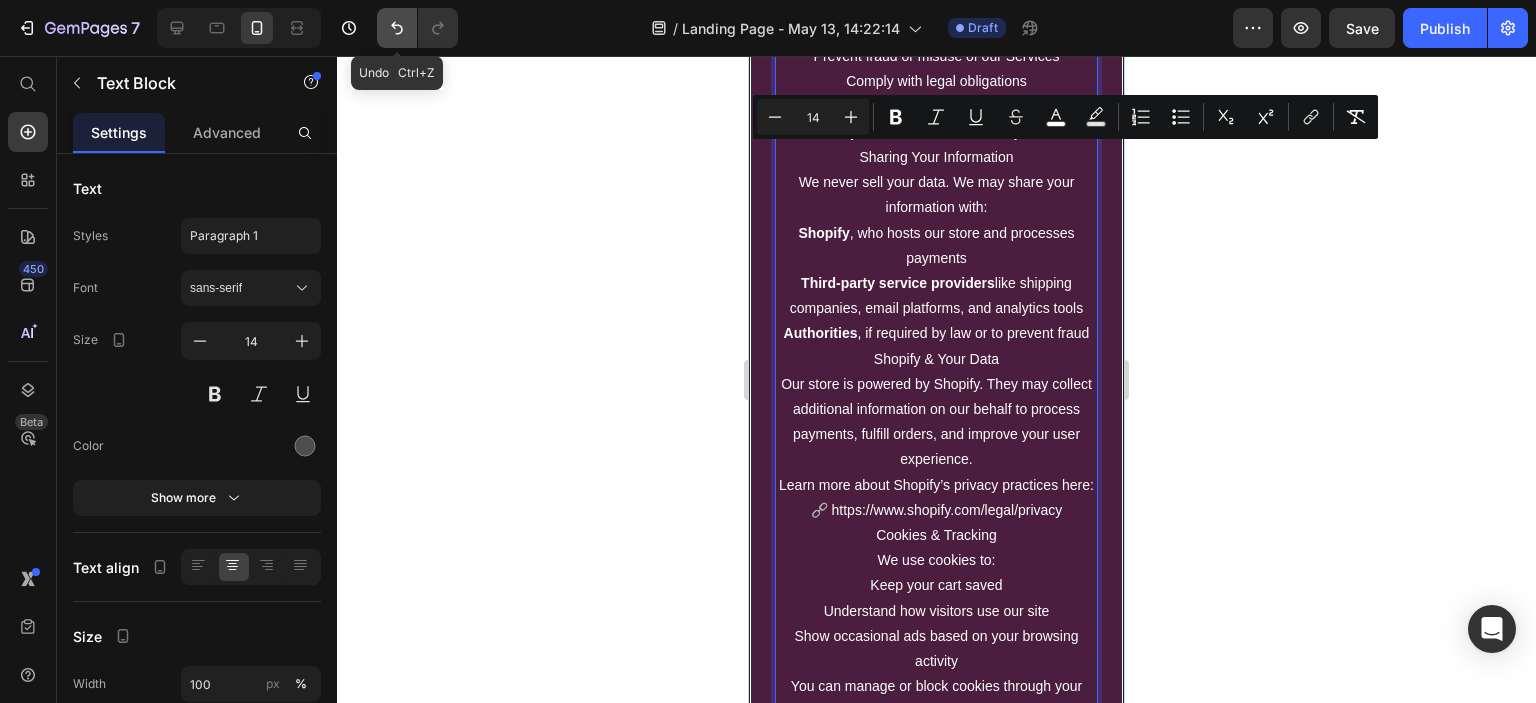 click 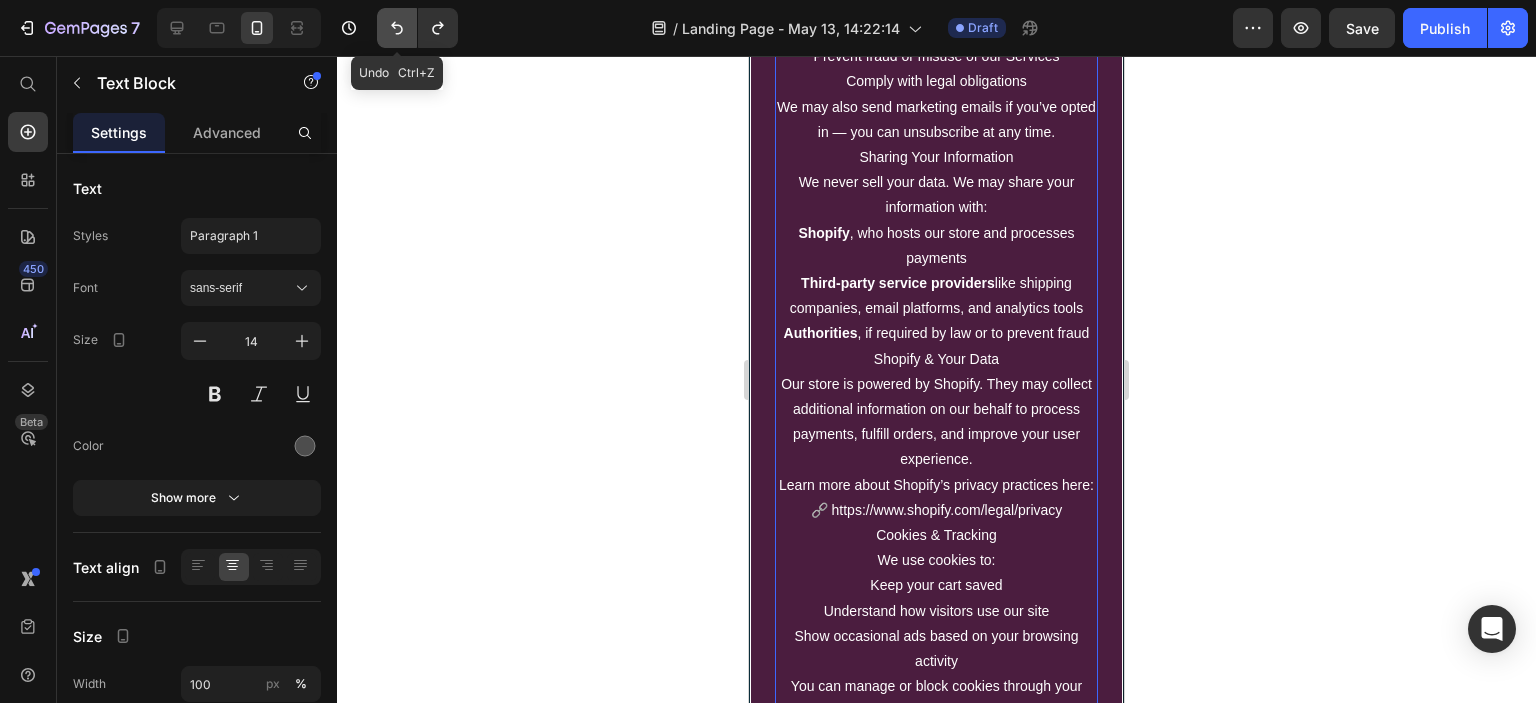 click 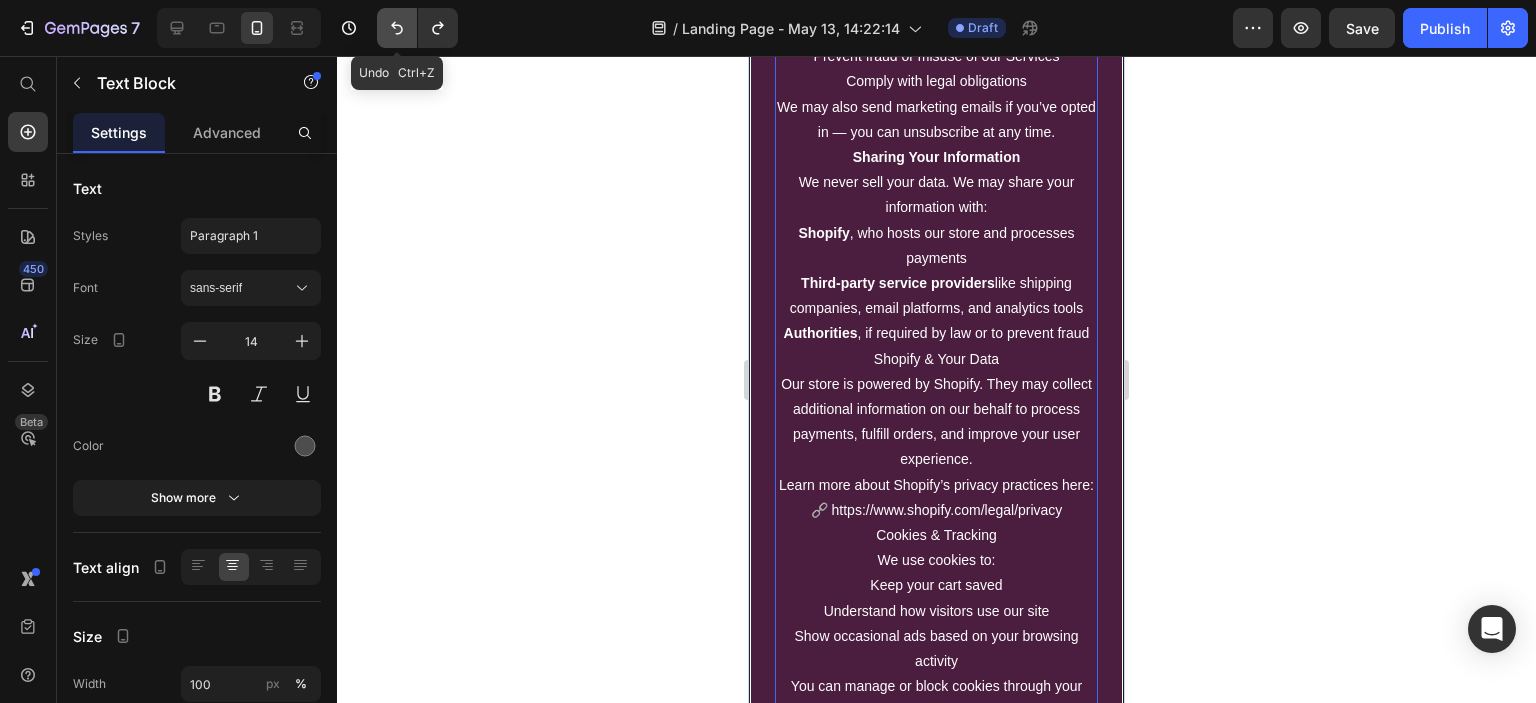 click 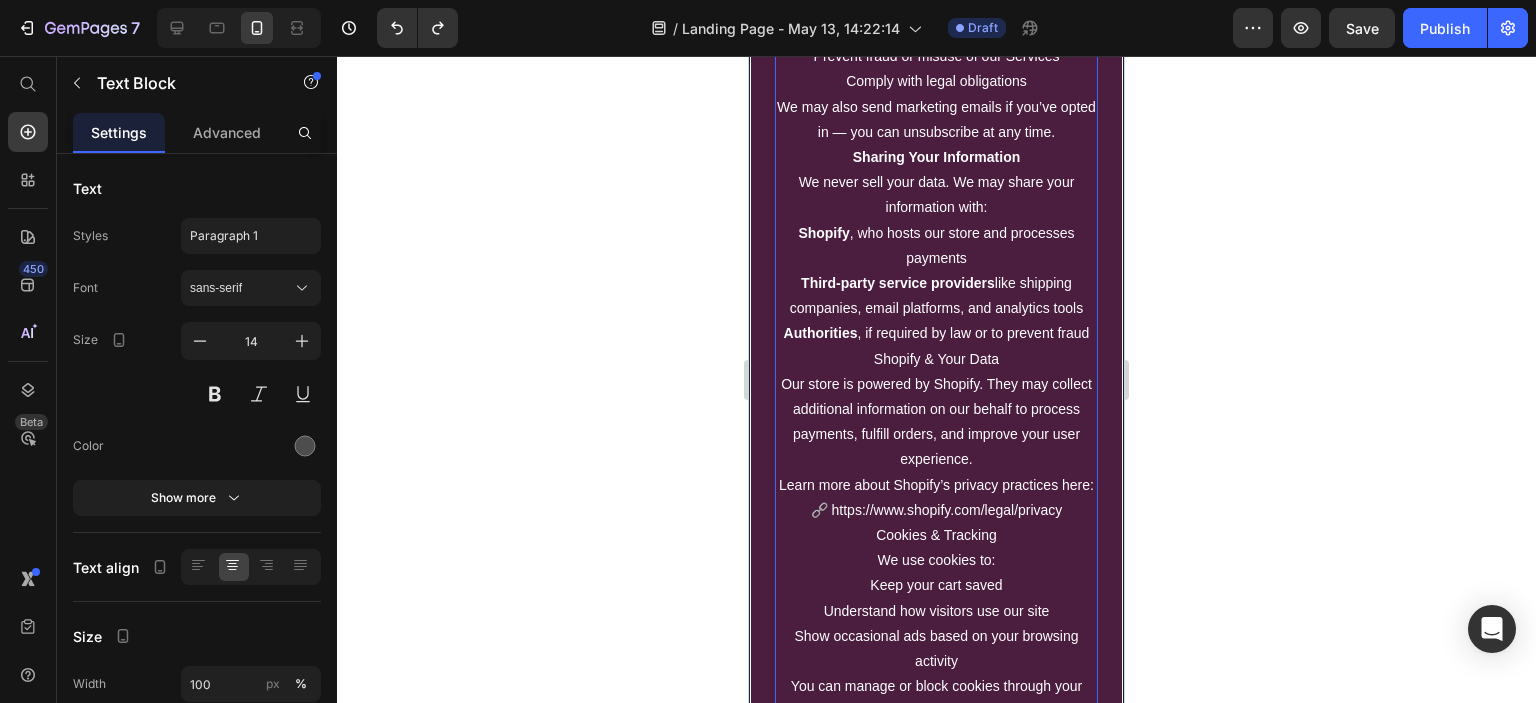 scroll, scrollTop: 9783, scrollLeft: 0, axis: vertical 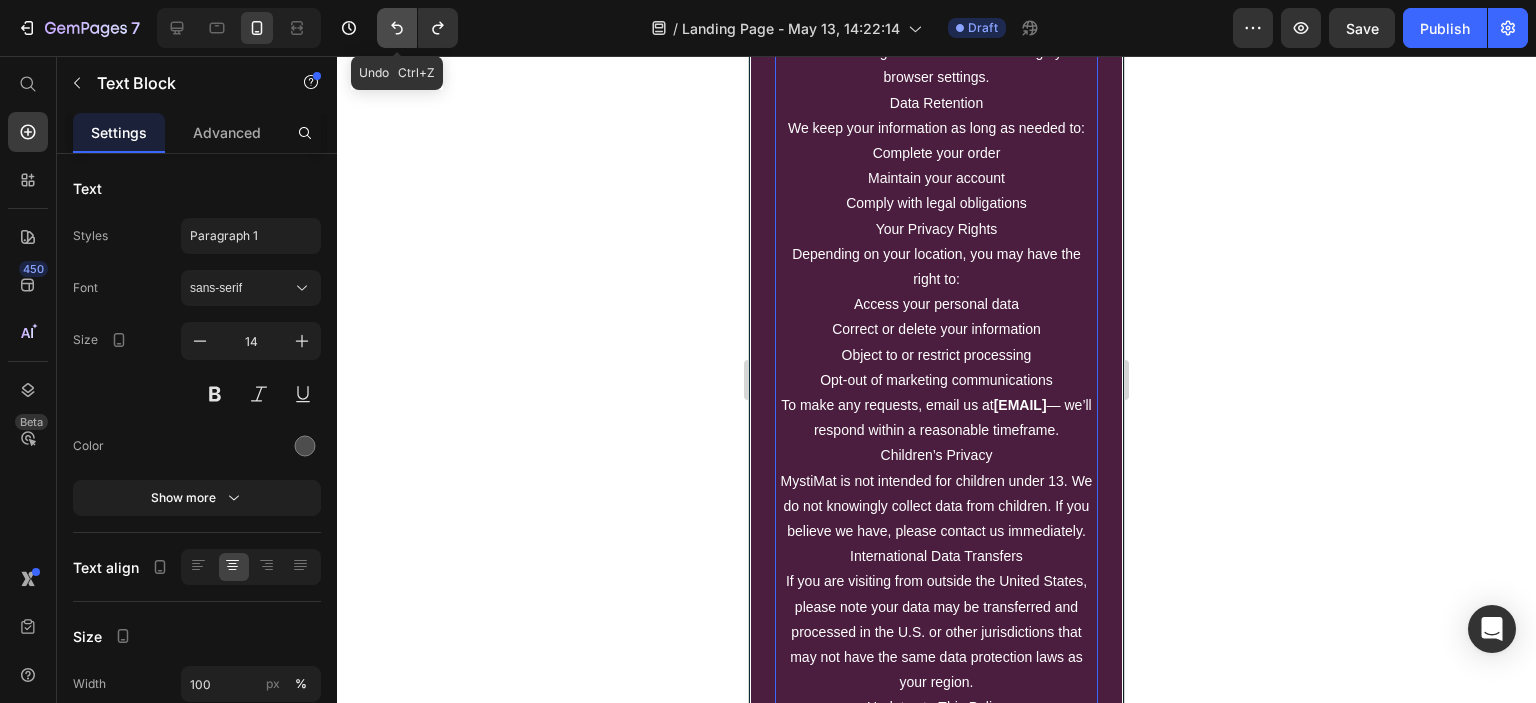 click 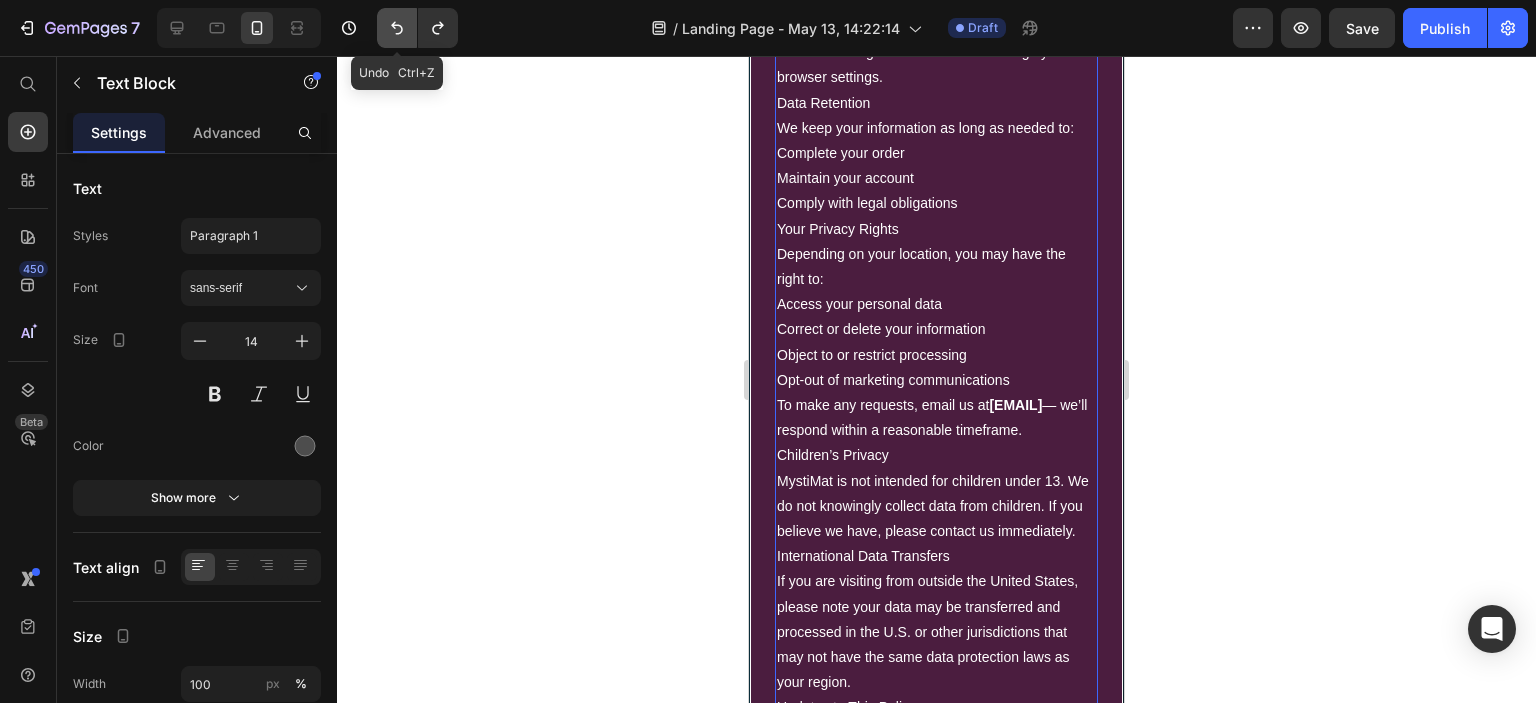 click 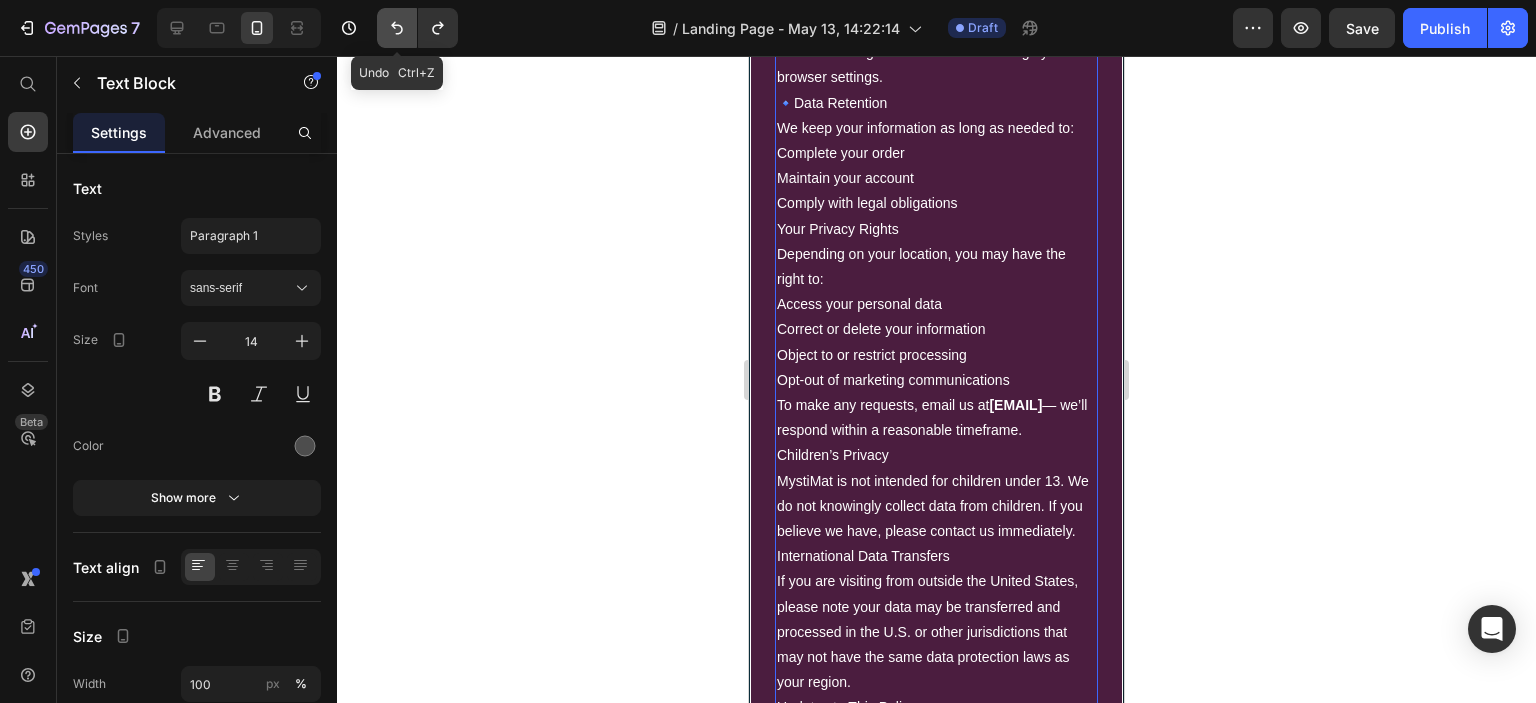 click 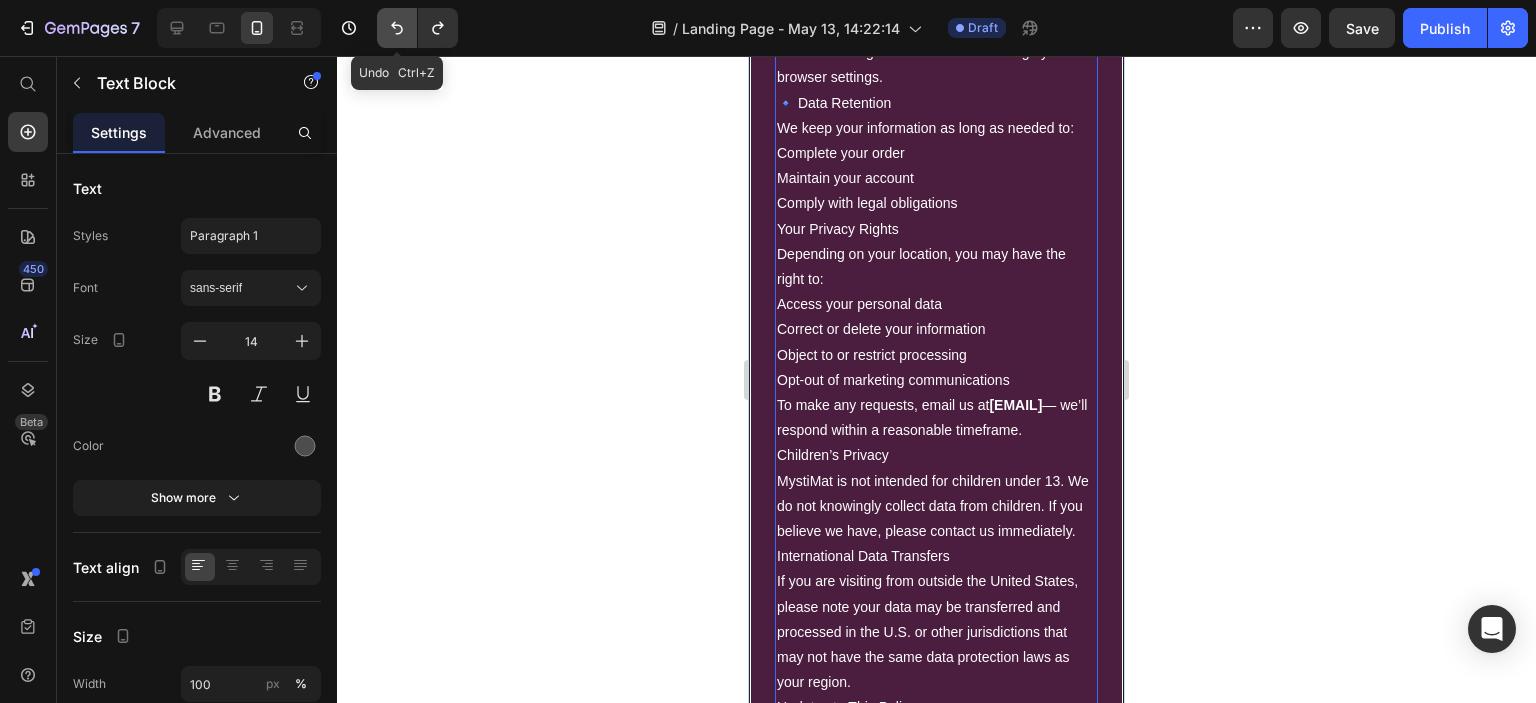 click 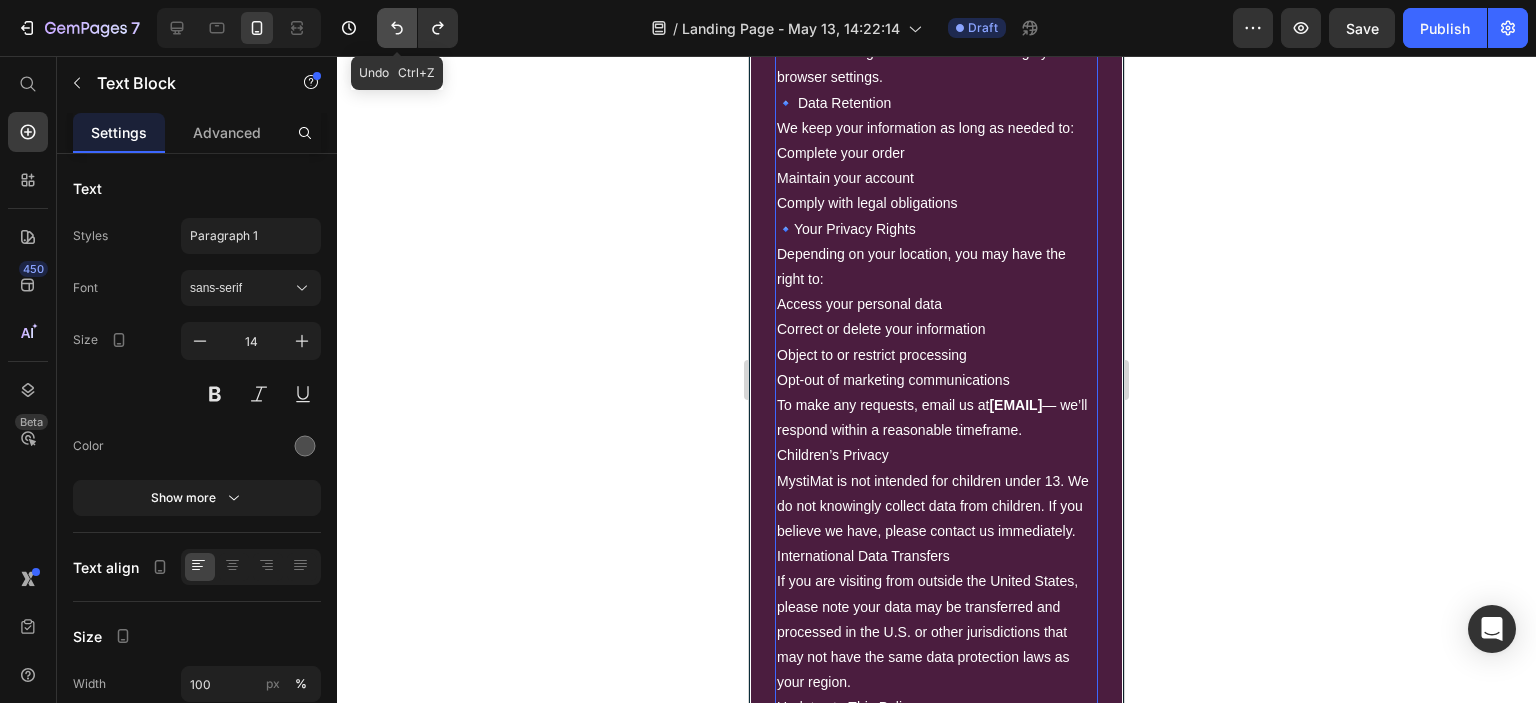 click 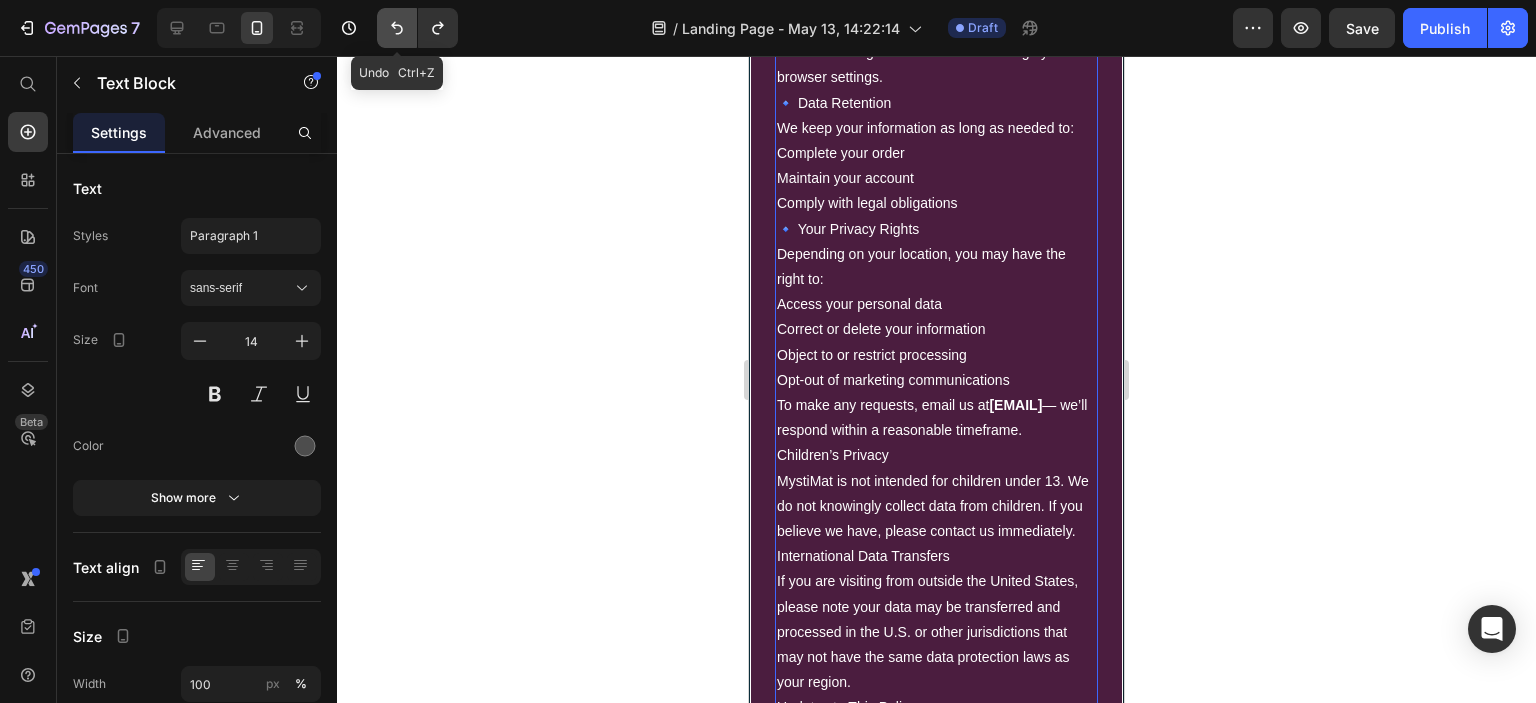 click 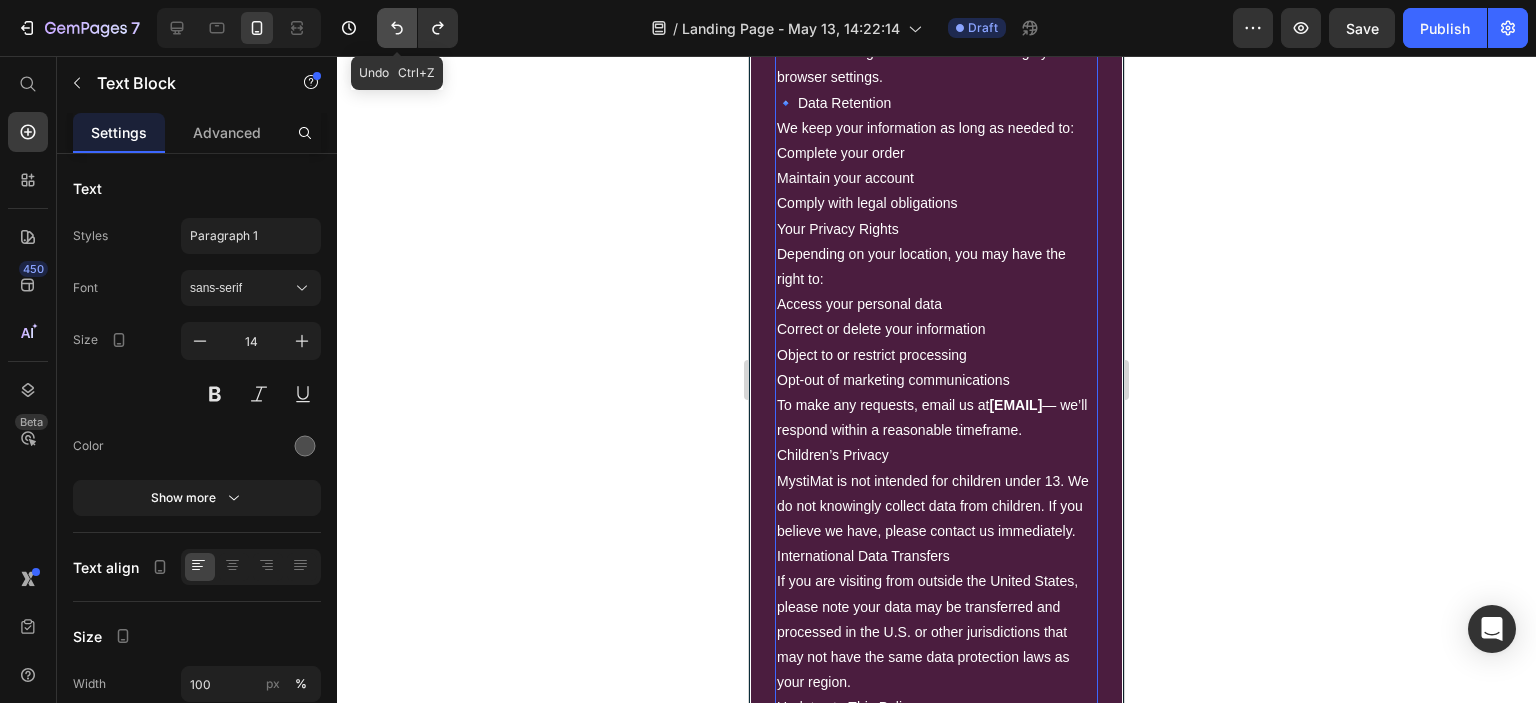 click 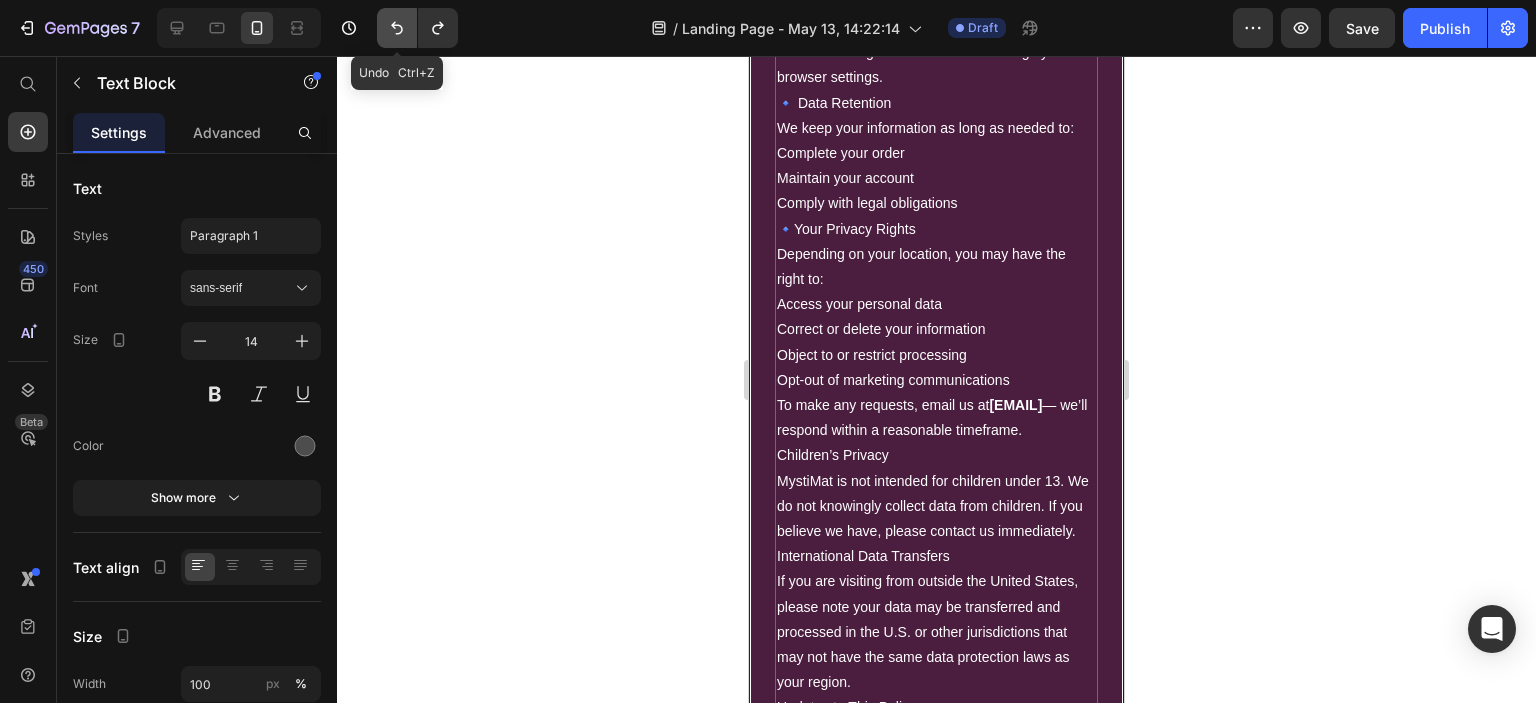 click 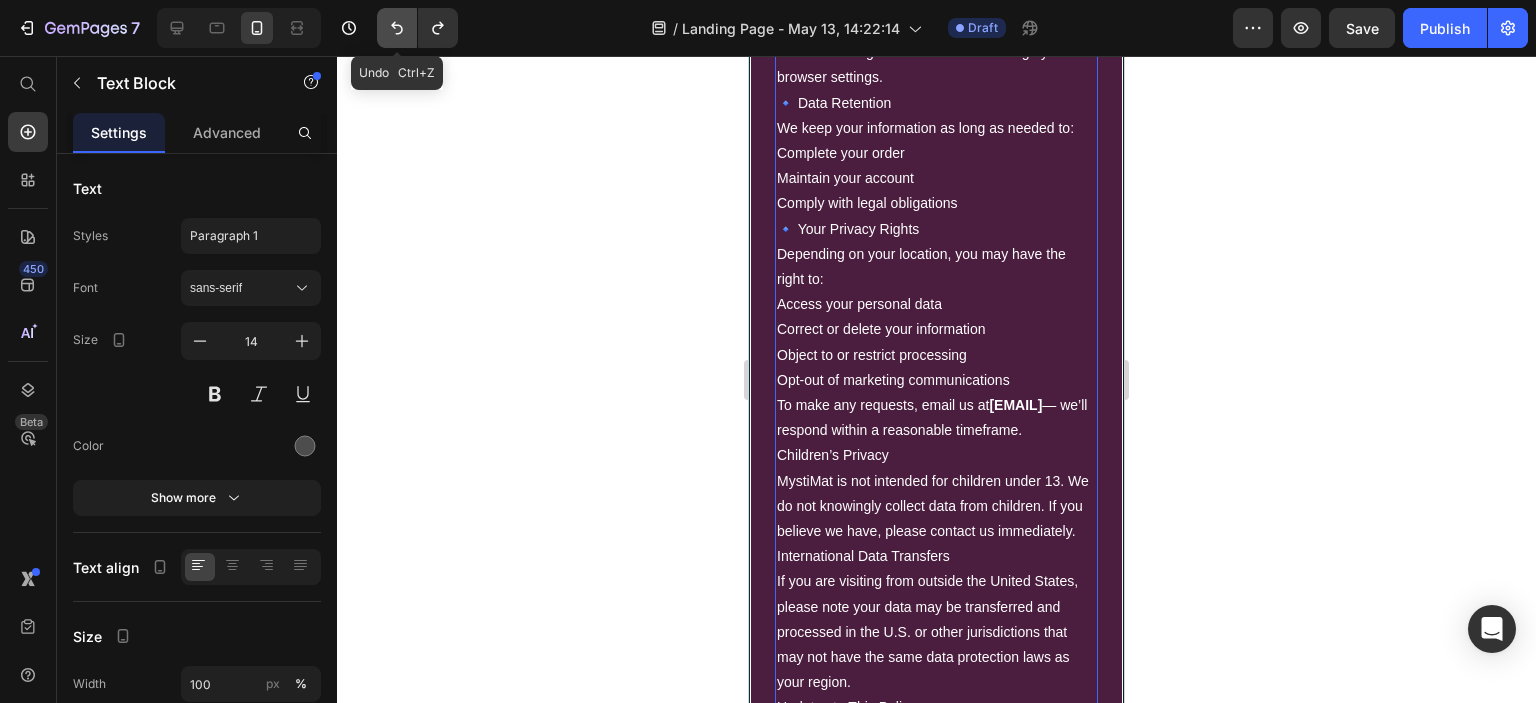 click 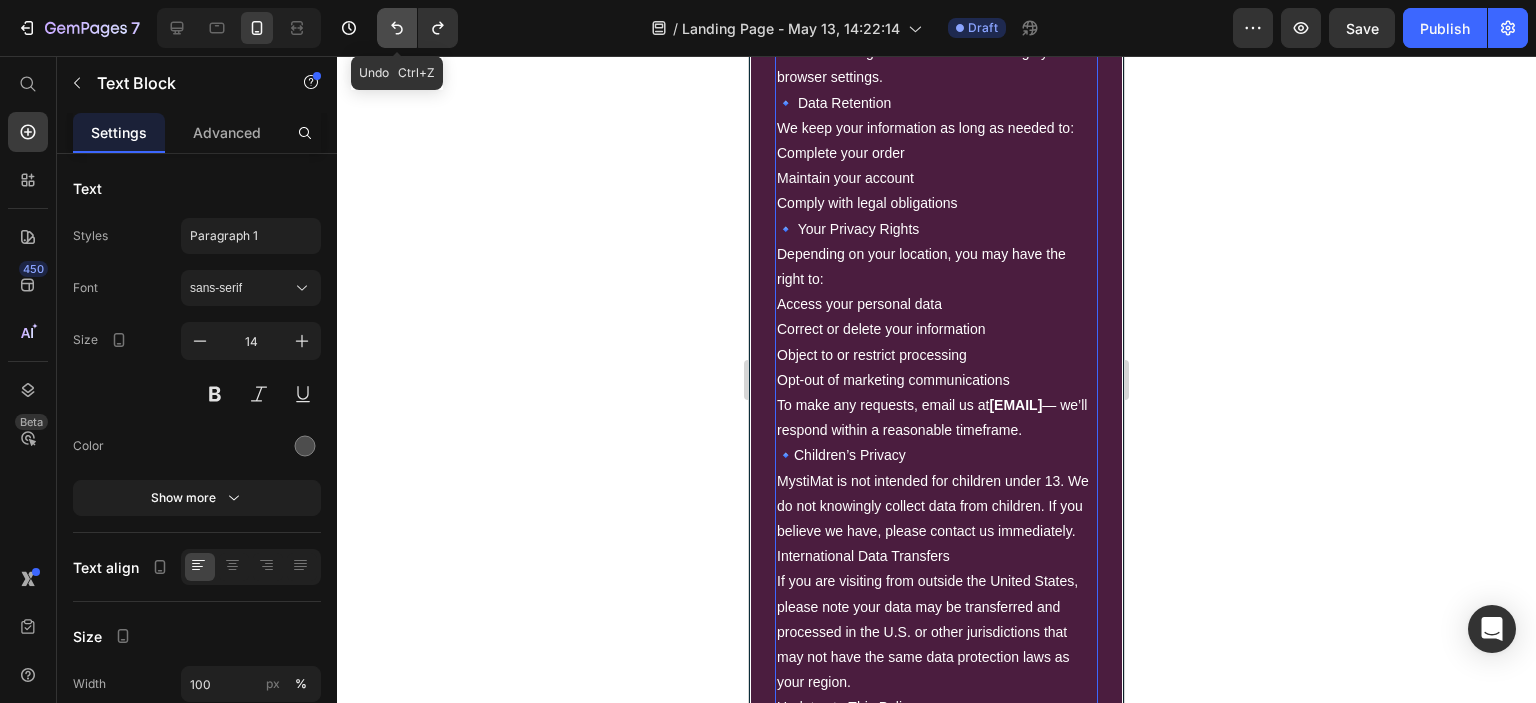 click 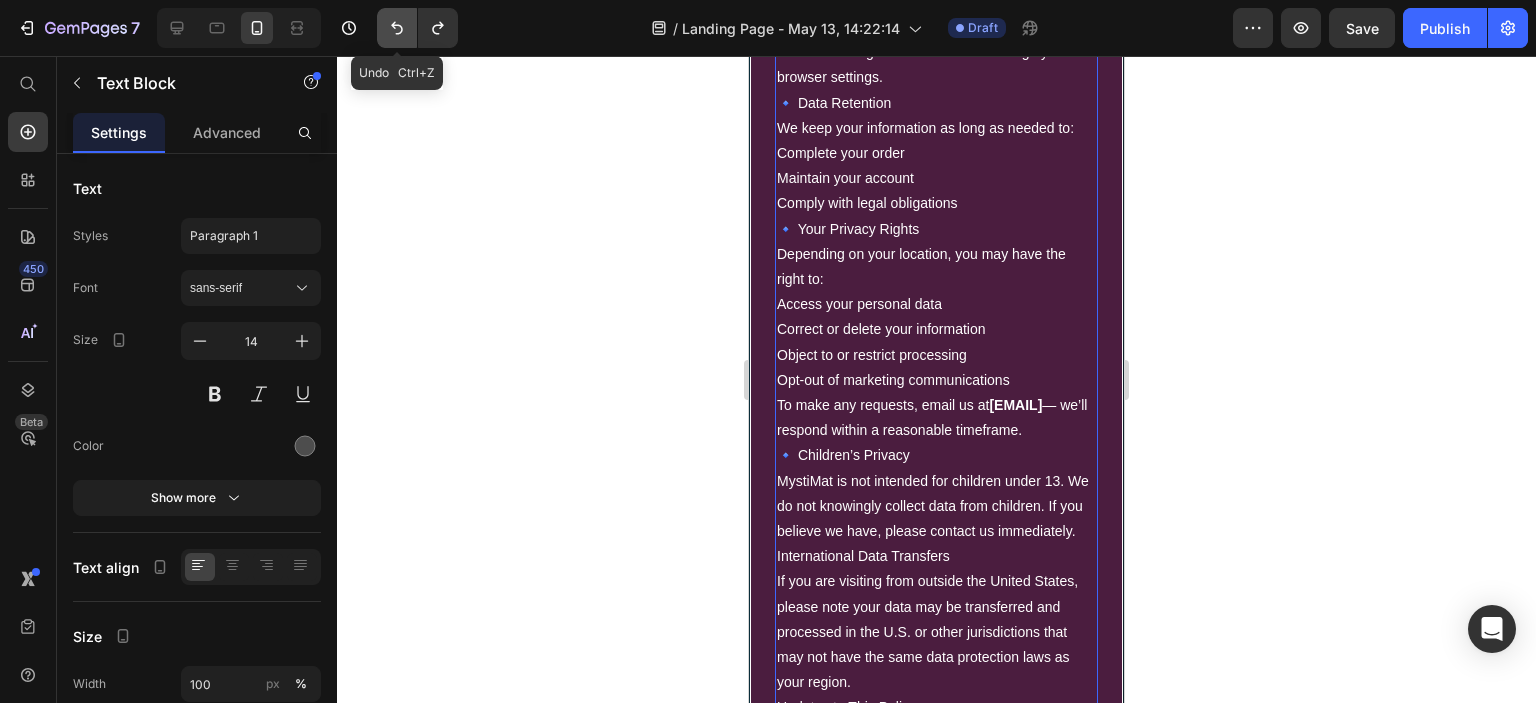click 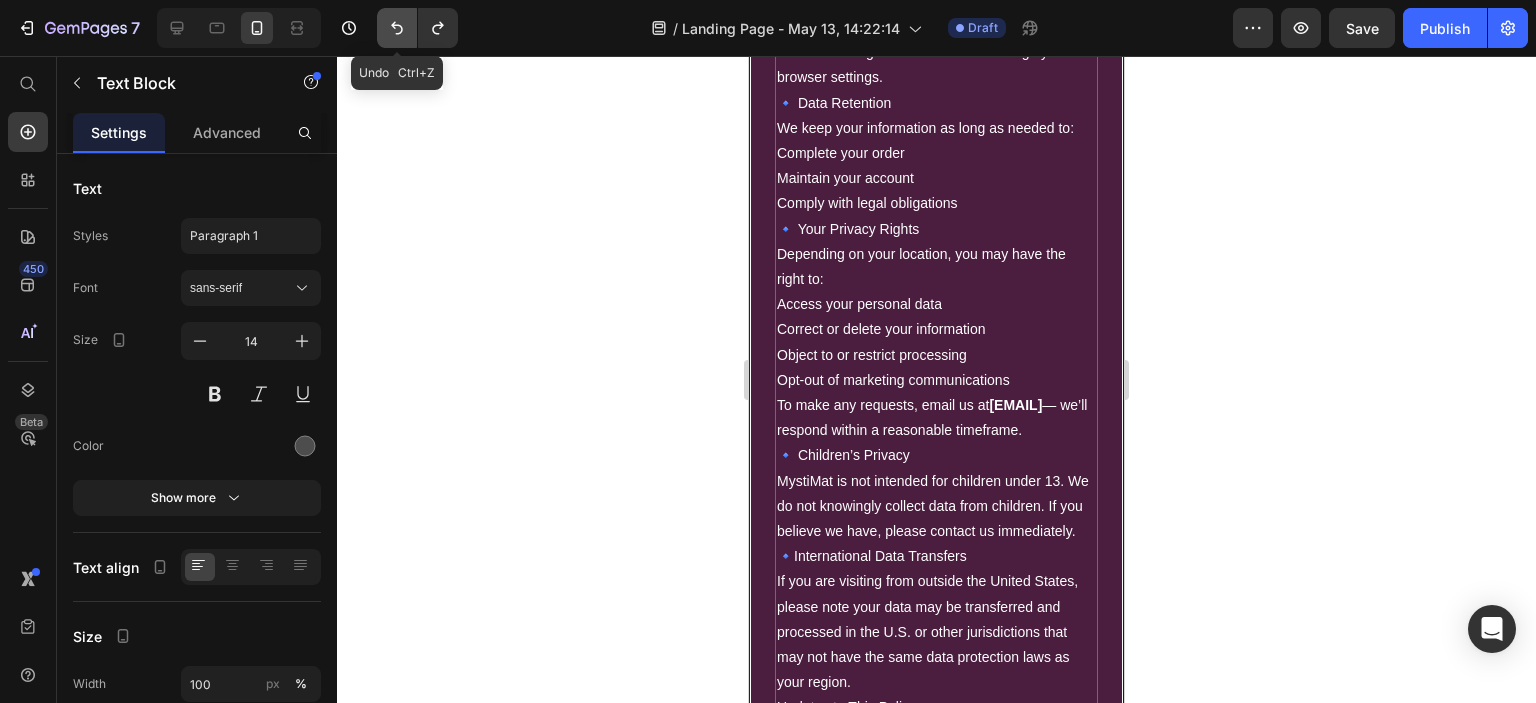 click 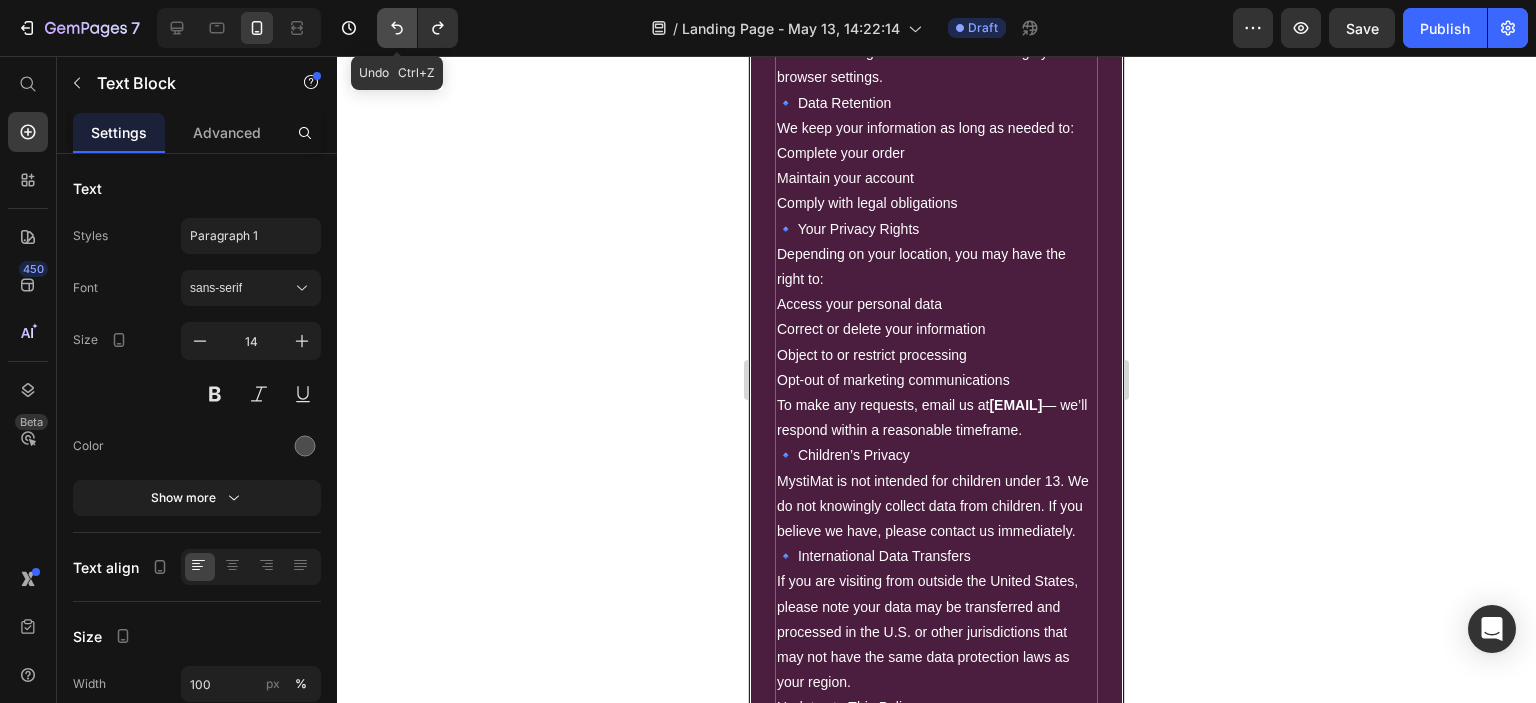 click 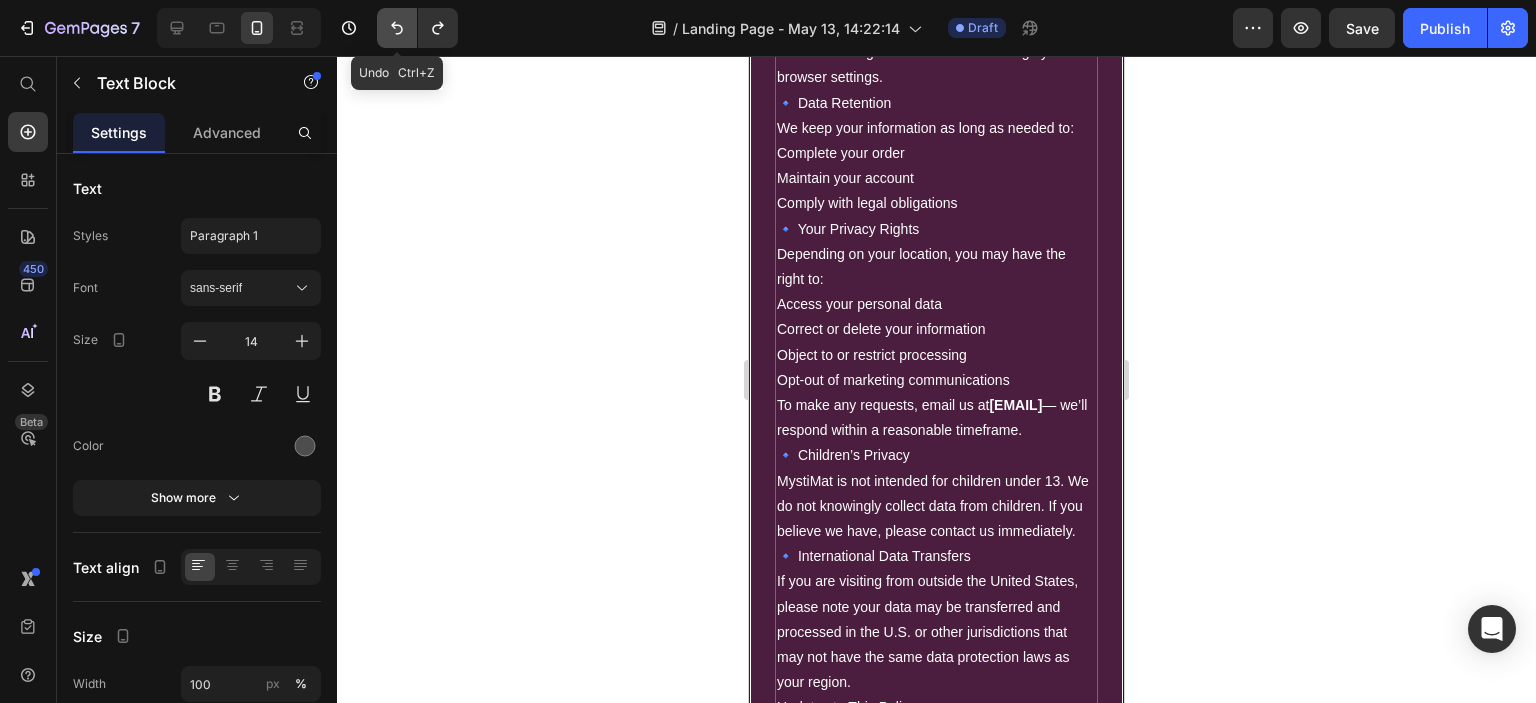 click 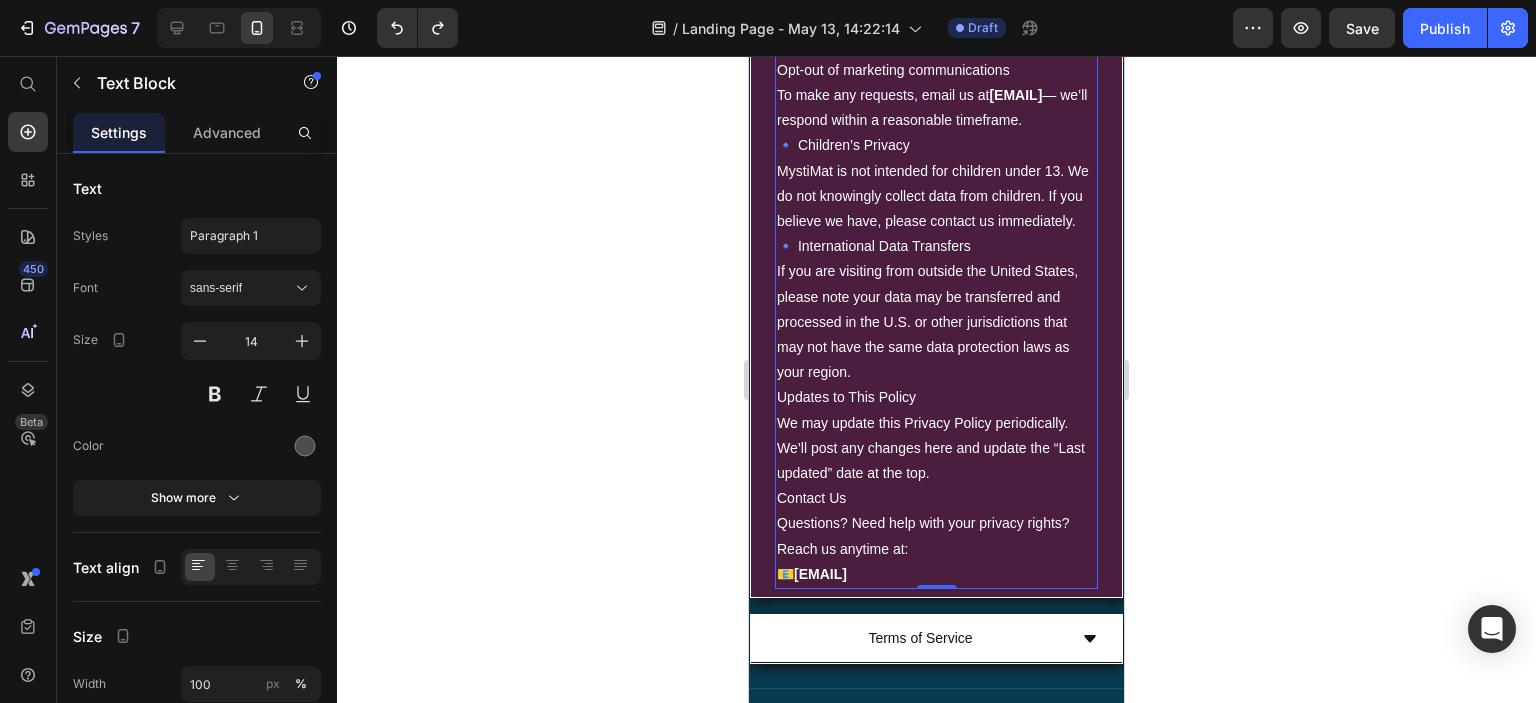 scroll, scrollTop: 10205, scrollLeft: 0, axis: vertical 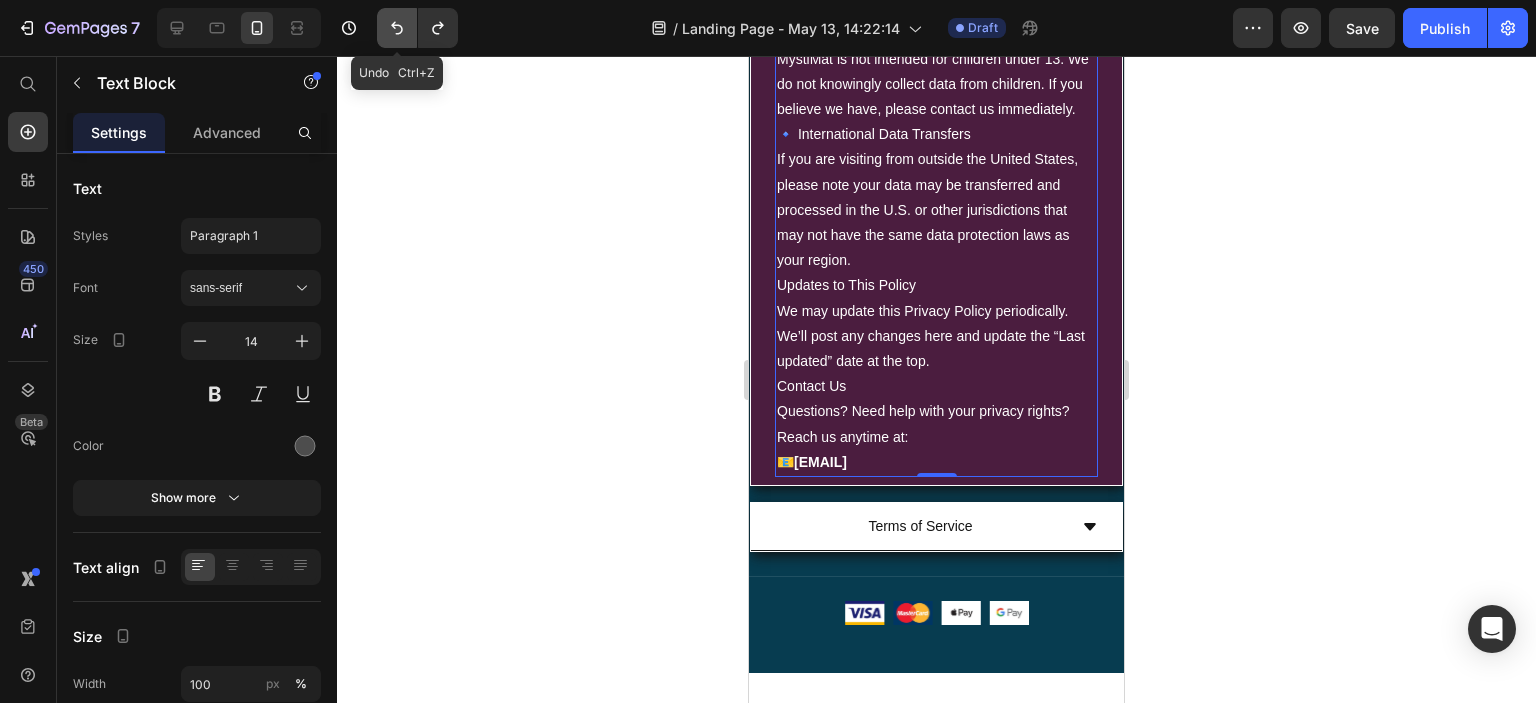 click 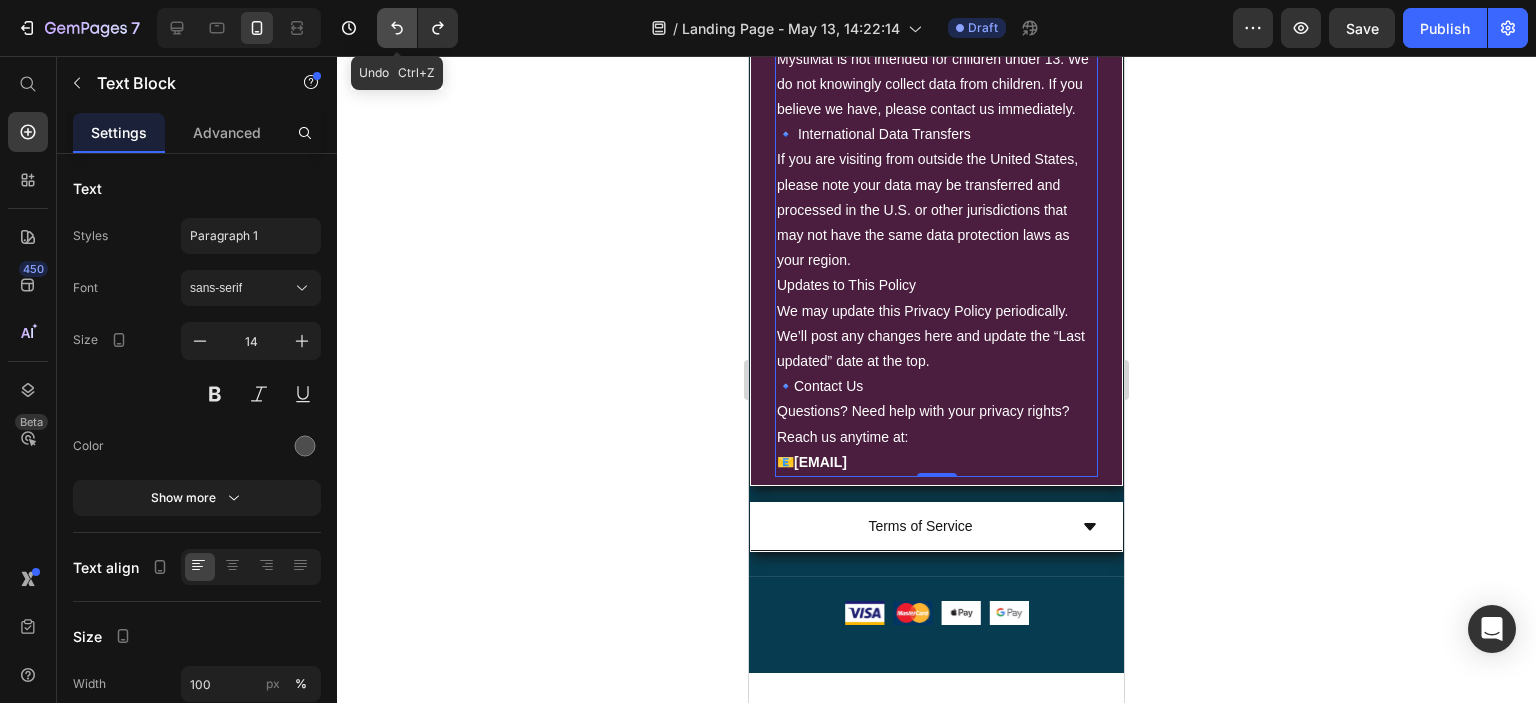 click 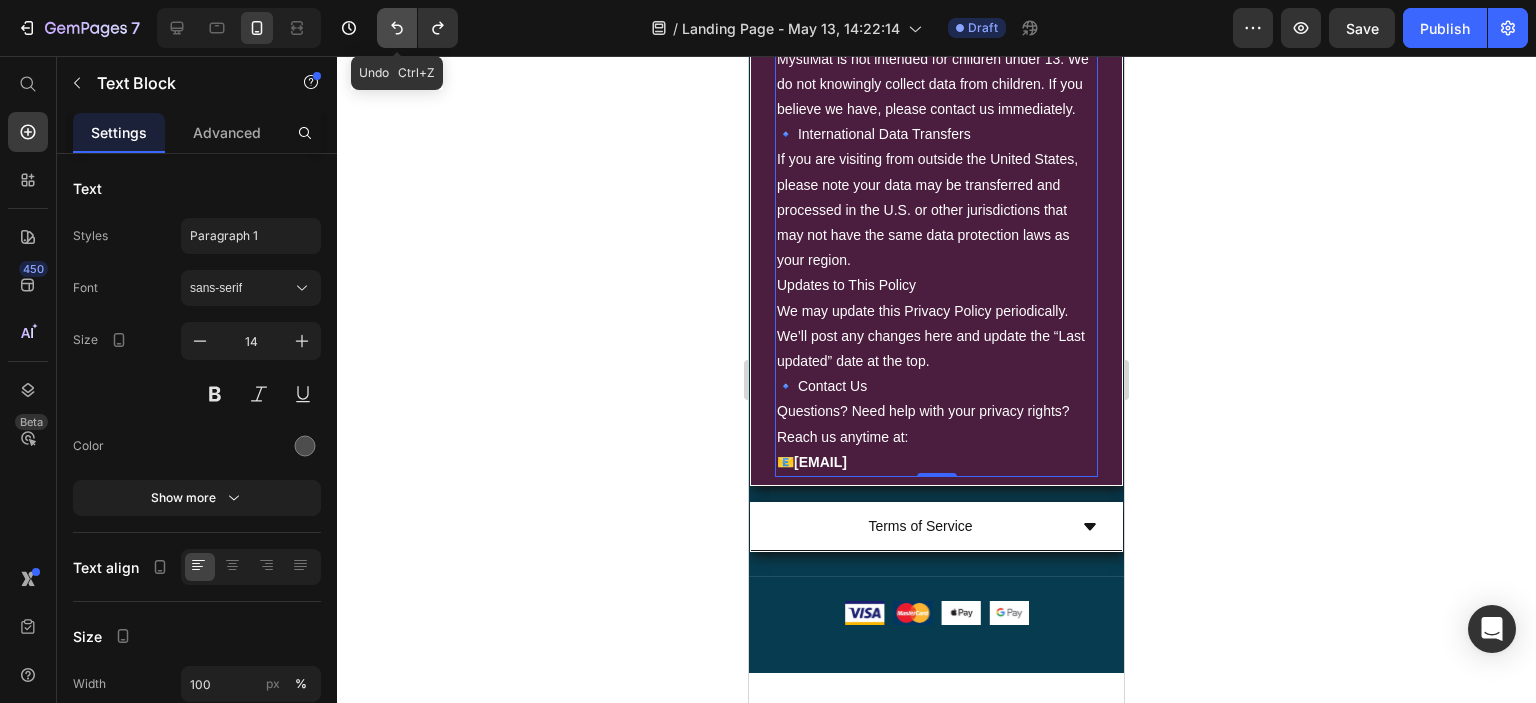 click 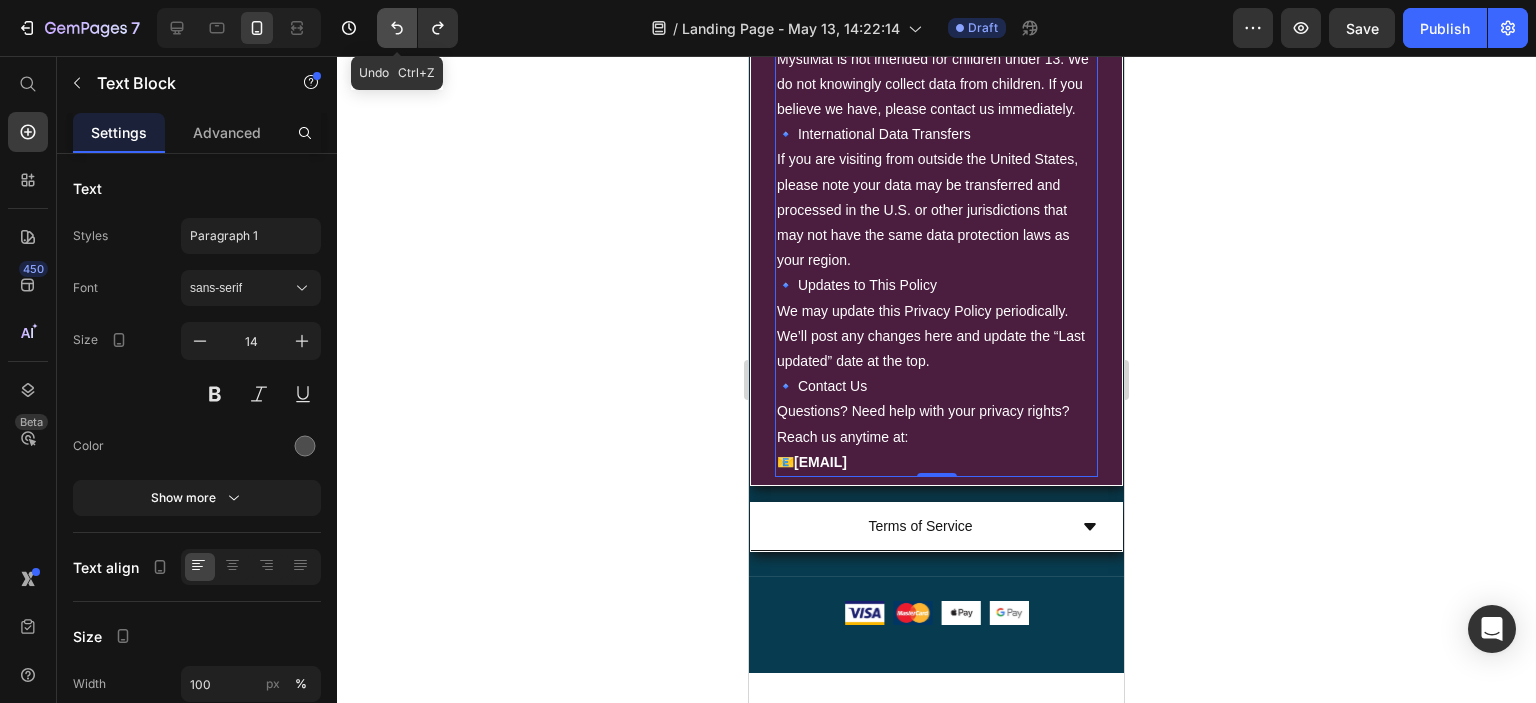 click 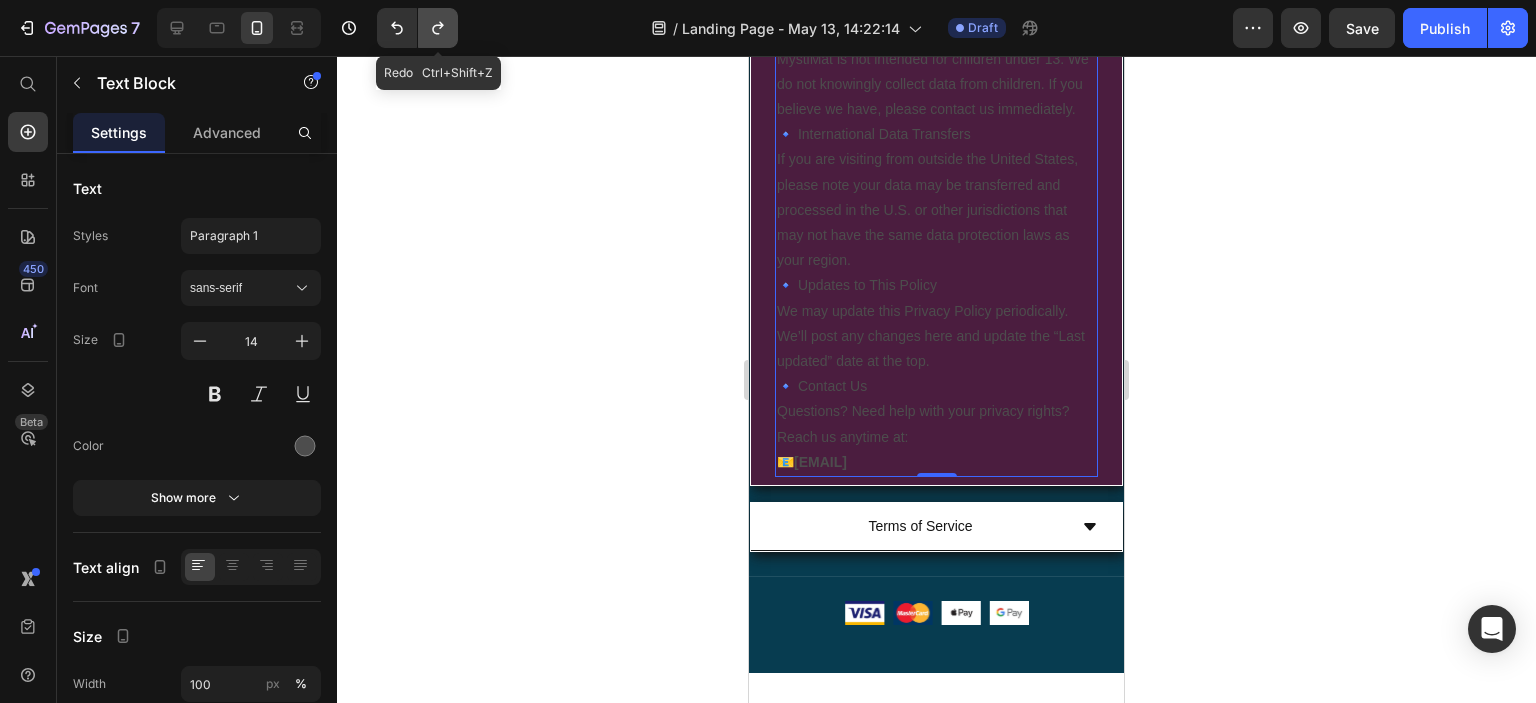 click 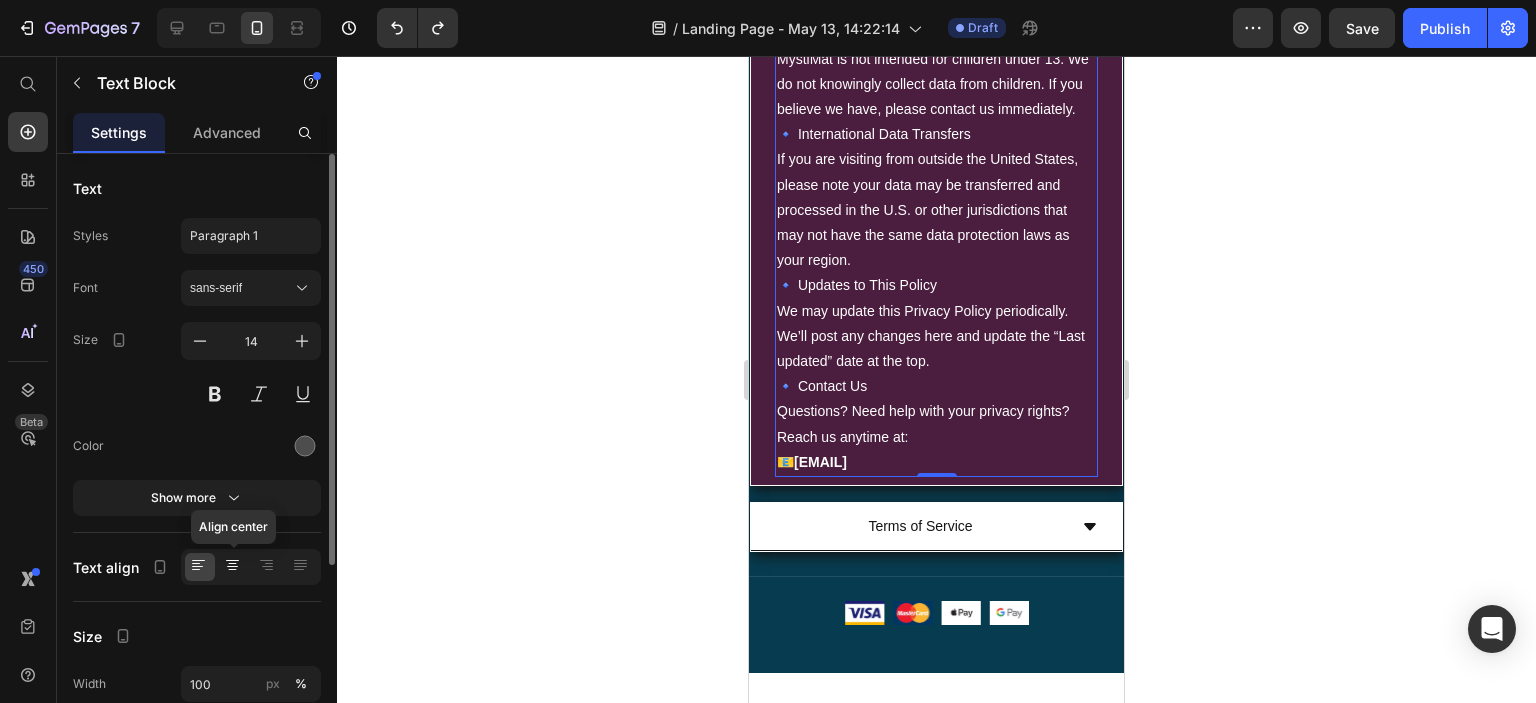 click 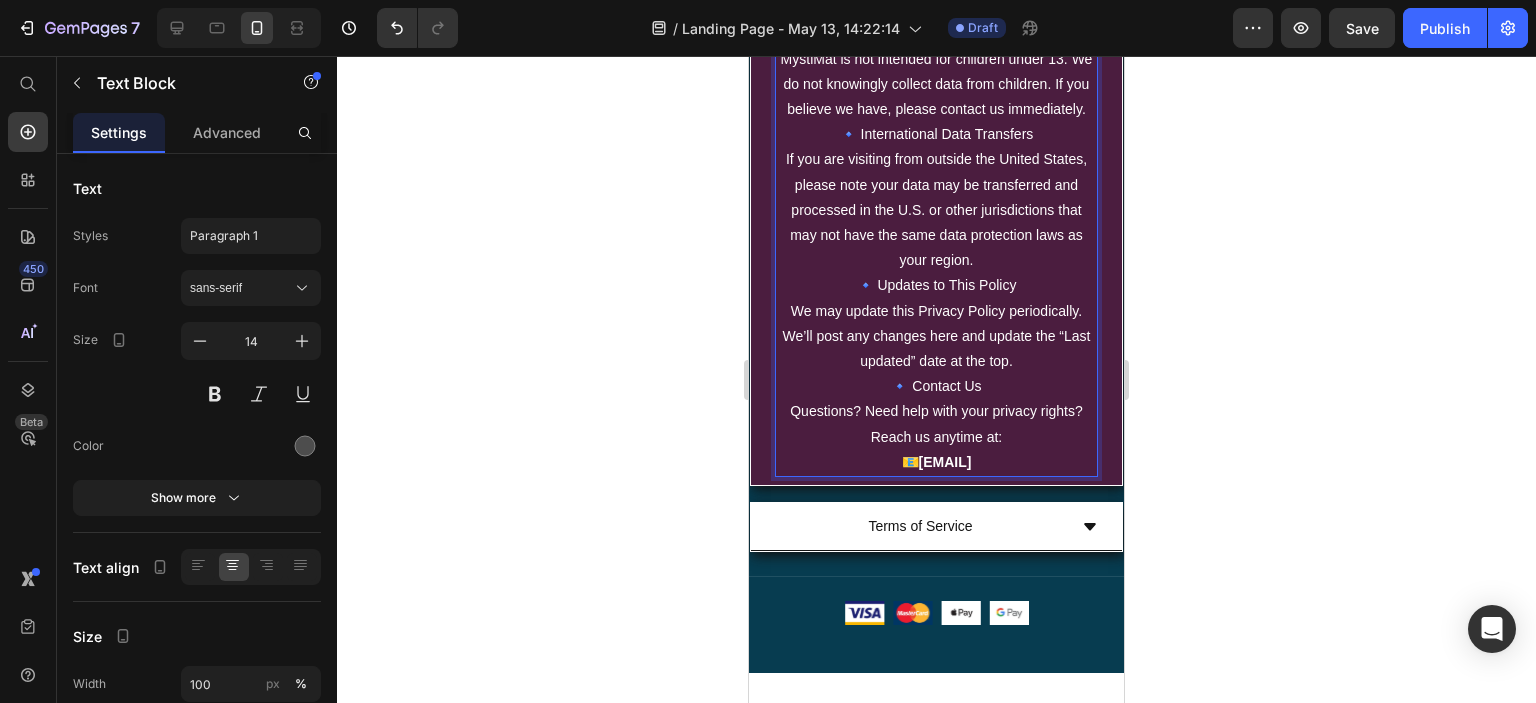 drag, startPoint x: 883, startPoint y: 411, endPoint x: 984, endPoint y: 400, distance: 101.597244 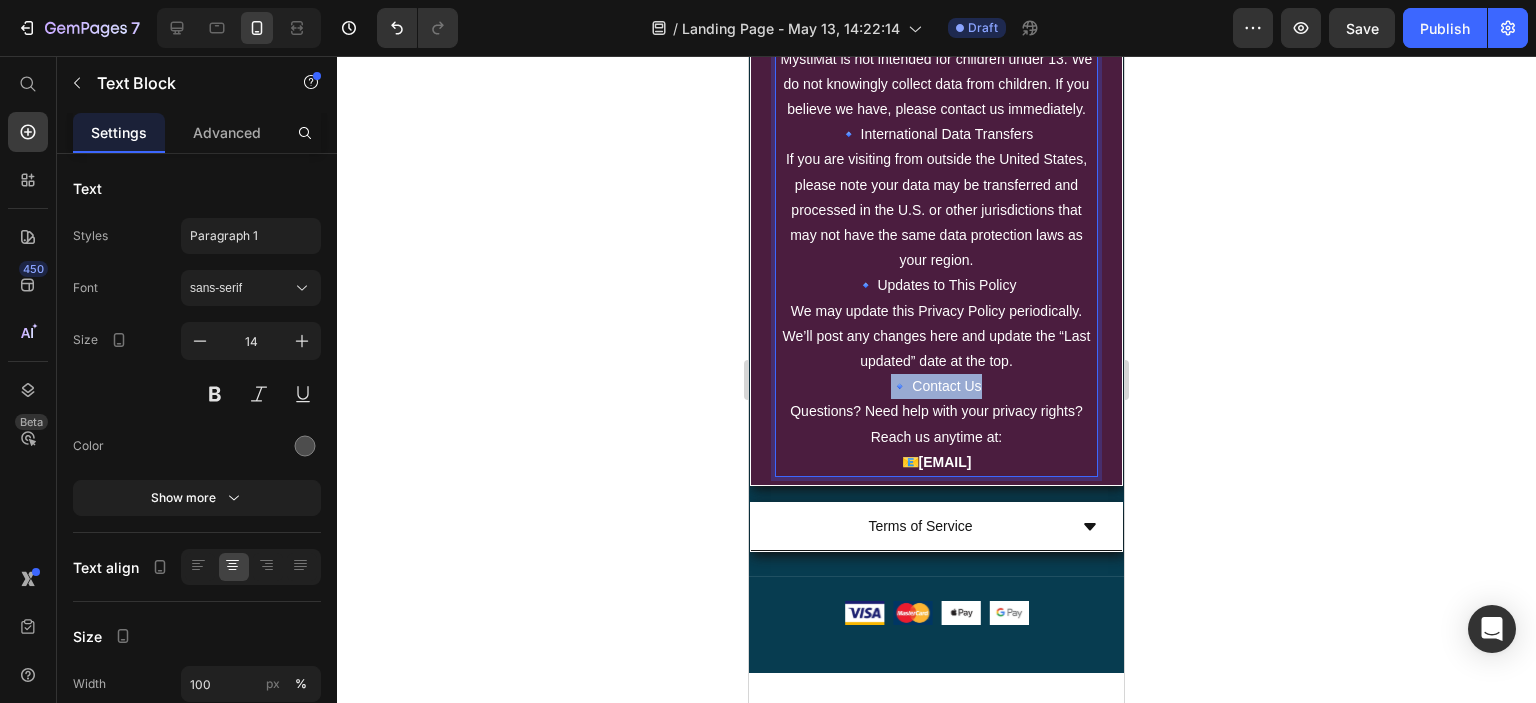 drag, startPoint x: 881, startPoint y: 413, endPoint x: 1010, endPoint y: 406, distance: 129.18979 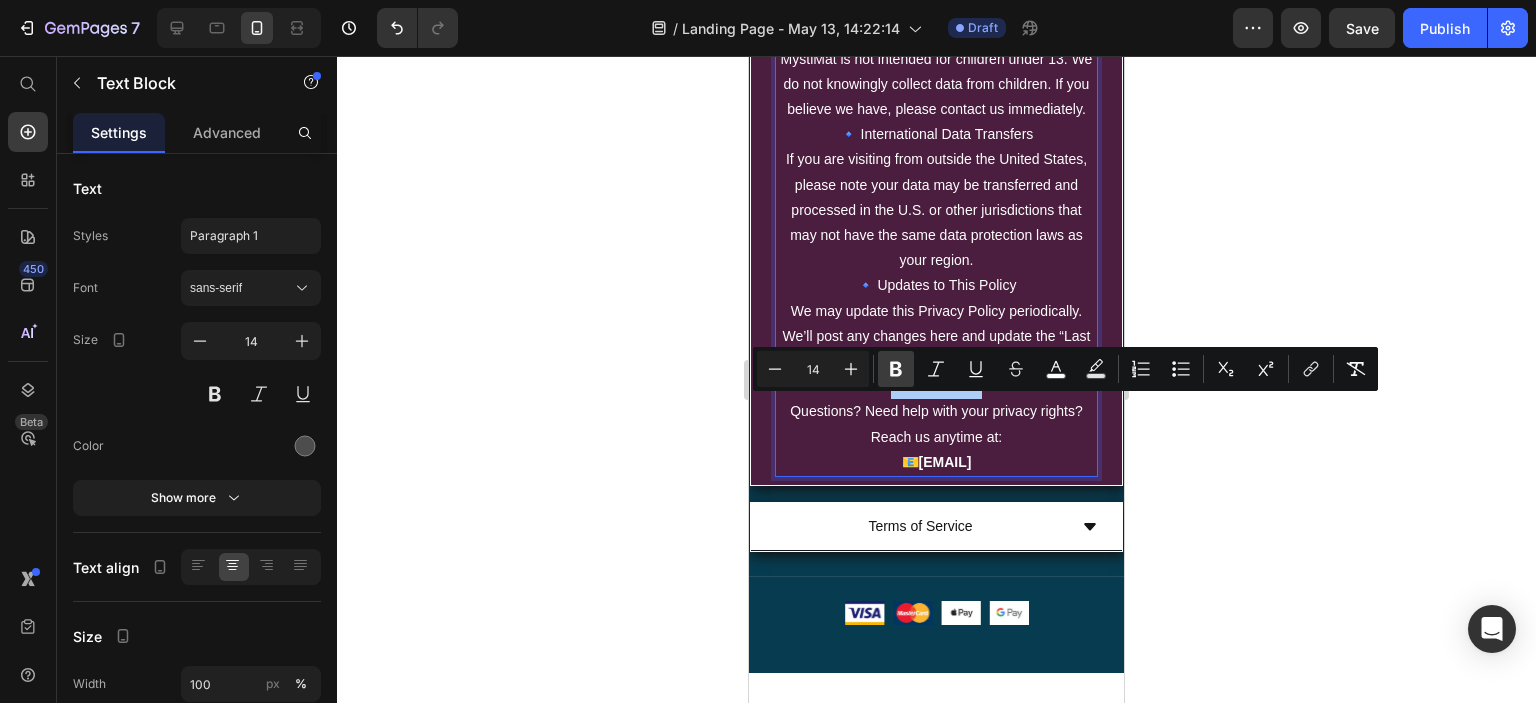 click 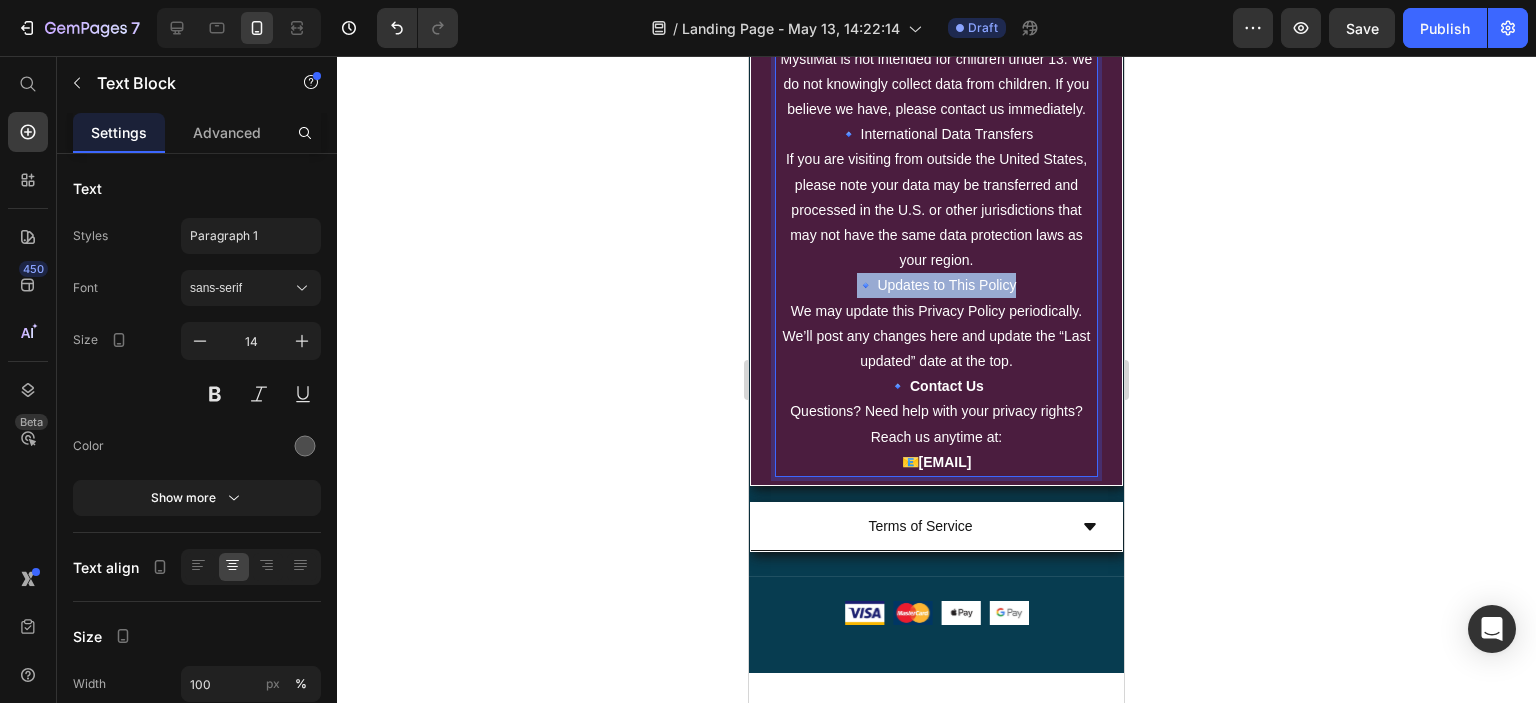 drag, startPoint x: 858, startPoint y: 307, endPoint x: 1061, endPoint y: 313, distance: 203.08865 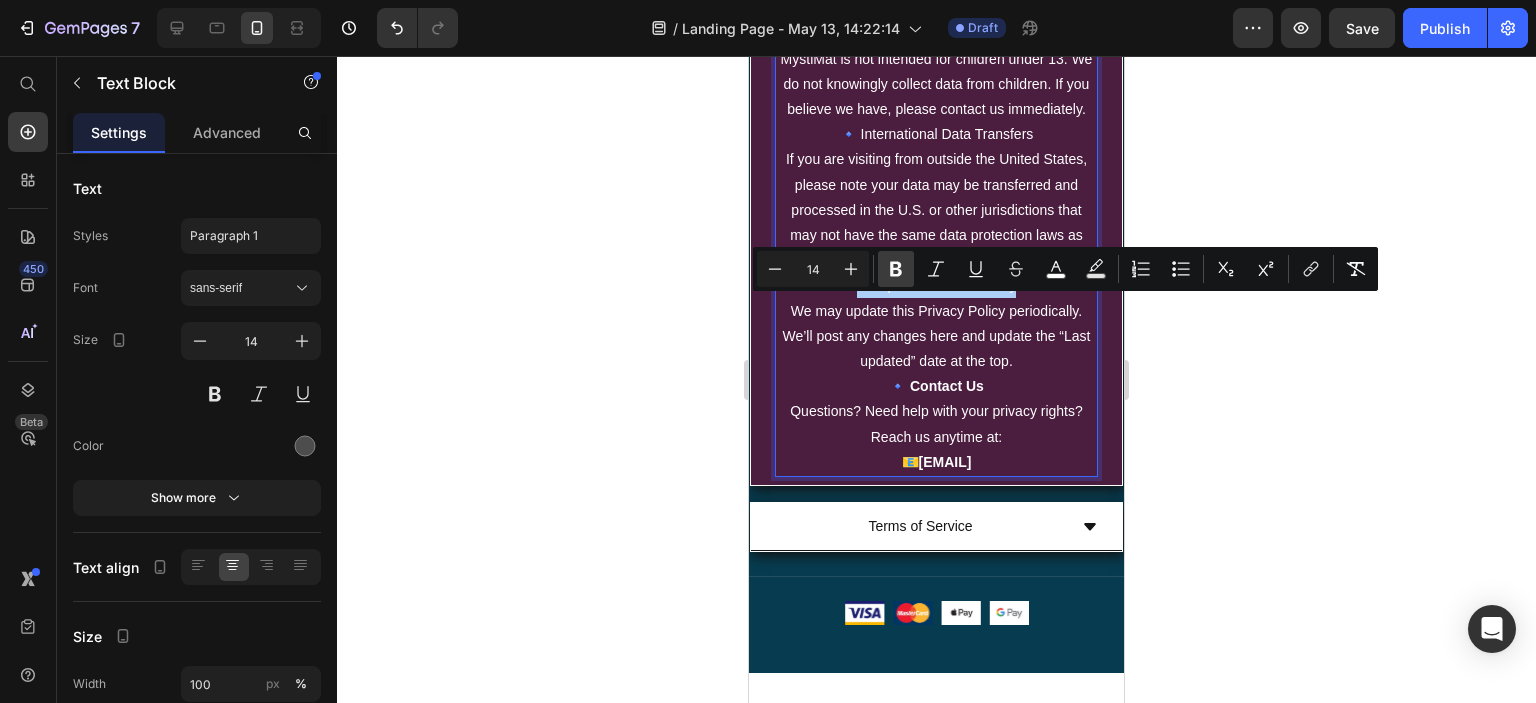 click on "Bold" at bounding box center (896, 269) 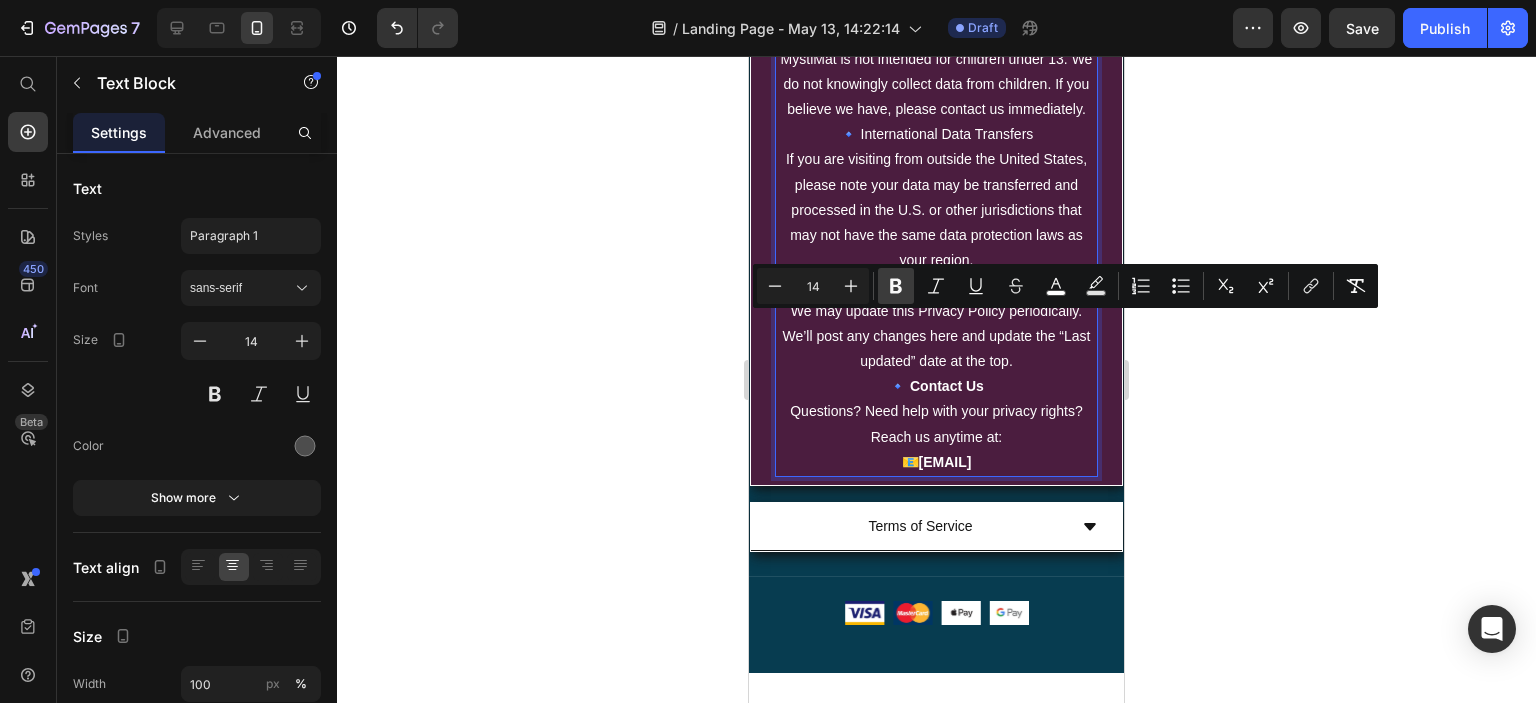 scroll, scrollTop: 9994, scrollLeft: 0, axis: vertical 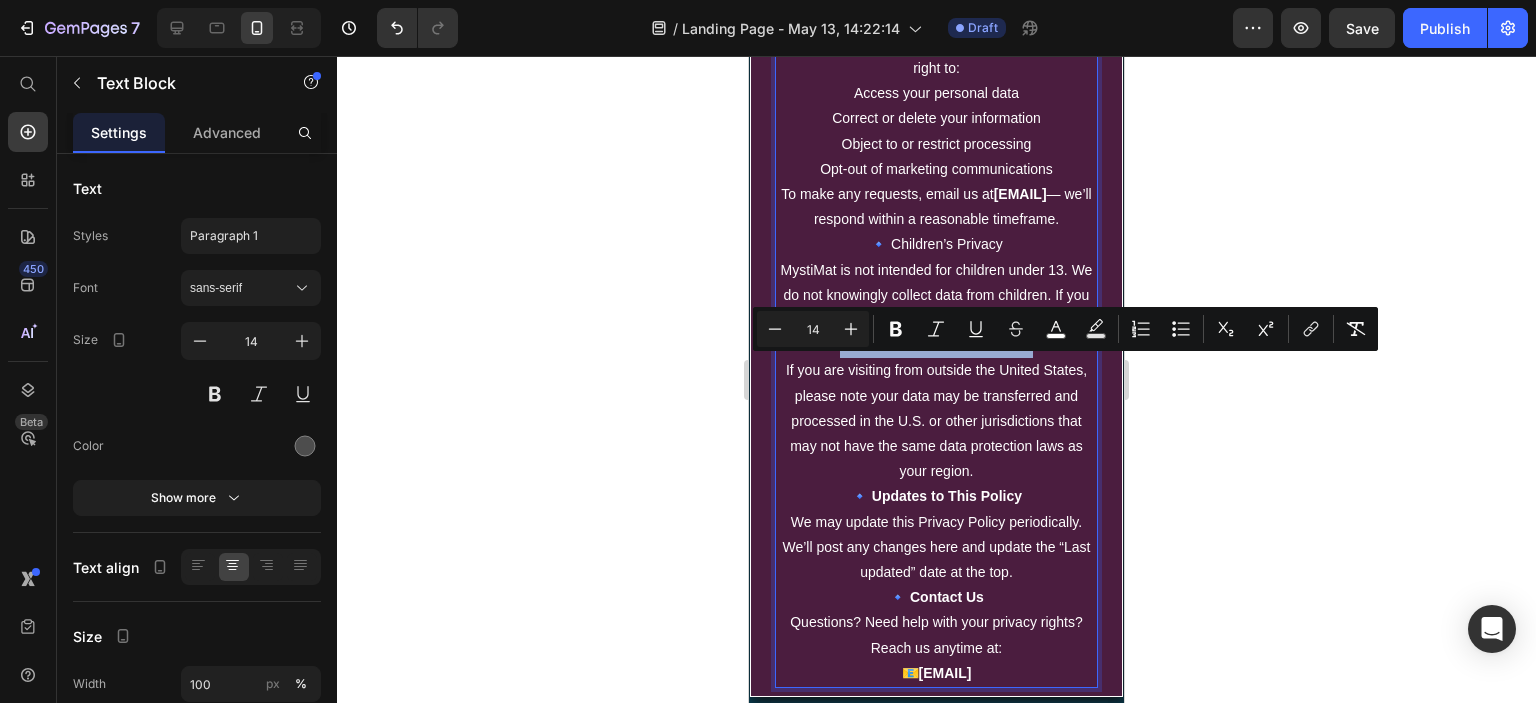 drag, startPoint x: 842, startPoint y: 366, endPoint x: 1050, endPoint y: 362, distance: 208.03845 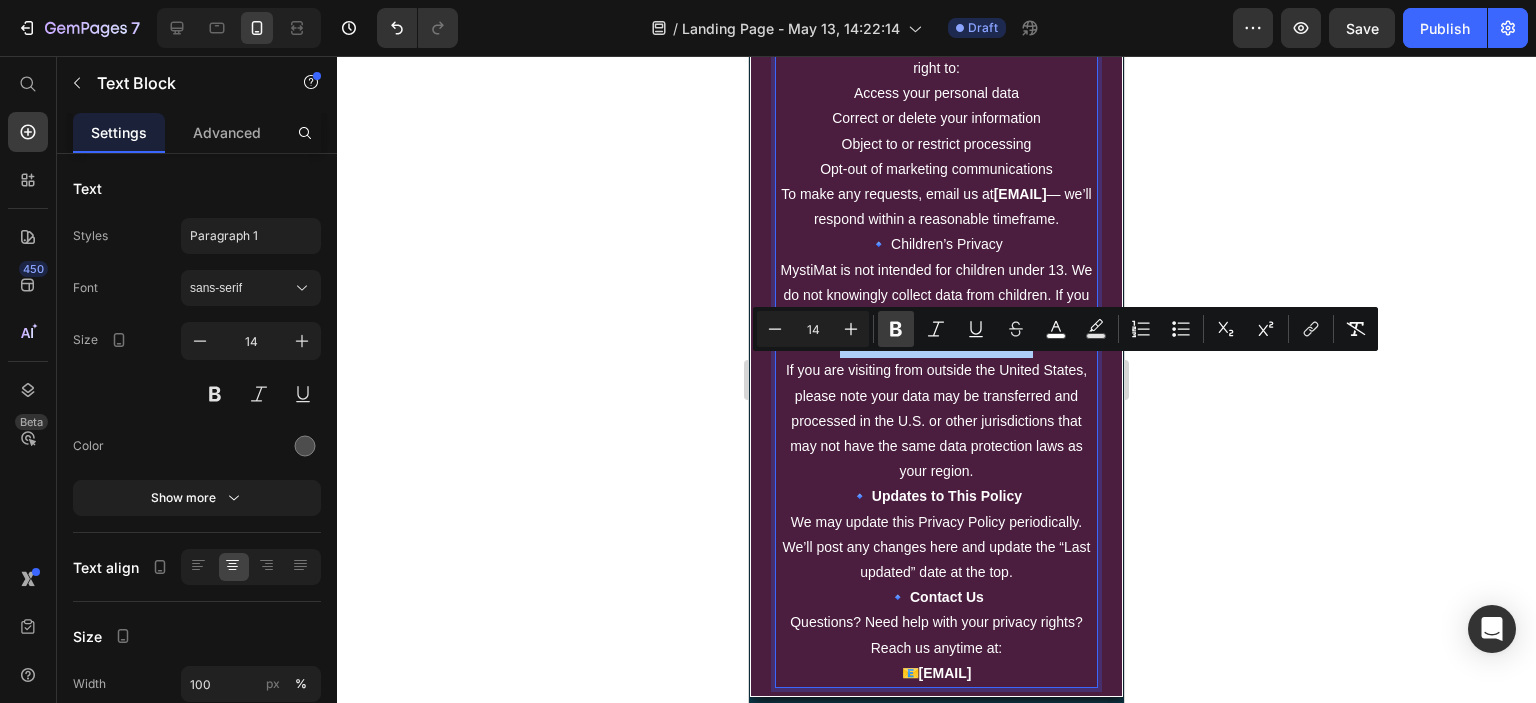 click 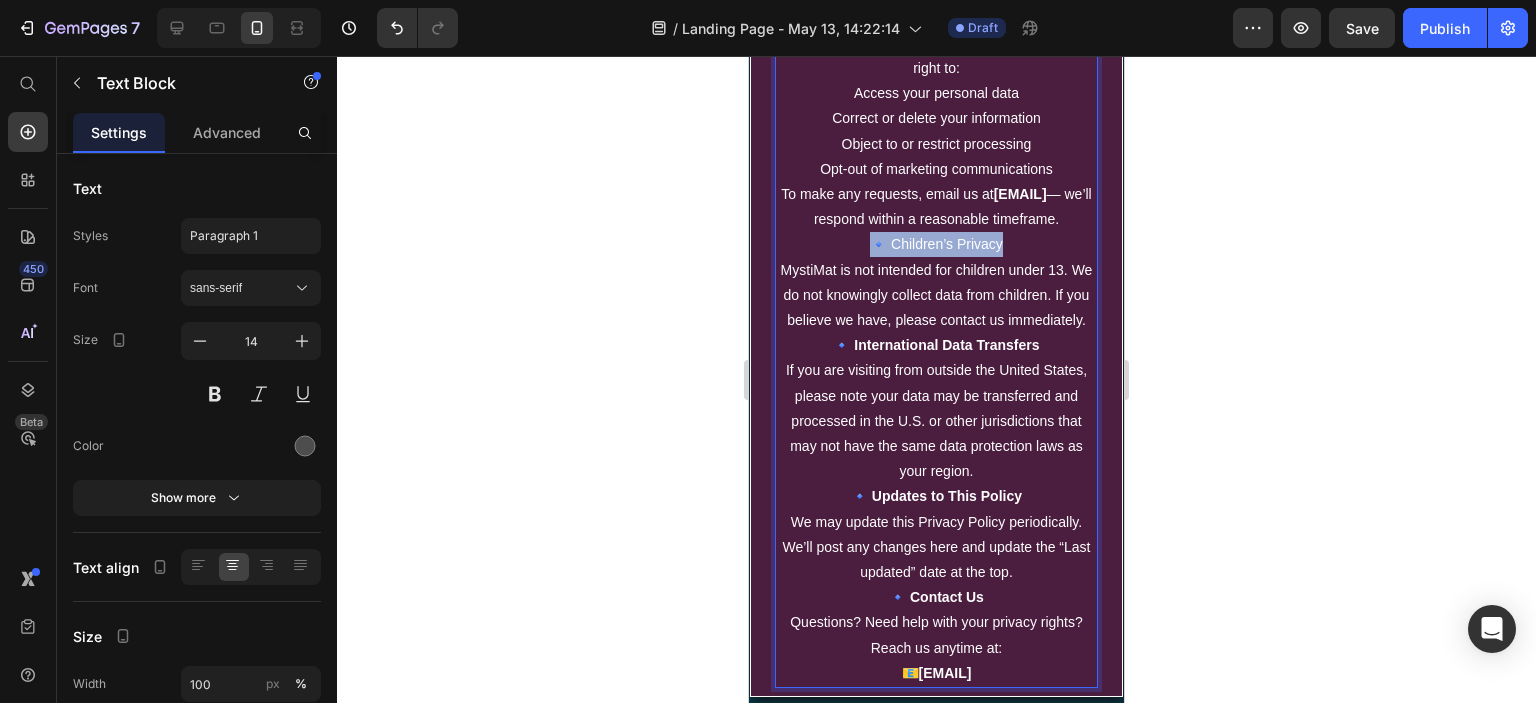 drag, startPoint x: 870, startPoint y: 270, endPoint x: 1079, endPoint y: 267, distance: 209.02153 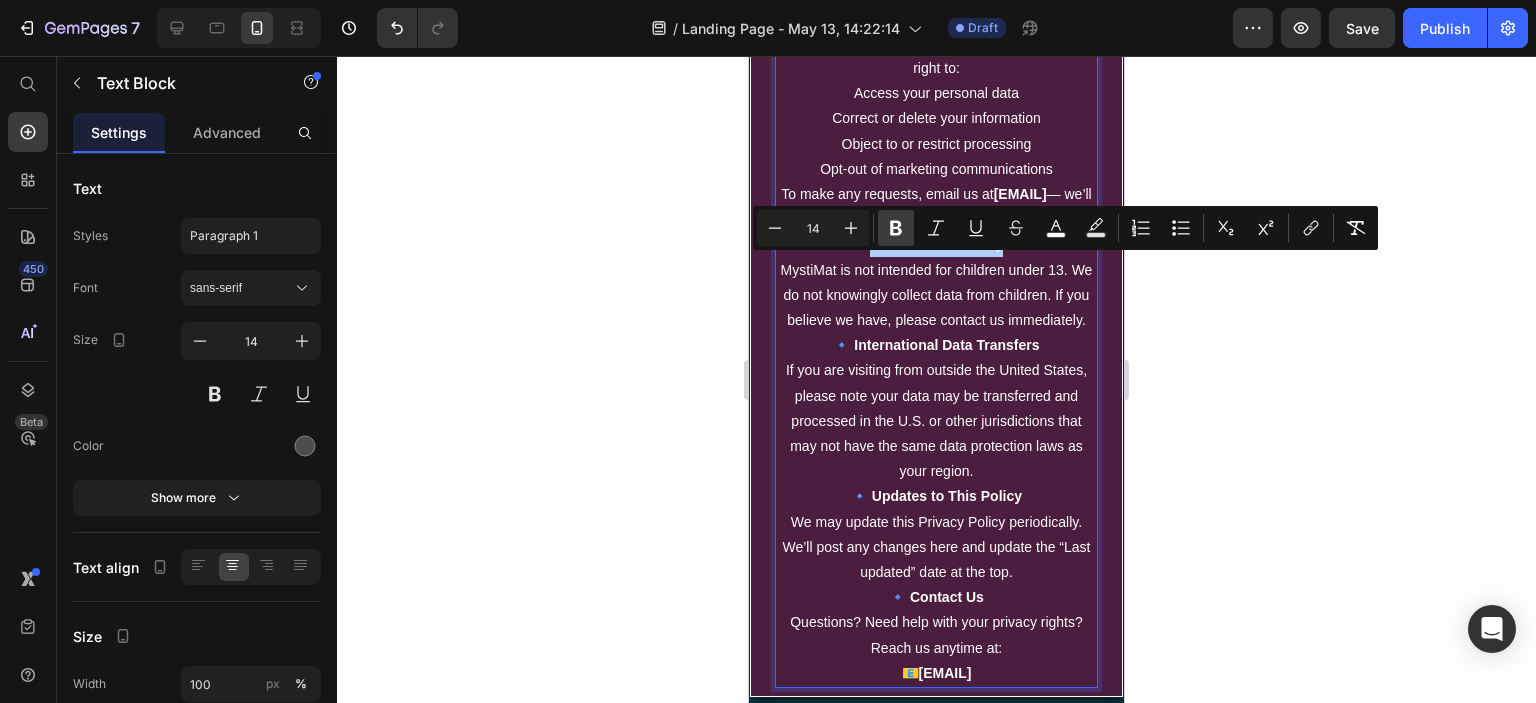 click on "Bold" at bounding box center [896, 228] 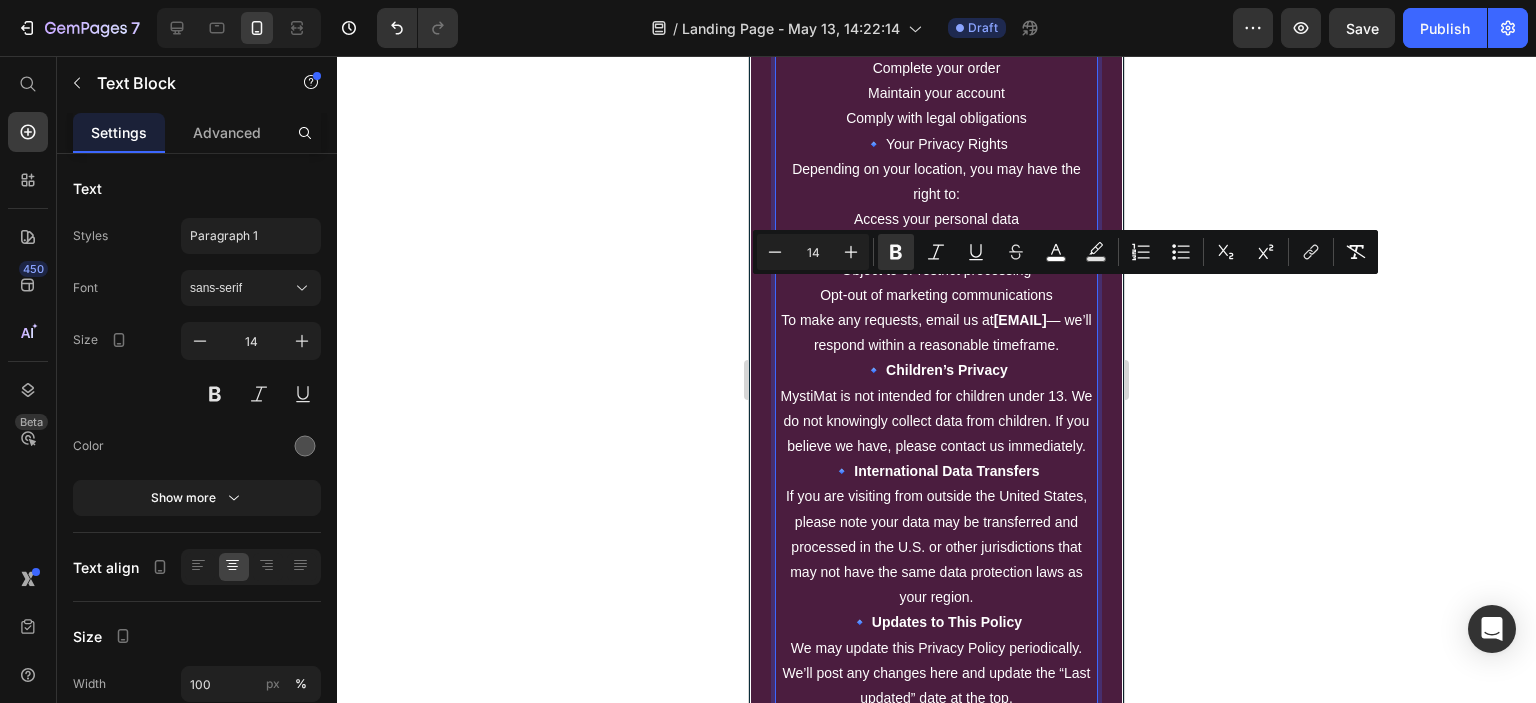 scroll, scrollTop: 9783, scrollLeft: 0, axis: vertical 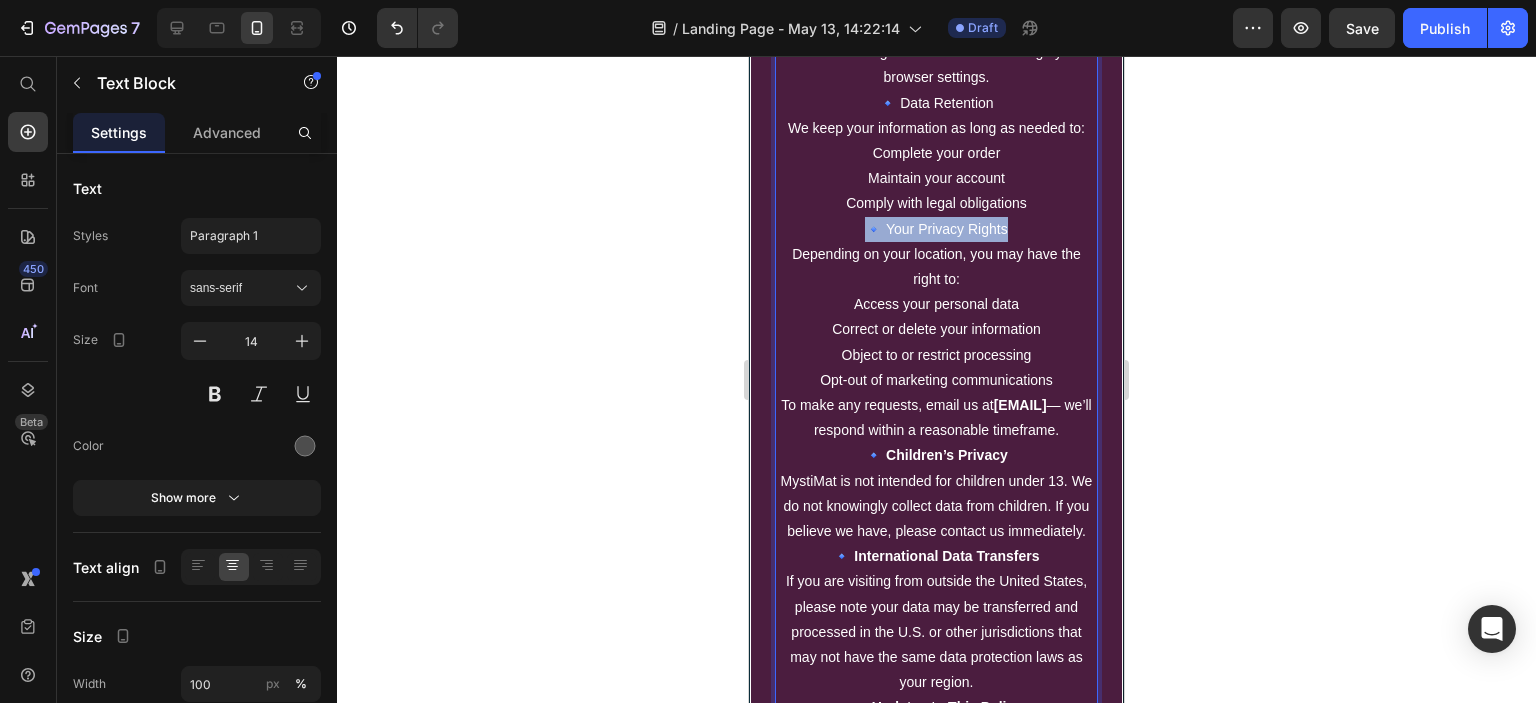 drag, startPoint x: 858, startPoint y: 229, endPoint x: 1026, endPoint y: 223, distance: 168.1071 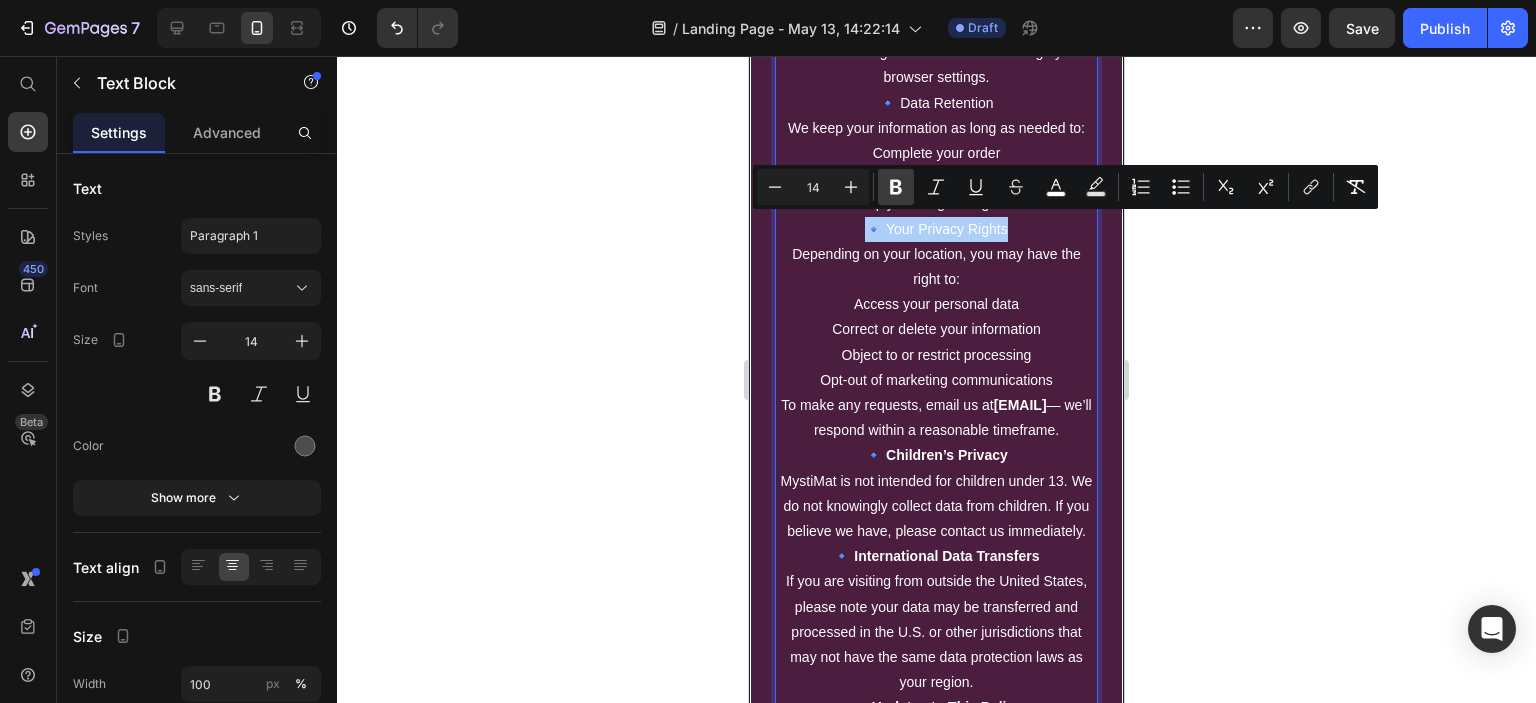 click 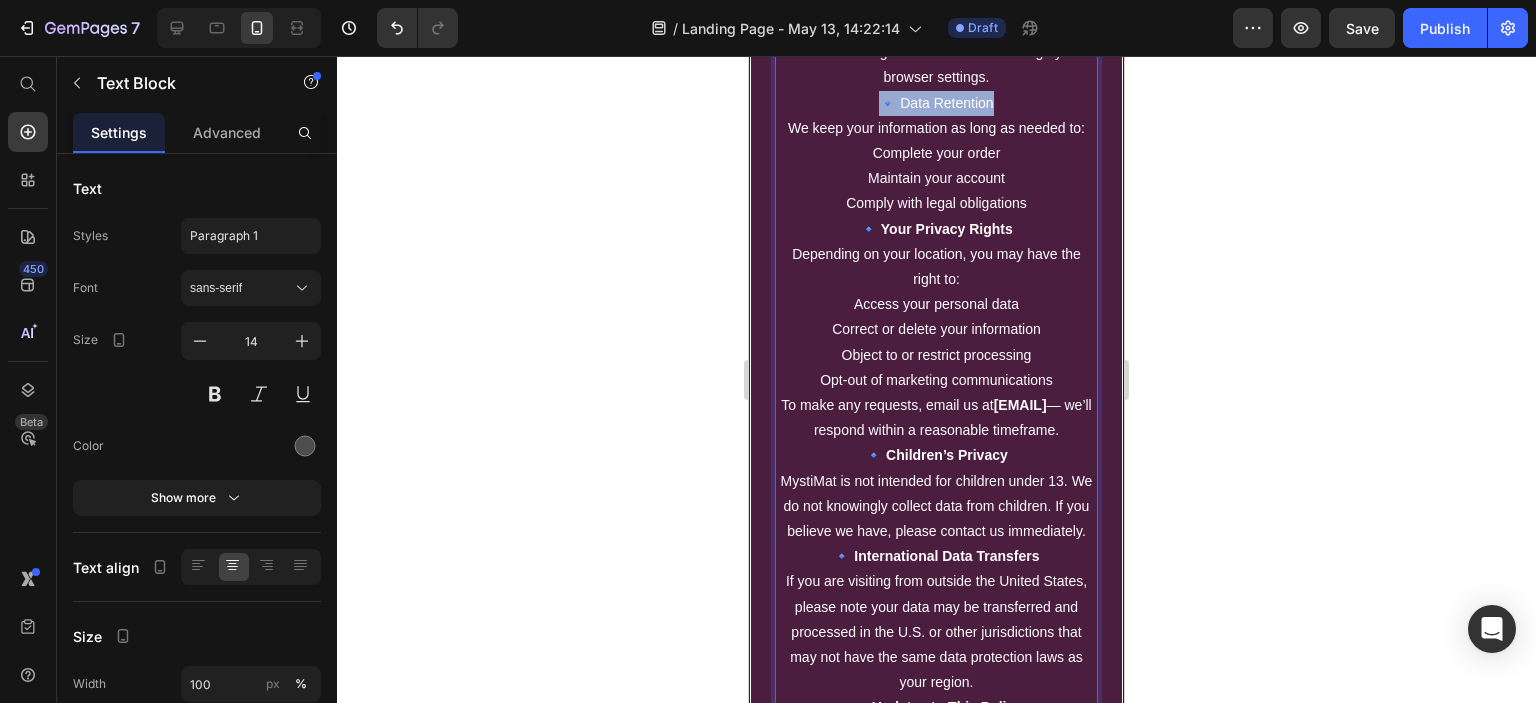 drag, startPoint x: 871, startPoint y: 98, endPoint x: 1000, endPoint y: 94, distance: 129.062 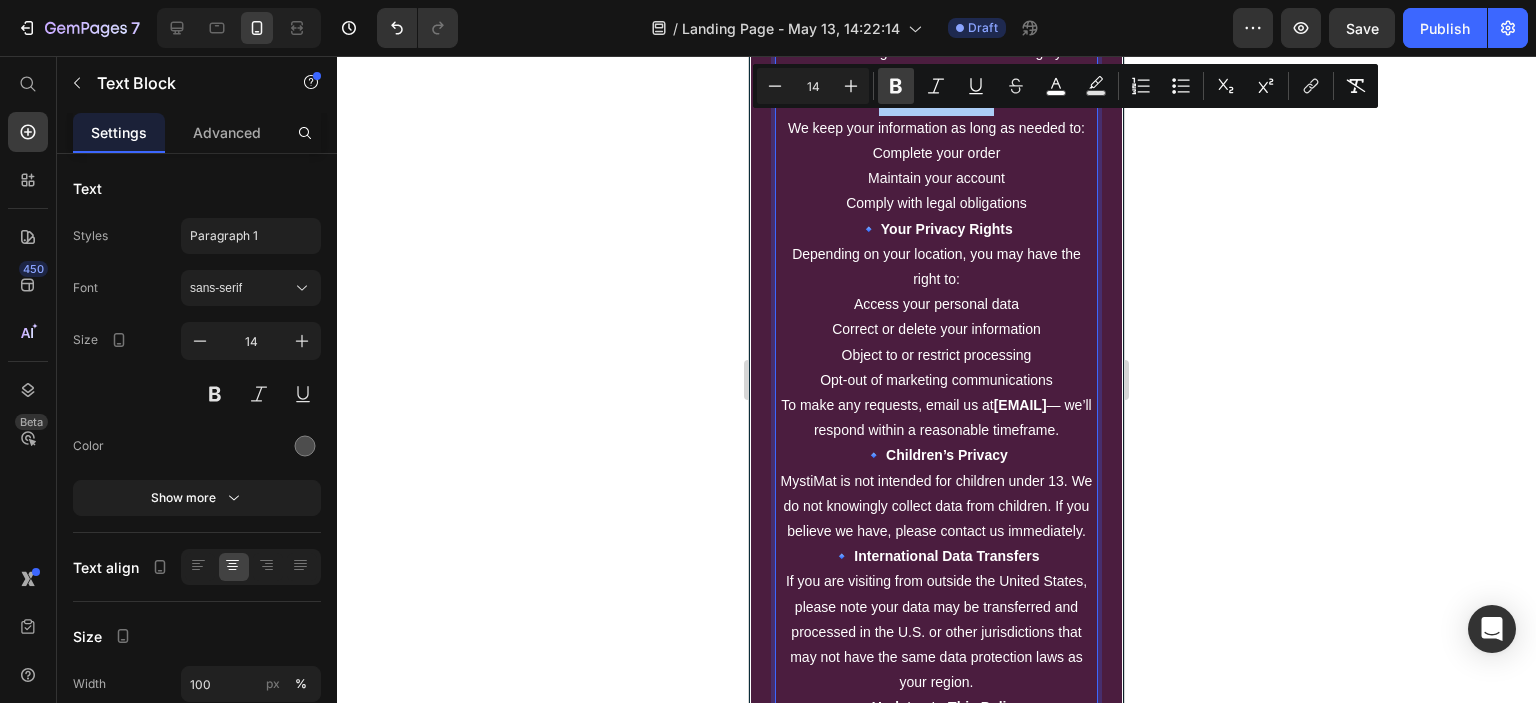 click on "Bold" at bounding box center (896, 86) 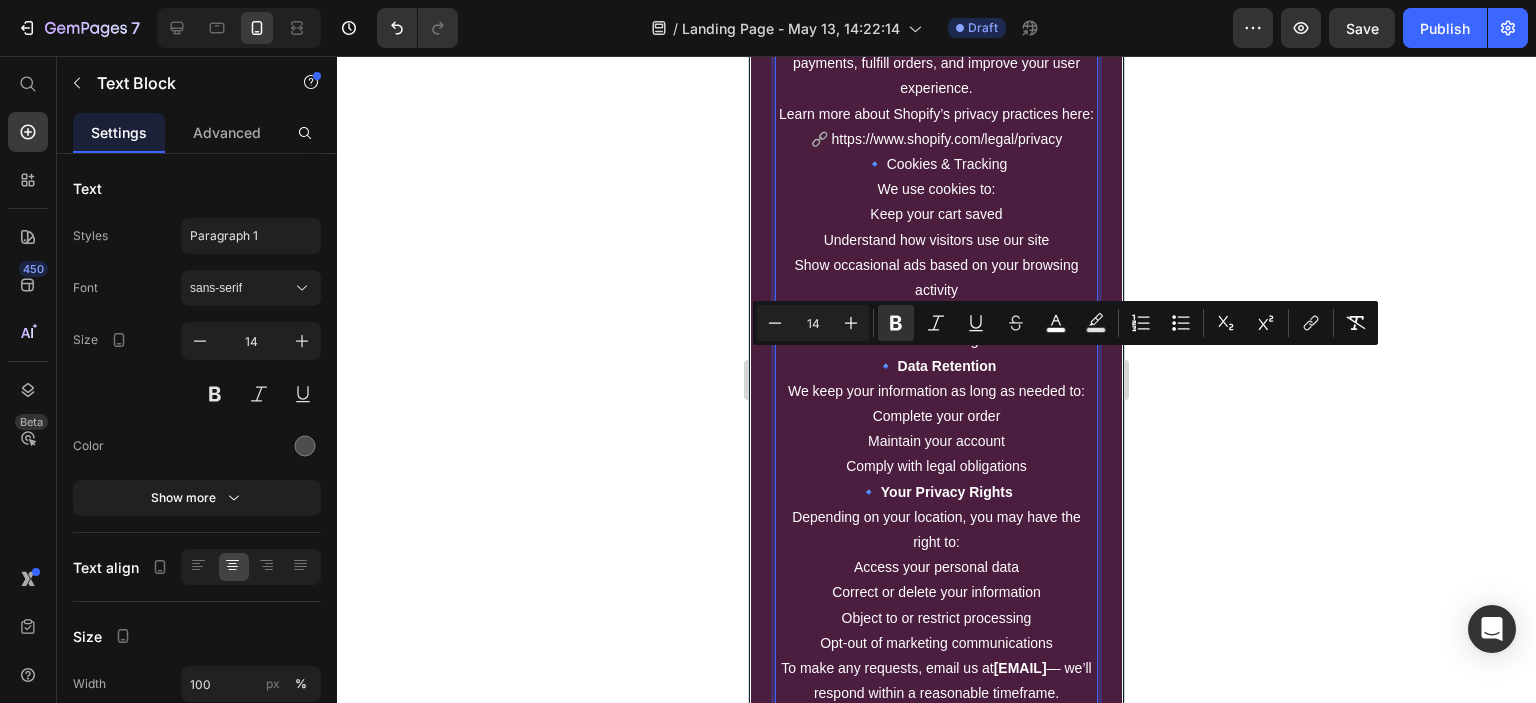 scroll, scrollTop: 9466, scrollLeft: 0, axis: vertical 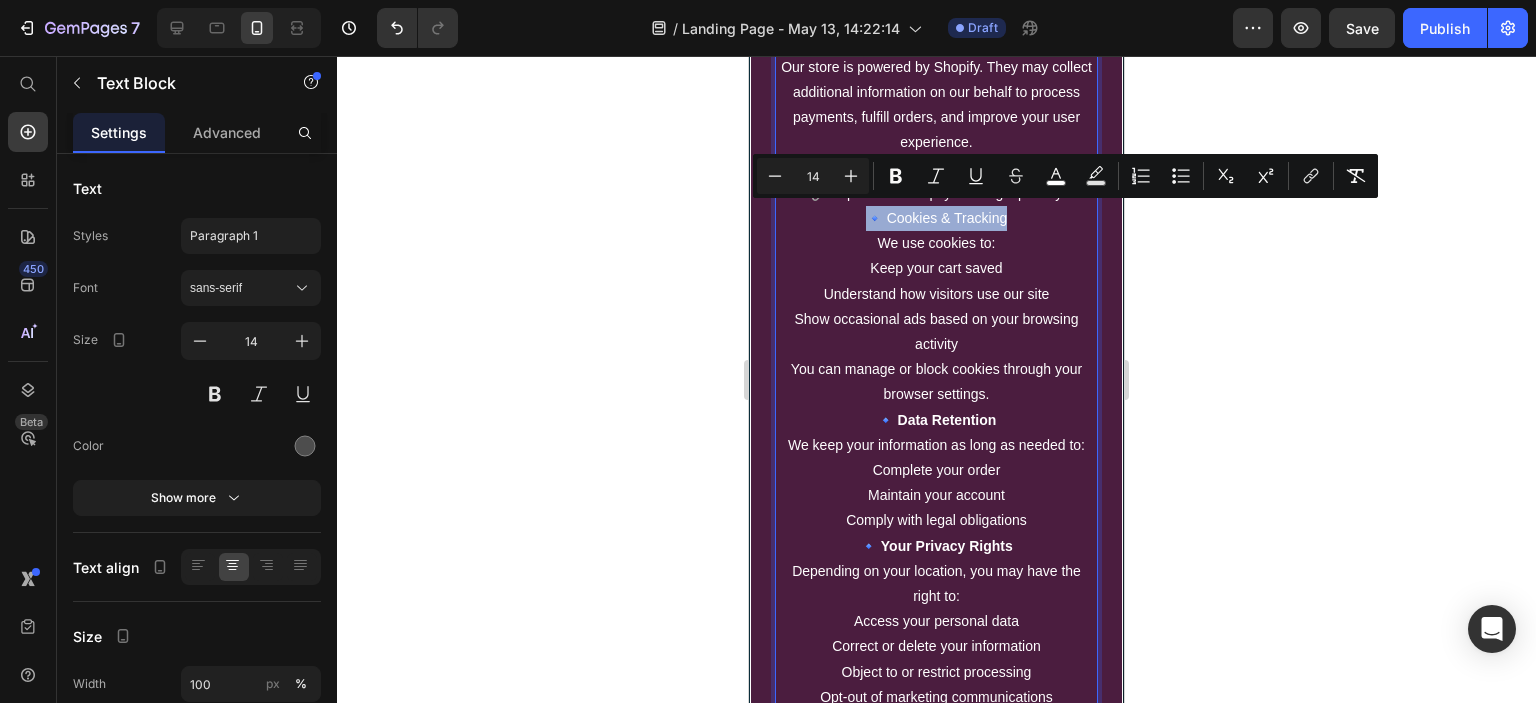 drag, startPoint x: 867, startPoint y: 216, endPoint x: 1011, endPoint y: 218, distance: 144.01389 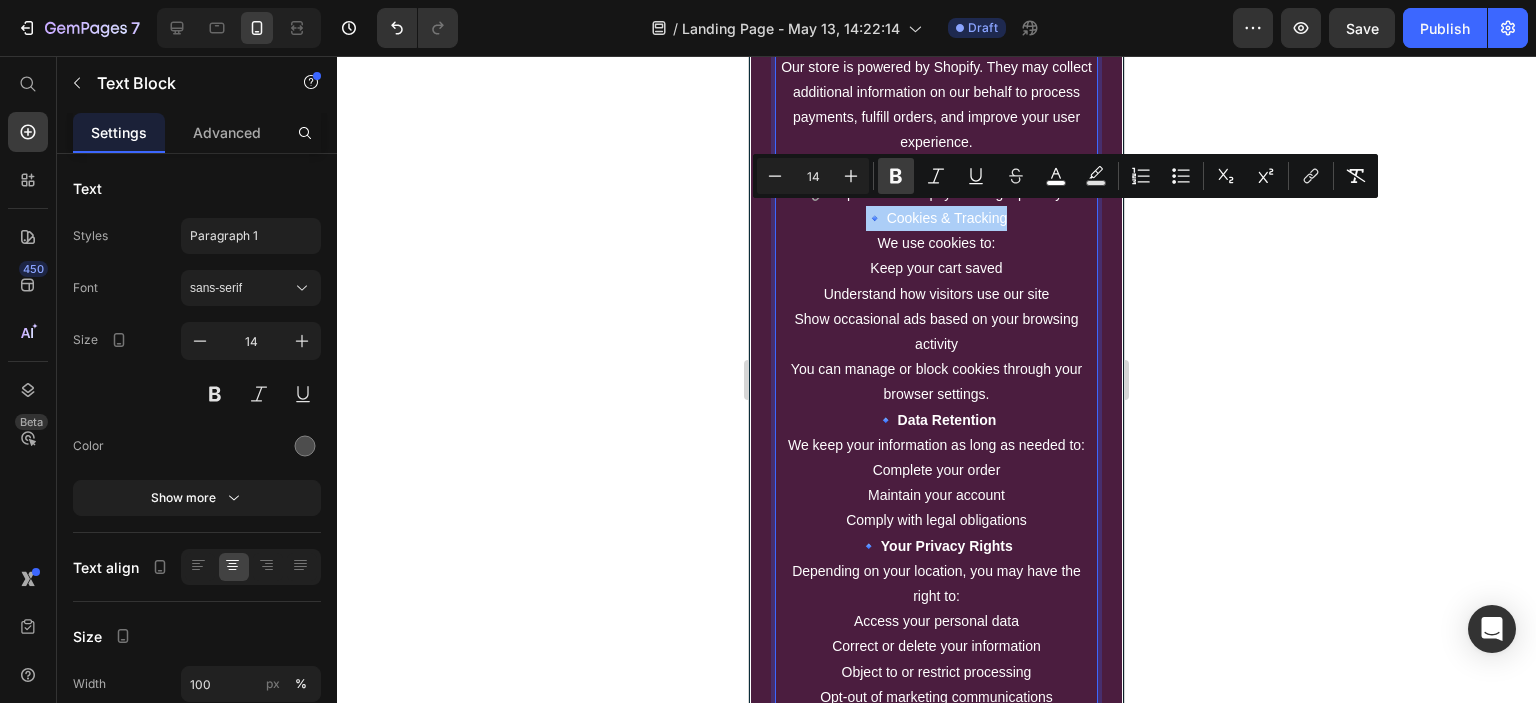 click on "Bold" at bounding box center [896, 176] 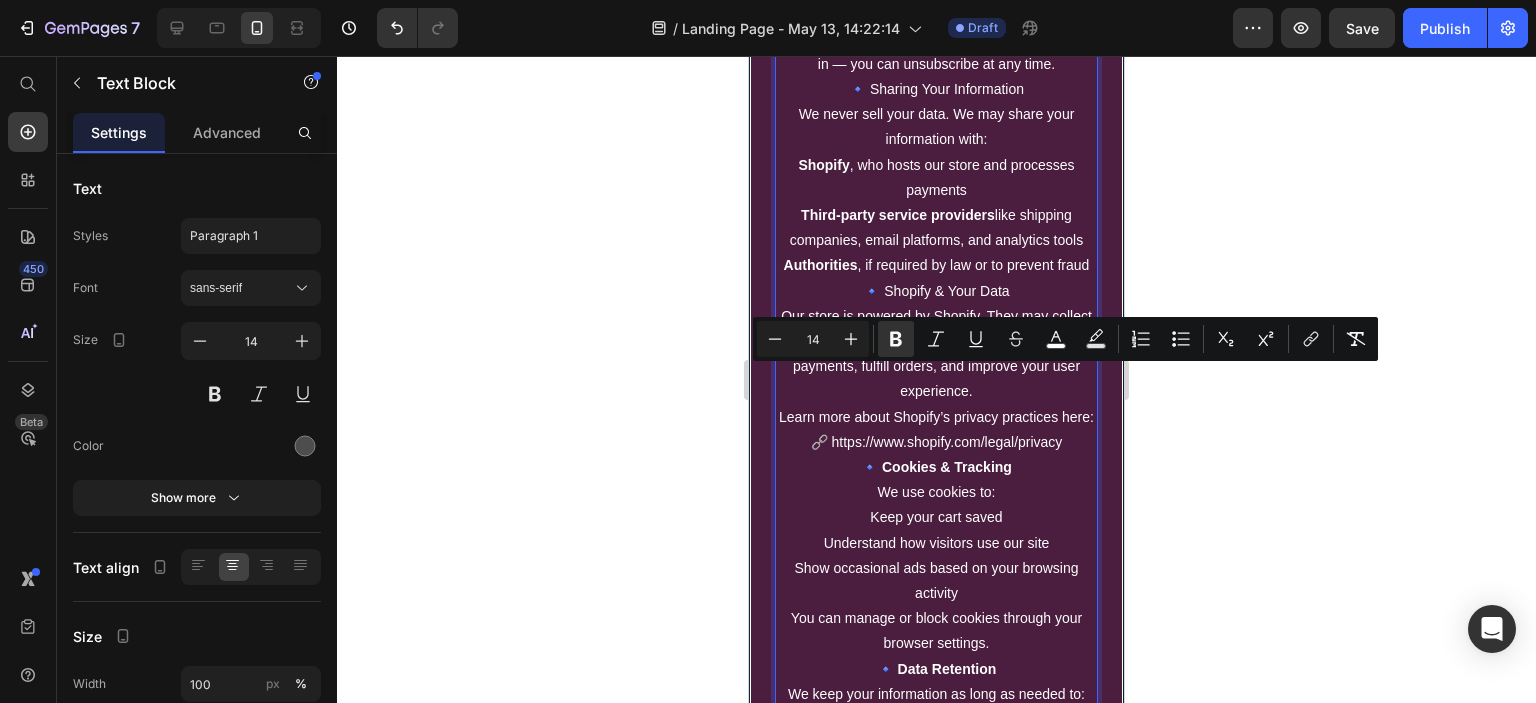 scroll, scrollTop: 9149, scrollLeft: 0, axis: vertical 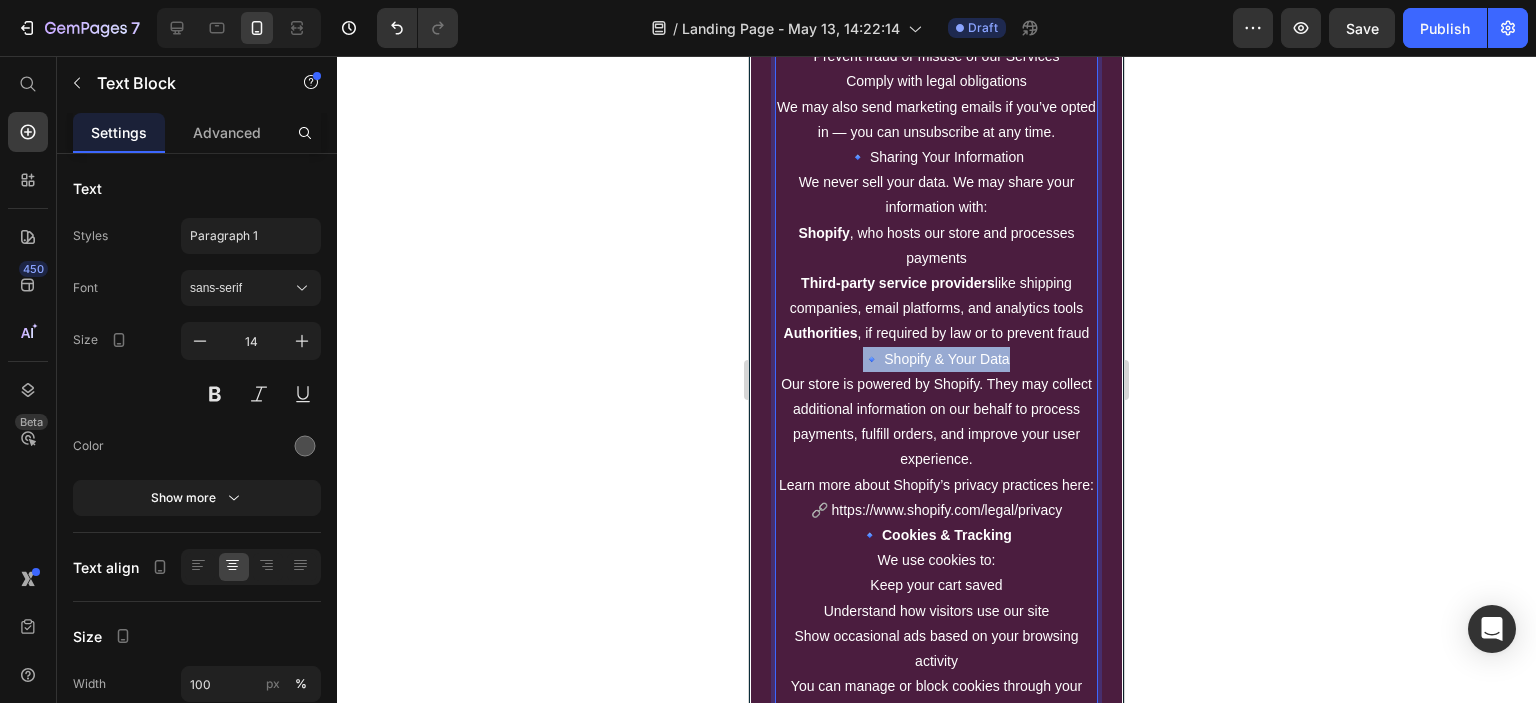 drag, startPoint x: 860, startPoint y: 355, endPoint x: 1013, endPoint y: 349, distance: 153.1176 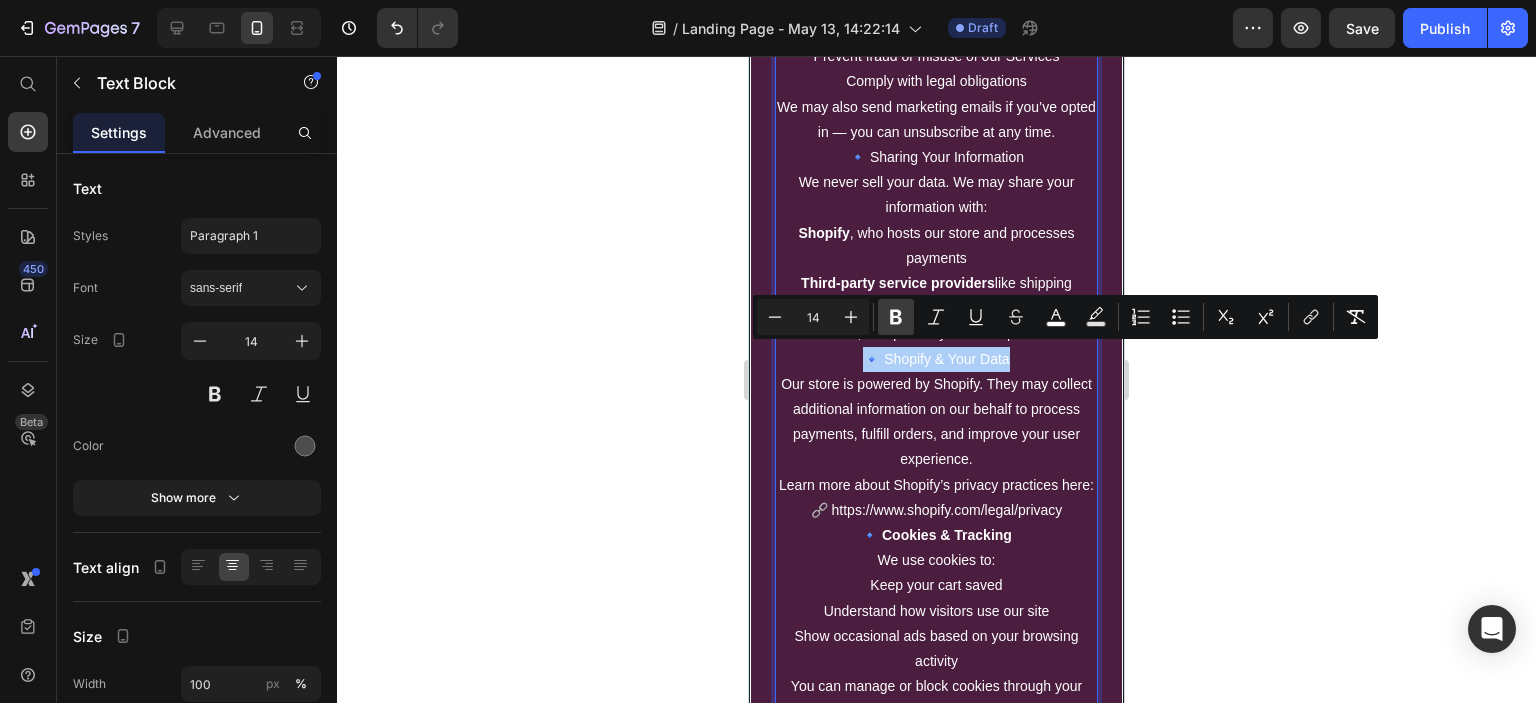 click 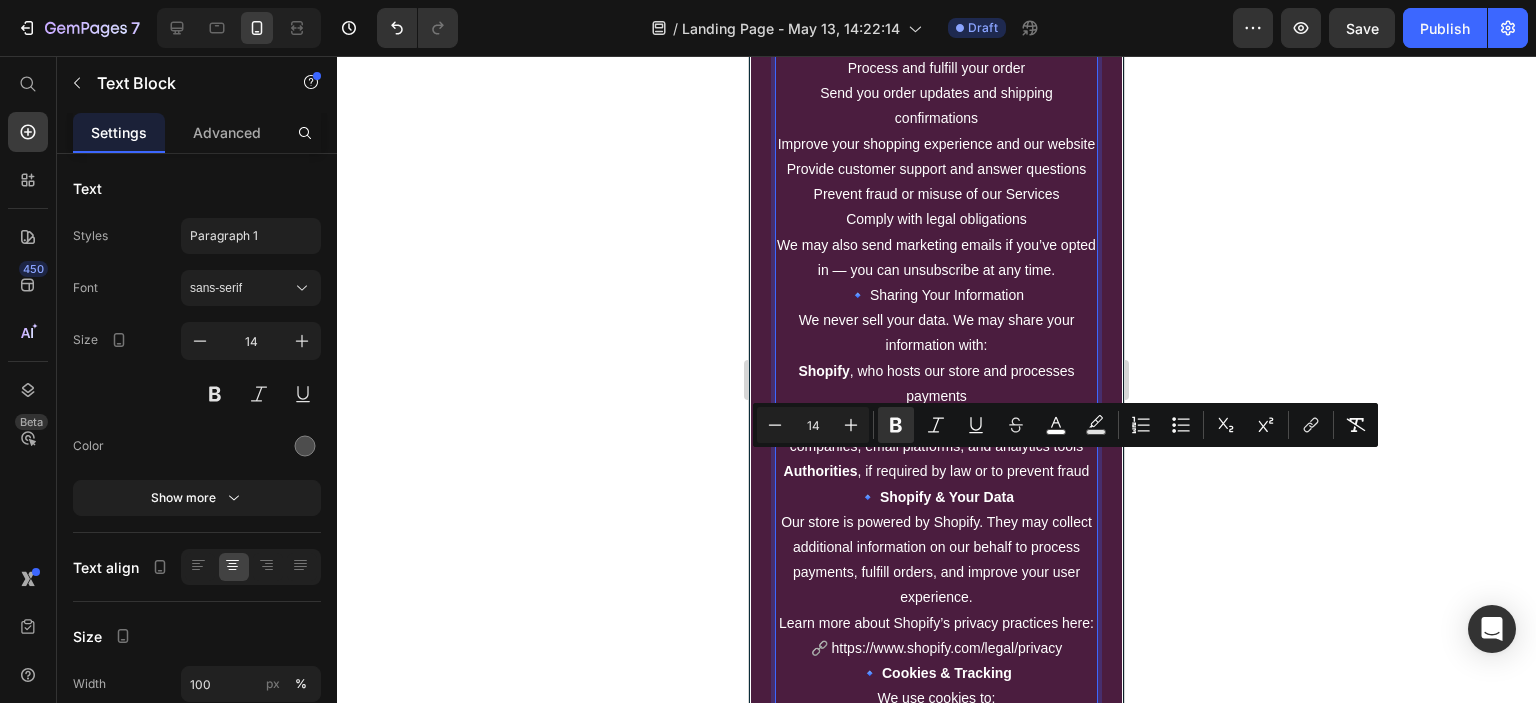 scroll, scrollTop: 8938, scrollLeft: 0, axis: vertical 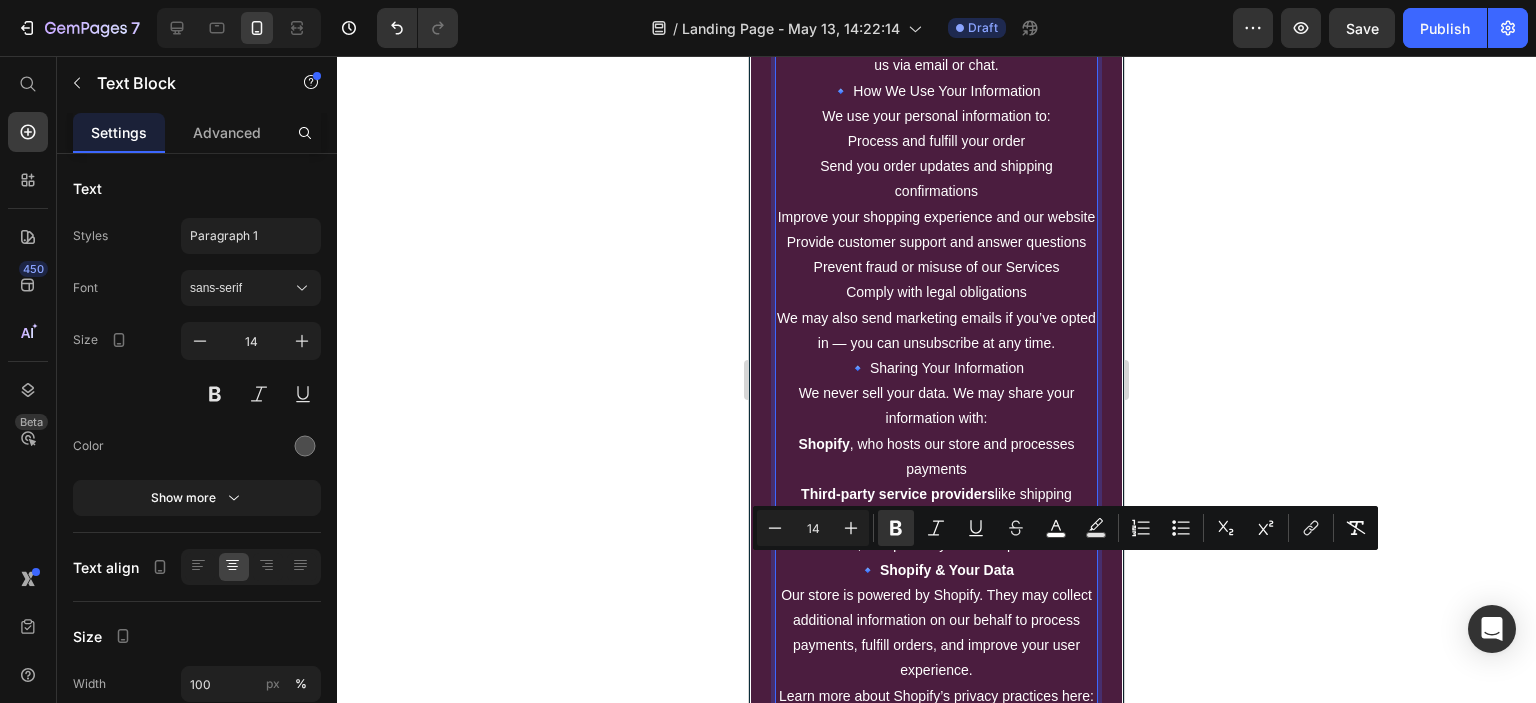 click on "We never sell your data. We may share your information with:" at bounding box center [937, 405] 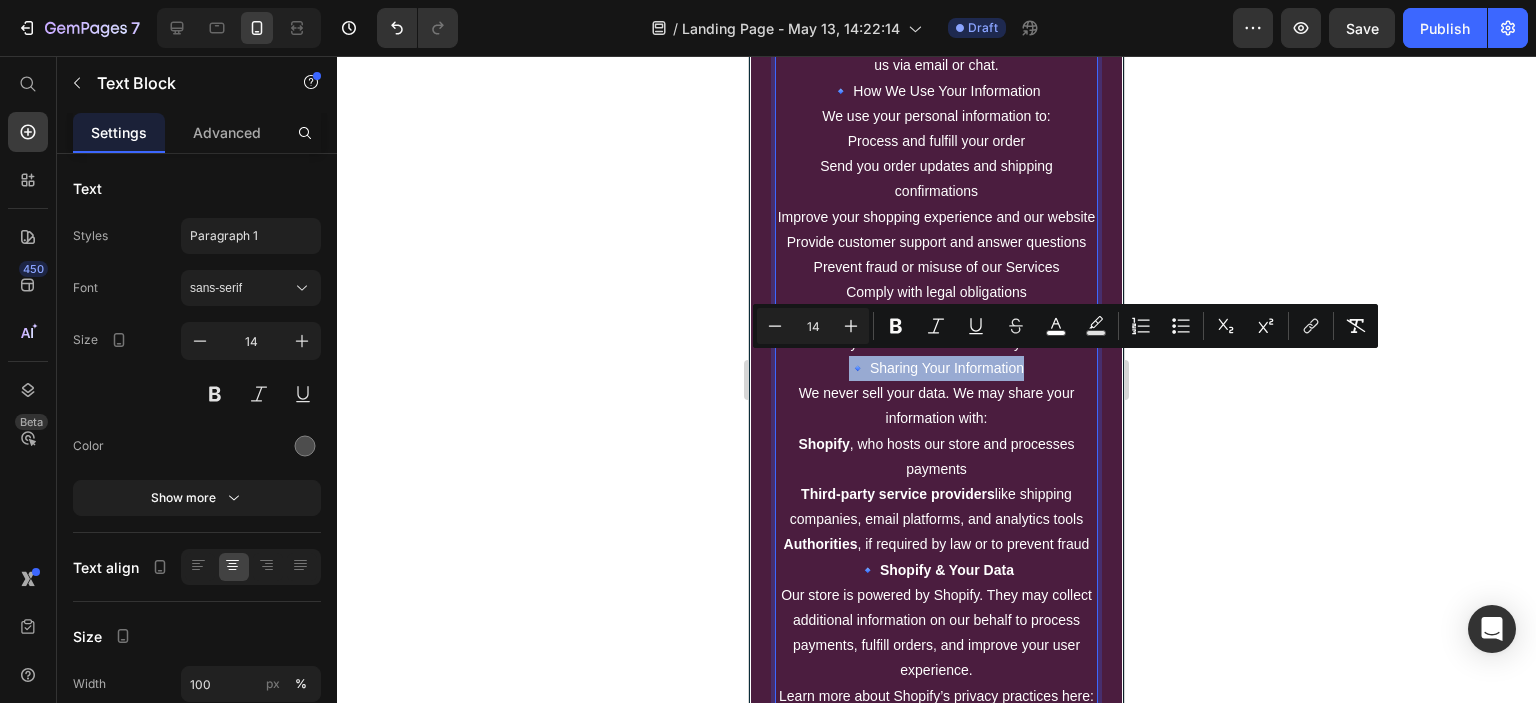 drag, startPoint x: 831, startPoint y: 360, endPoint x: 1038, endPoint y: 358, distance: 207.00966 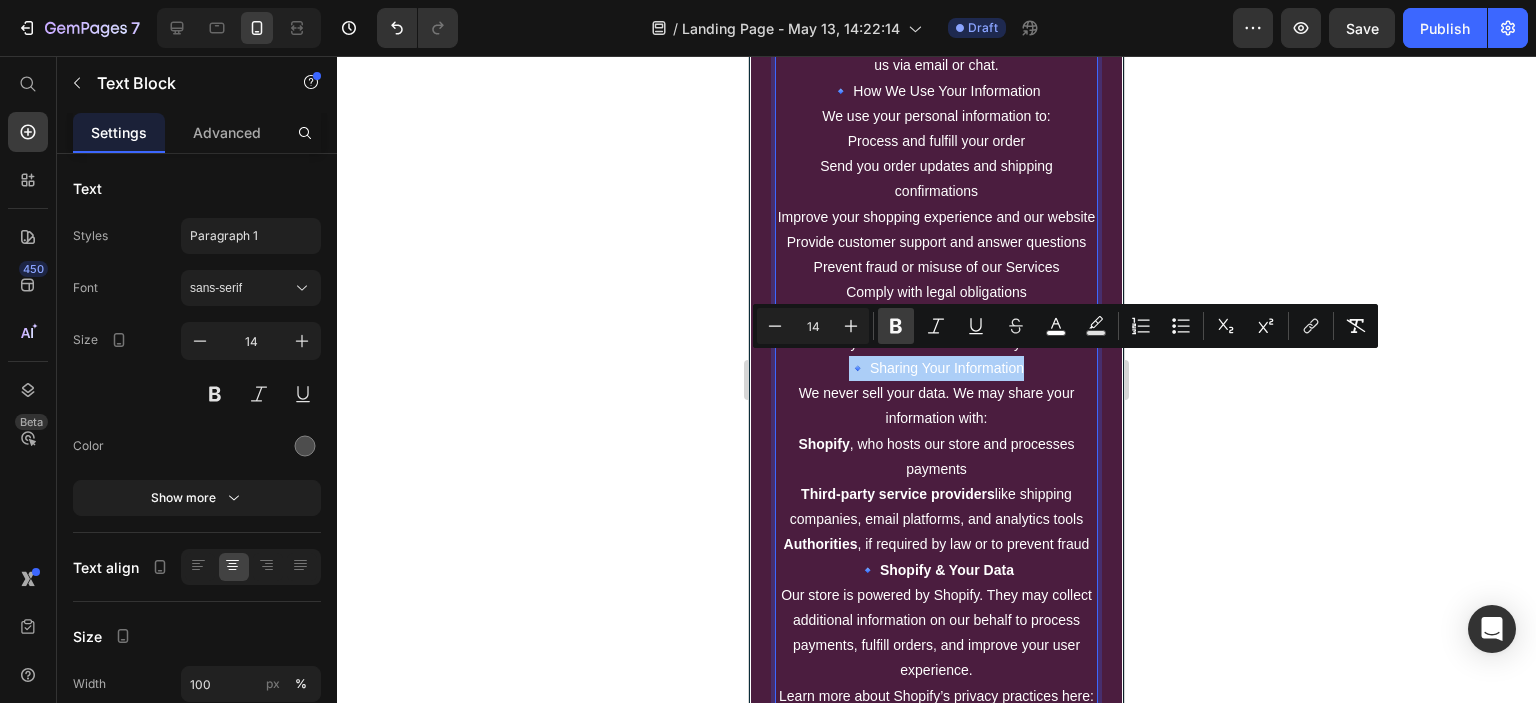 click on "Bold" at bounding box center [896, 326] 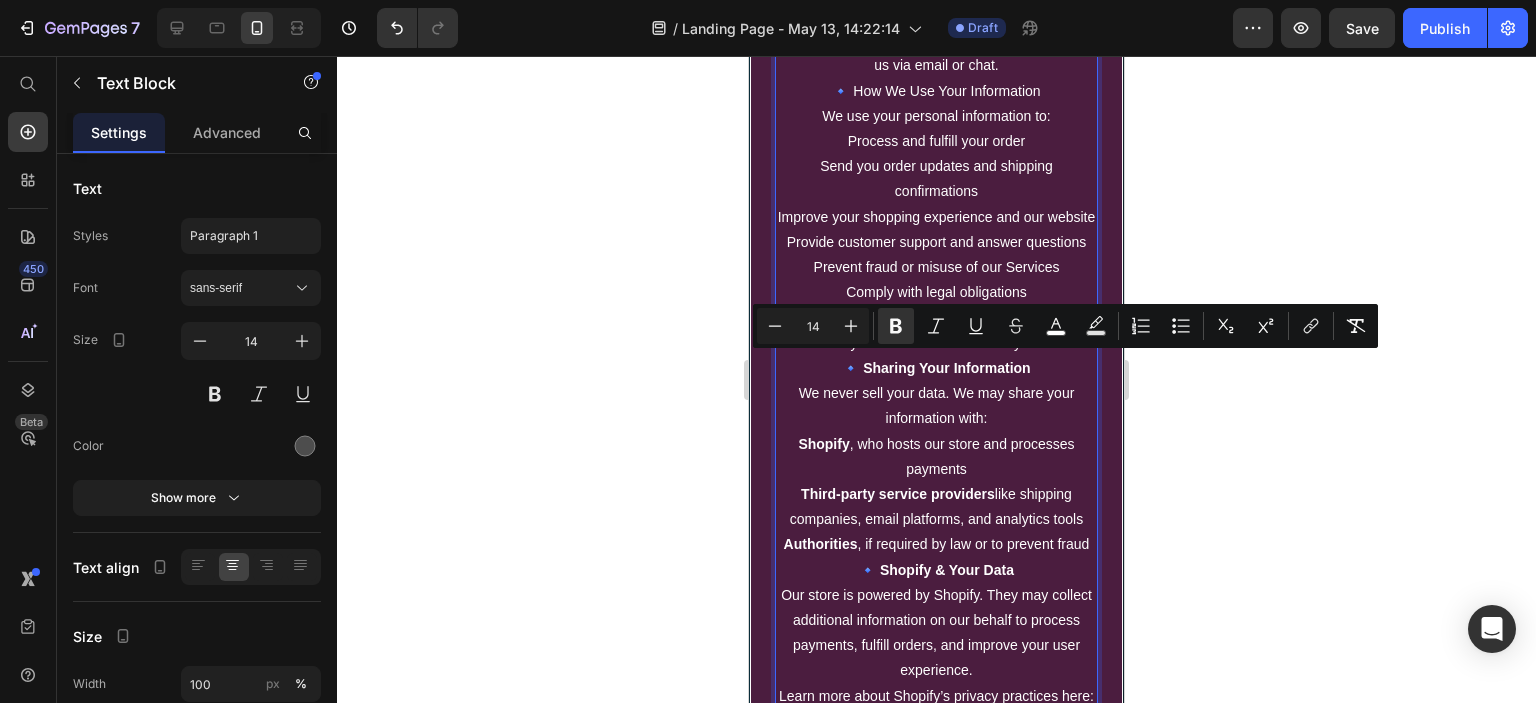 click on "Send you order updates and shipping confirmations" at bounding box center (936, 179) 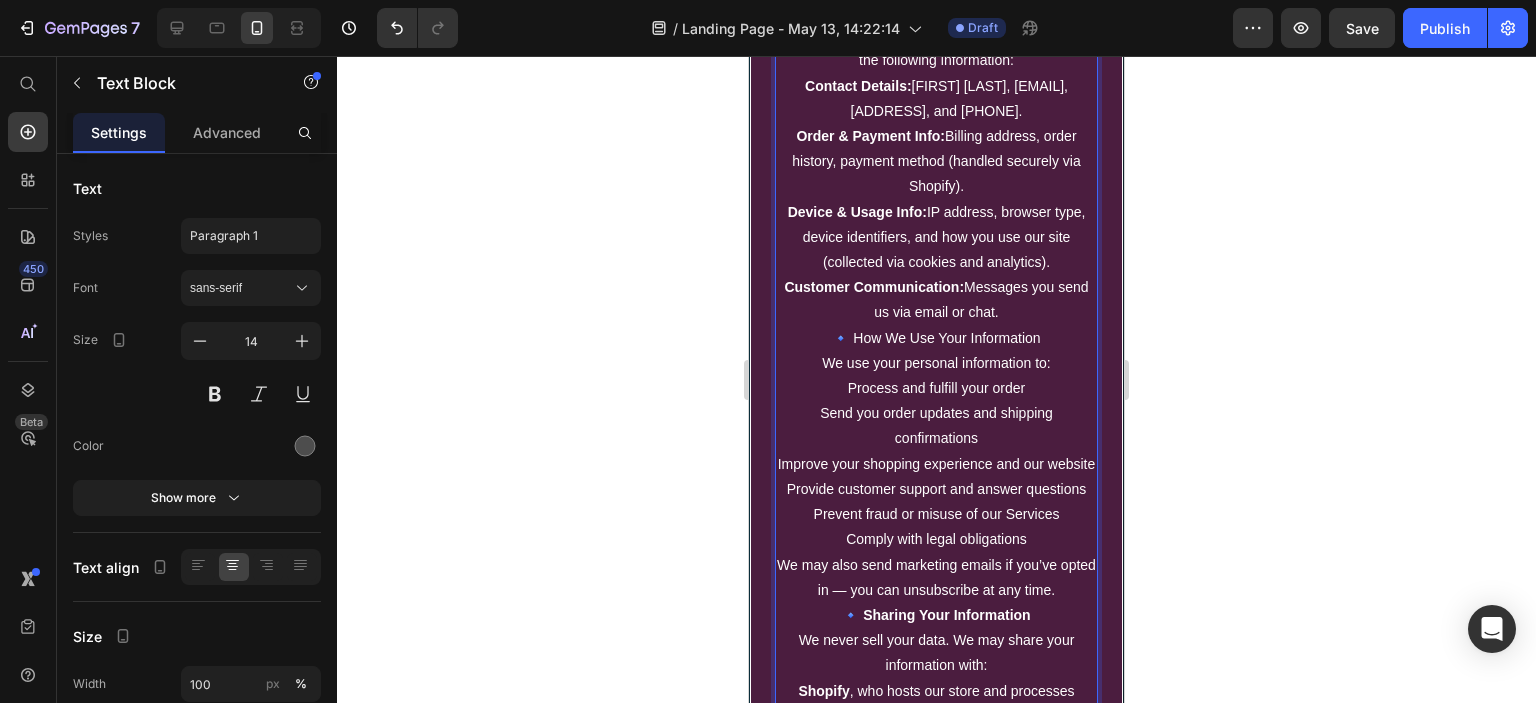 scroll, scrollTop: 8621, scrollLeft: 0, axis: vertical 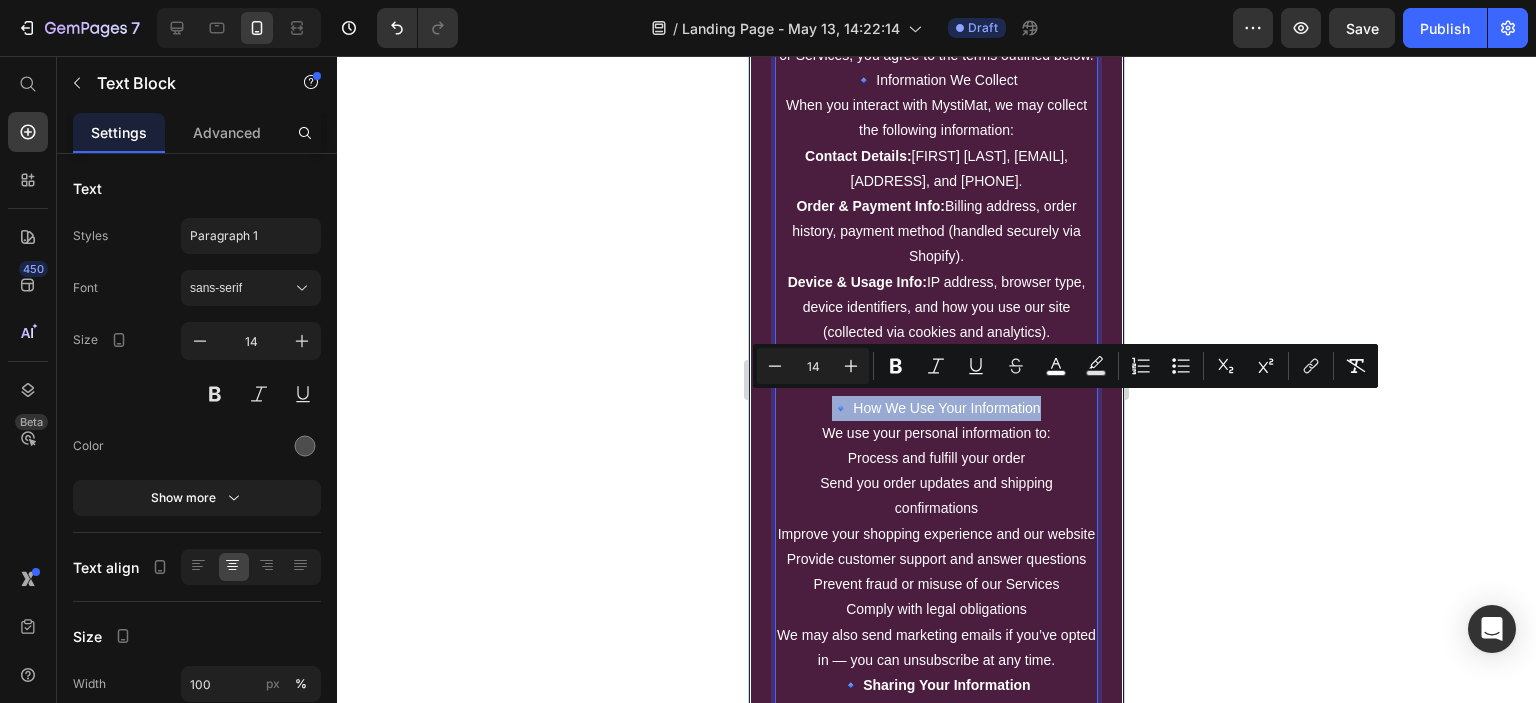 drag, startPoint x: 826, startPoint y: 402, endPoint x: 1086, endPoint y: 402, distance: 260 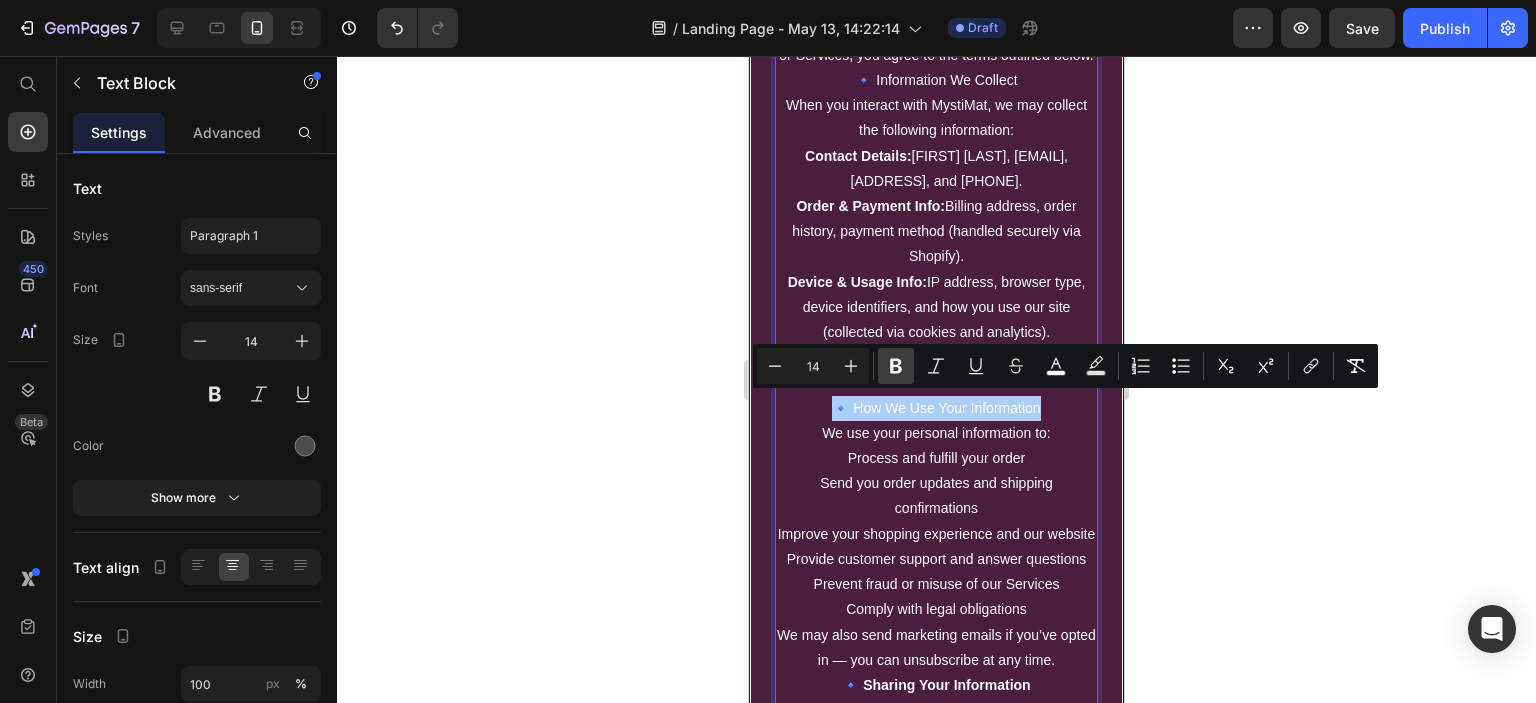 click 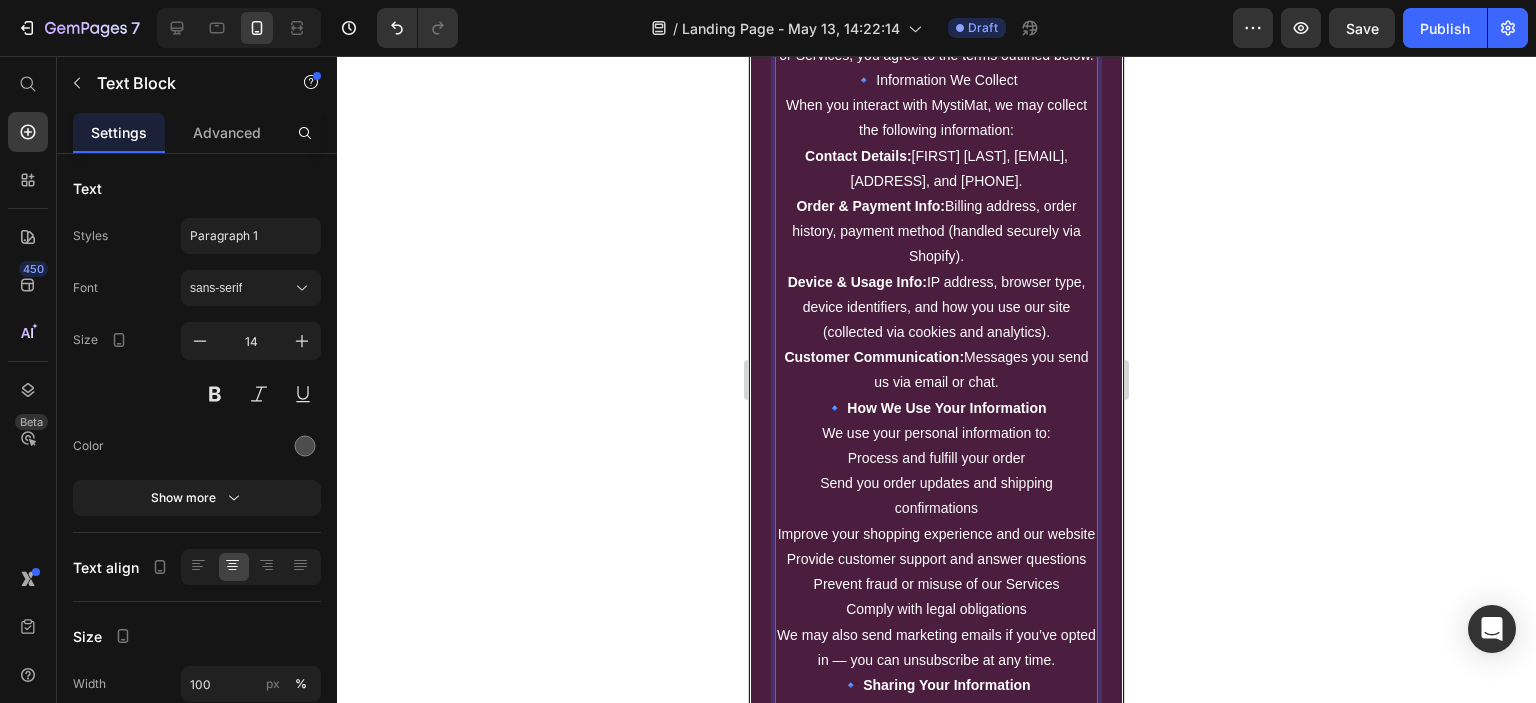 click on "Device & Usage Info:  IP address, browser type, device identifiers, and how you use our site (collected via cookies and analytics)." at bounding box center (936, 308) 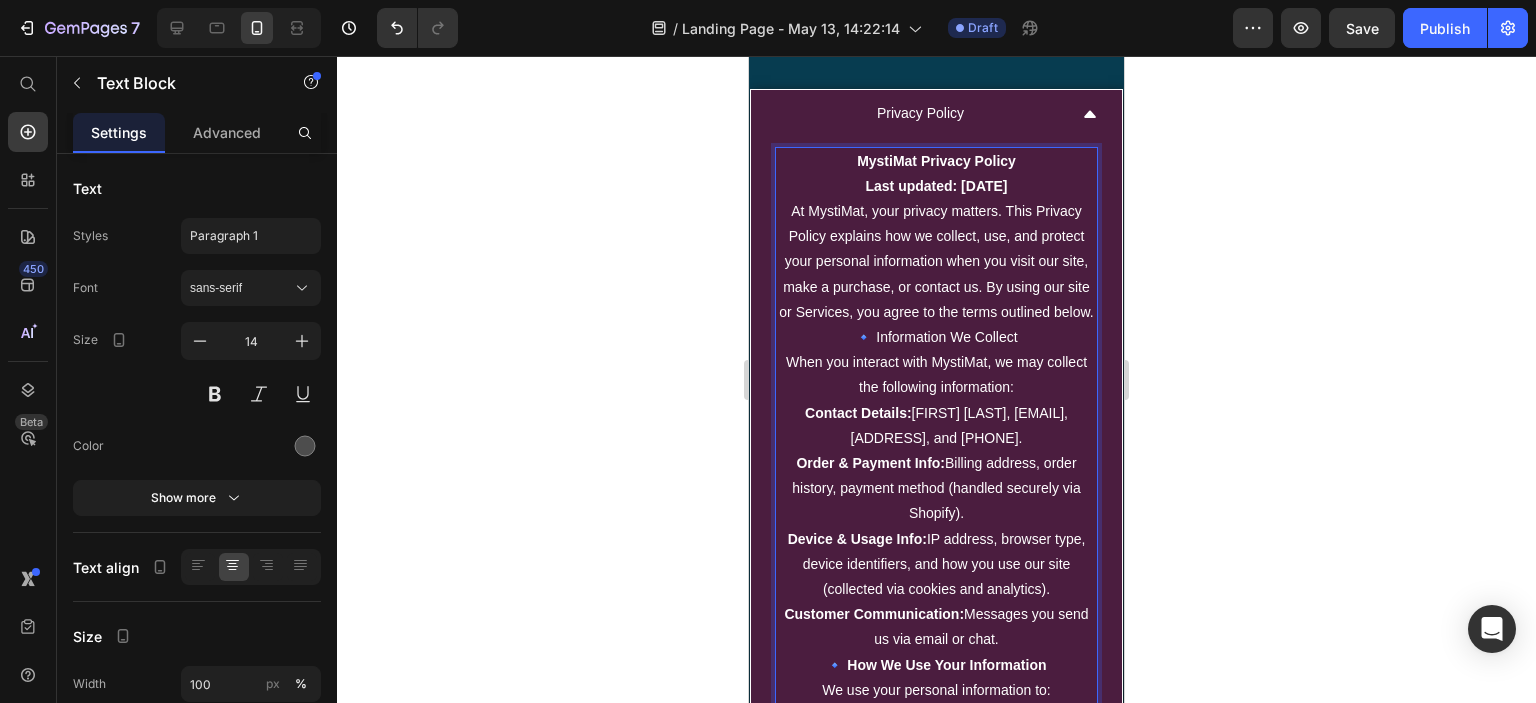 scroll, scrollTop: 8304, scrollLeft: 0, axis: vertical 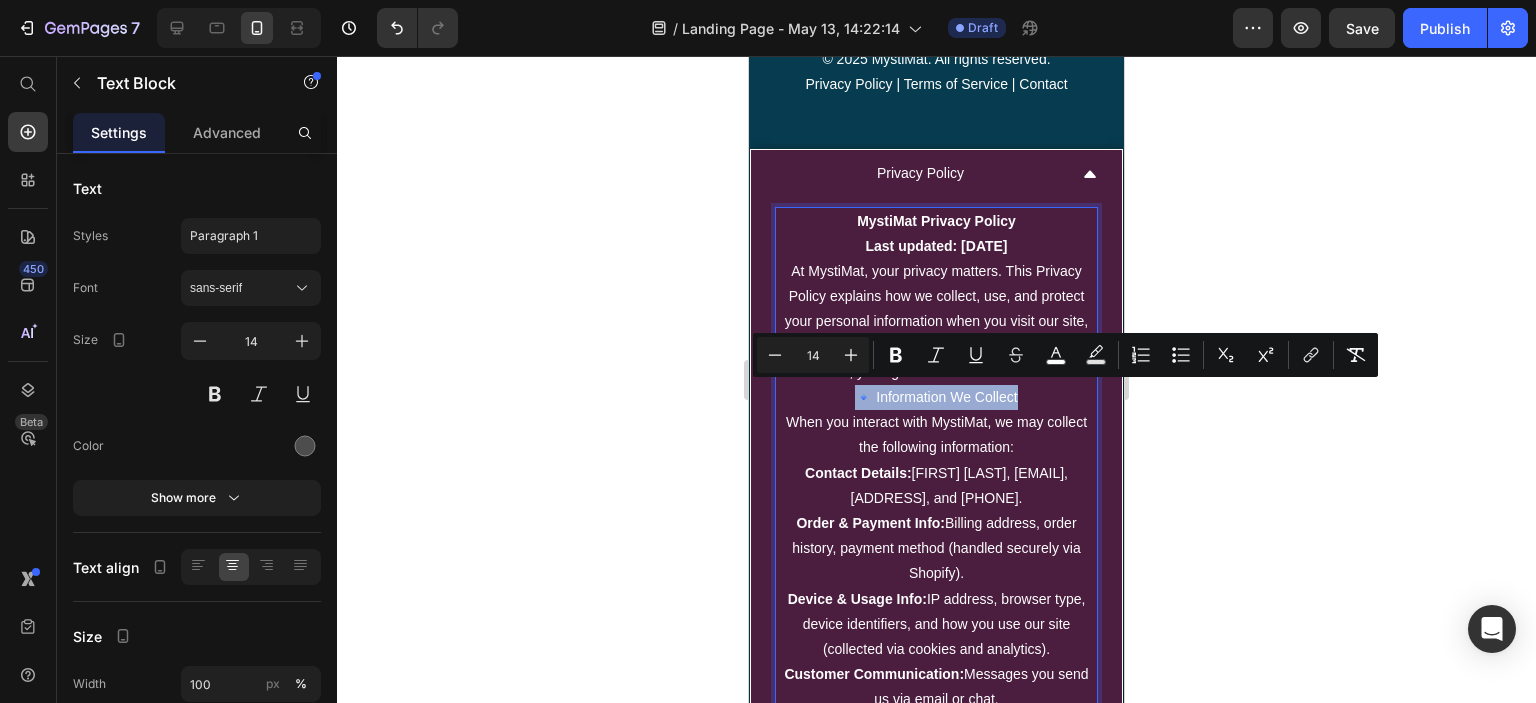 drag, startPoint x: 856, startPoint y: 397, endPoint x: 1036, endPoint y: 394, distance: 180.025 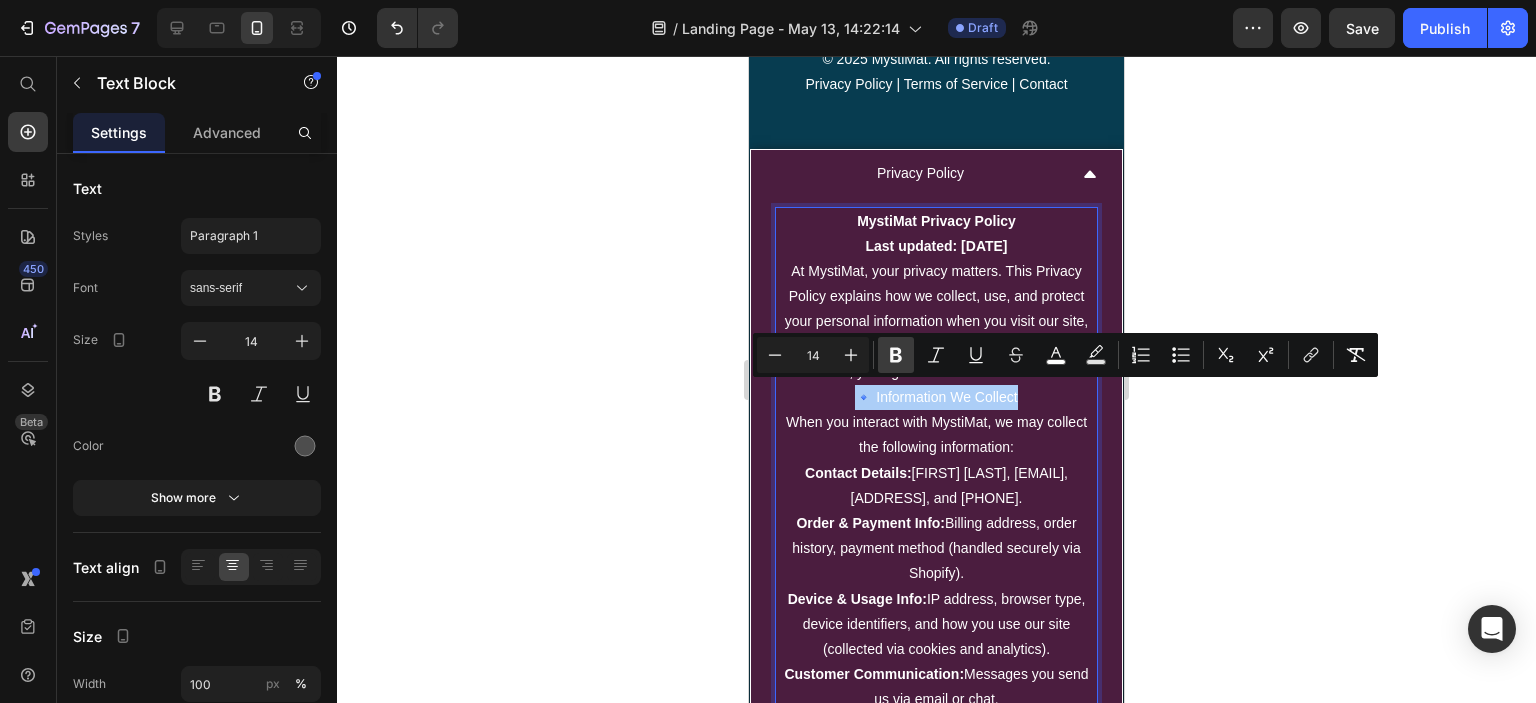 click 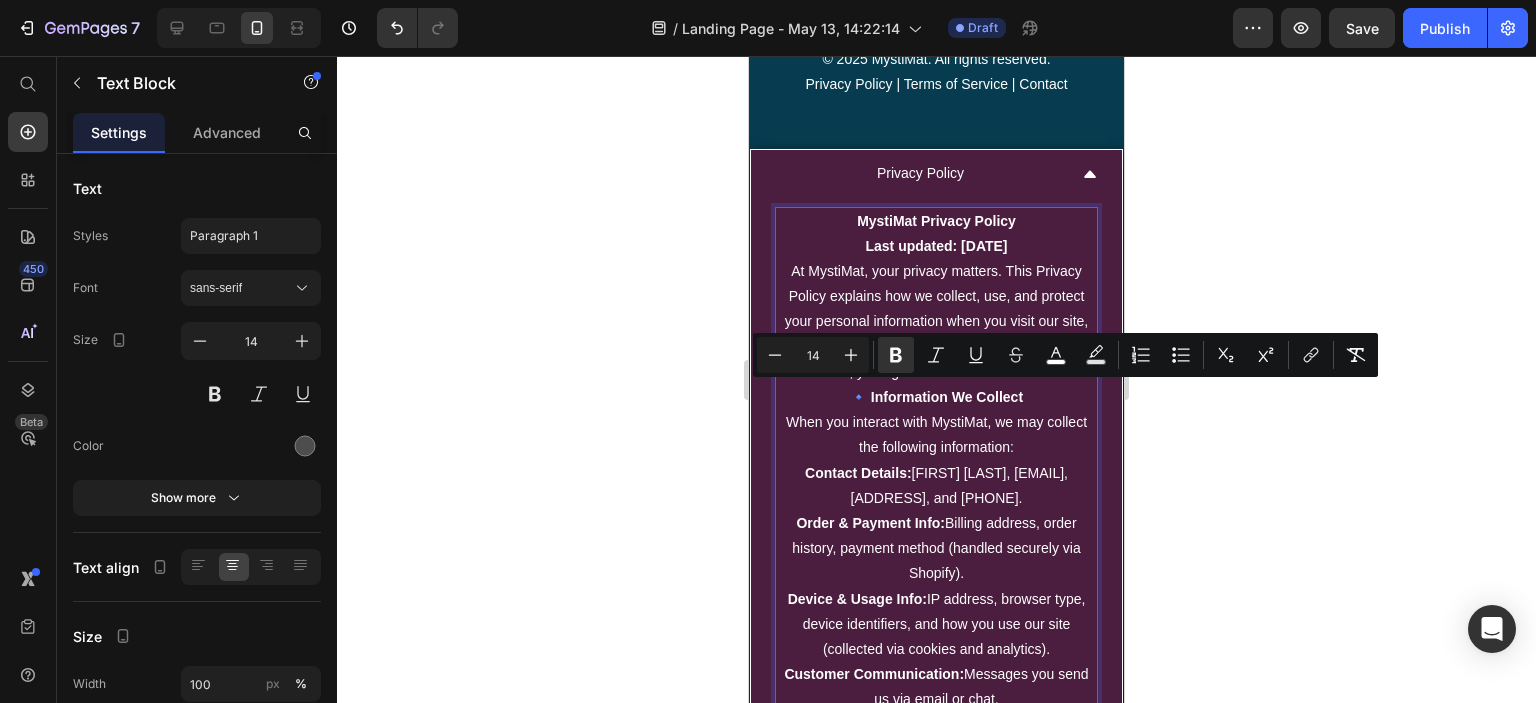 click on "At MystiMat, your privacy matters. This Privacy Policy explains how we collect, use, and protect your personal information when you visit our site, make a purchase, or contact us. By using our site or Services, you agree to the terms outlined below." at bounding box center (936, 321) 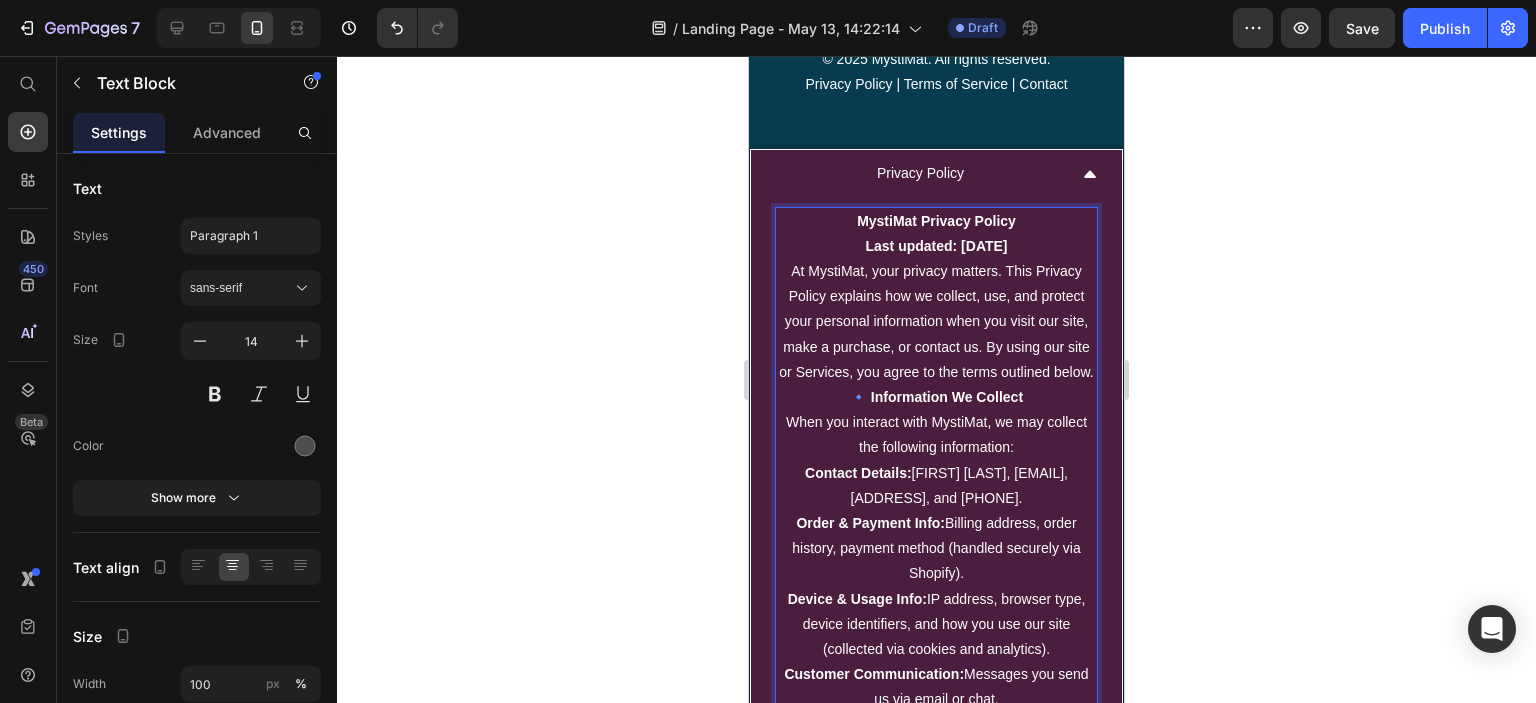 click on "At MystiMat, your privacy matters. This Privacy Policy explains how we collect, use, and protect your personal information when you visit our site, make a purchase, or contact us. By using our site or Services, you agree to the terms outlined below." at bounding box center (936, 322) 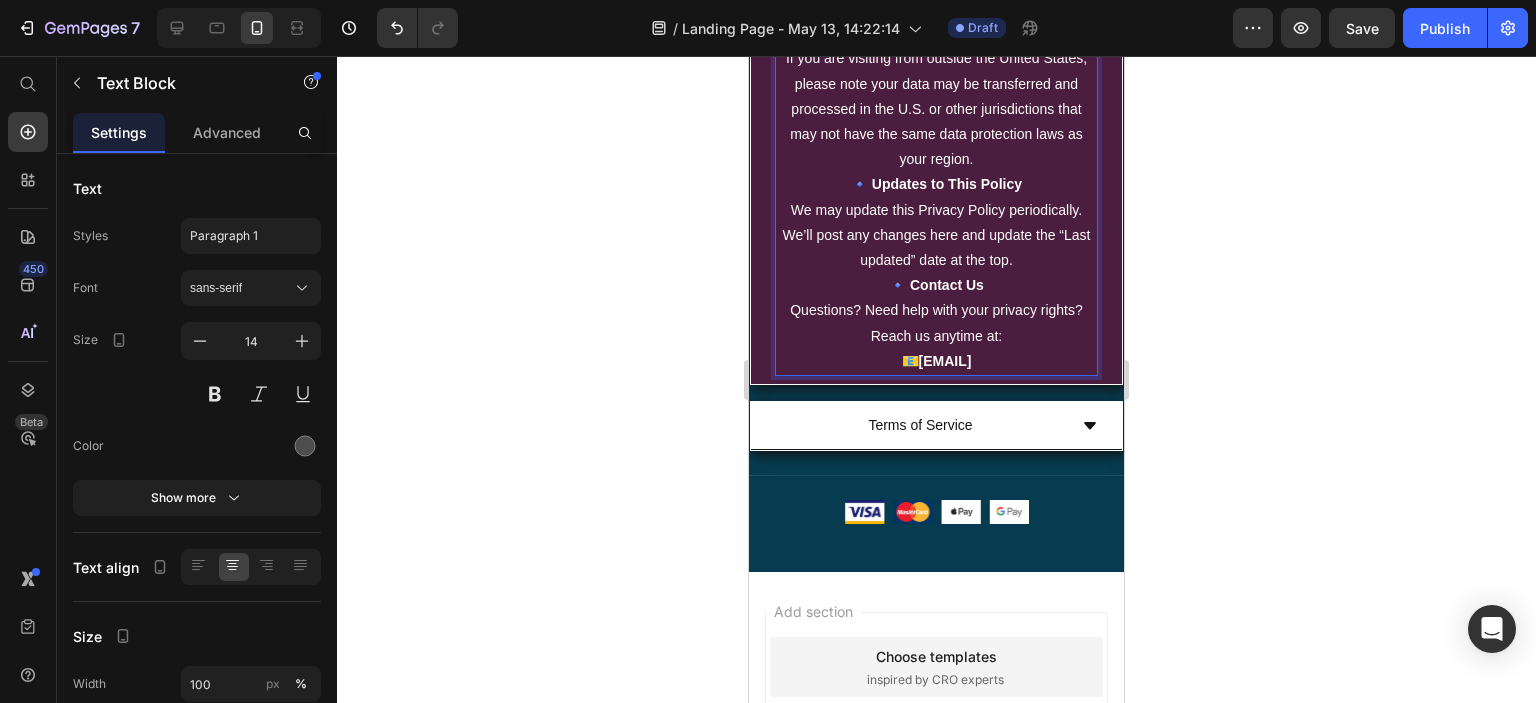 scroll, scrollTop: 10416, scrollLeft: 0, axis: vertical 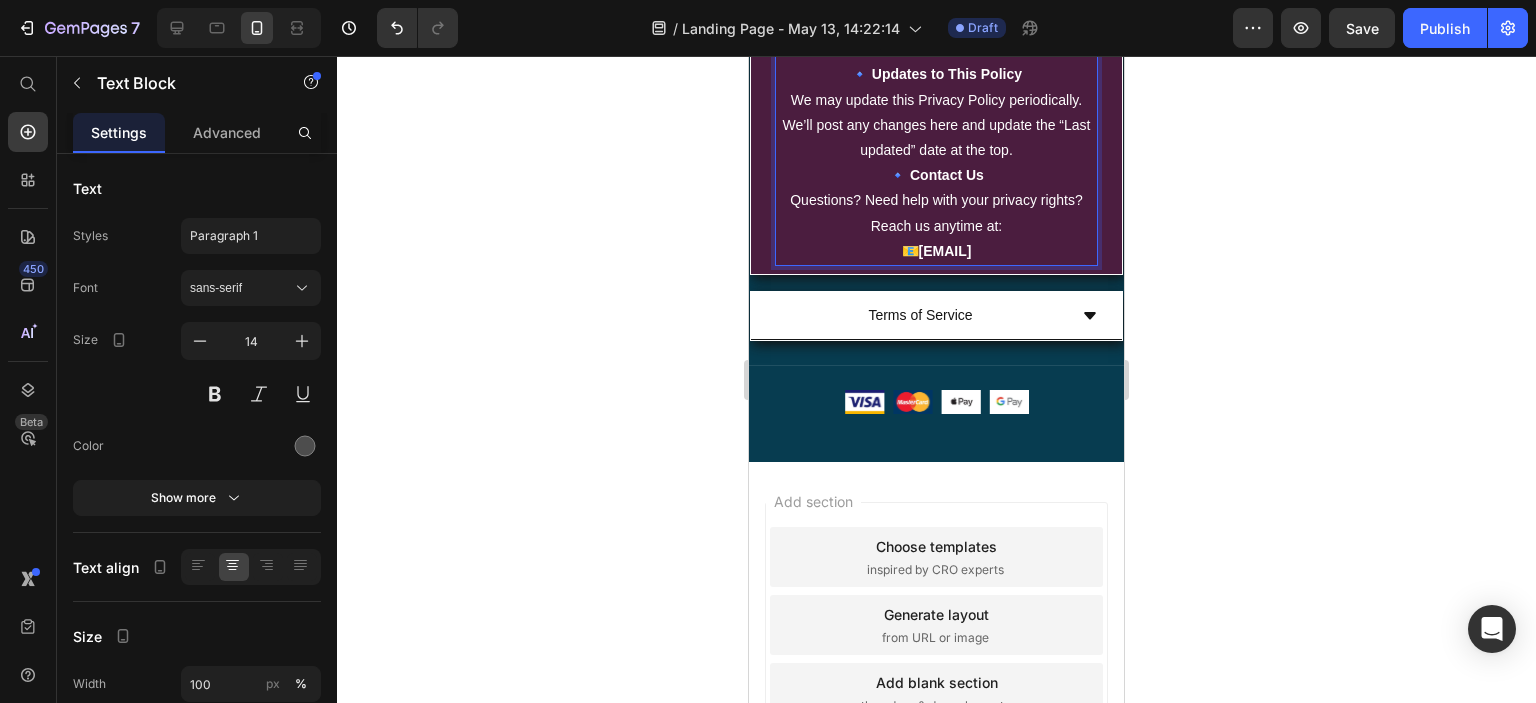 click 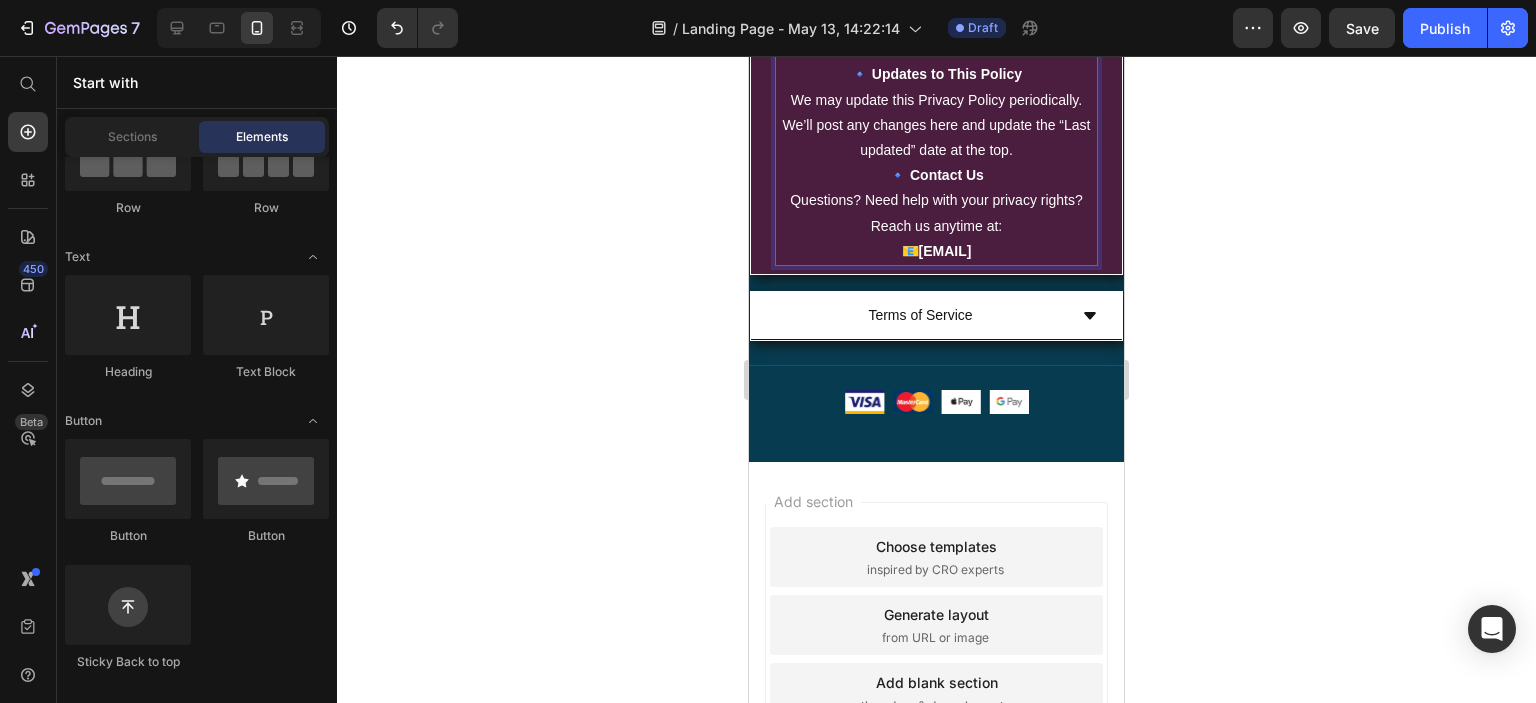 scroll, scrollTop: 216, scrollLeft: 0, axis: vertical 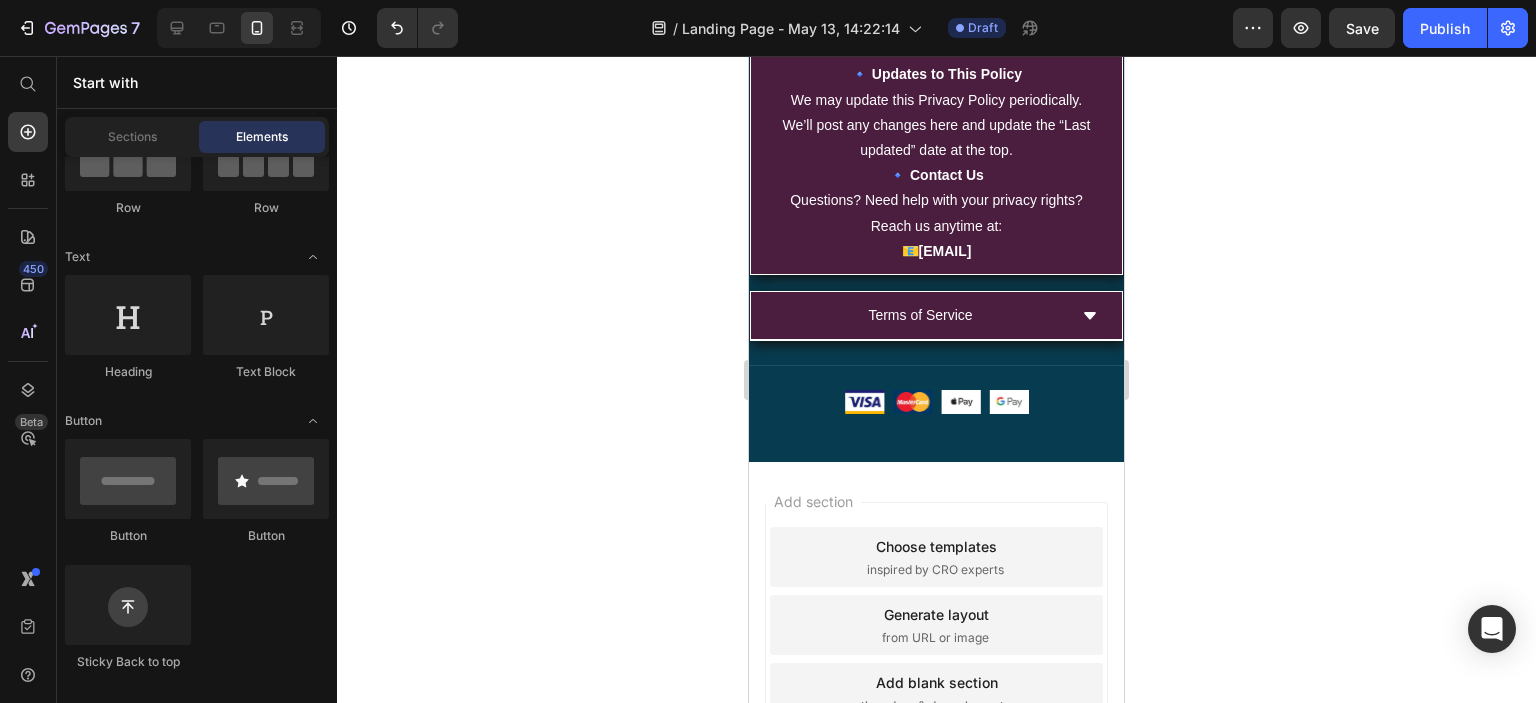 click on "Terms of Service" at bounding box center [920, 315] 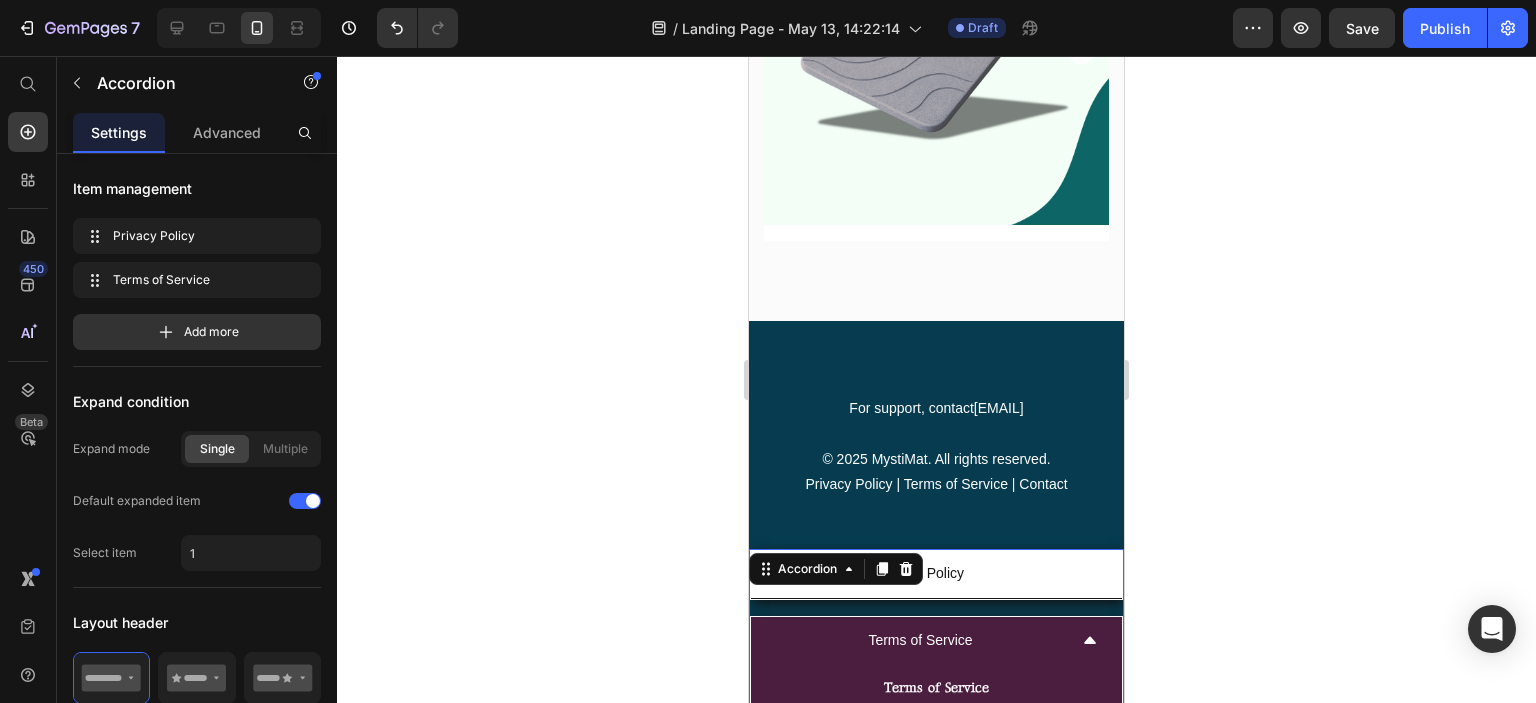 scroll, scrollTop: 8116, scrollLeft: 0, axis: vertical 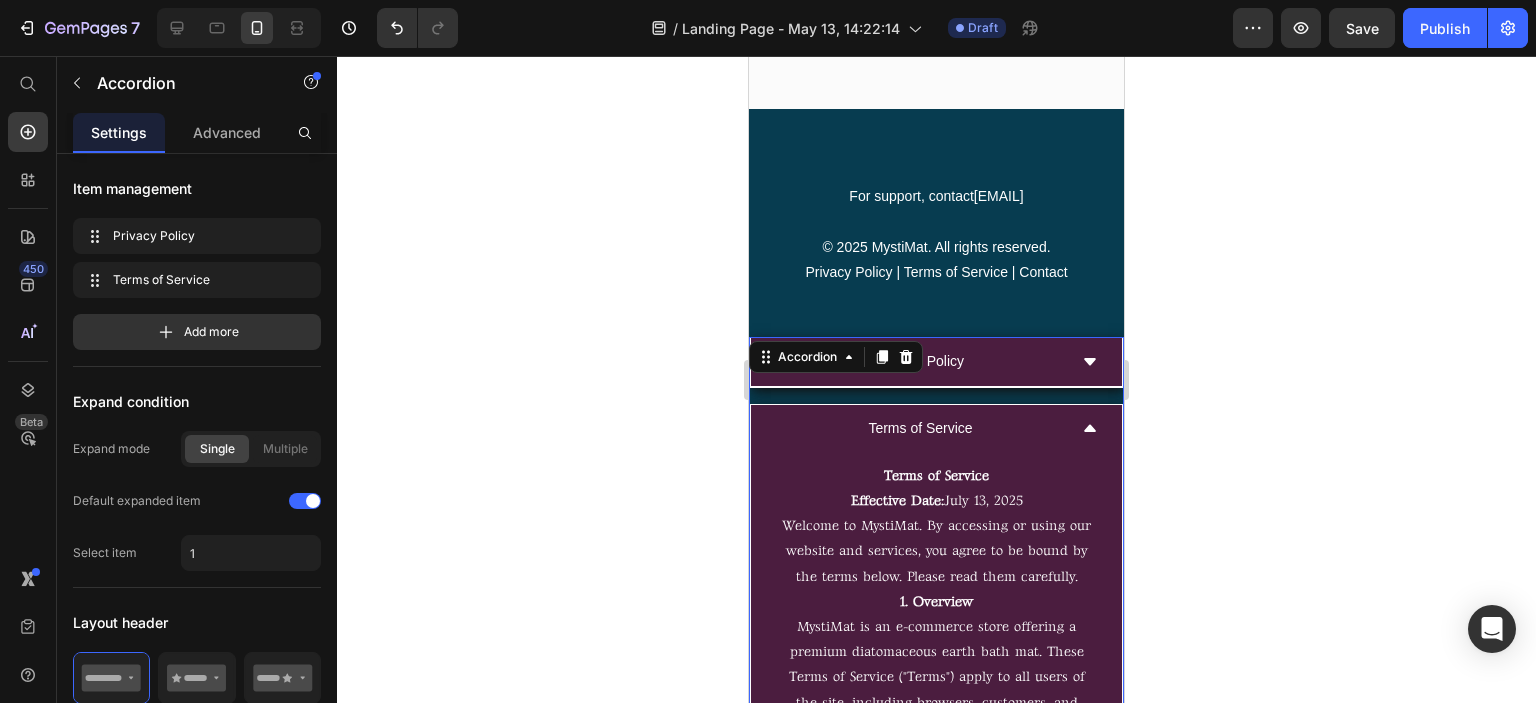 click on "Privacy Policy" at bounding box center (920, 361) 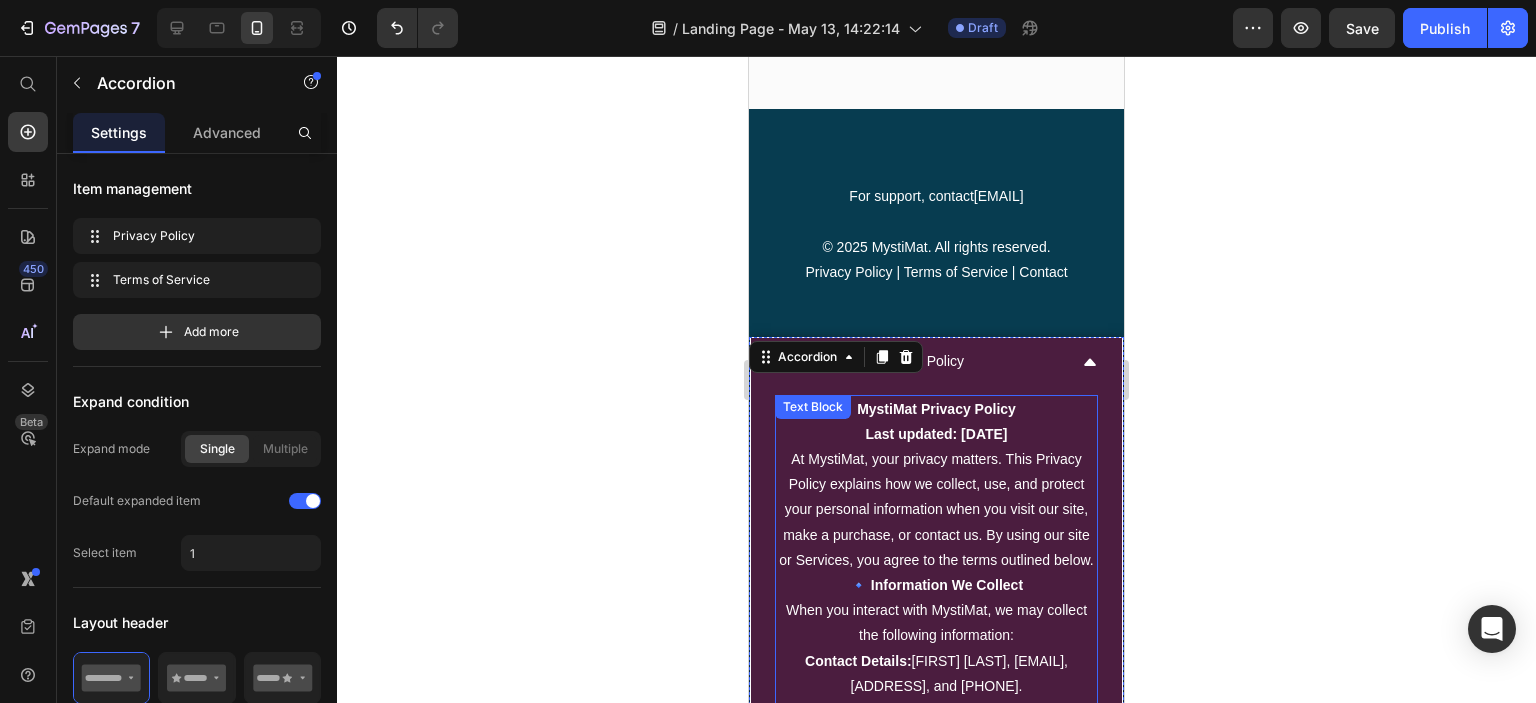click on "MystiMat Privacy Policy" at bounding box center [936, 409] 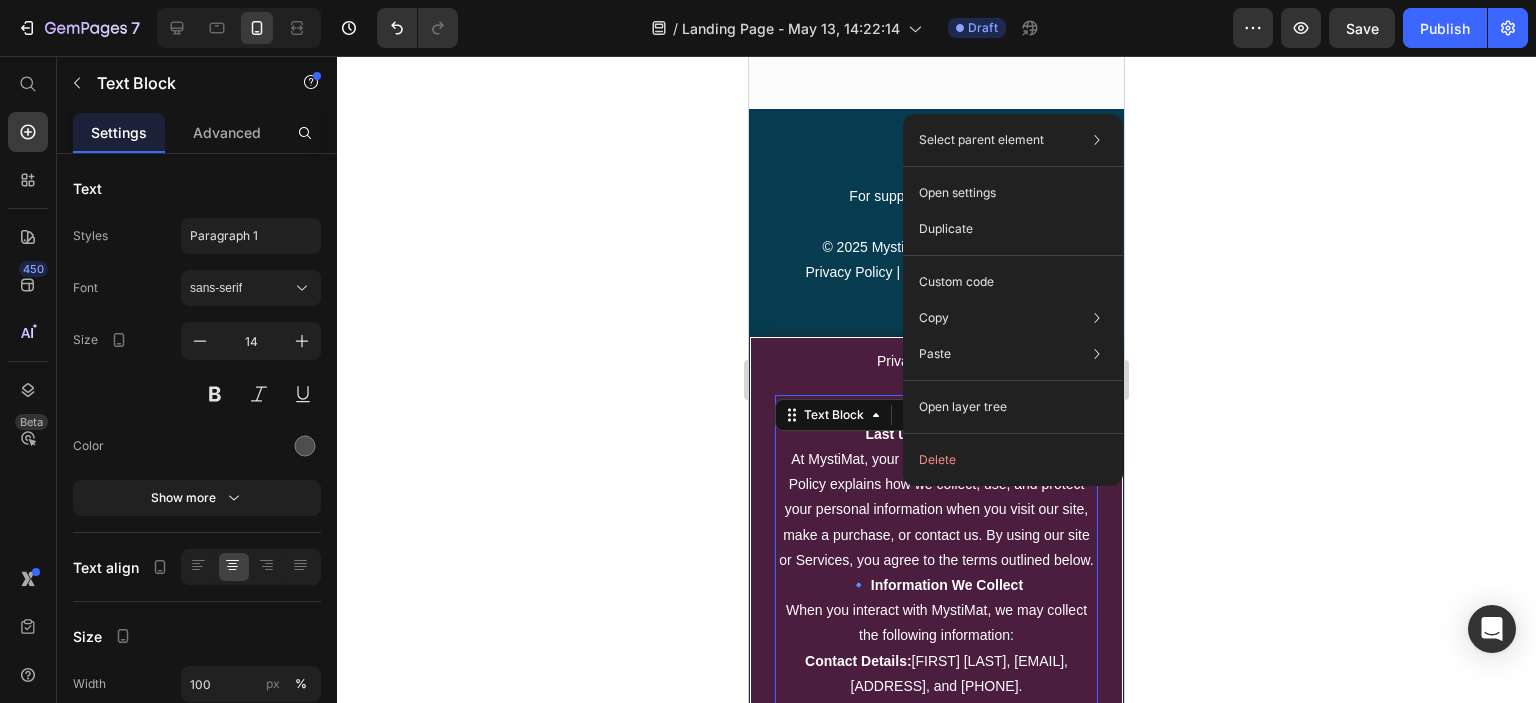 click on "At MystiMat, your privacy matters. This Privacy Policy explains how we collect, use, and protect your personal information when you visit our site, make a purchase, or contact us. By using our site or Services, you agree to the terms outlined below." at bounding box center [936, 510] 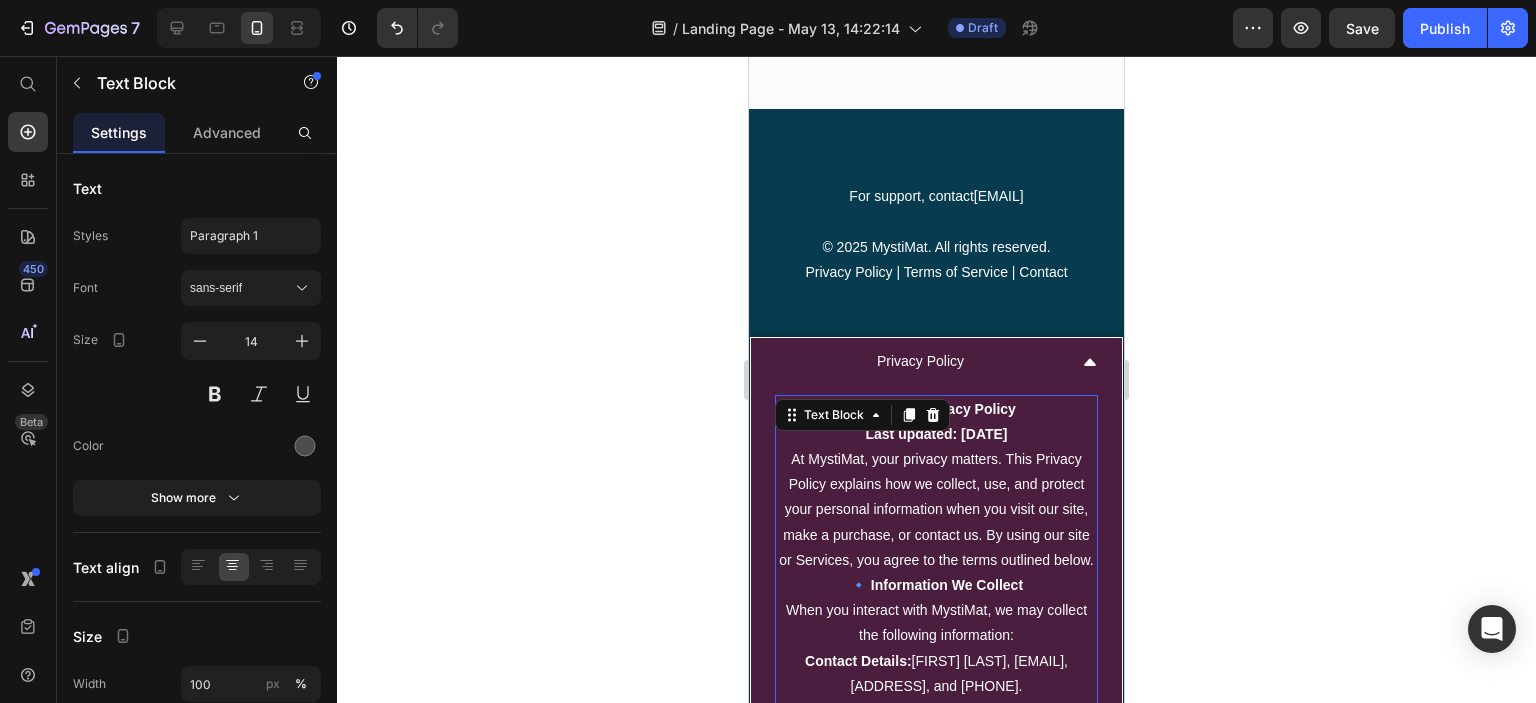 click on "At MystiMat, your privacy matters. This Privacy Policy explains how we collect, use, and protect your personal information when you visit our site, make a purchase, or contact us. By using our site or Services, you agree to the terms outlined below." at bounding box center [936, 510] 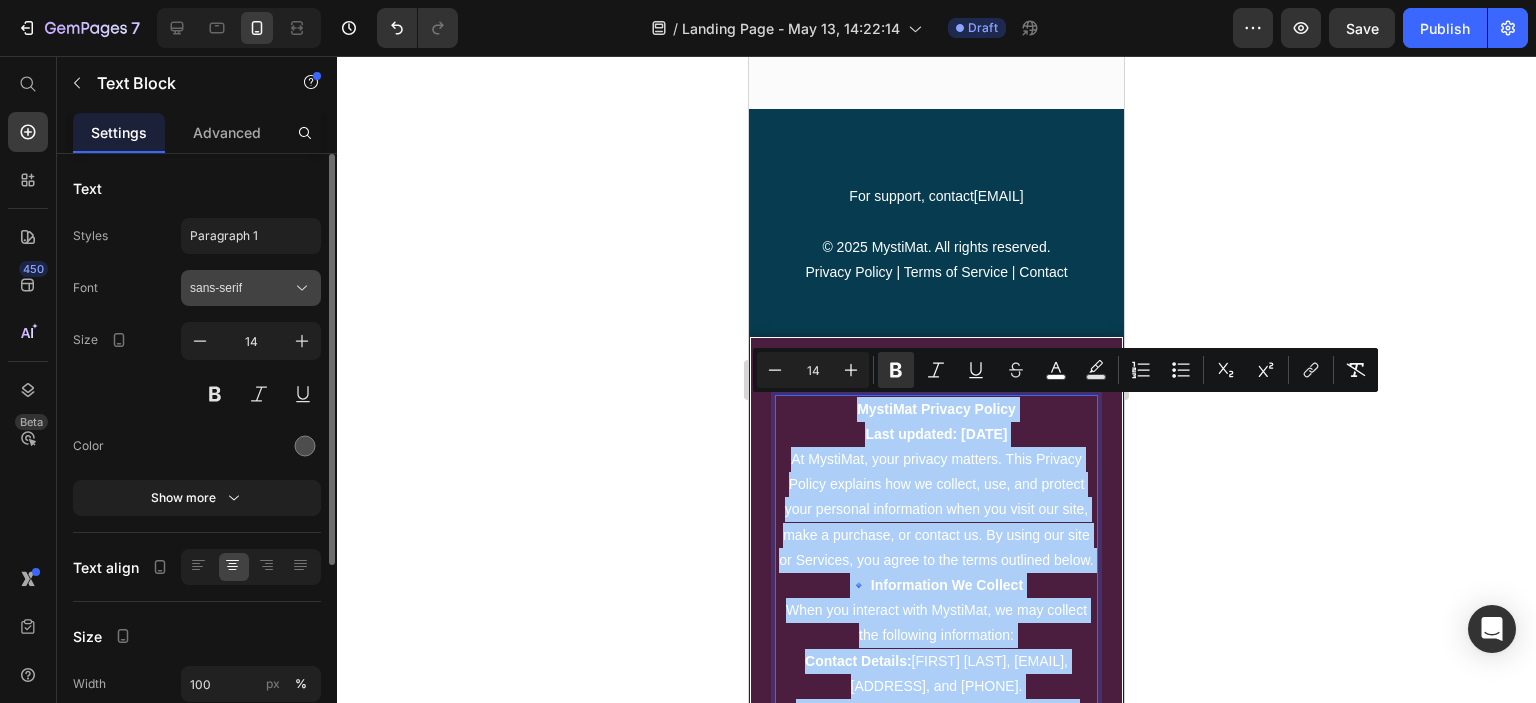click on "sans-serif" at bounding box center (251, 288) 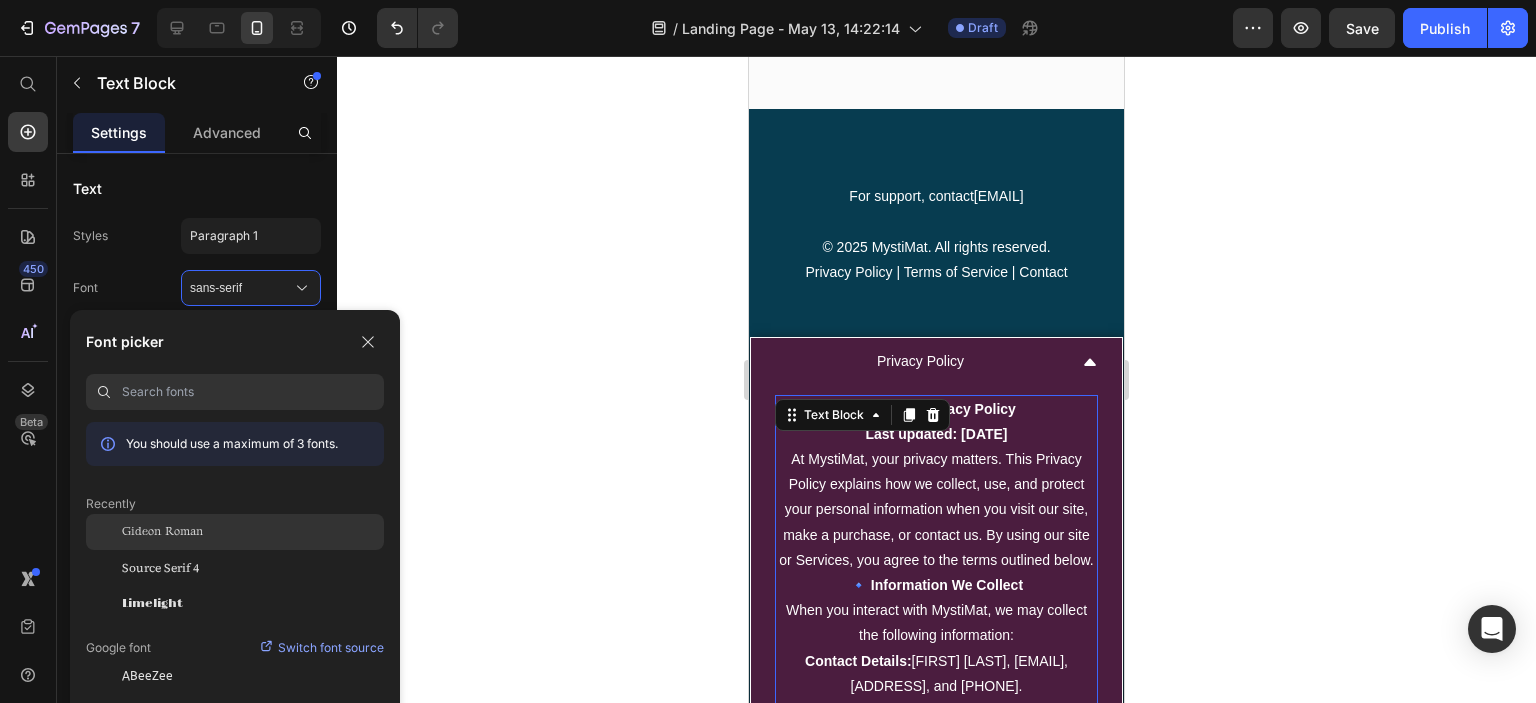 click on "Gideon Roman" 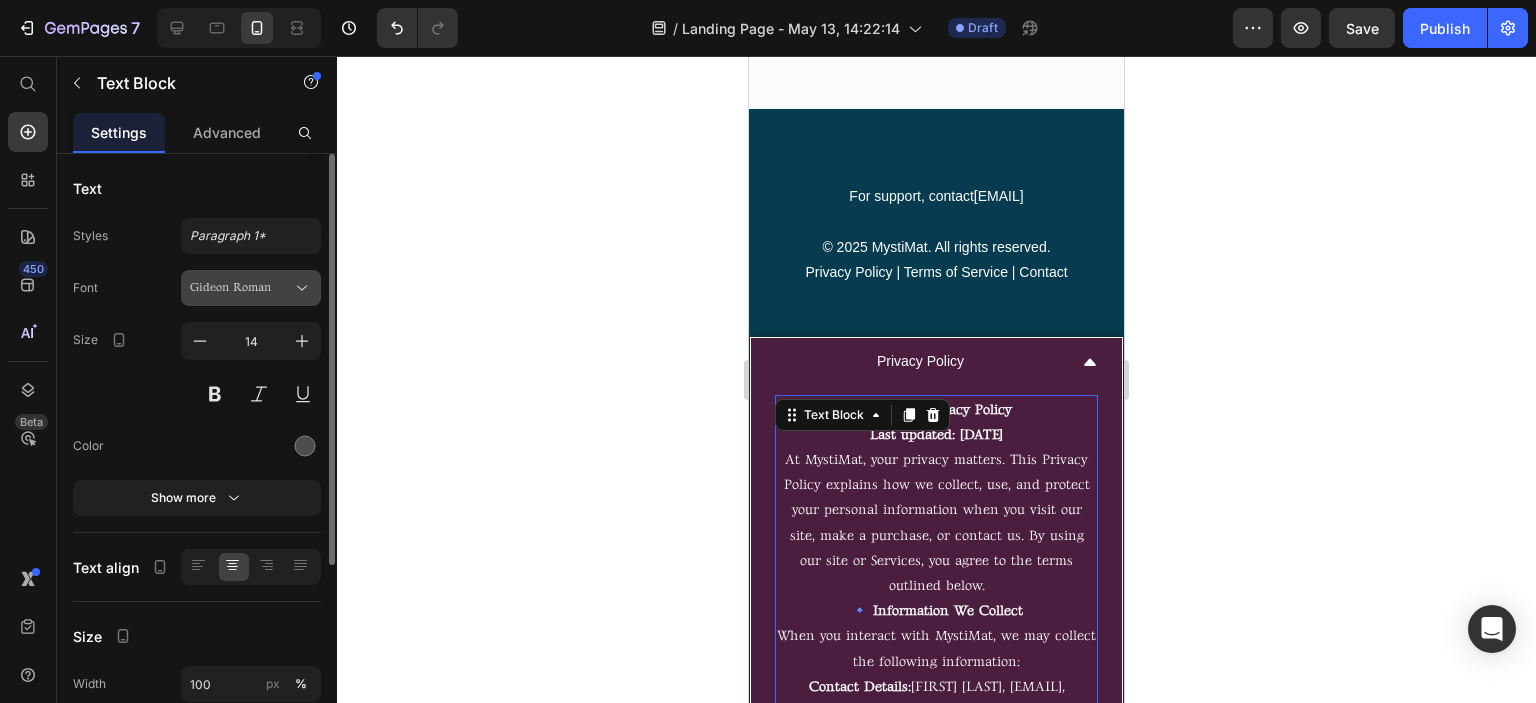 click on "Gideon Roman" at bounding box center (241, 288) 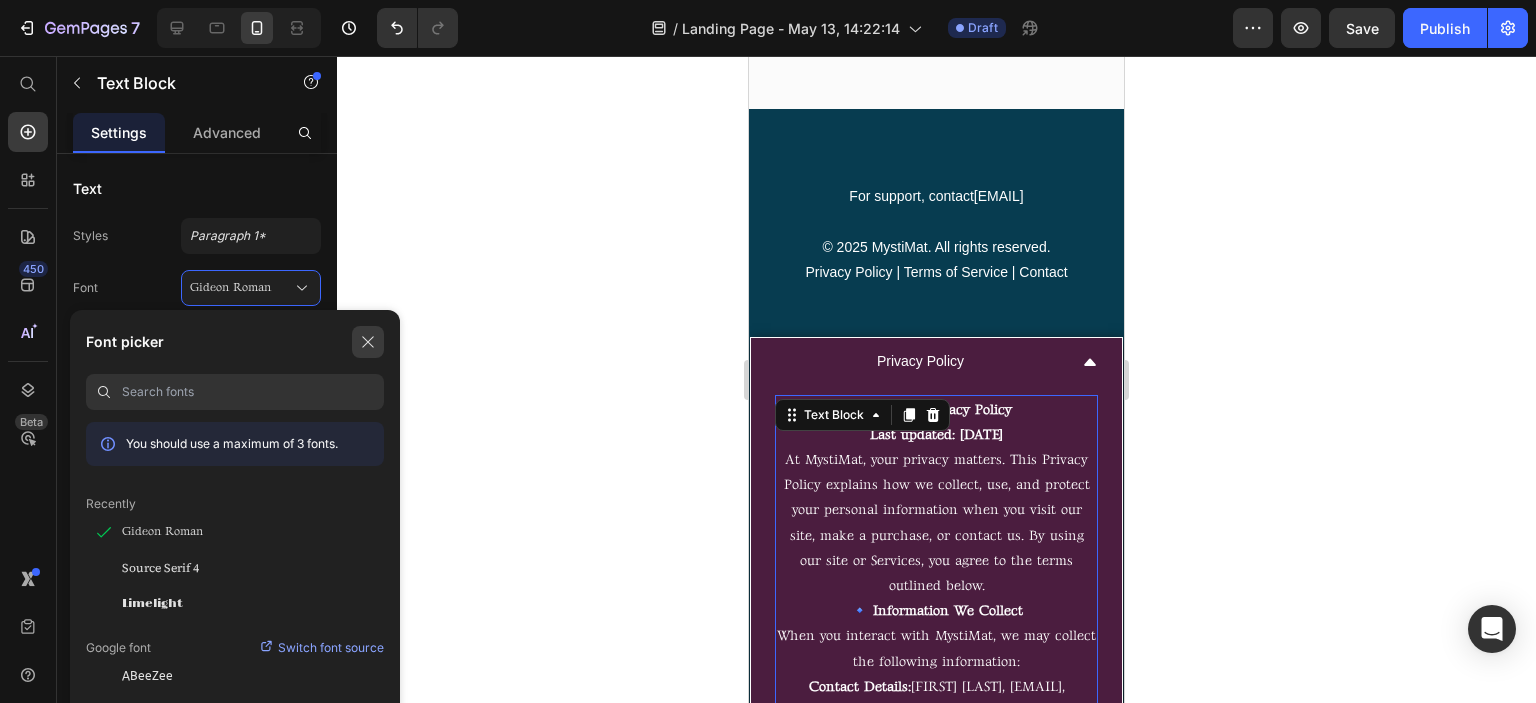 click 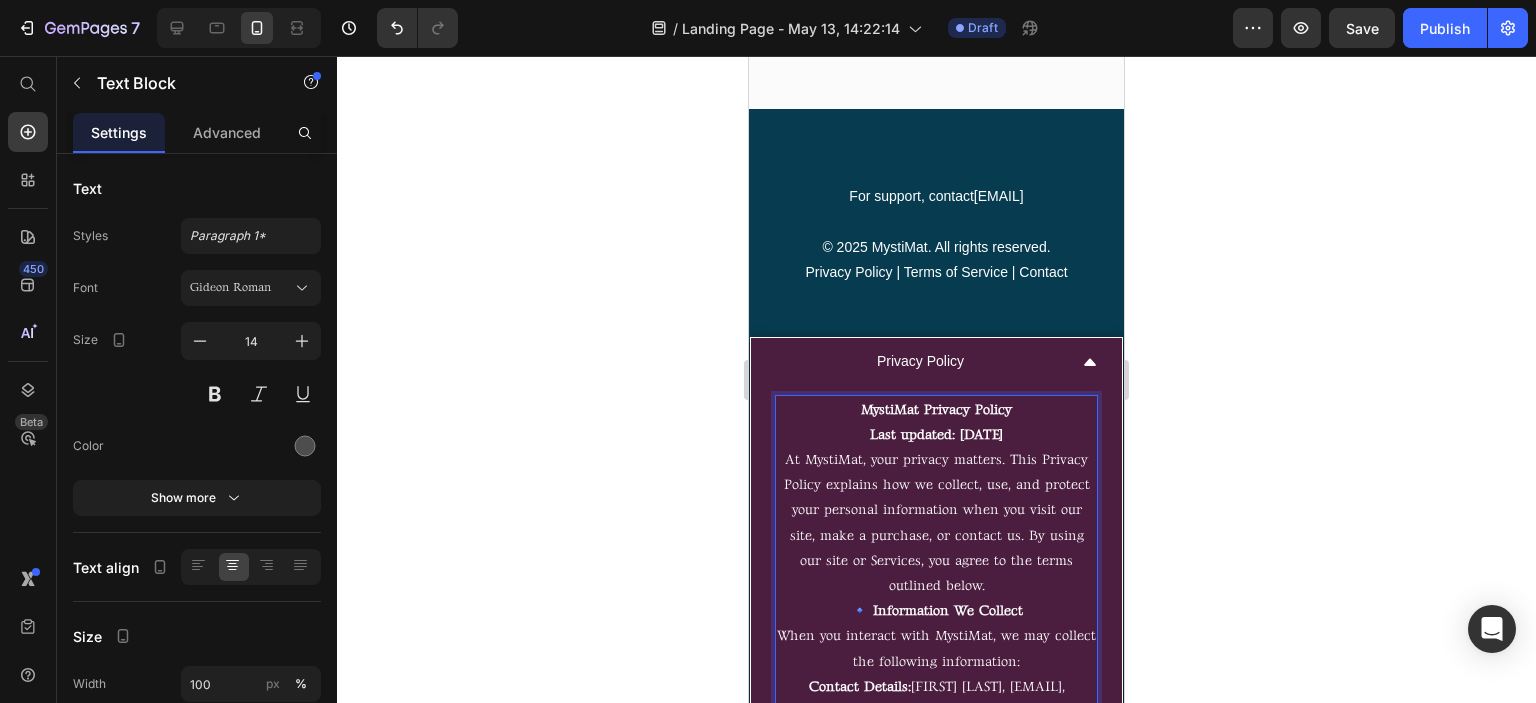 click 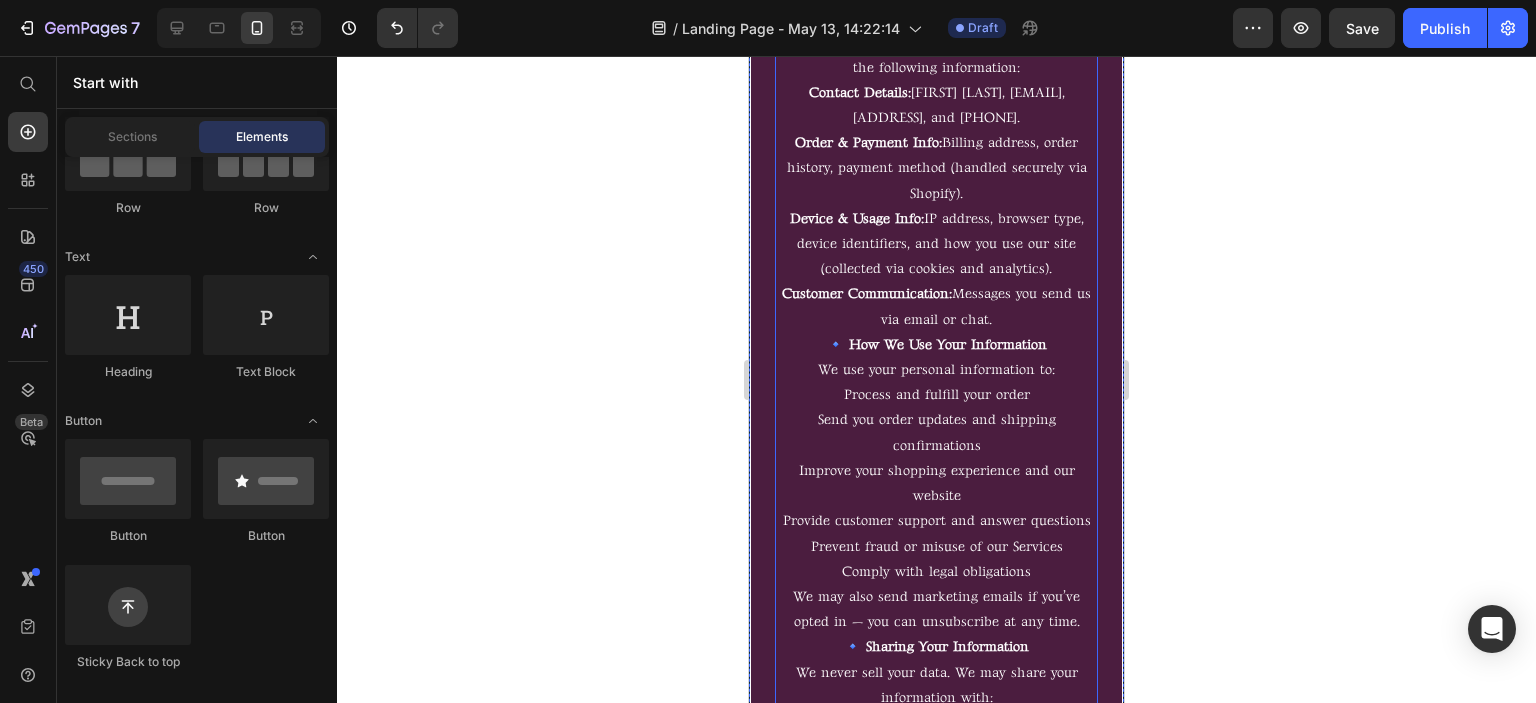 scroll, scrollTop: 7865, scrollLeft: 0, axis: vertical 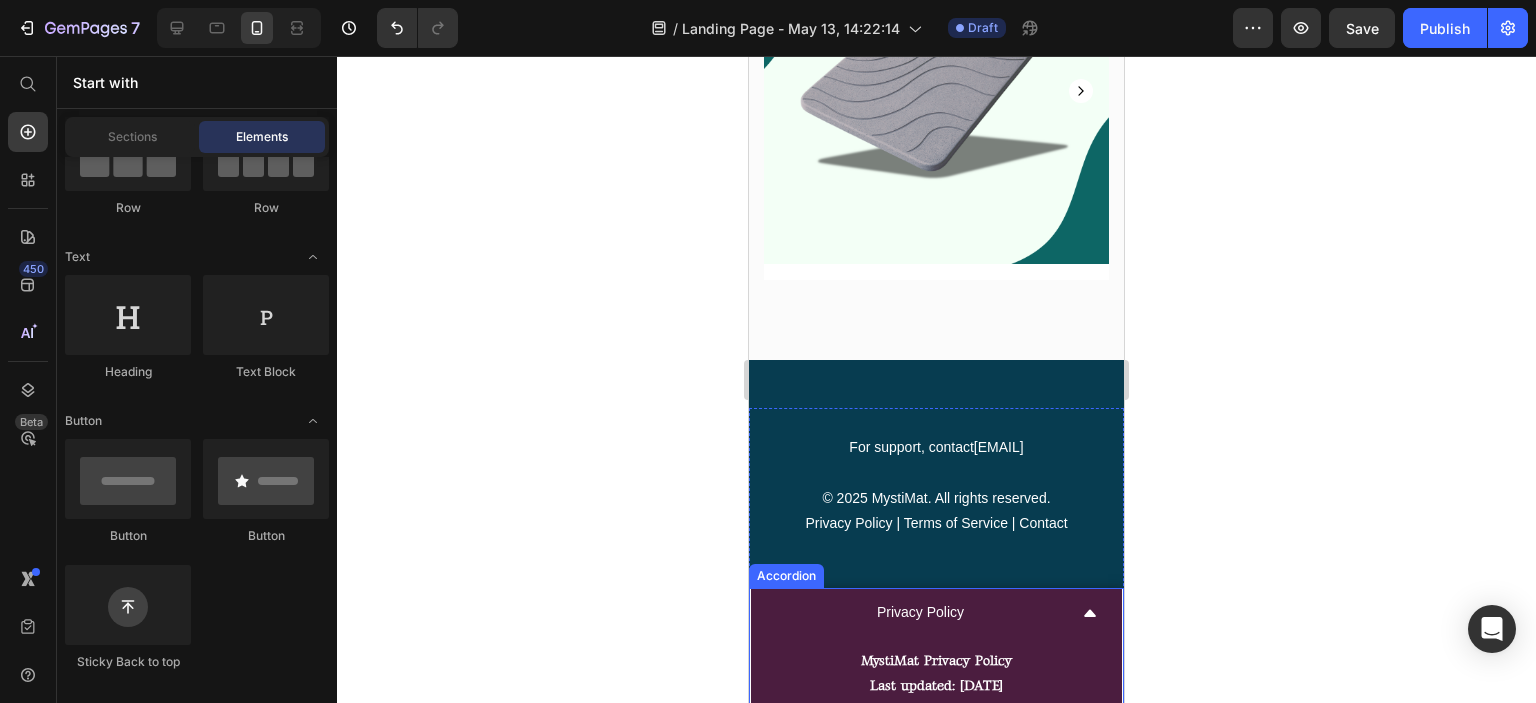 click on "Privacy Policy" at bounding box center [920, 612] 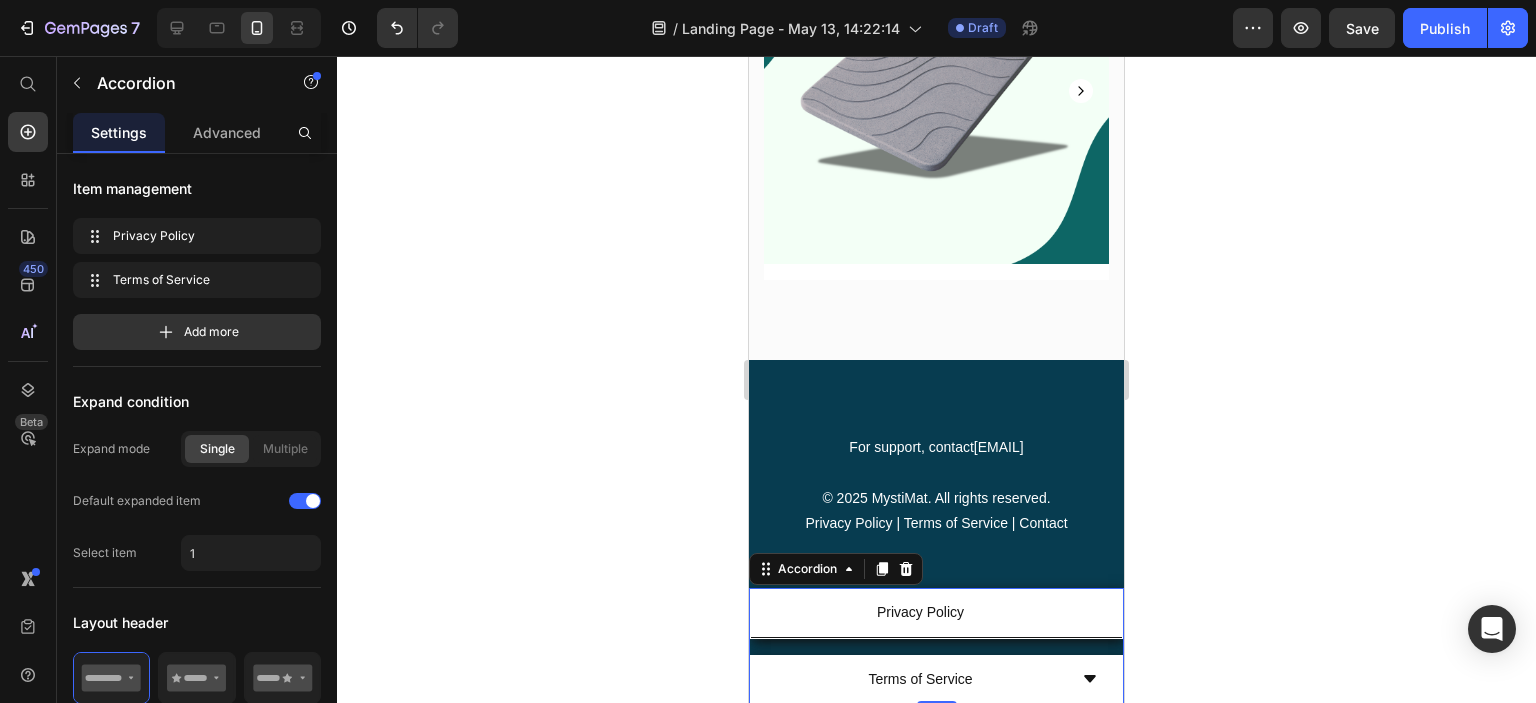 click 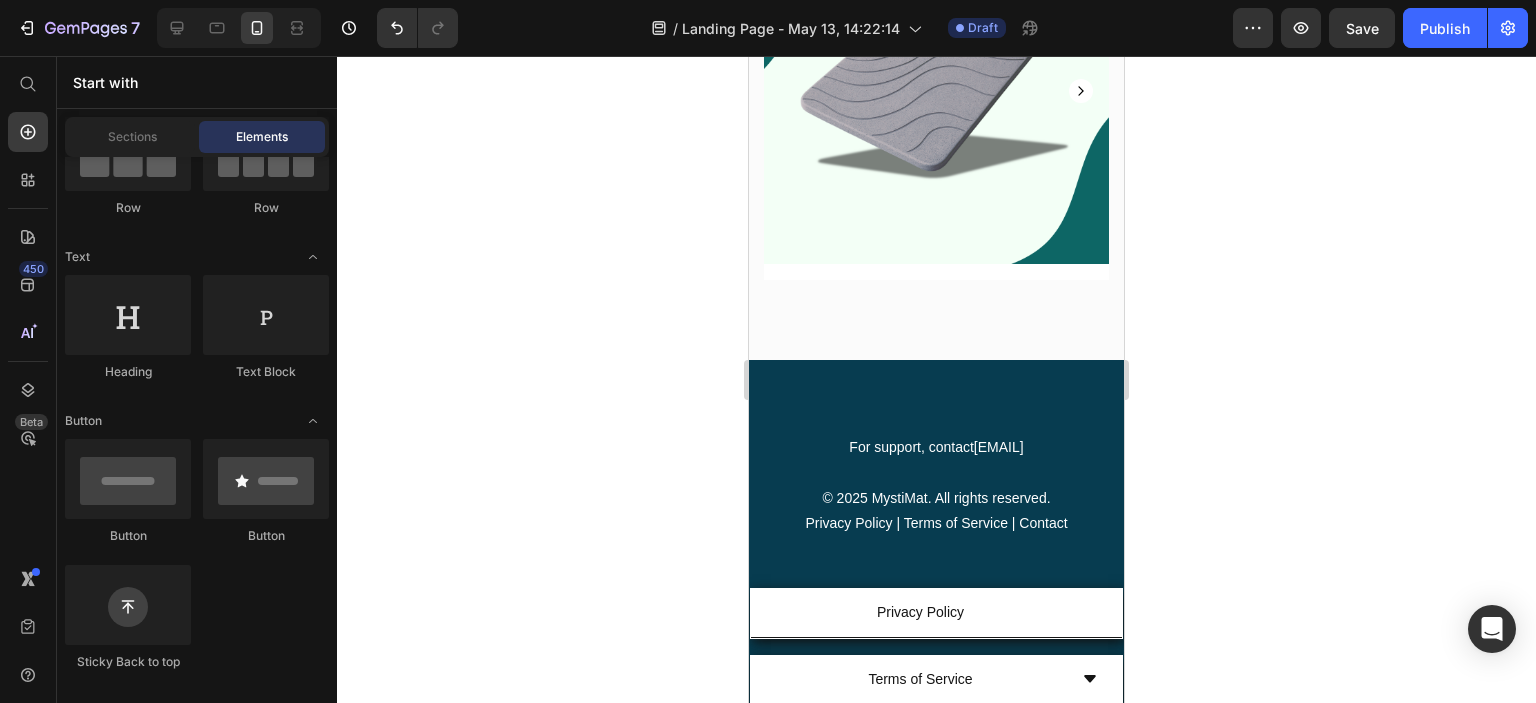 scroll, scrollTop: 216, scrollLeft: 0, axis: vertical 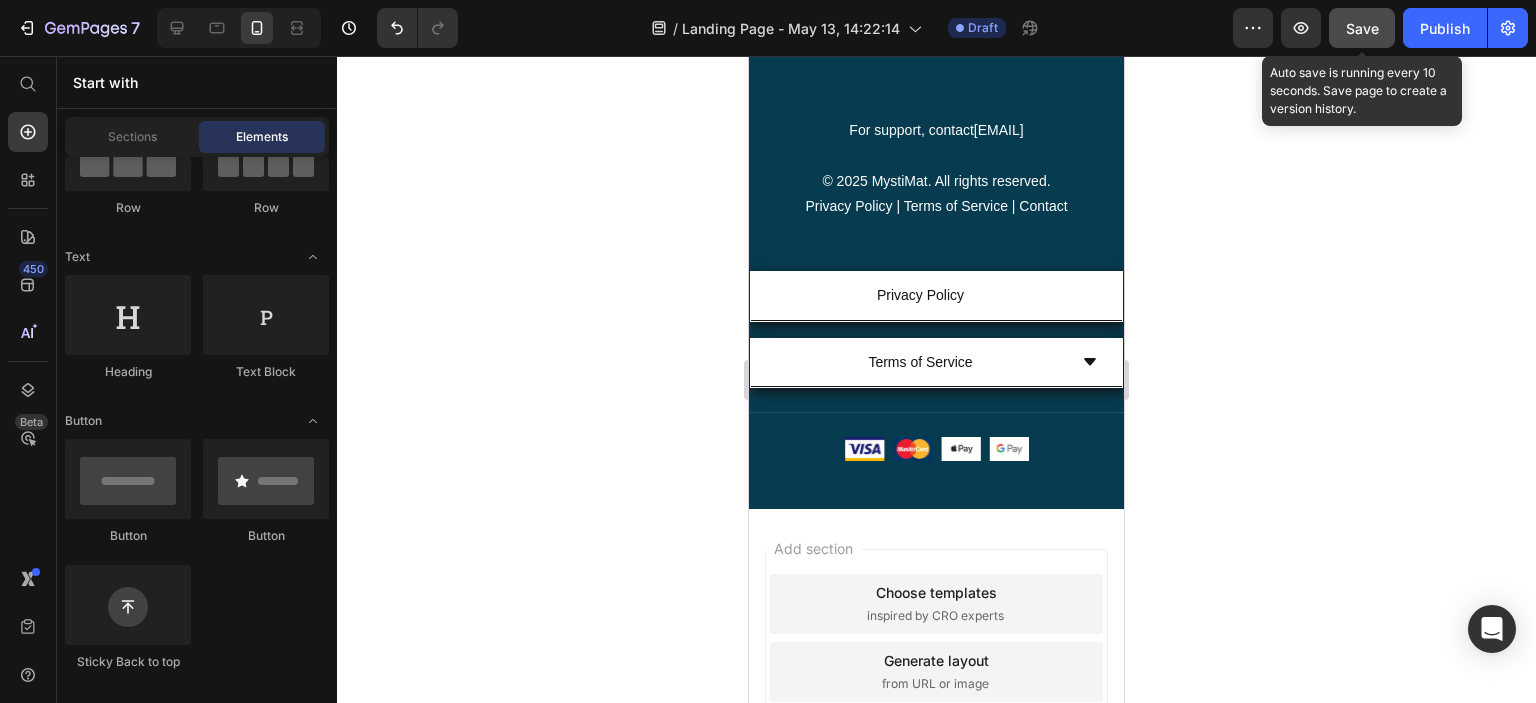click on "Save" at bounding box center (1362, 28) 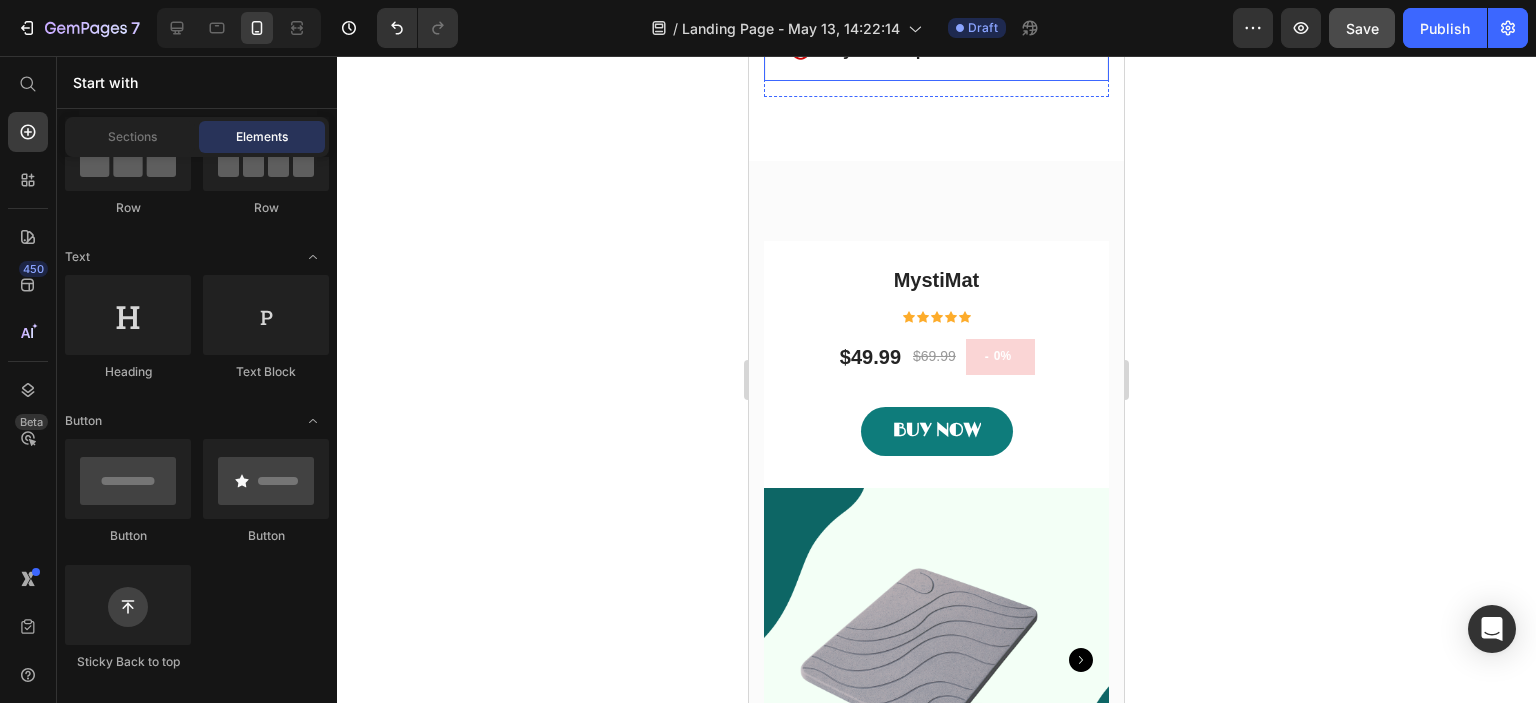 scroll, scrollTop: 6809, scrollLeft: 0, axis: vertical 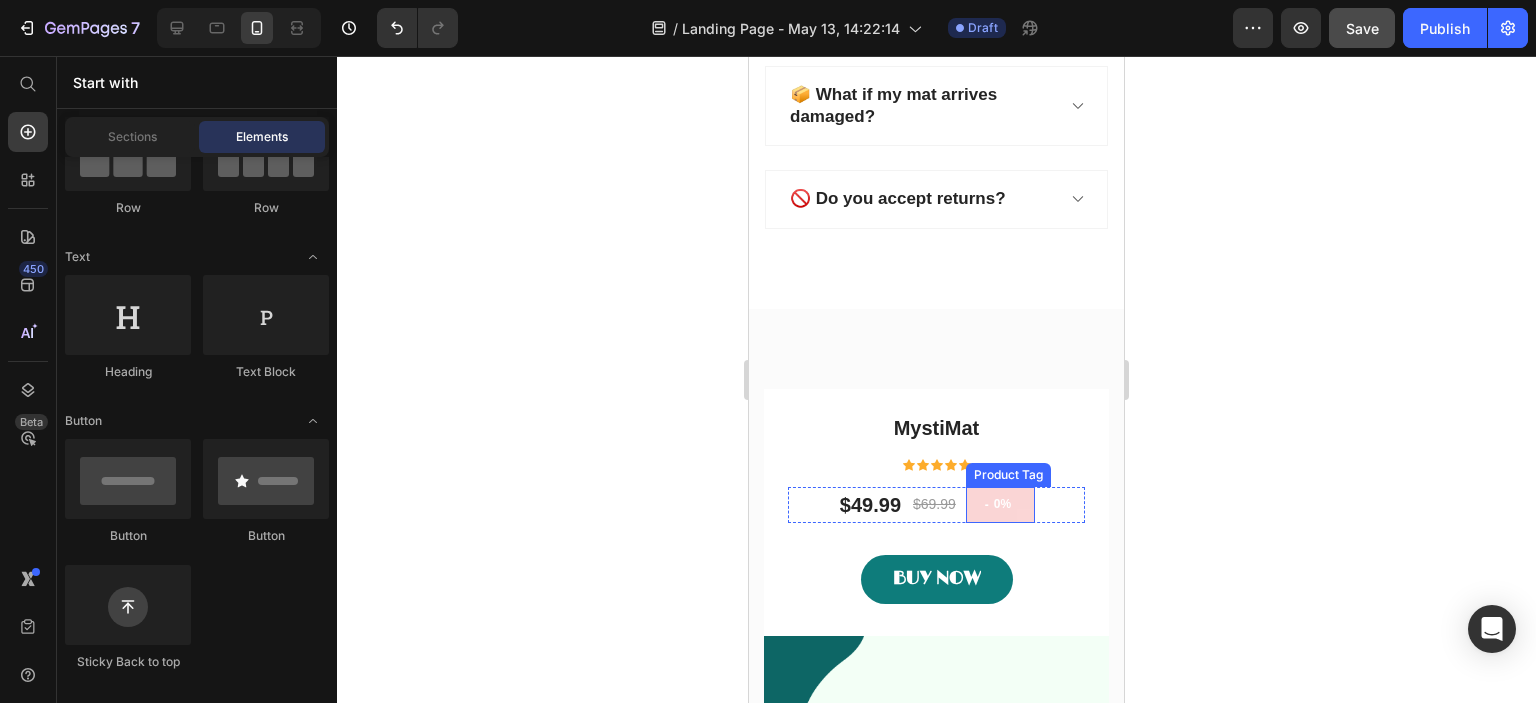 click on "- 0%" at bounding box center [1000, 505] 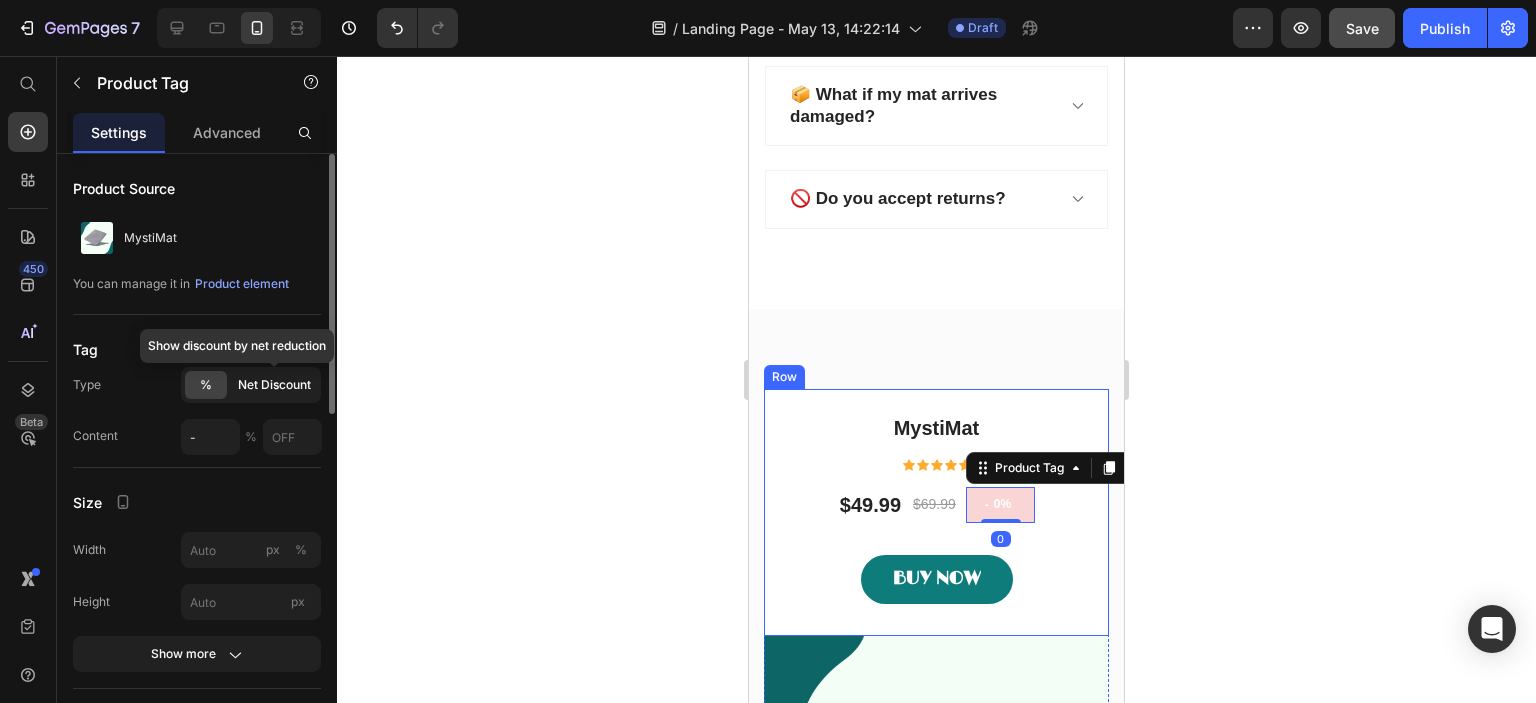 click on "Net Discount" 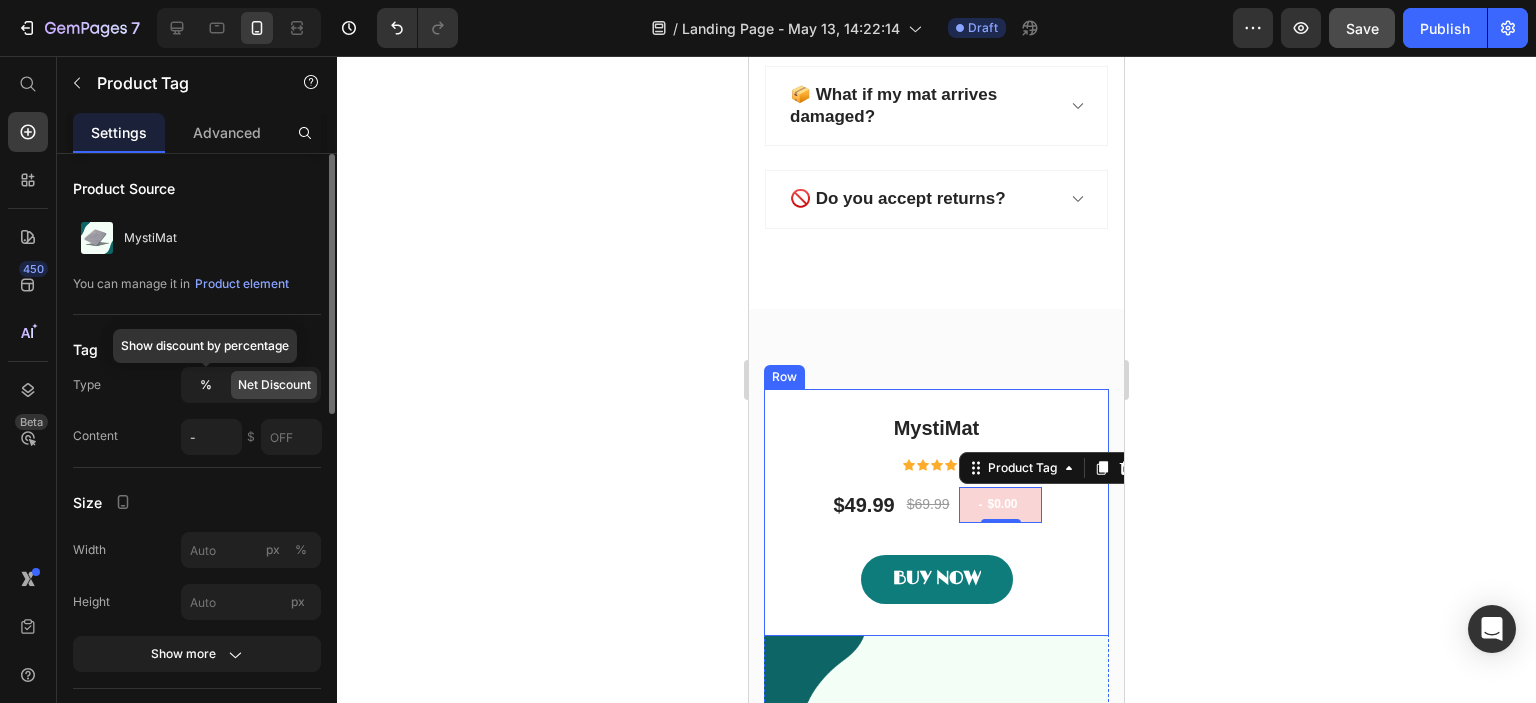 click on "%" 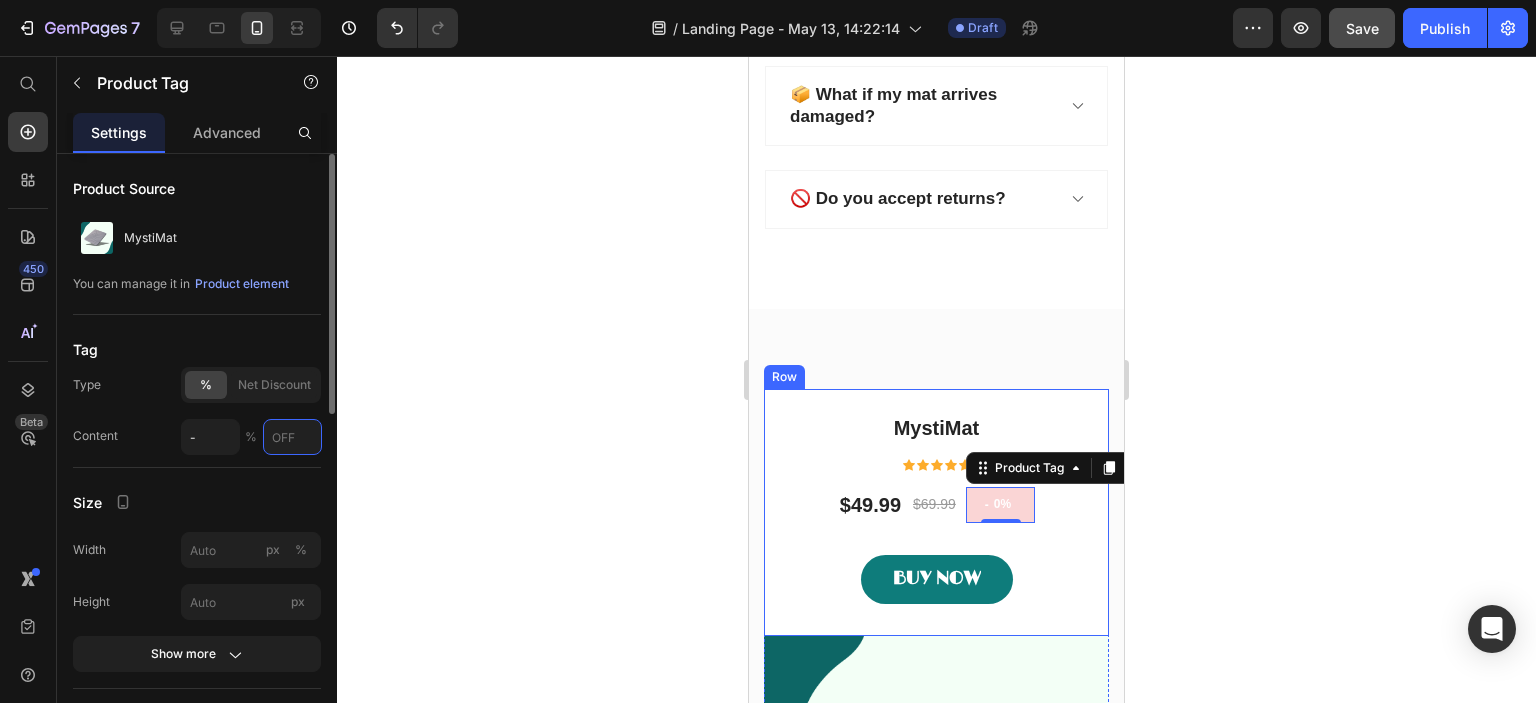 click at bounding box center (292, 437) 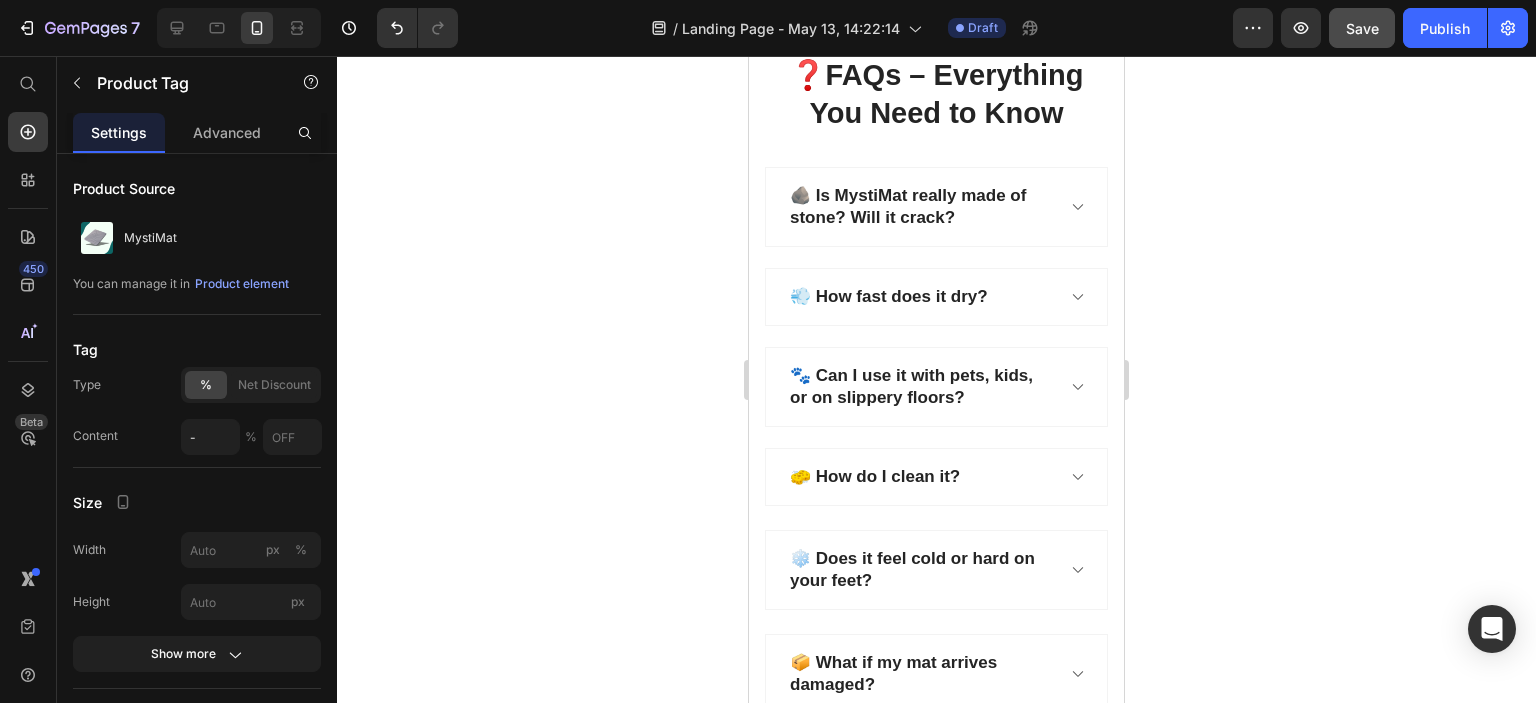 scroll, scrollTop: 6245, scrollLeft: 0, axis: vertical 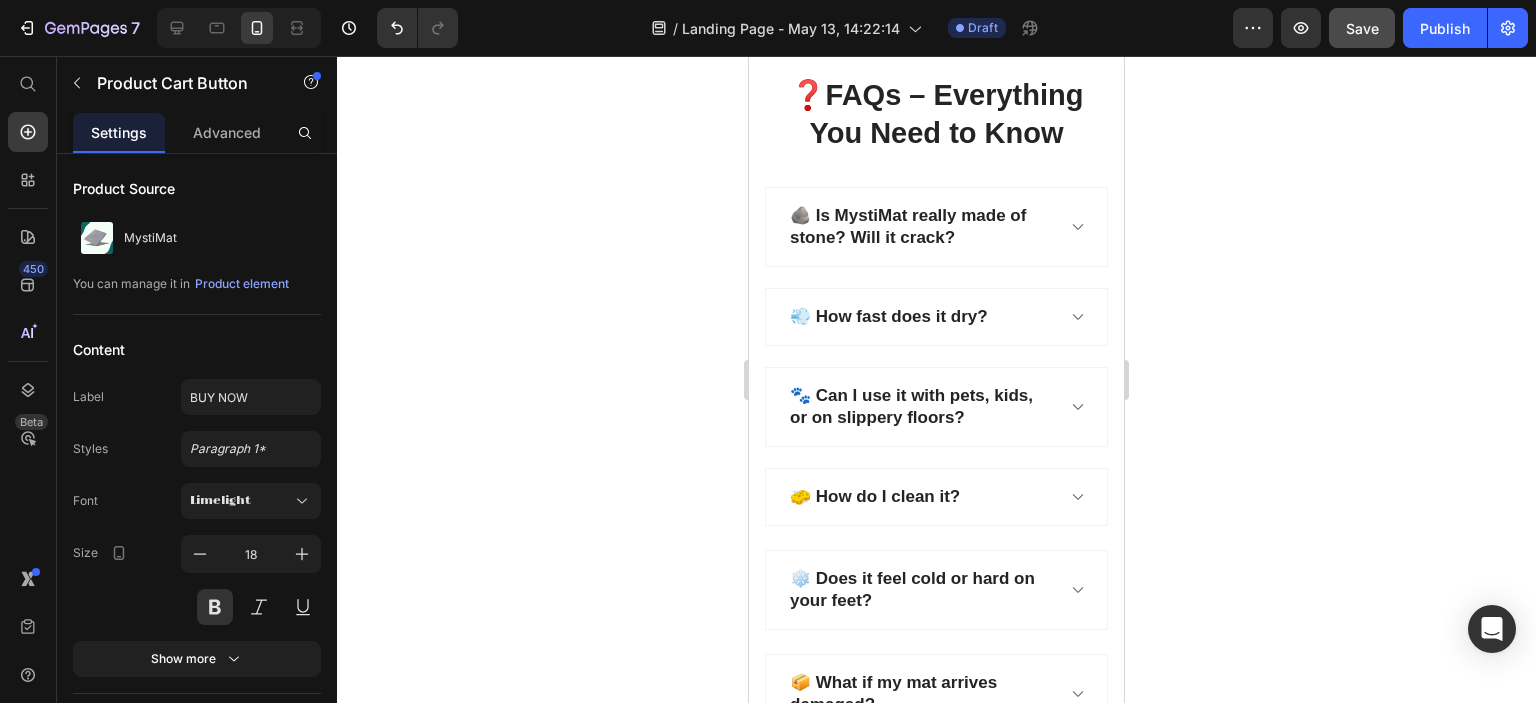 click at bounding box center (1016, 1093) 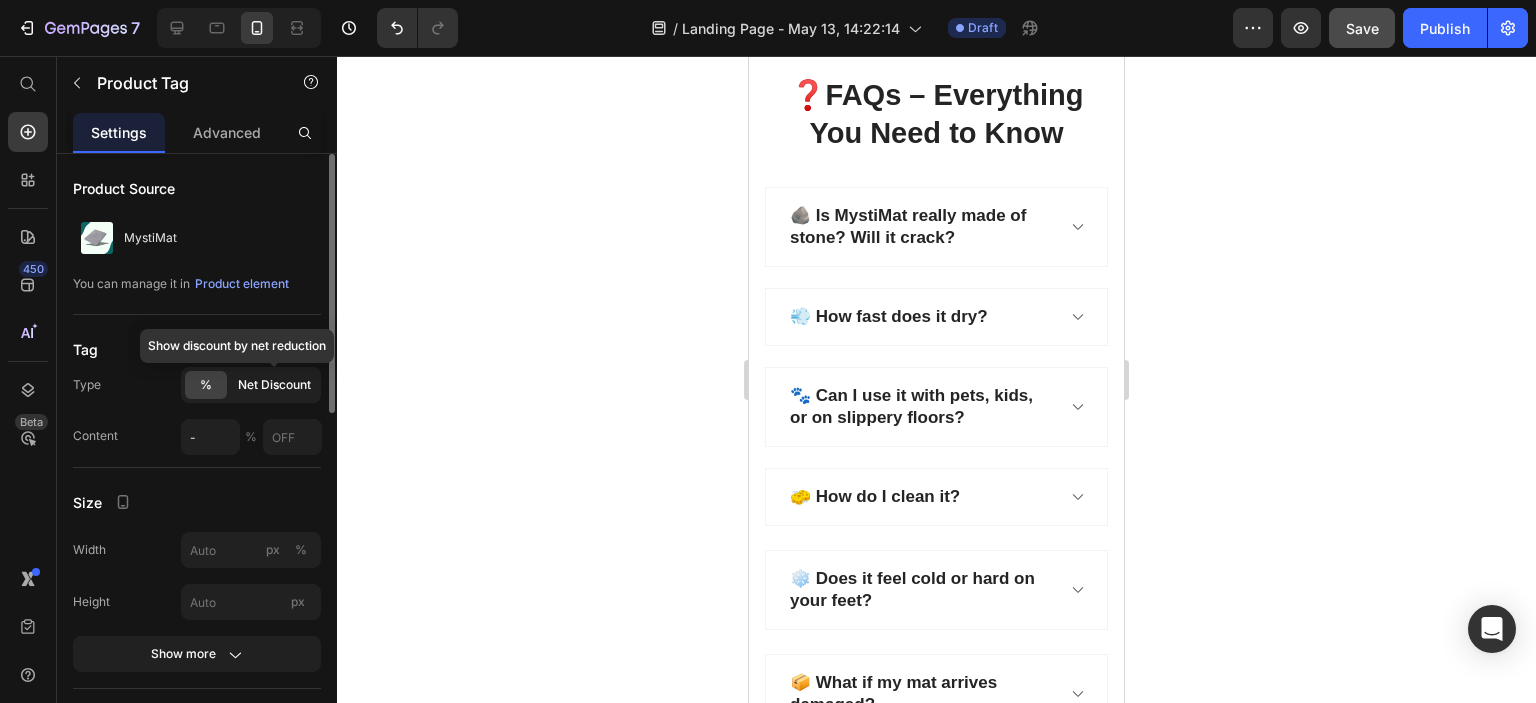 click on "Net Discount" 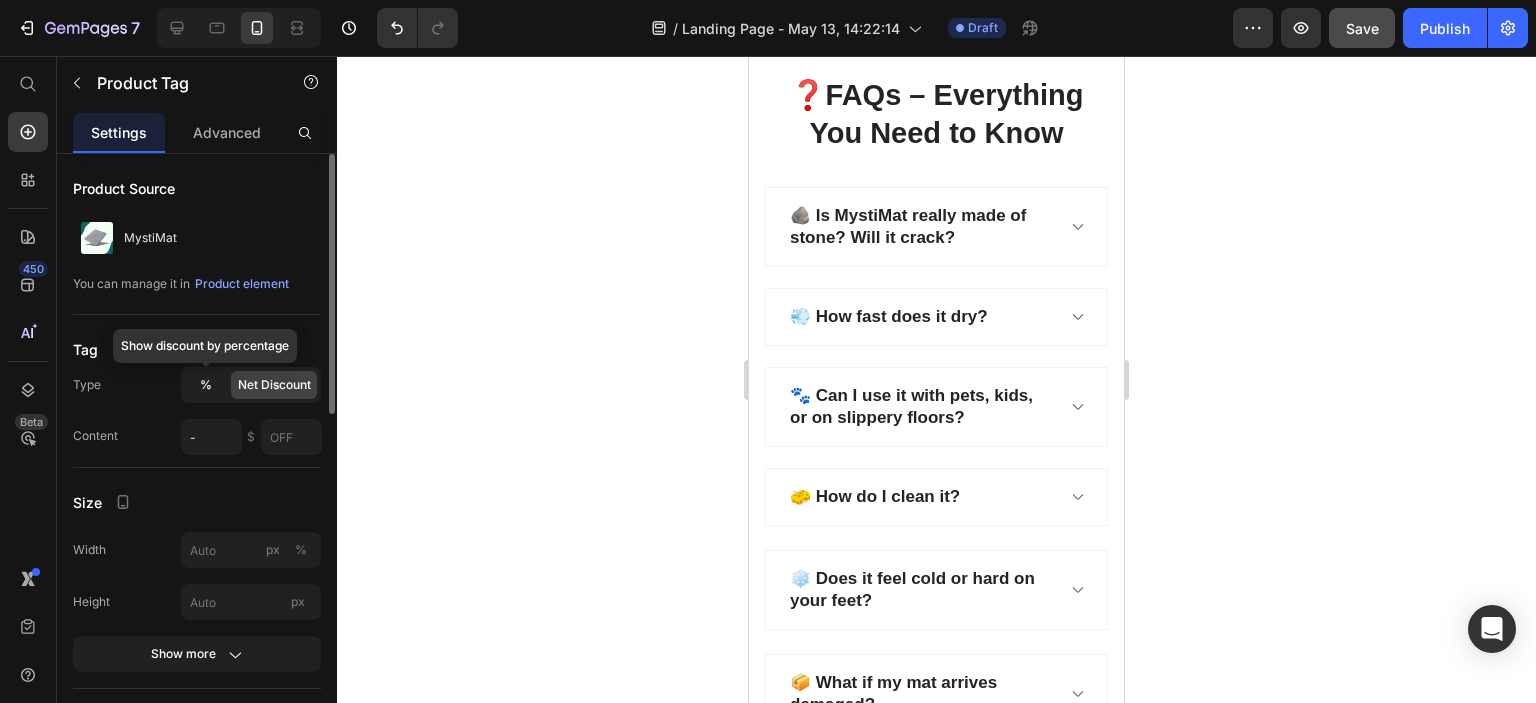 click on "%" 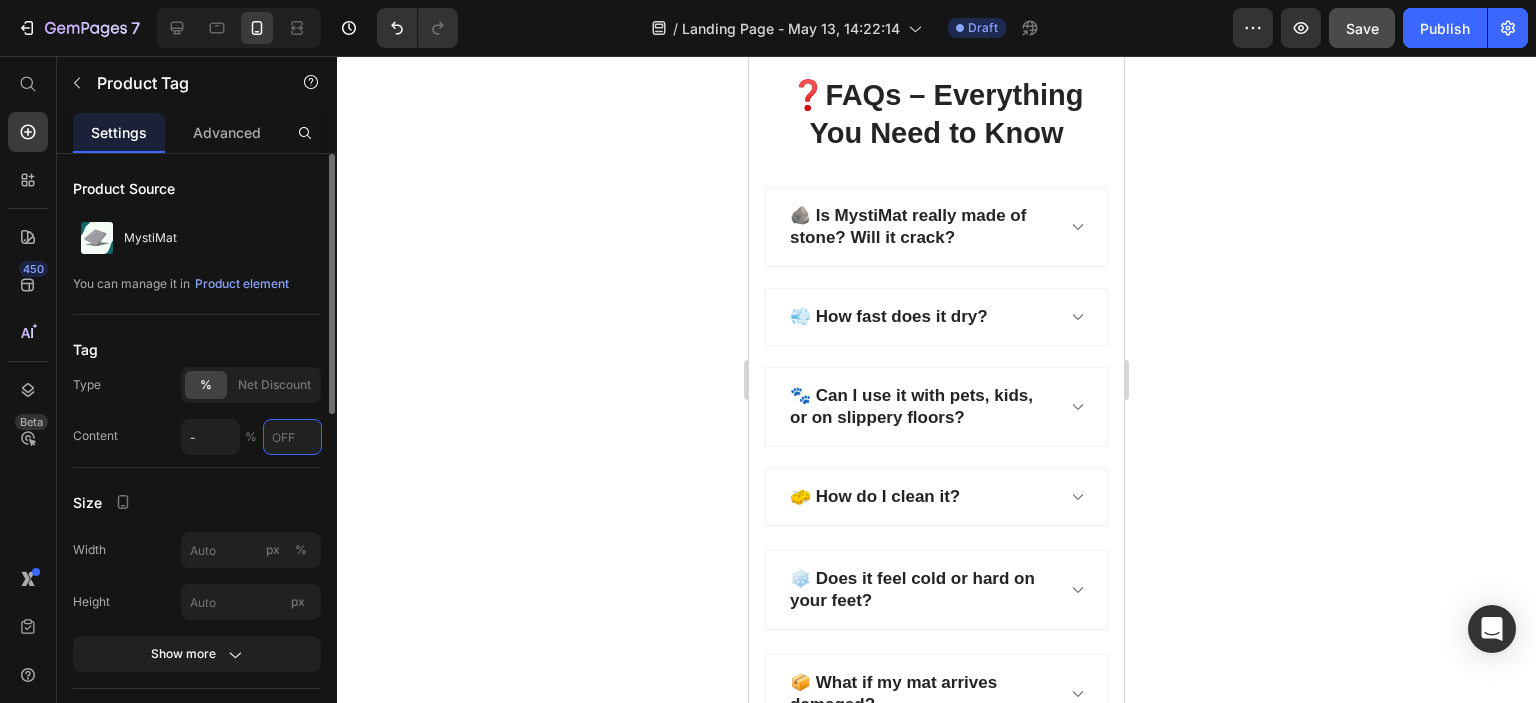 click at bounding box center (292, 437) 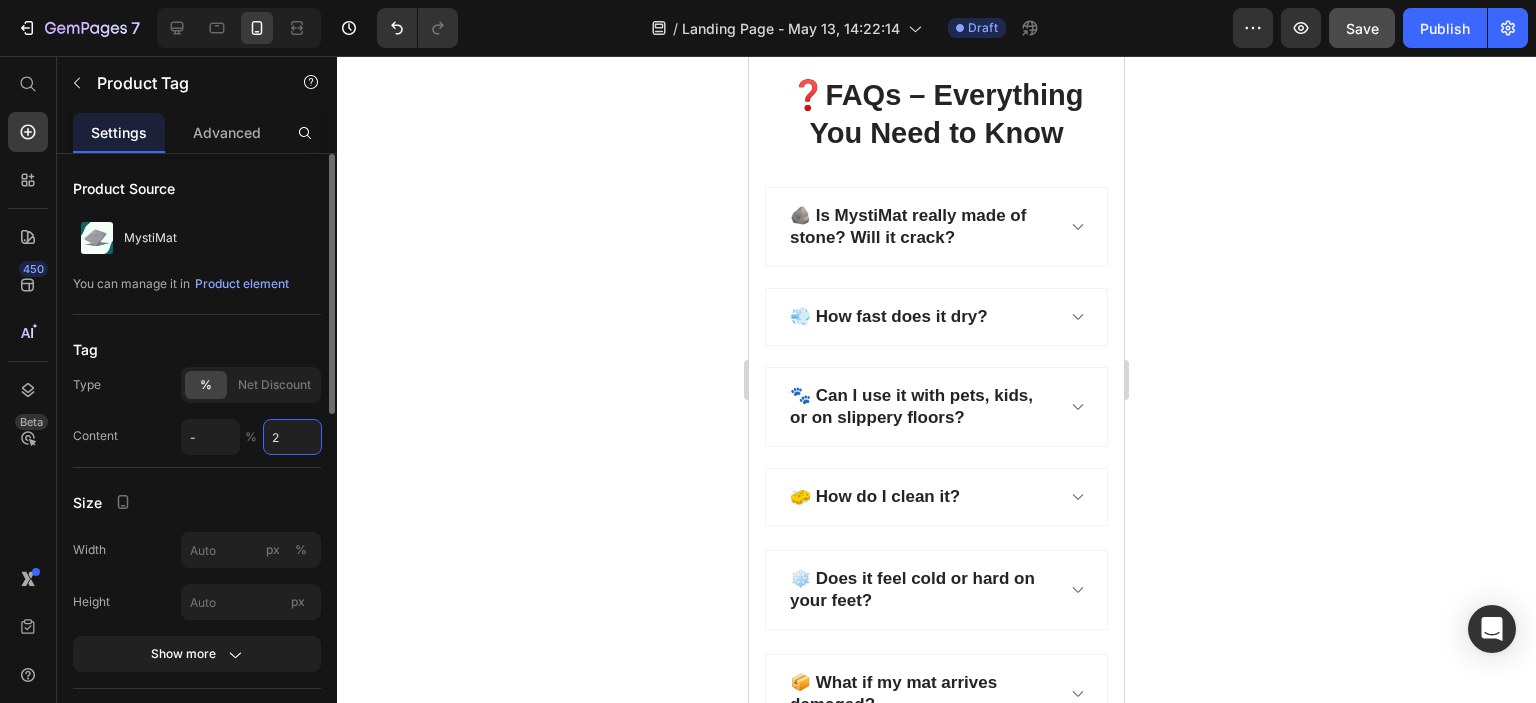 type on "2" 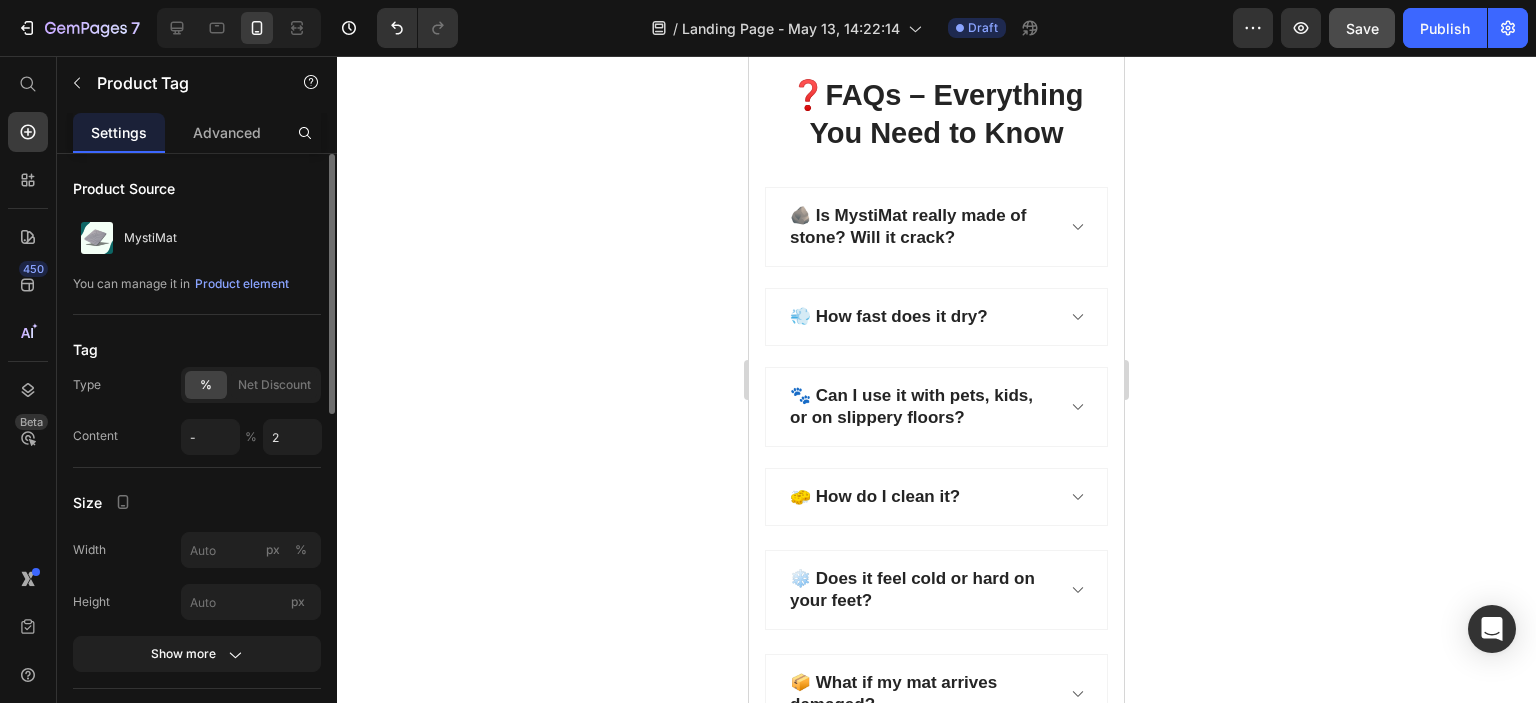 drag, startPoint x: 180, startPoint y: 442, endPoint x: 190, endPoint y: 441, distance: 10.049875 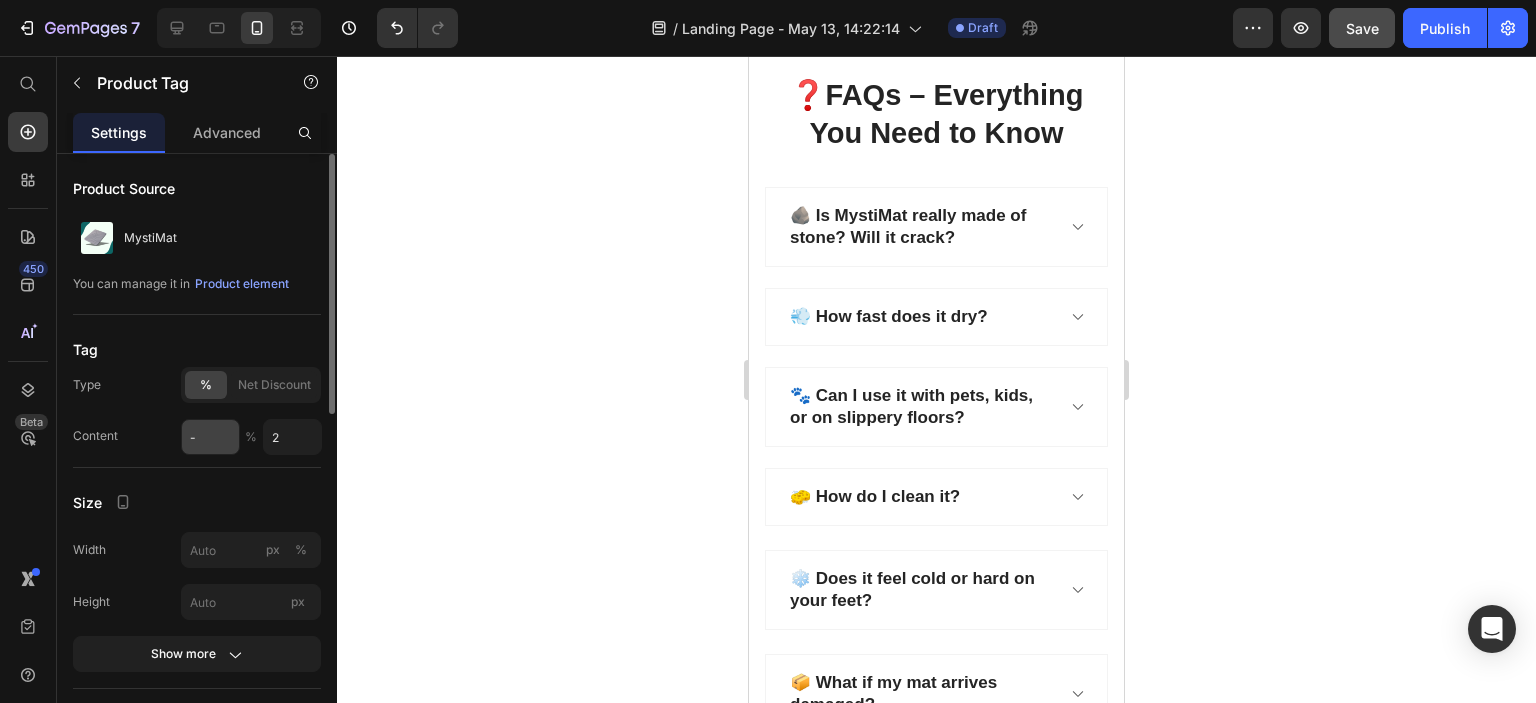 click on "Content - % 2" at bounding box center (197, 437) 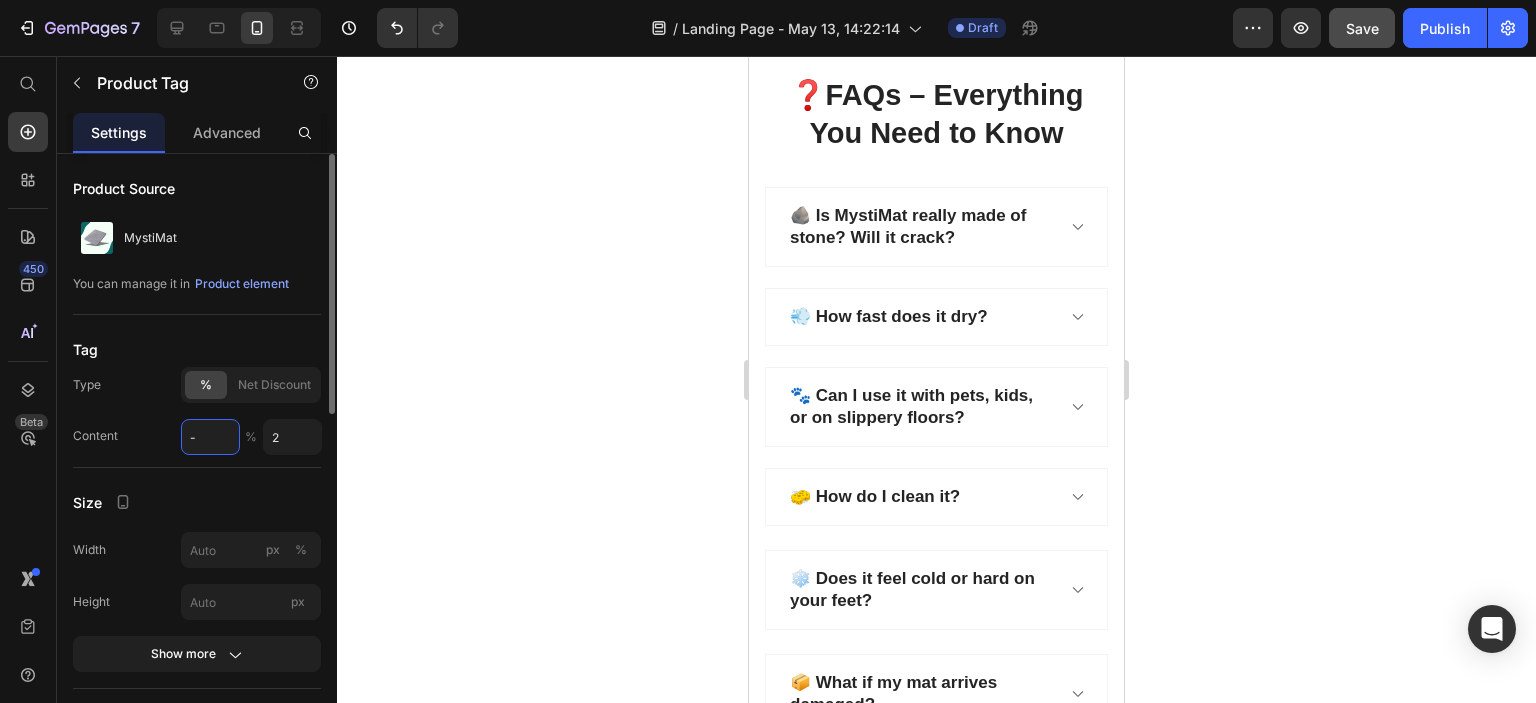 click on "-" at bounding box center (210, 437) 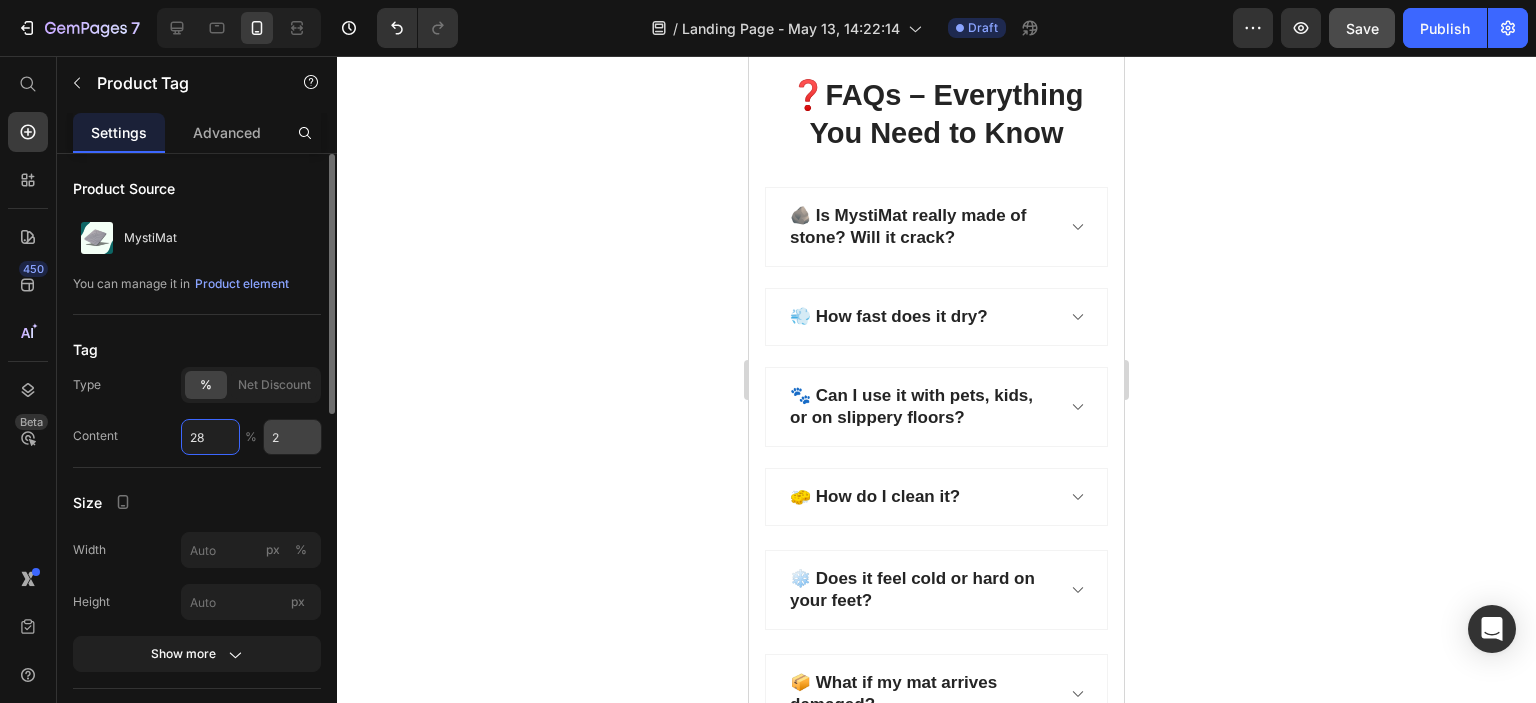 type on "28" 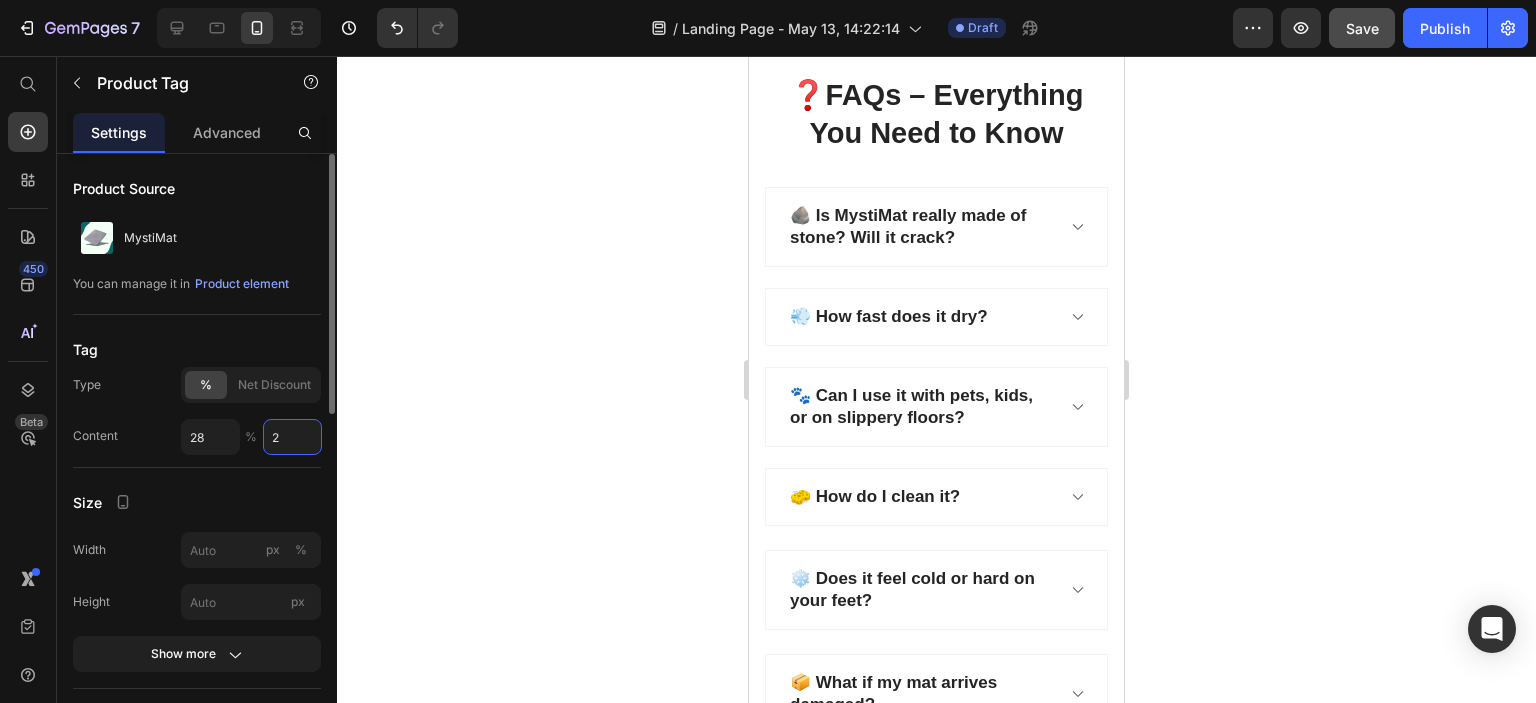 click on "2" at bounding box center (292, 437) 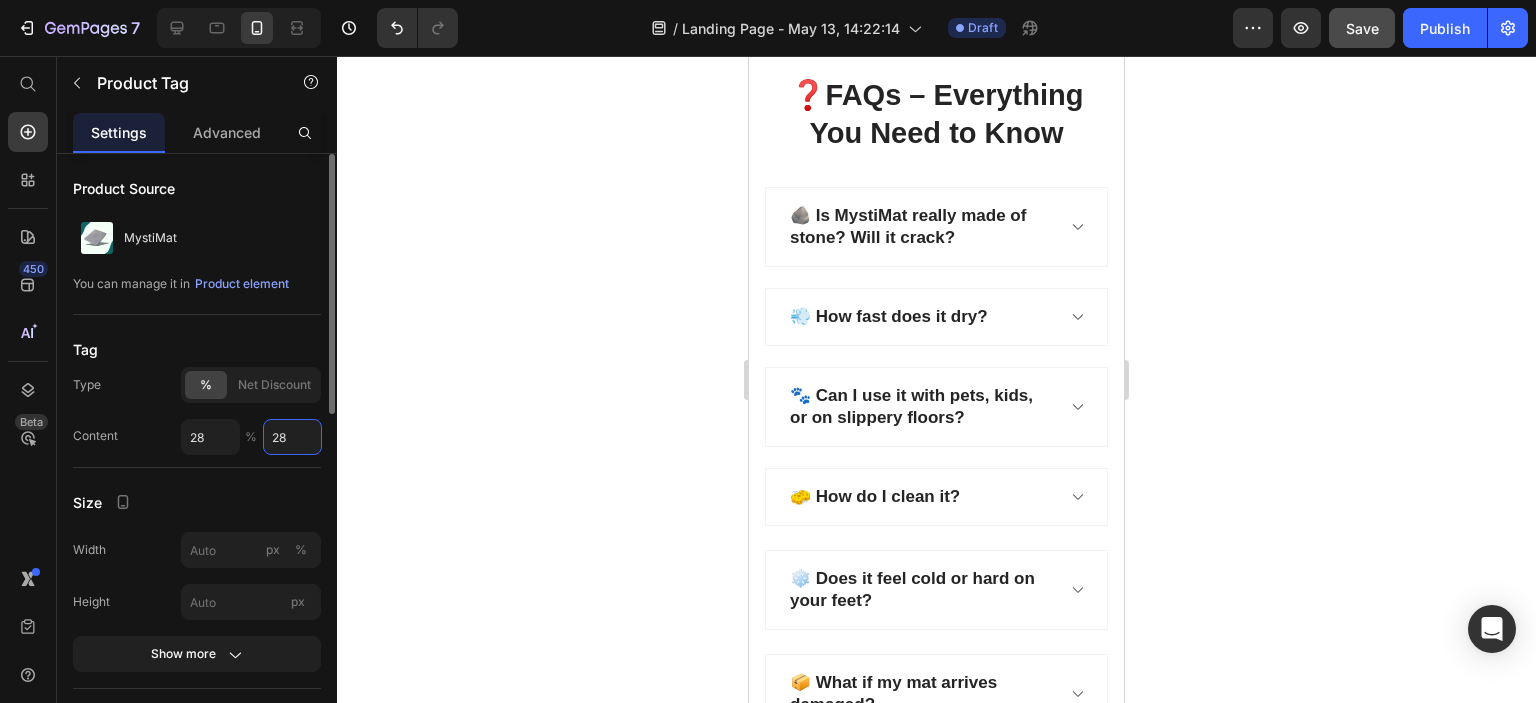 type on "2" 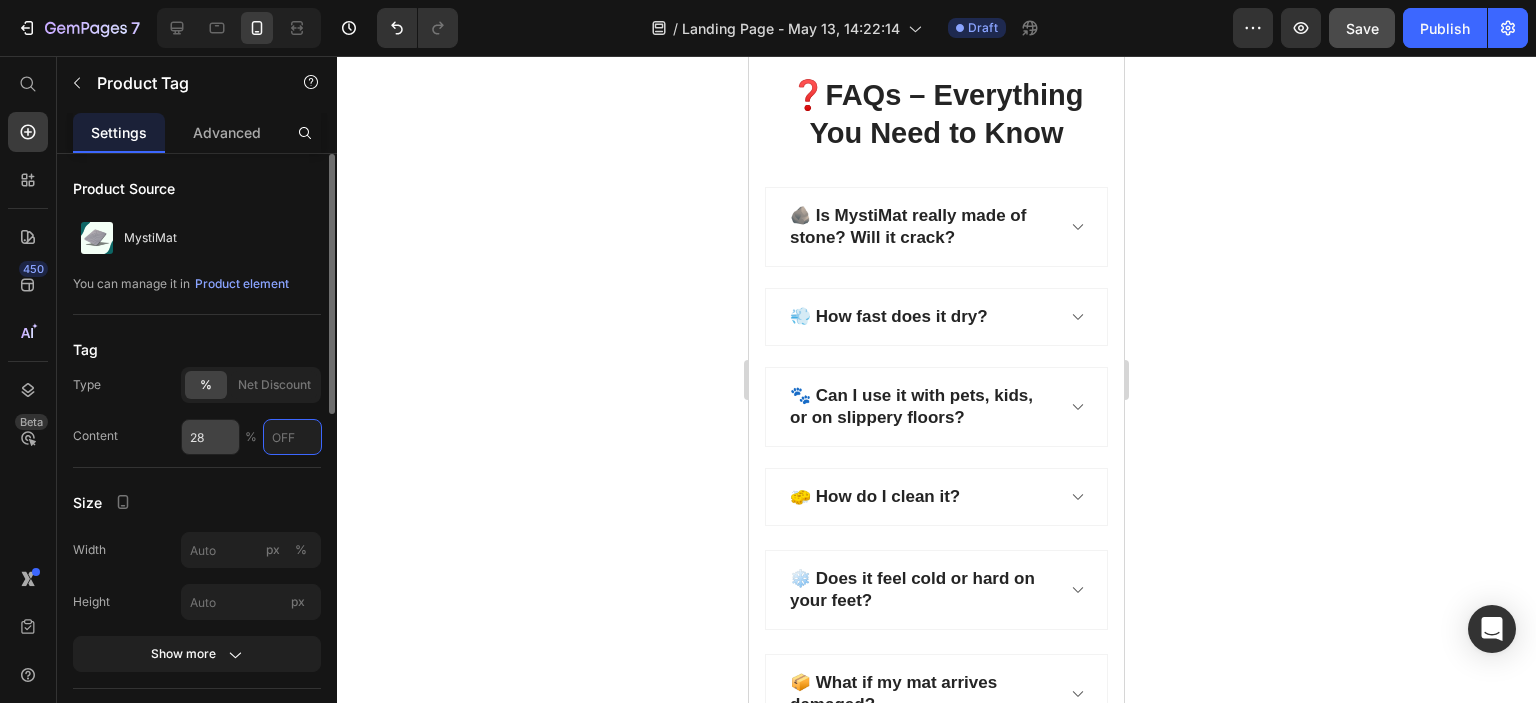 type 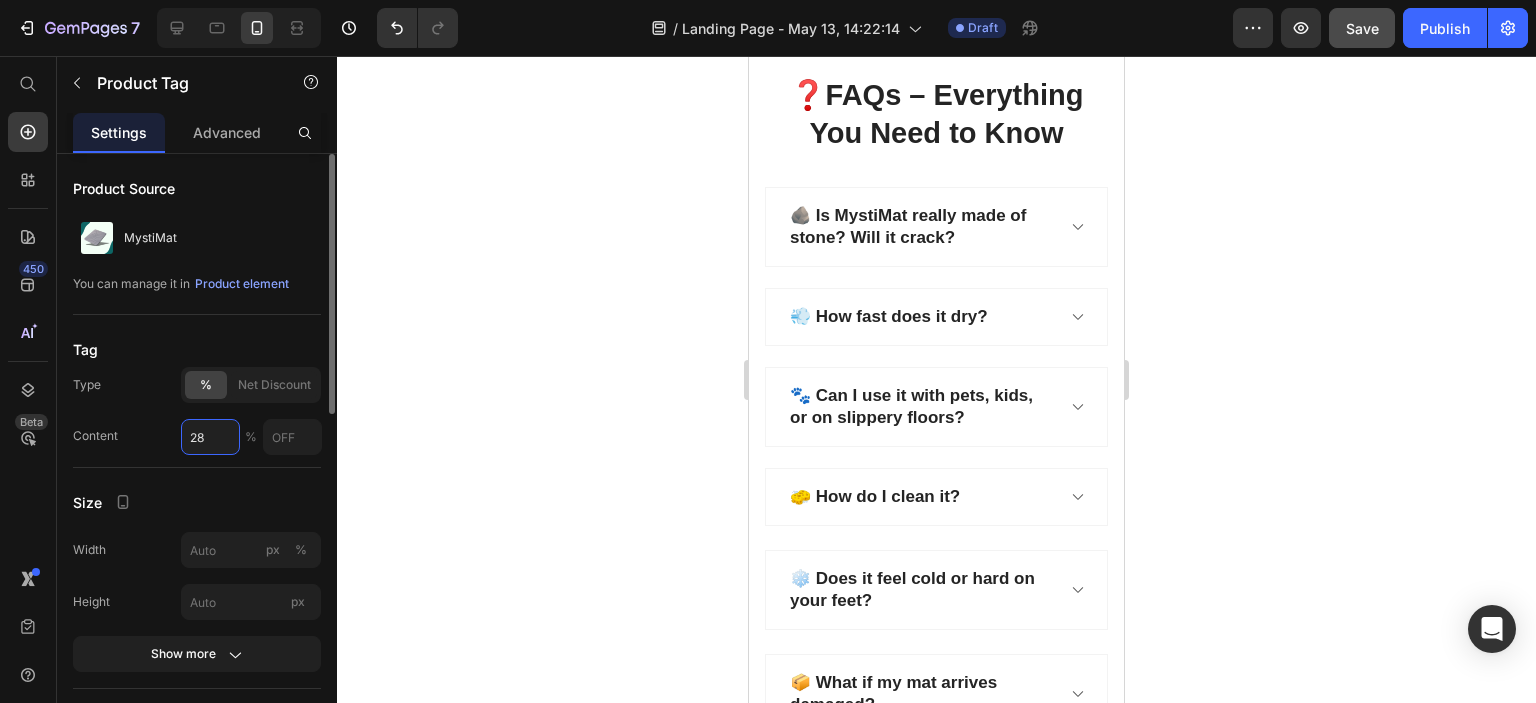 click on "28" at bounding box center (210, 437) 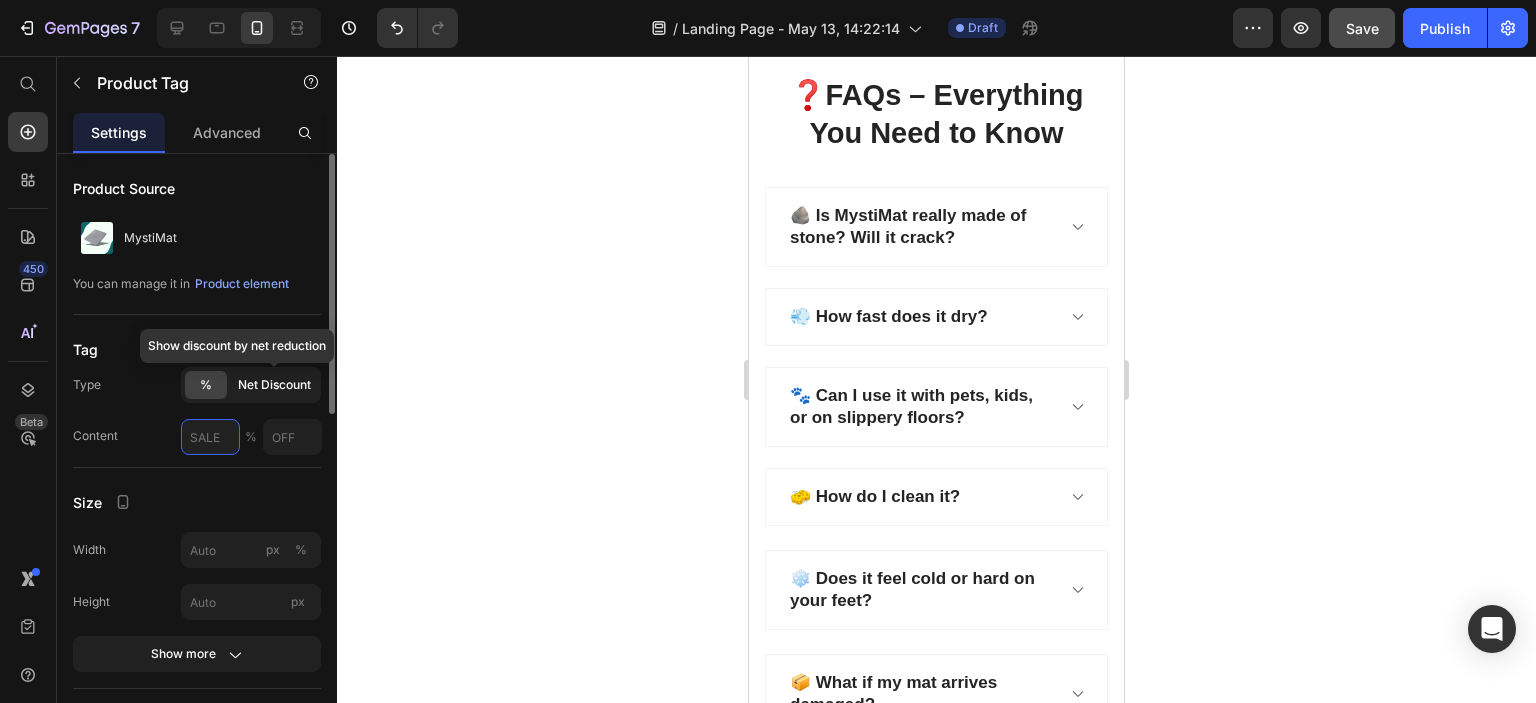 type 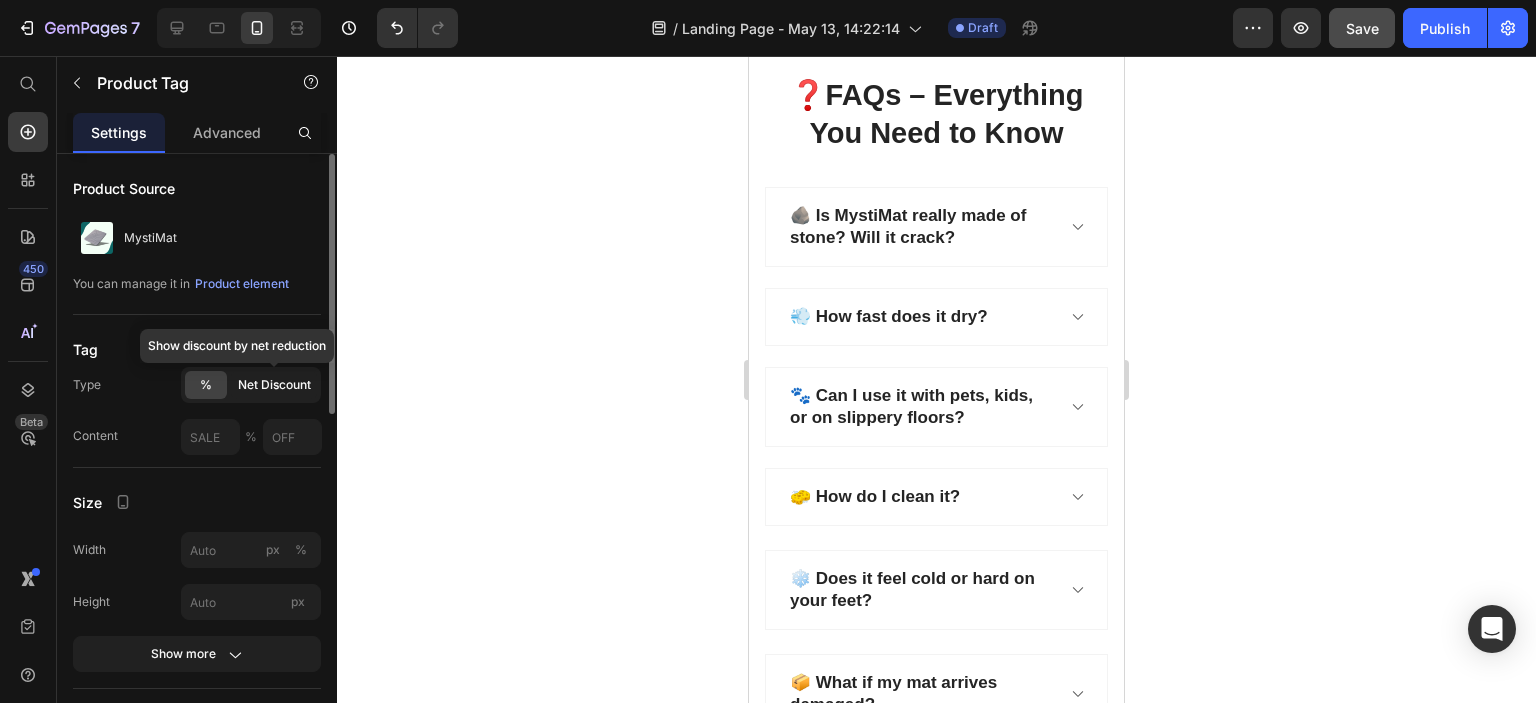 click on "Net Discount" 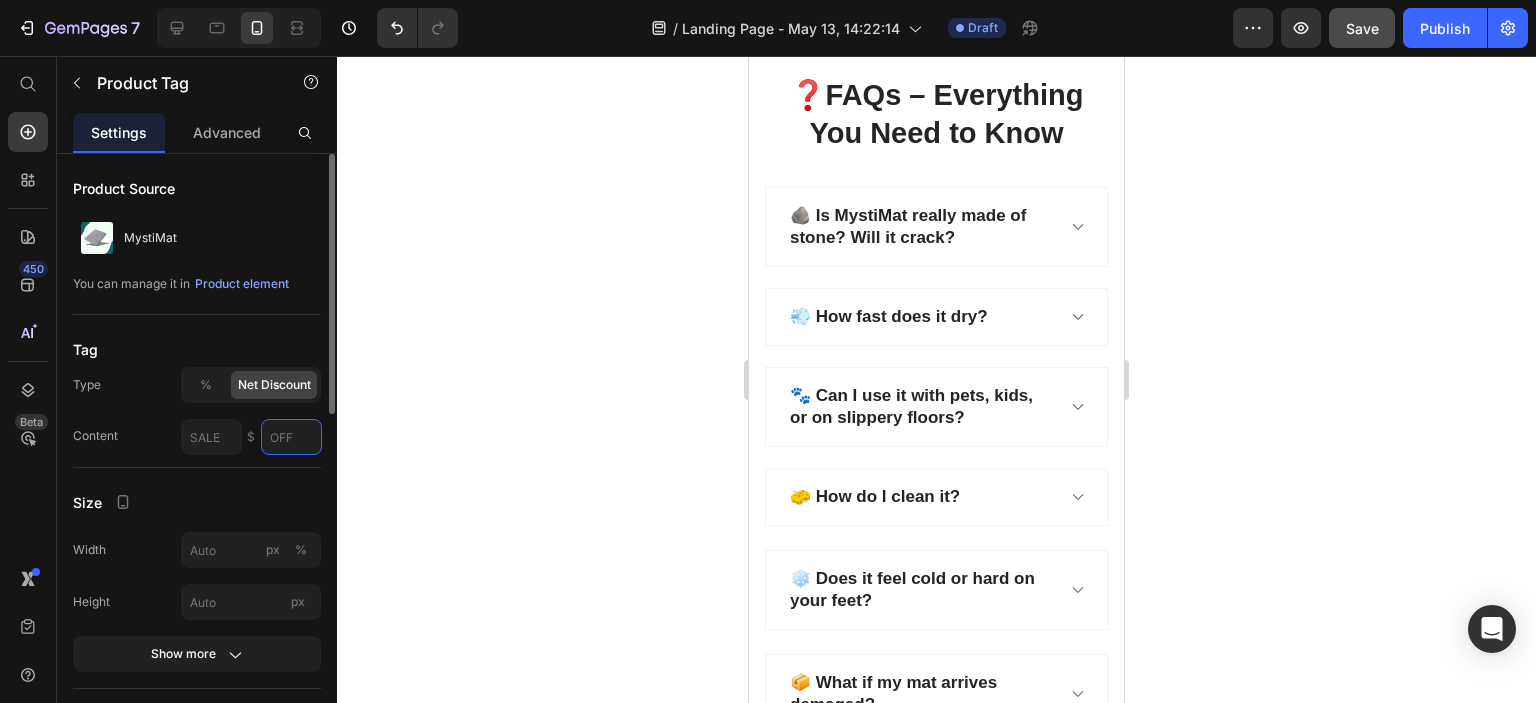 click at bounding box center (291, 437) 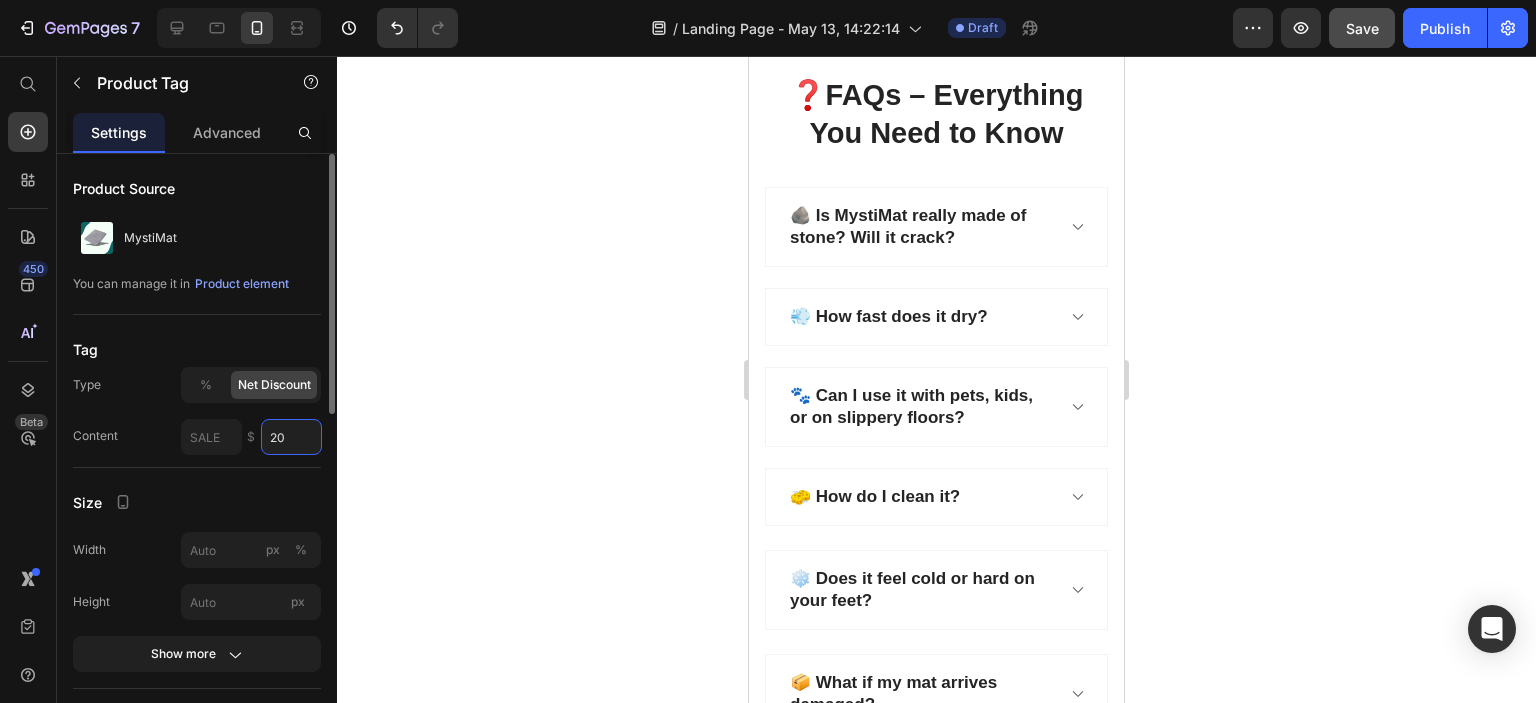 type on "2" 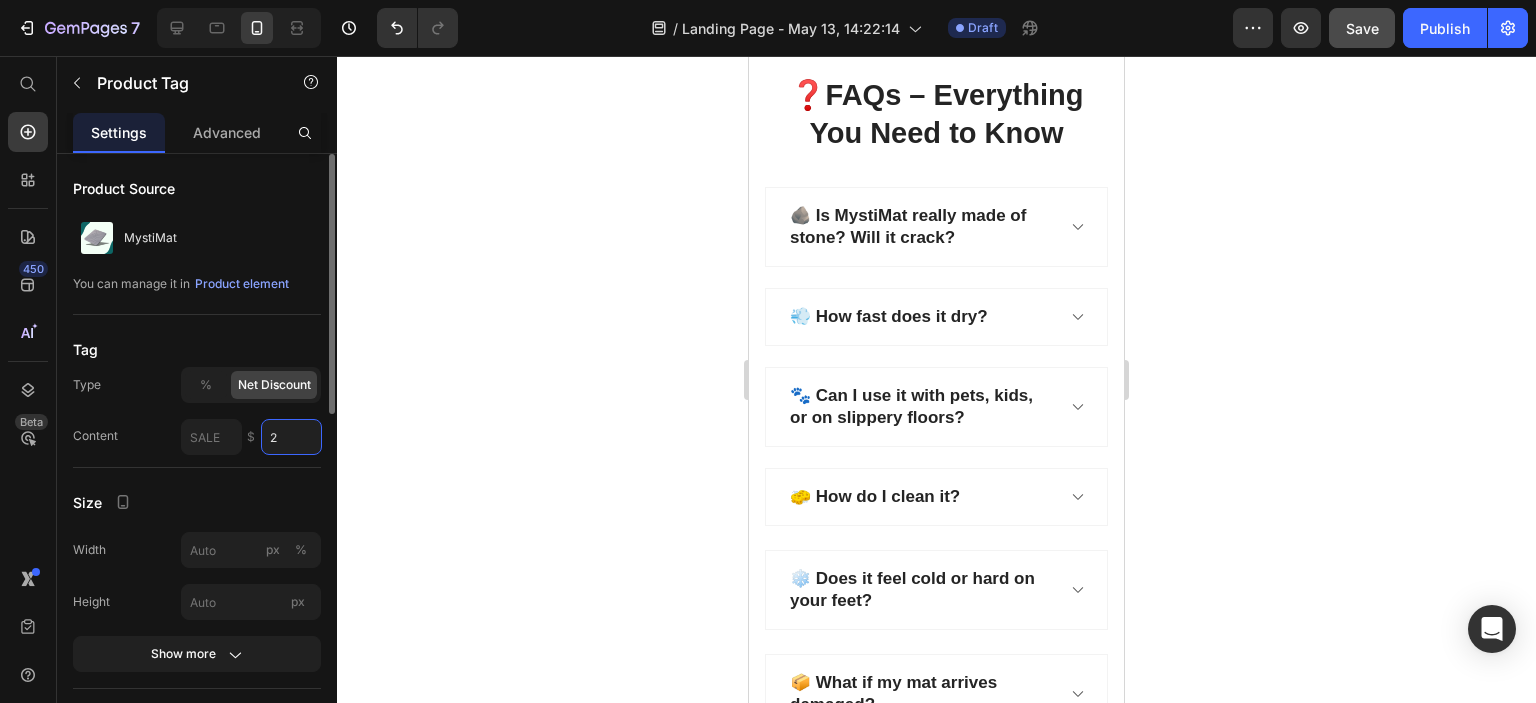 type 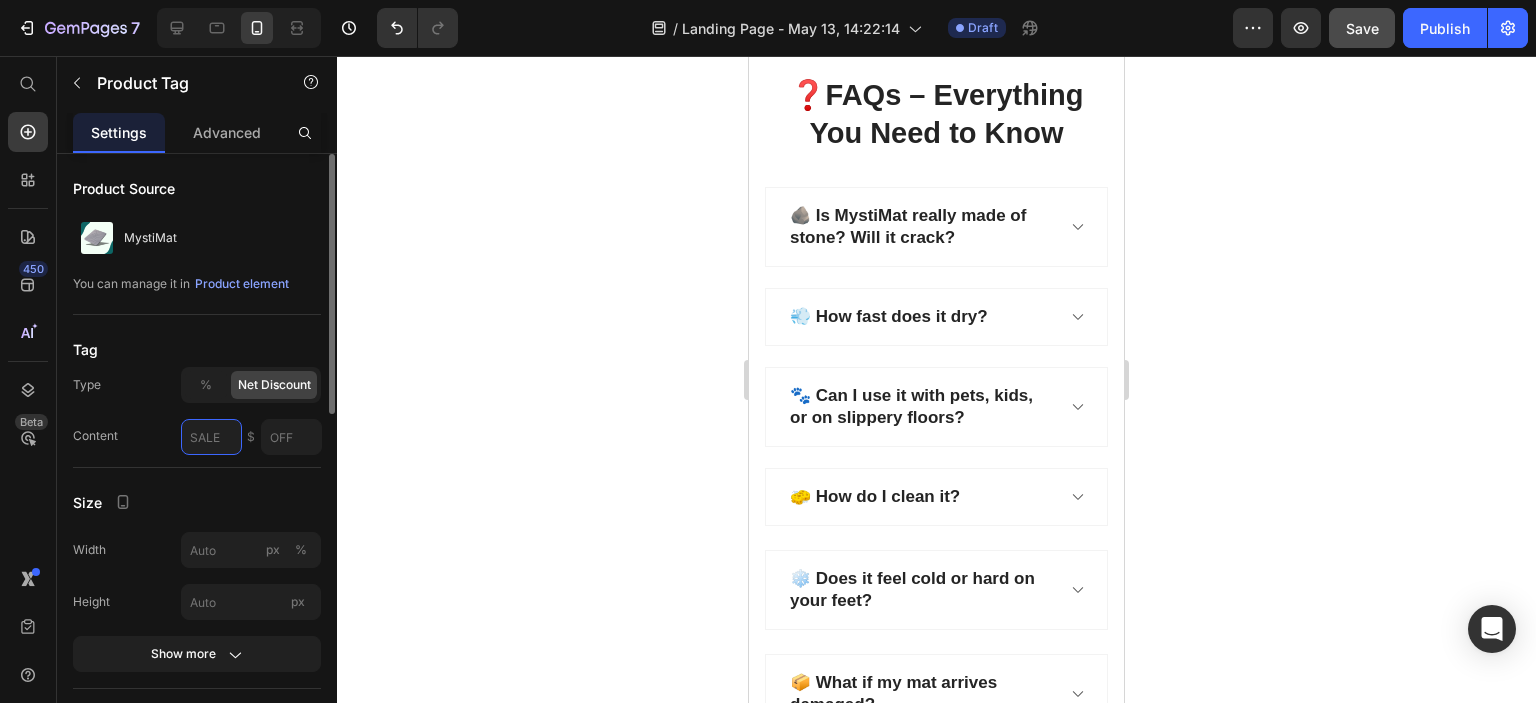 click at bounding box center (211, 437) 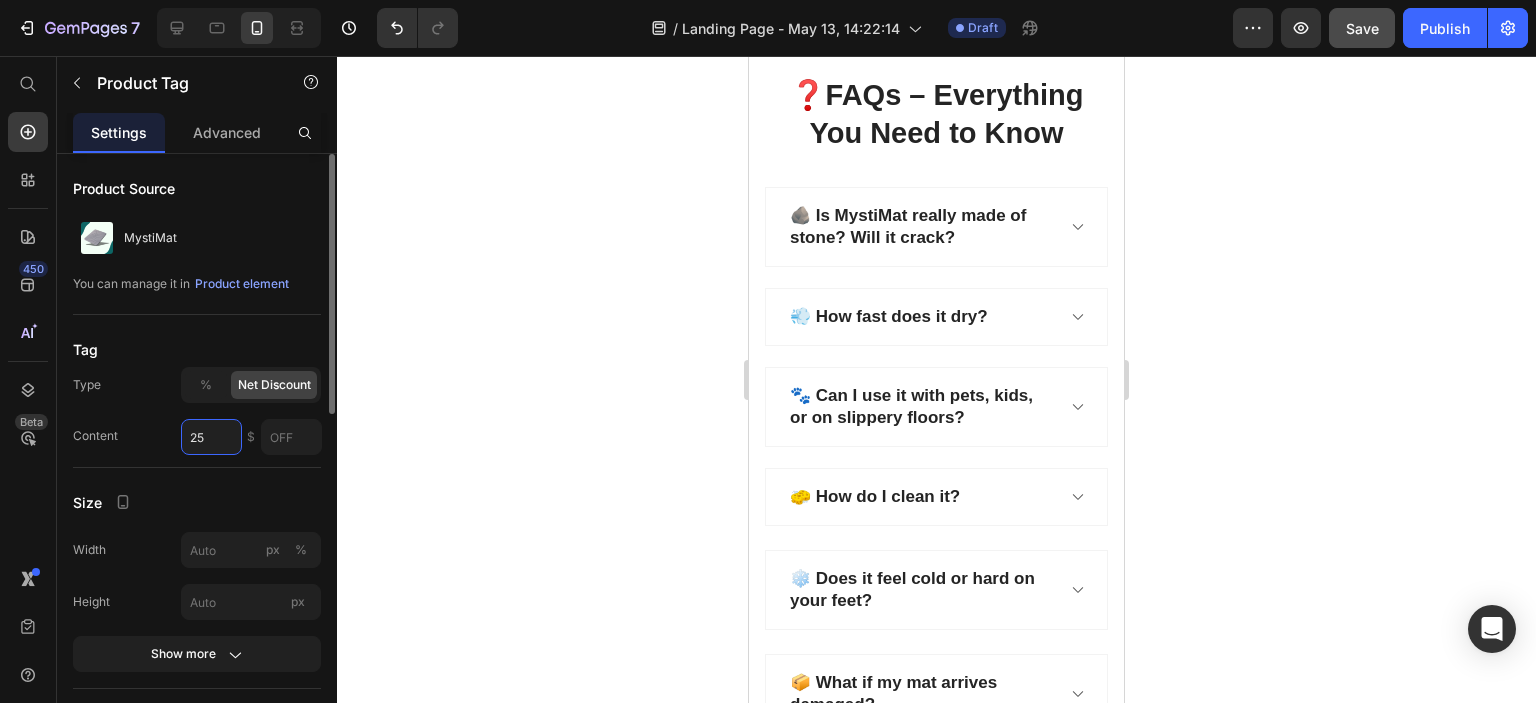 type on "2" 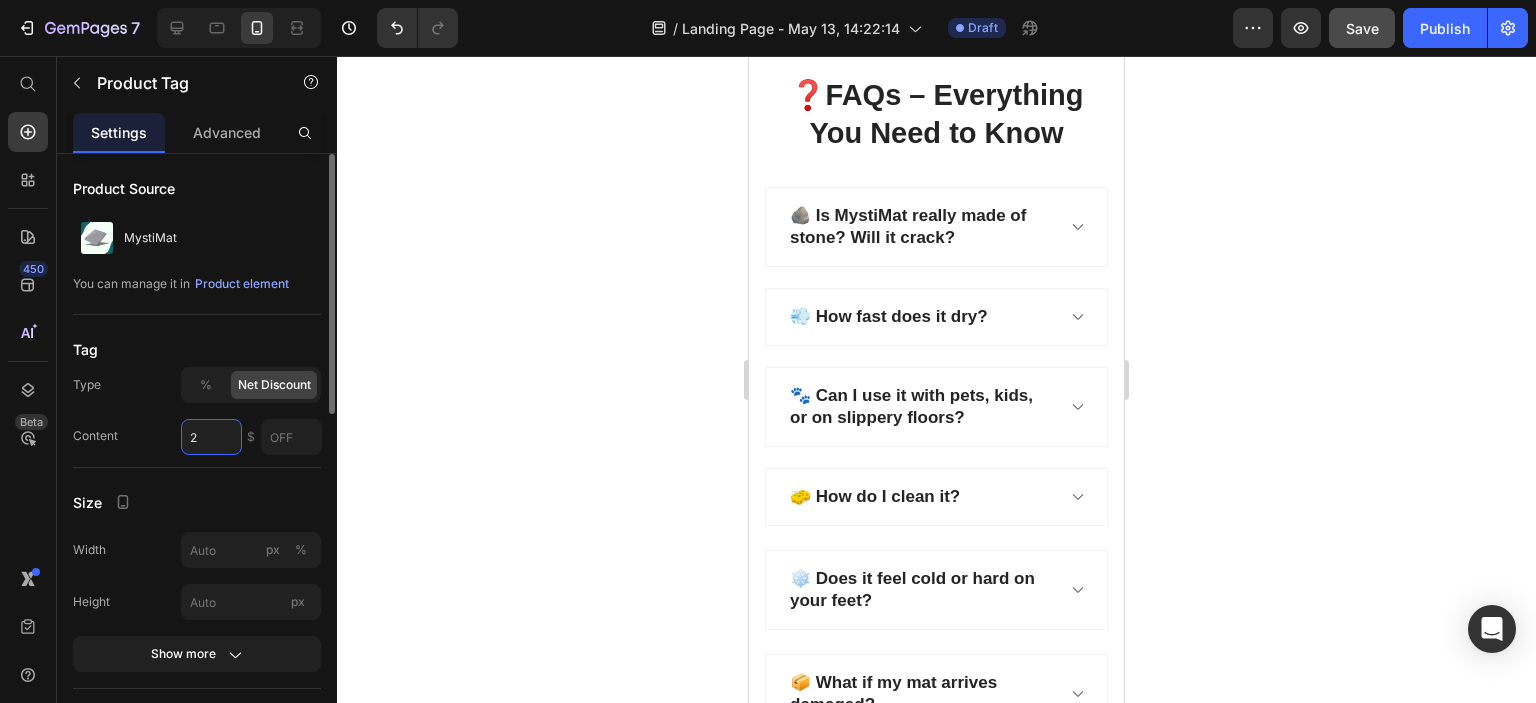 type 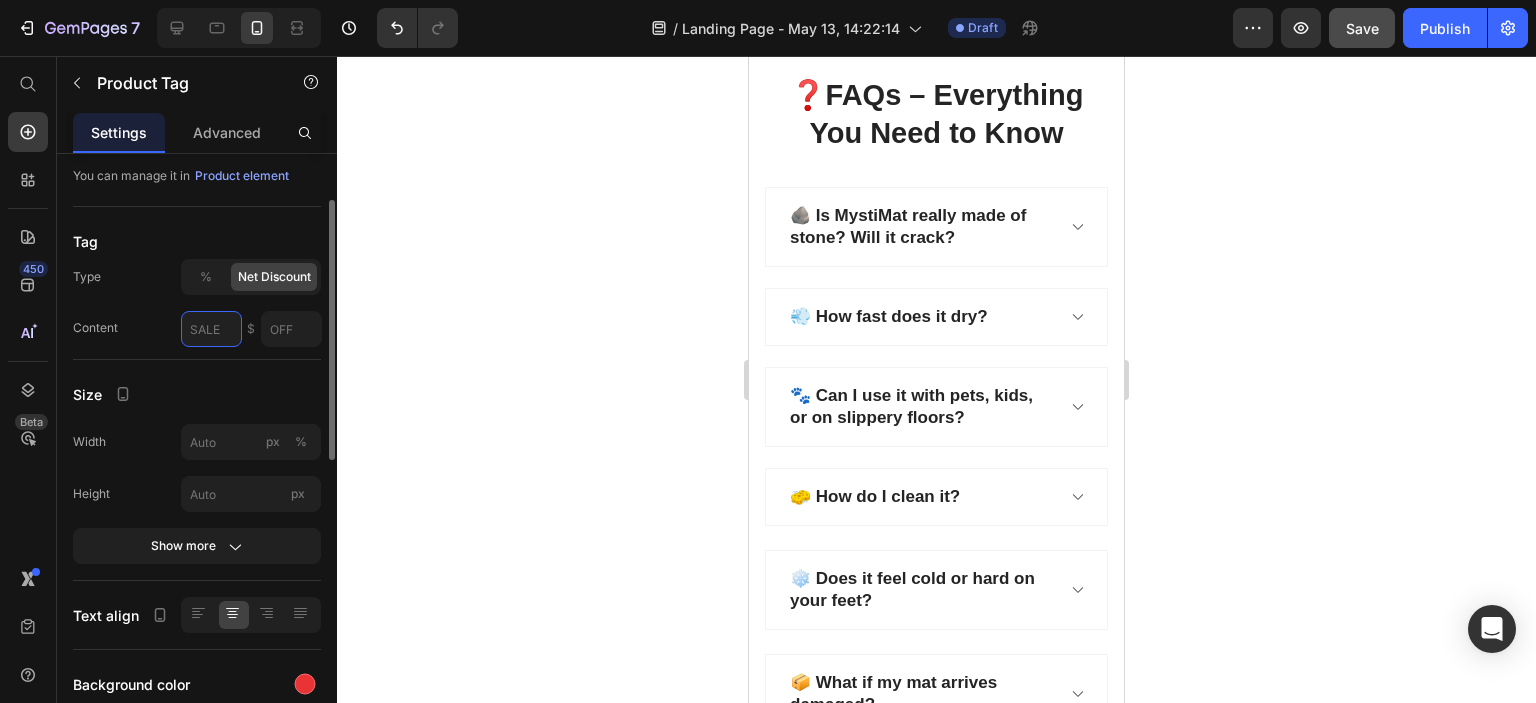 scroll, scrollTop: 216, scrollLeft: 0, axis: vertical 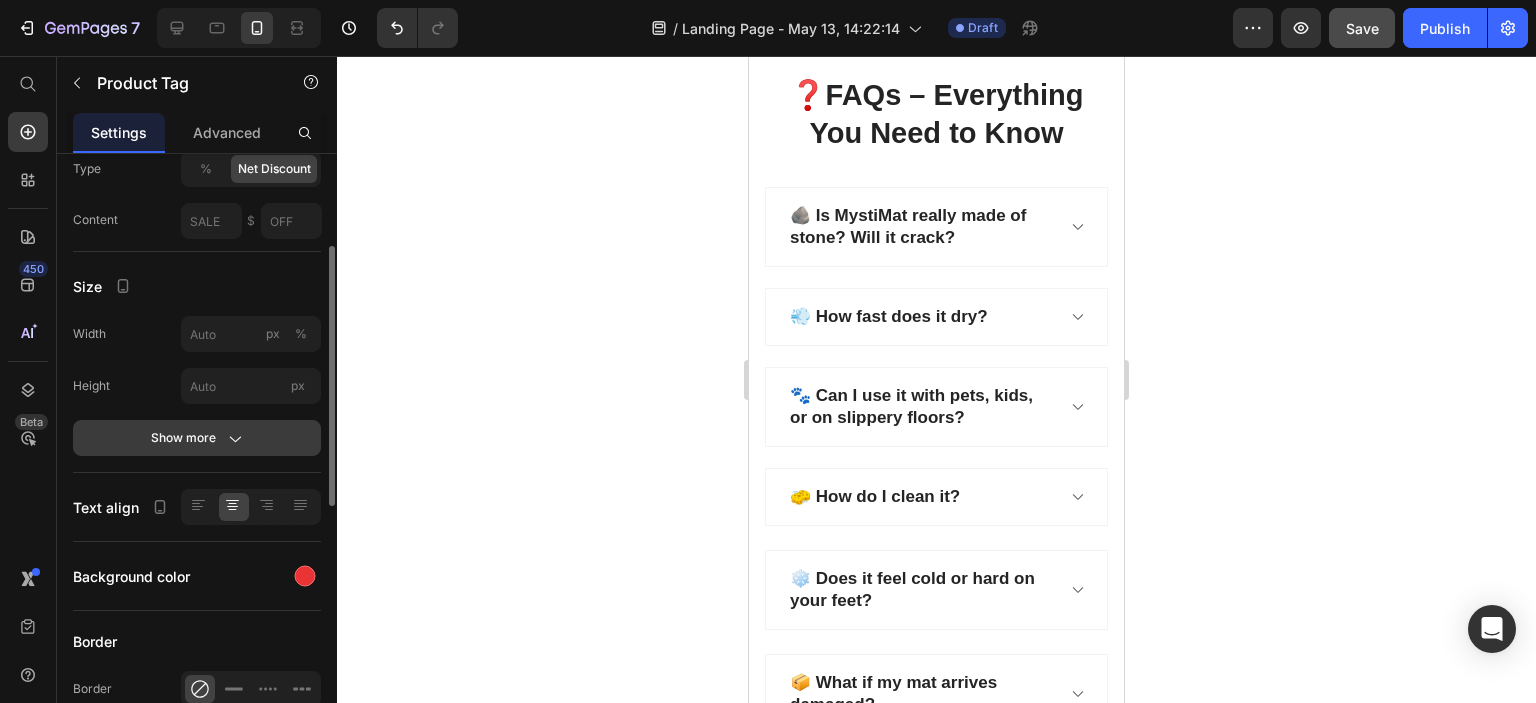 click on "Show more" at bounding box center [197, 438] 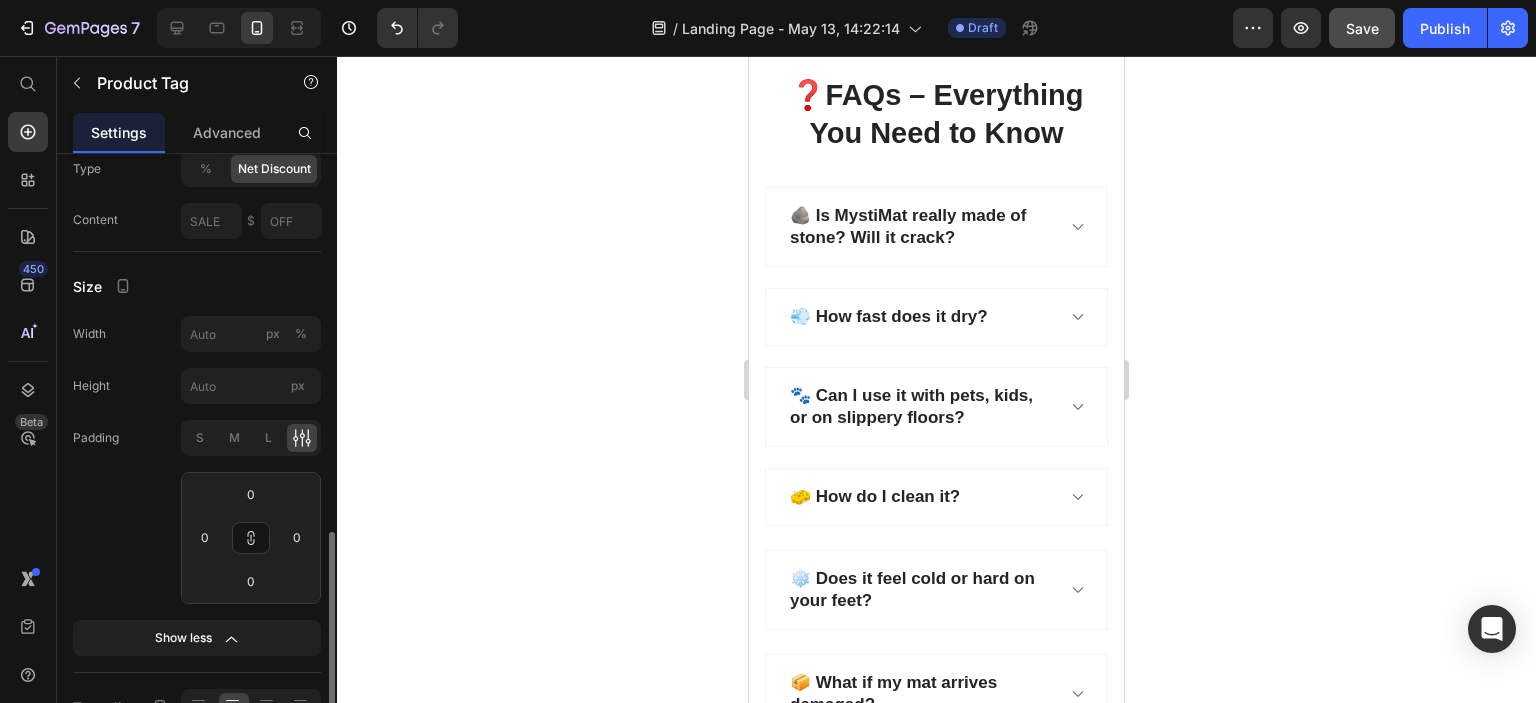 scroll, scrollTop: 432, scrollLeft: 0, axis: vertical 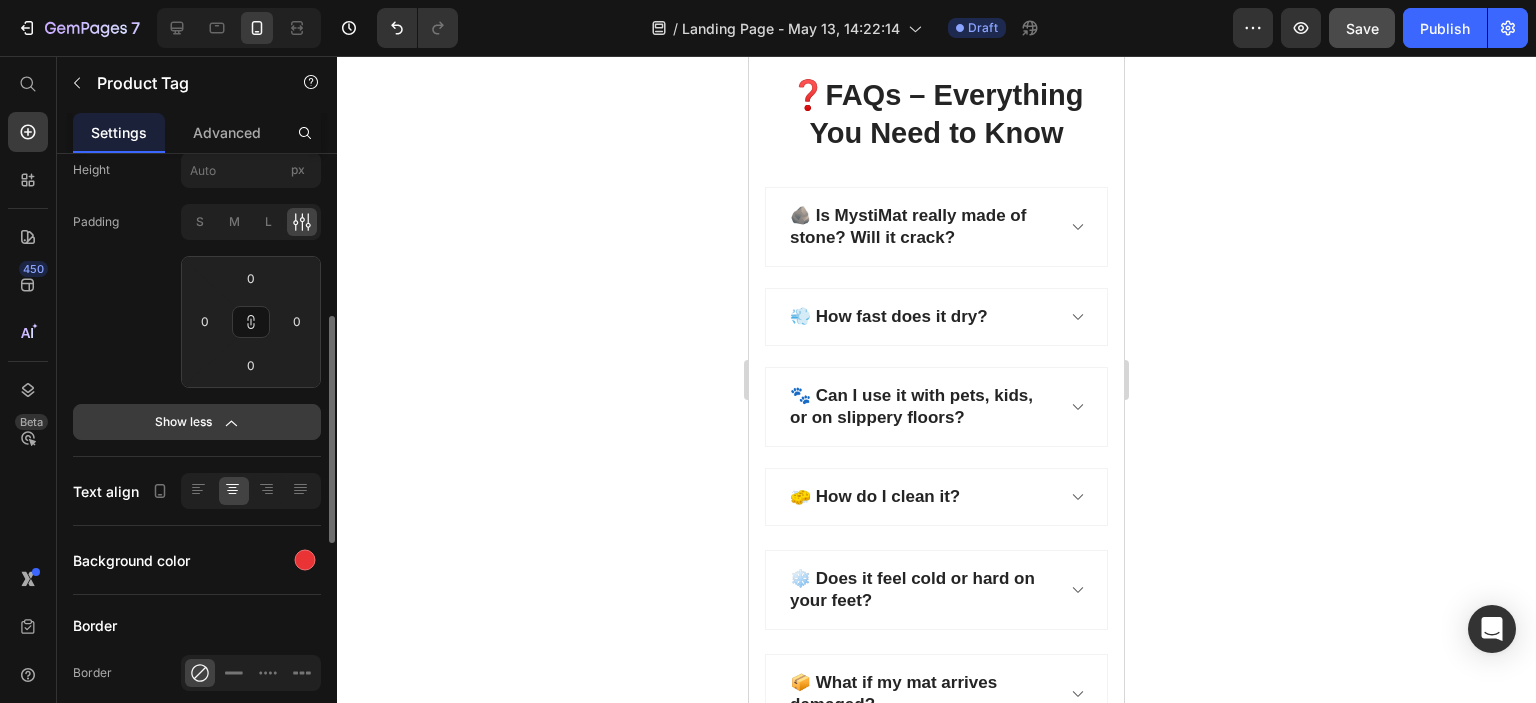 click on "Show less" 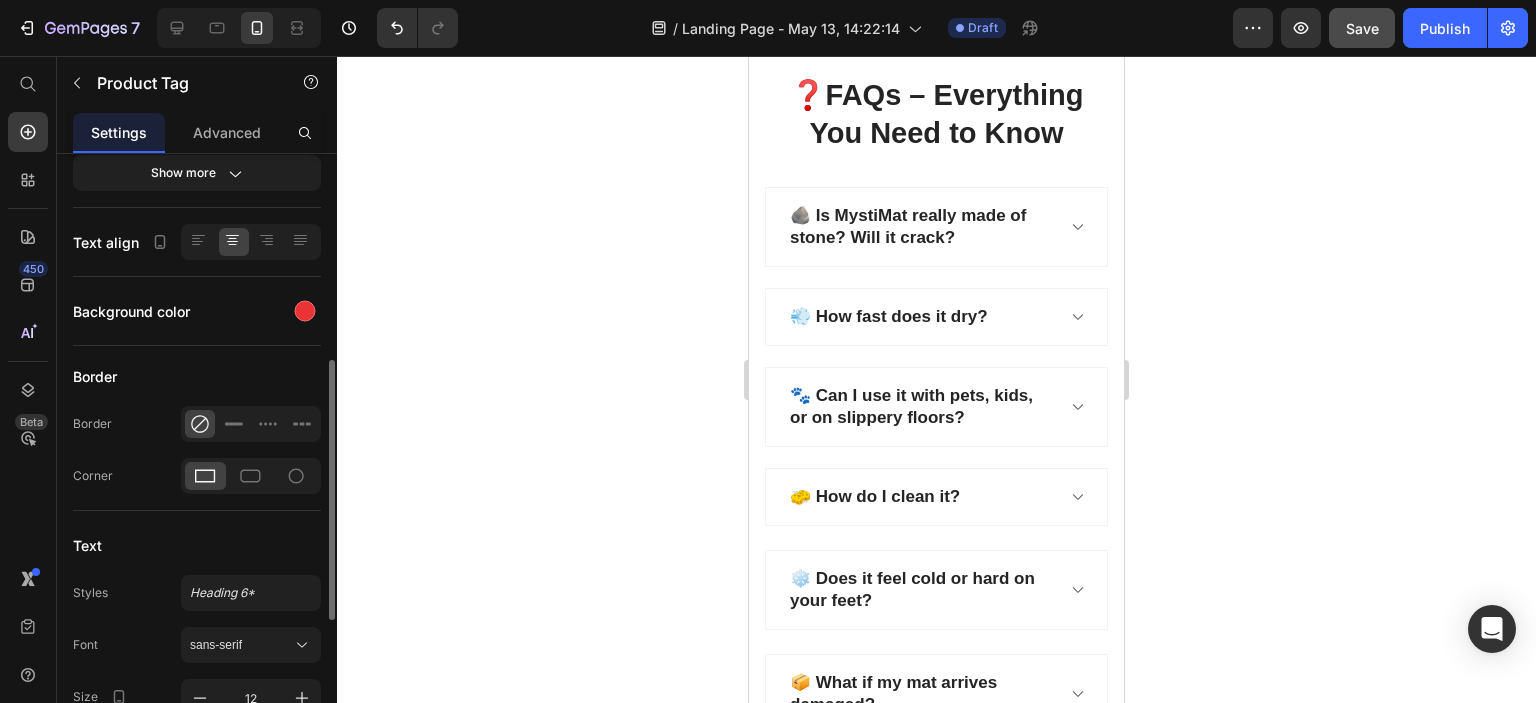 scroll, scrollTop: 49, scrollLeft: 0, axis: vertical 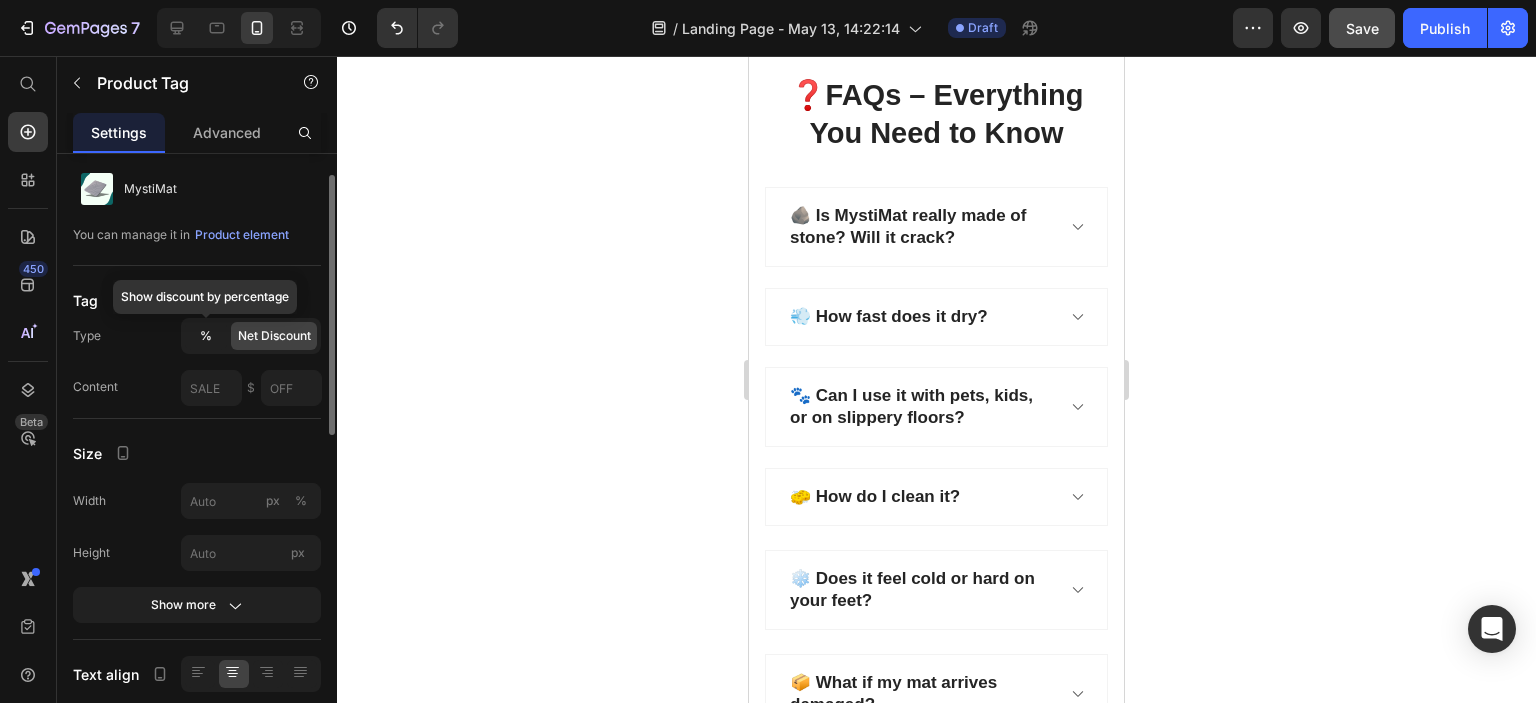 click on "%" 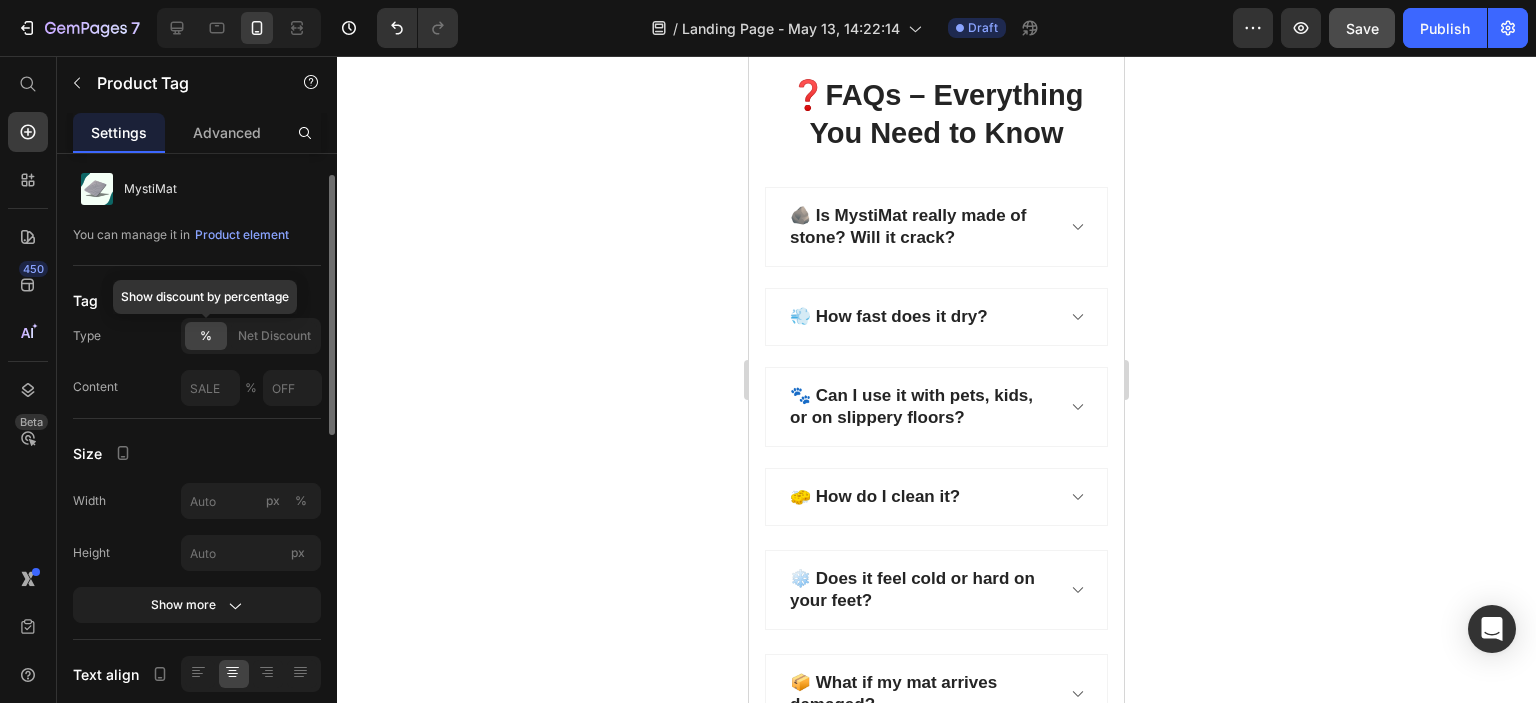 click on "%" 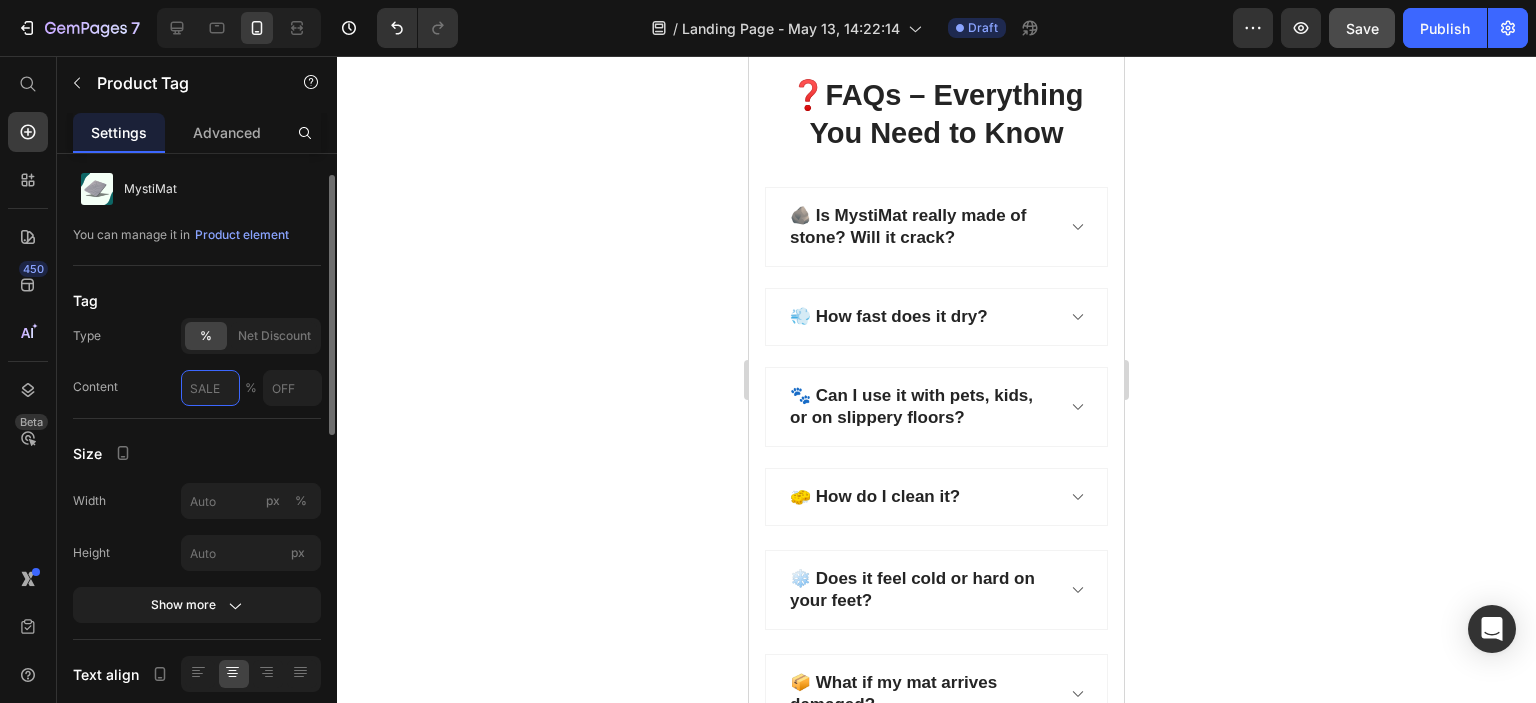 click at bounding box center [210, 388] 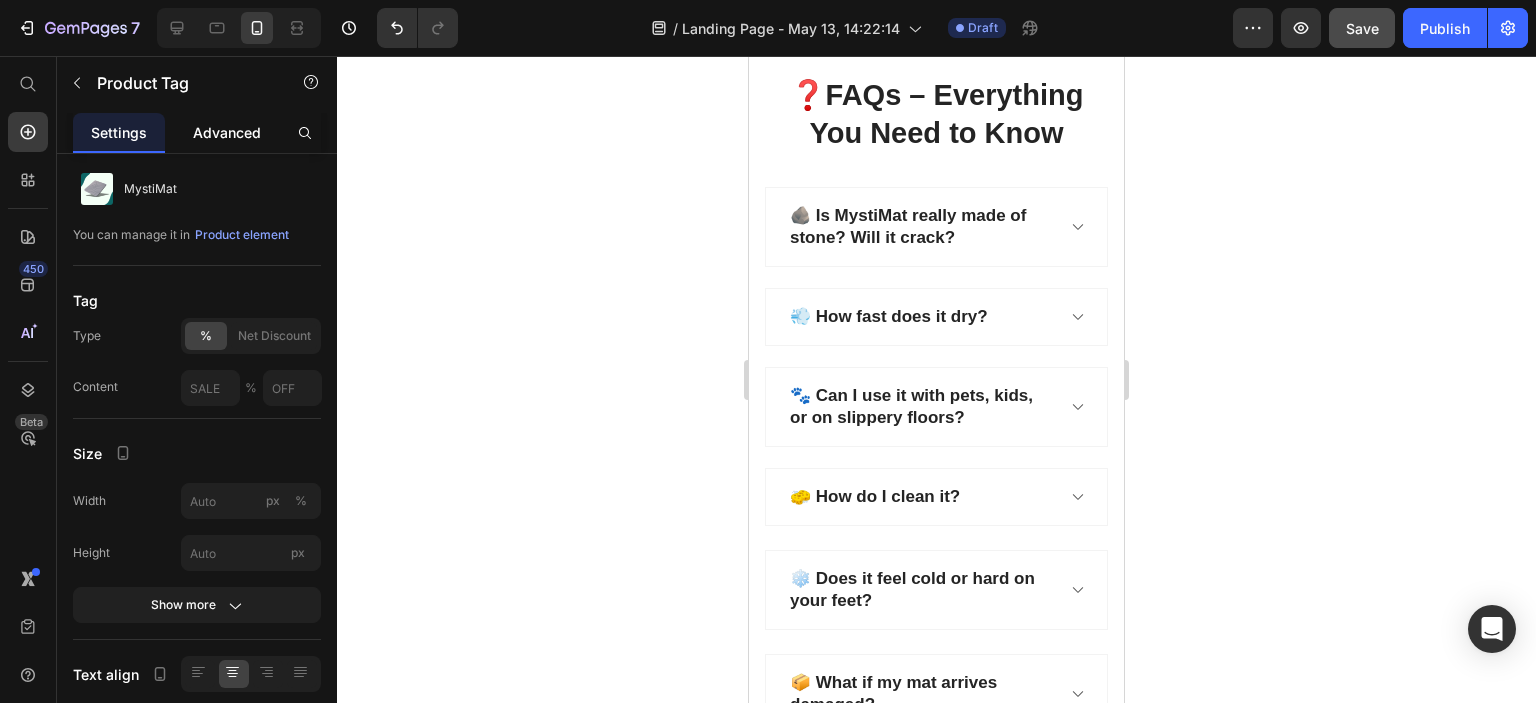click on "Advanced" 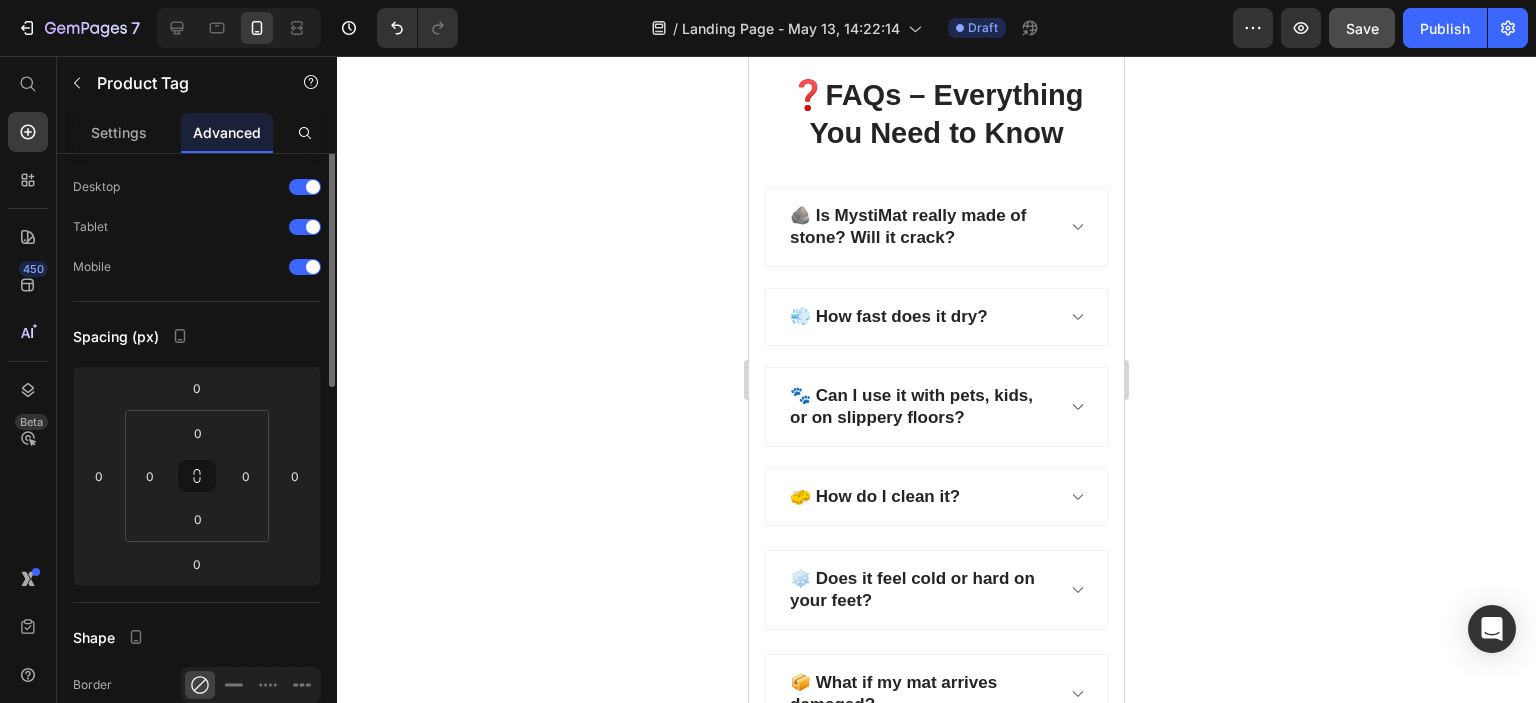 scroll, scrollTop: 0, scrollLeft: 0, axis: both 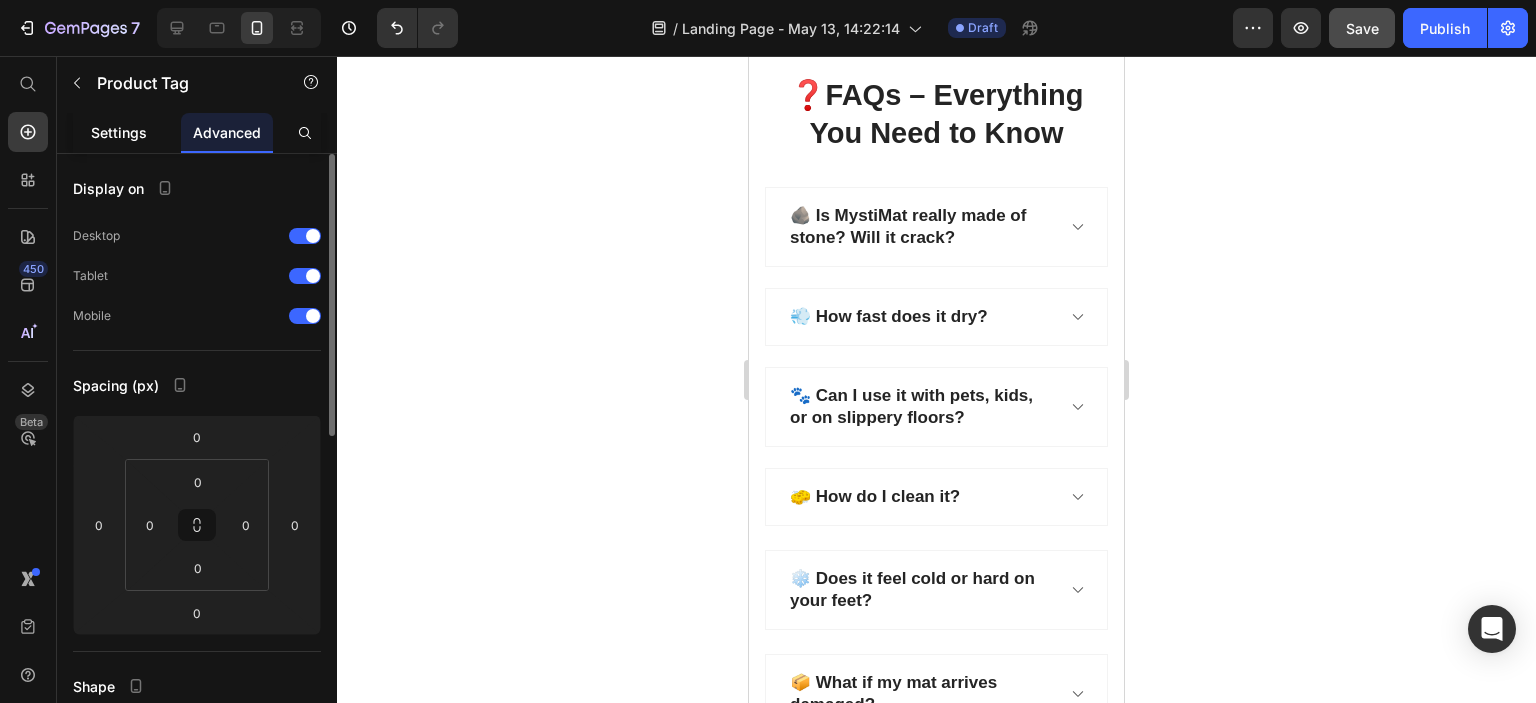 click on "Settings" at bounding box center (119, 132) 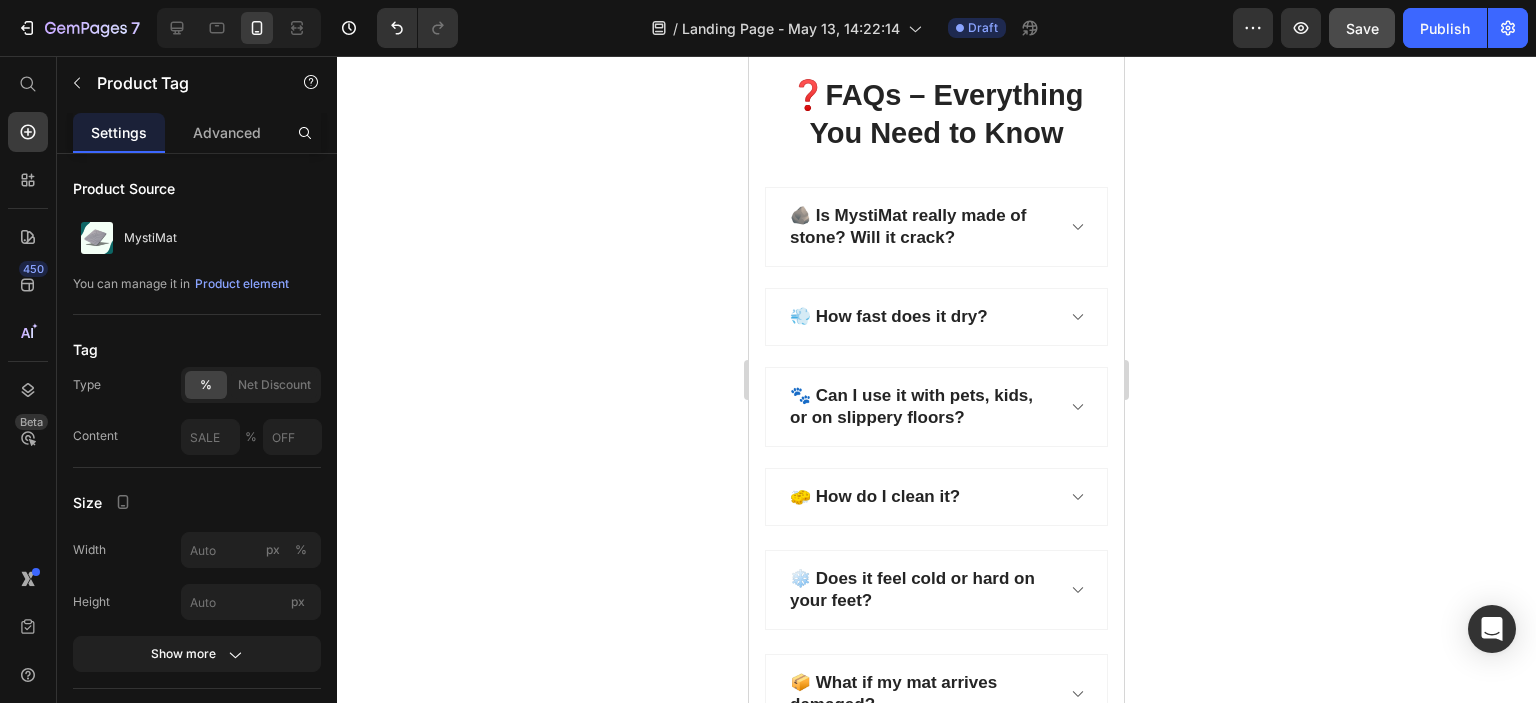 click on "0%" at bounding box center (1000, 1092) 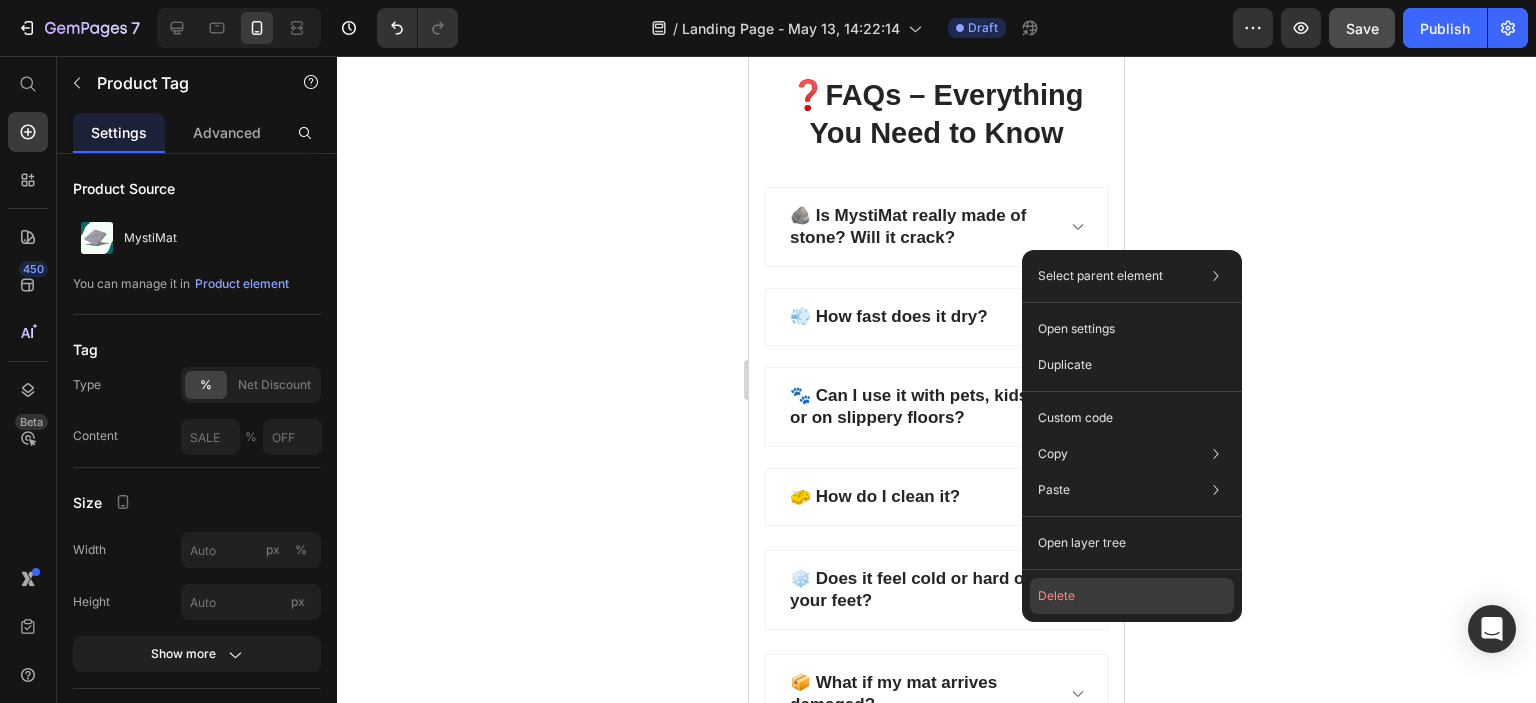 click on "Delete" 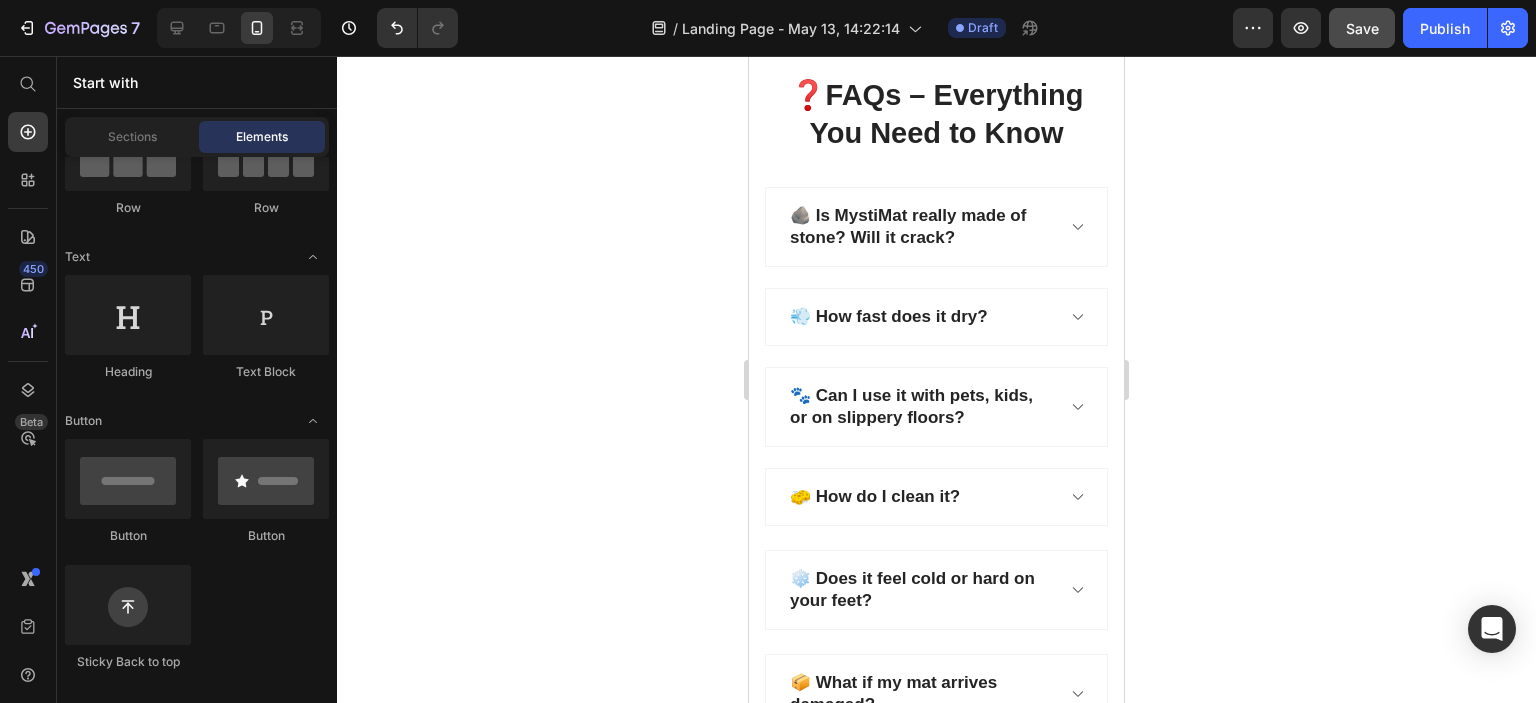 scroll, scrollTop: 216, scrollLeft: 0, axis: vertical 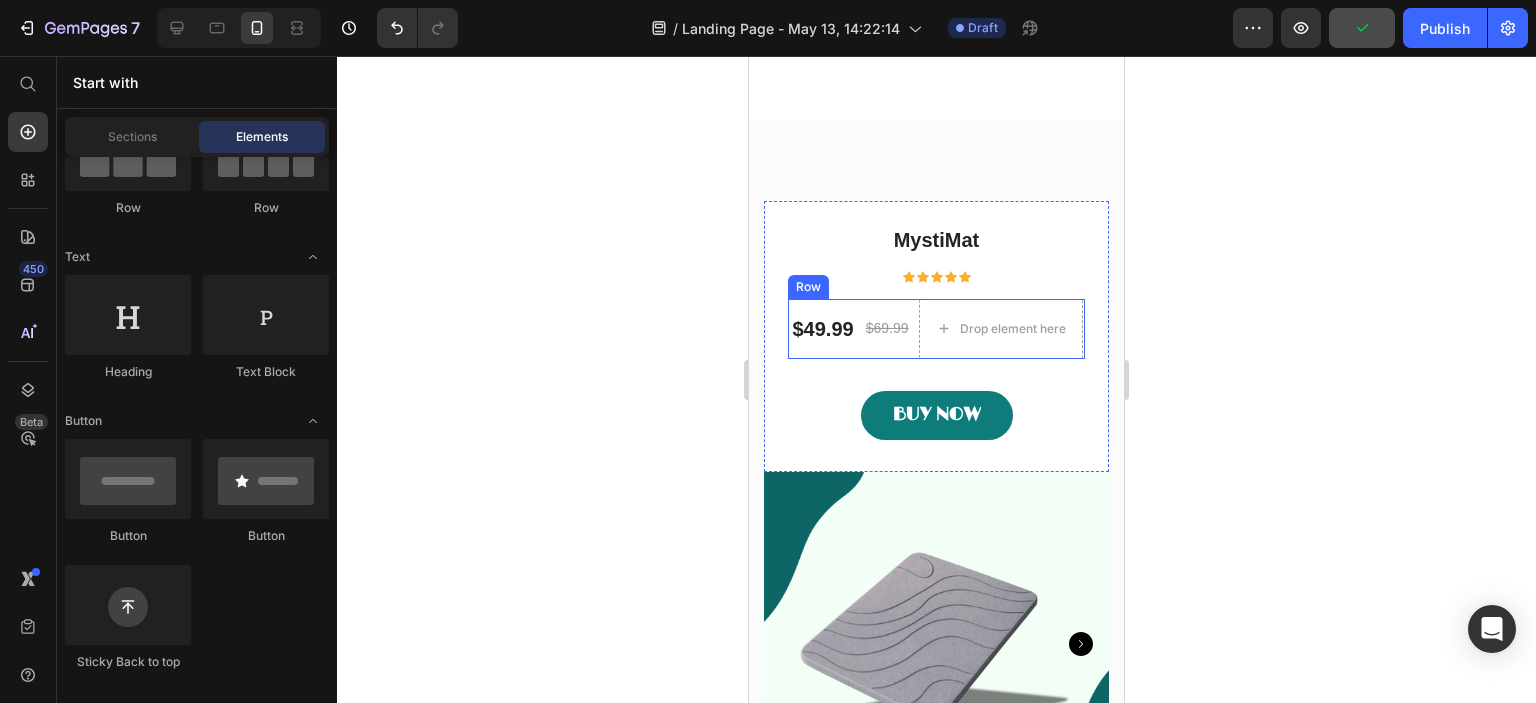 click on "$69.99 Text Block" at bounding box center [887, 329] 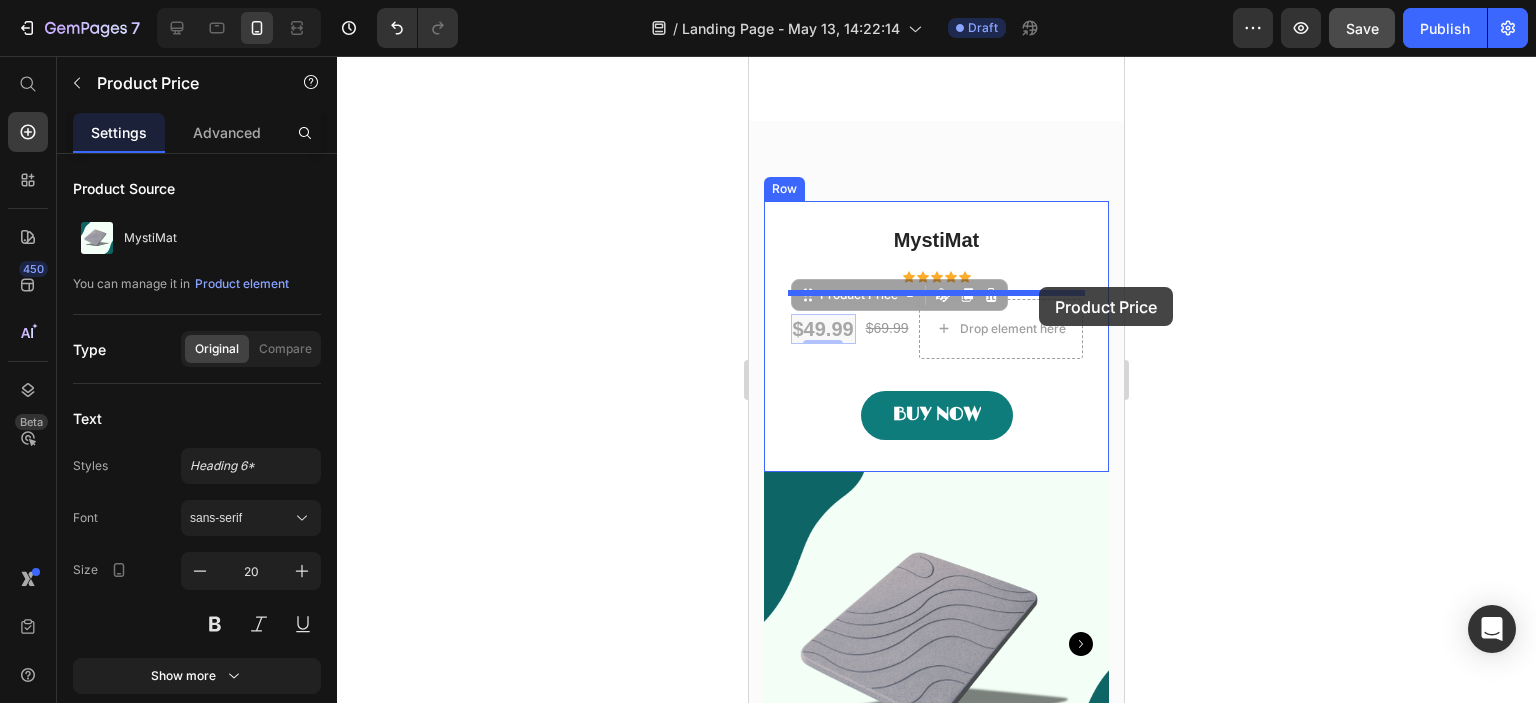 drag, startPoint x: 837, startPoint y: 322, endPoint x: 1039, endPoint y: 286, distance: 205.18285 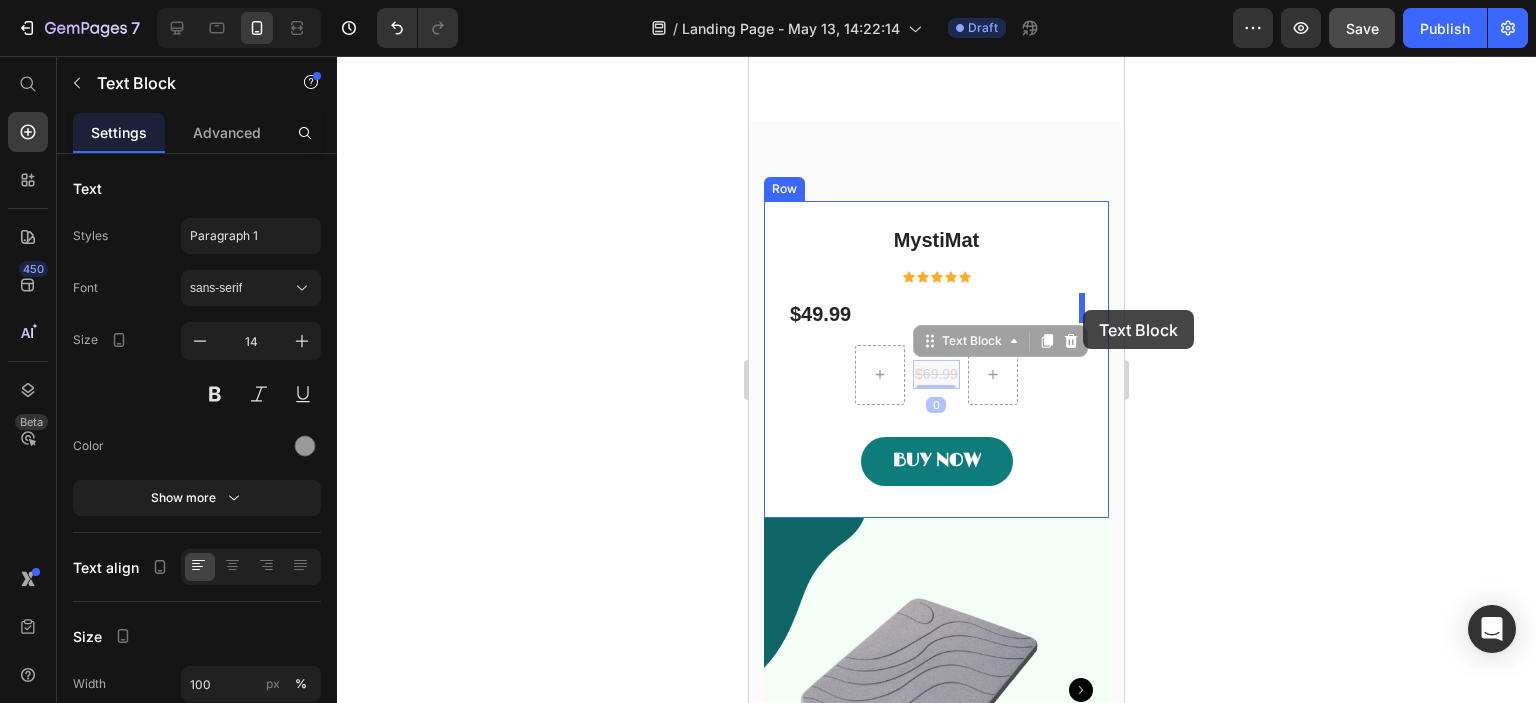 drag, startPoint x: 944, startPoint y: 361, endPoint x: 1083, endPoint y: 310, distance: 148.06079 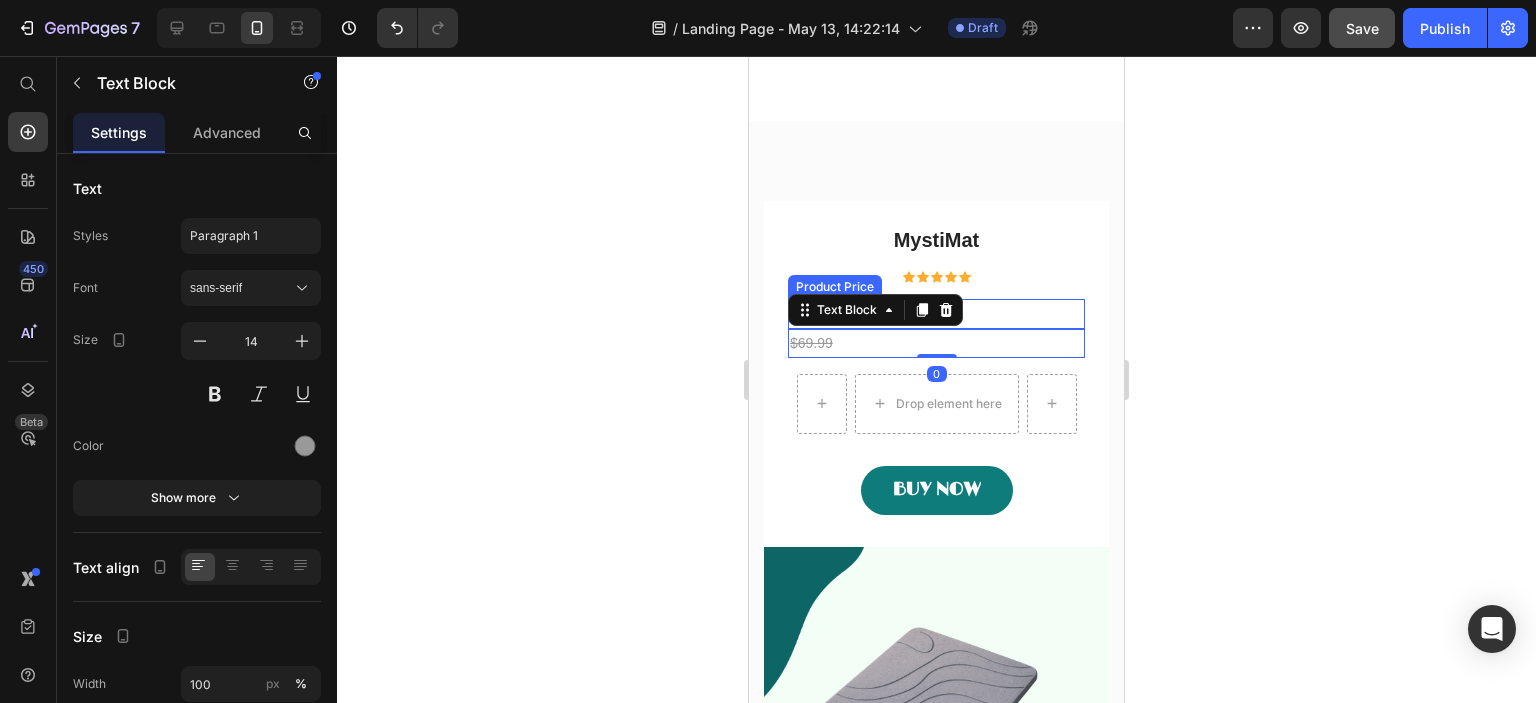 click on "$49.99" at bounding box center (936, 314) 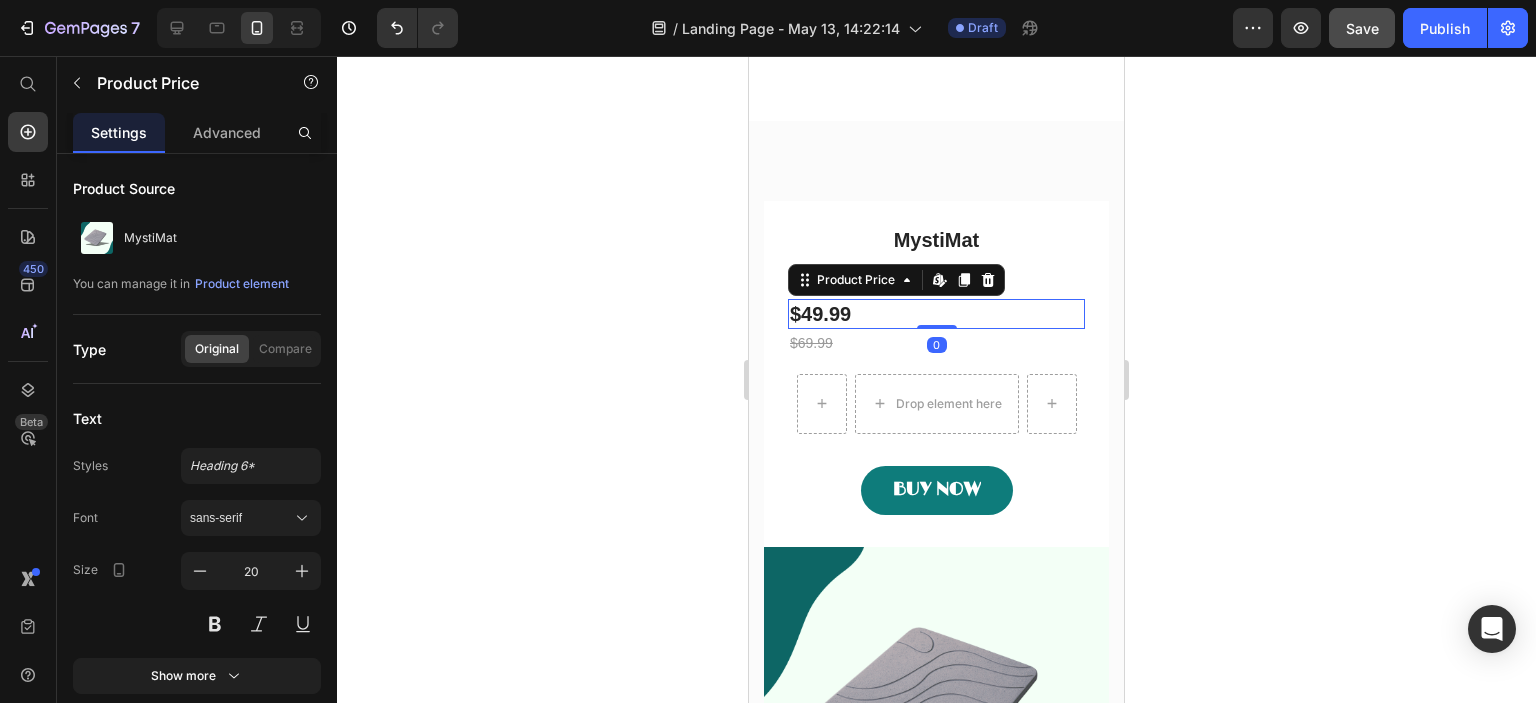 click 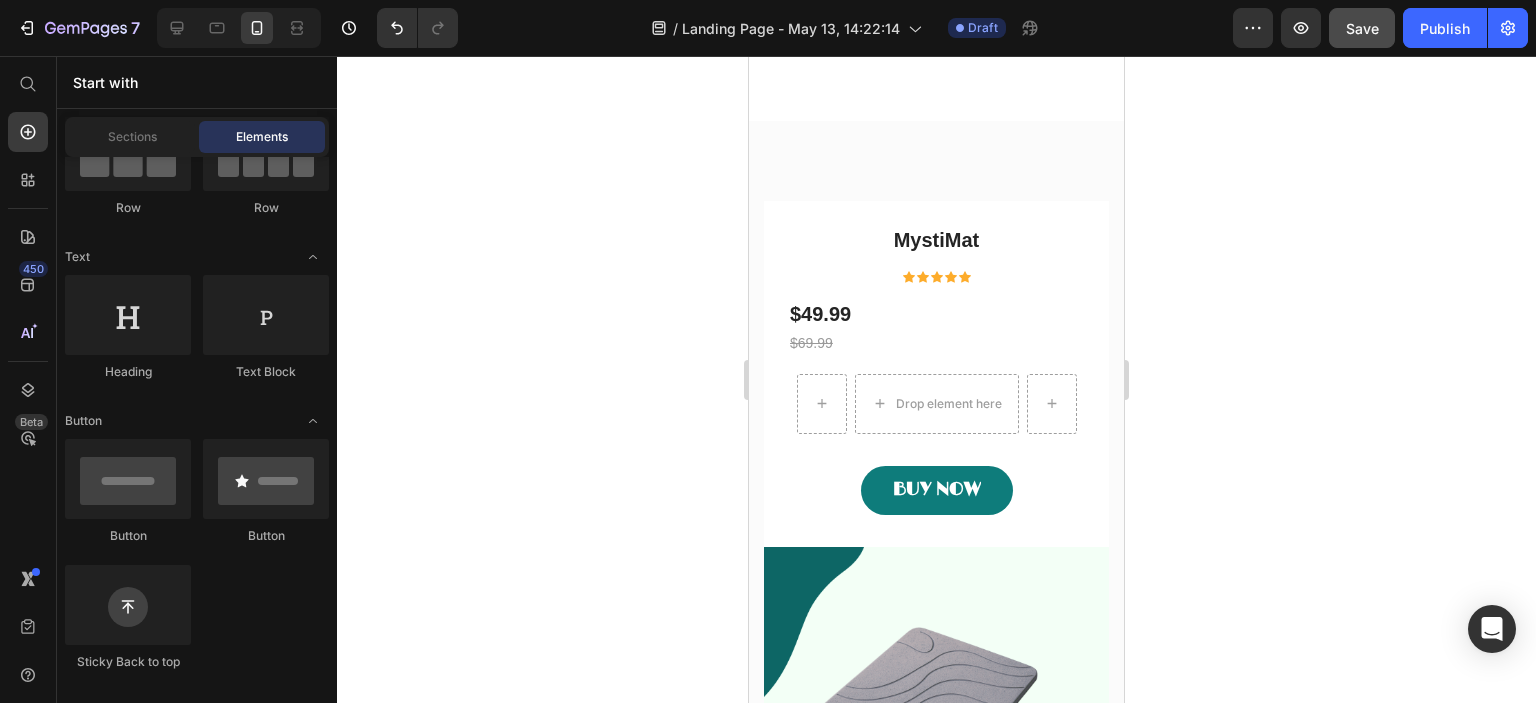 scroll, scrollTop: 216, scrollLeft: 0, axis: vertical 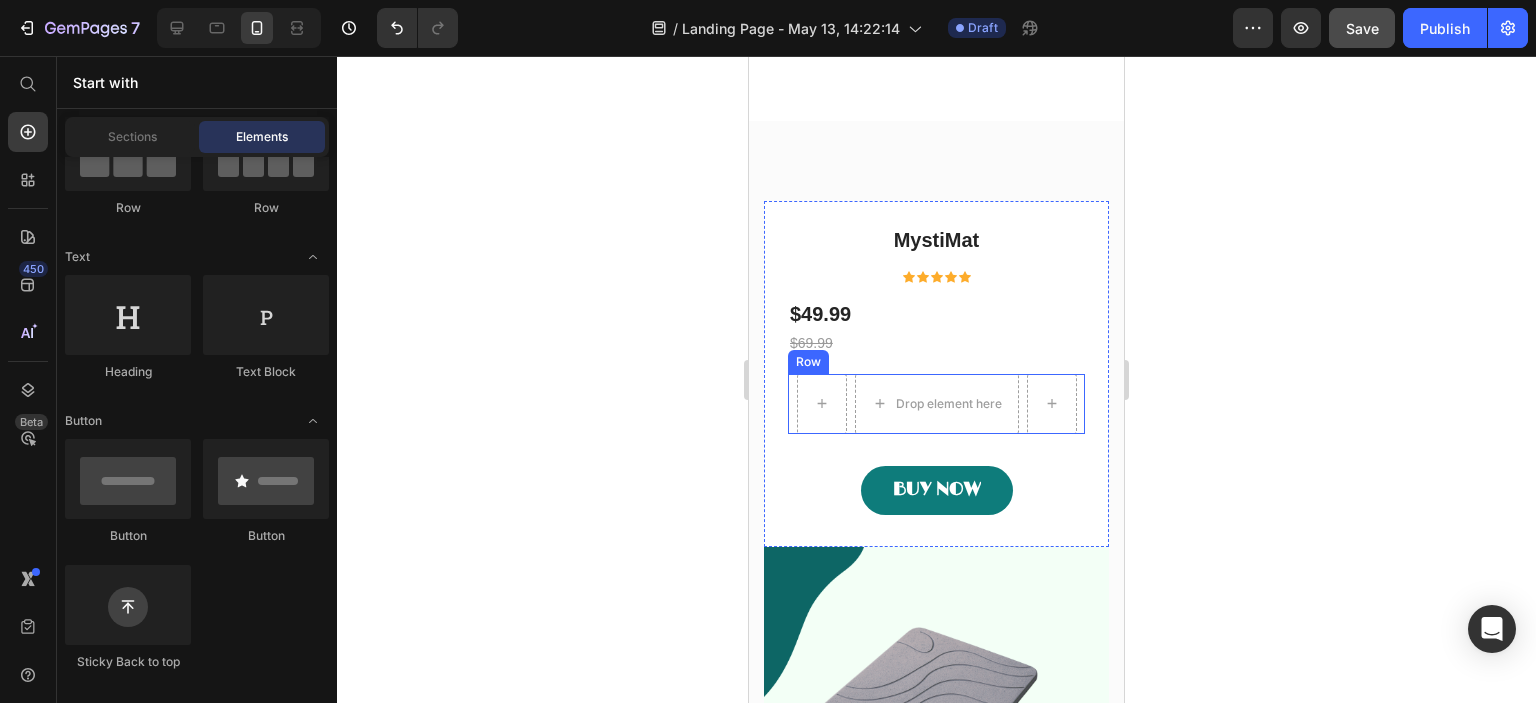 click on "Drop element here
Row" at bounding box center [936, 404] 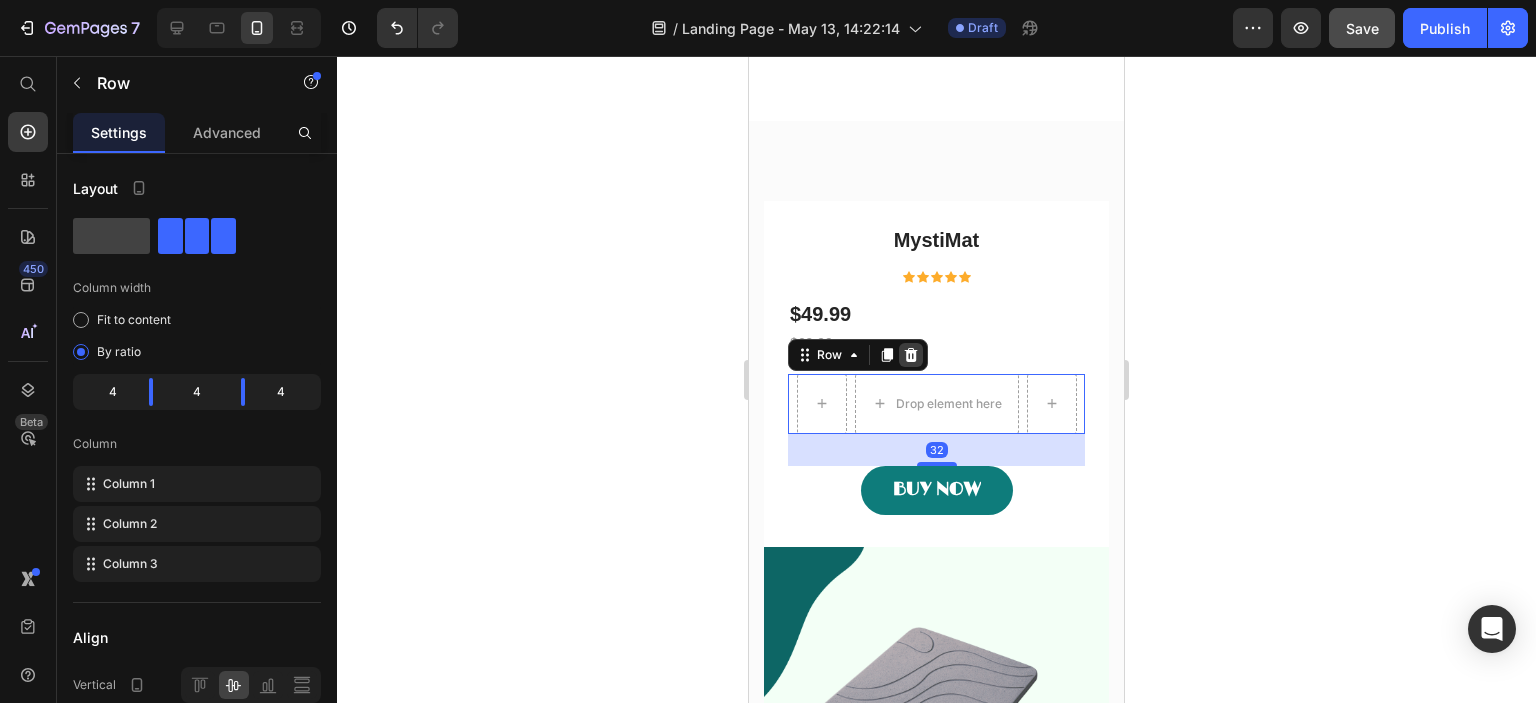 click 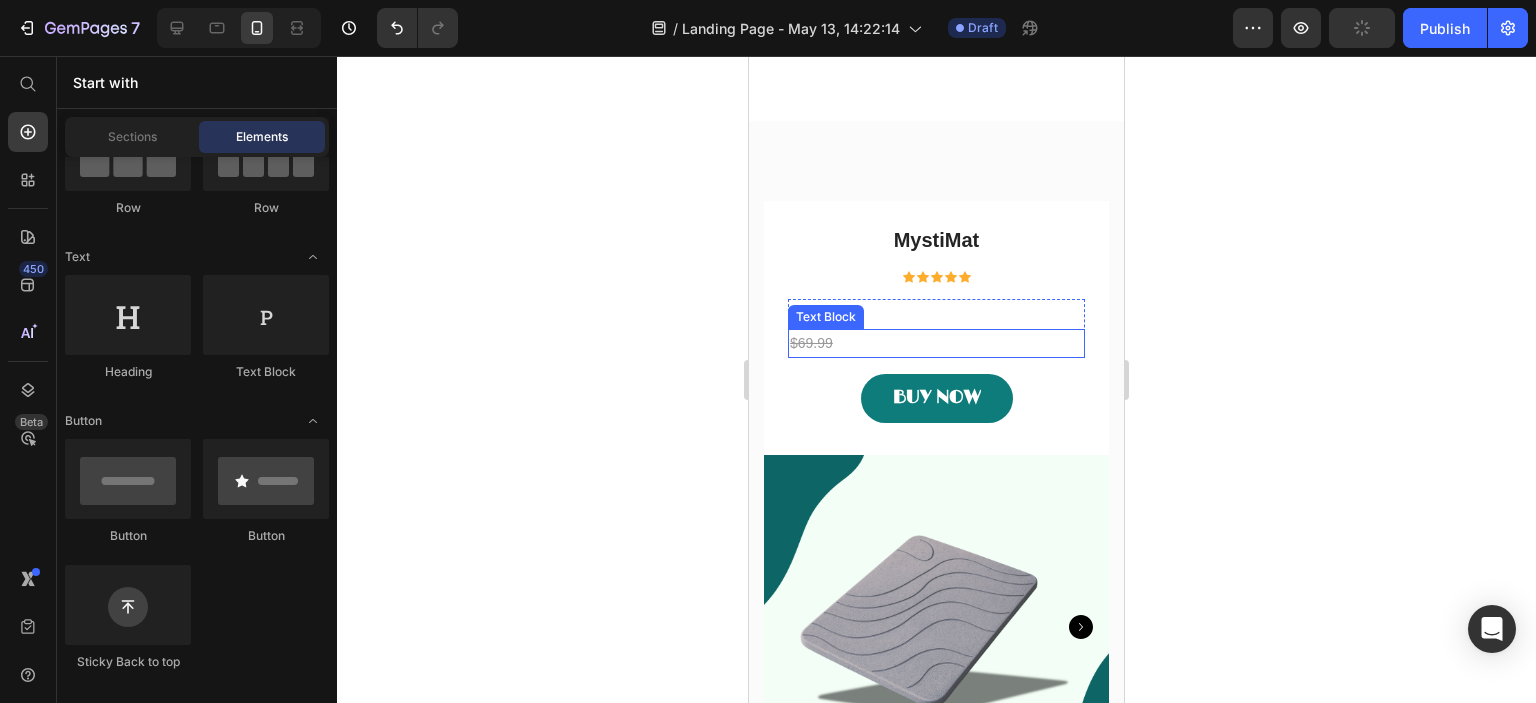 scroll, scrollTop: 216, scrollLeft: 0, axis: vertical 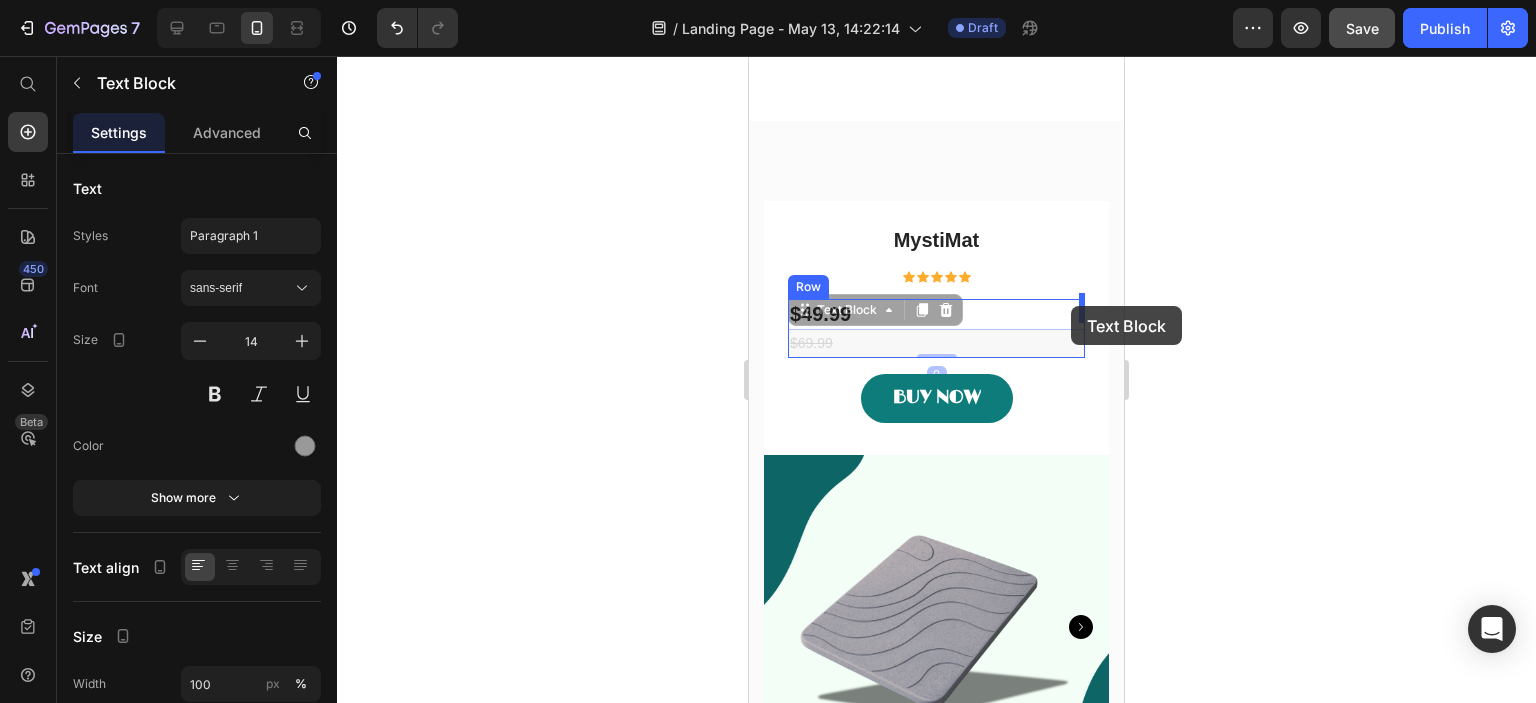 drag, startPoint x: 833, startPoint y: 342, endPoint x: 1076, endPoint y: 305, distance: 245.80074 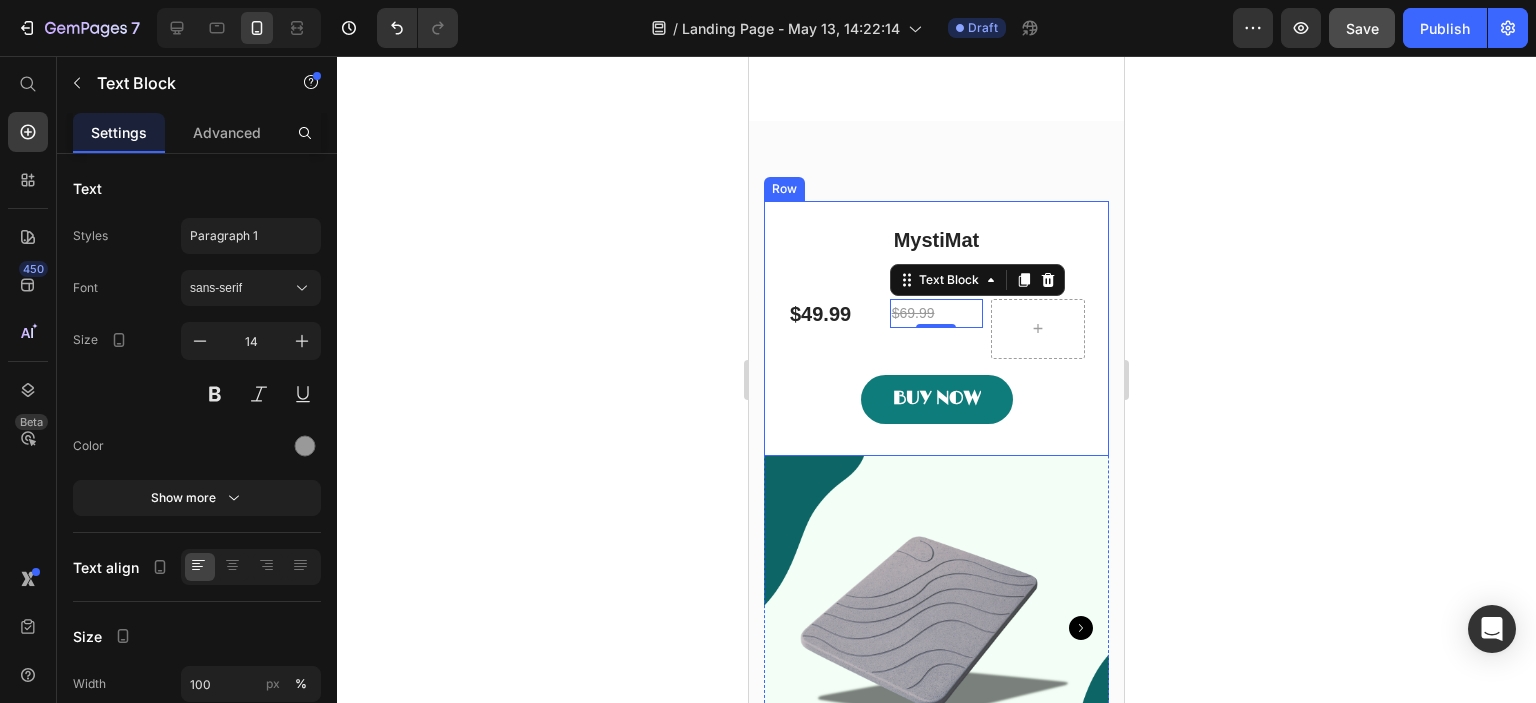 click on "MystiMat Product Title                Icon                Icon                Icon                Icon                Icon Icon List Hoz $49.99 Product Price $69.99 Text Block   0
Row BUY NOW Product Cart Button Row" at bounding box center [936, 328] 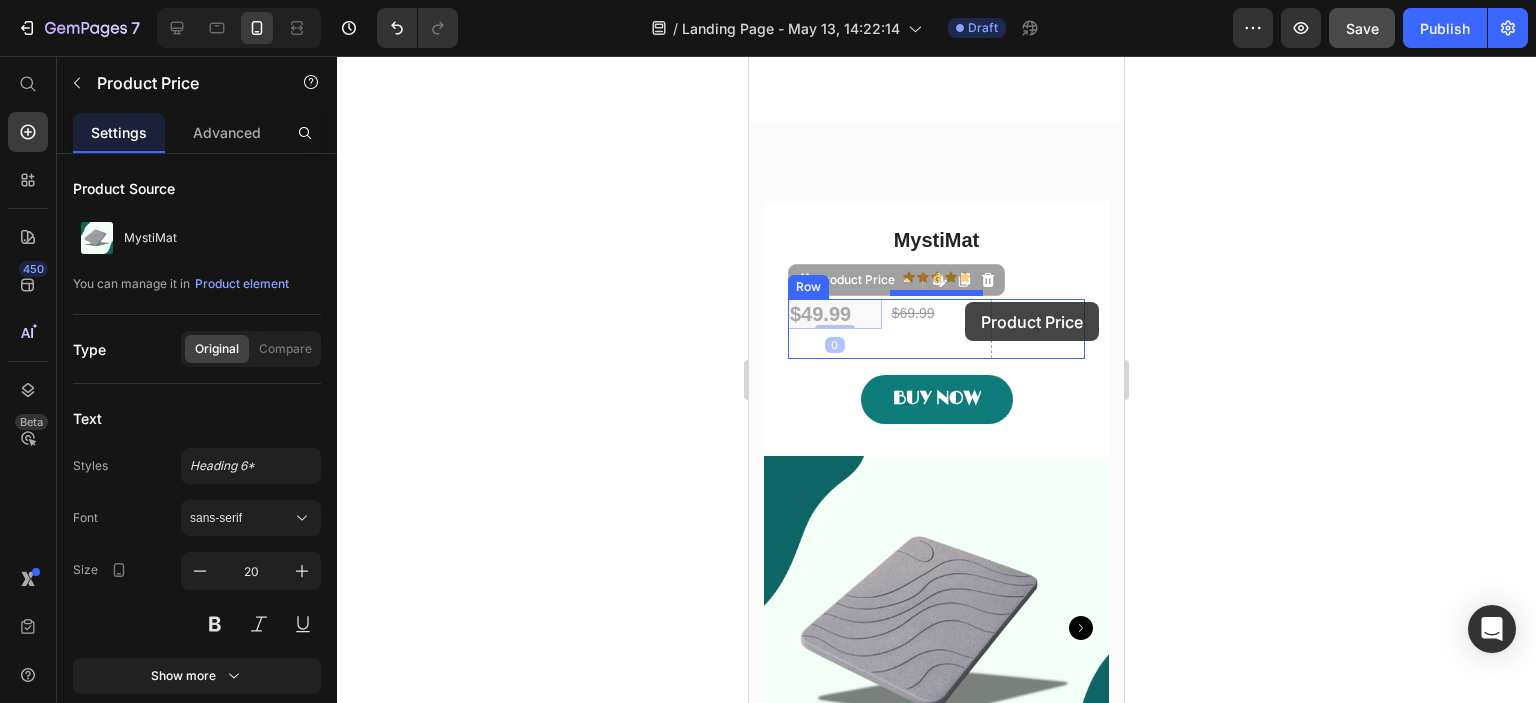 drag, startPoint x: 911, startPoint y: 310, endPoint x: 962, endPoint y: 300, distance: 51.971146 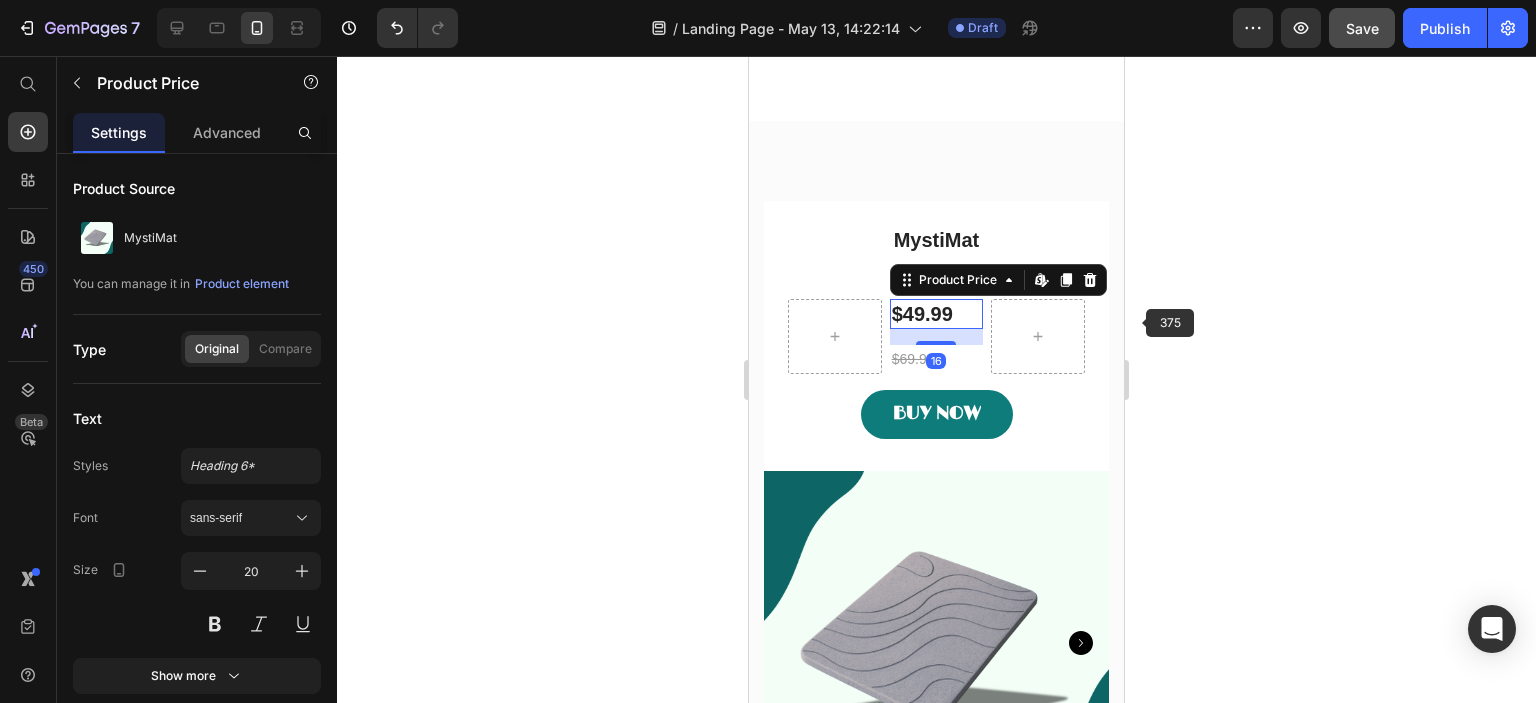 click 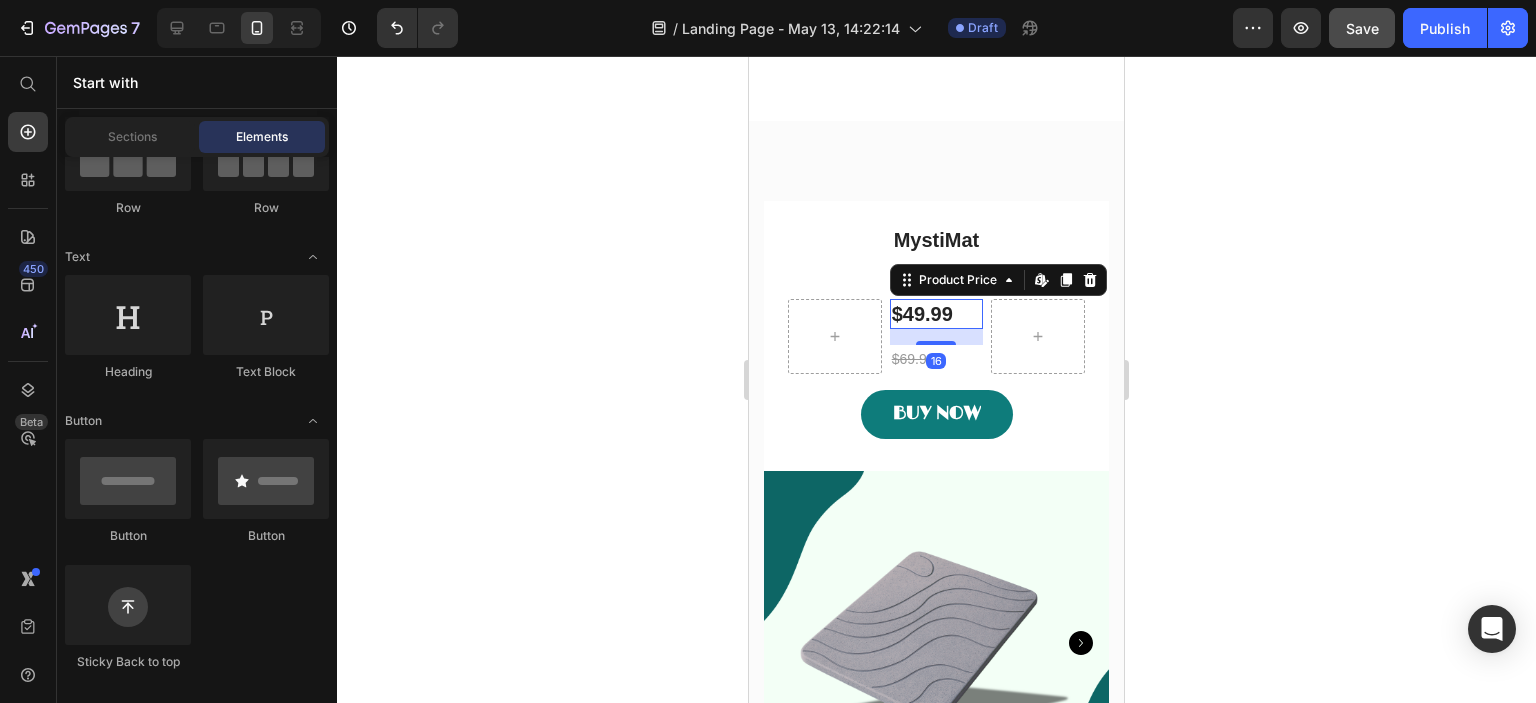 scroll, scrollTop: 216, scrollLeft: 0, axis: vertical 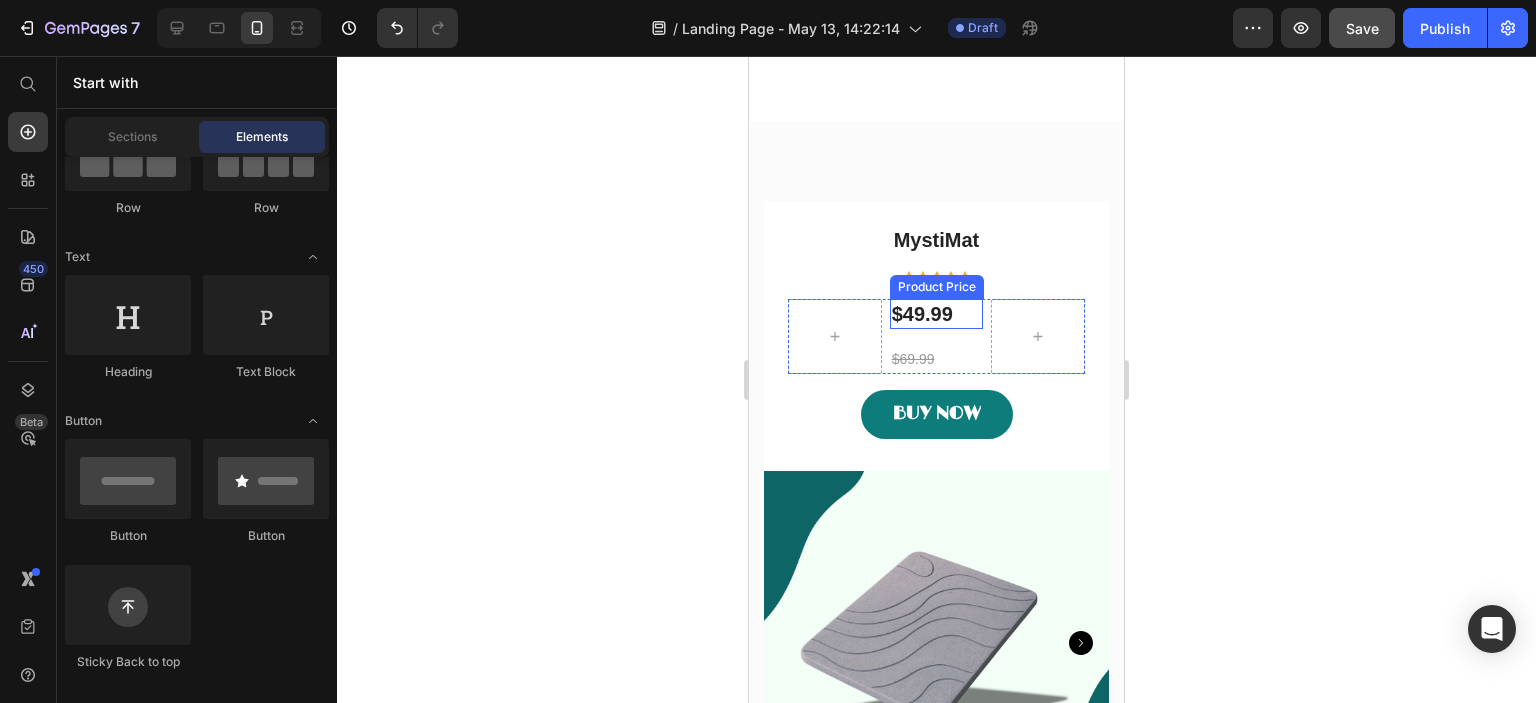 click on "$49.99" at bounding box center [937, 314] 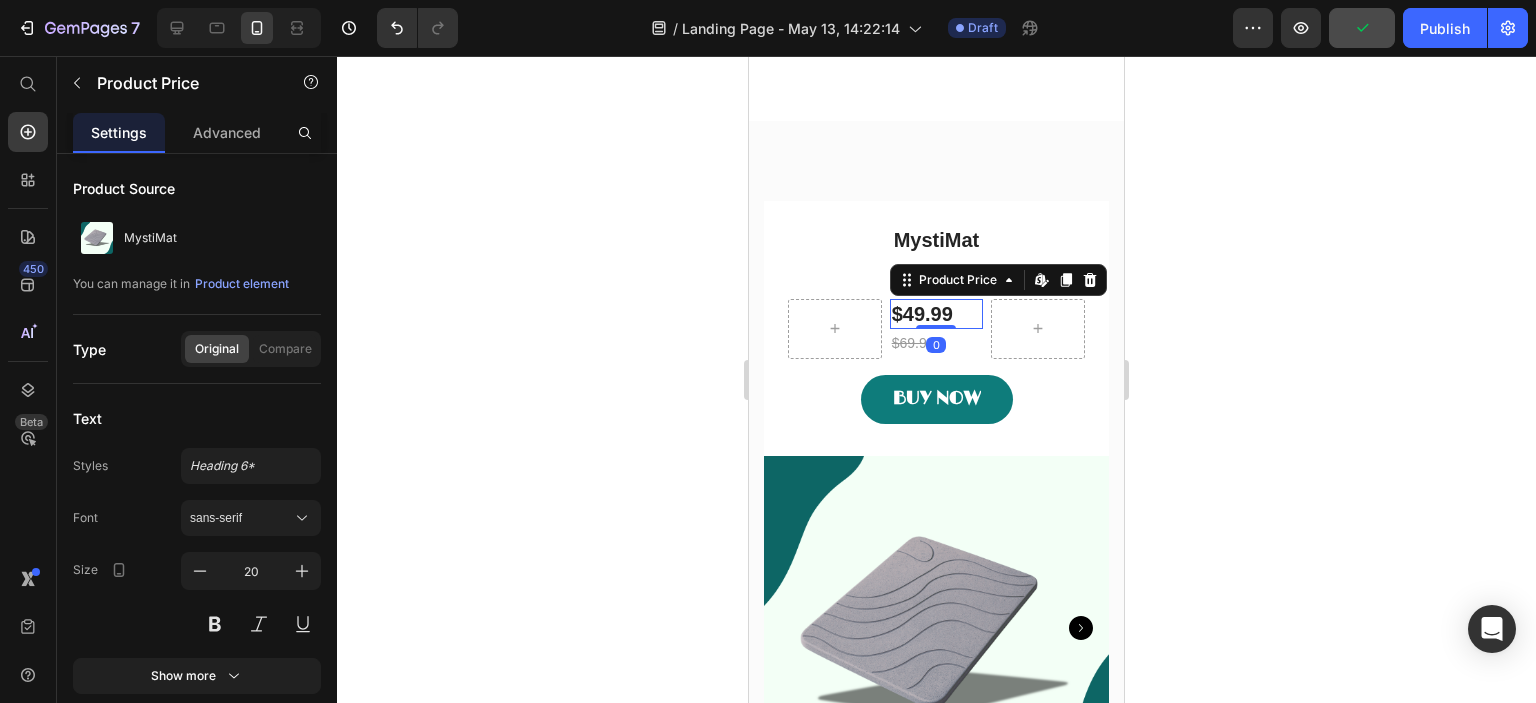 drag, startPoint x: 939, startPoint y: 336, endPoint x: 1888, endPoint y: 410, distance: 951.8808 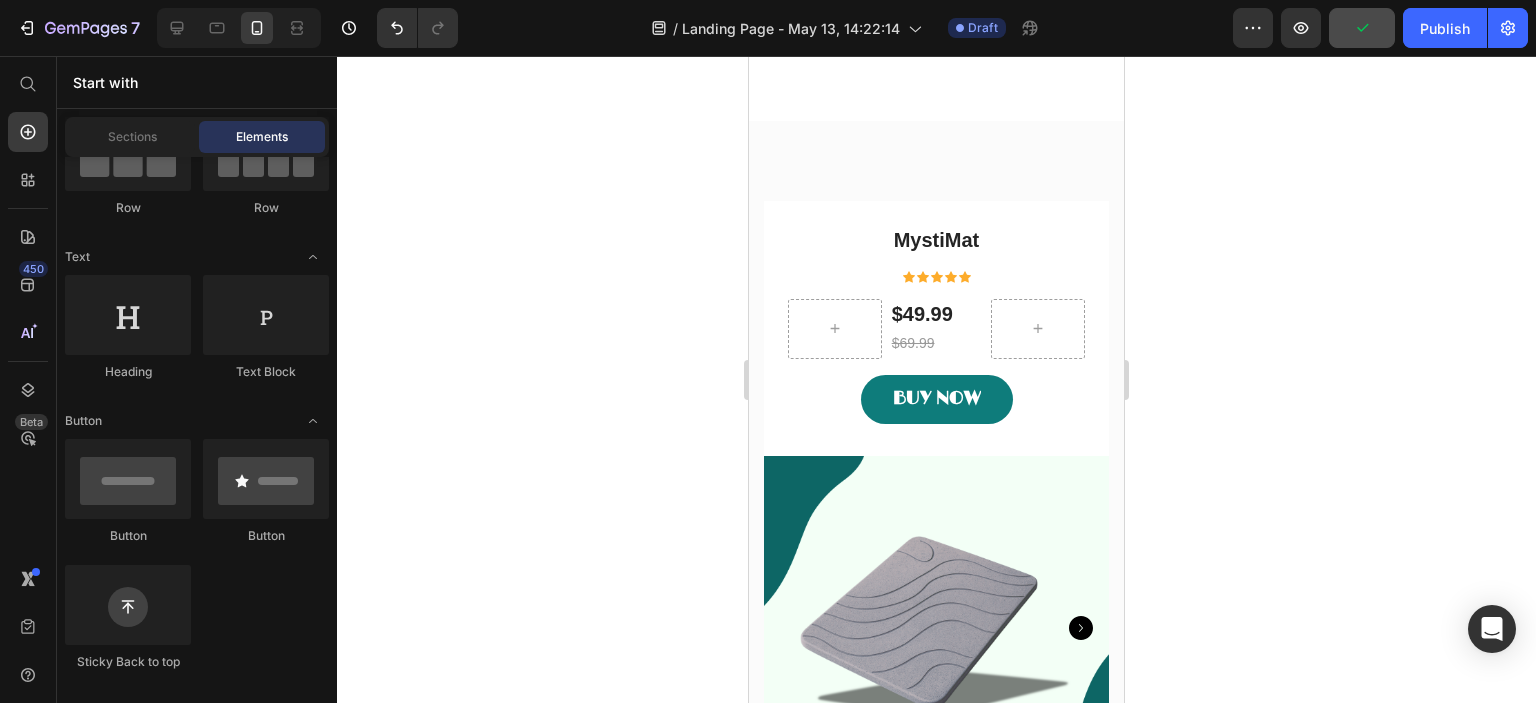 scroll, scrollTop: 216, scrollLeft: 0, axis: vertical 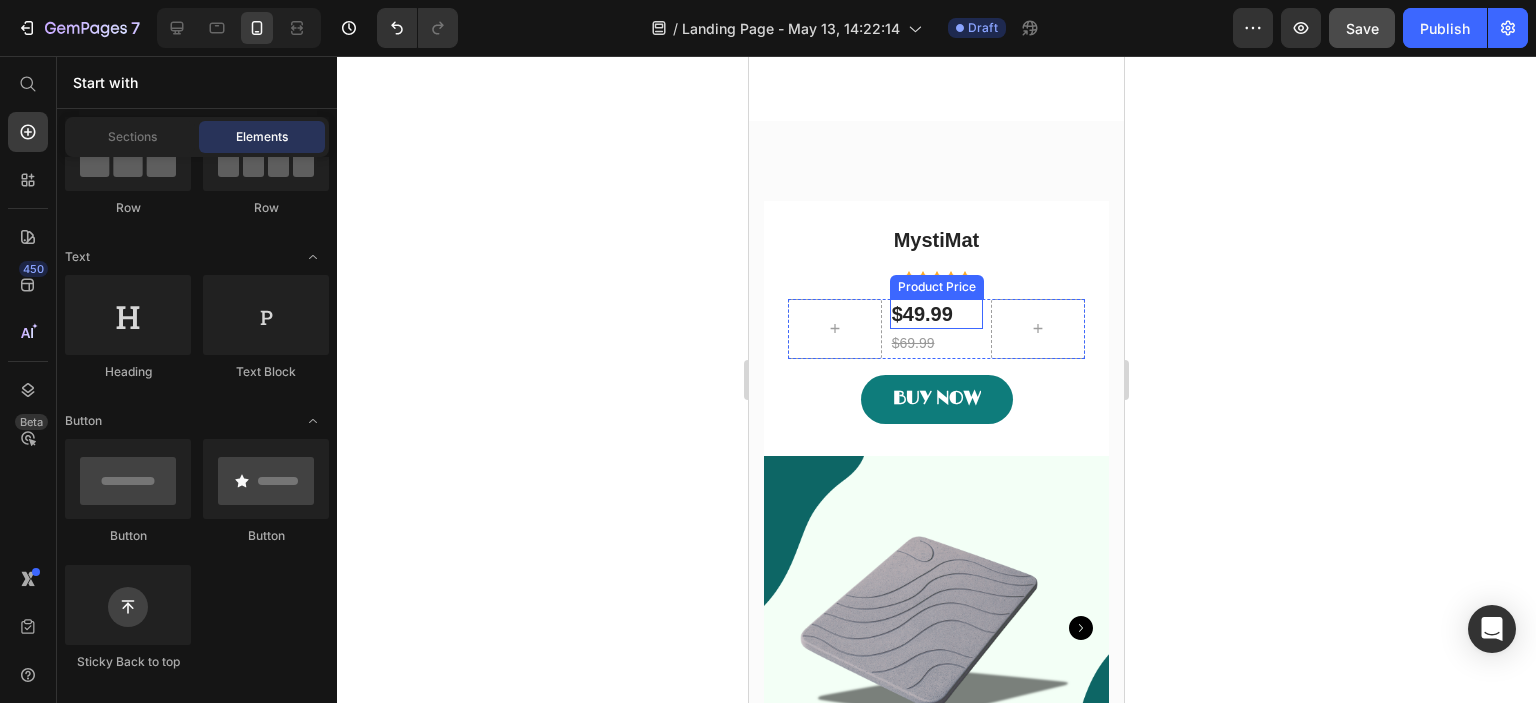 click on "$69.99" at bounding box center (937, 343) 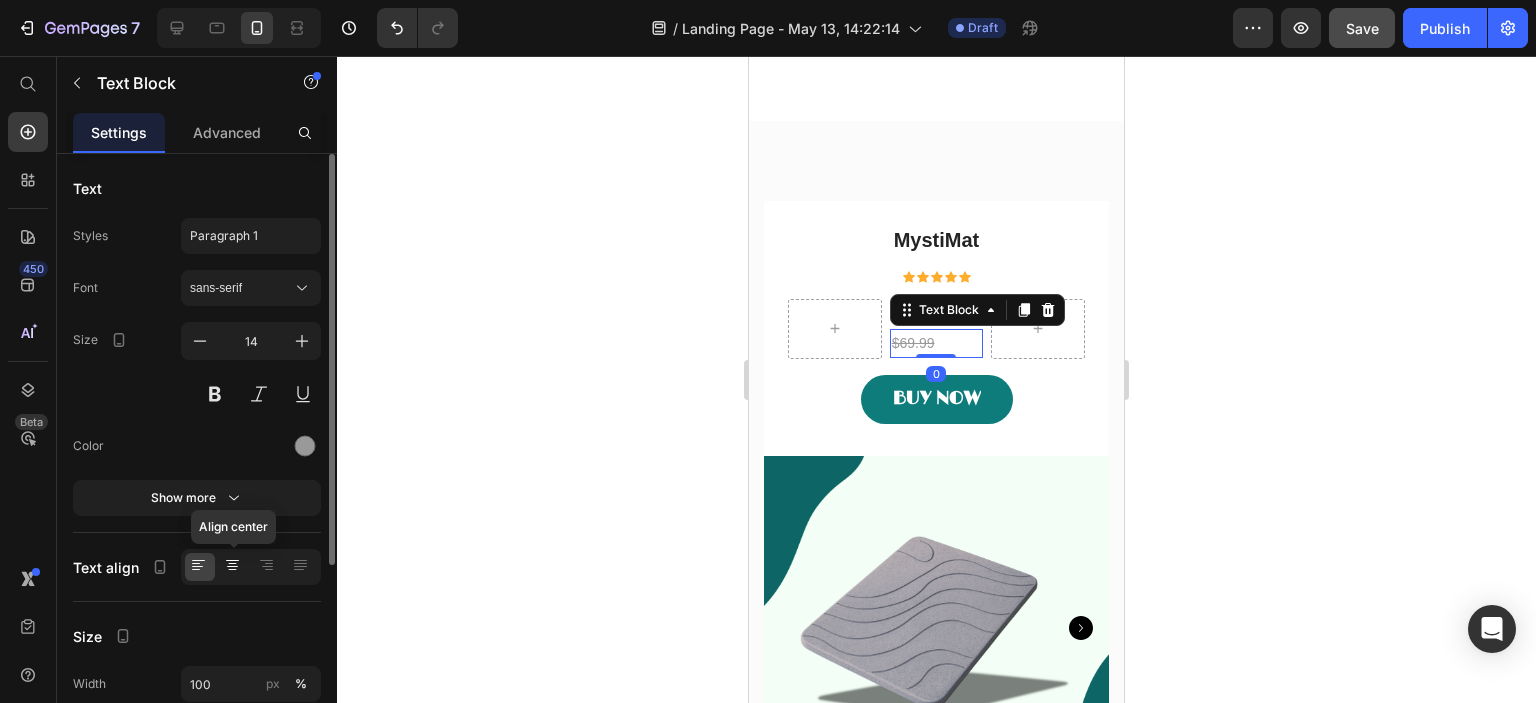 click 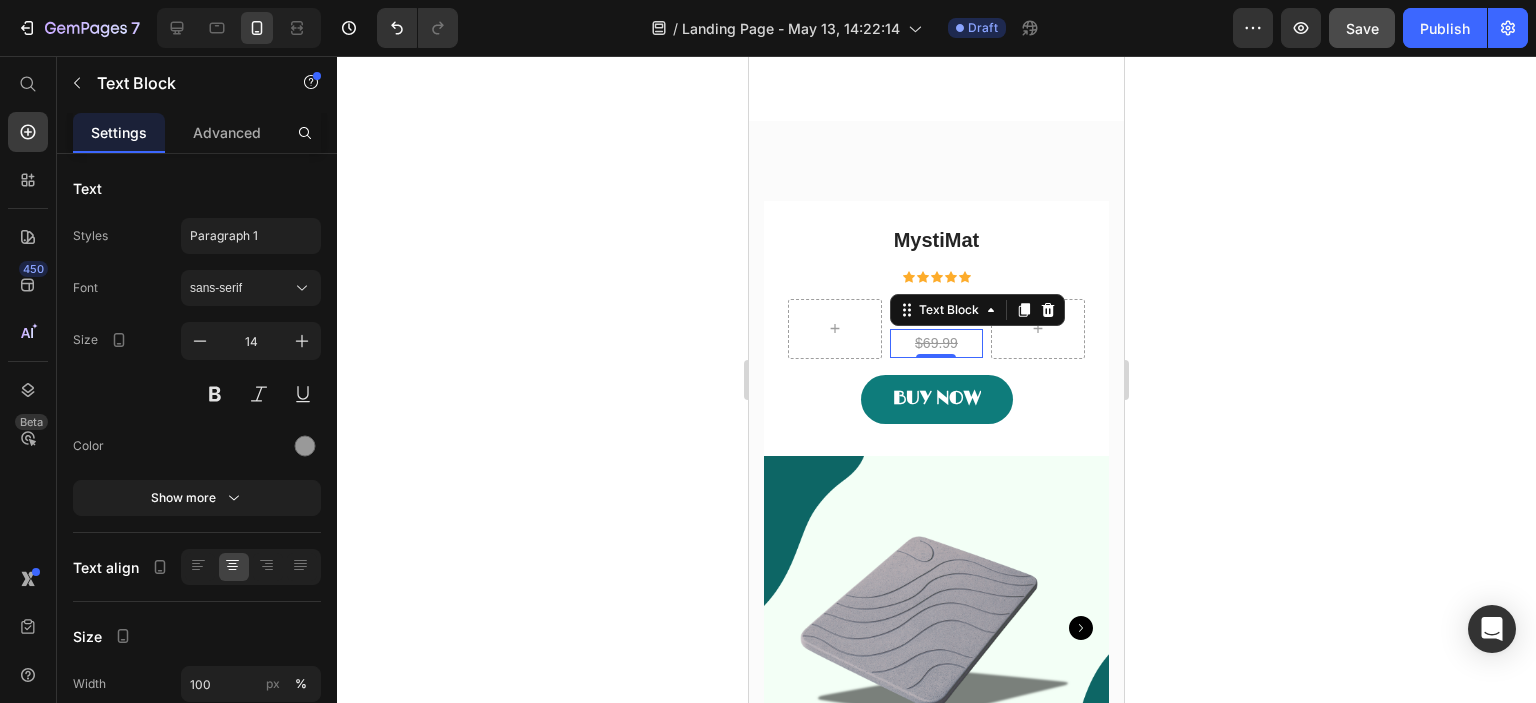 click 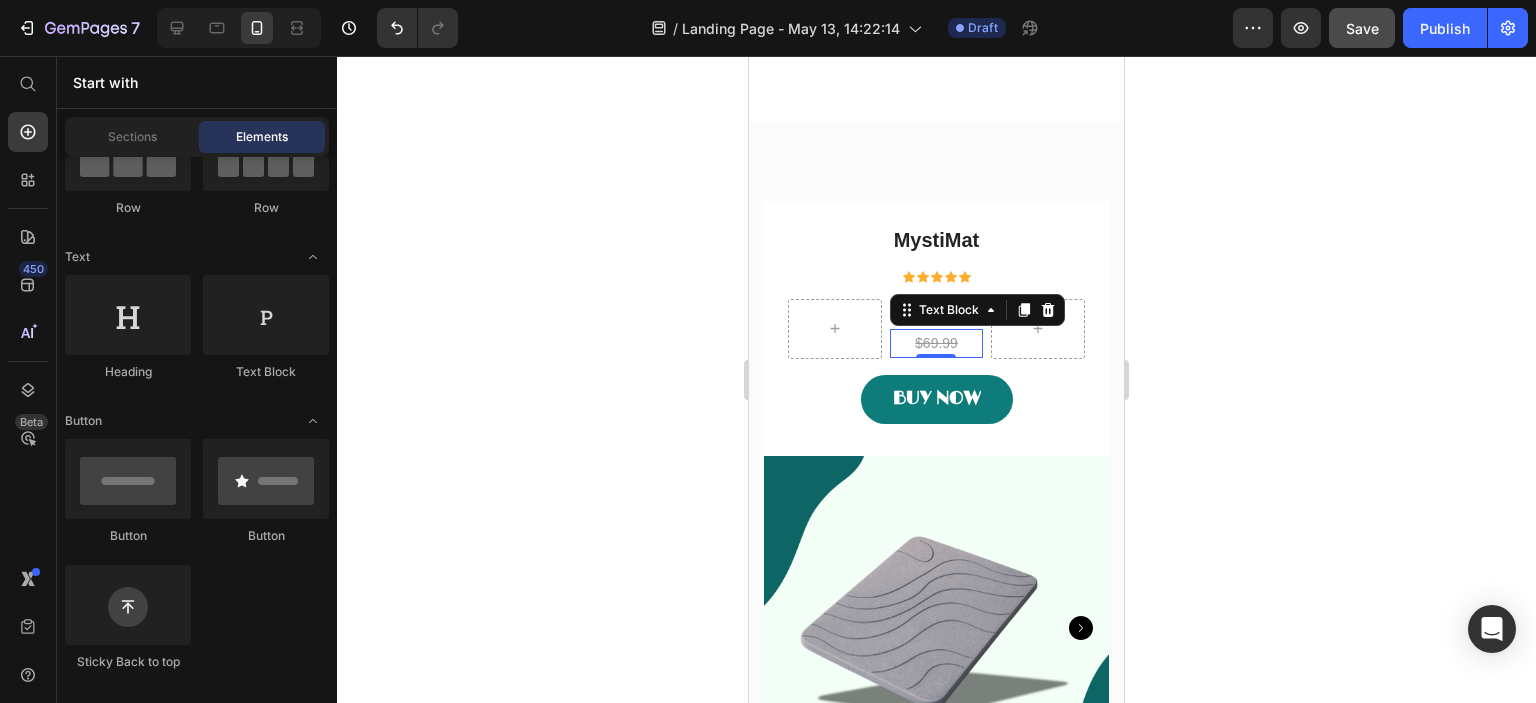 scroll, scrollTop: 216, scrollLeft: 0, axis: vertical 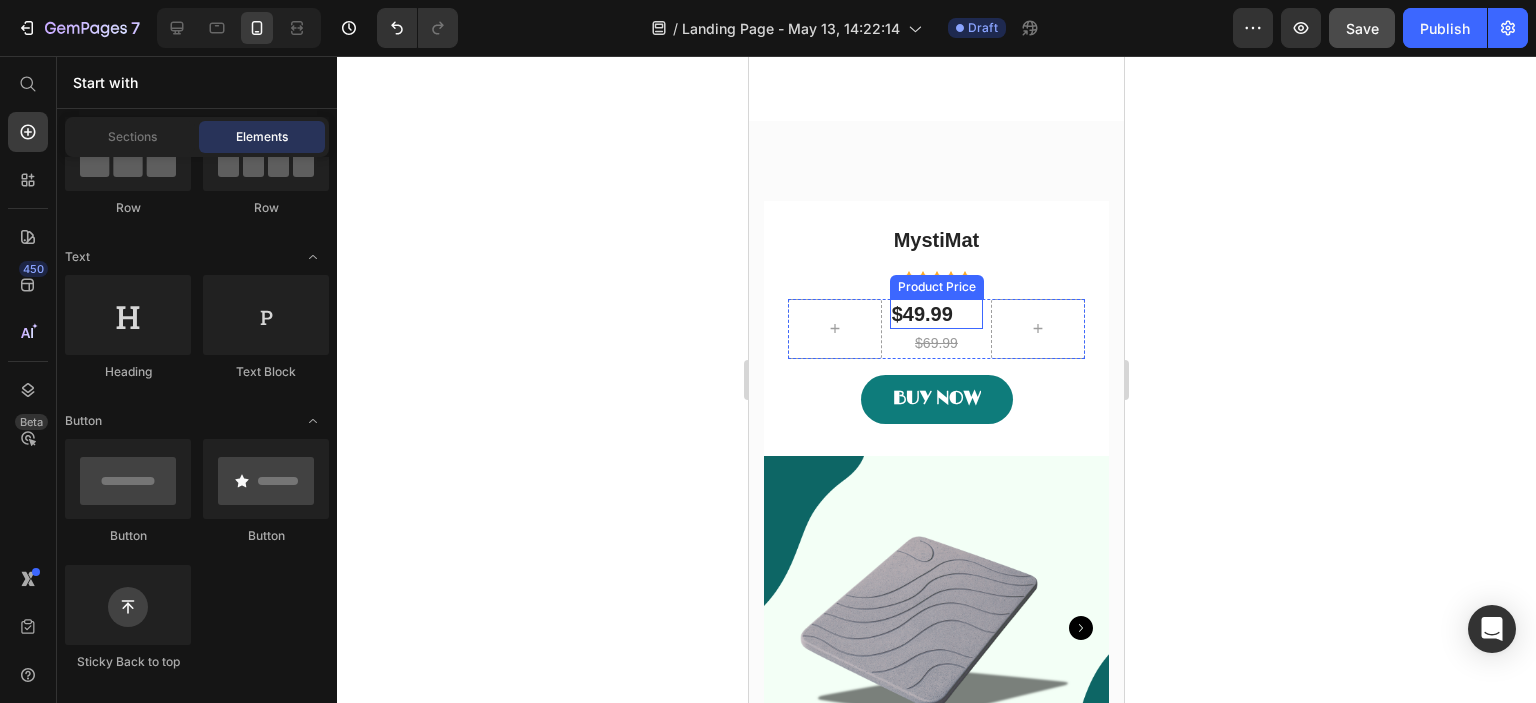 click on "$49.99" at bounding box center [937, 314] 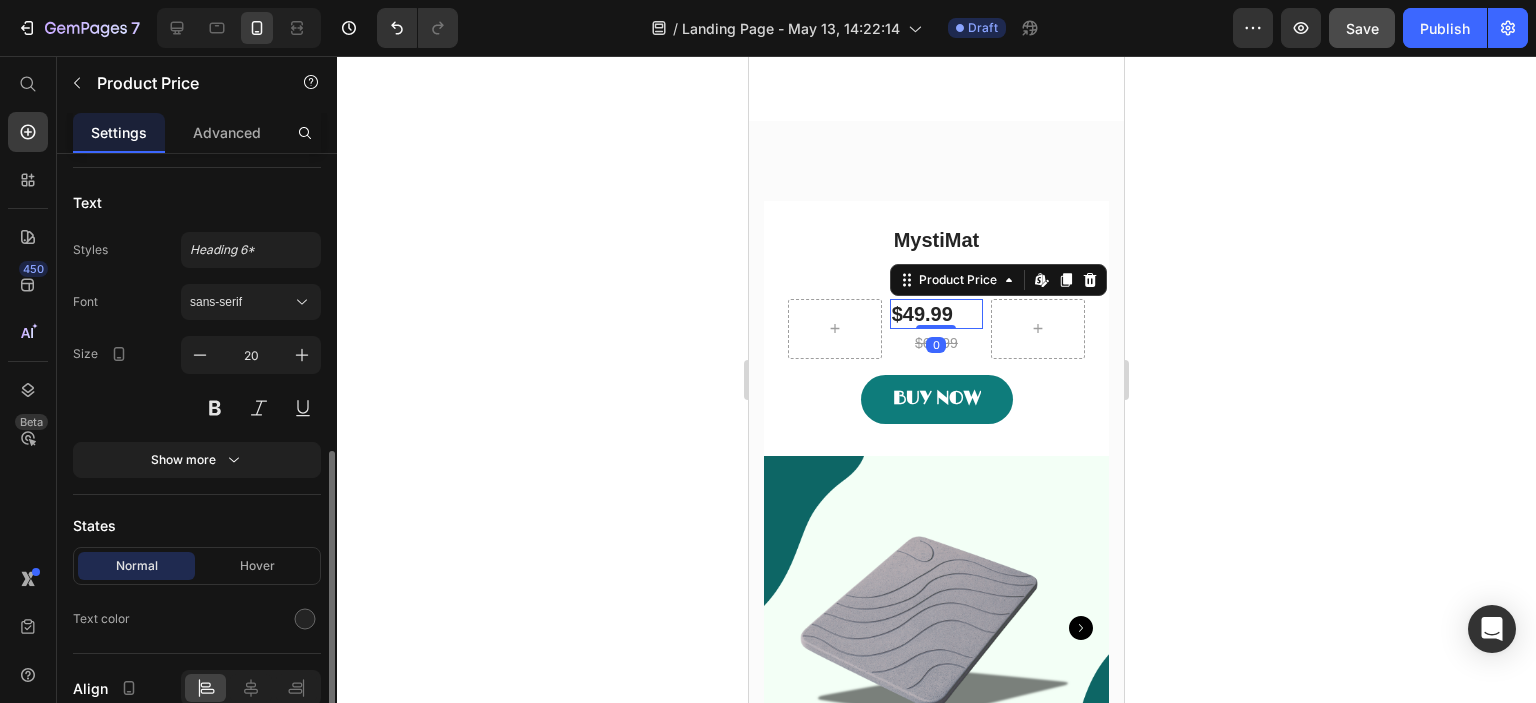 scroll, scrollTop: 308, scrollLeft: 0, axis: vertical 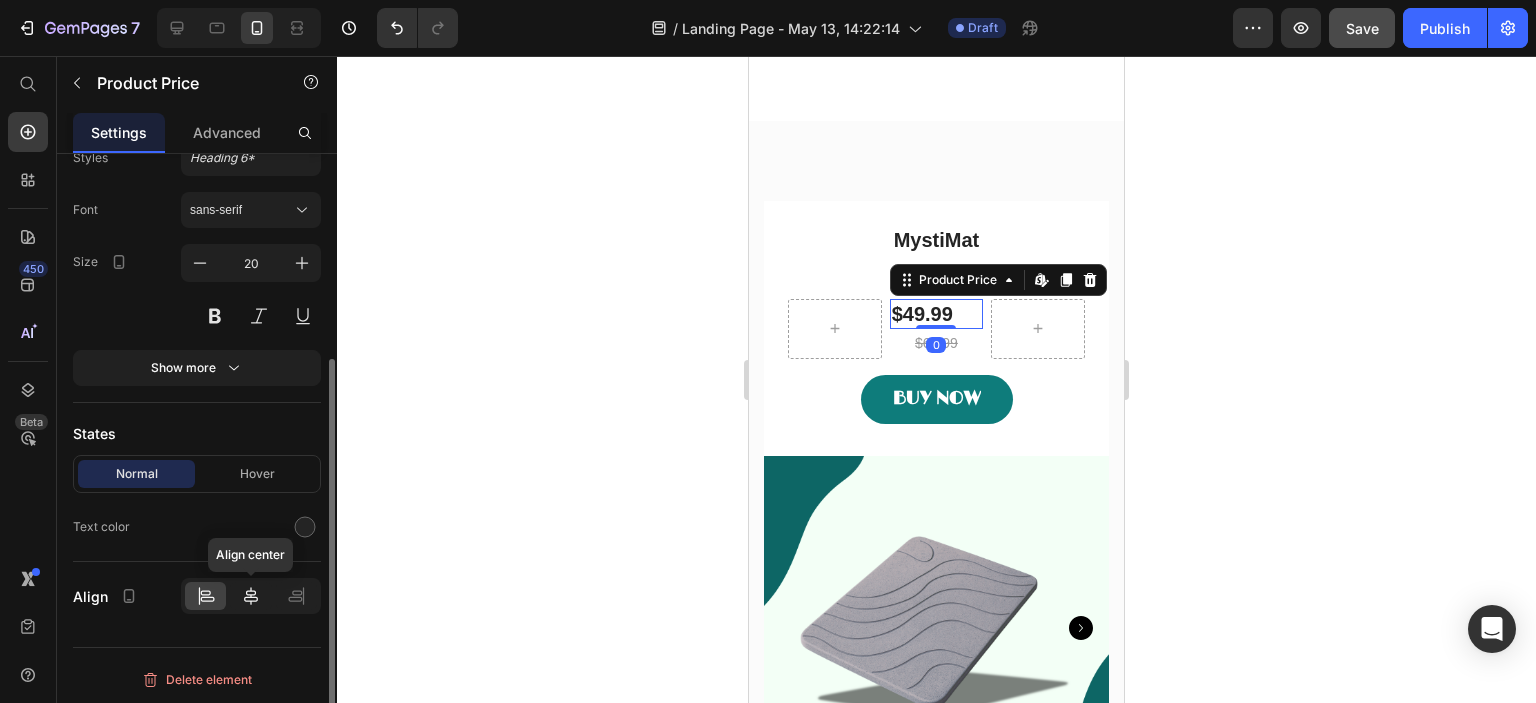 click 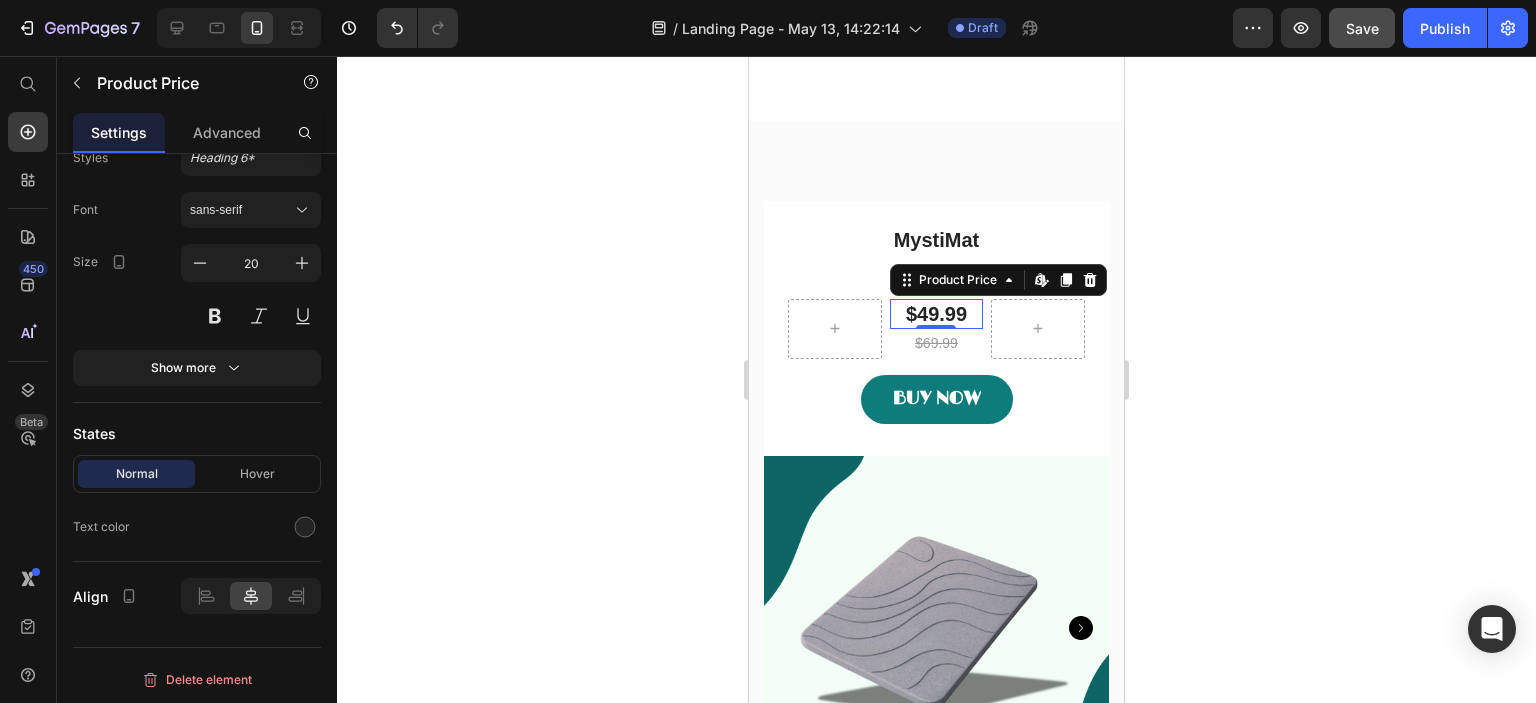 click 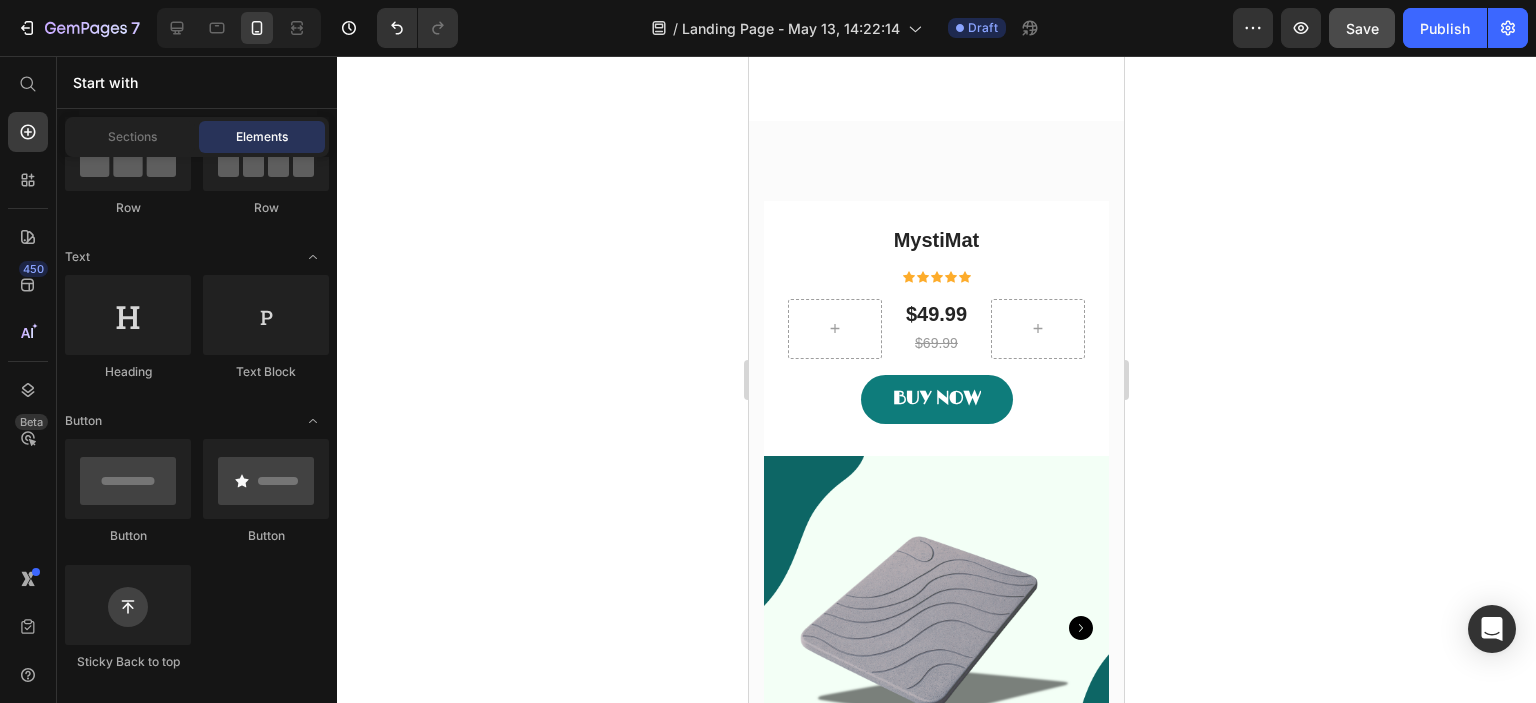 scroll, scrollTop: 216, scrollLeft: 0, axis: vertical 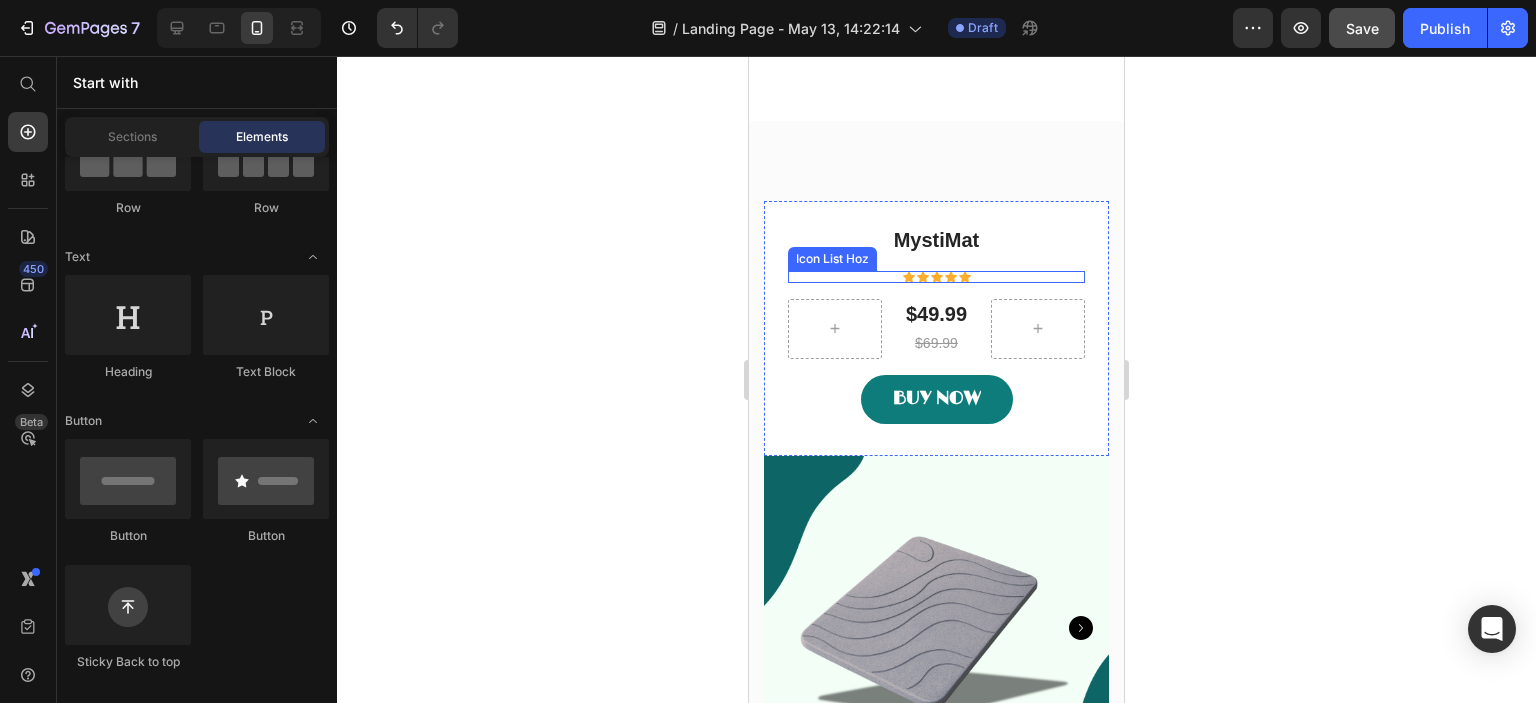 click on "Icon                Icon                Icon                Icon                Icon" at bounding box center (936, 277) 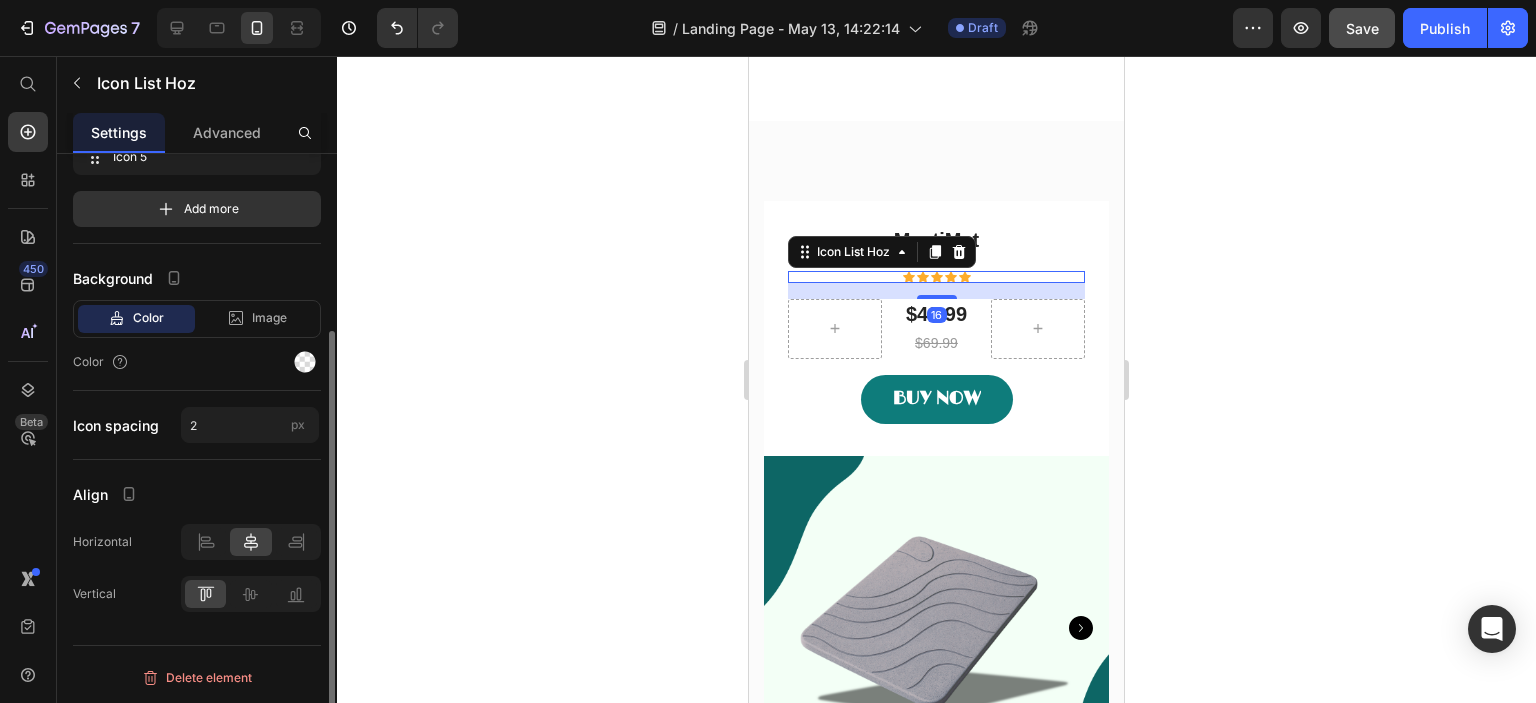 scroll, scrollTop: 0, scrollLeft: 0, axis: both 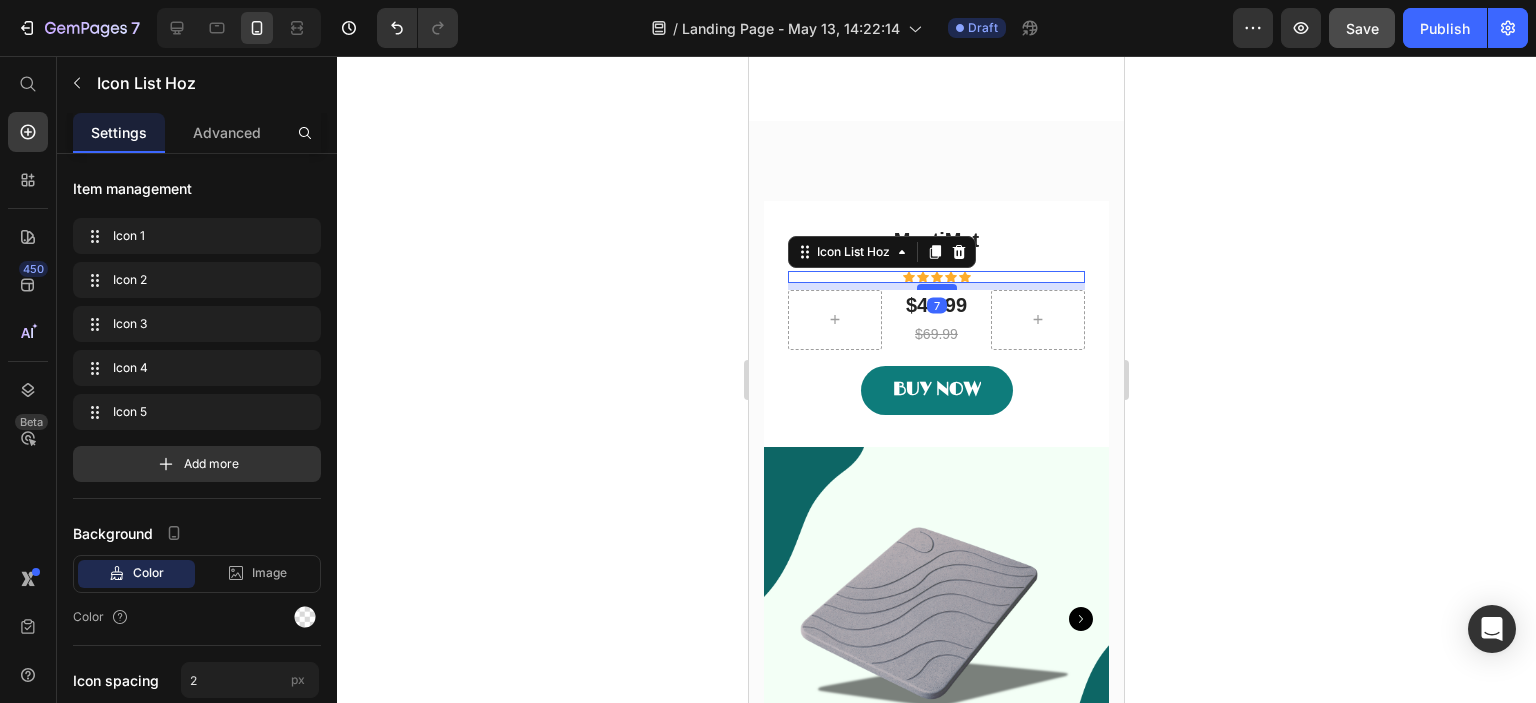 click at bounding box center [937, 287] 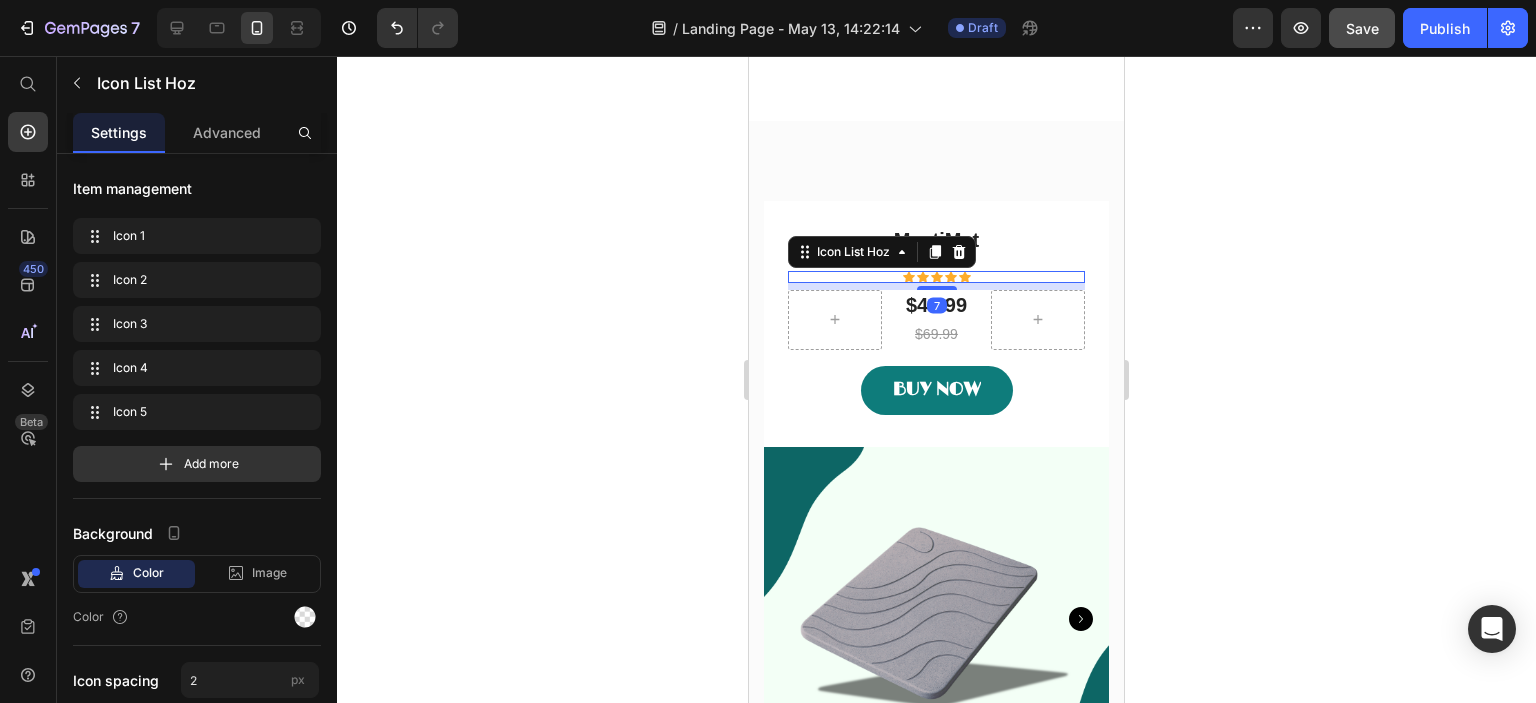 click 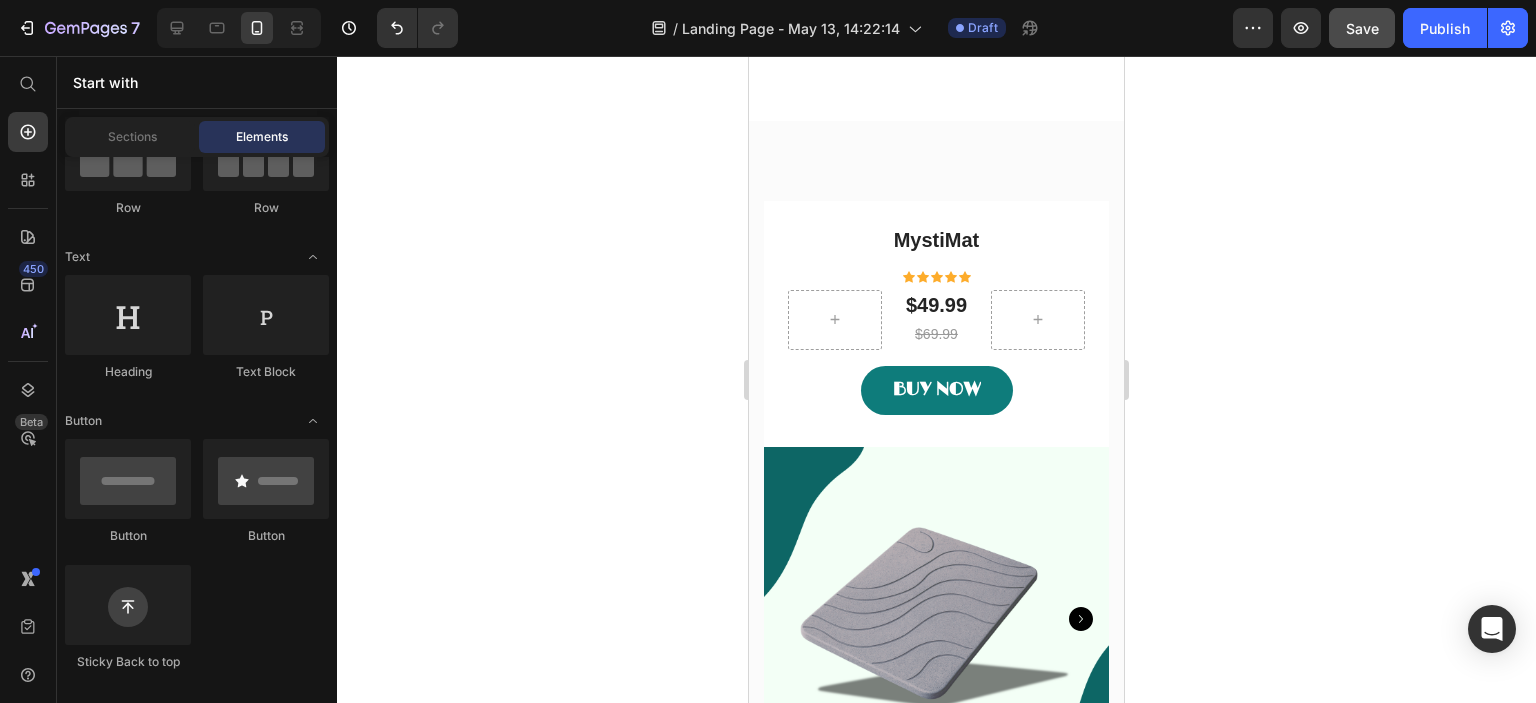 scroll, scrollTop: 216, scrollLeft: 0, axis: vertical 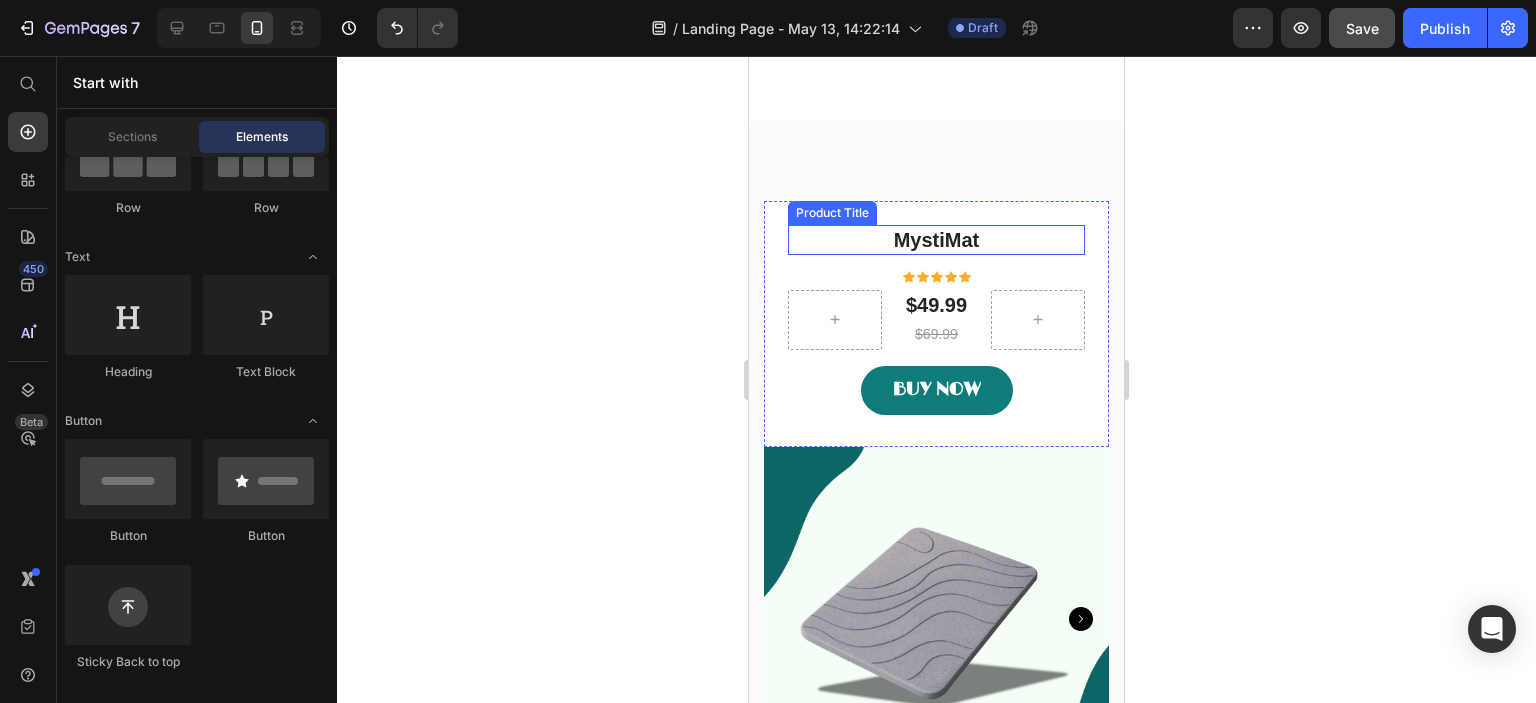 click on "MystiMat" at bounding box center (936, 240) 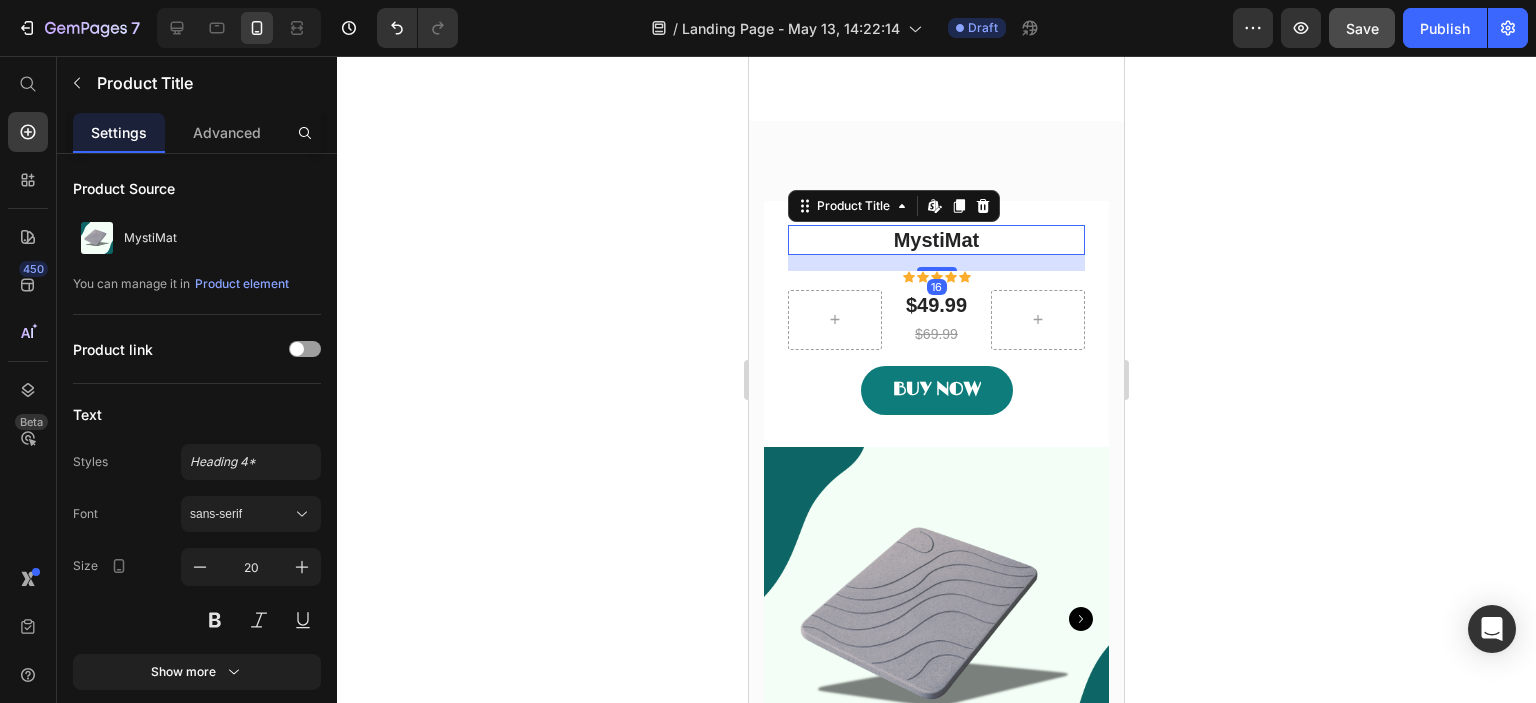 click on "MystiMat" at bounding box center (936, 240) 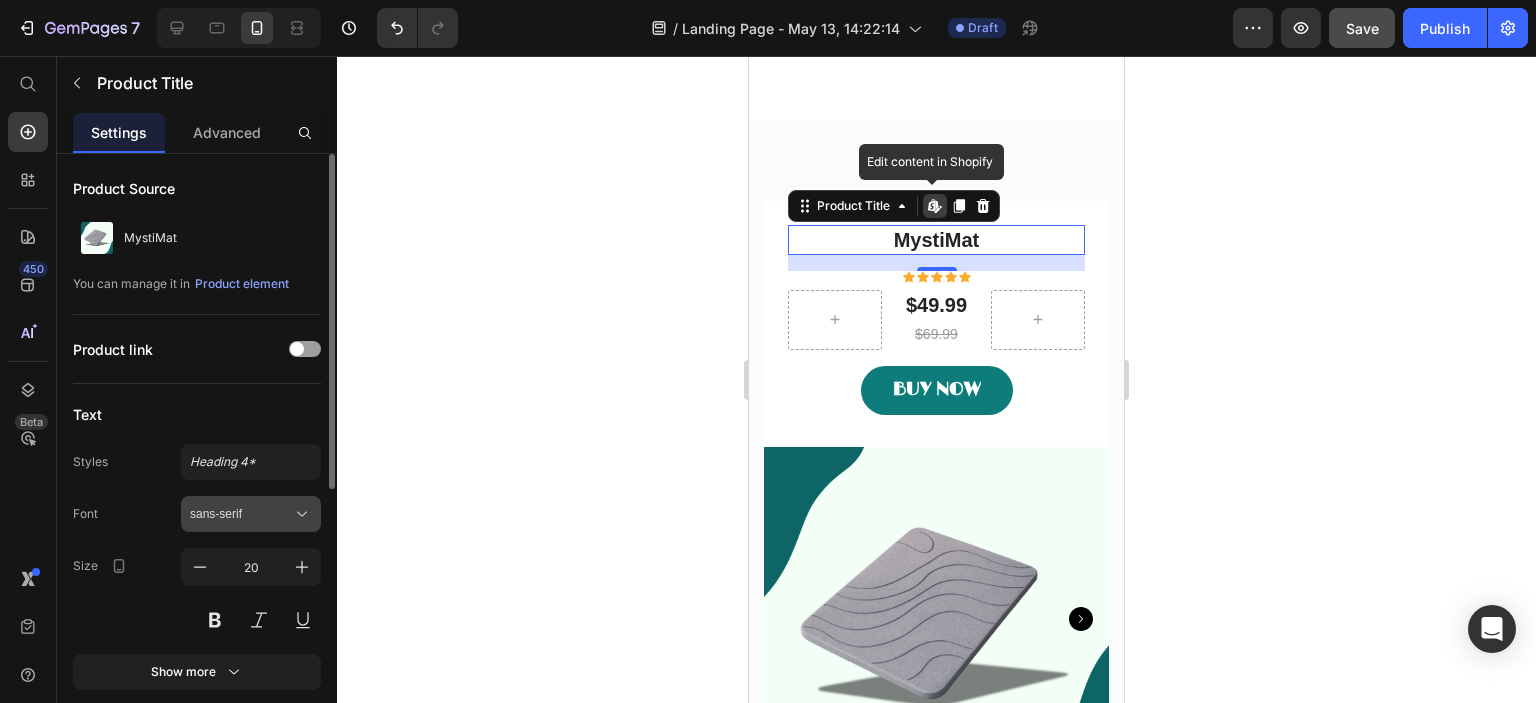click on "sans-serif" at bounding box center (241, 514) 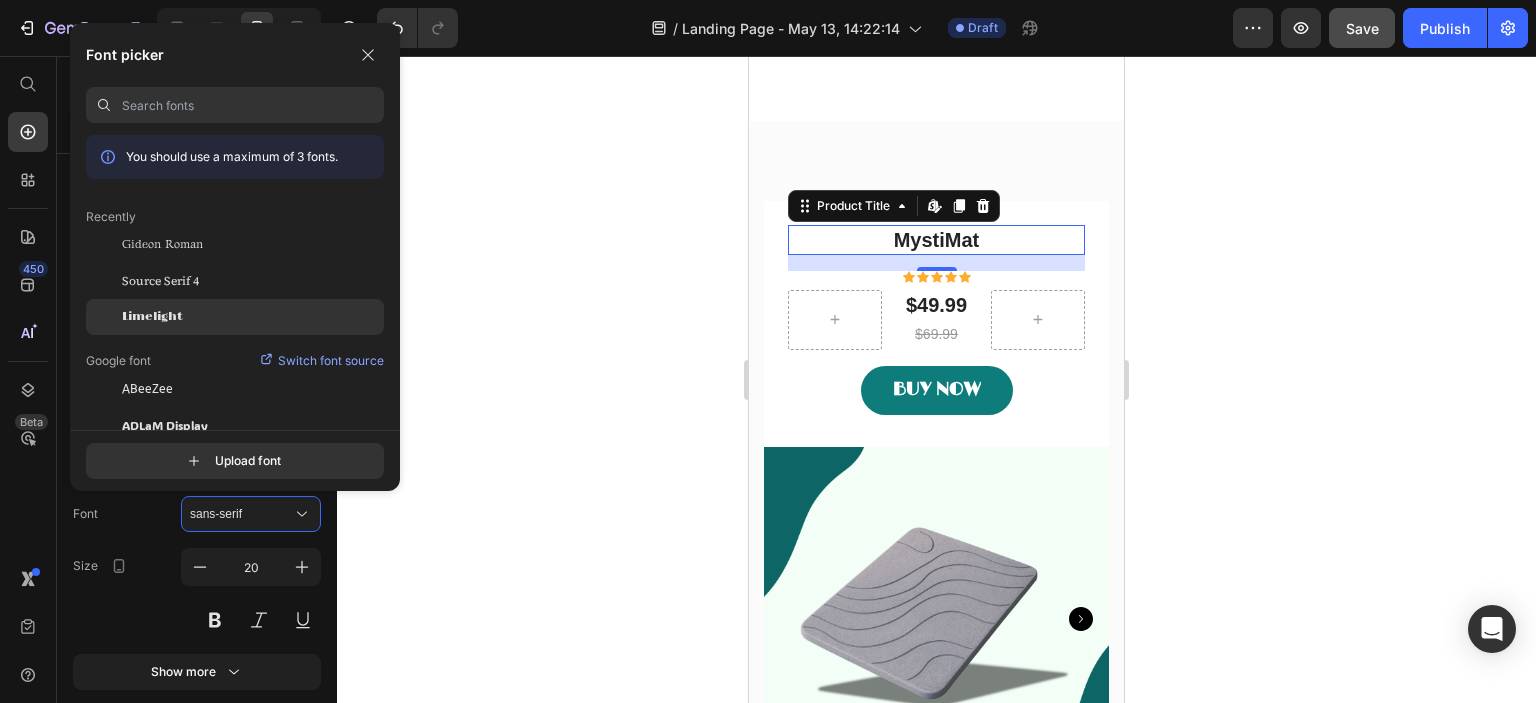 click on "Limelight" 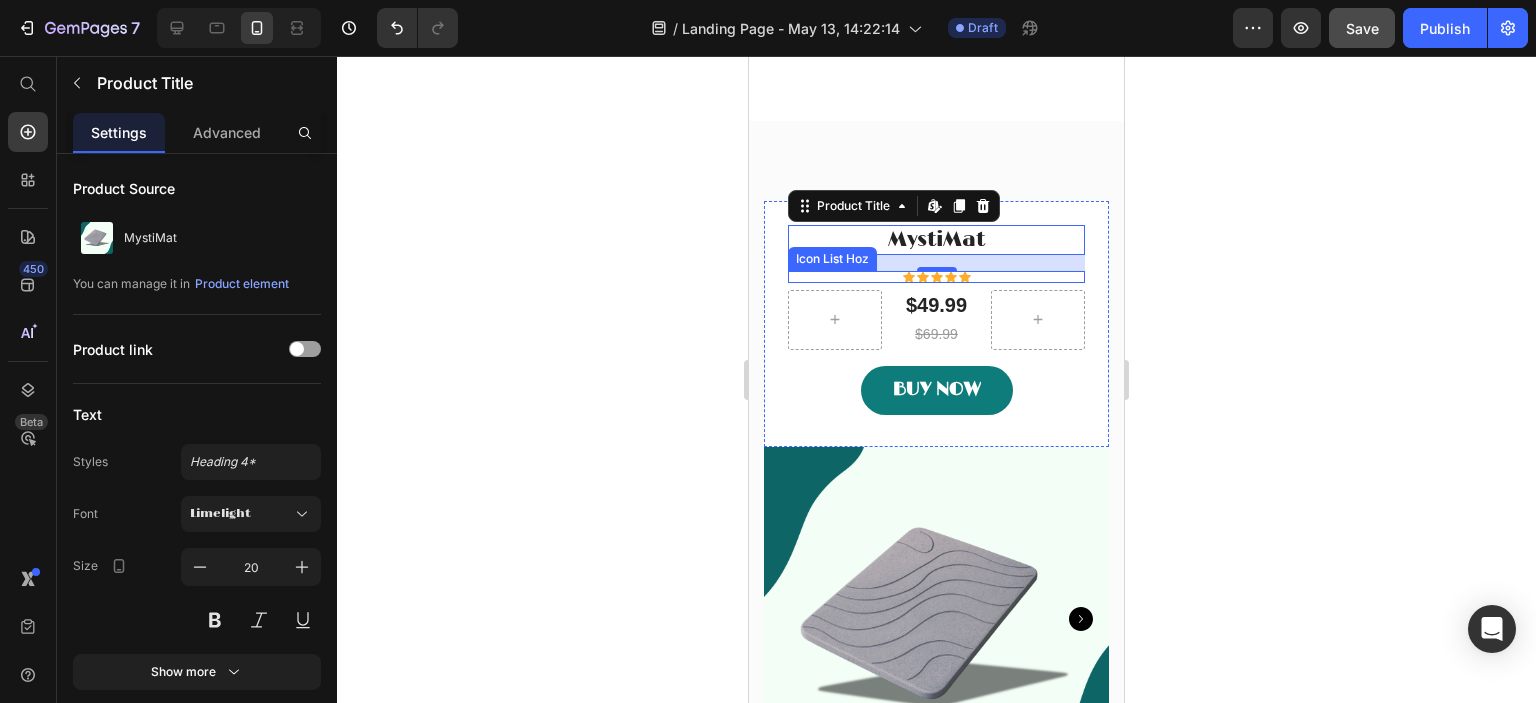 click on "MystiMat Product Title   Edit content in Shopify 16                Icon                Icon                Icon                Icon                Icon Icon List Hoz
$49.99 Product Price $69.99 Text Block
Row BUY NOW Product Cart Button Row" at bounding box center (936, 324) 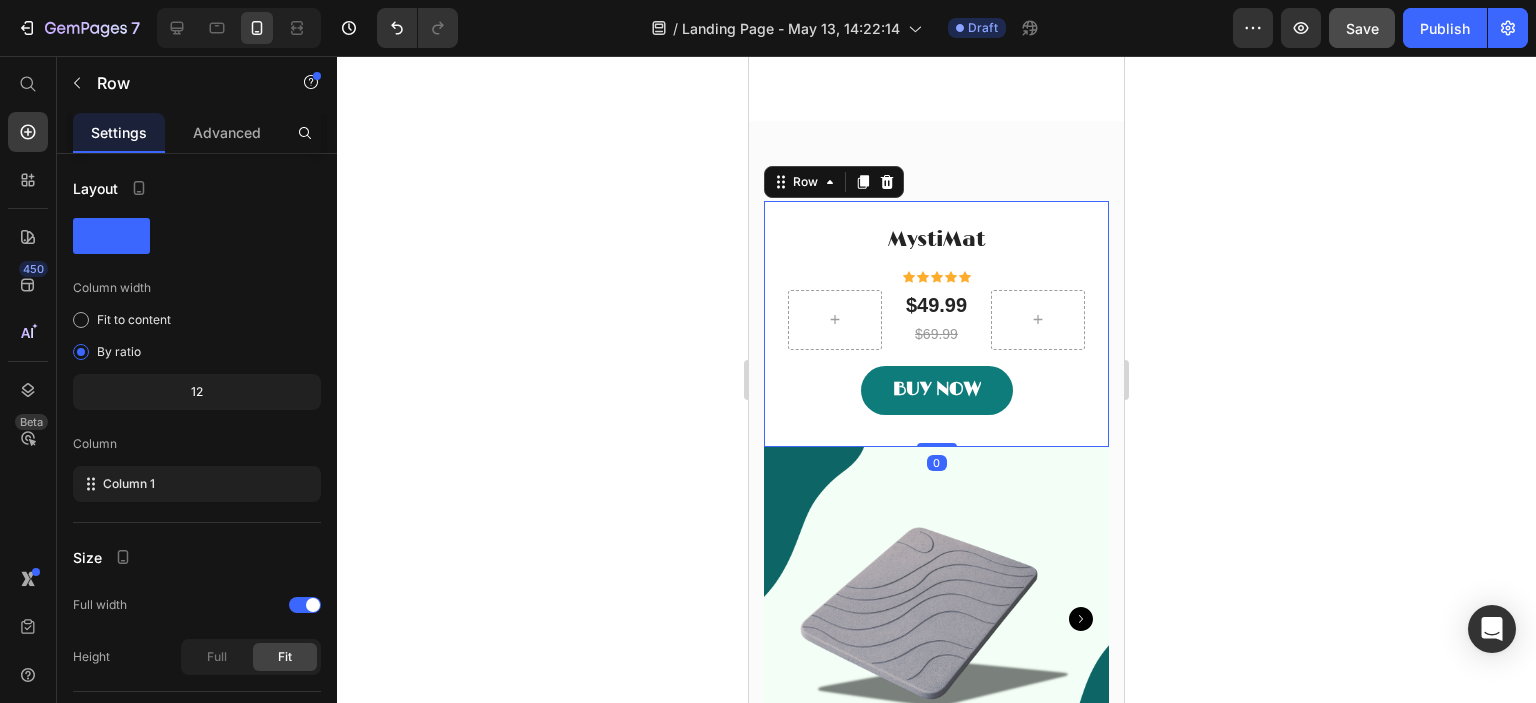 click 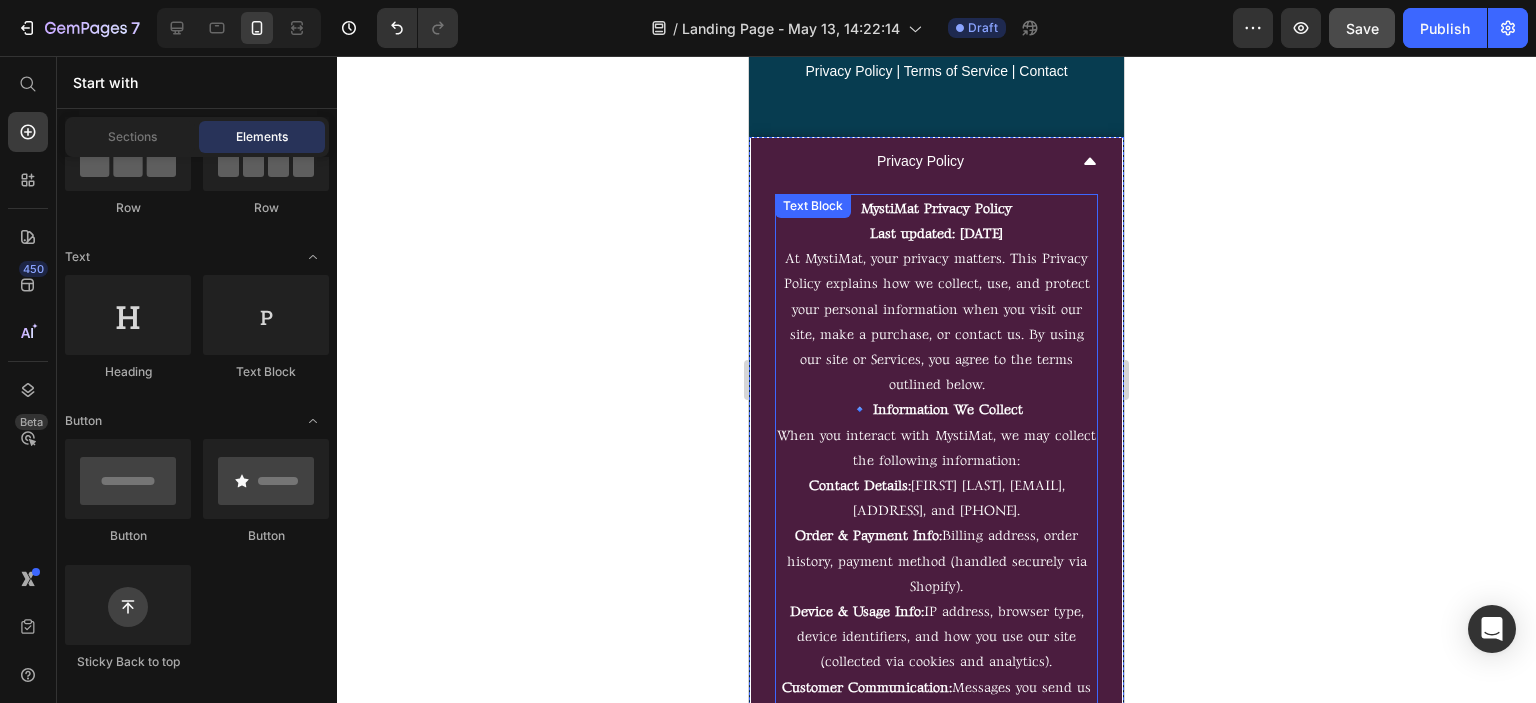 scroll, scrollTop: 7594, scrollLeft: 0, axis: vertical 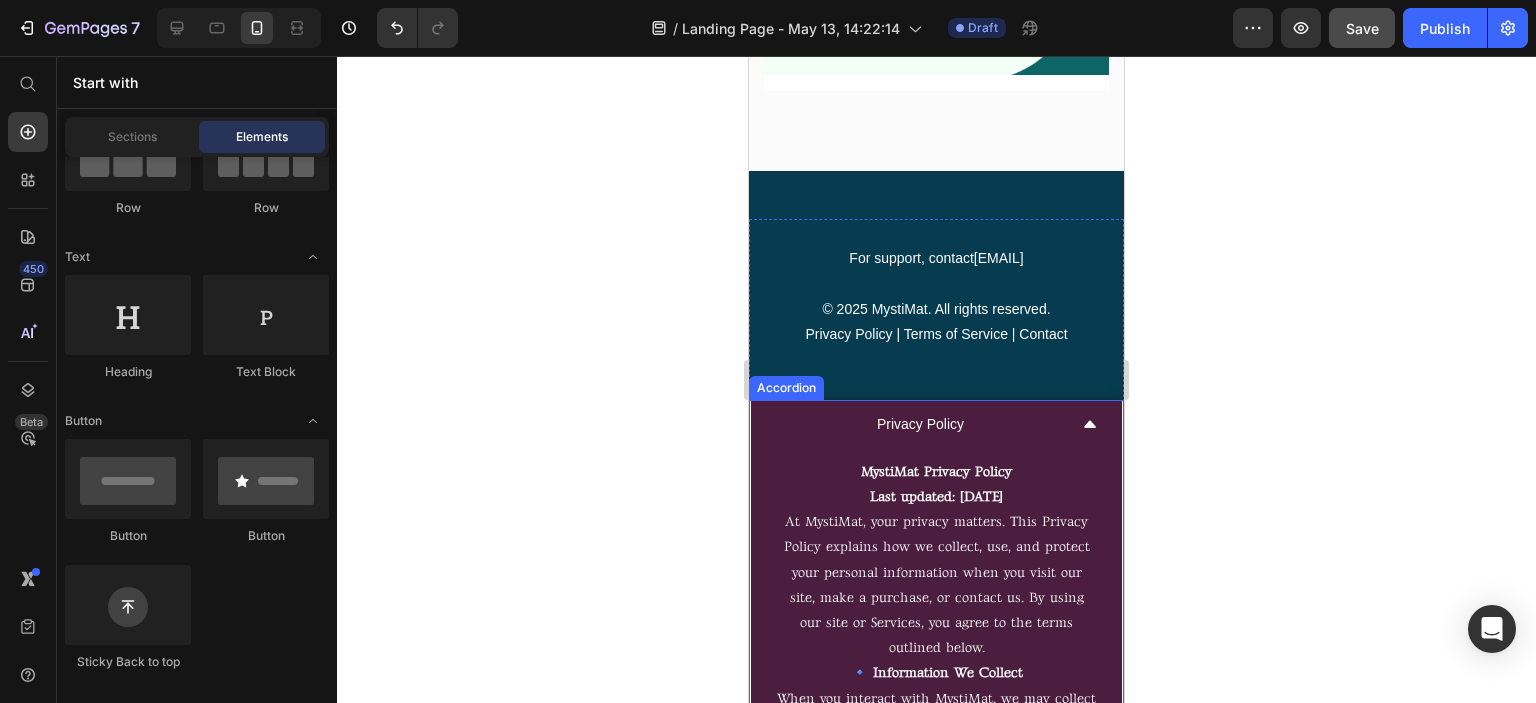 click on "Privacy Policy" at bounding box center [920, 424] 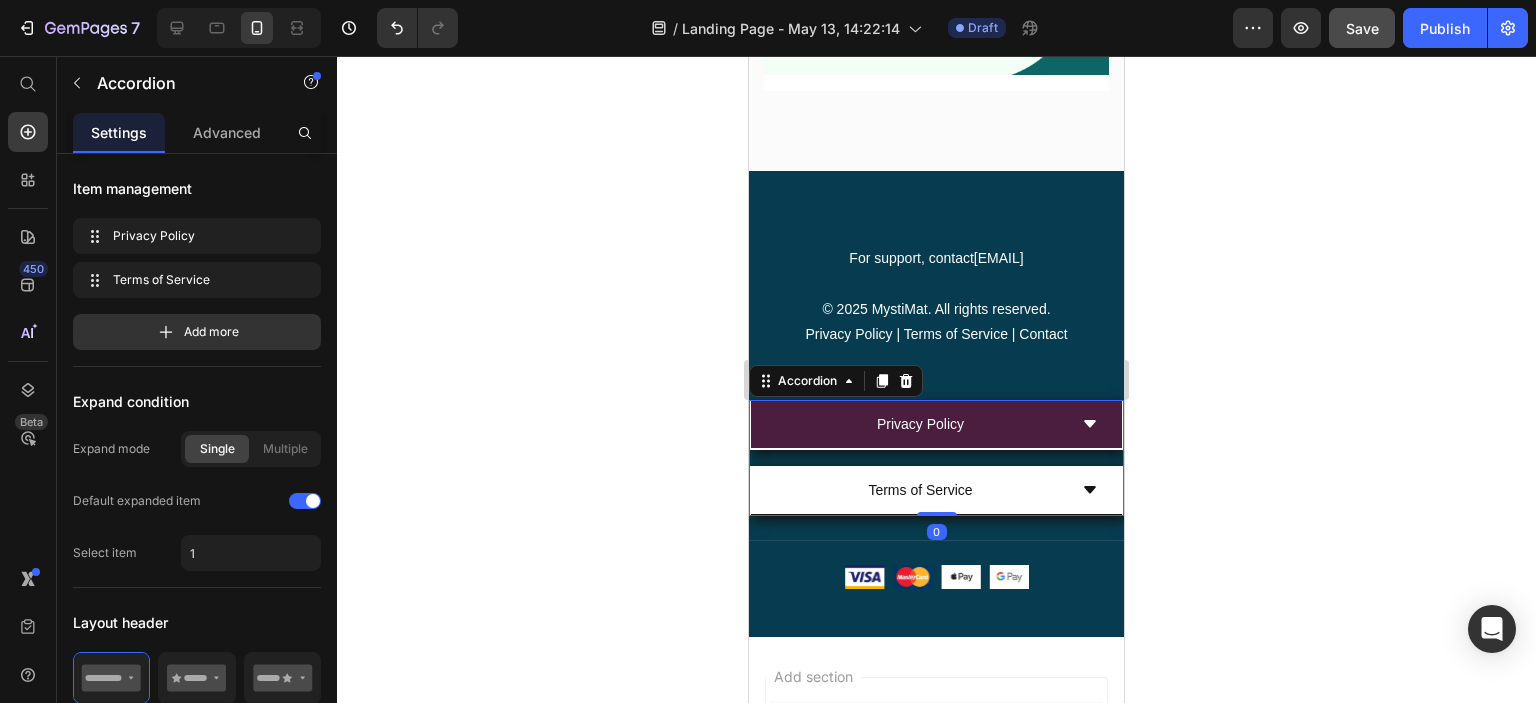 click on "Privacy Policy" at bounding box center (920, 424) 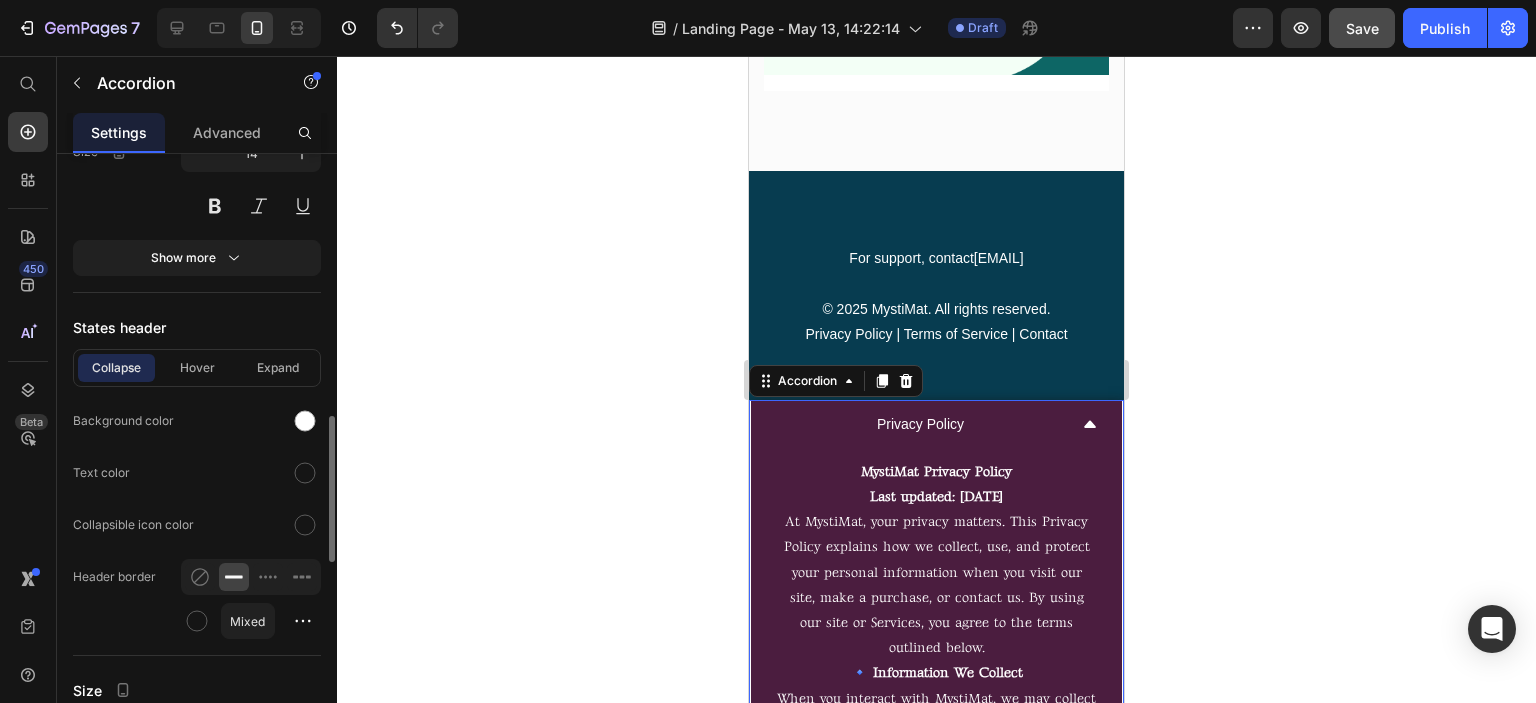 scroll, scrollTop: 1188, scrollLeft: 0, axis: vertical 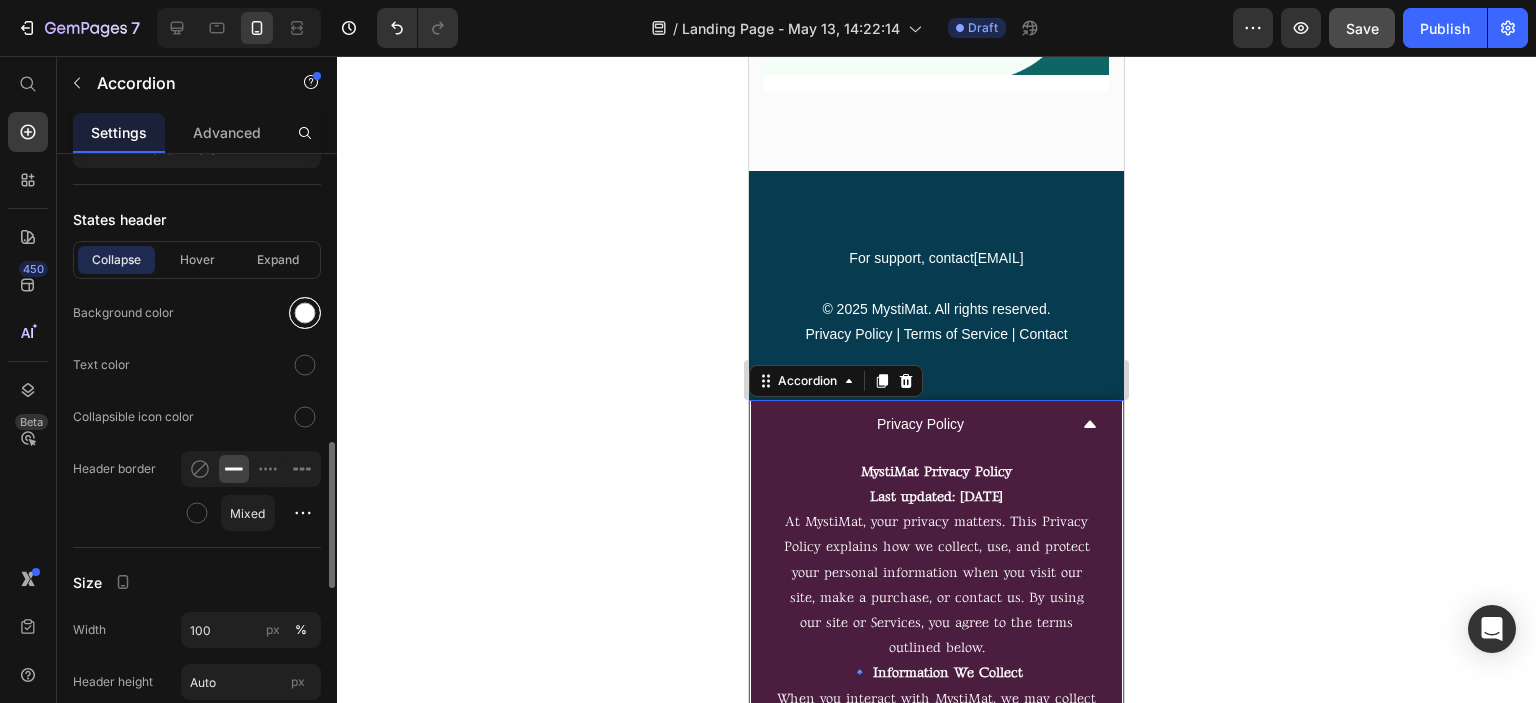 click at bounding box center [305, 313] 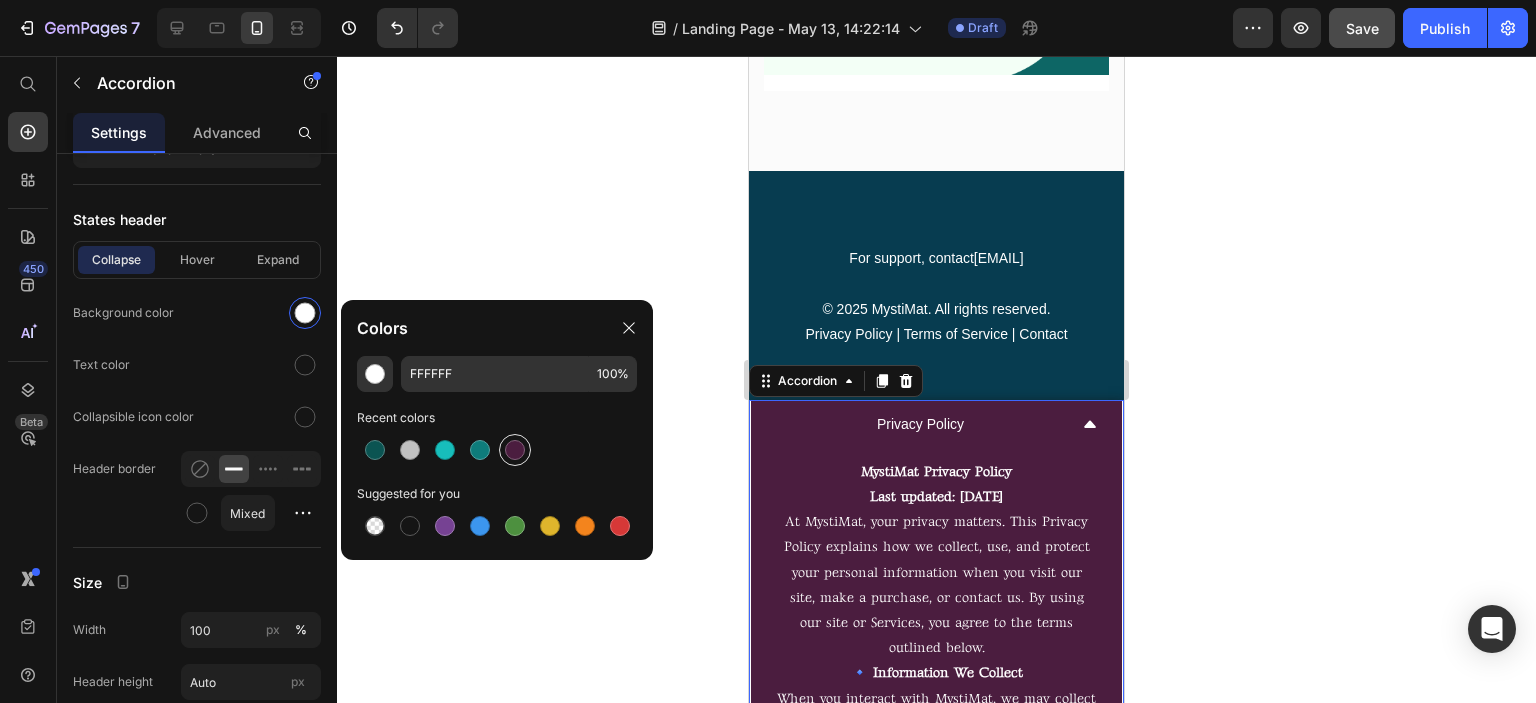 click at bounding box center [515, 450] 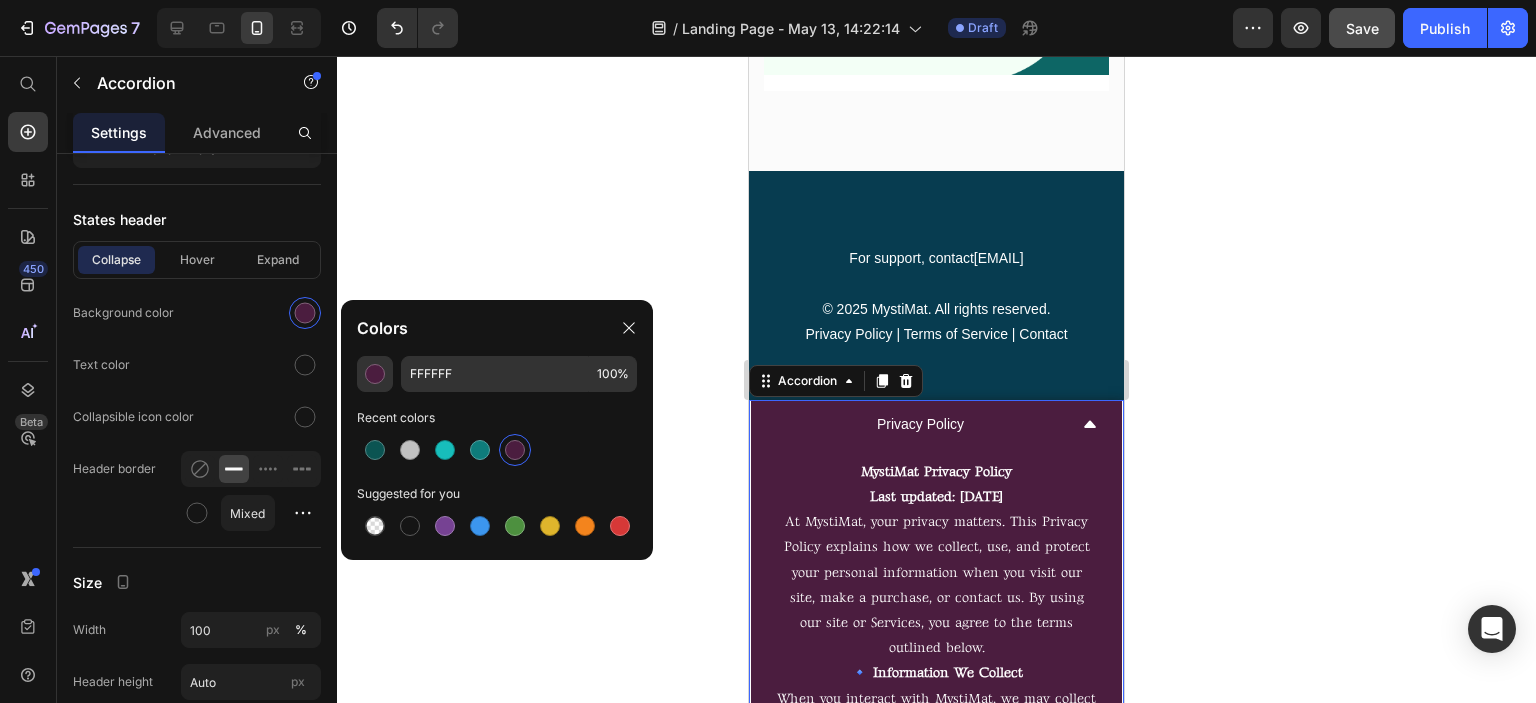 type on "4B1D3F" 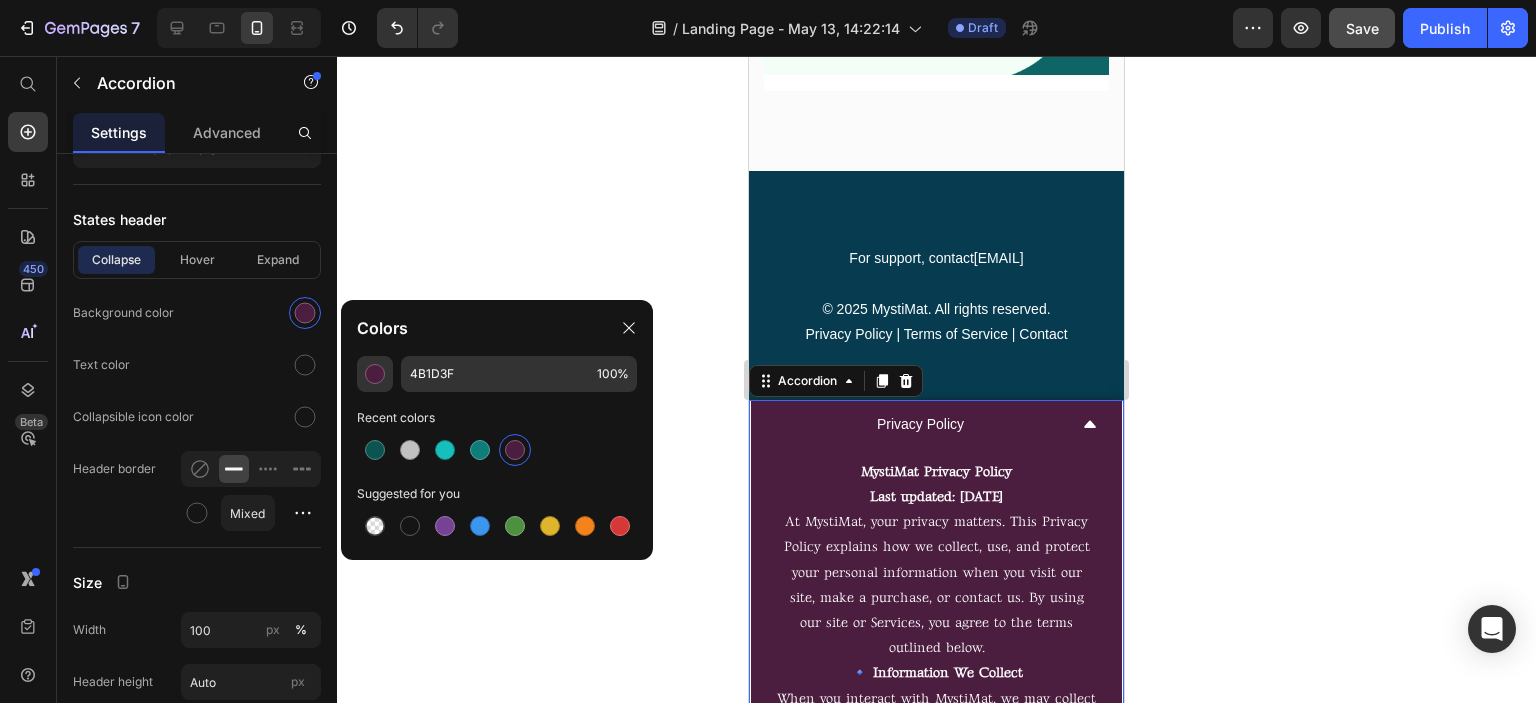 click on "Privacy Policy" at bounding box center [920, 424] 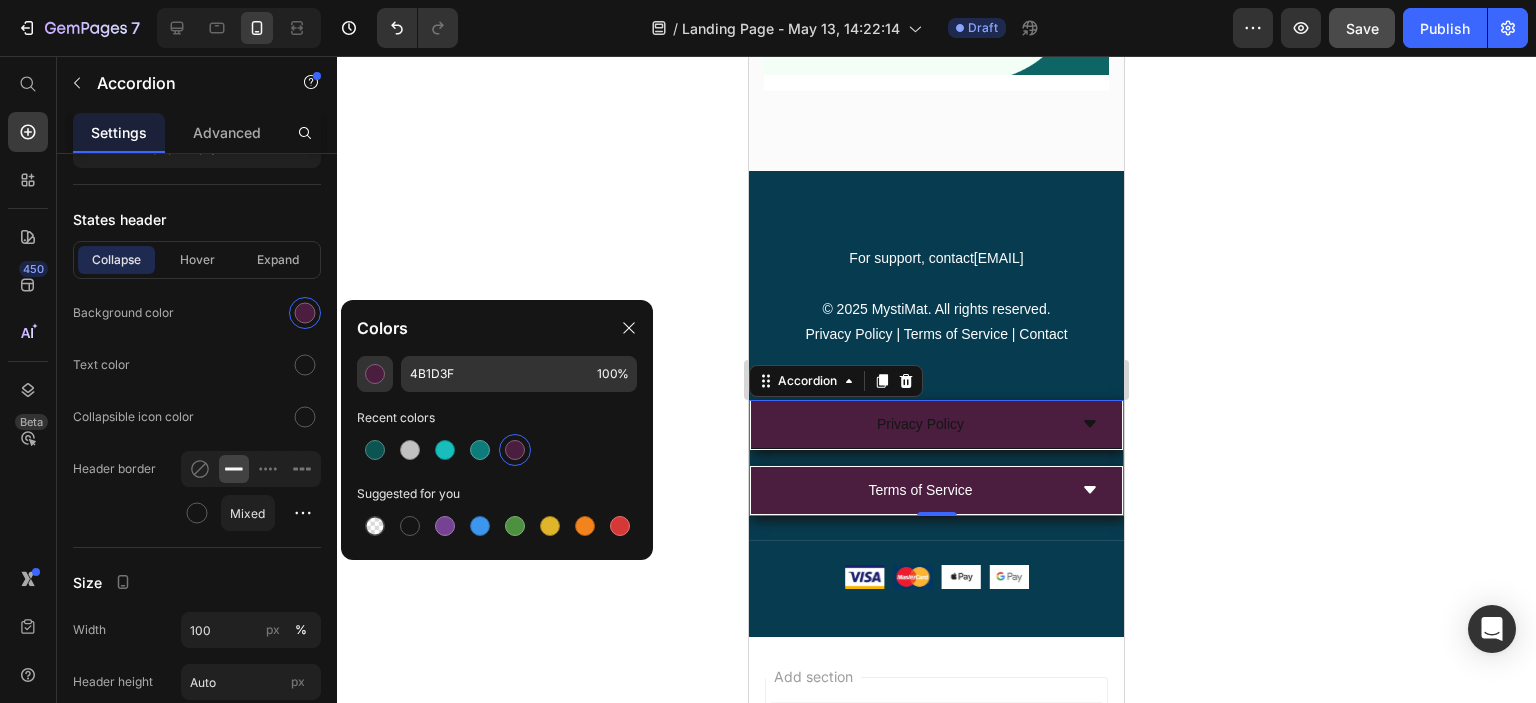scroll, scrollTop: 1188, scrollLeft: 0, axis: vertical 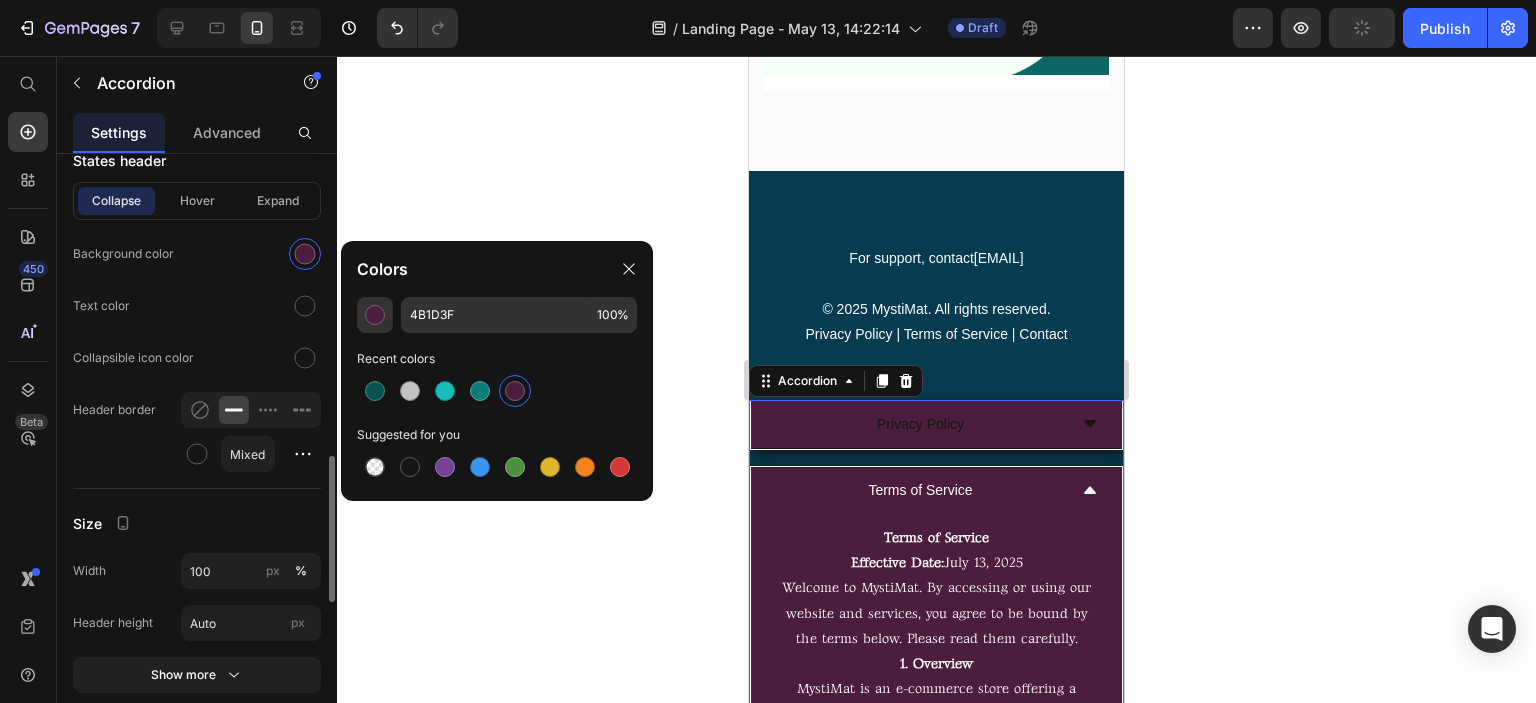 click on "Terms of Service" at bounding box center (920, 490) 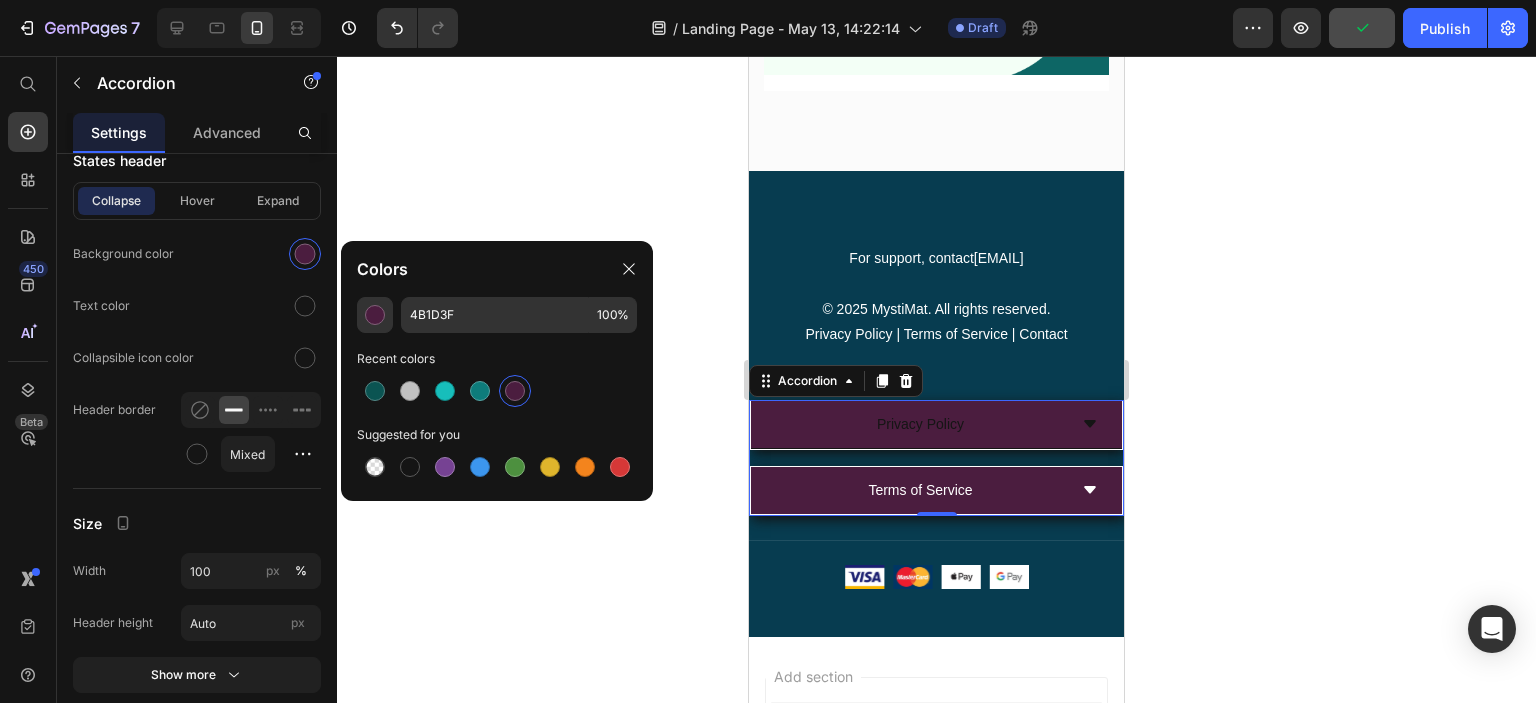 scroll, scrollTop: 1247, scrollLeft: 0, axis: vertical 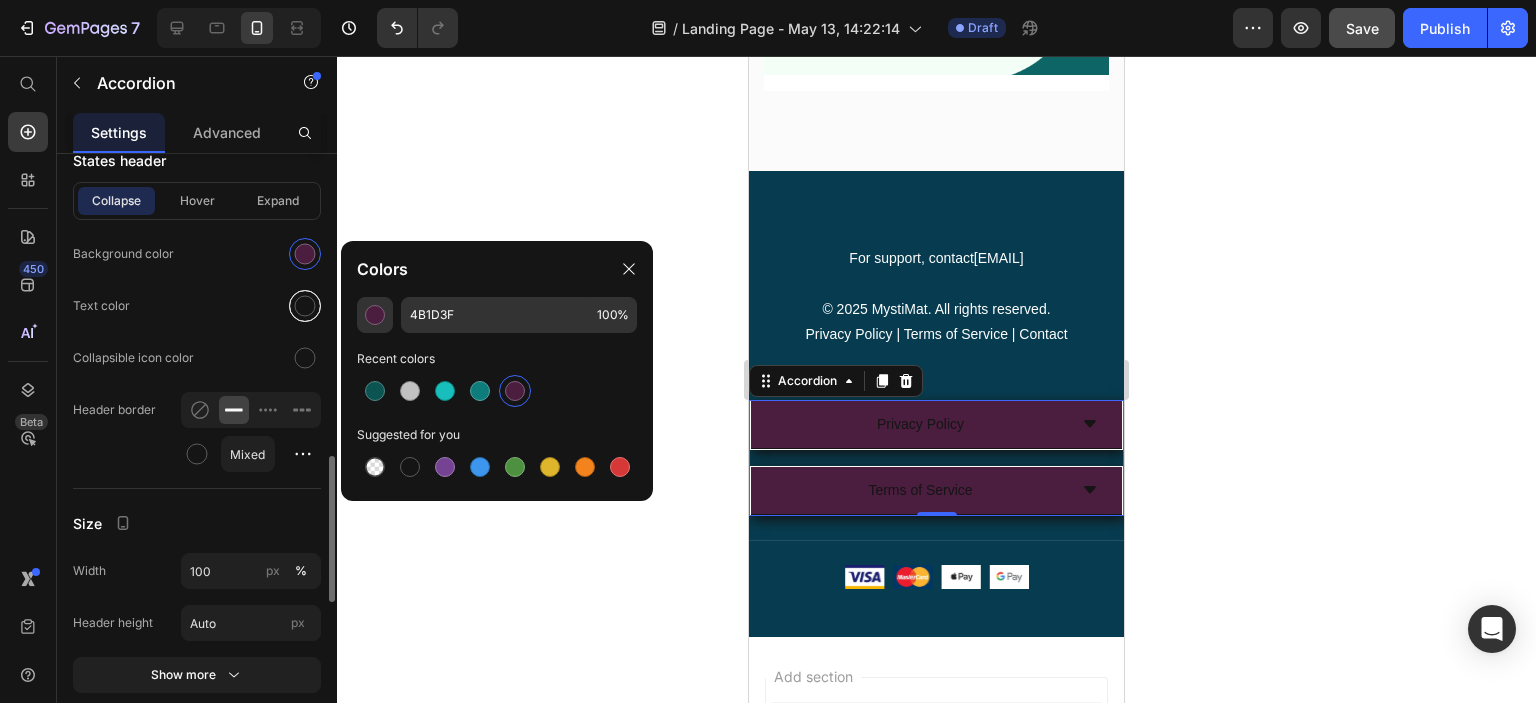 click at bounding box center [305, 306] 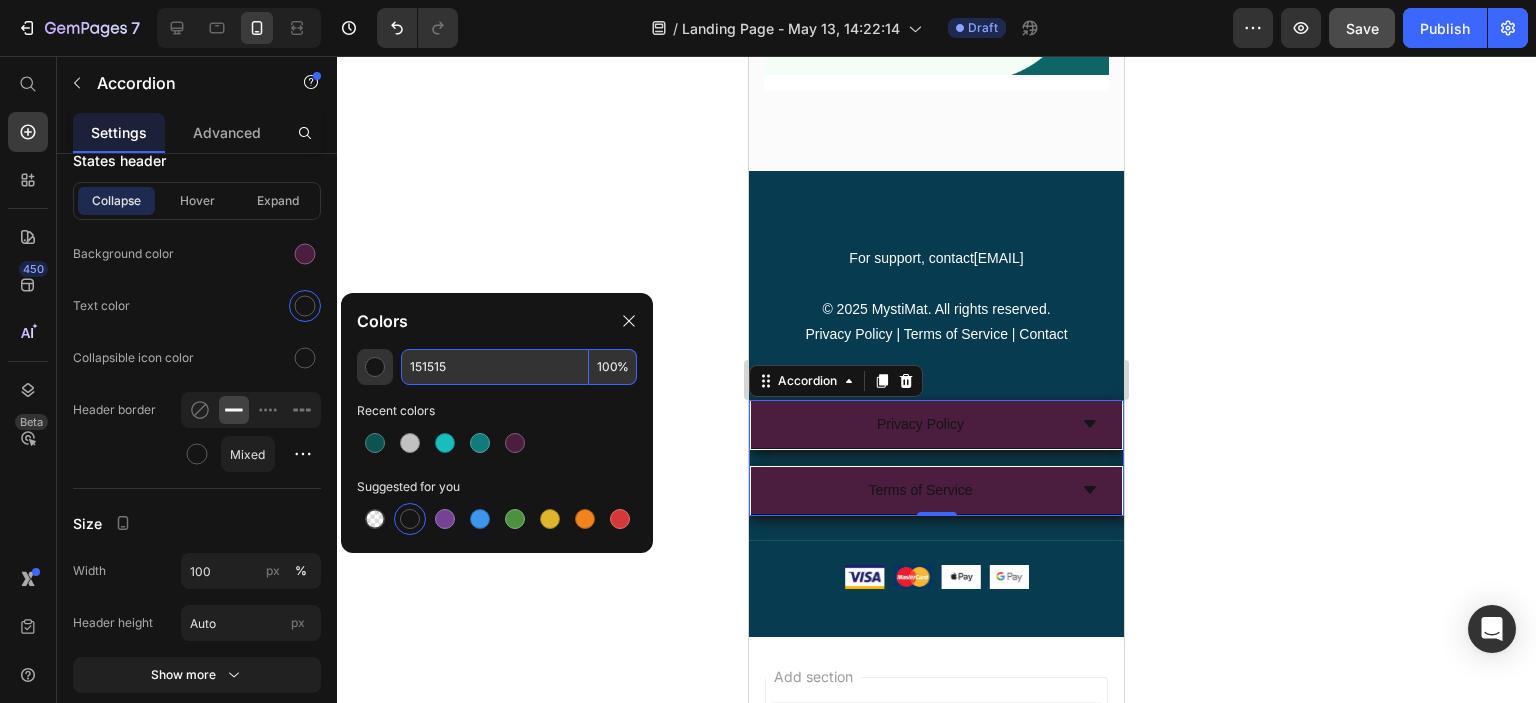 click on "151515" at bounding box center (495, 367) 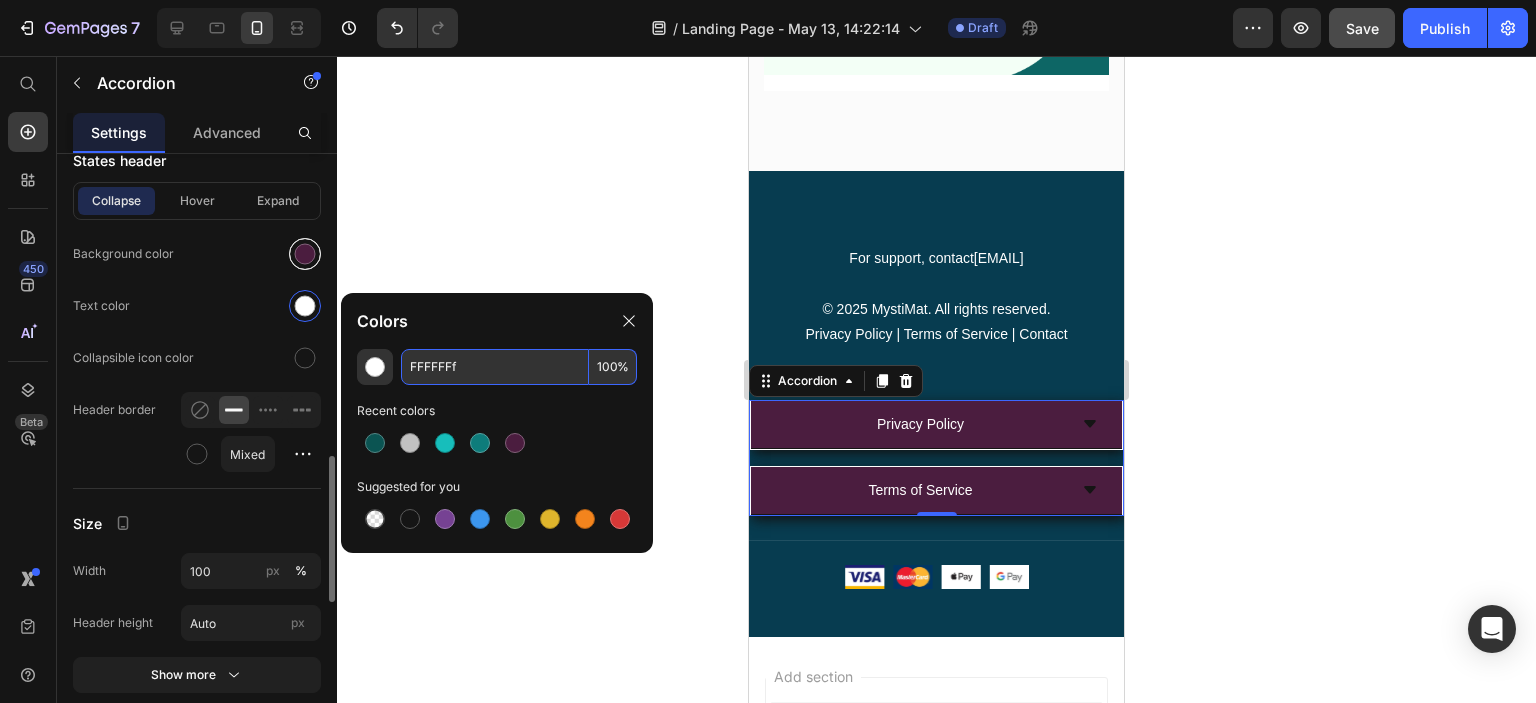 type on "FFFFFF" 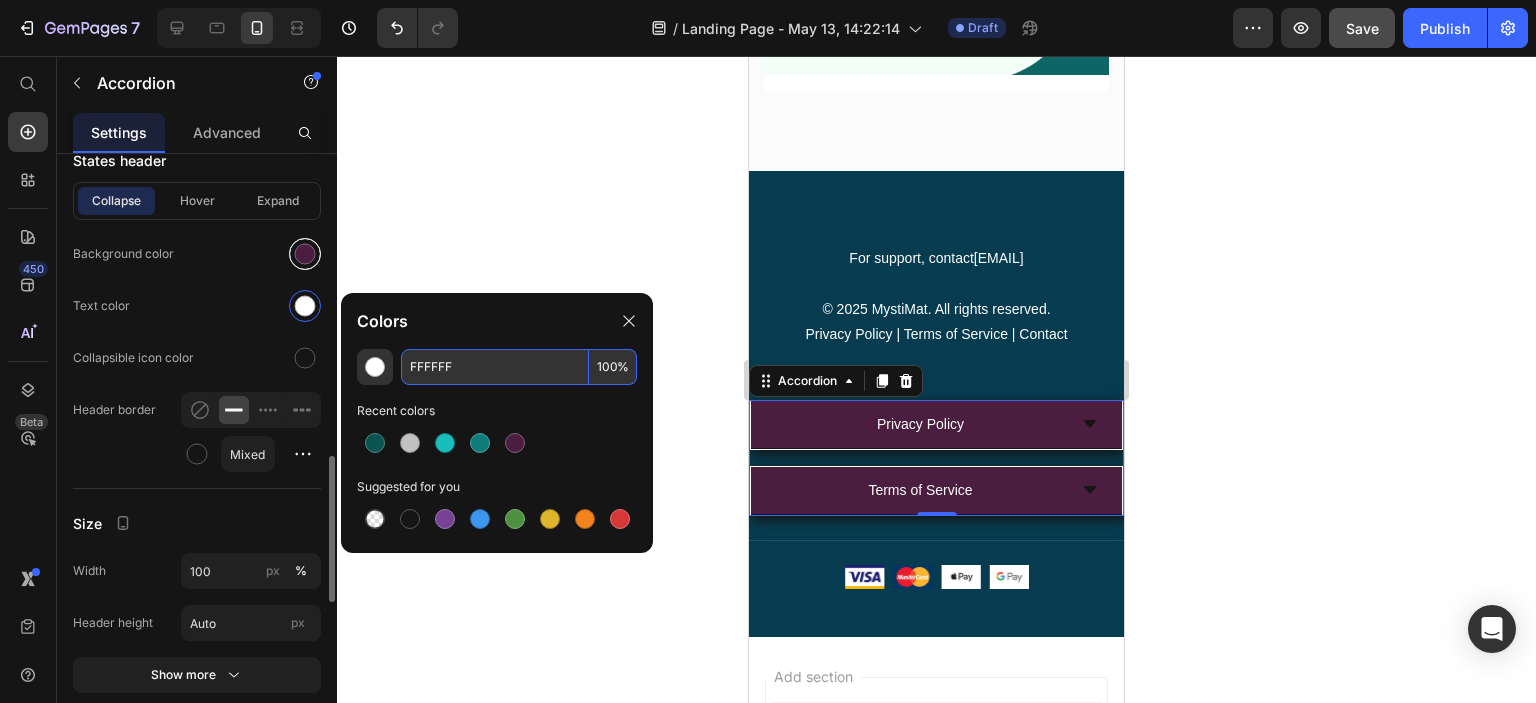click at bounding box center [305, 254] 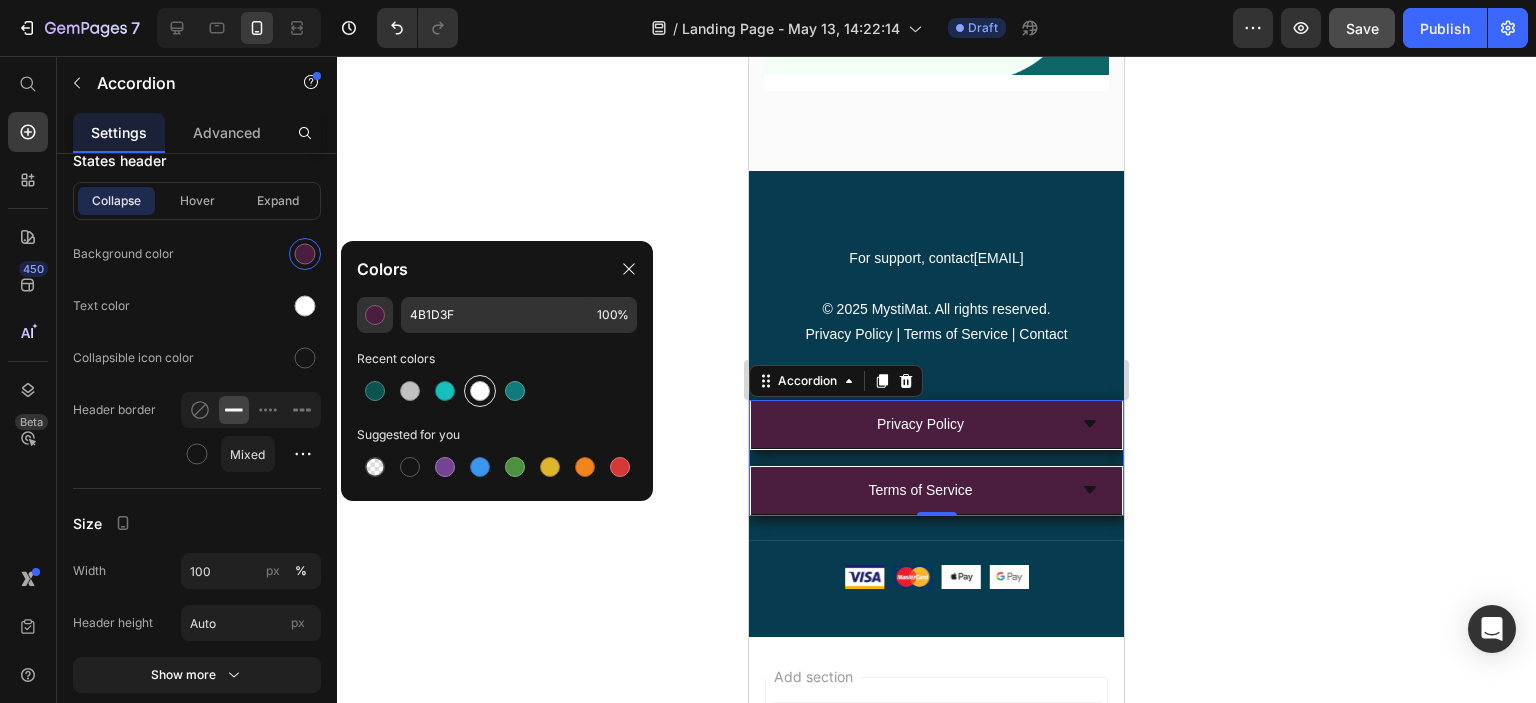 click at bounding box center [480, 391] 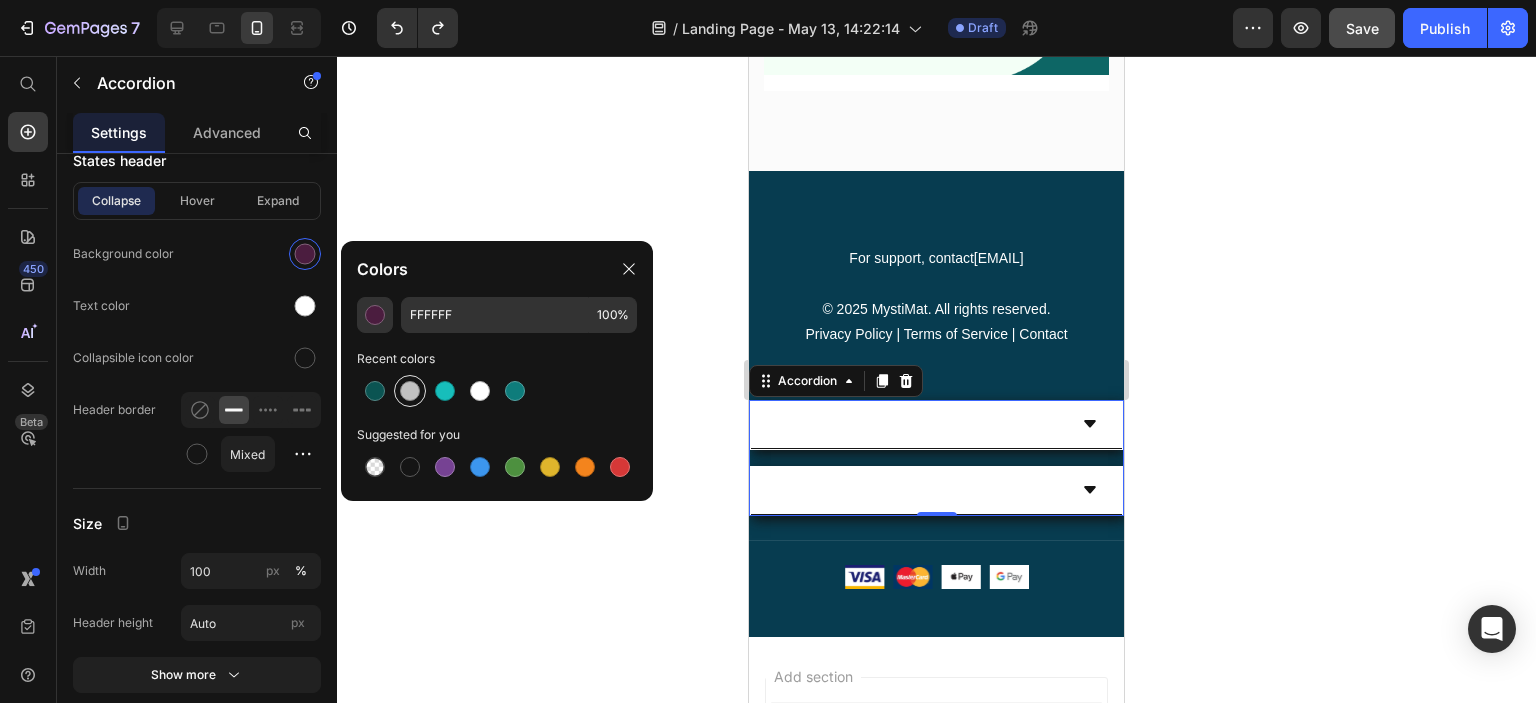 type on "4B1D3F" 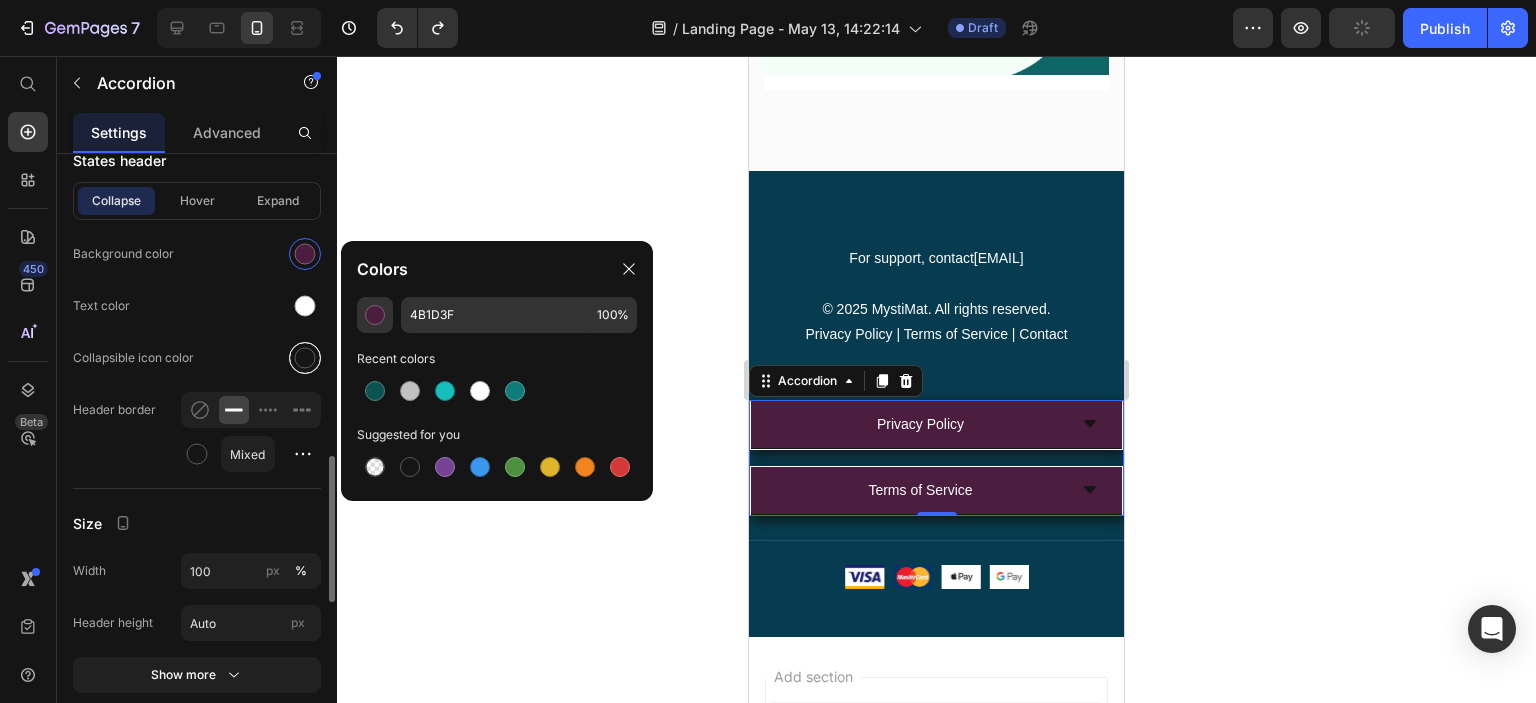 click at bounding box center [305, 358] 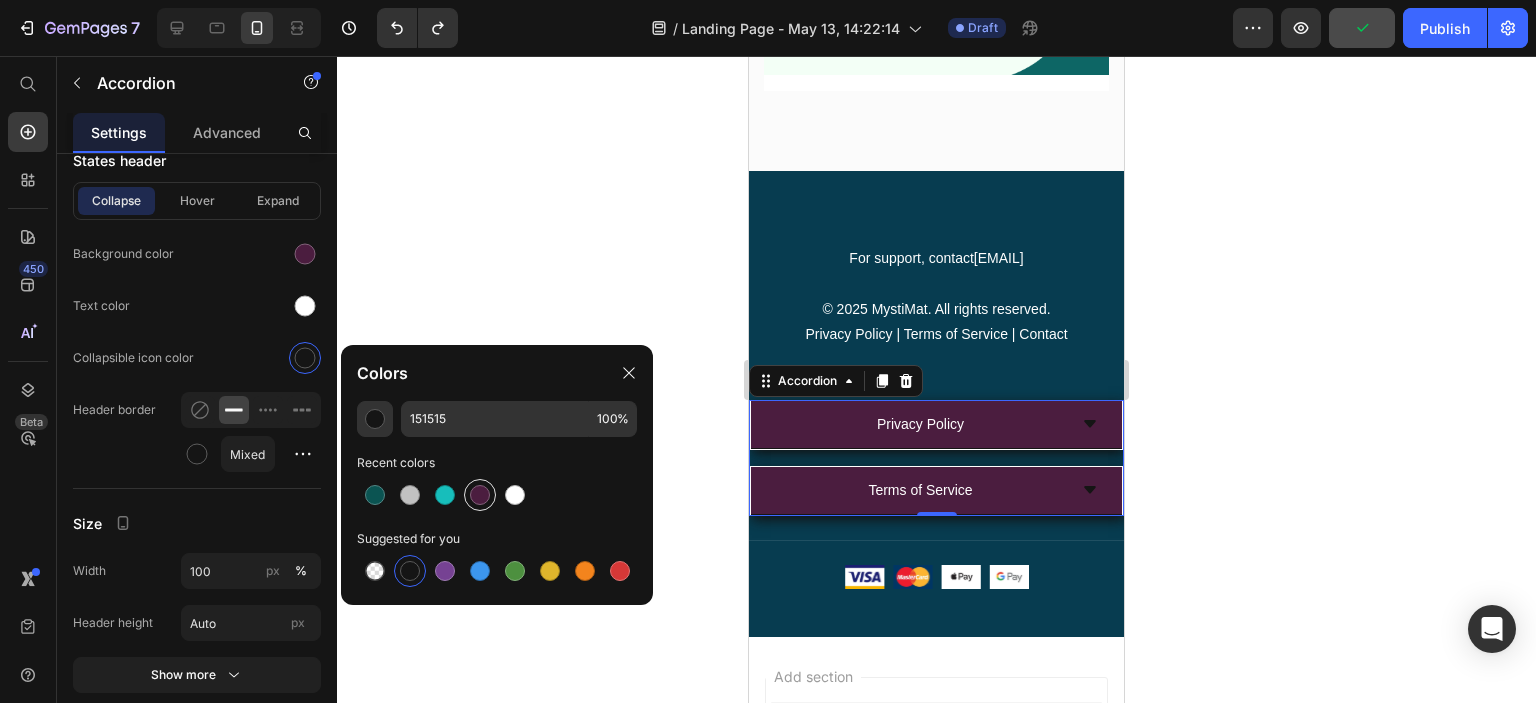 click at bounding box center (480, 495) 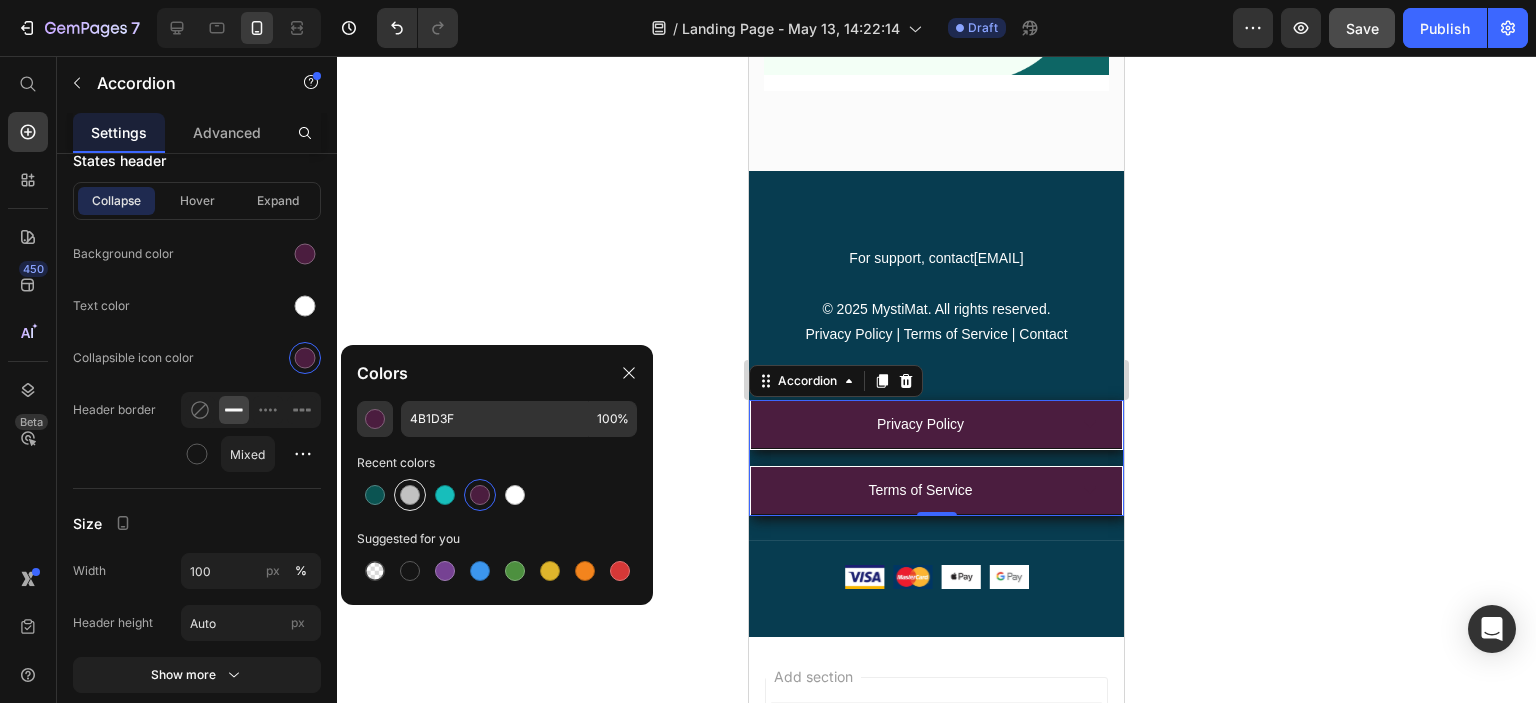 click at bounding box center (410, 495) 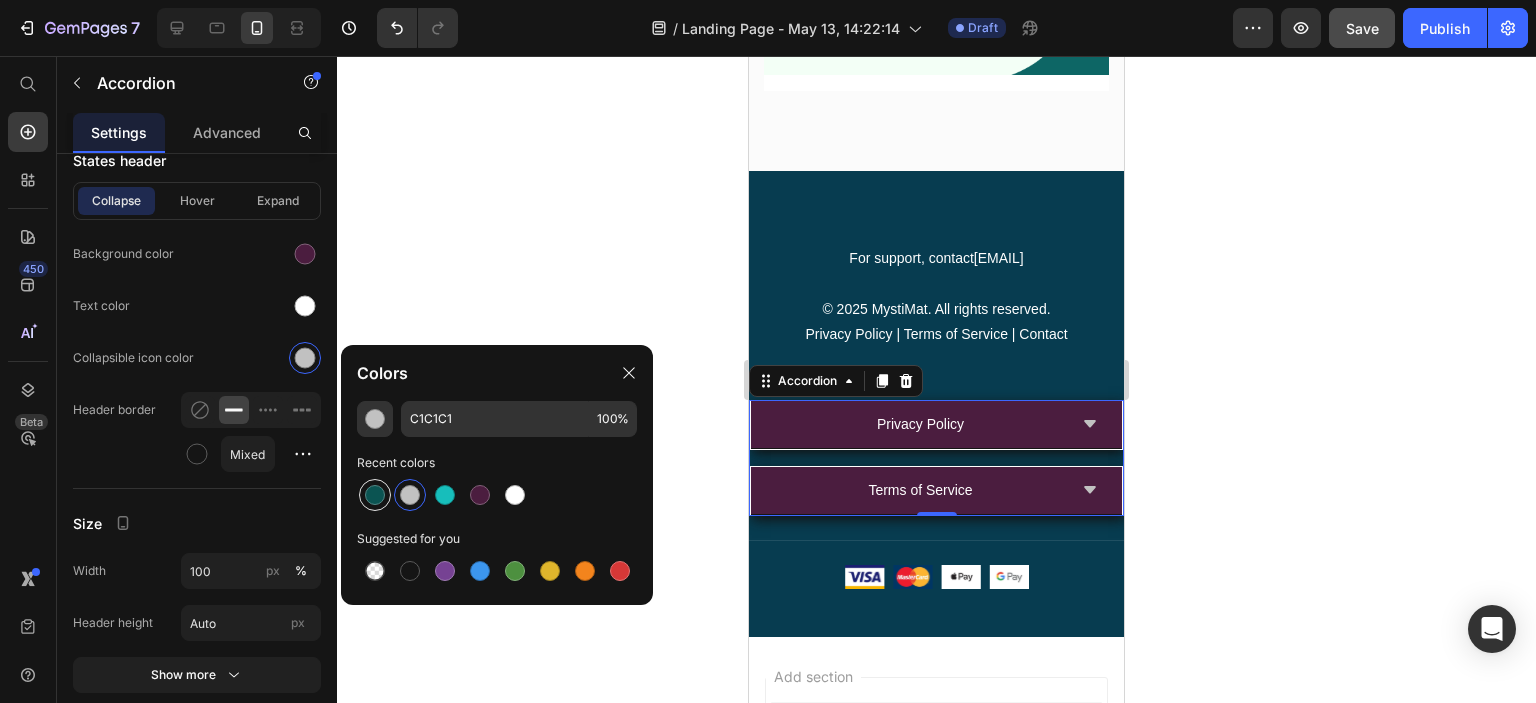 click at bounding box center [375, 495] 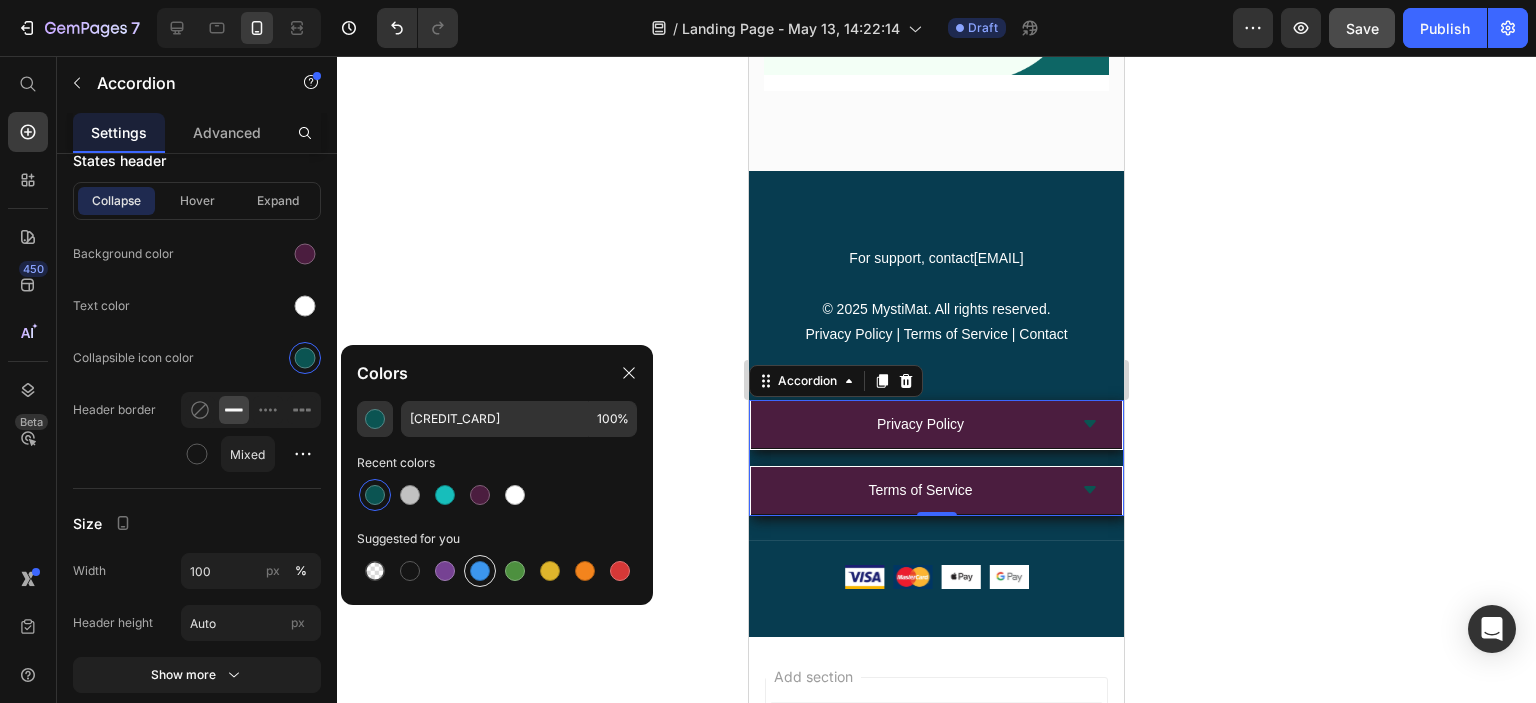 click at bounding box center (480, 571) 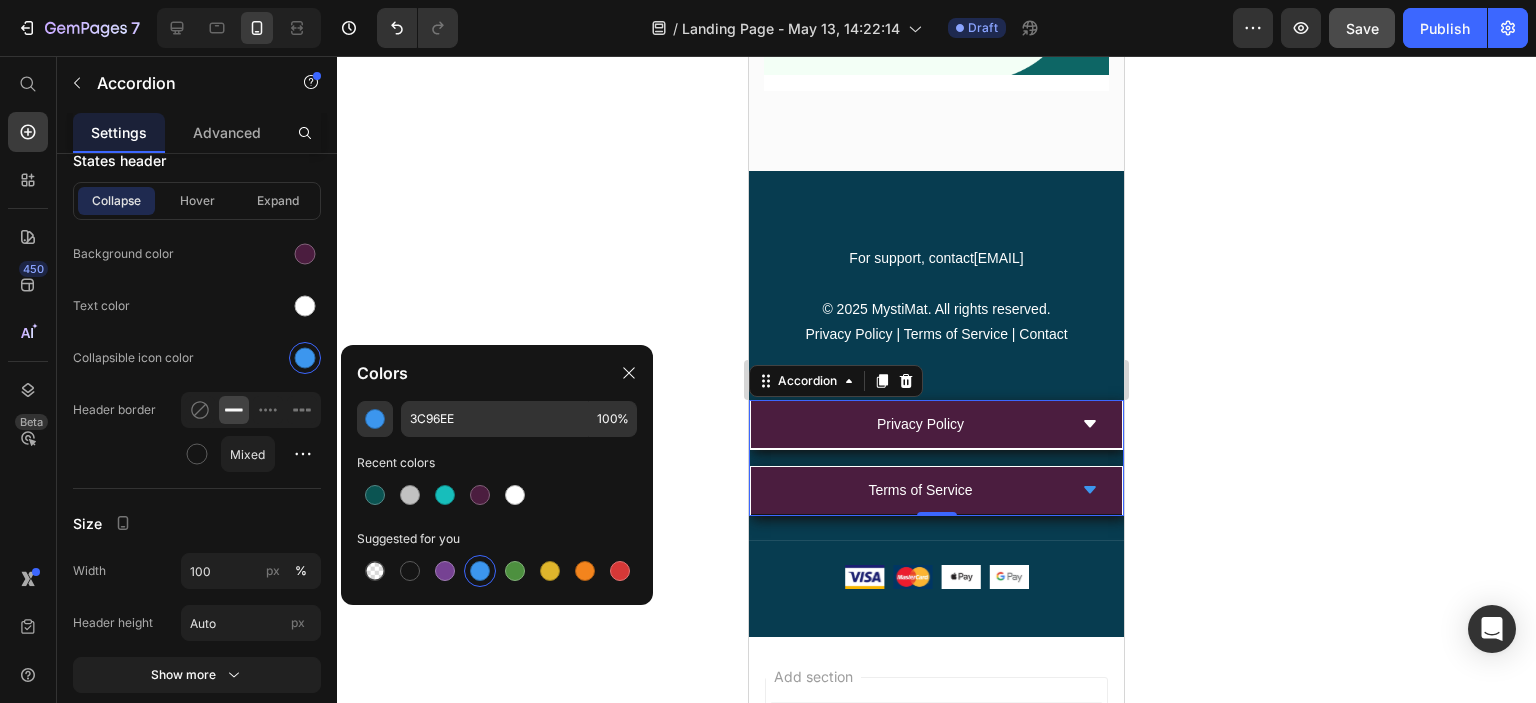 click on "Privacy Policy" at bounding box center [936, 425] 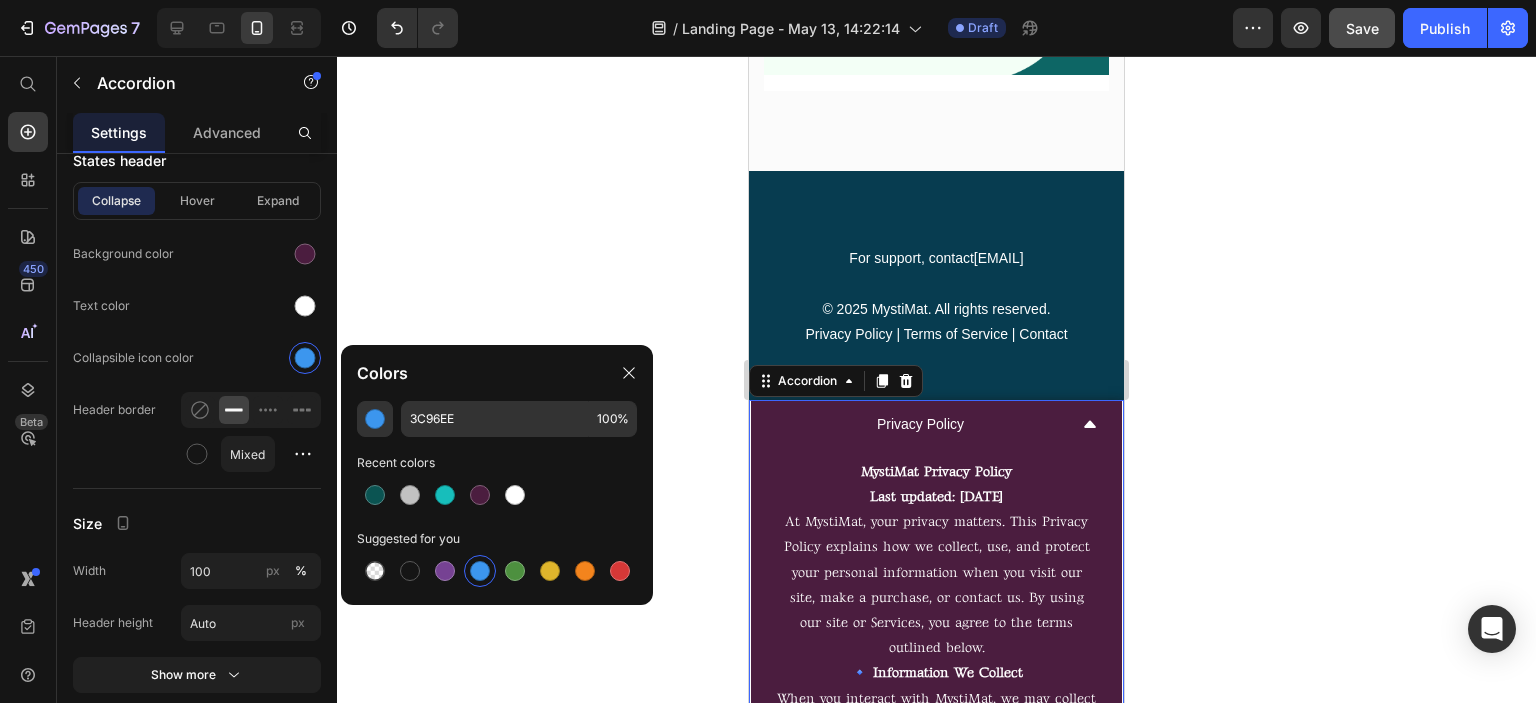 scroll, scrollTop: 1247, scrollLeft: 0, axis: vertical 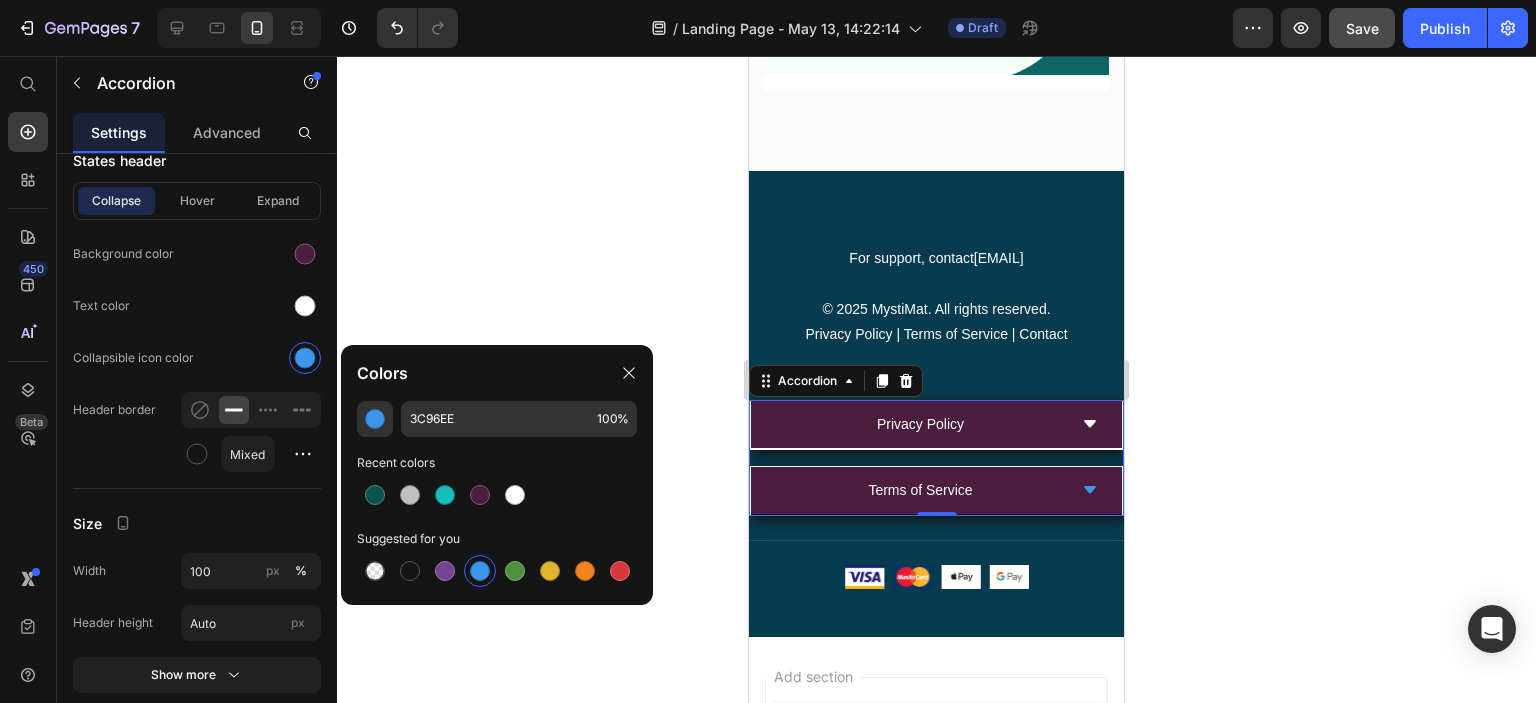 click on "Privacy Policy" at bounding box center (920, 424) 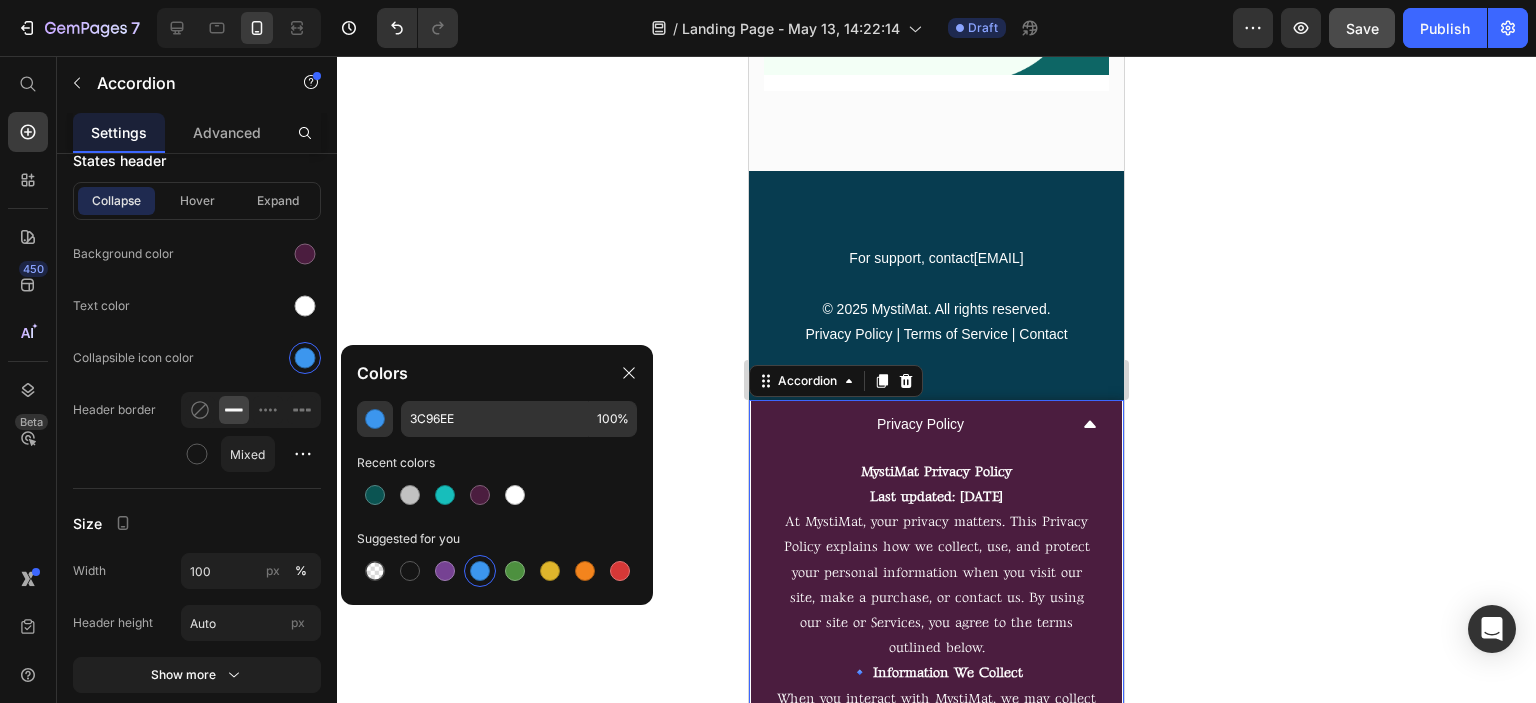scroll, scrollTop: 1247, scrollLeft: 0, axis: vertical 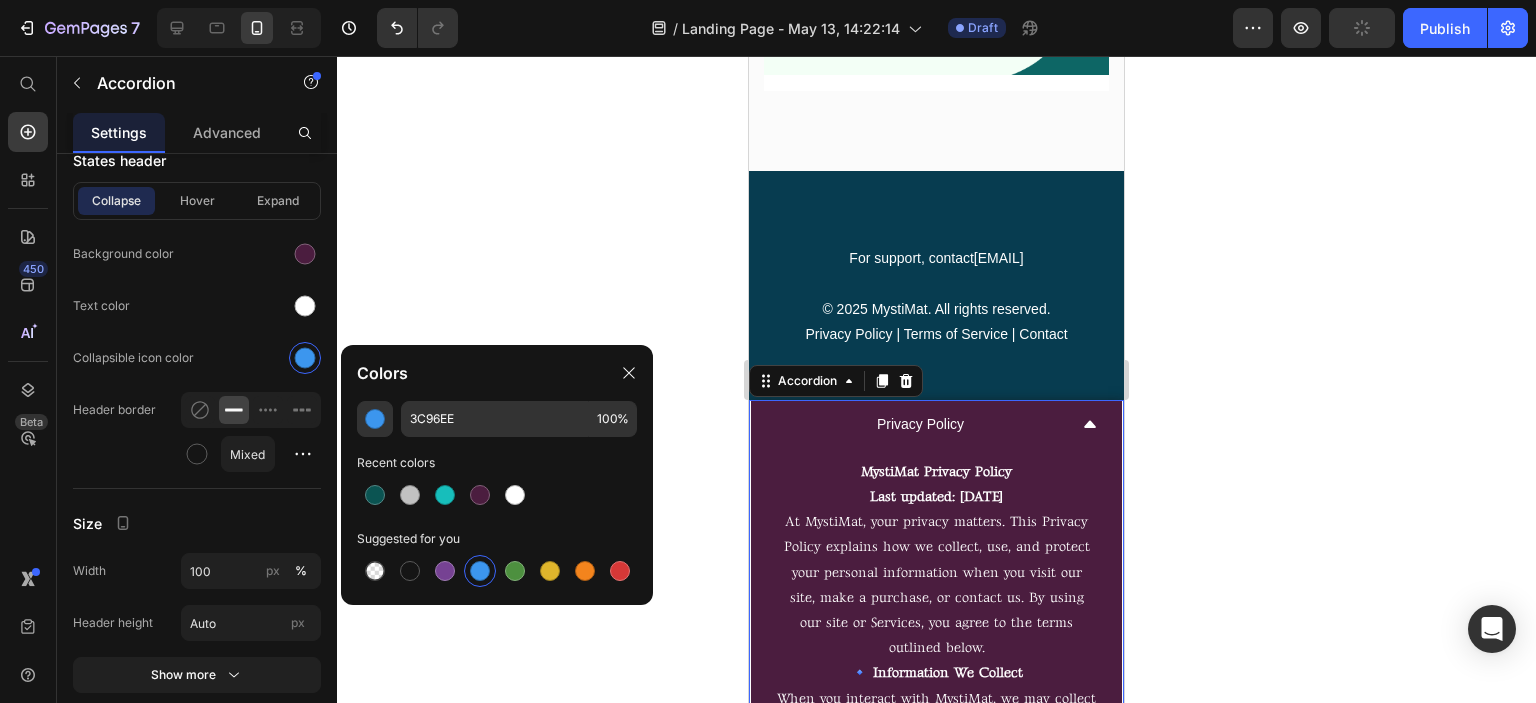 click on "Privacy Policy" at bounding box center (920, 424) 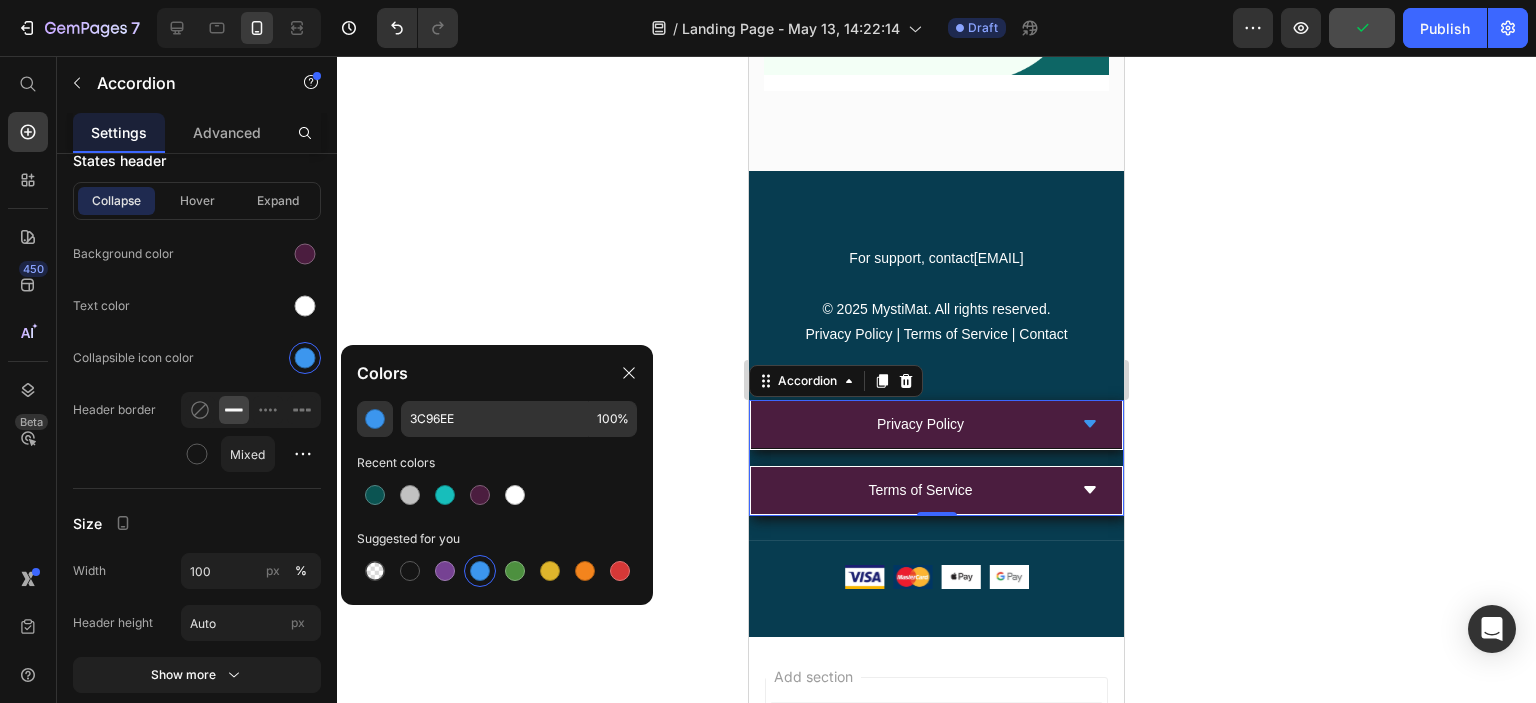 scroll, scrollTop: 1247, scrollLeft: 0, axis: vertical 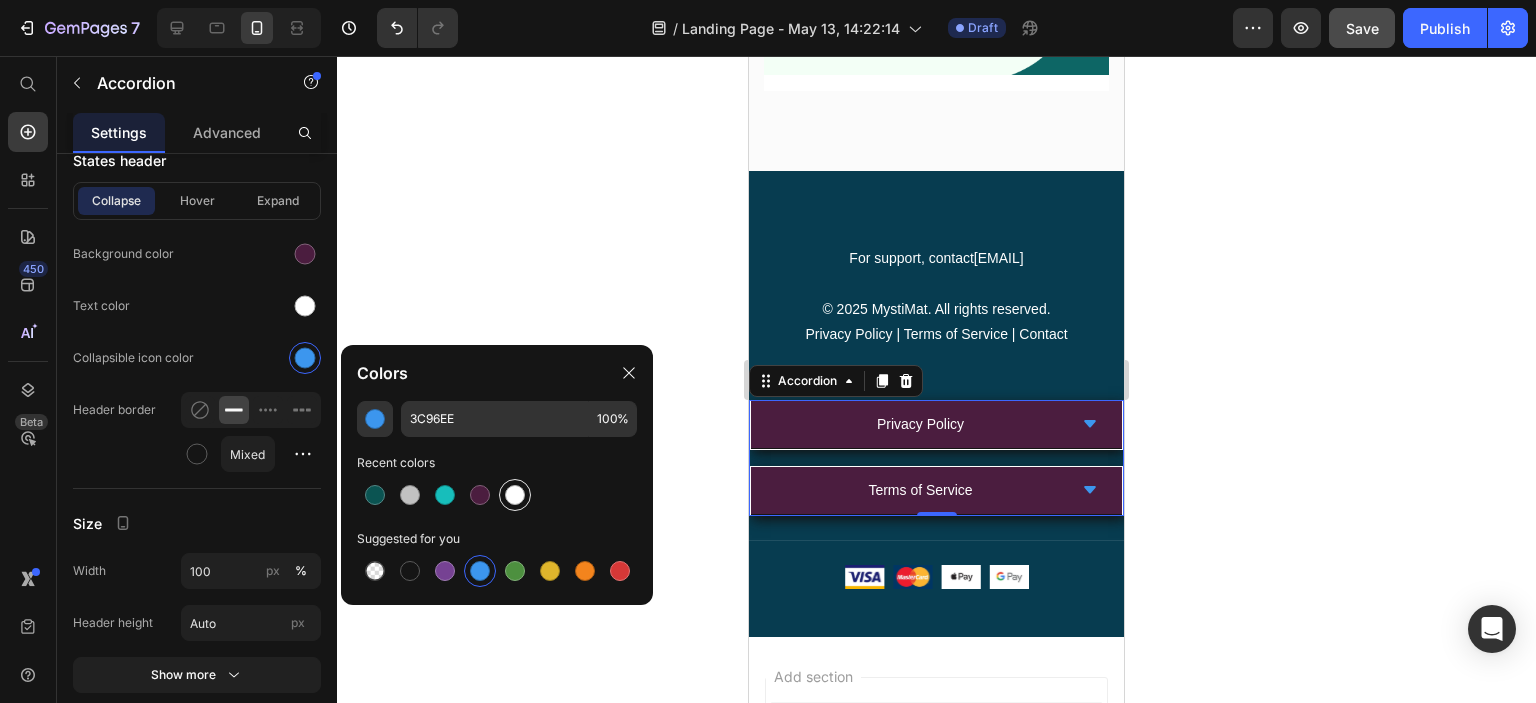 click at bounding box center [515, 495] 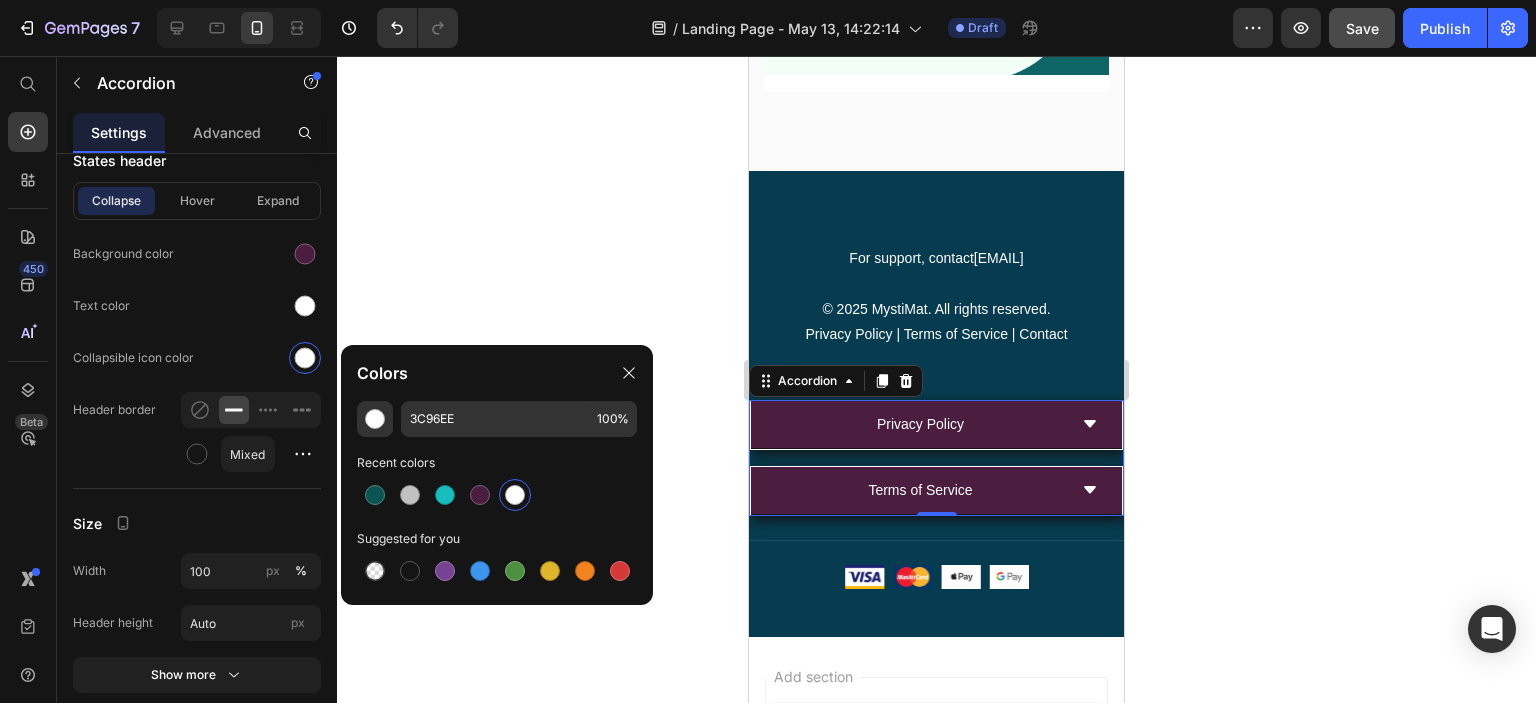 type on "FFFFFF" 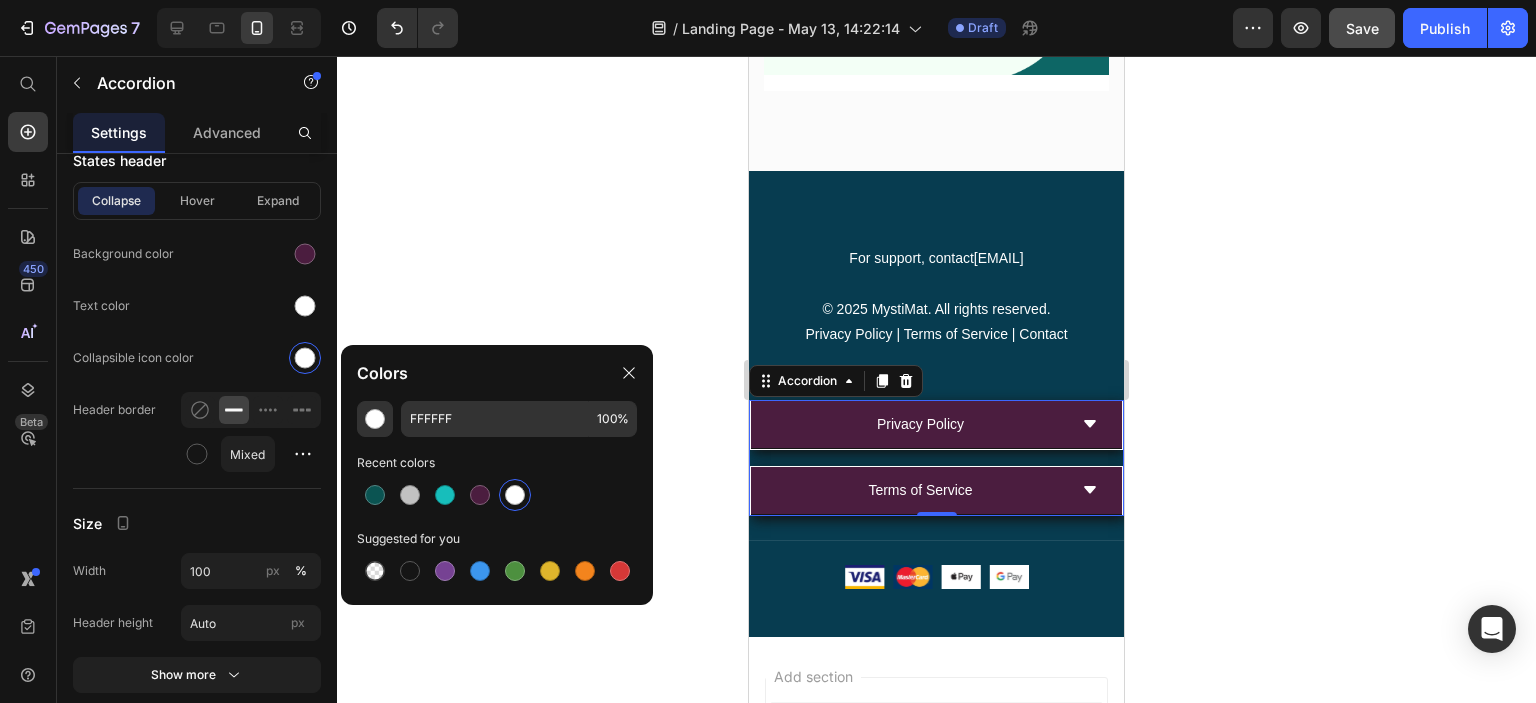 click 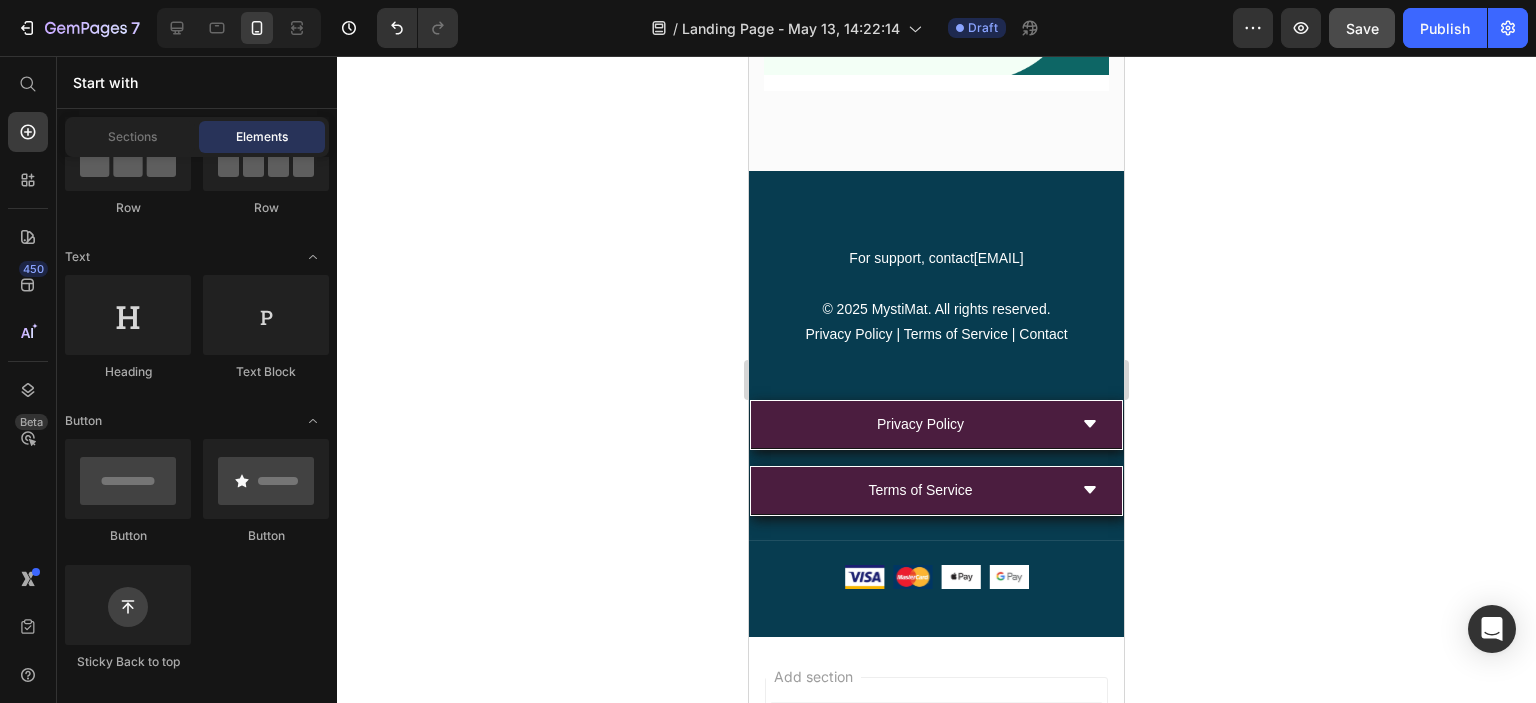 scroll, scrollTop: 216, scrollLeft: 0, axis: vertical 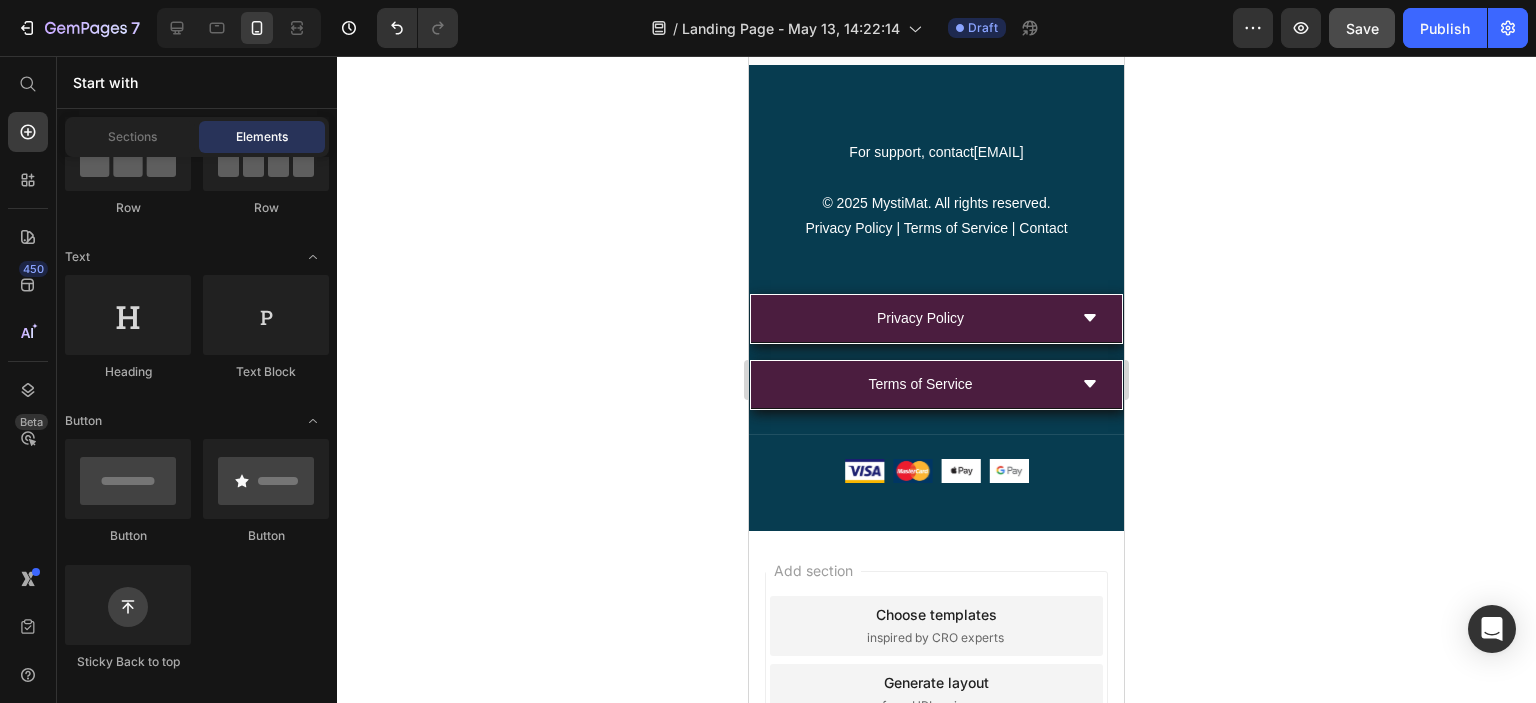 click 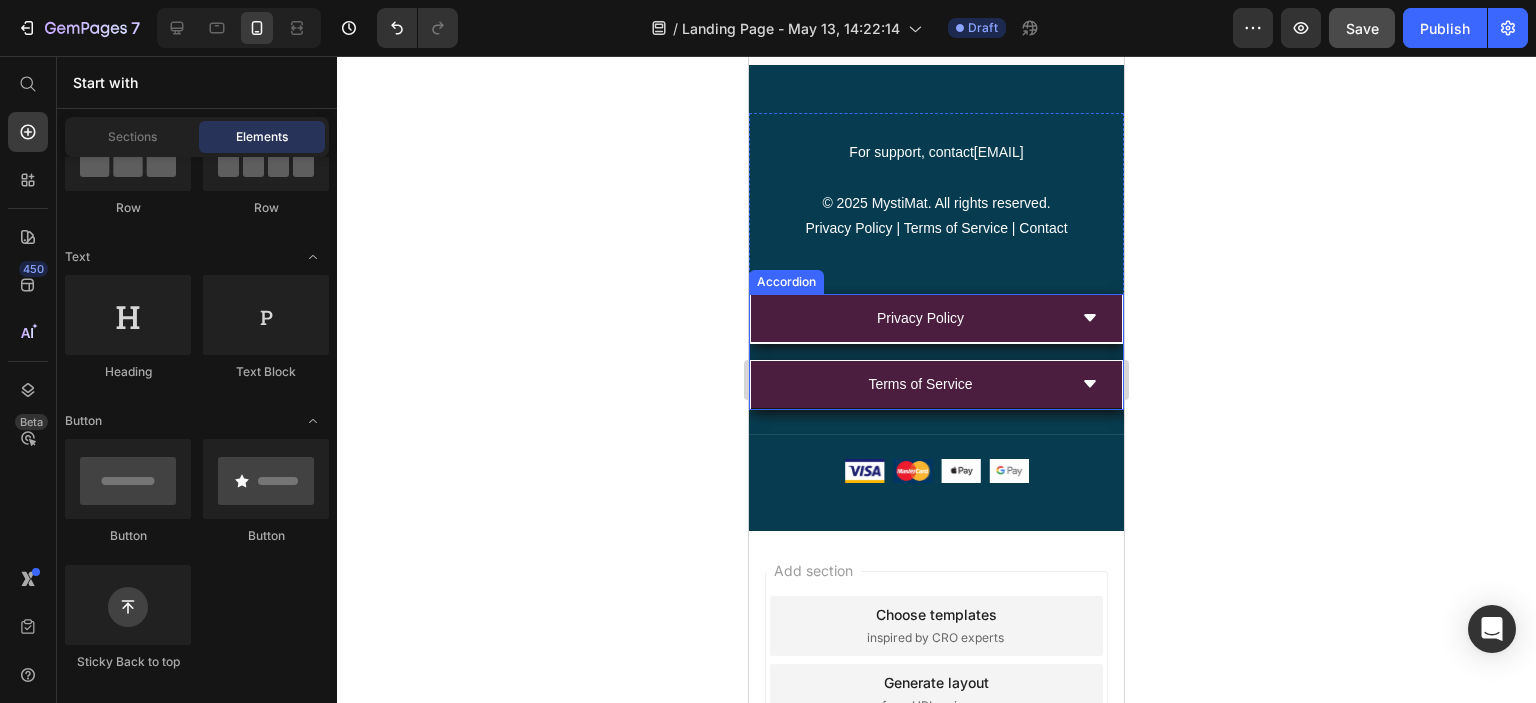 click on "Privacy Policy" at bounding box center [920, 318] 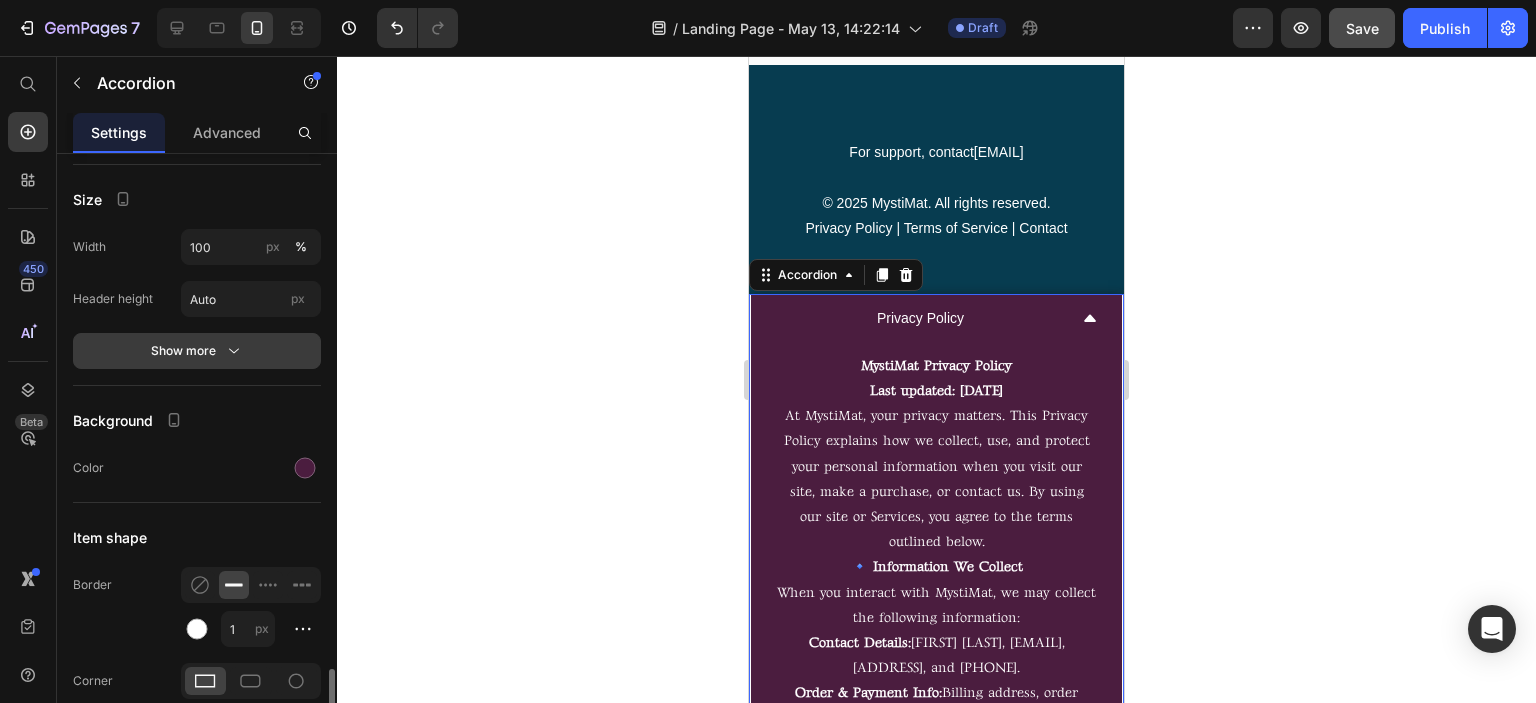 scroll, scrollTop: 1787, scrollLeft: 0, axis: vertical 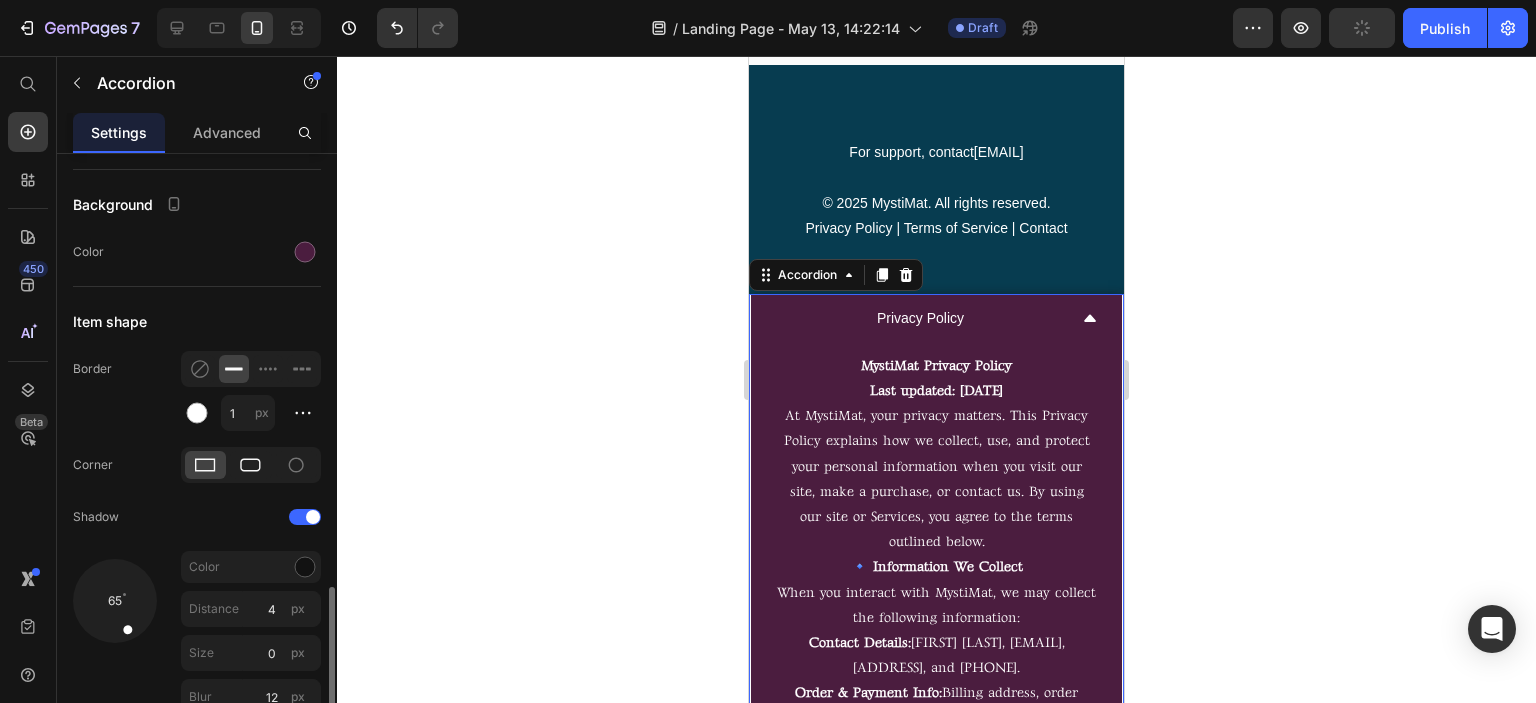 click 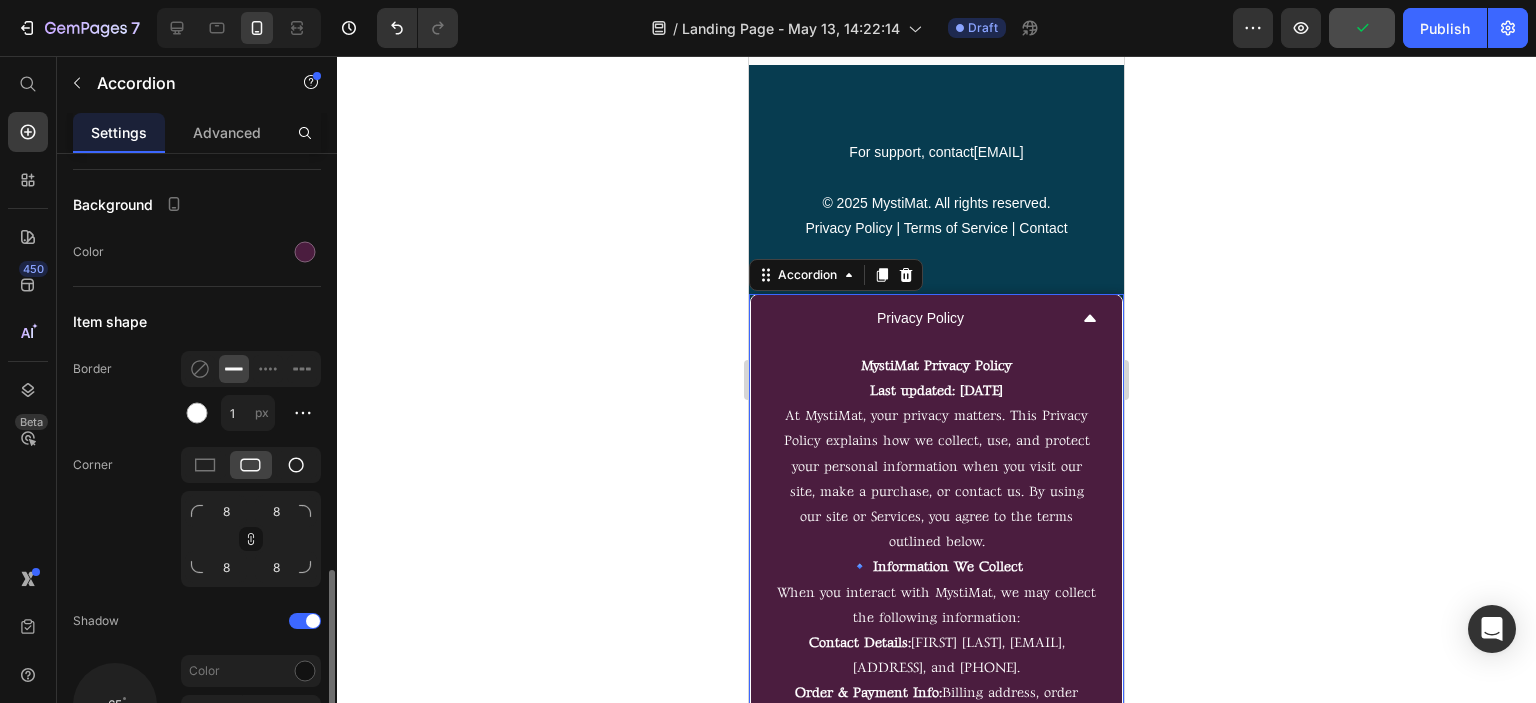 click 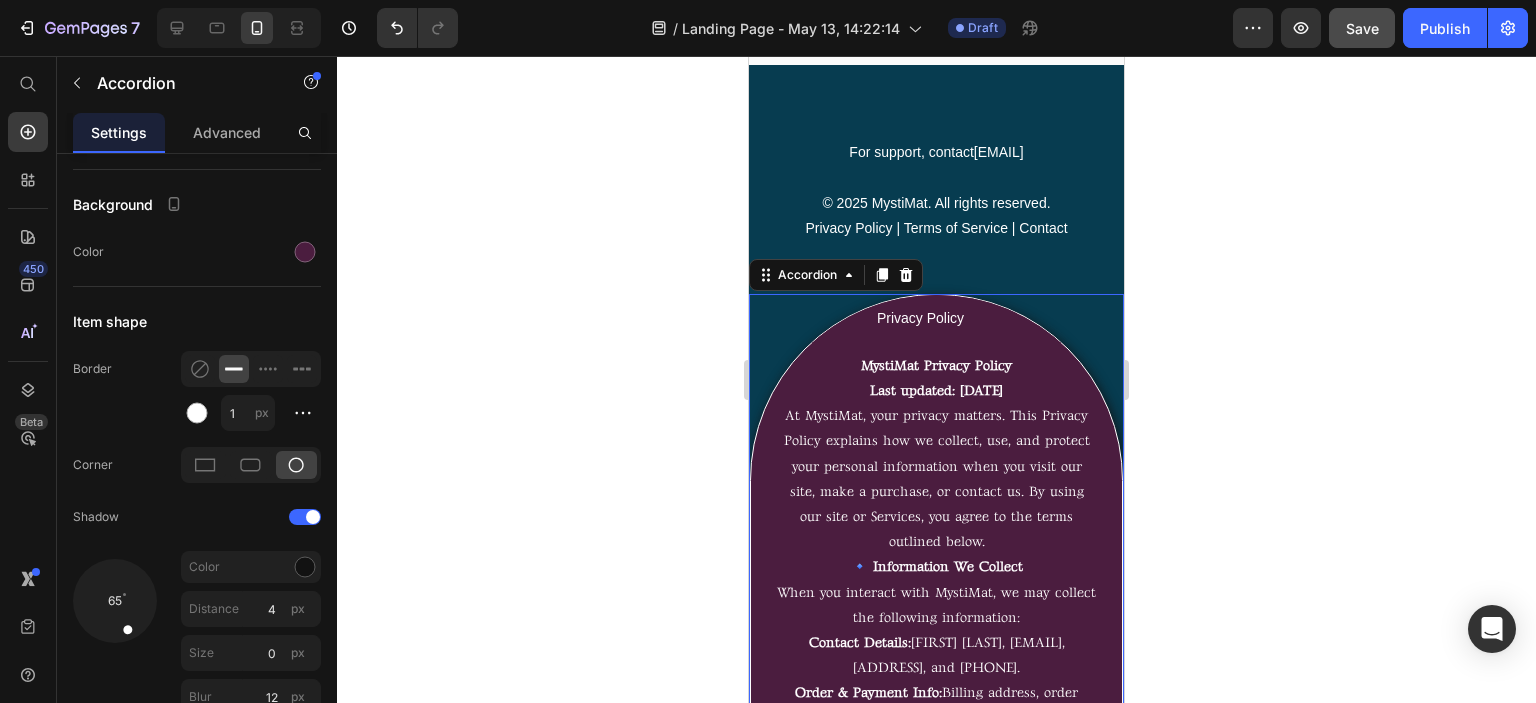 click on "Privacy Policy" at bounding box center [920, 318] 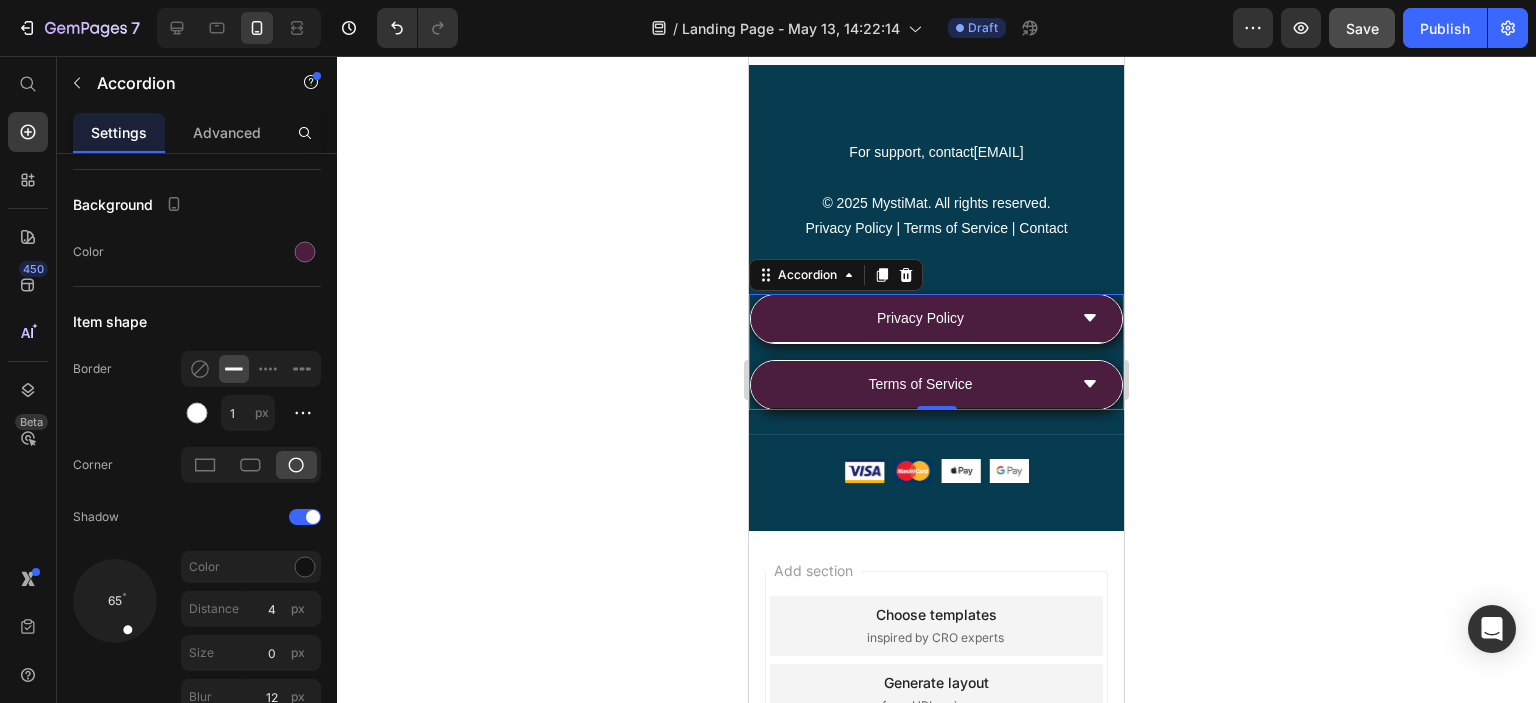 scroll, scrollTop: 1787, scrollLeft: 0, axis: vertical 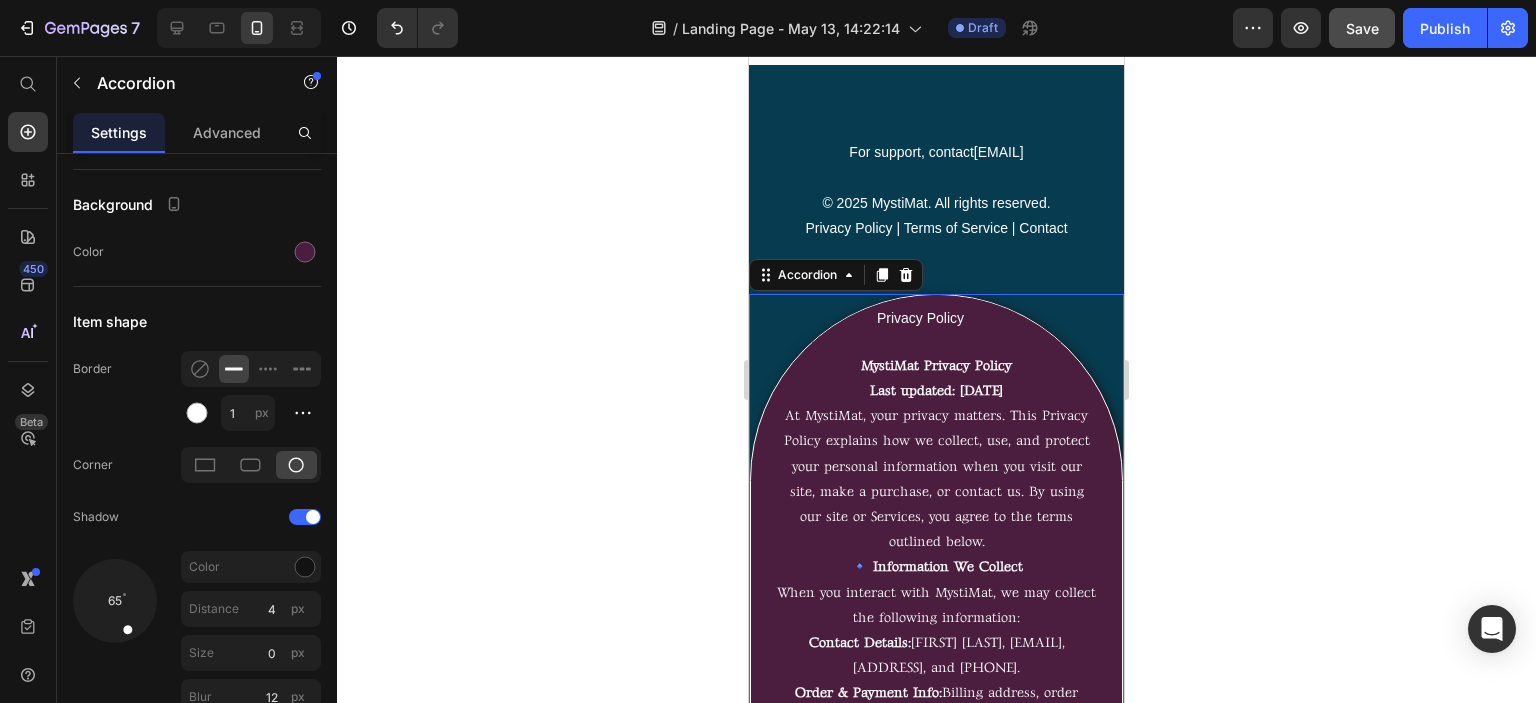 click on "Privacy Policy" at bounding box center (920, 318) 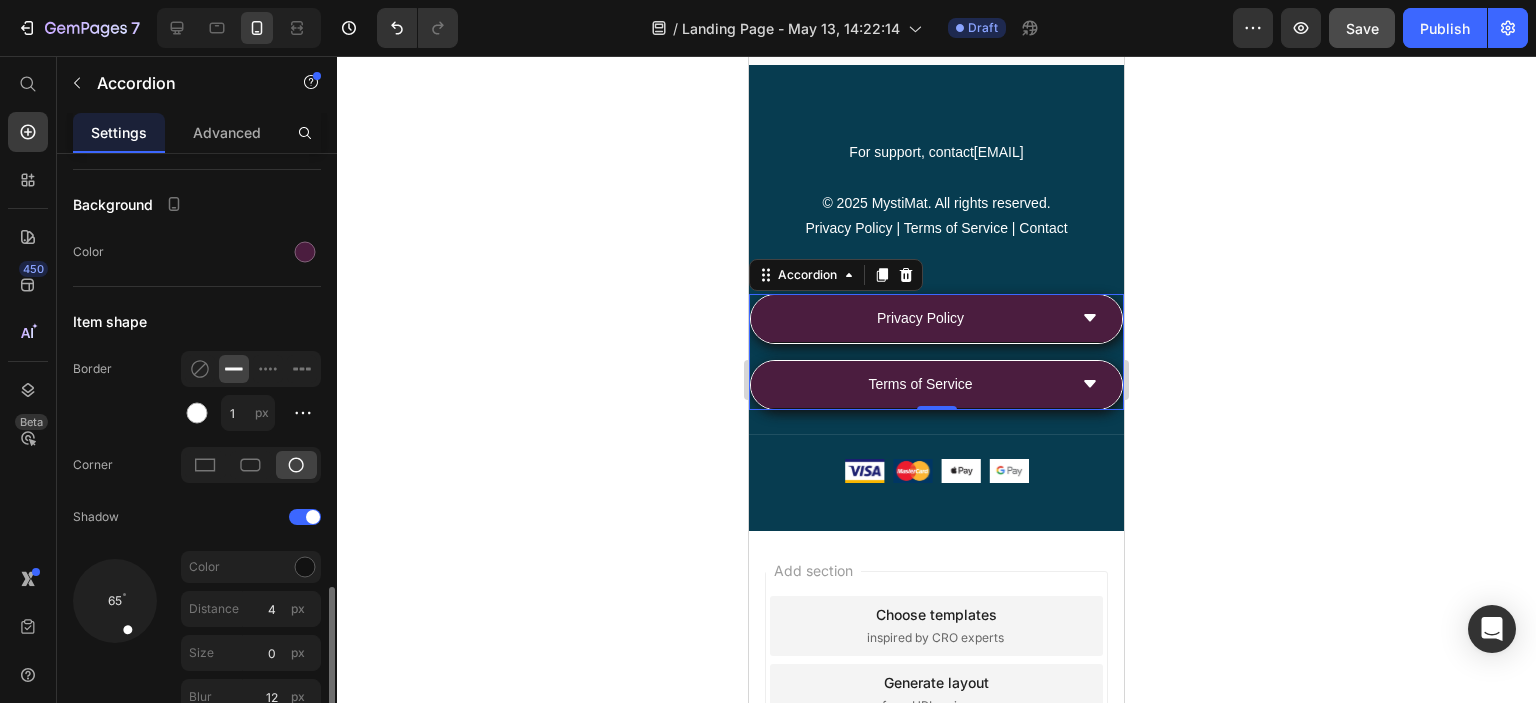 scroll, scrollTop: 1787, scrollLeft: 0, axis: vertical 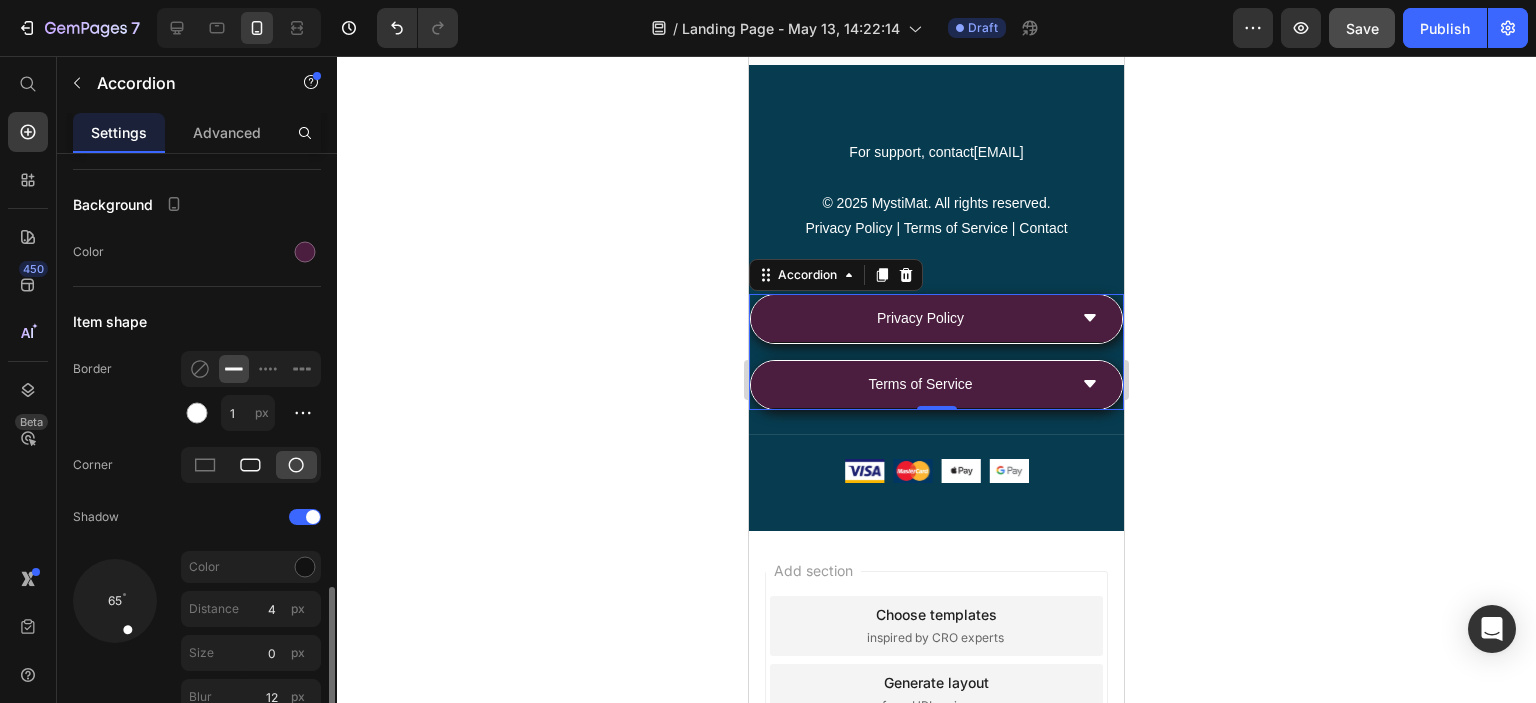 click 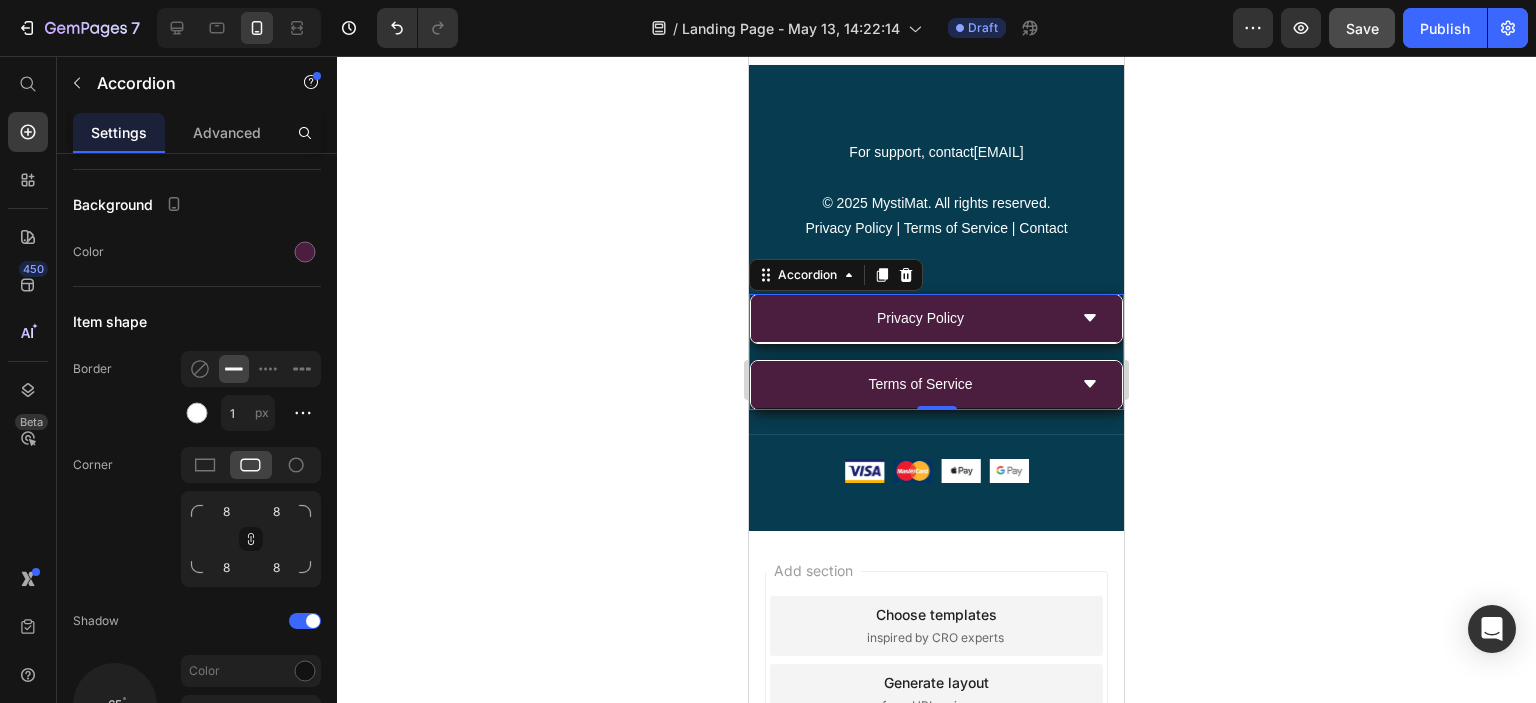 click on "Privacy Policy" at bounding box center [920, 318] 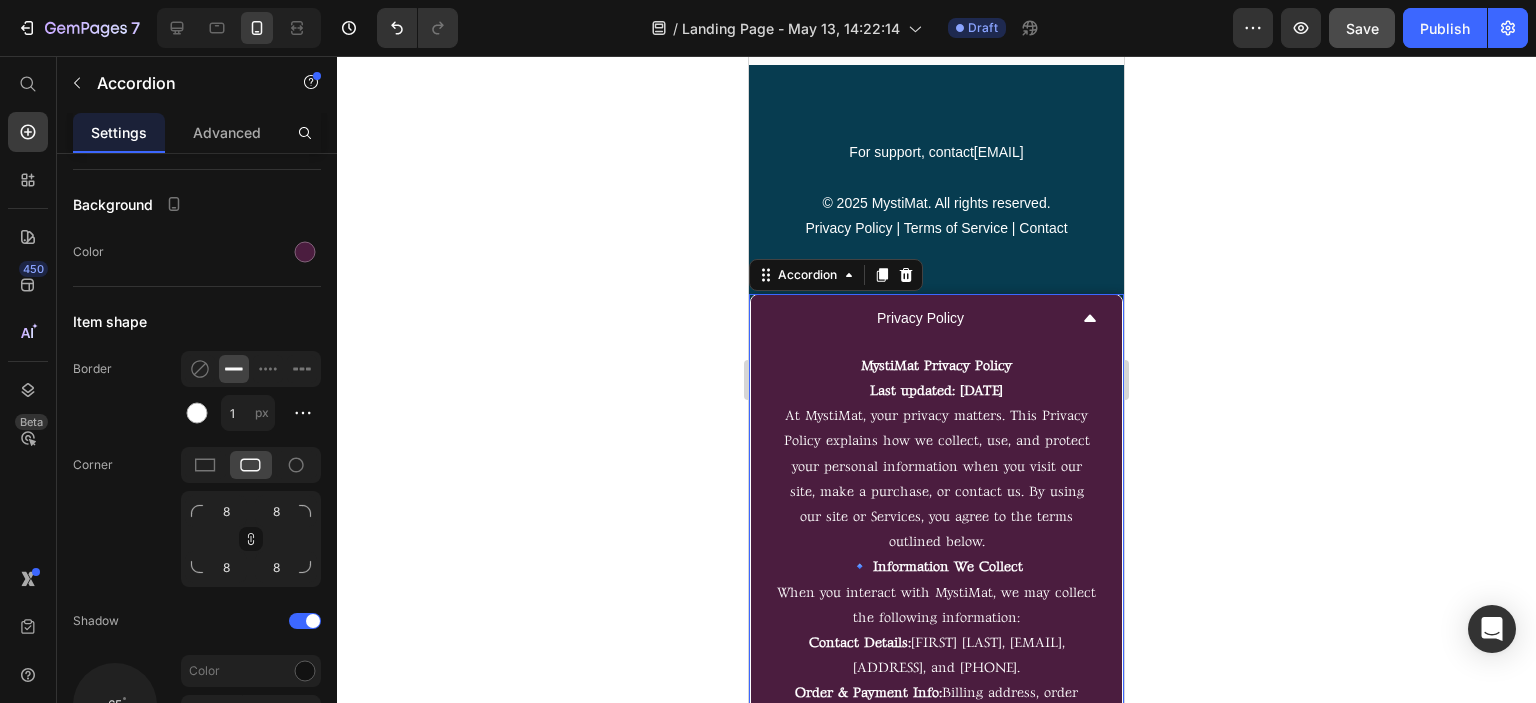 scroll, scrollTop: 1787, scrollLeft: 0, axis: vertical 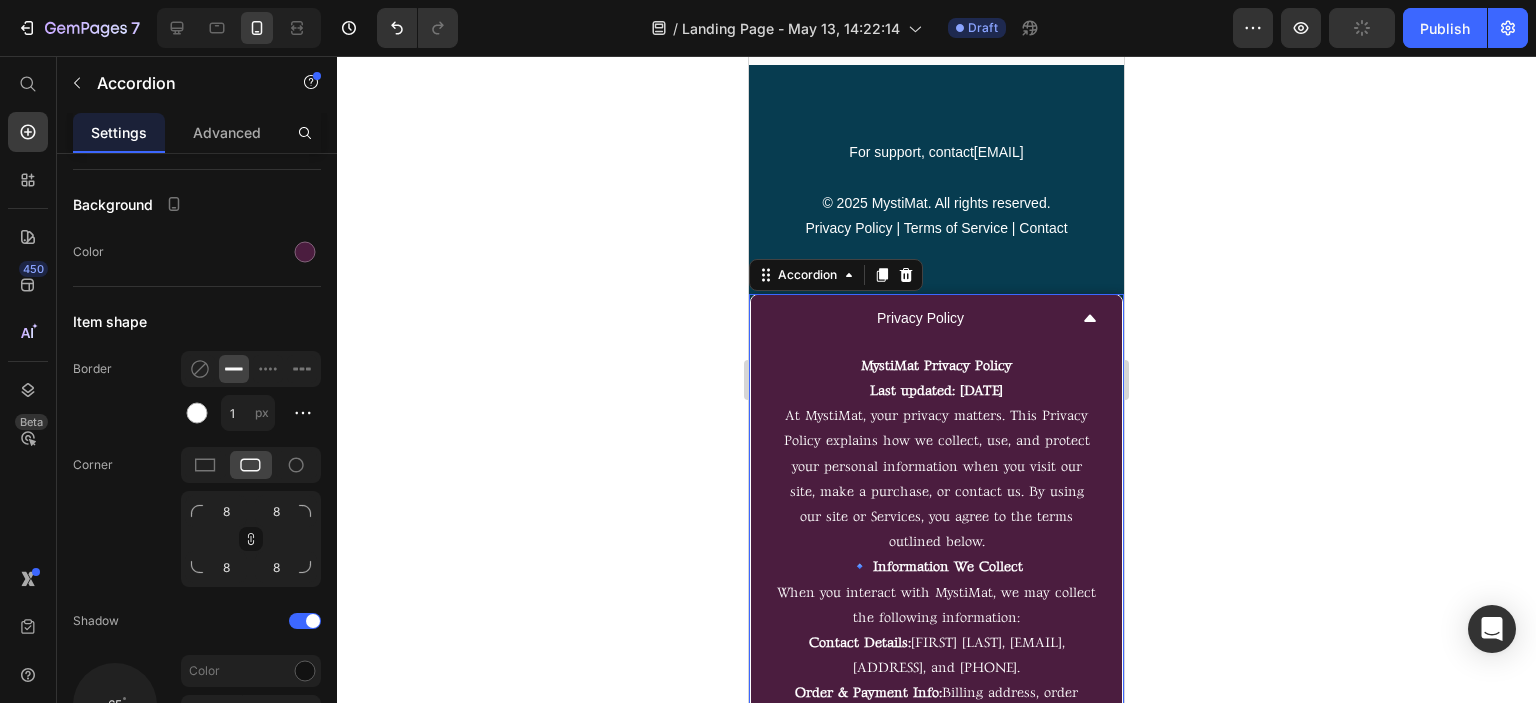drag, startPoint x: 1264, startPoint y: 309, endPoint x: 265, endPoint y: 269, distance: 999.8005 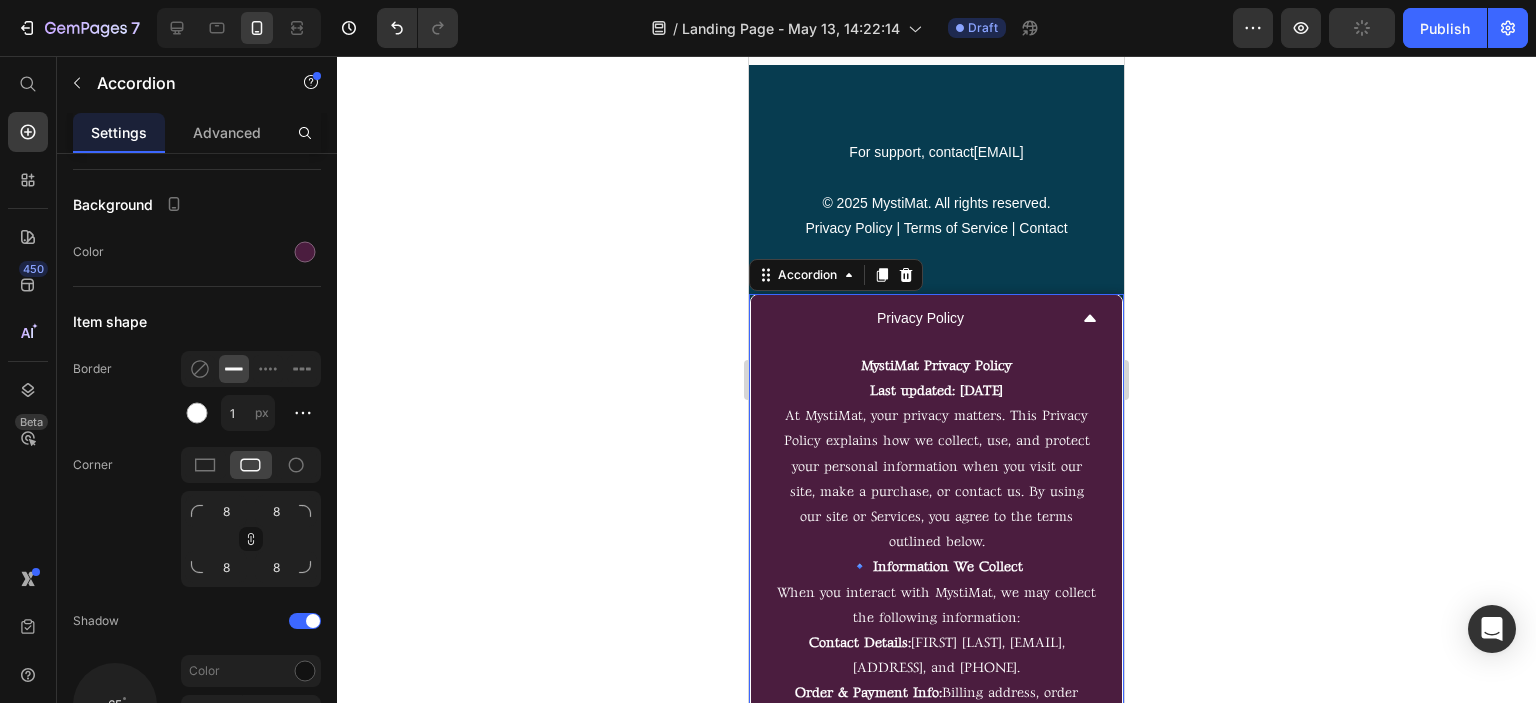 click 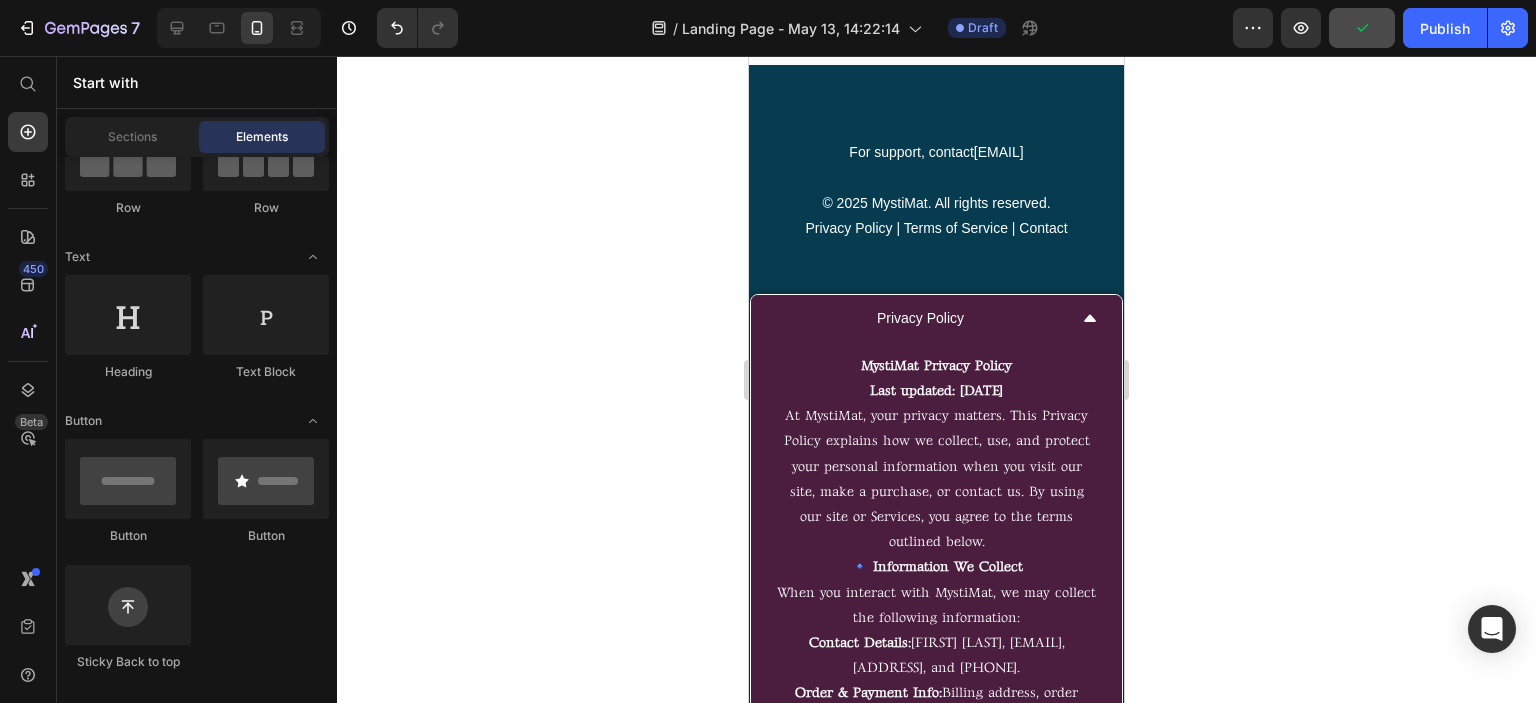scroll, scrollTop: 0, scrollLeft: 0, axis: both 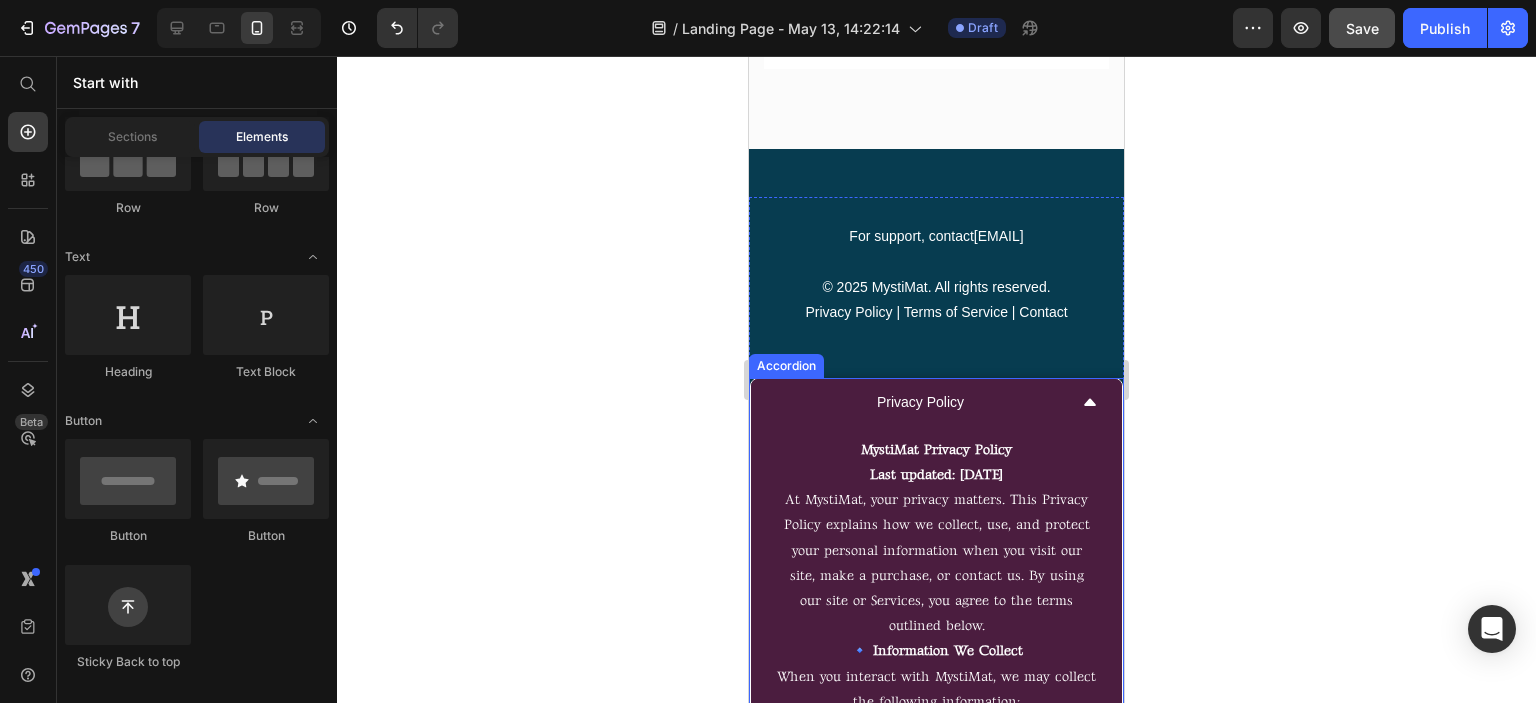 click on "Privacy Policy" at bounding box center [920, 402] 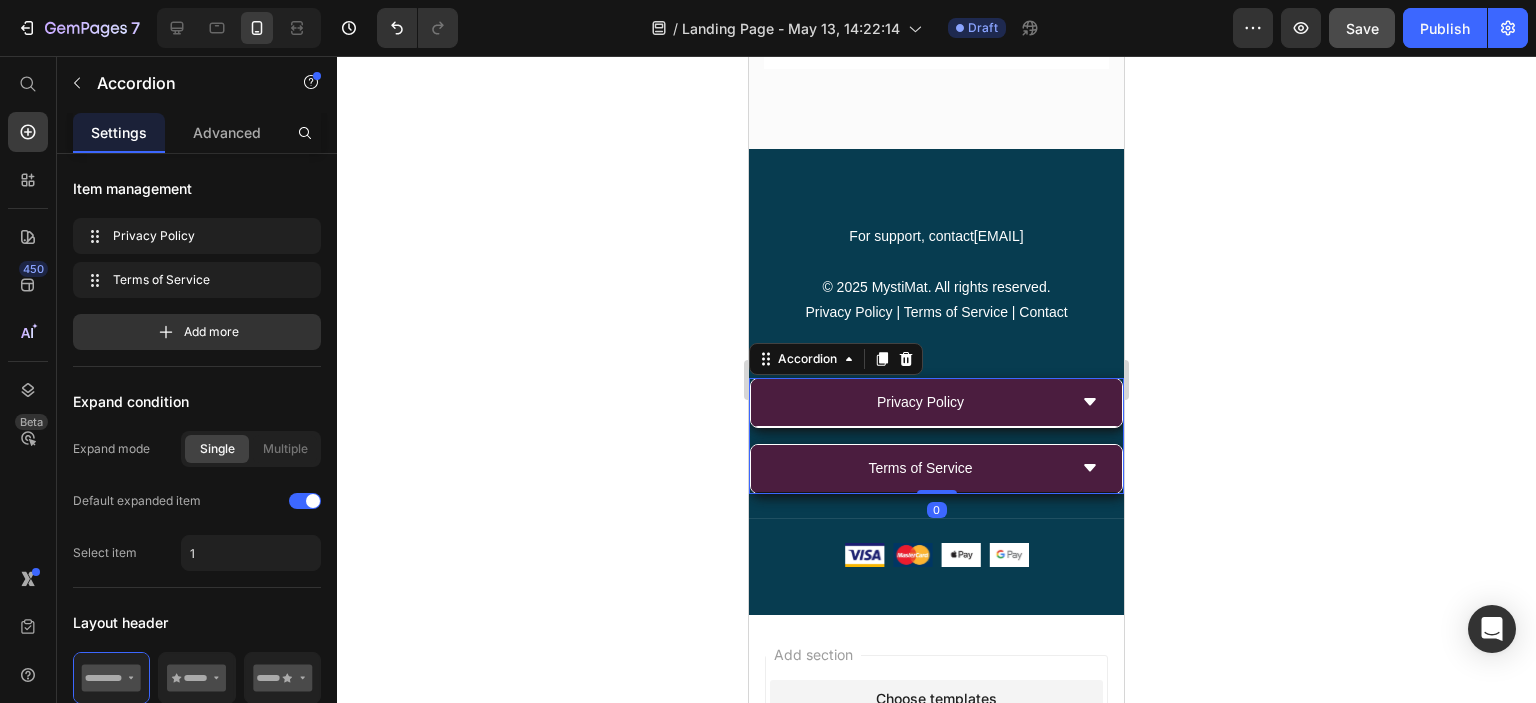 scroll, scrollTop: 1787, scrollLeft: 0, axis: vertical 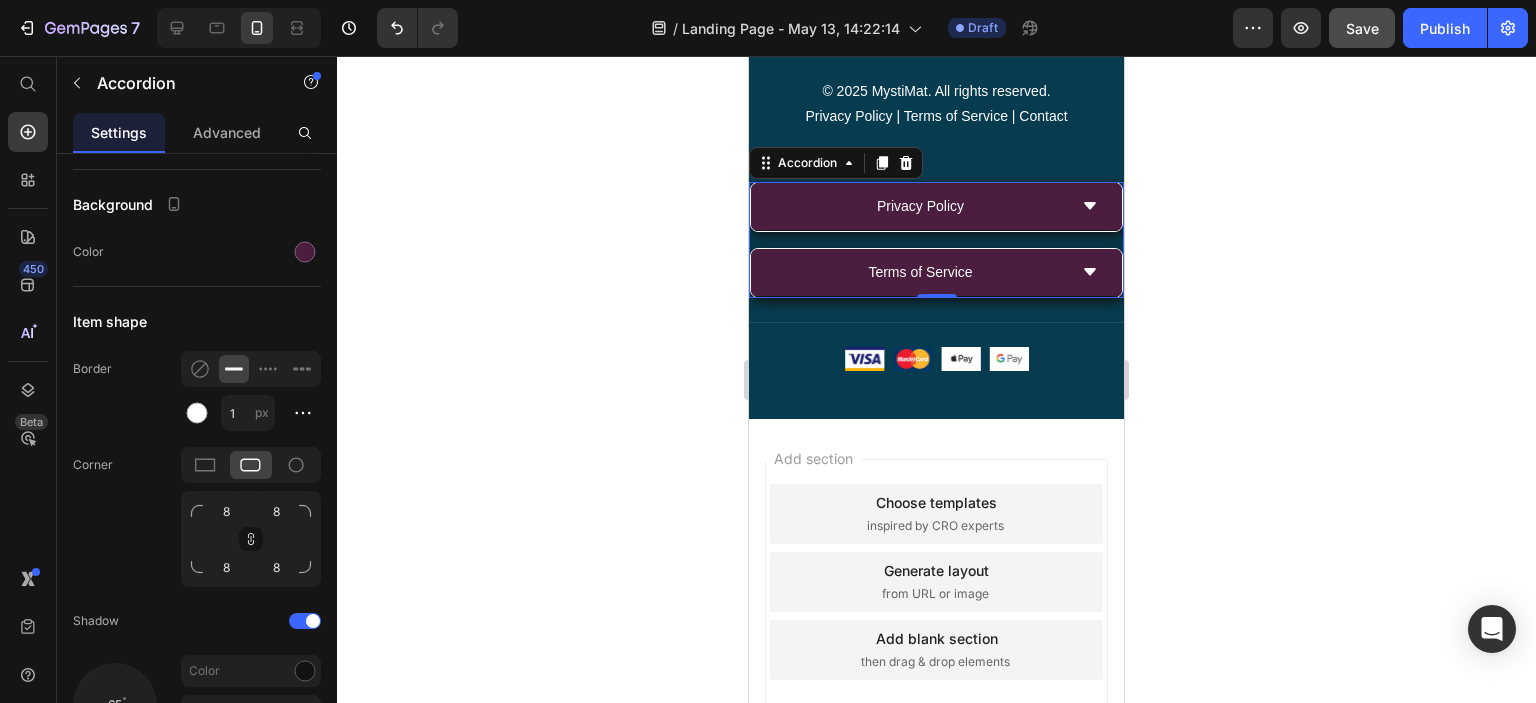 click 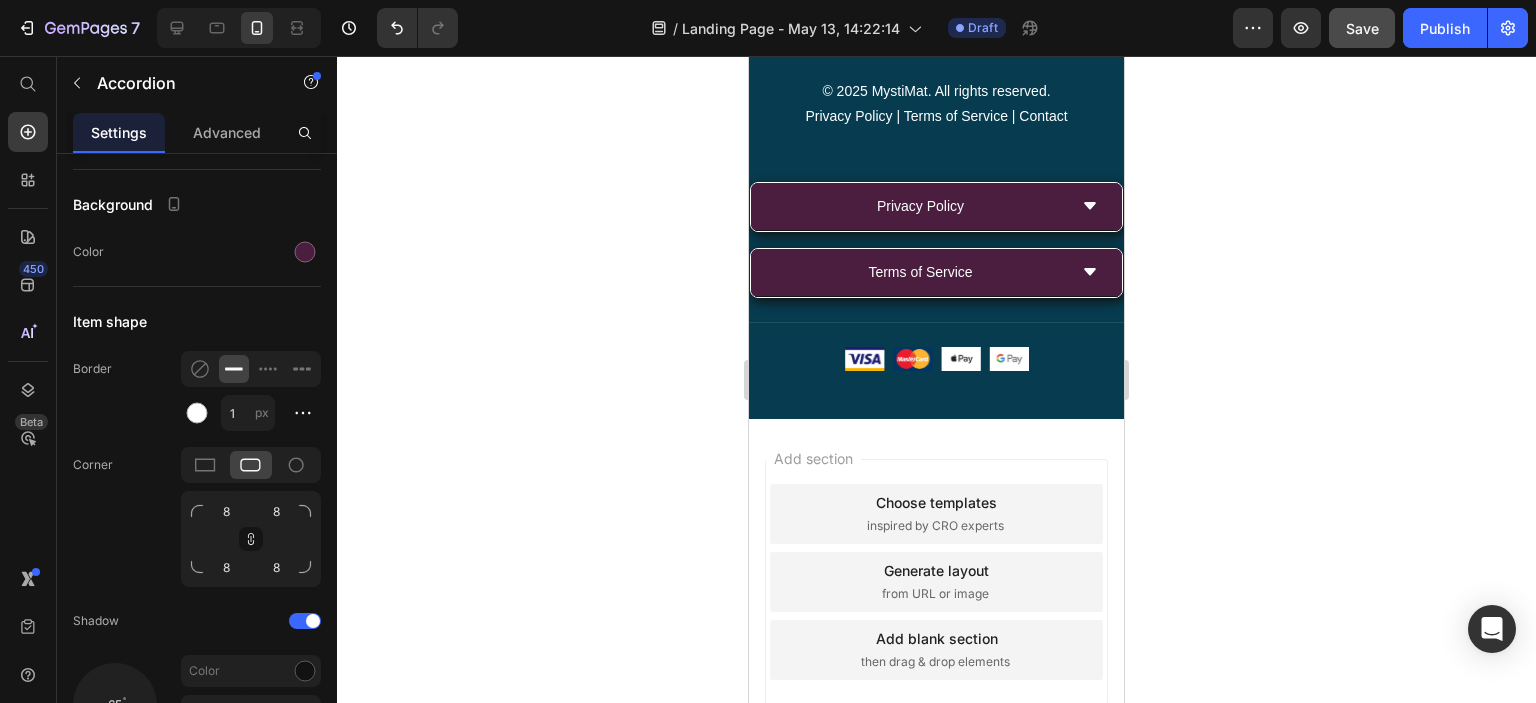 scroll, scrollTop: 216, scrollLeft: 0, axis: vertical 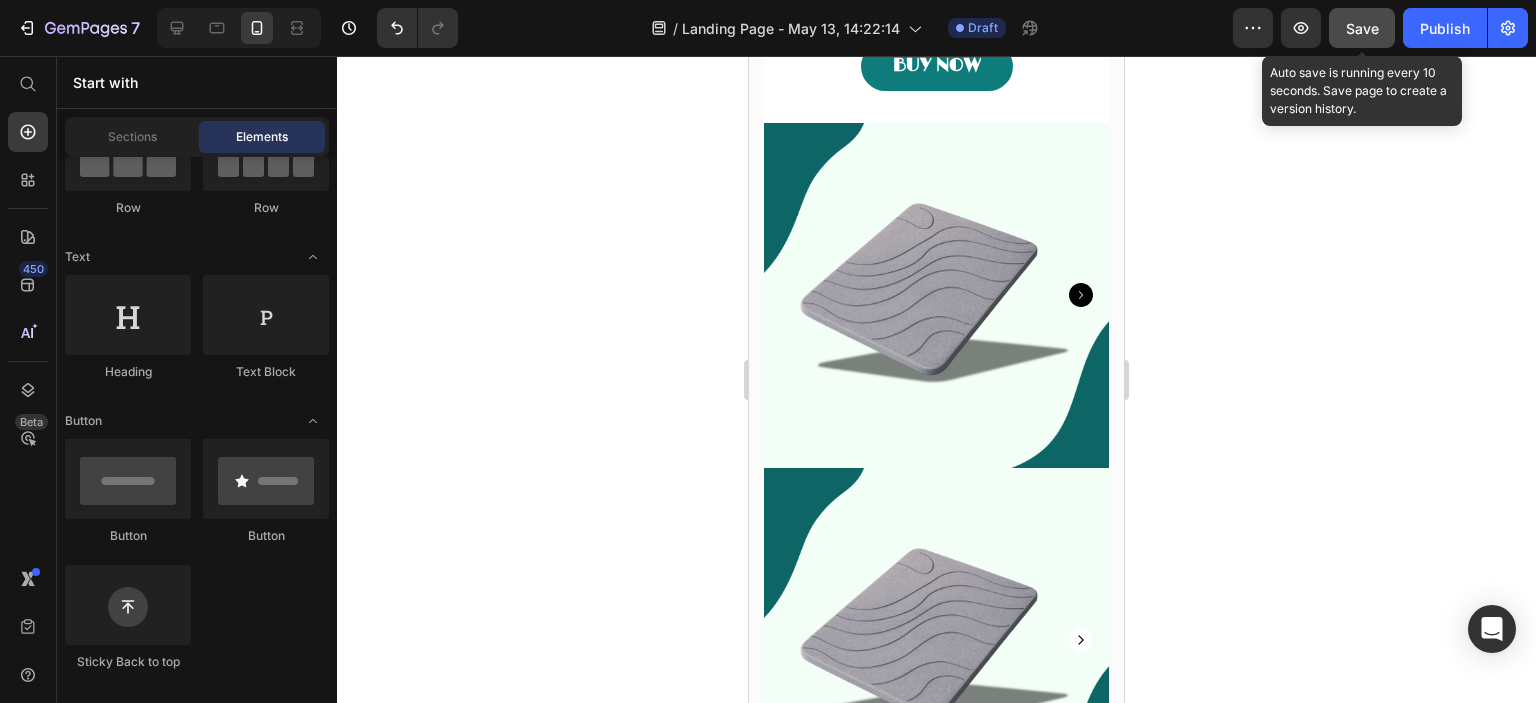 click on "Save" at bounding box center (1362, 28) 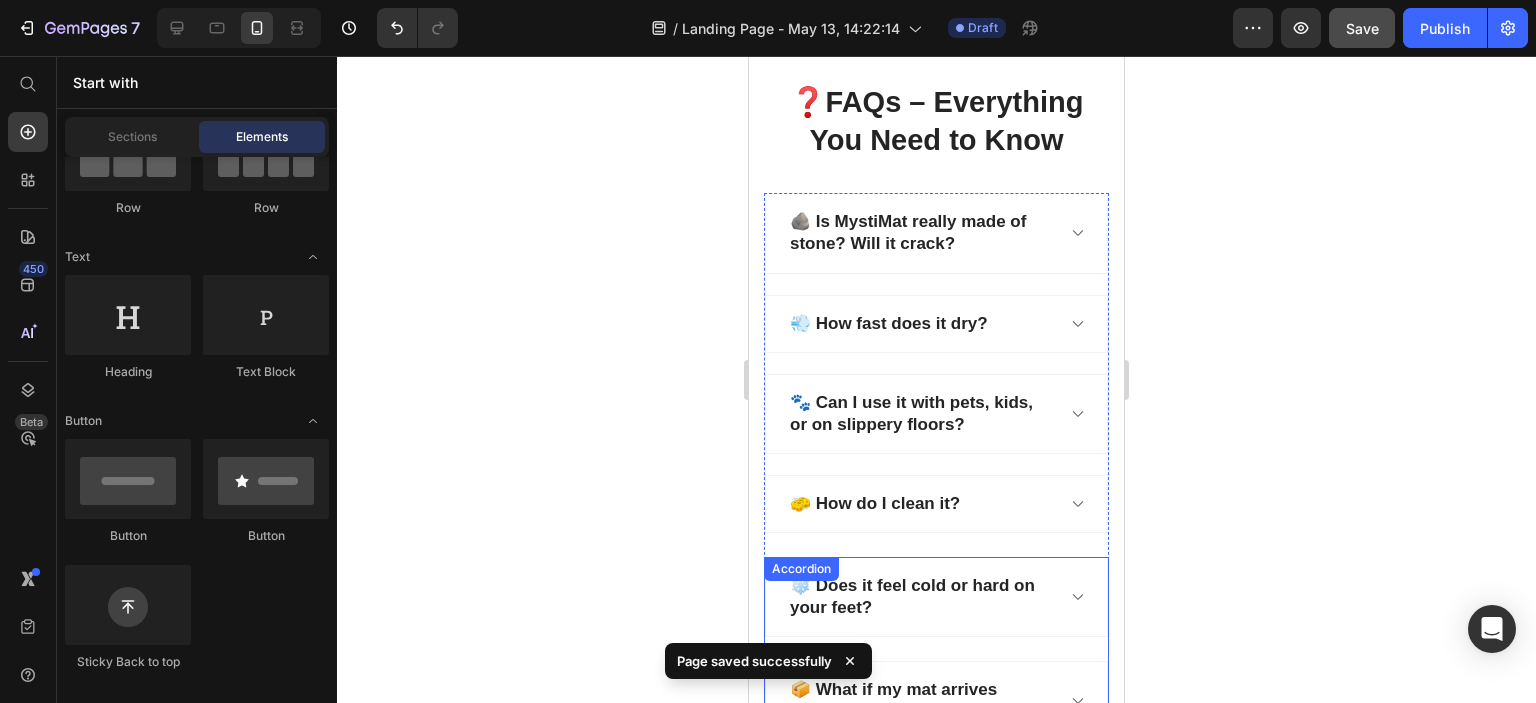 scroll, scrollTop: 5883, scrollLeft: 0, axis: vertical 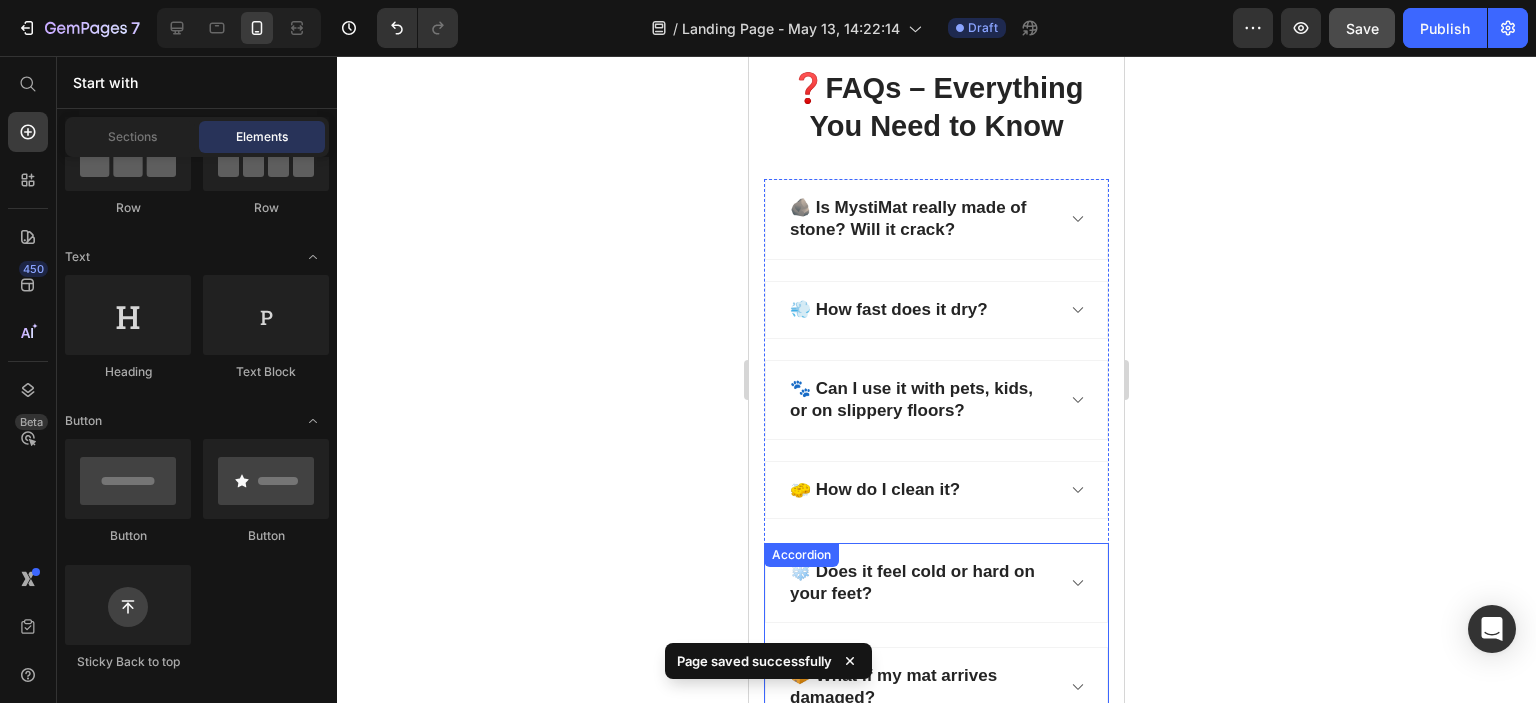click on "🚫 Do you accept returns?" at bounding box center [920, 780] 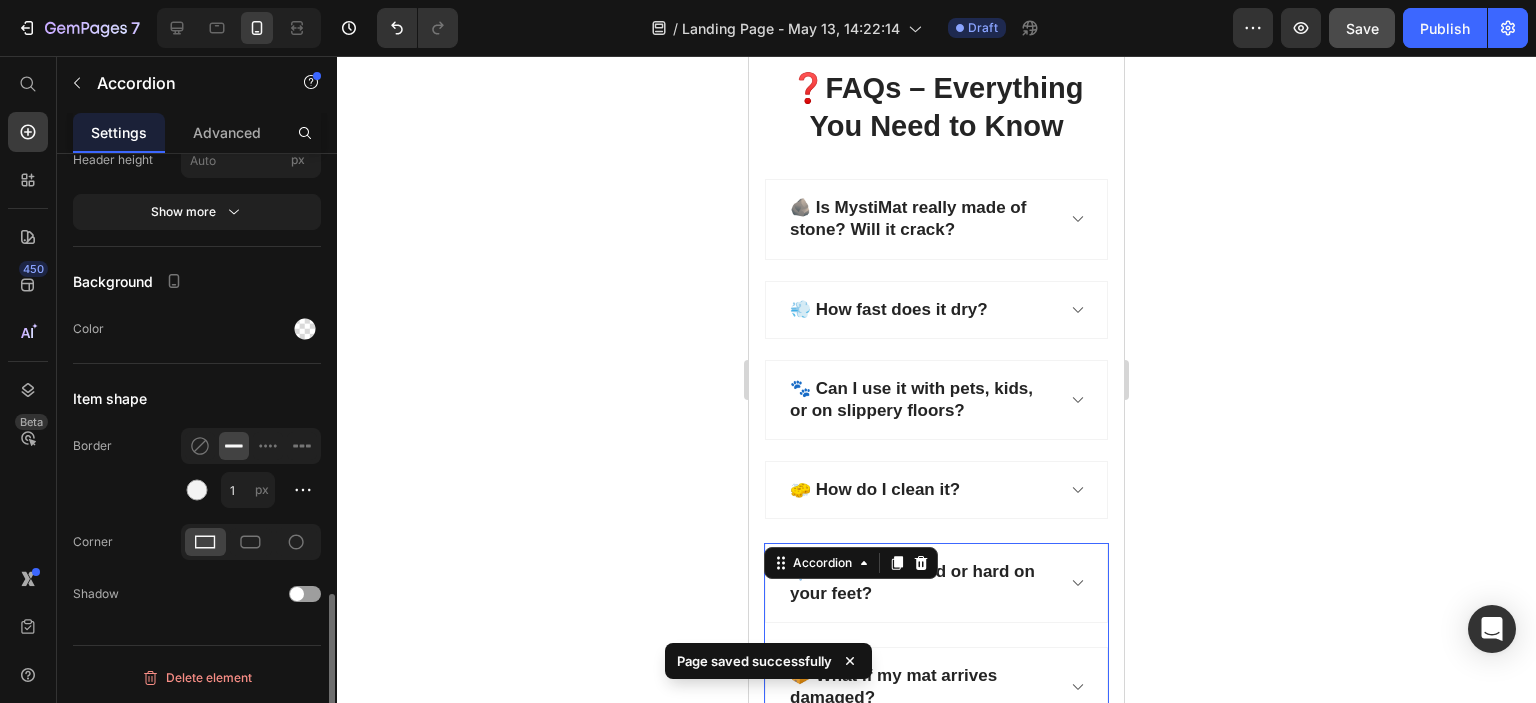 scroll, scrollTop: 1655, scrollLeft: 0, axis: vertical 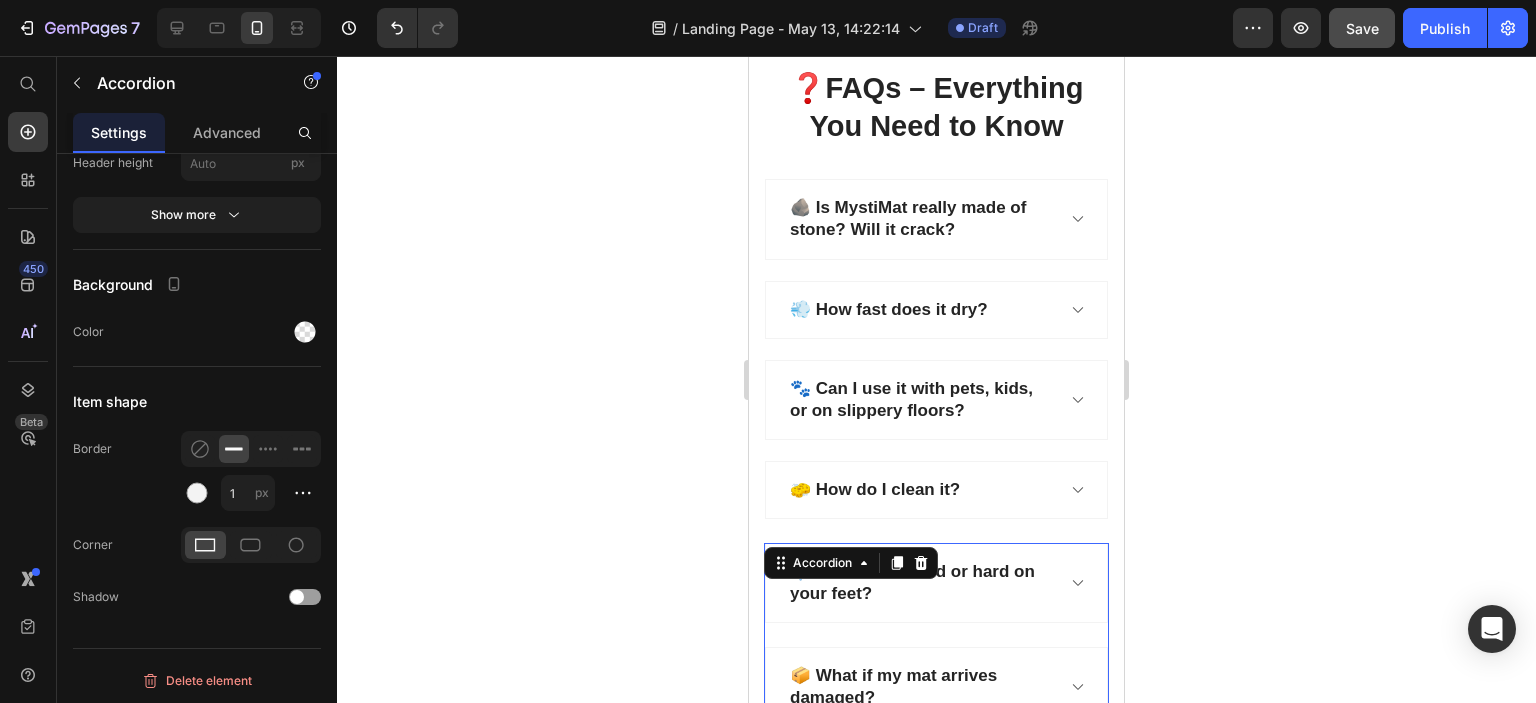 click on "🚫 Do you accept returns?" at bounding box center (920, 780) 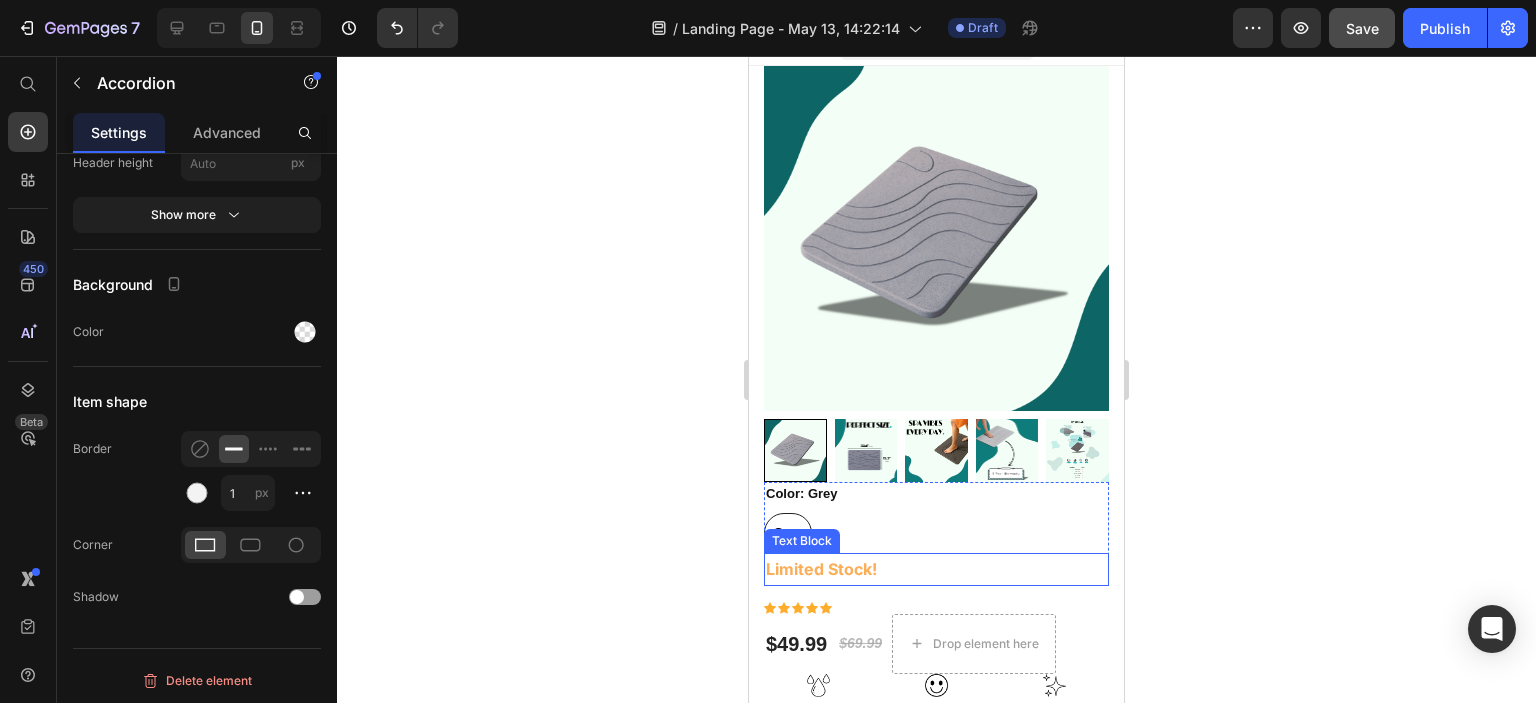 scroll, scrollTop: 0, scrollLeft: 0, axis: both 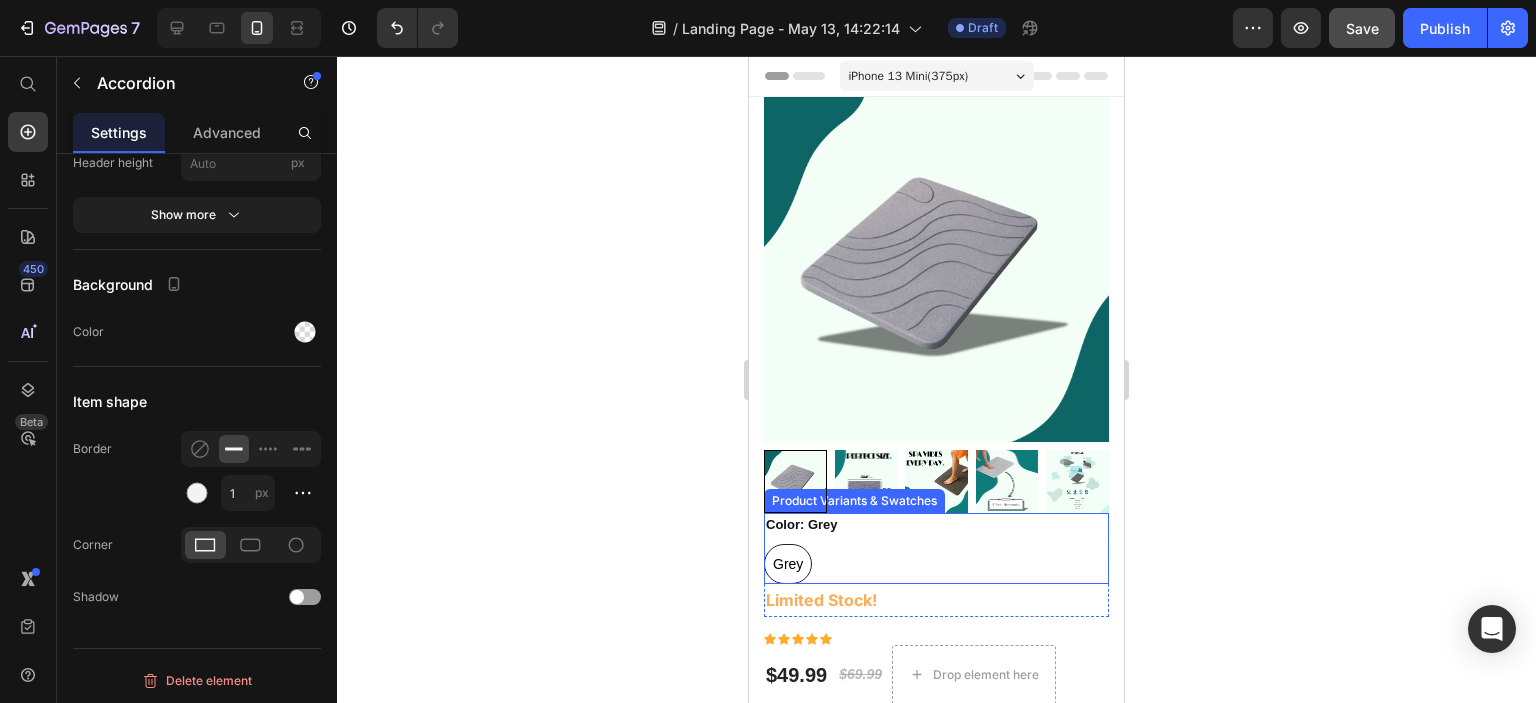 click on "Grey Grey Grey" at bounding box center [936, 564] 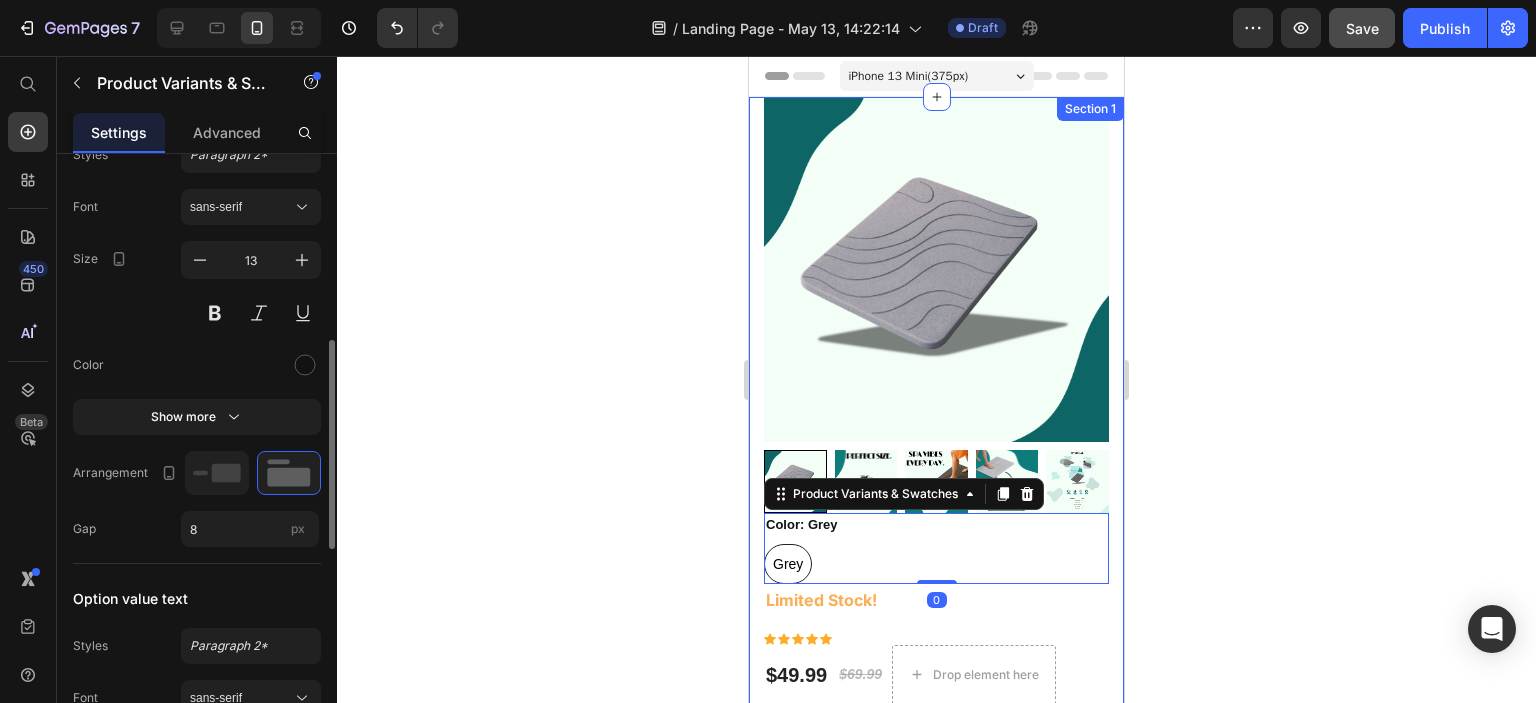 scroll, scrollTop: 648, scrollLeft: 0, axis: vertical 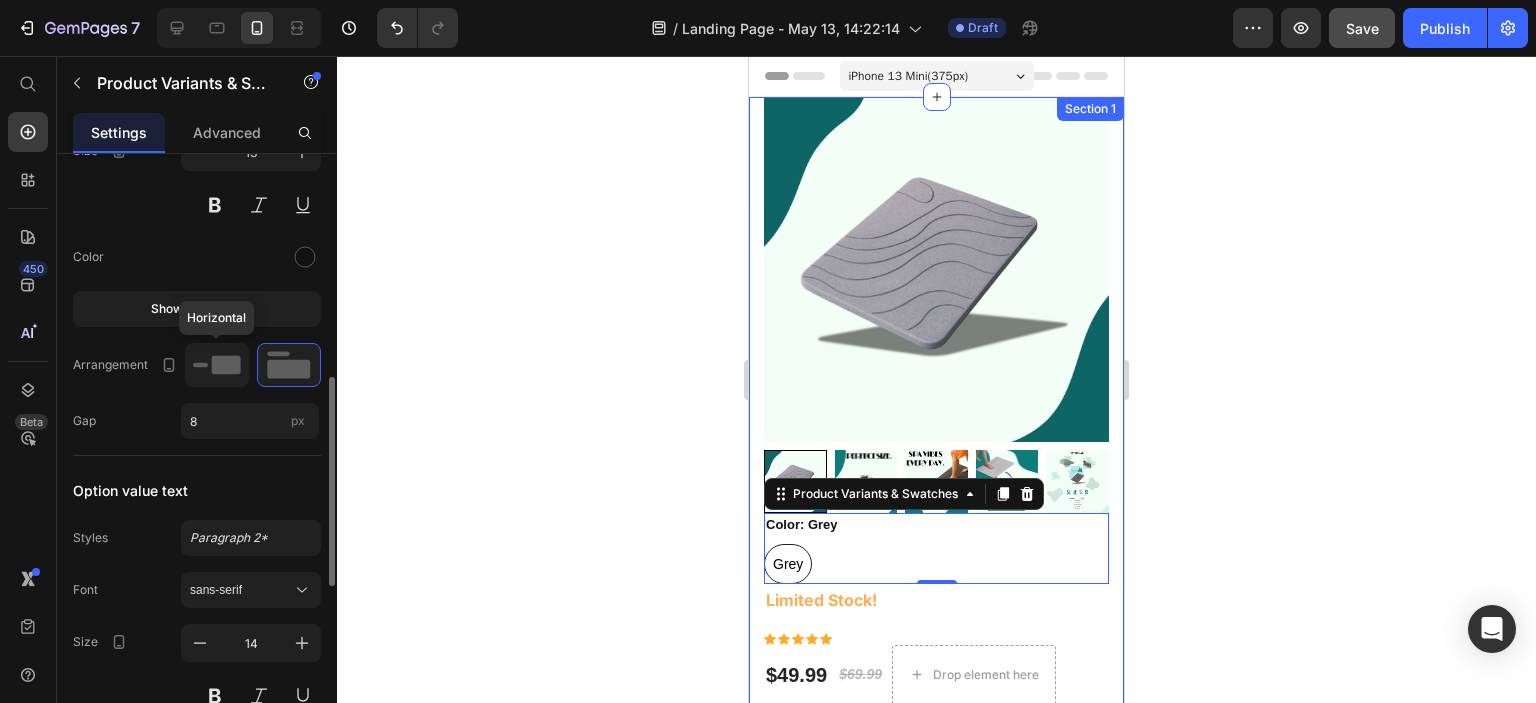 click 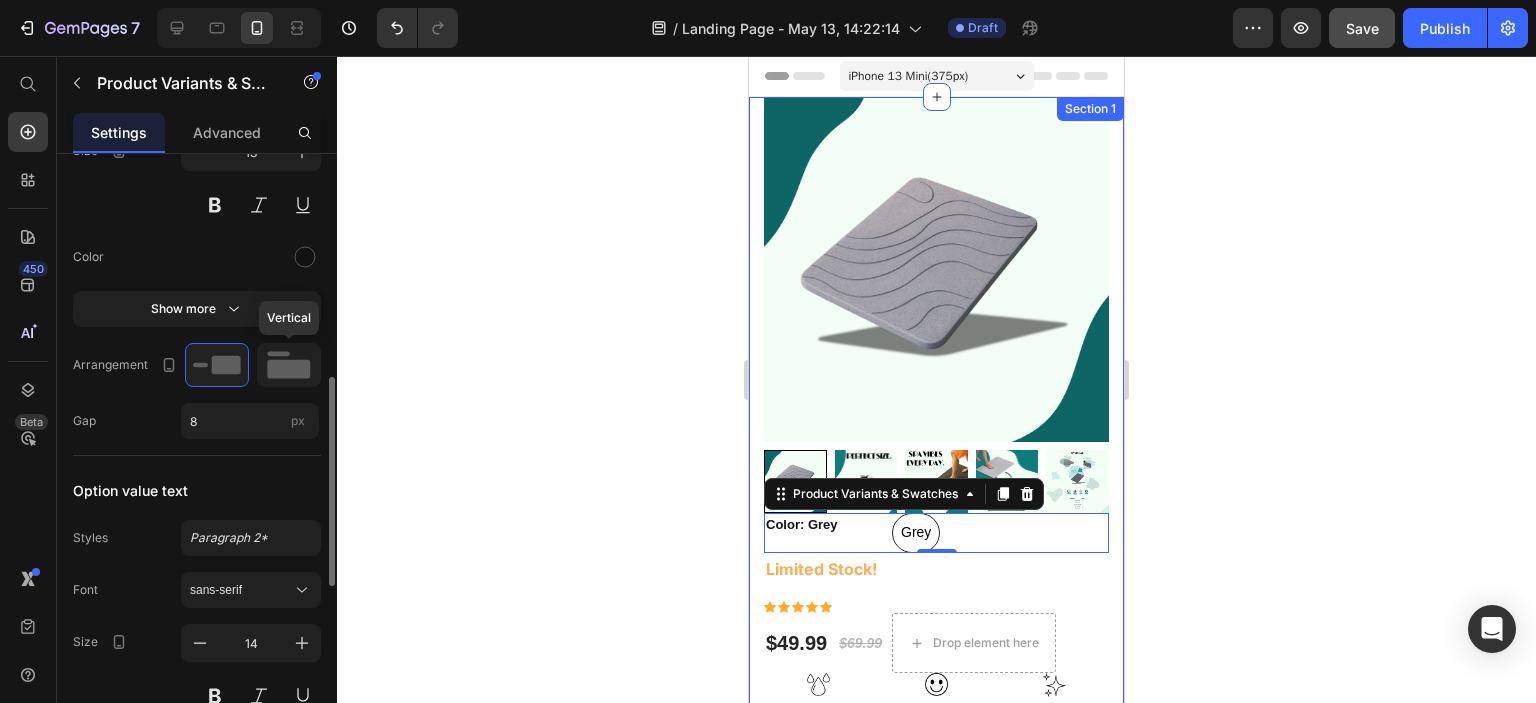 click 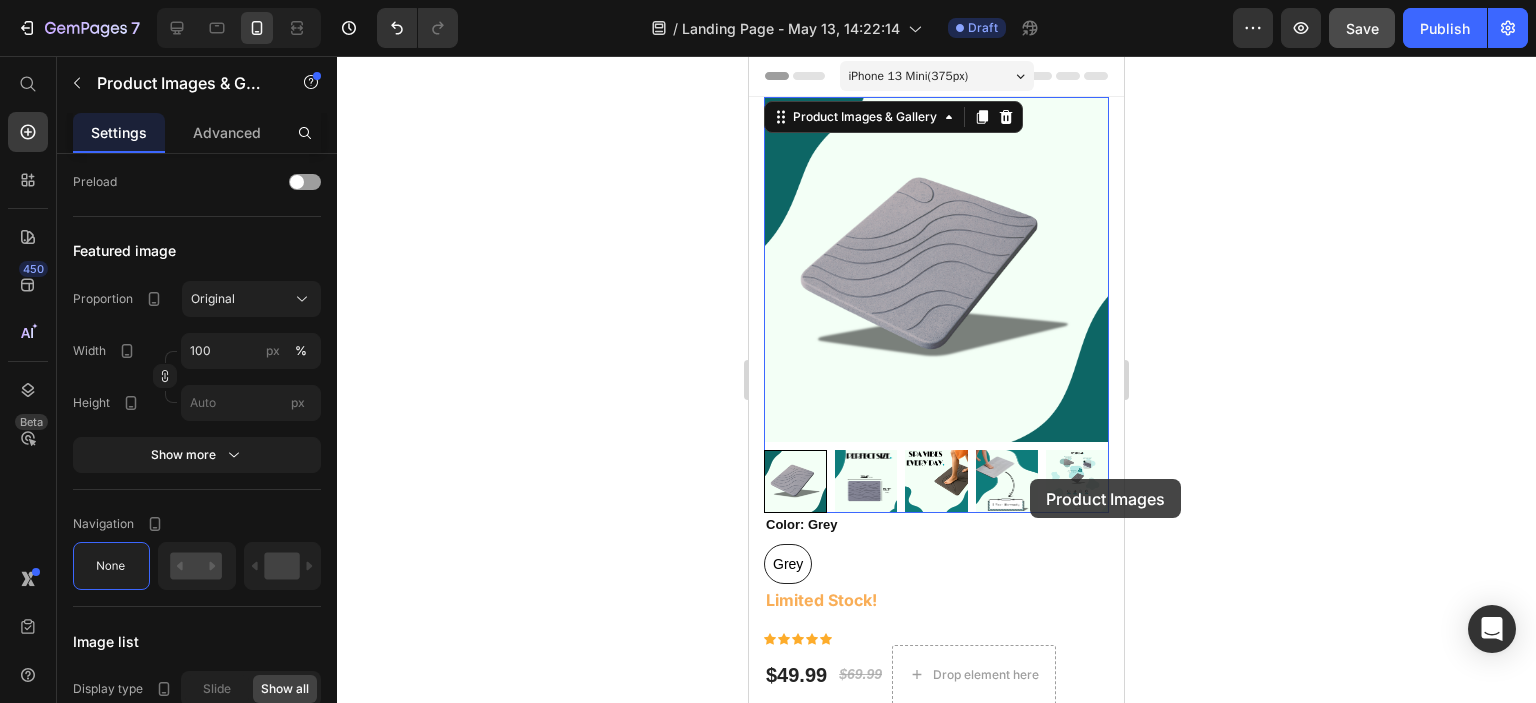 scroll, scrollTop: 0, scrollLeft: 0, axis: both 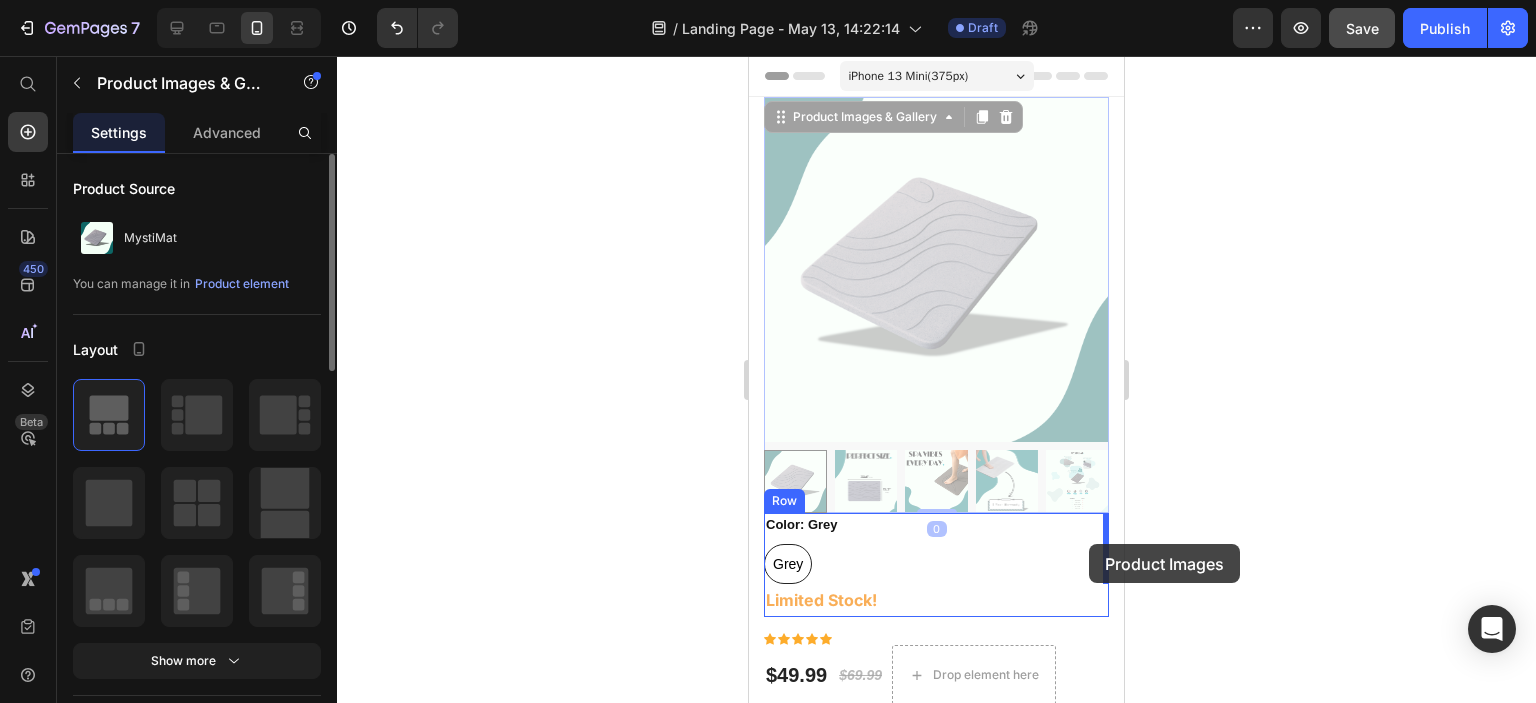 drag, startPoint x: 930, startPoint y: 275, endPoint x: 1089, endPoint y: 544, distance: 312.4772 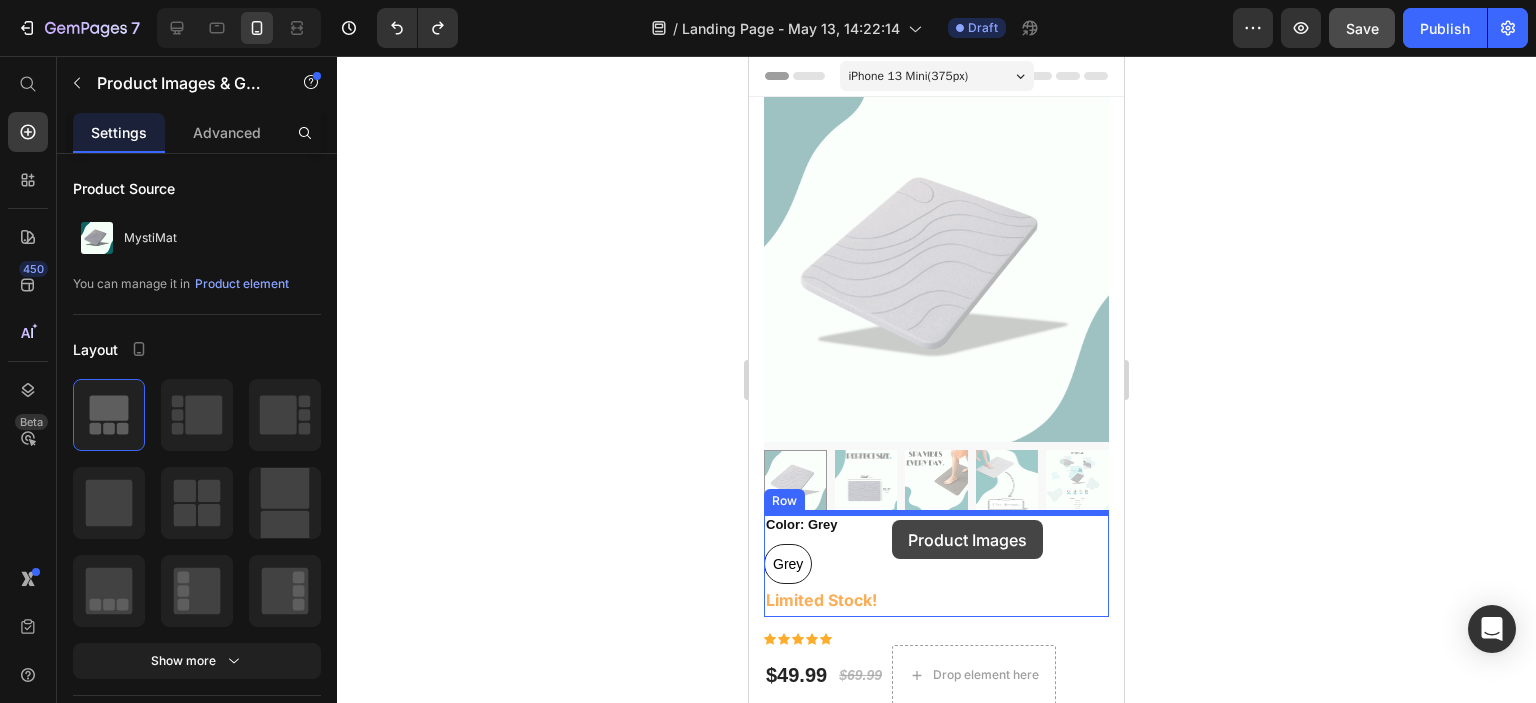 drag, startPoint x: 849, startPoint y: 313, endPoint x: 892, endPoint y: 520, distance: 211.41902 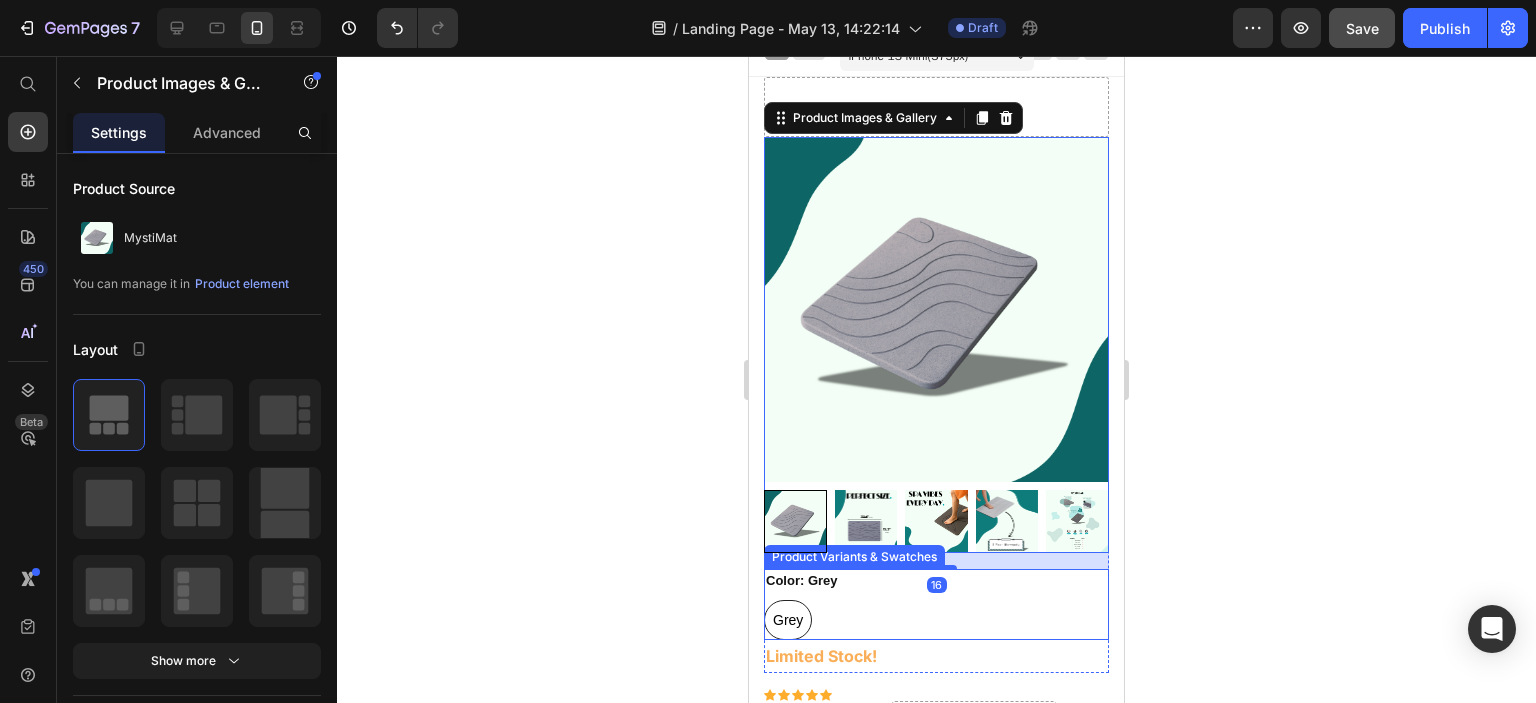 scroll, scrollTop: 0, scrollLeft: 0, axis: both 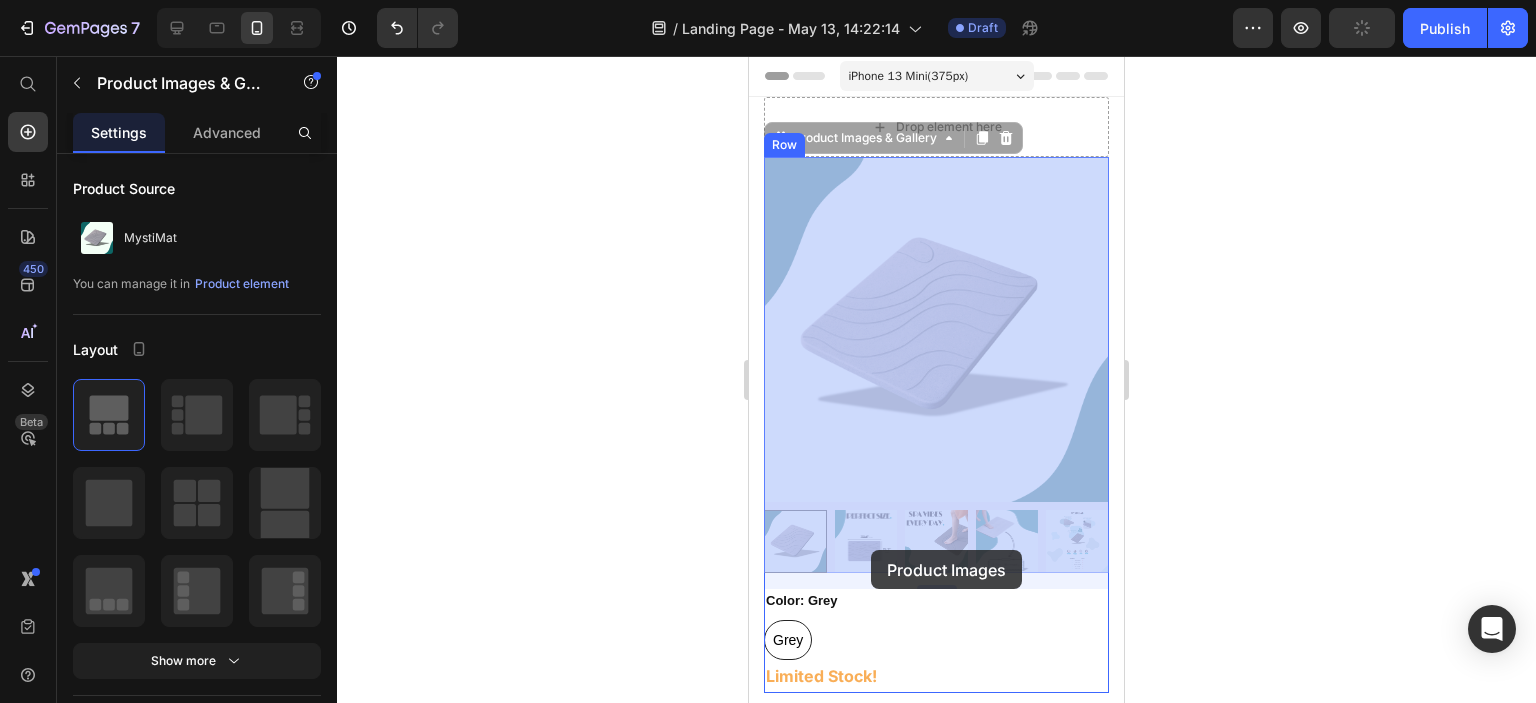 drag, startPoint x: 956, startPoint y: 352, endPoint x: 871, endPoint y: 550, distance: 215.47389 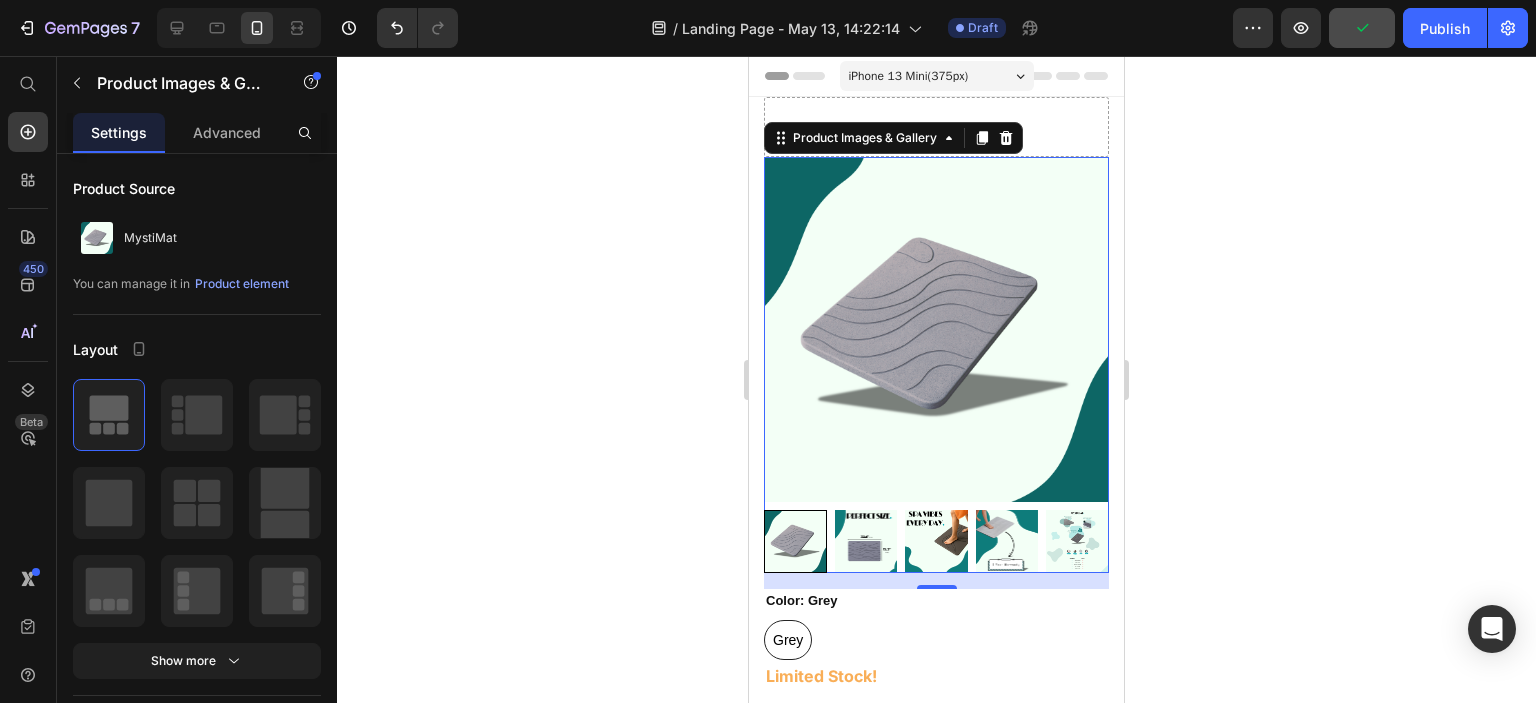 click 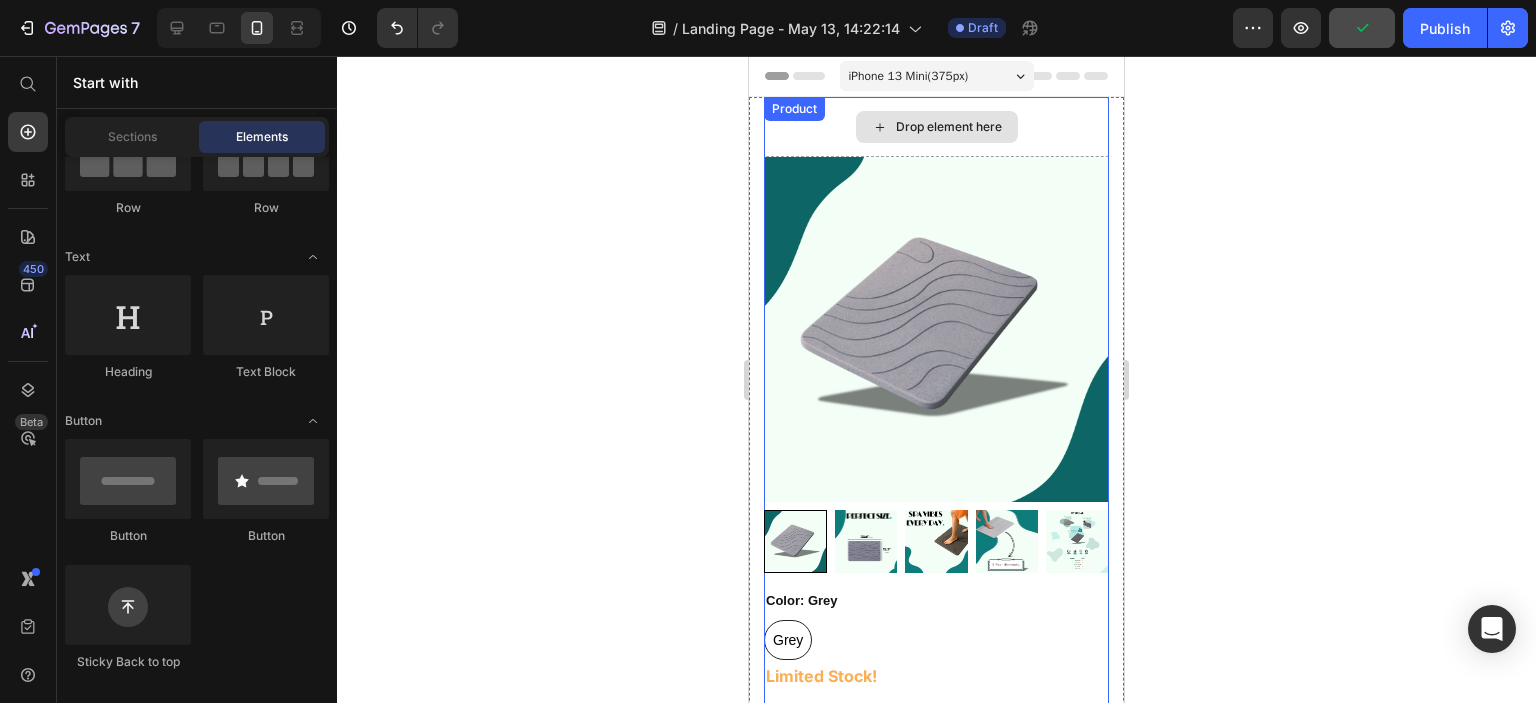 click on "Drop element here" at bounding box center (936, 127) 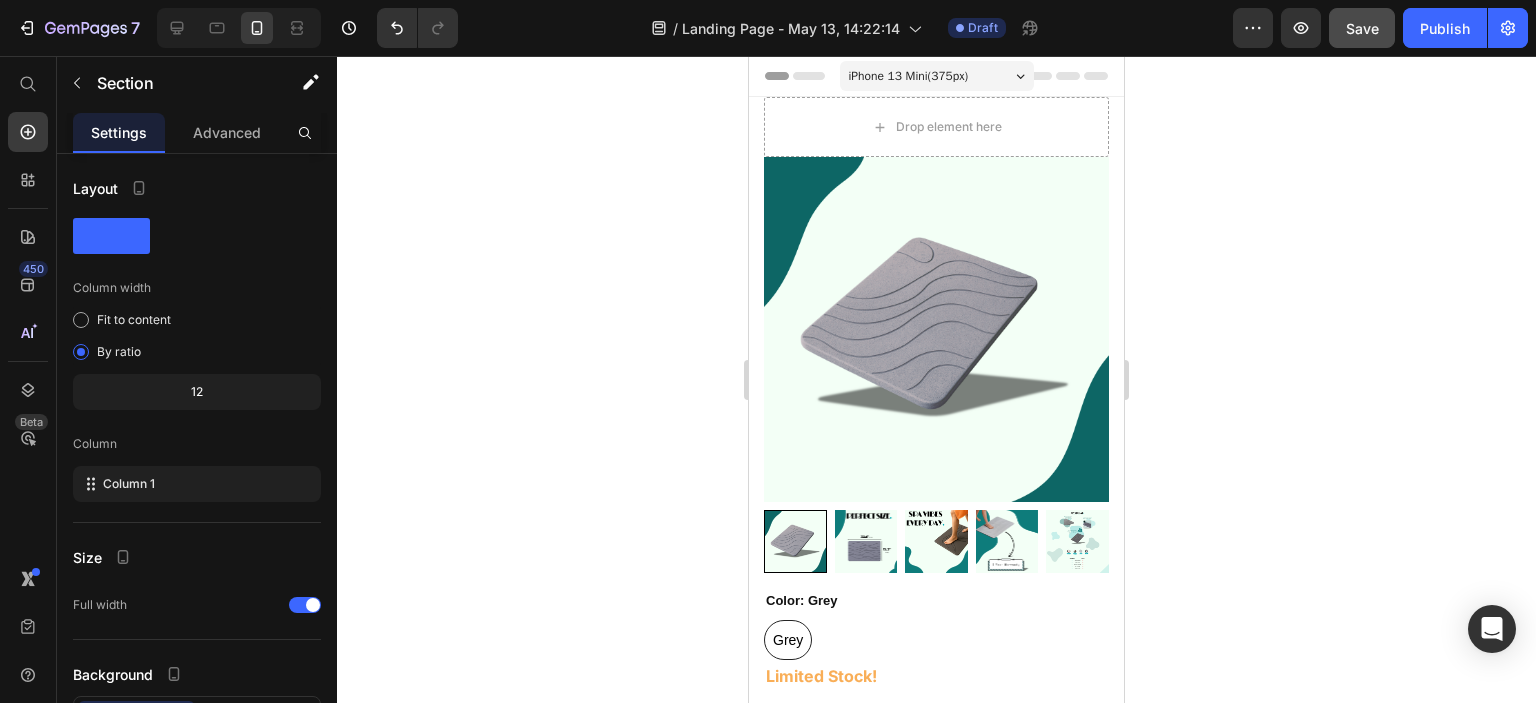 click on "Drop element here Product Images & Gallery Color: Grey Grey Grey Grey Product Variants & Swatches Limited Stock! Text Block Row                Icon                Icon                Icon                Icon                Icon Icon List Hoz $49.99 Product Price $69.99 Text Block
Drop element here Row Image Fast Drying Text Block Image Comfort 1st Text Block Image 5-Star Pick Text Block Row 1 Product Quantity BUY NOW Product Cart Button Row
Material
How to Clean Stubborn Stains:  Lightly sand the surface with included fine-grit sandpaper to restore absorbency. Deodorize:  Use a baking soda paste for deep freshening (optional). Weekly:  Rinse with warm water and mild soap. Let air dry in a well-ventilated area. Avoid:  Bleach, harsh chemicals, or prolonged soaking. Text block Image Accordion Row Product Section 1" at bounding box center [936, 944] 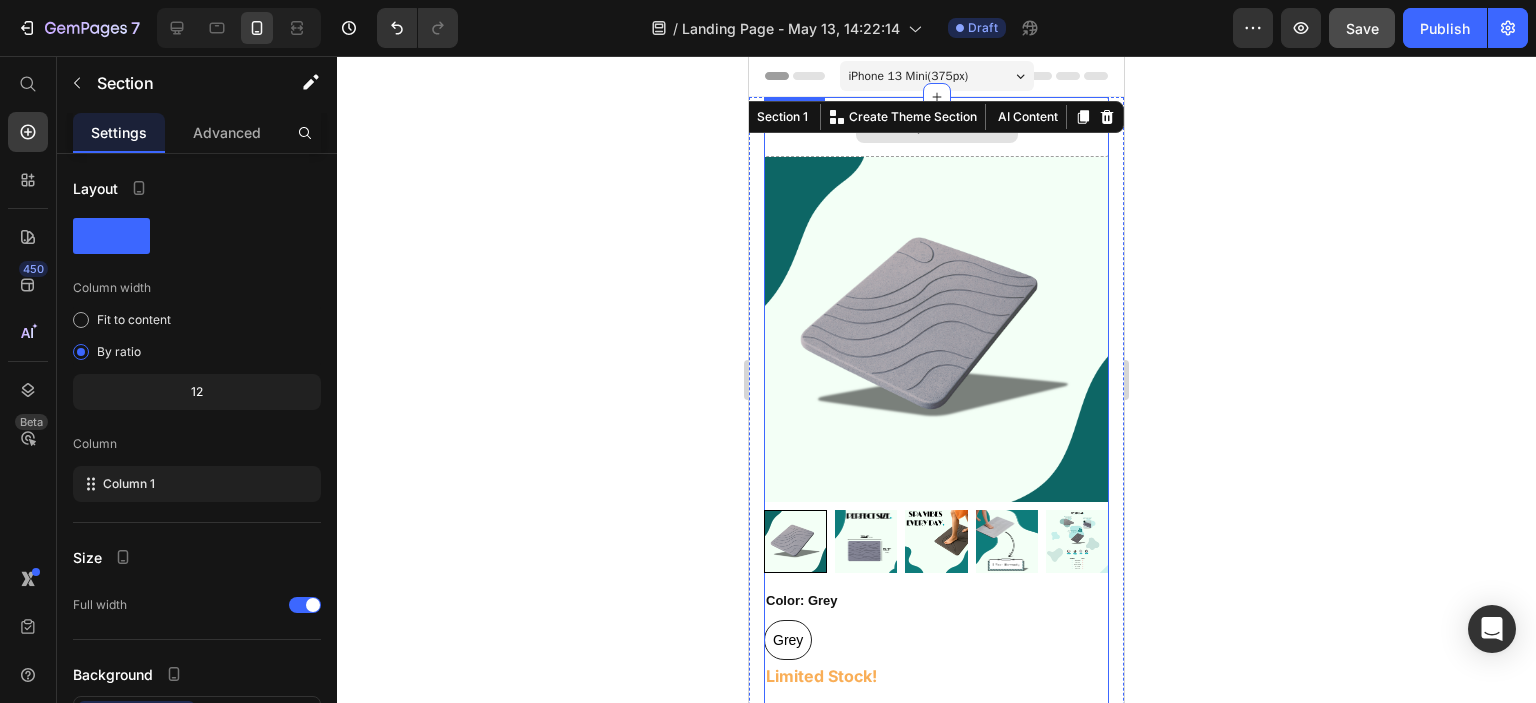 click on "Drop element here" at bounding box center (936, 127) 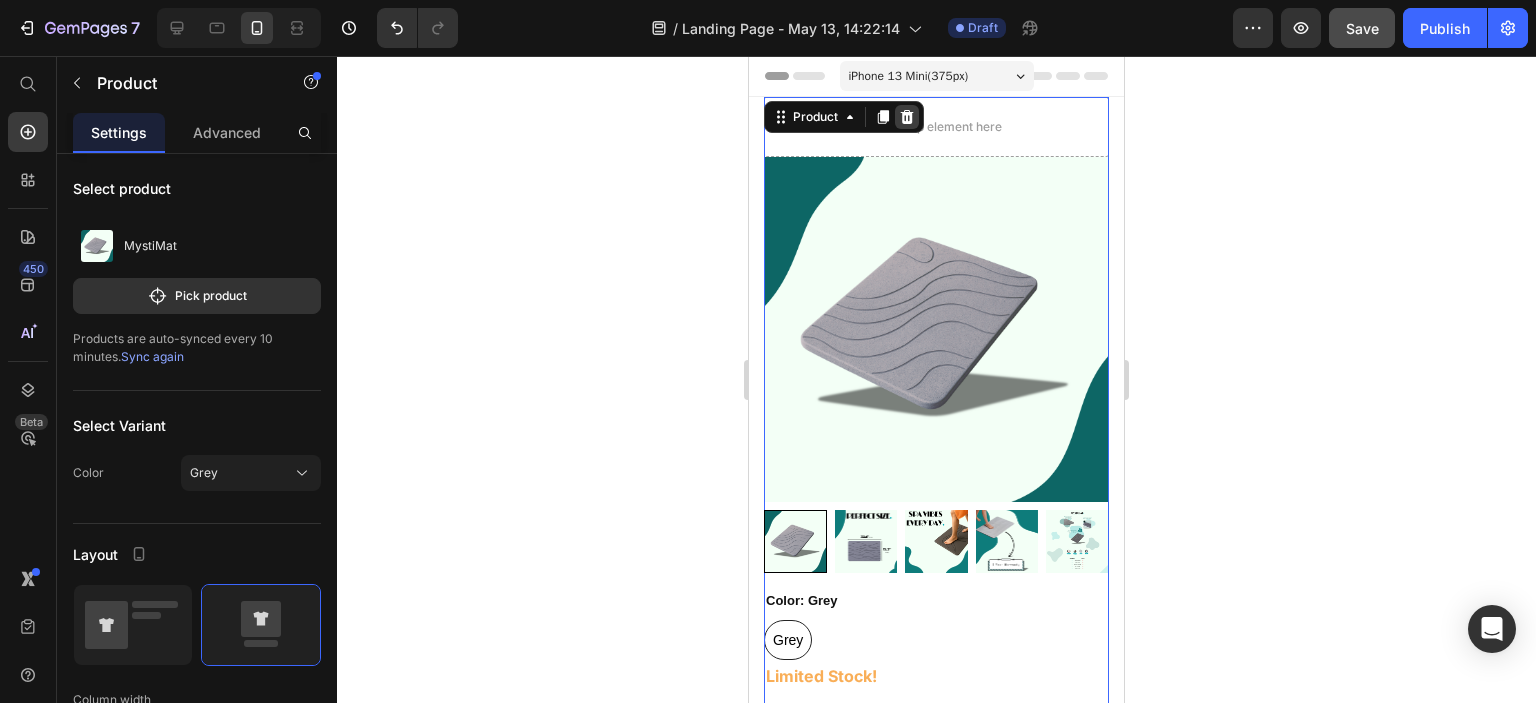click 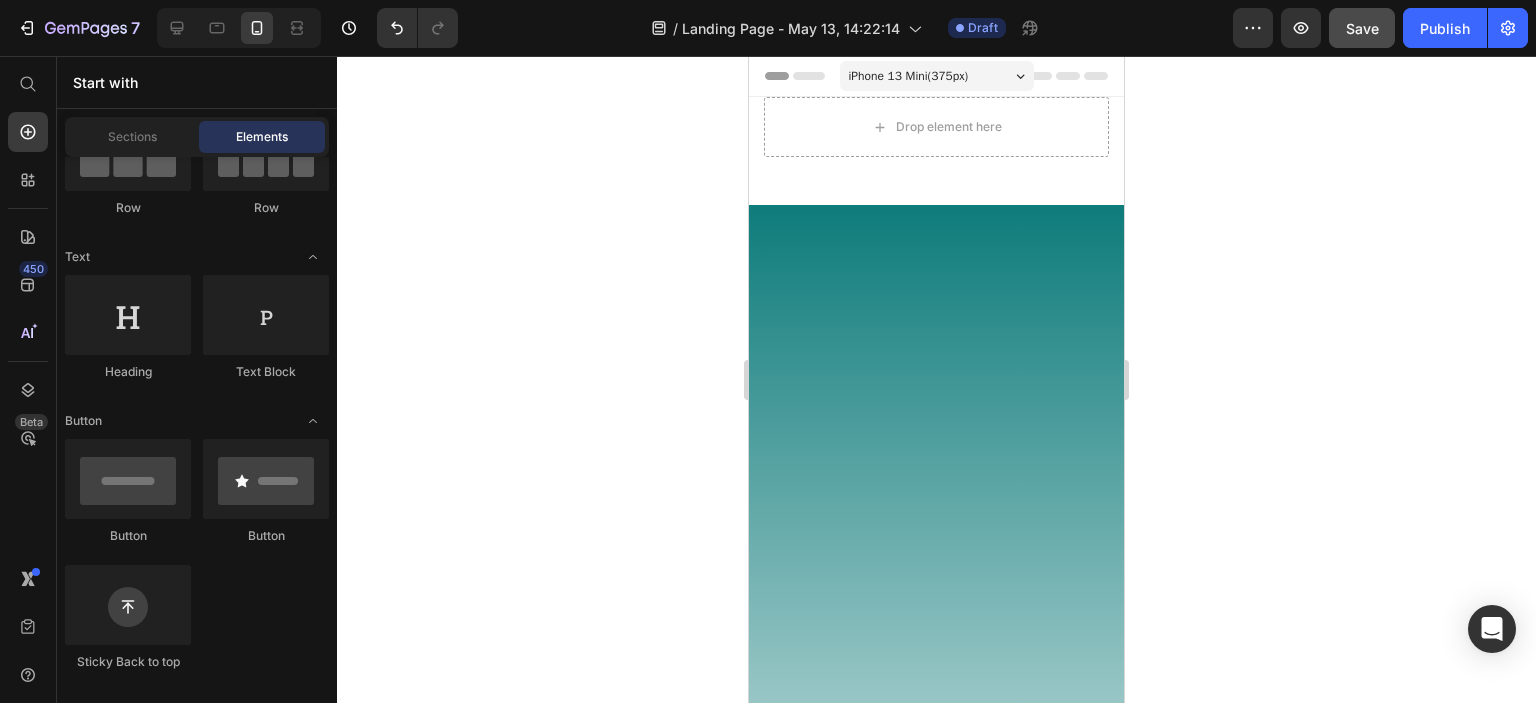 scroll, scrollTop: 216, scrollLeft: 0, axis: vertical 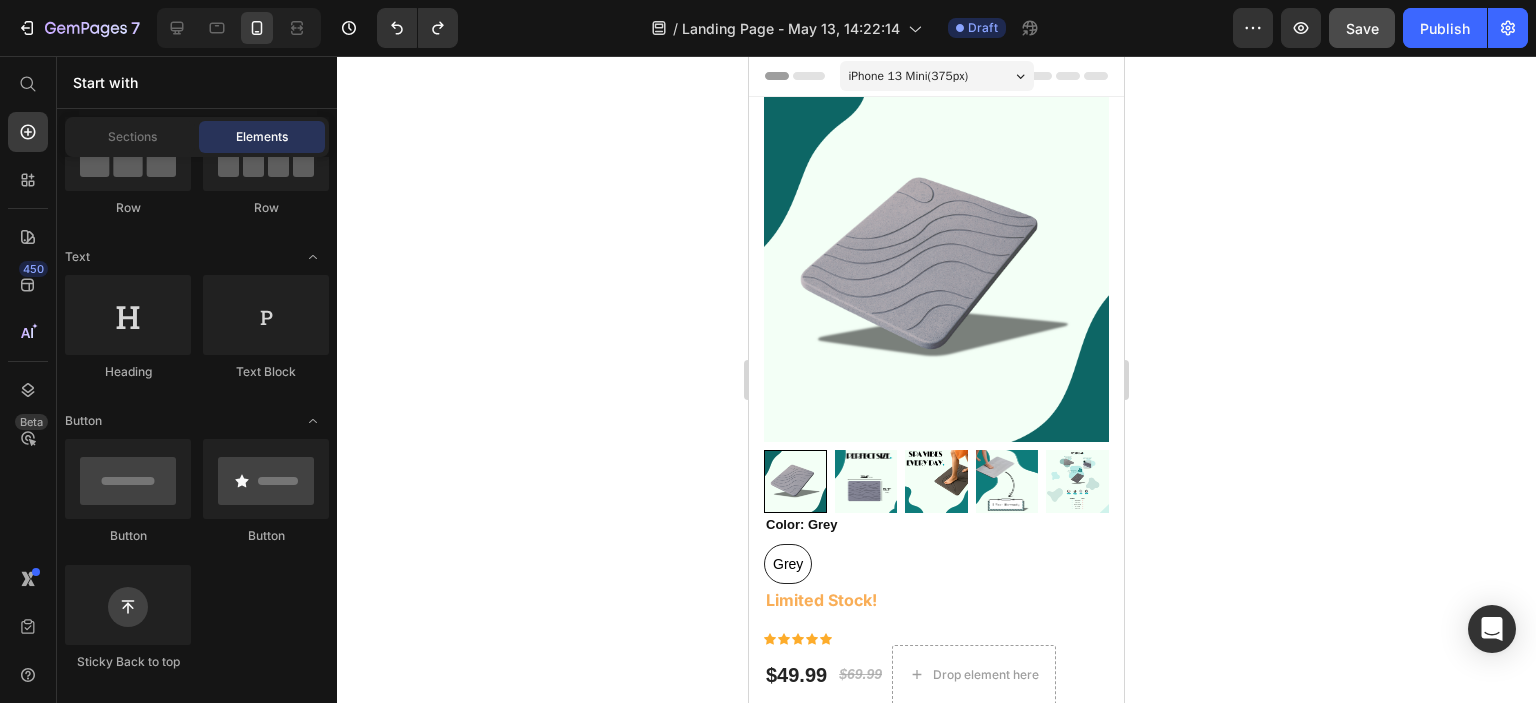 click 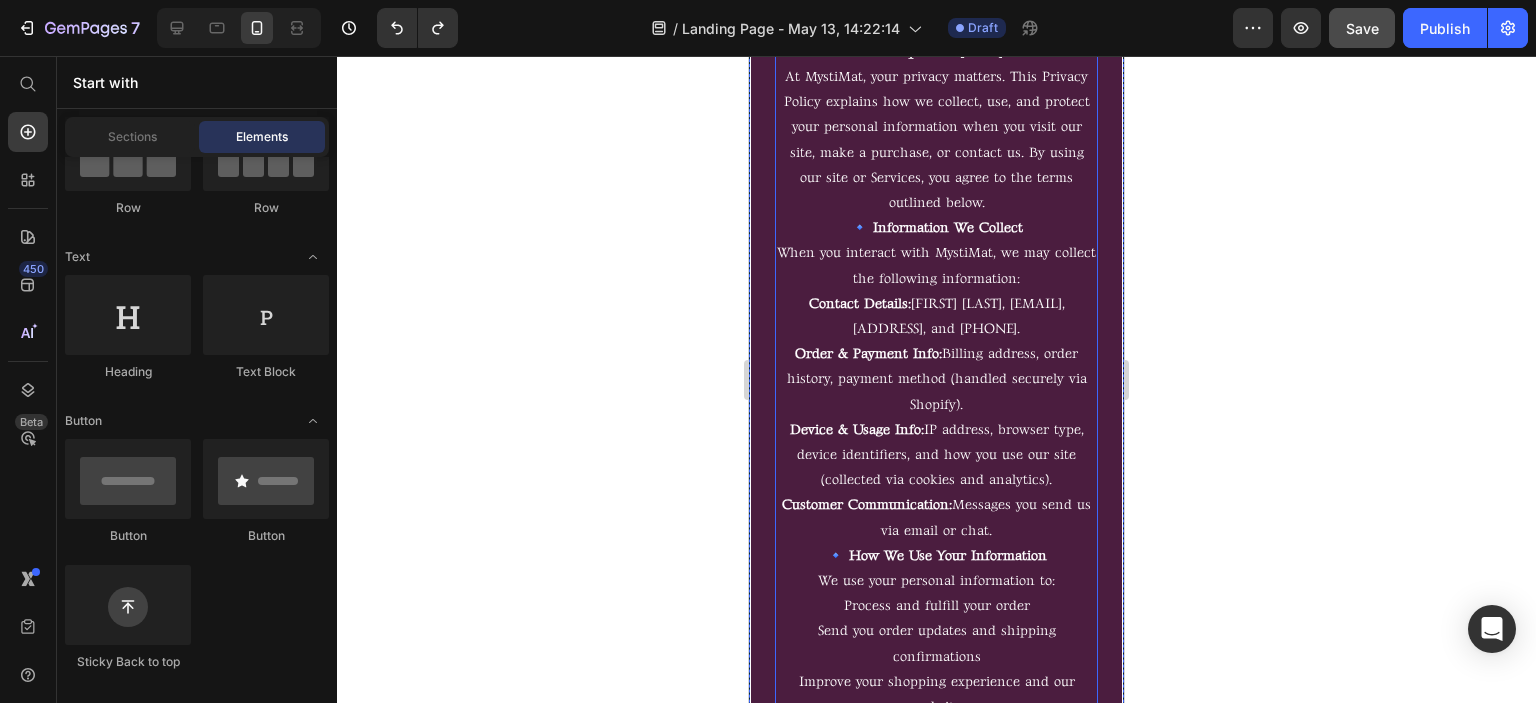 scroll, scrollTop: 8076, scrollLeft: 0, axis: vertical 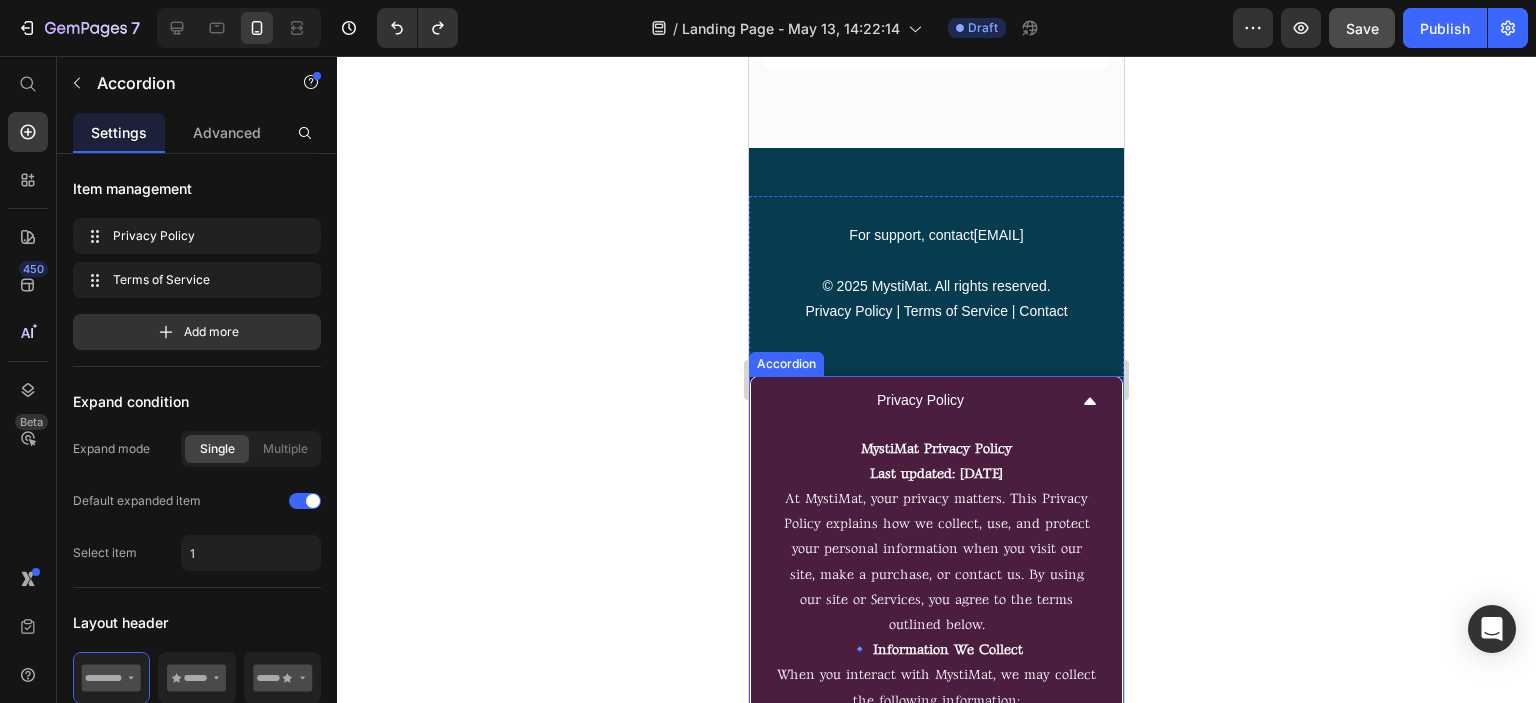 click on "Privacy Policy" at bounding box center (920, 400) 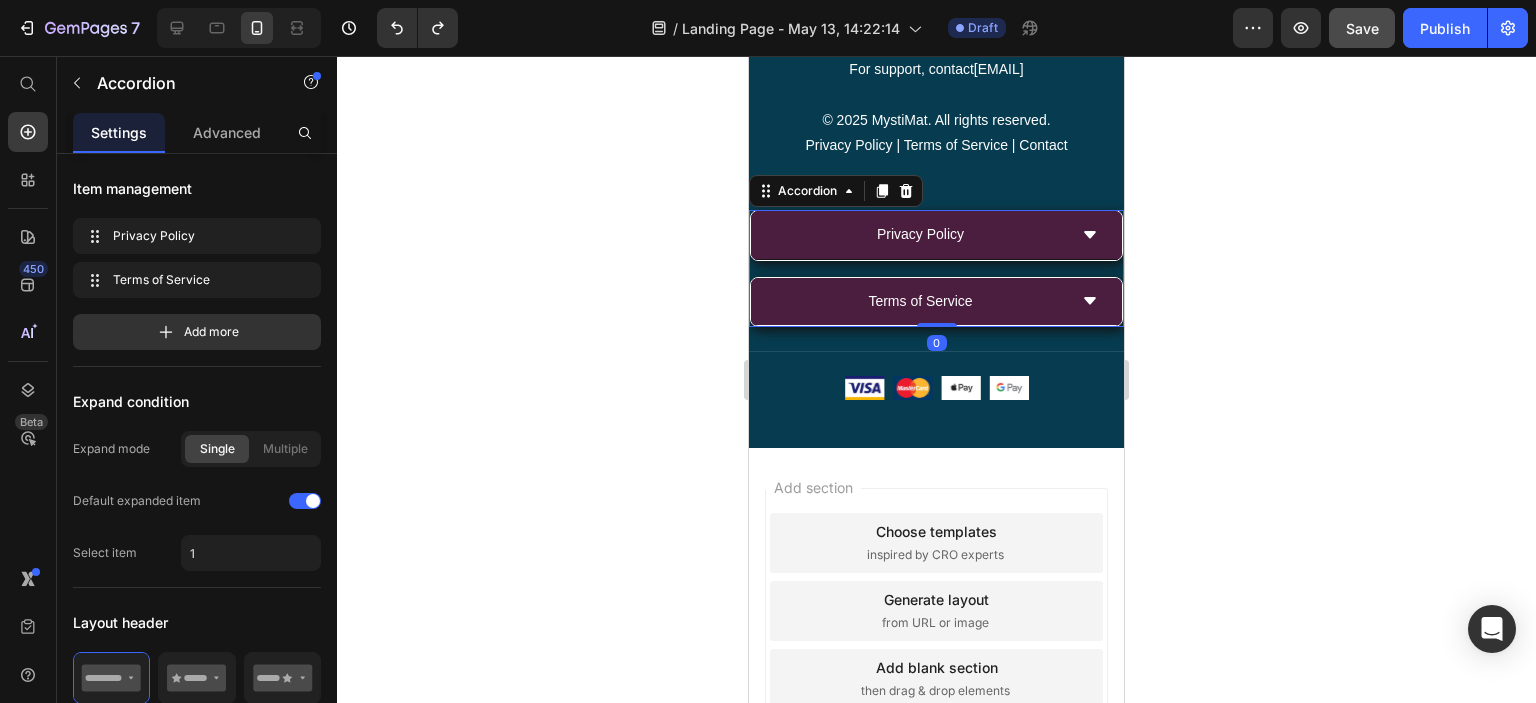 scroll, scrollTop: 8272, scrollLeft: 0, axis: vertical 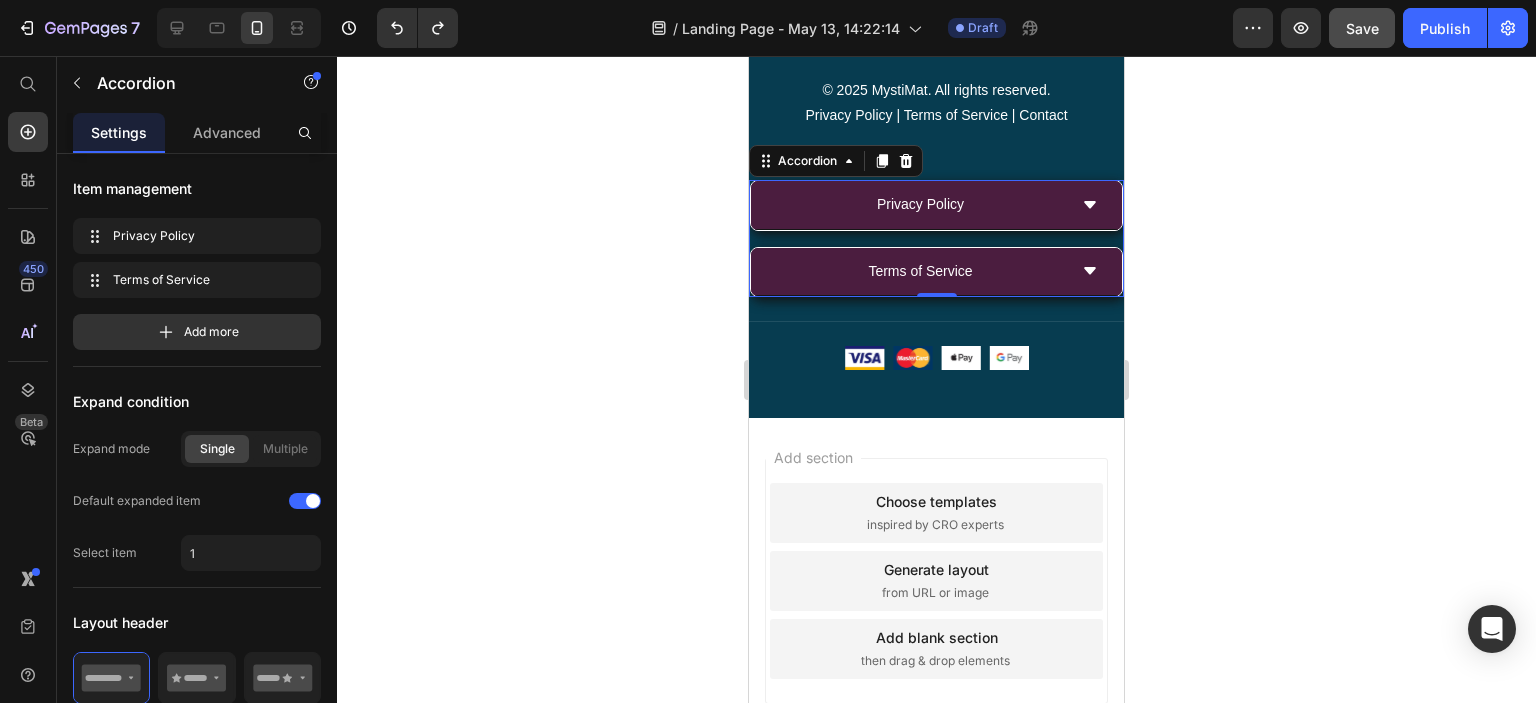 click on "Preview  Save   Publish" at bounding box center [1380, 28] 